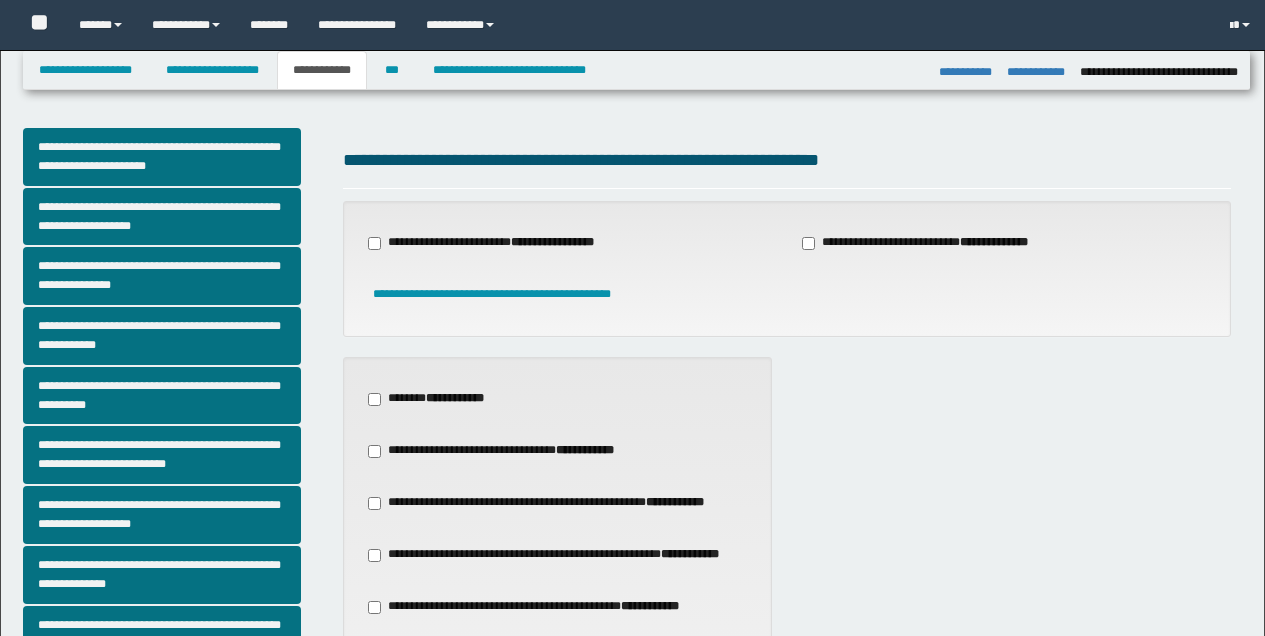 select on "*" 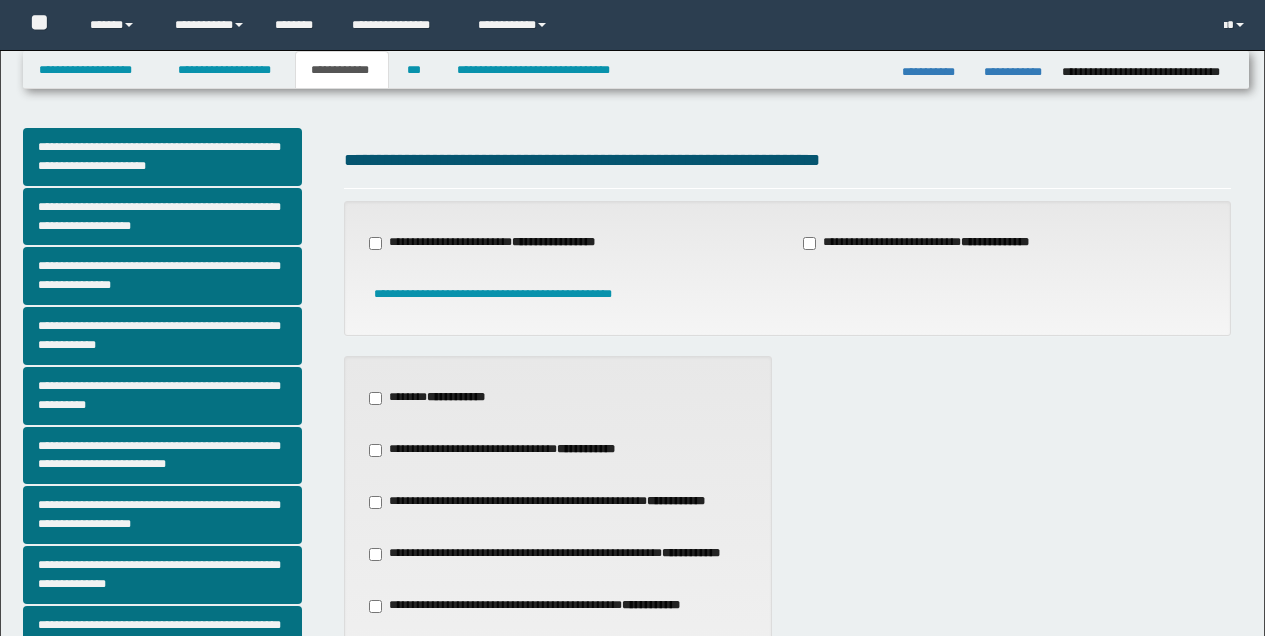 scroll, scrollTop: 466, scrollLeft: 0, axis: vertical 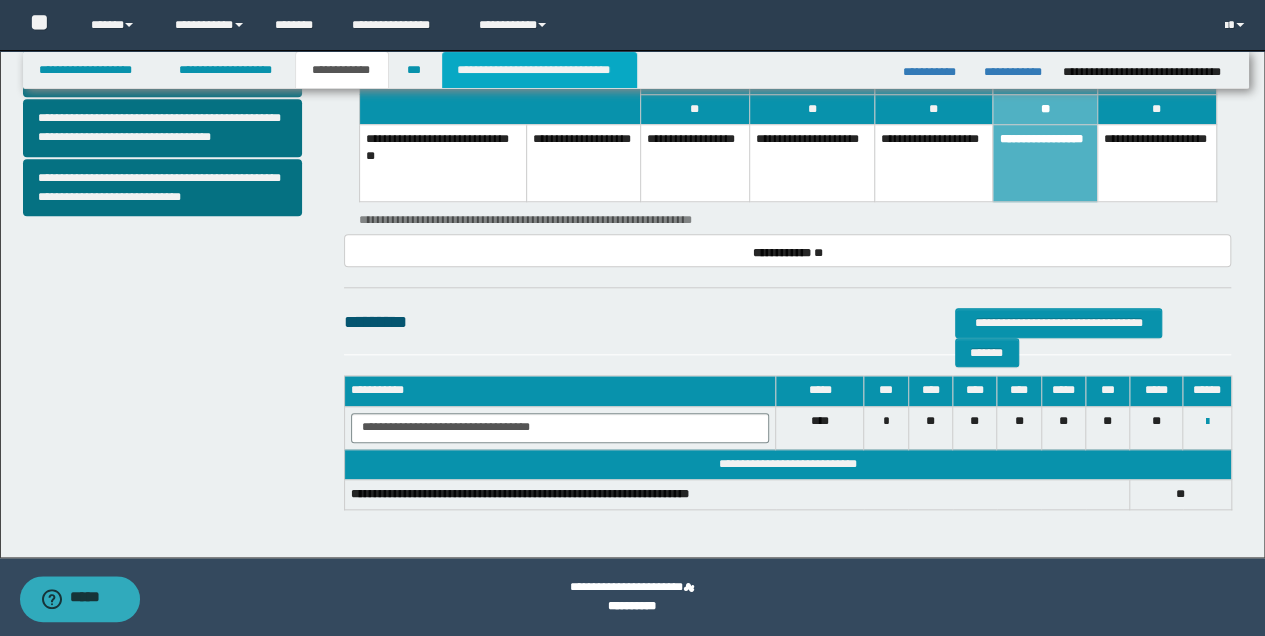 click on "**********" at bounding box center (539, 70) 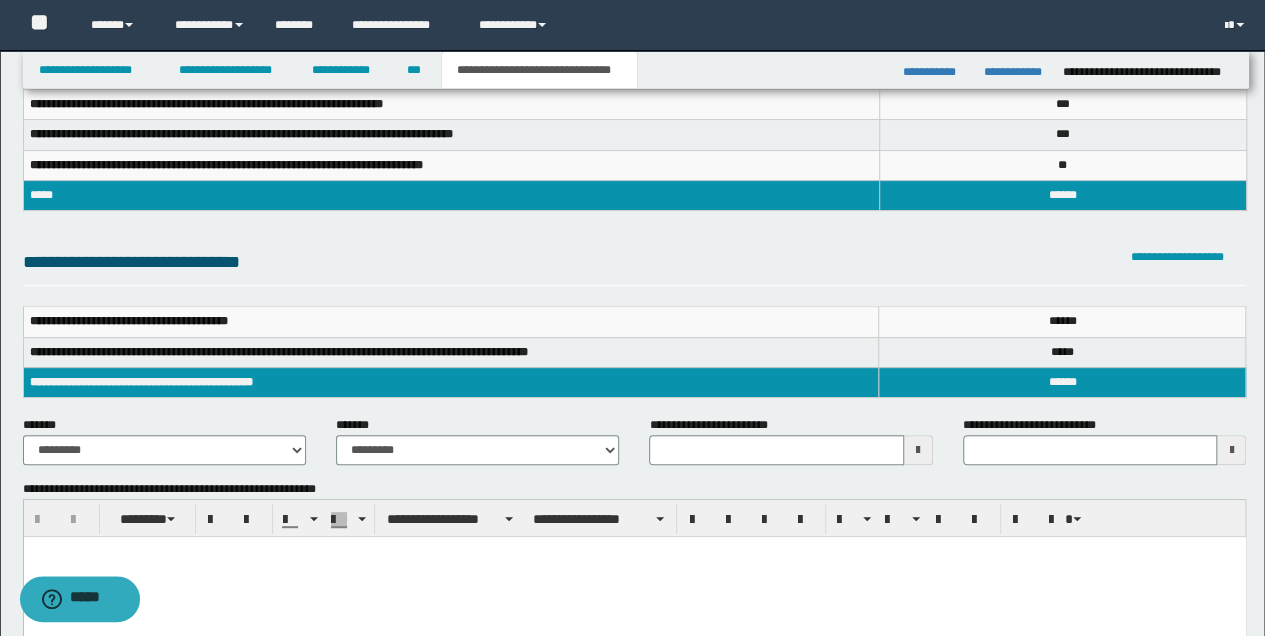 scroll, scrollTop: 224, scrollLeft: 0, axis: vertical 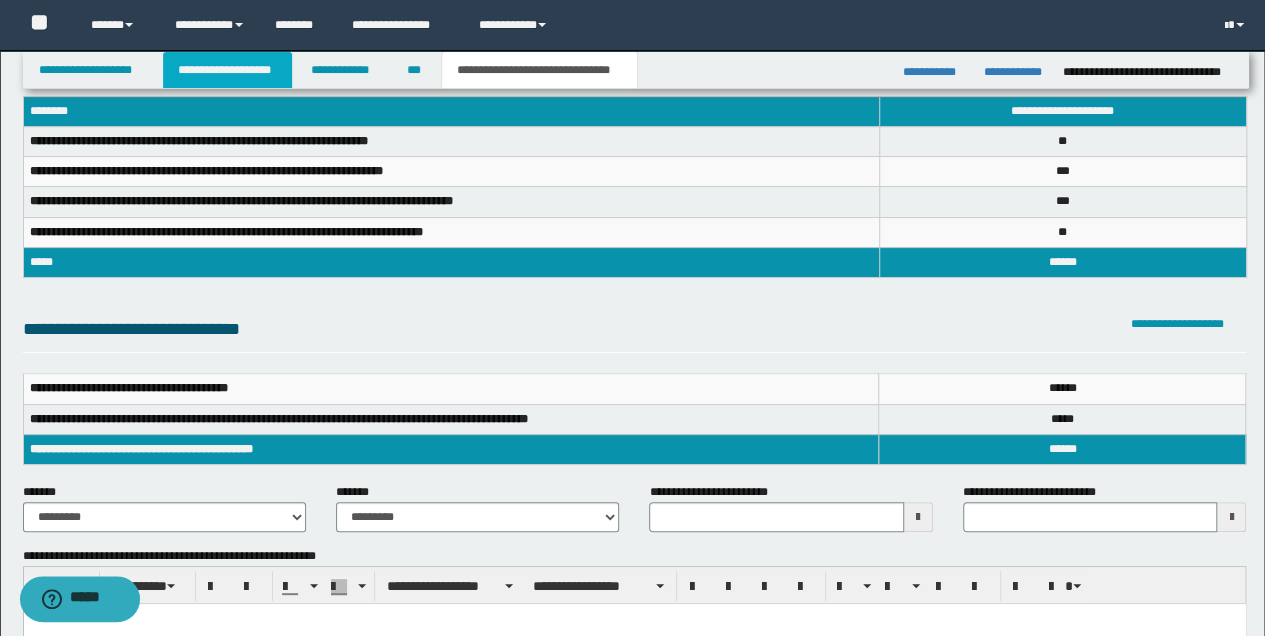 click on "**********" at bounding box center [227, 70] 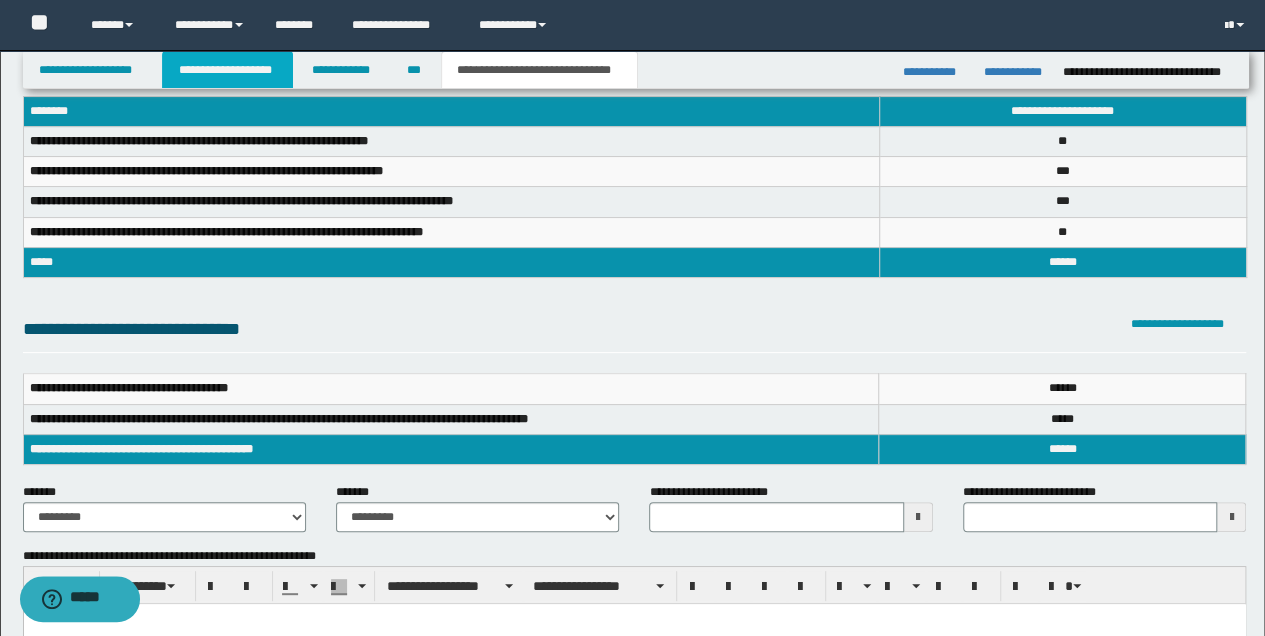 scroll, scrollTop: 121, scrollLeft: 0, axis: vertical 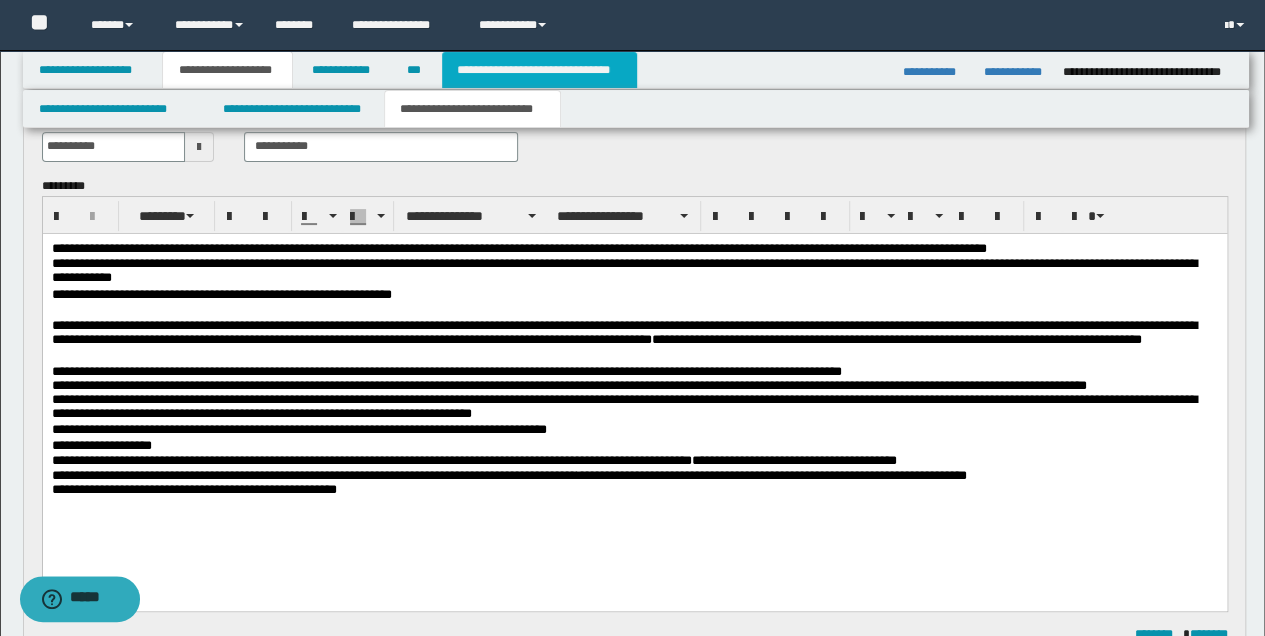 click on "**********" at bounding box center [539, 70] 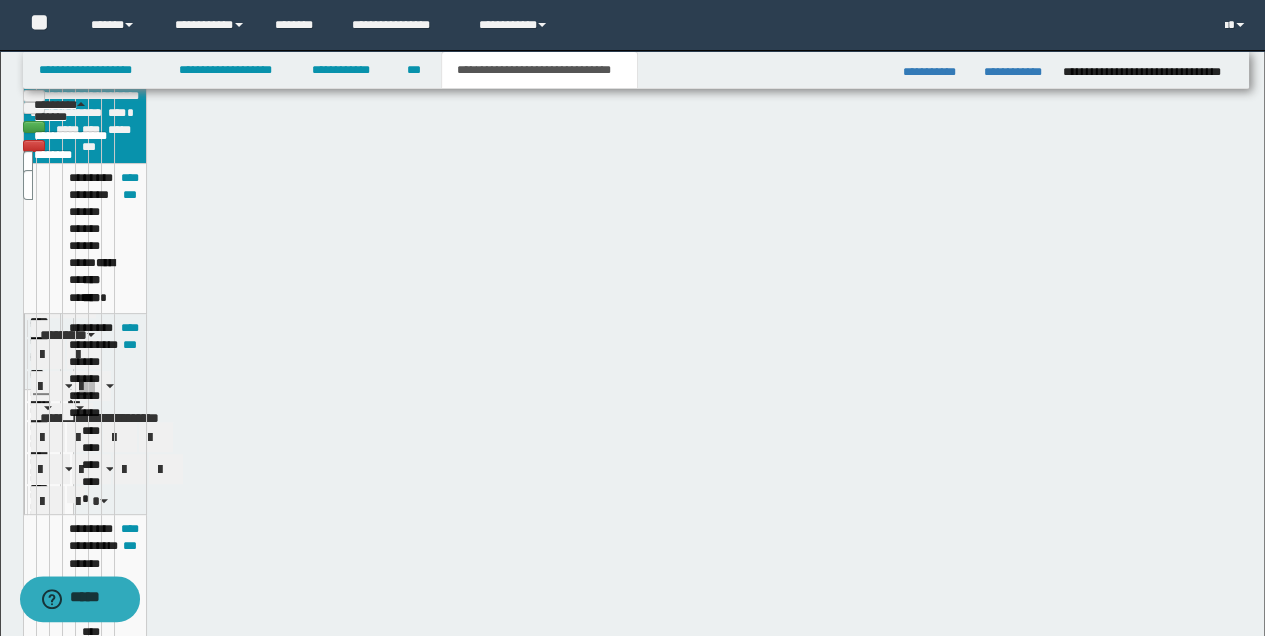 scroll, scrollTop: 90, scrollLeft: 0, axis: vertical 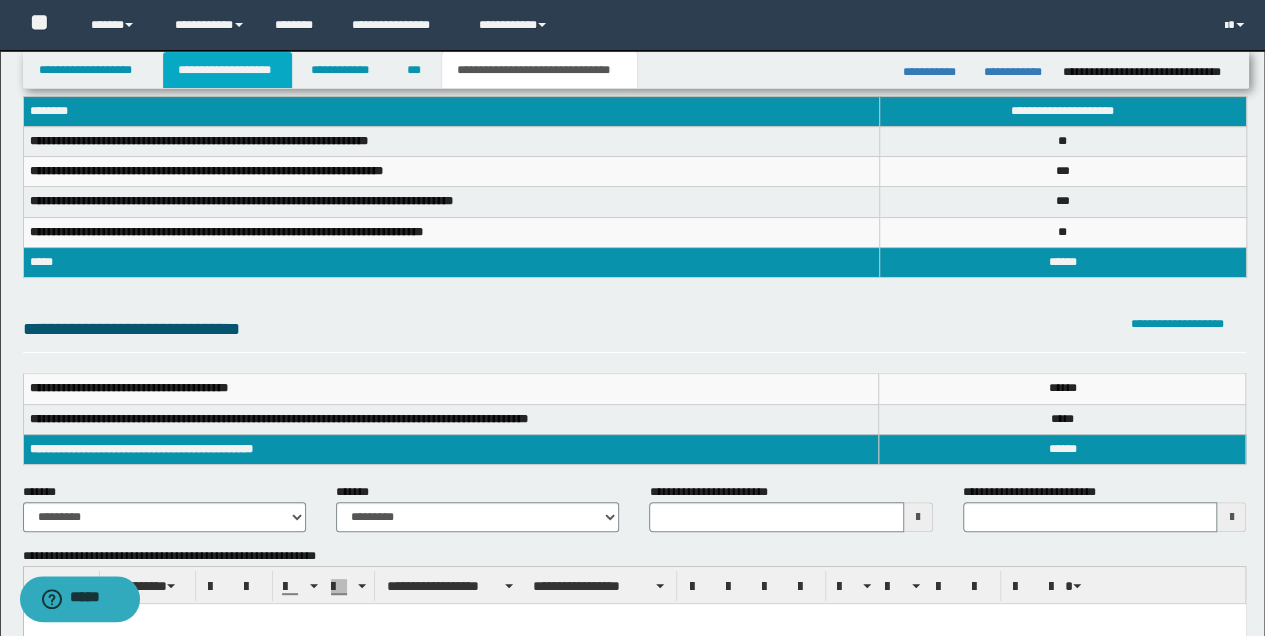 click on "**********" at bounding box center (227, 70) 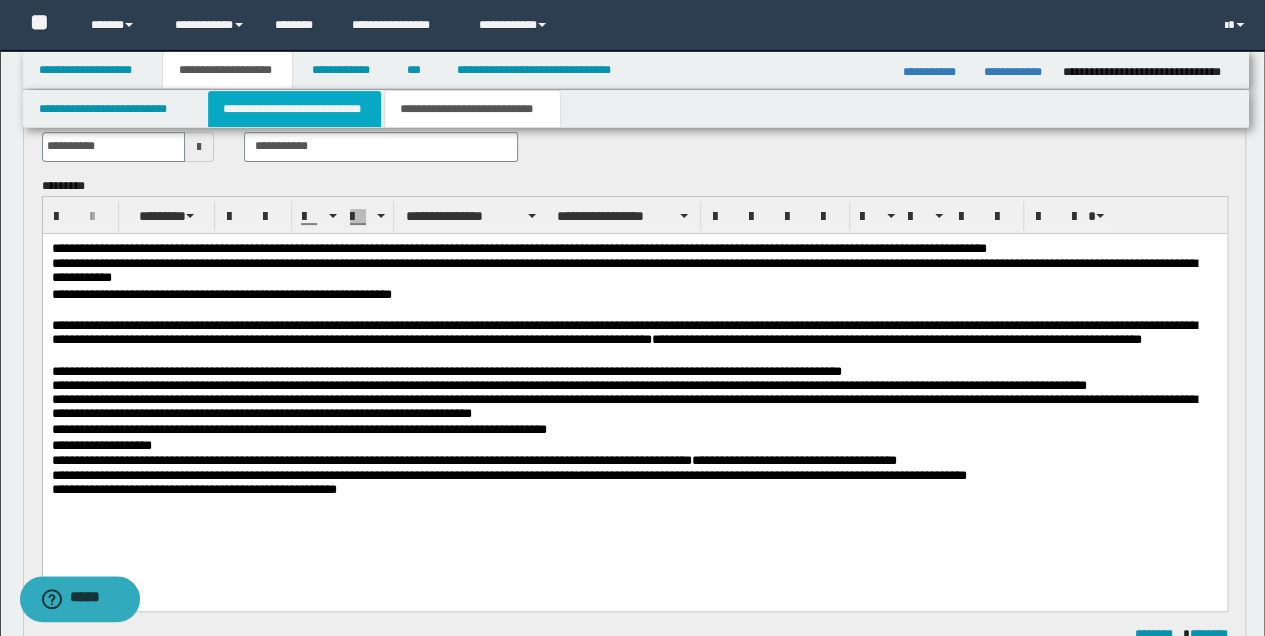 click on "**********" at bounding box center [294, 109] 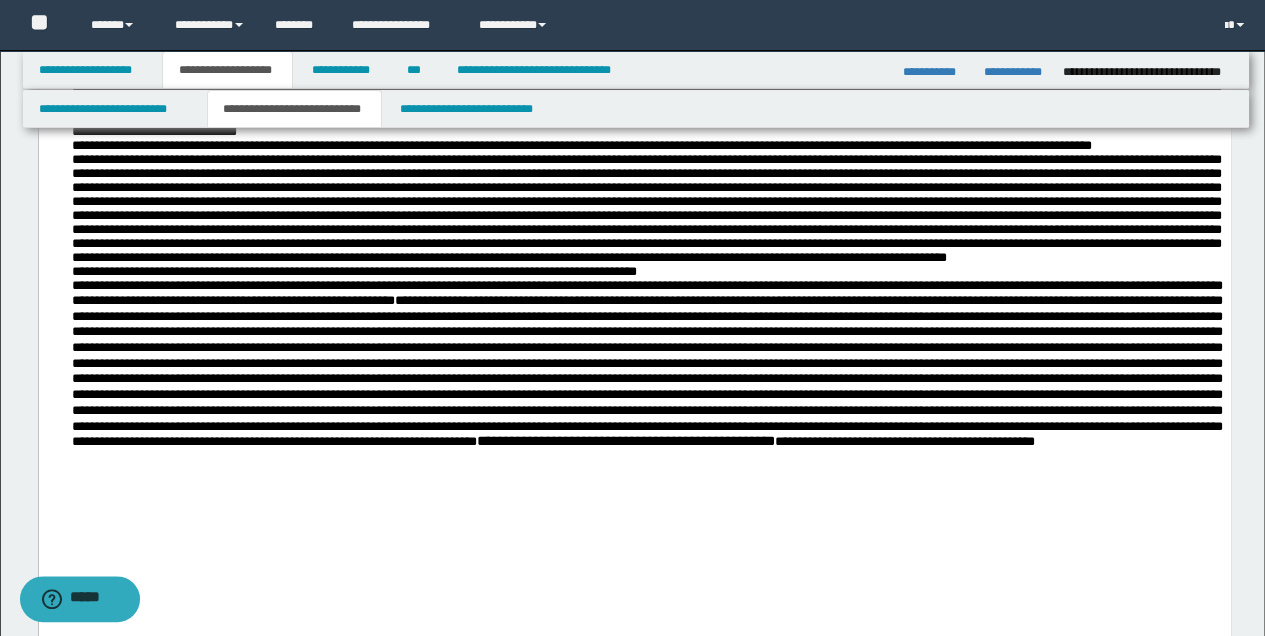 scroll, scrollTop: 1454, scrollLeft: 0, axis: vertical 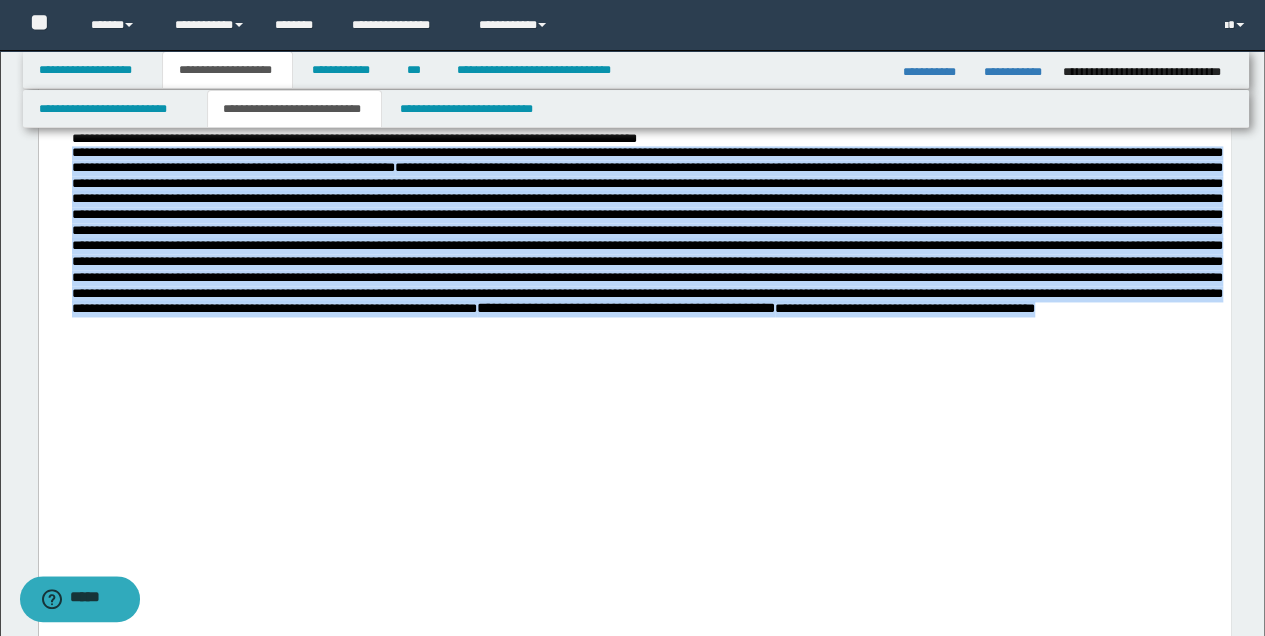 drag, startPoint x: 70, startPoint y: 386, endPoint x: 1186, endPoint y: 602, distance: 1136.711 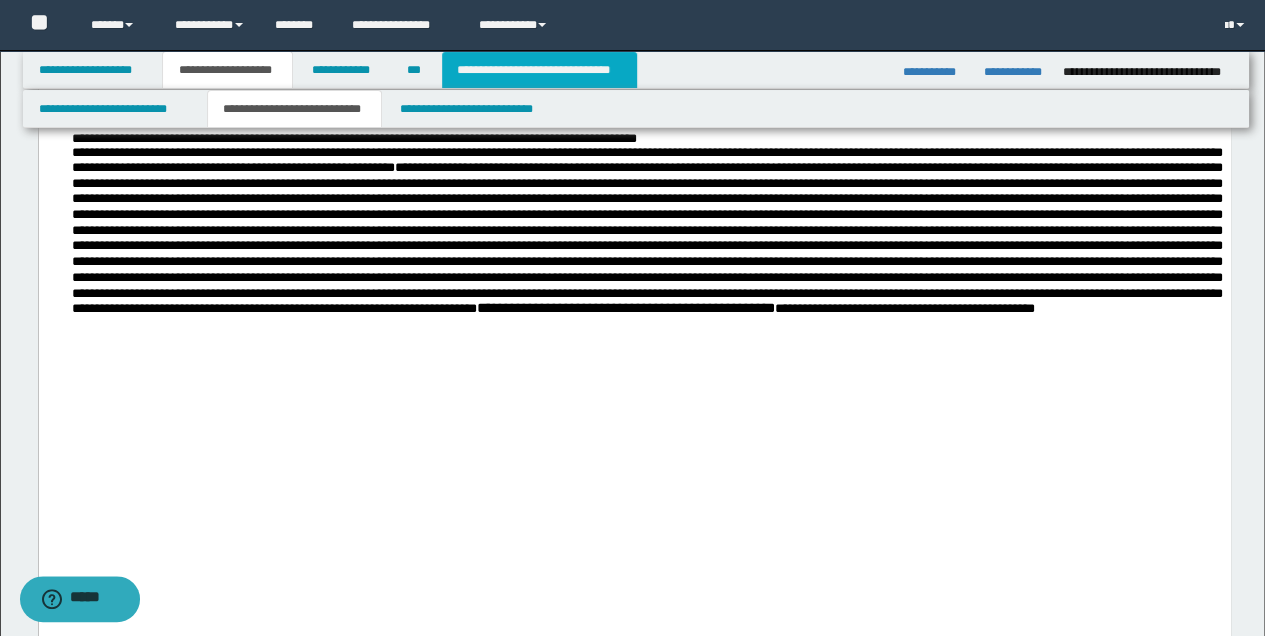 click on "**********" at bounding box center [539, 70] 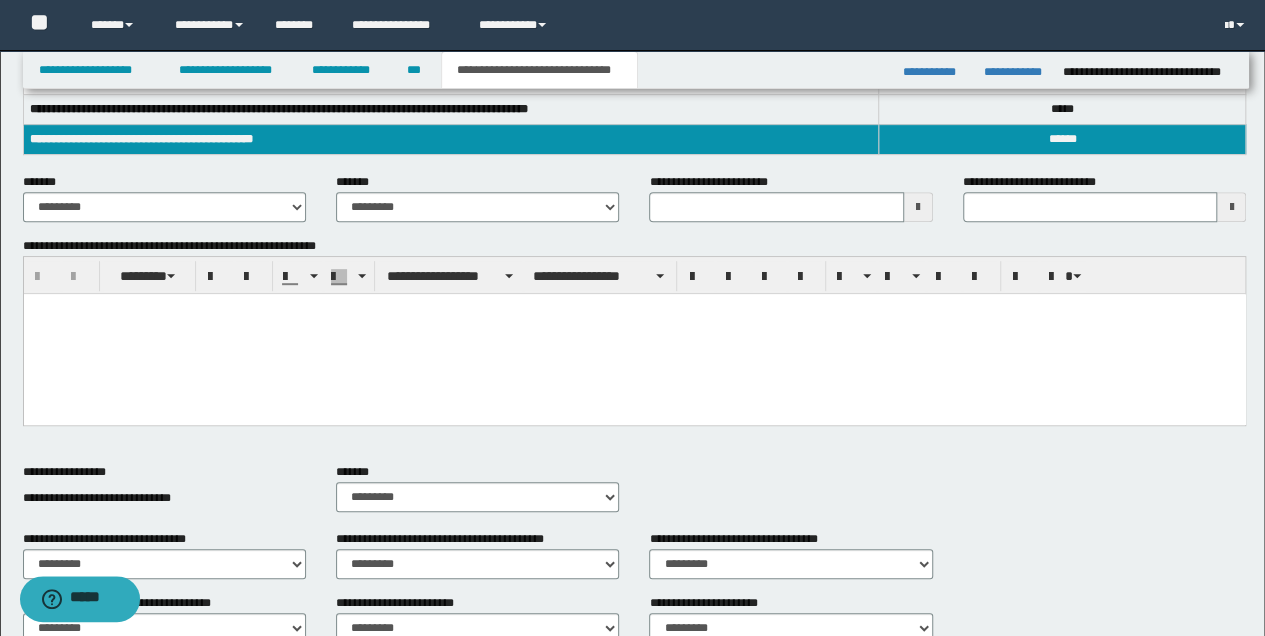 scroll, scrollTop: 354, scrollLeft: 0, axis: vertical 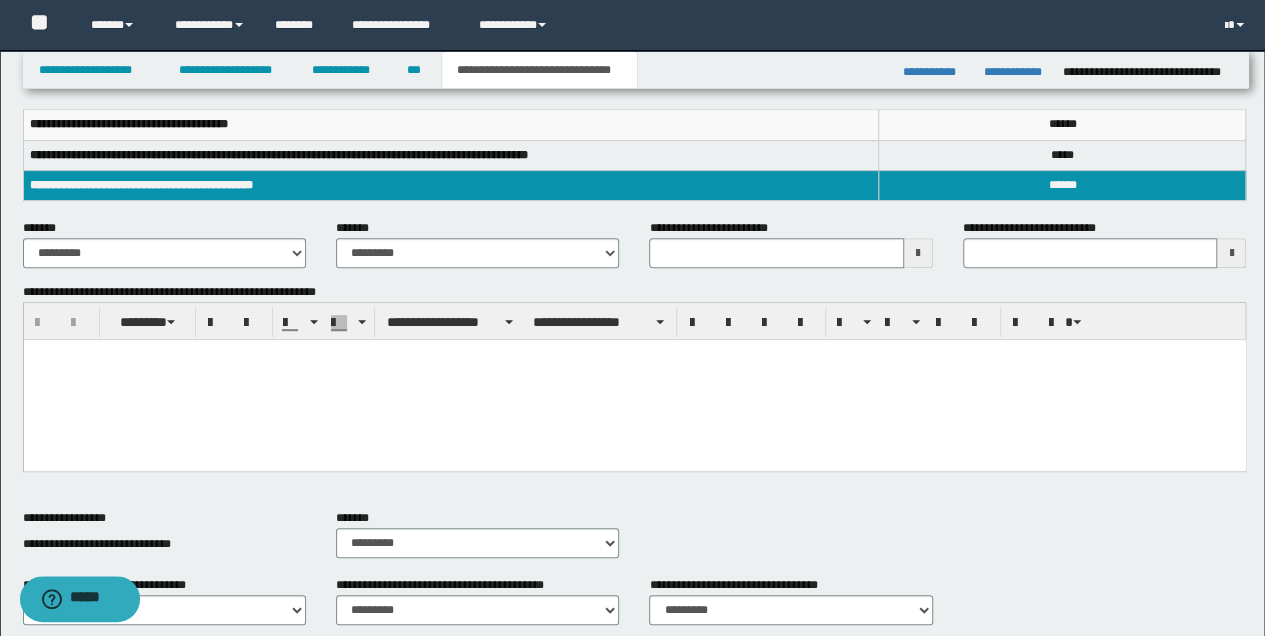 click at bounding box center (634, 355) 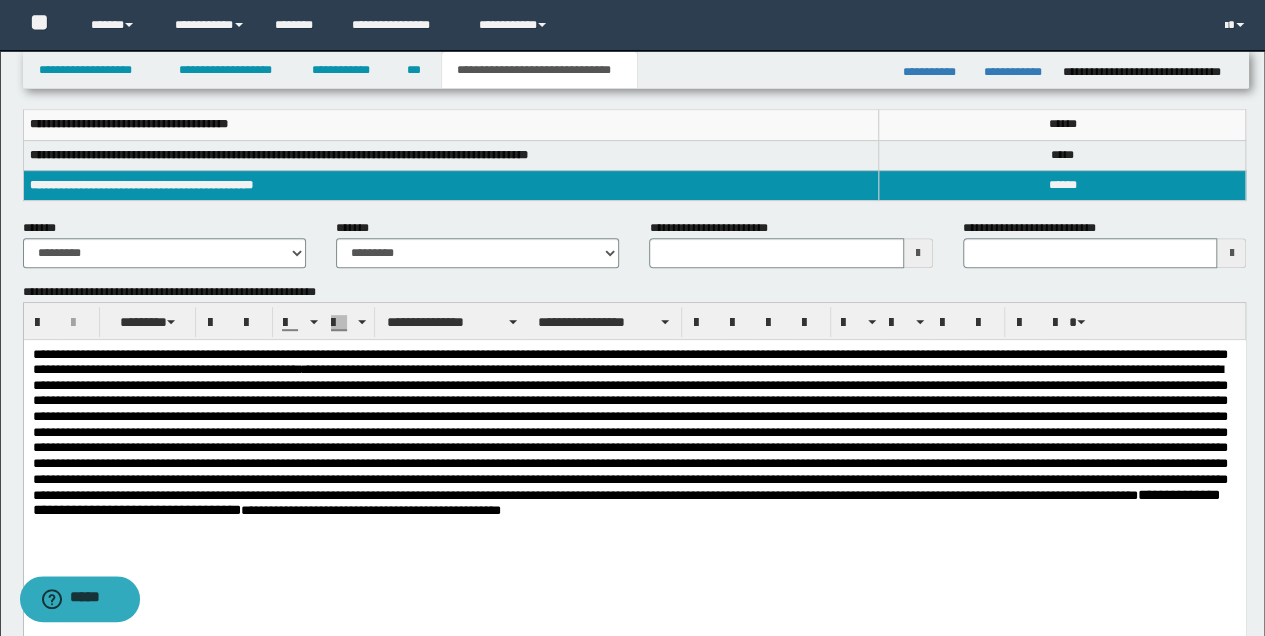 click at bounding box center (918, 253) 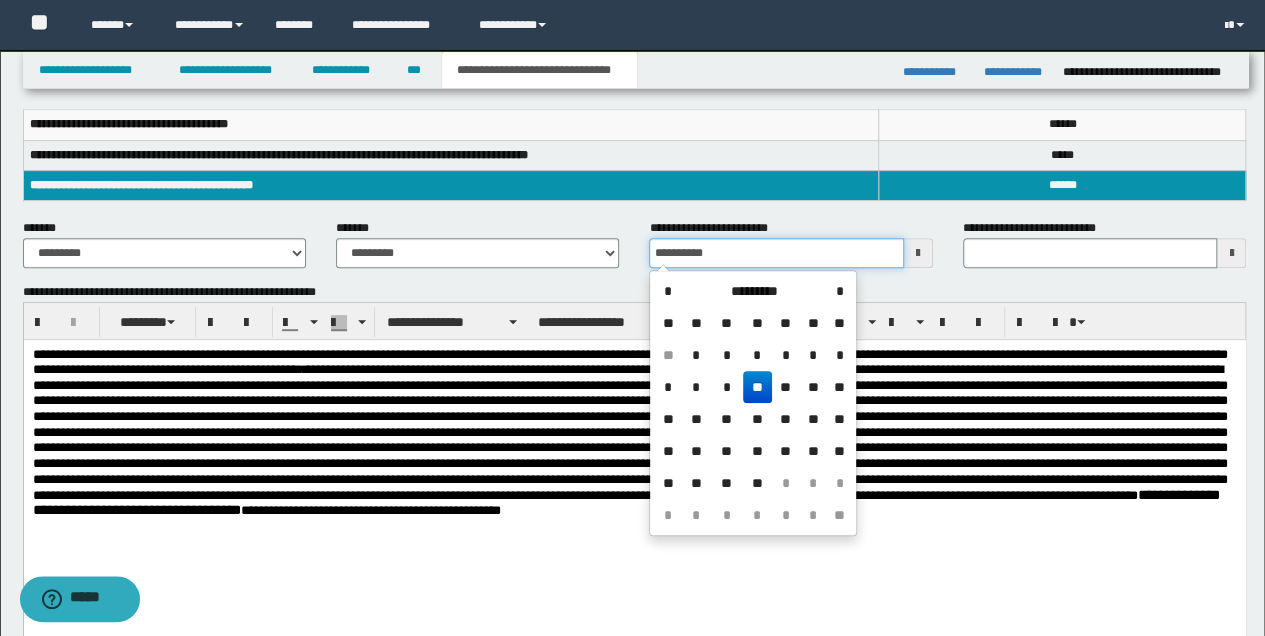 type on "**********" 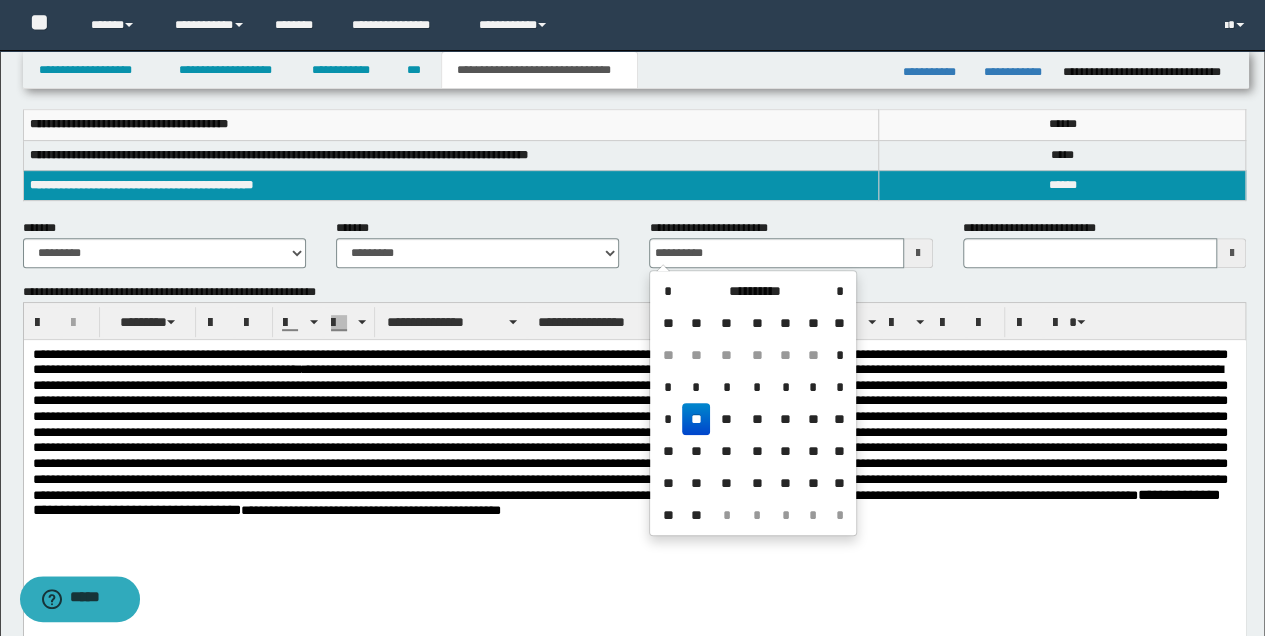 click on "**" at bounding box center (696, 419) 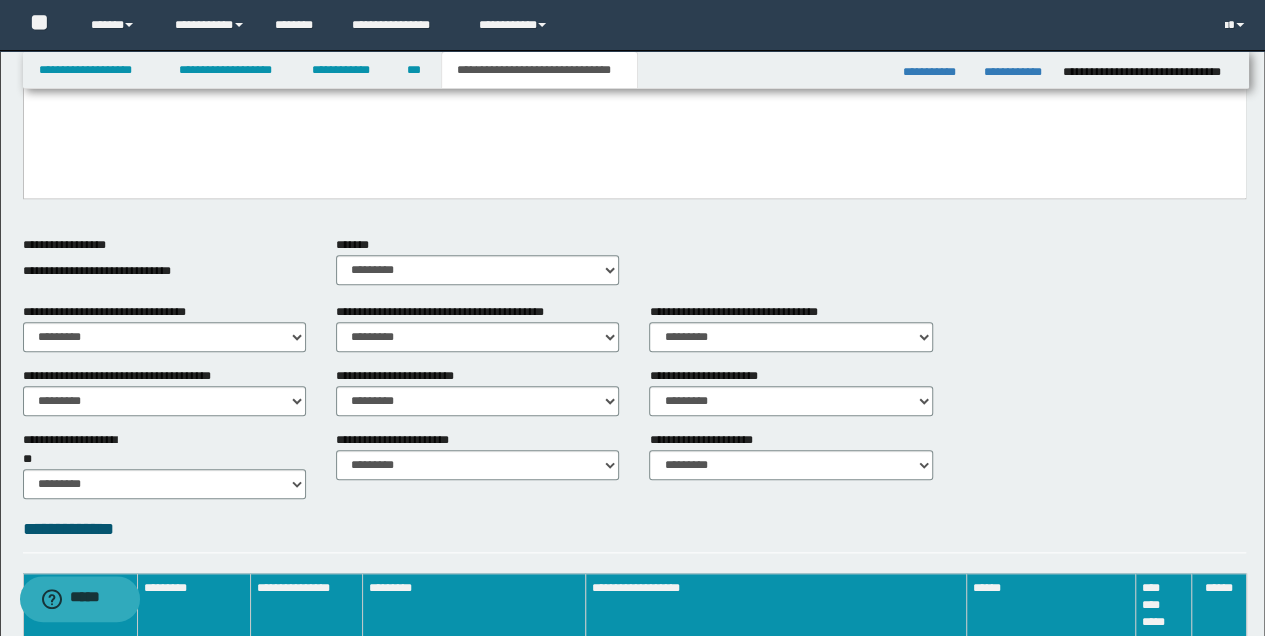 scroll, scrollTop: 821, scrollLeft: 0, axis: vertical 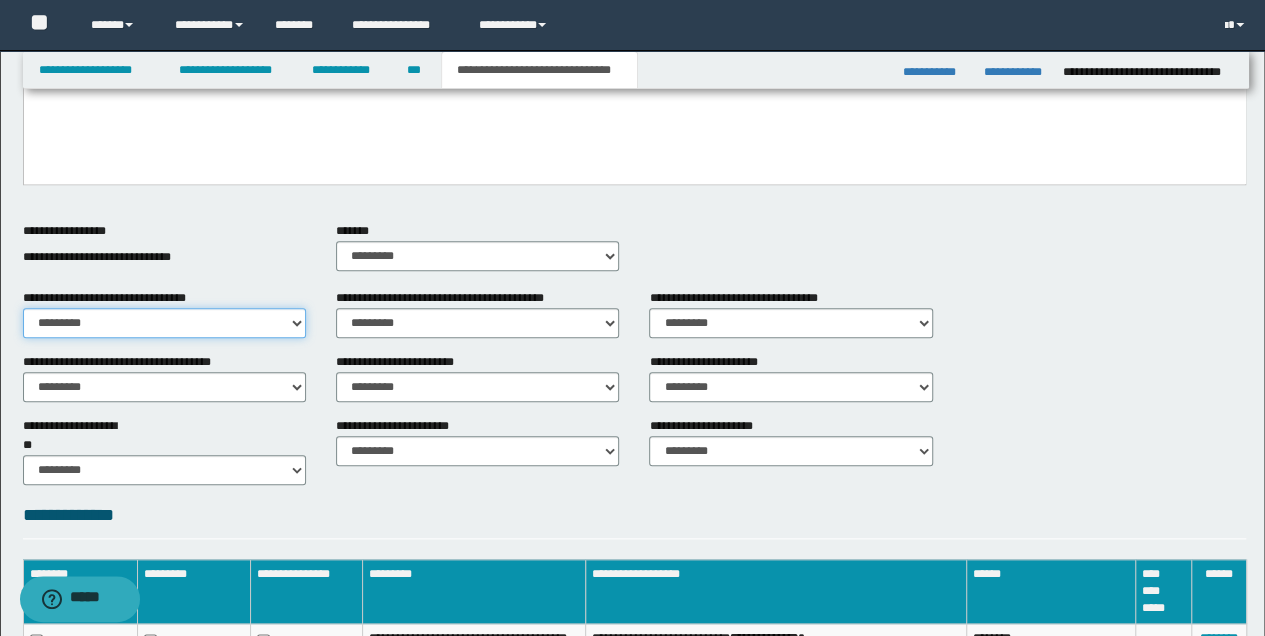 click on "*********
**
**" at bounding box center [164, 323] 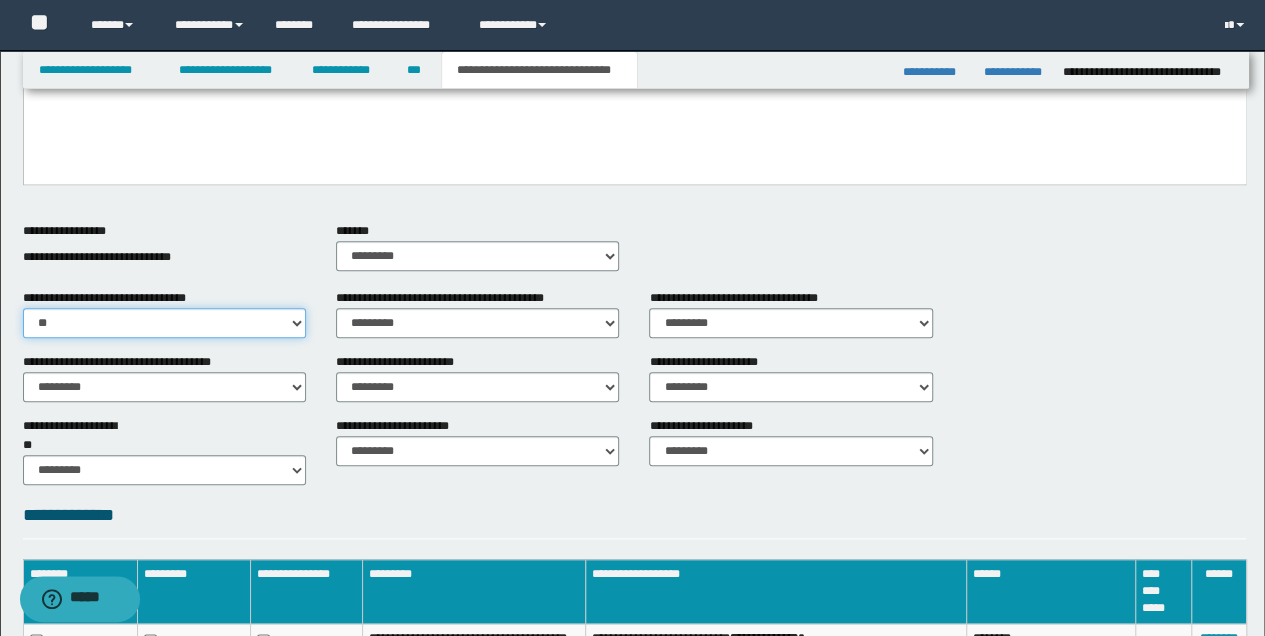 click on "*********
**
**" at bounding box center (164, 323) 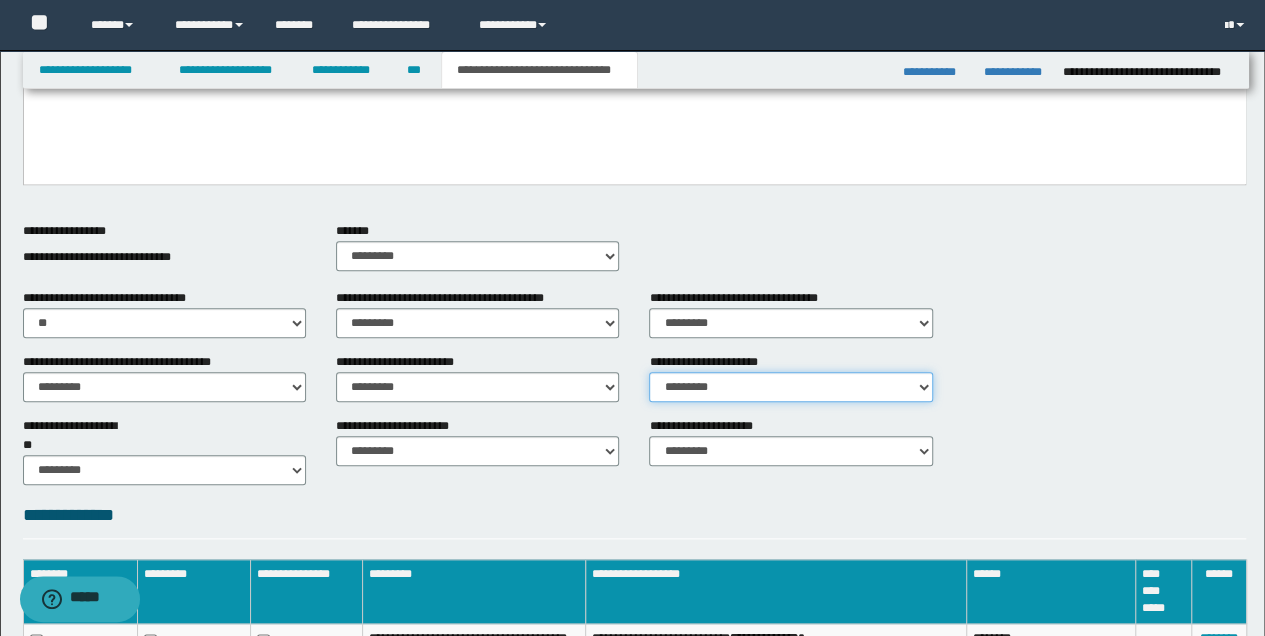 click on "*********
**
**" at bounding box center [790, 387] 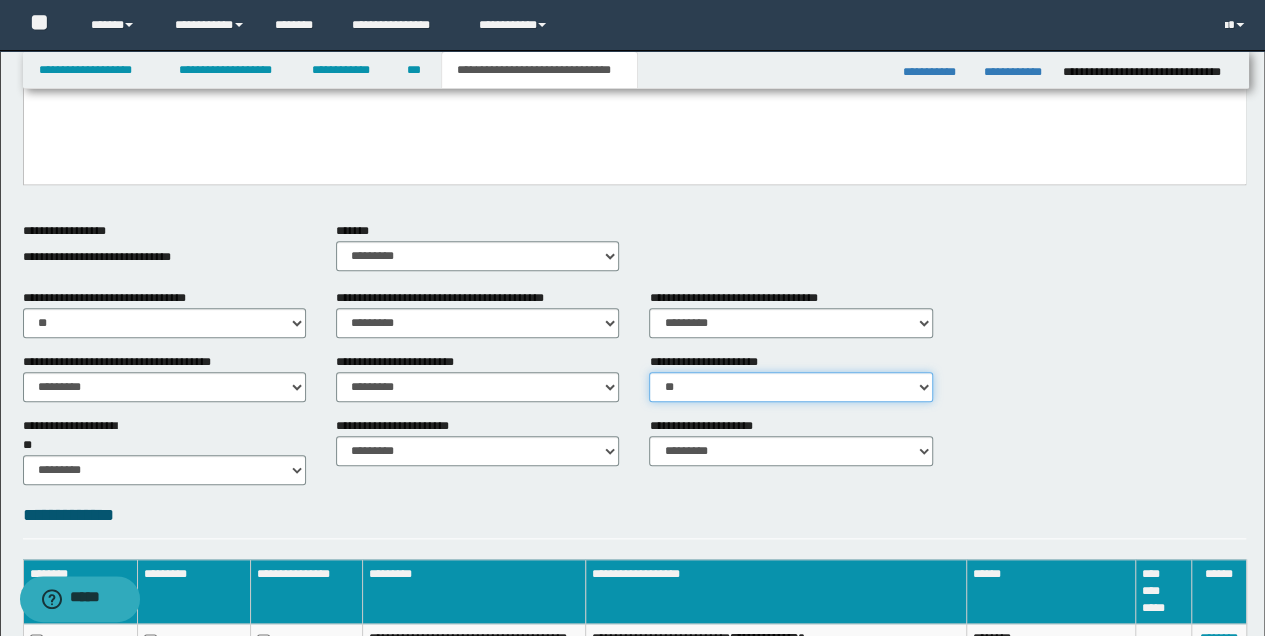 click on "*********
**
**" at bounding box center (790, 387) 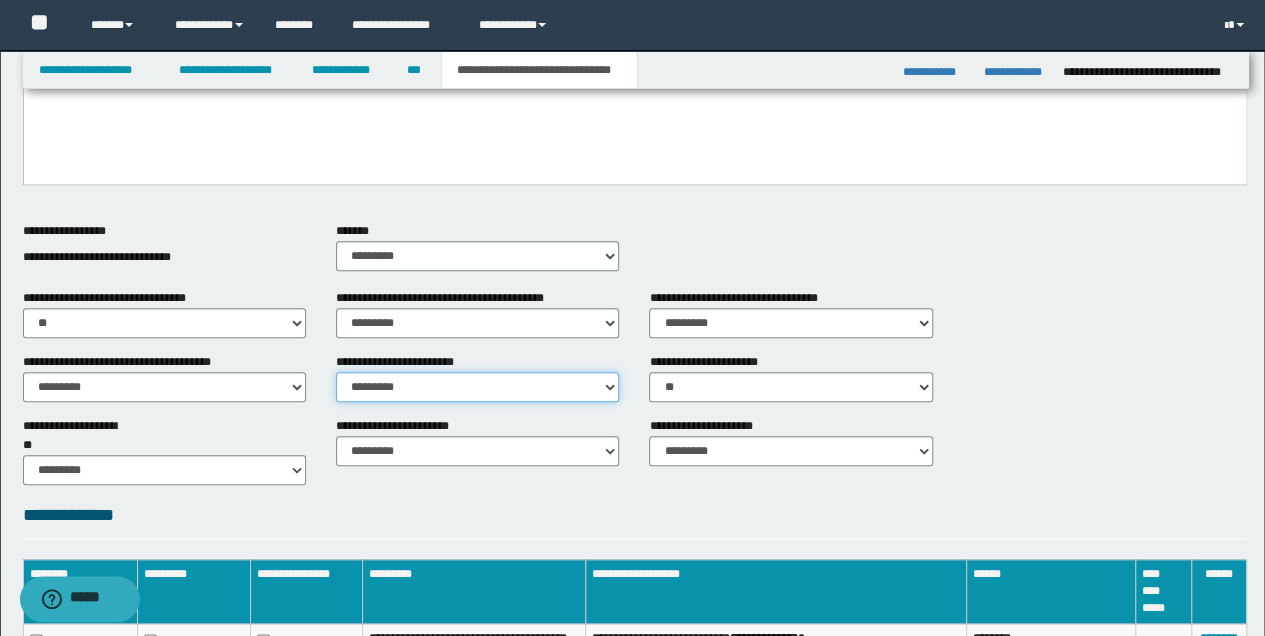 click on "*********
**
**" at bounding box center (477, 387) 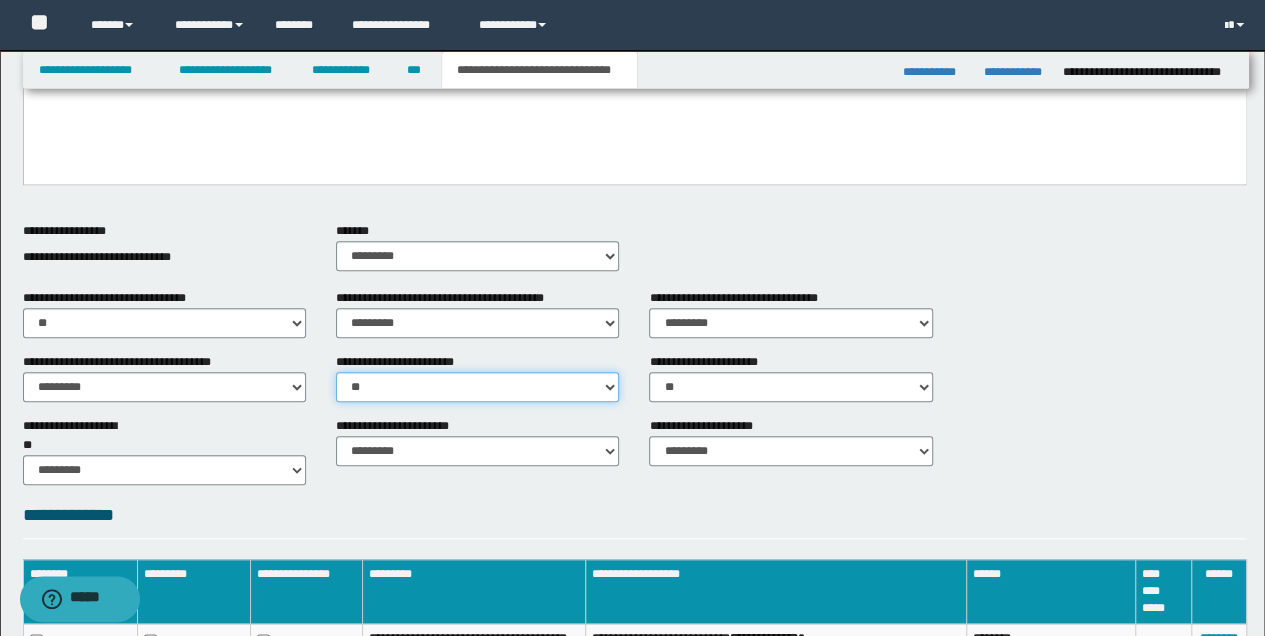 click on "*********
**
**" at bounding box center [477, 387] 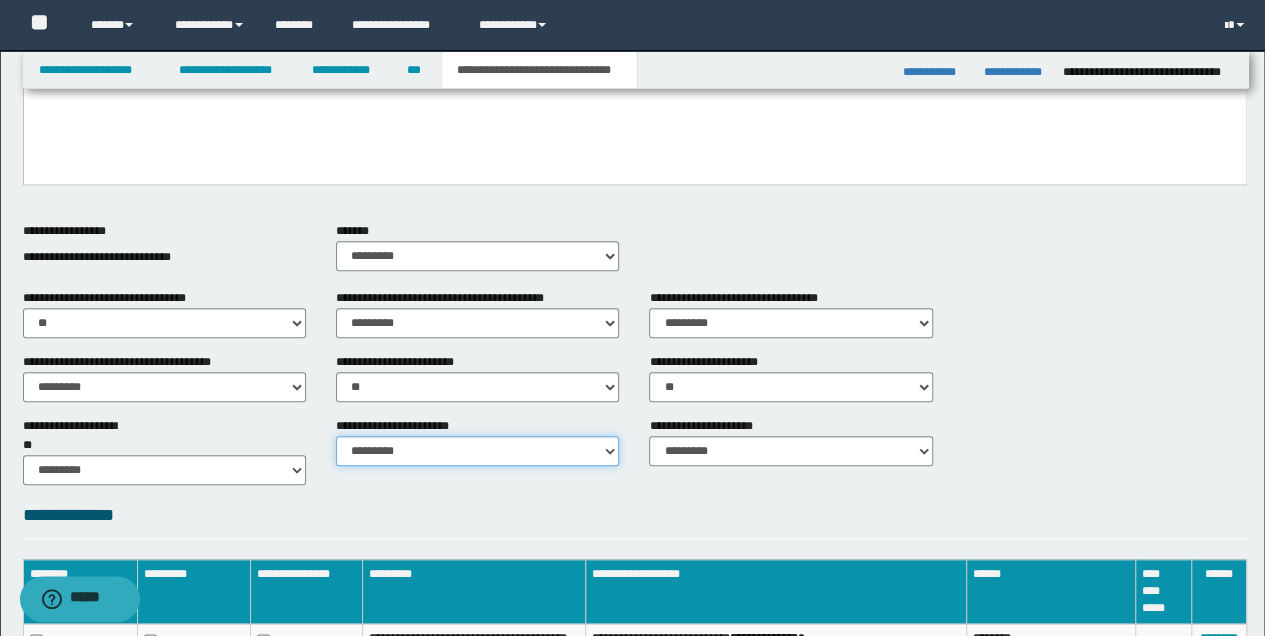 click on "*********
*********
*********" at bounding box center [477, 451] 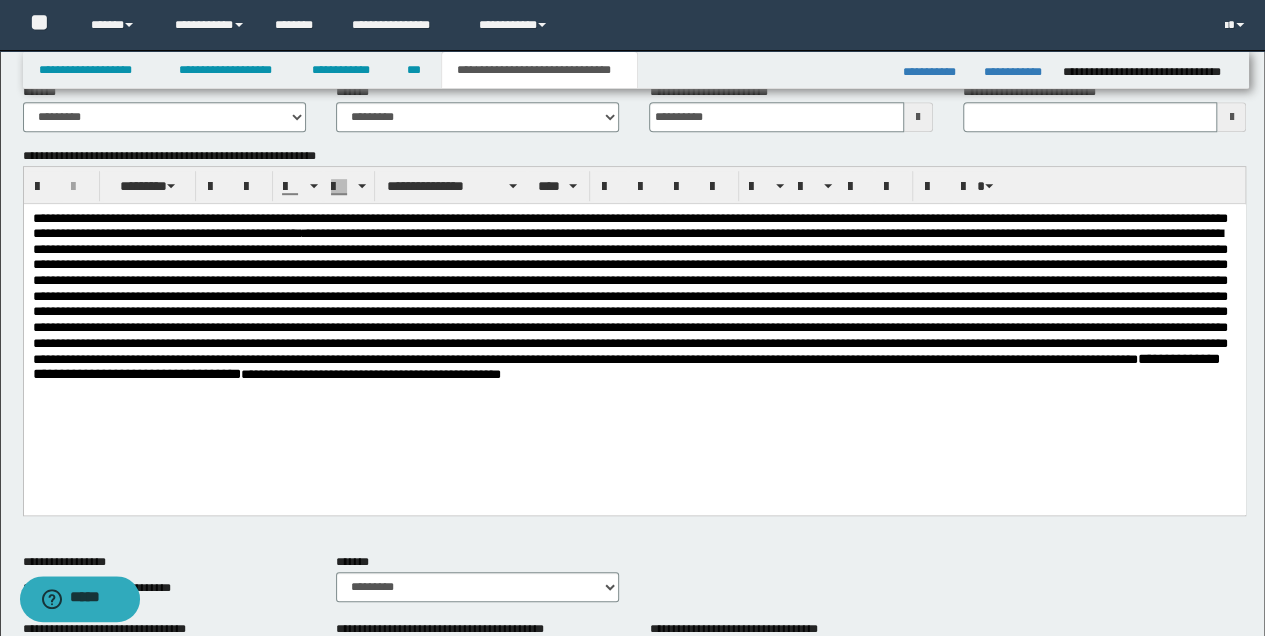scroll, scrollTop: 421, scrollLeft: 0, axis: vertical 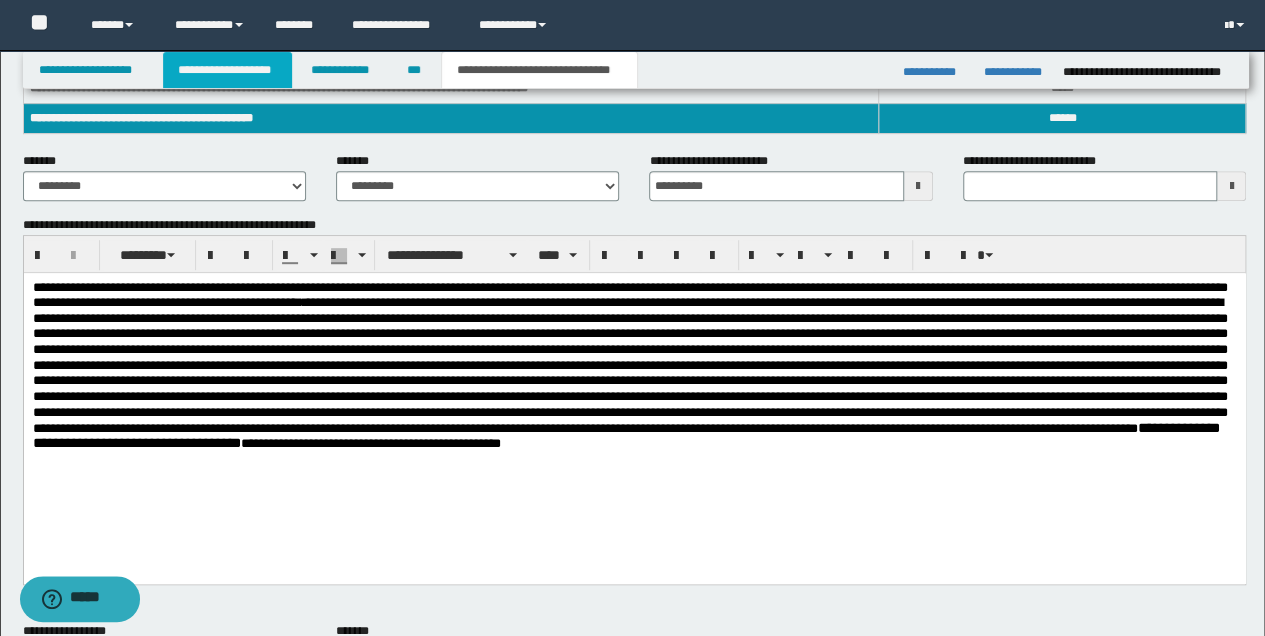 click on "**********" at bounding box center [227, 70] 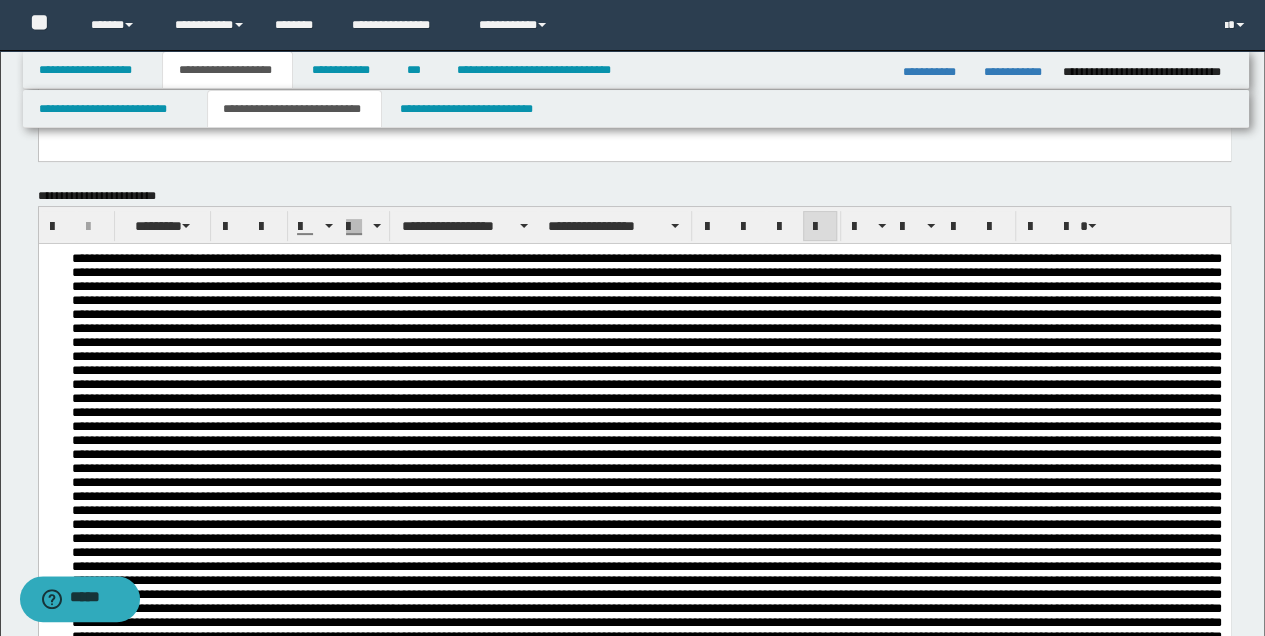 scroll, scrollTop: 185, scrollLeft: 0, axis: vertical 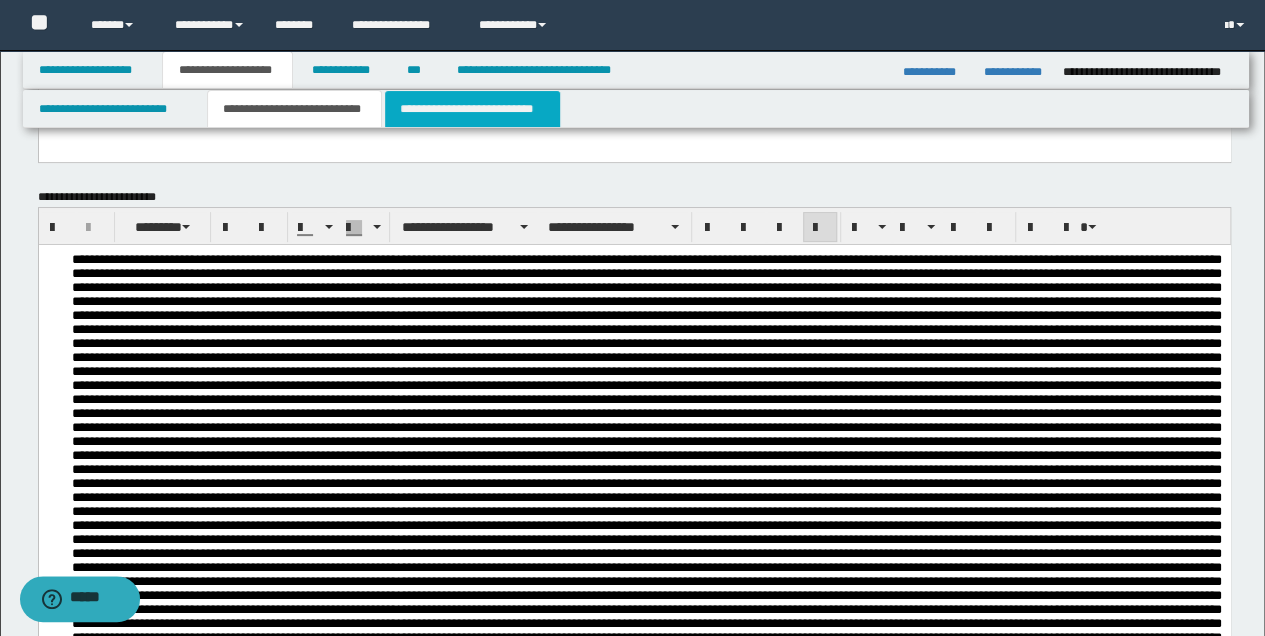 click on "**********" at bounding box center (472, 109) 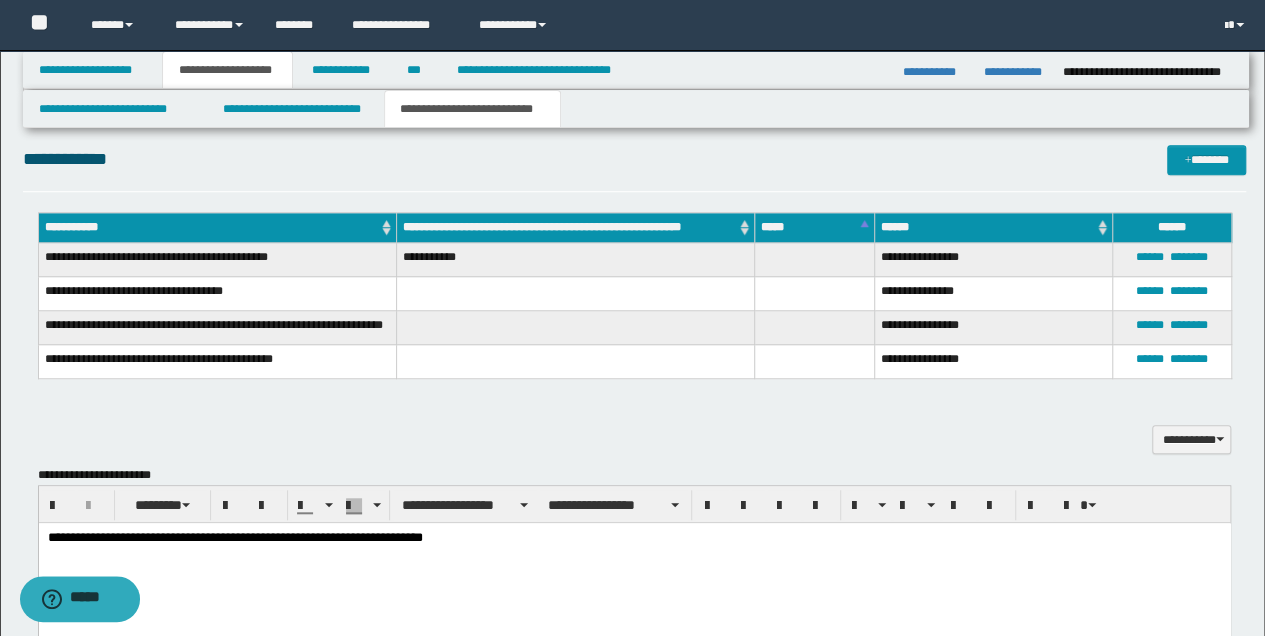scroll, scrollTop: 385, scrollLeft: 0, axis: vertical 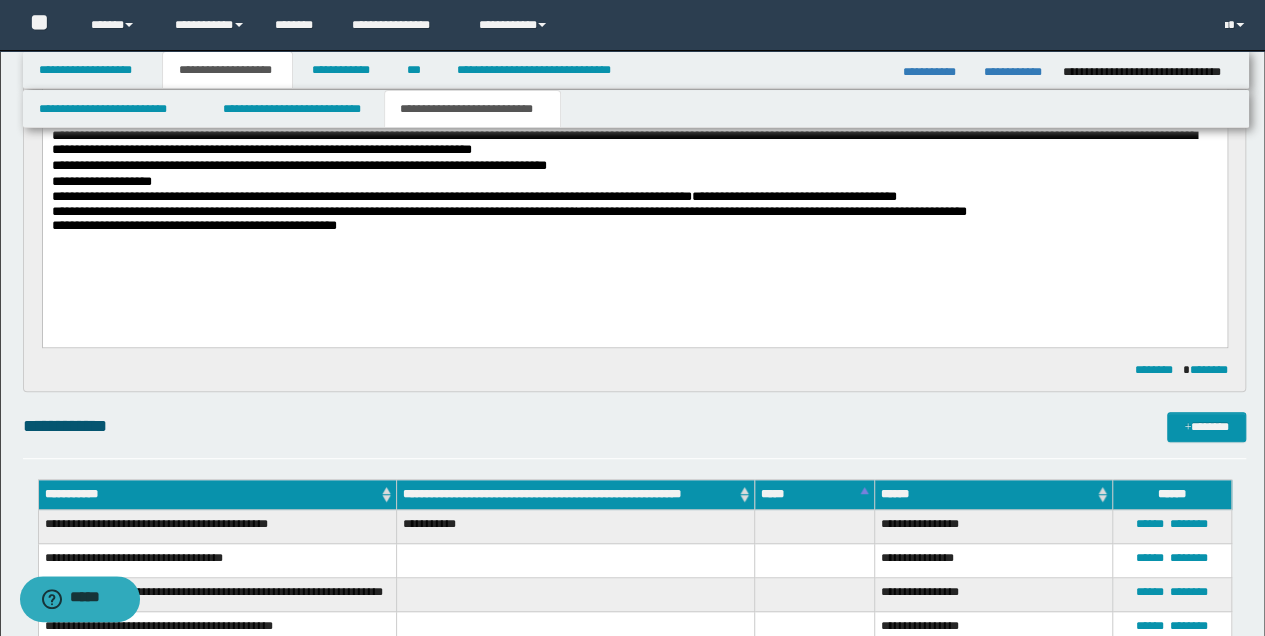 click on "**********" at bounding box center [634, 226] 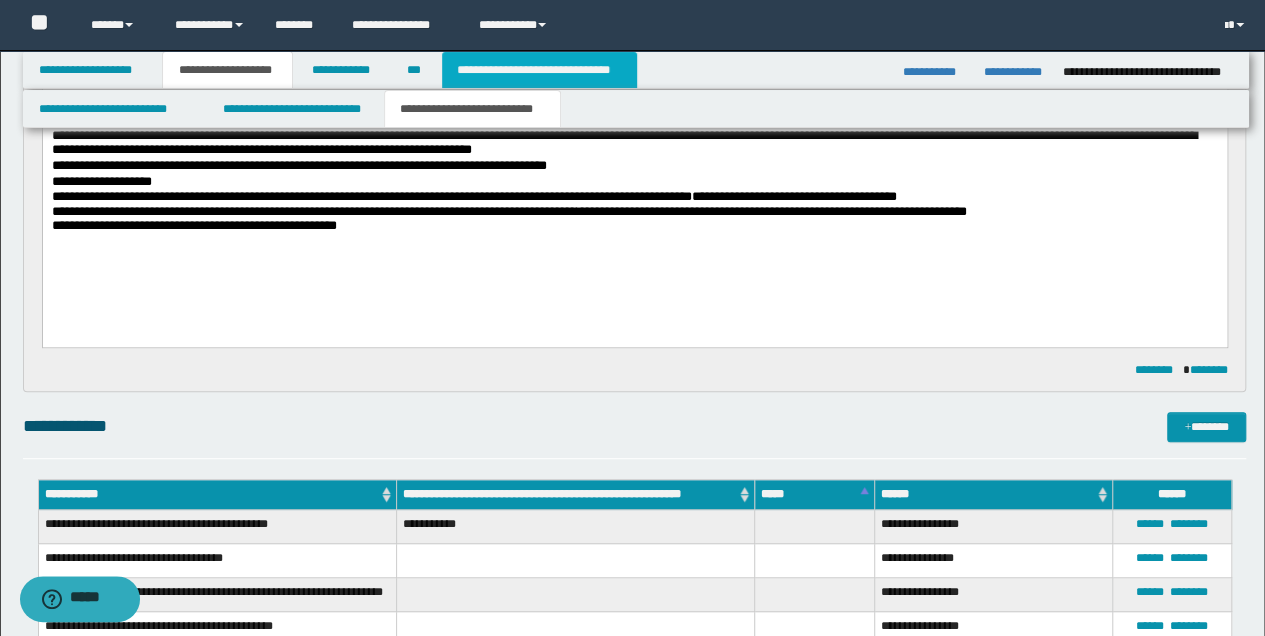 click on "**********" at bounding box center (539, 70) 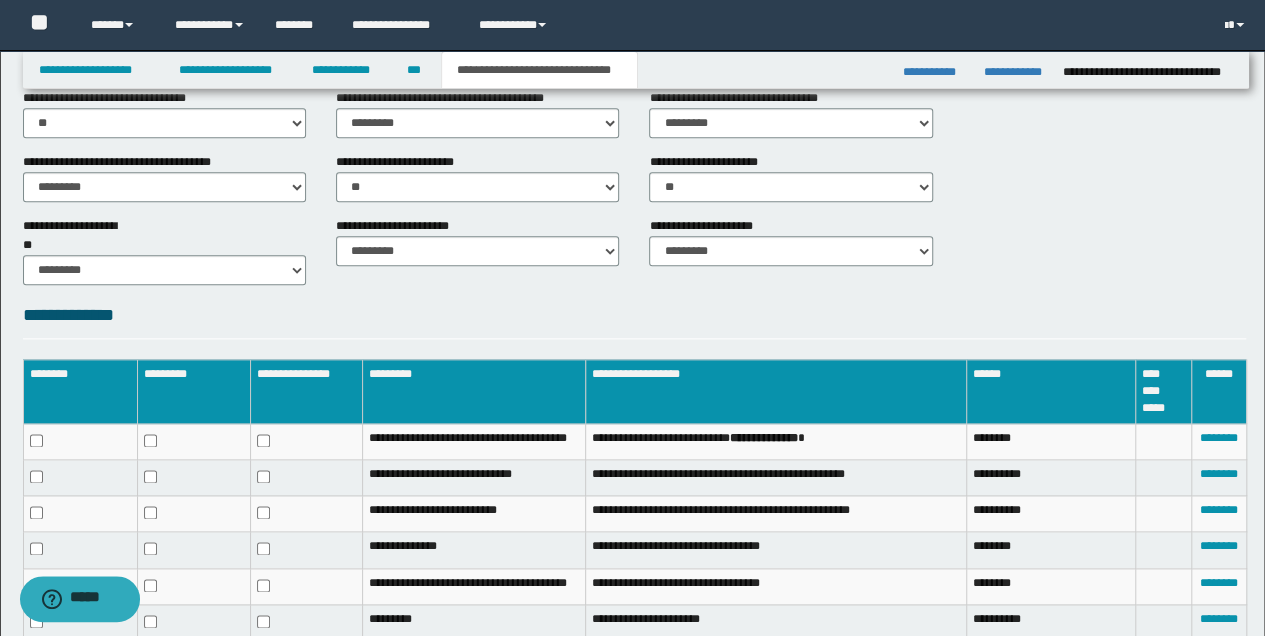 scroll, scrollTop: 1214, scrollLeft: 0, axis: vertical 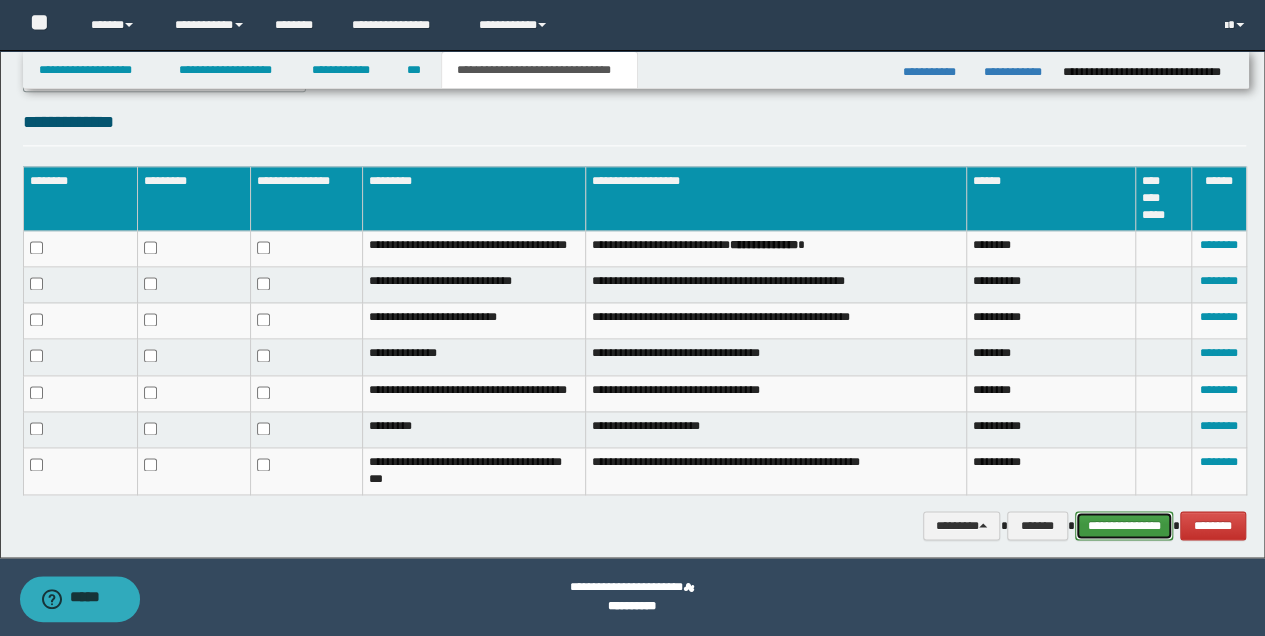 click on "**********" at bounding box center [1124, 525] 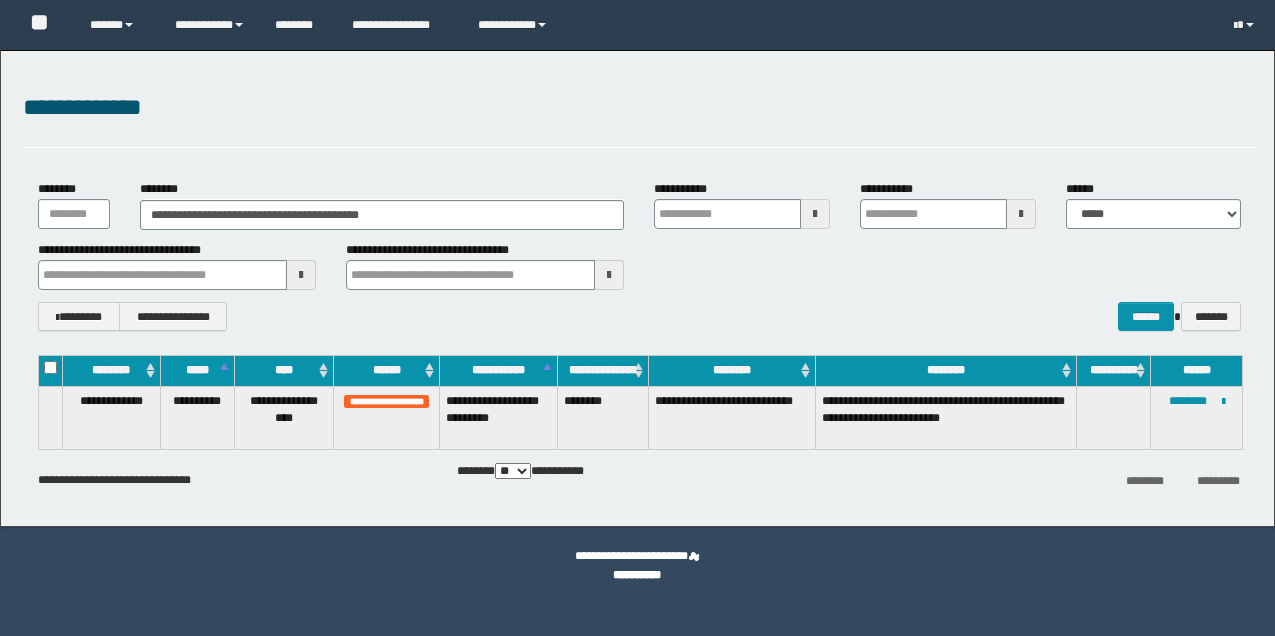 scroll, scrollTop: 0, scrollLeft: 0, axis: both 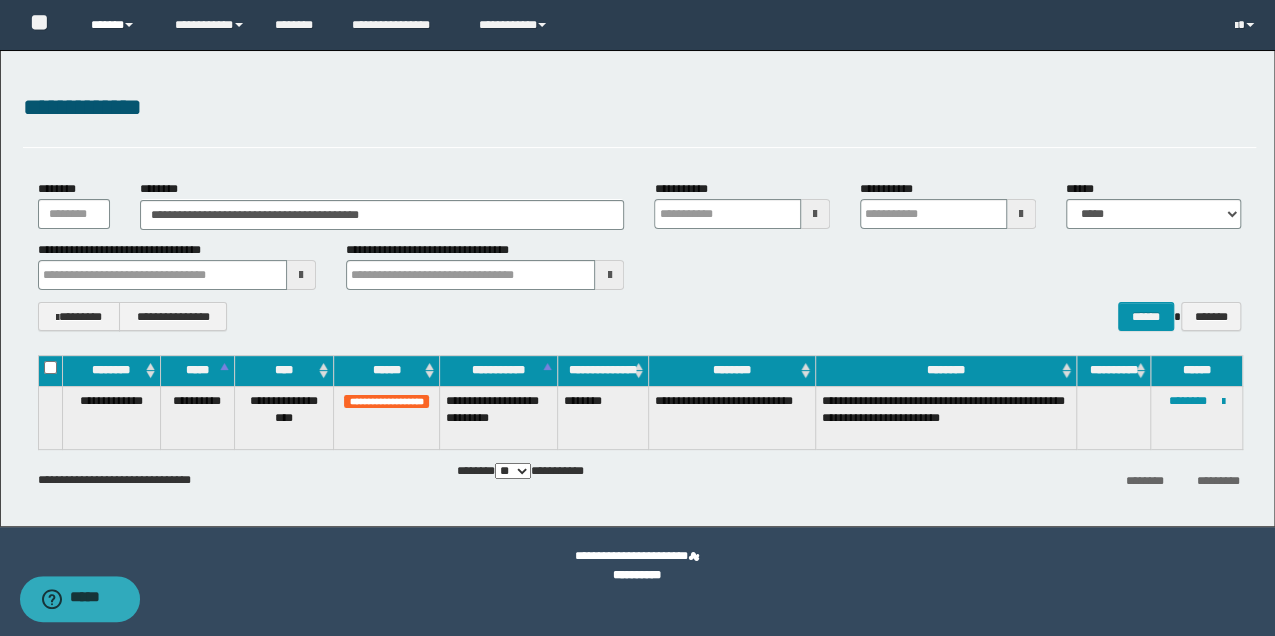 click at bounding box center (129, 25) 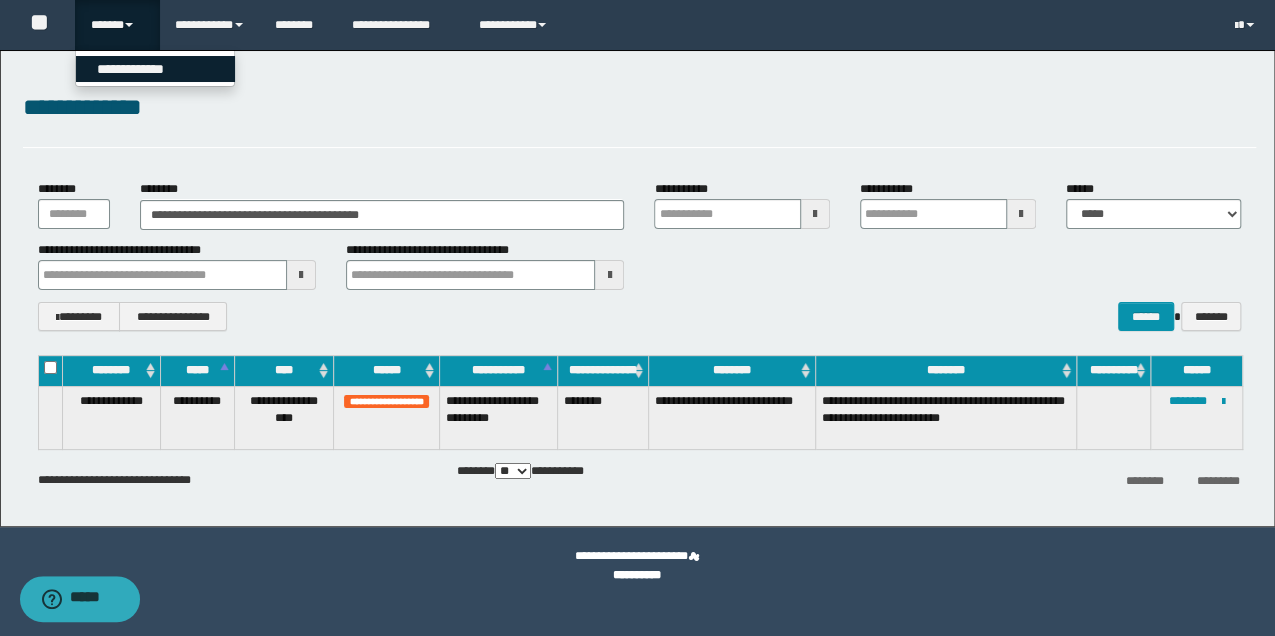 click on "**********" at bounding box center [155, 69] 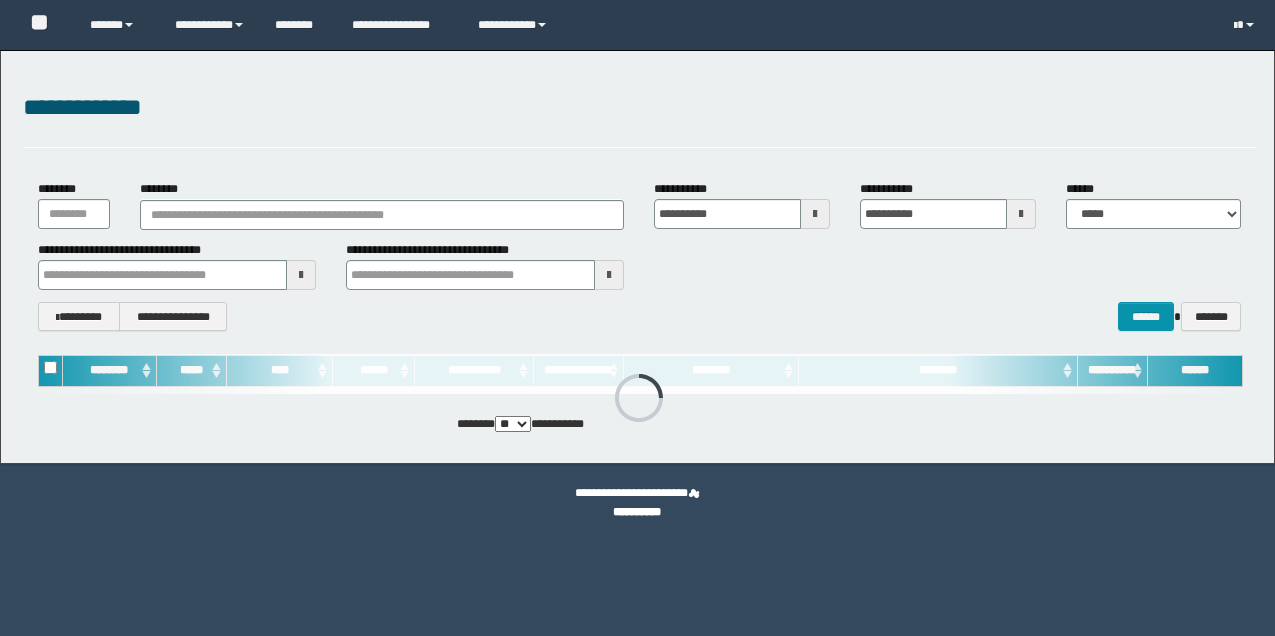 scroll, scrollTop: 0, scrollLeft: 0, axis: both 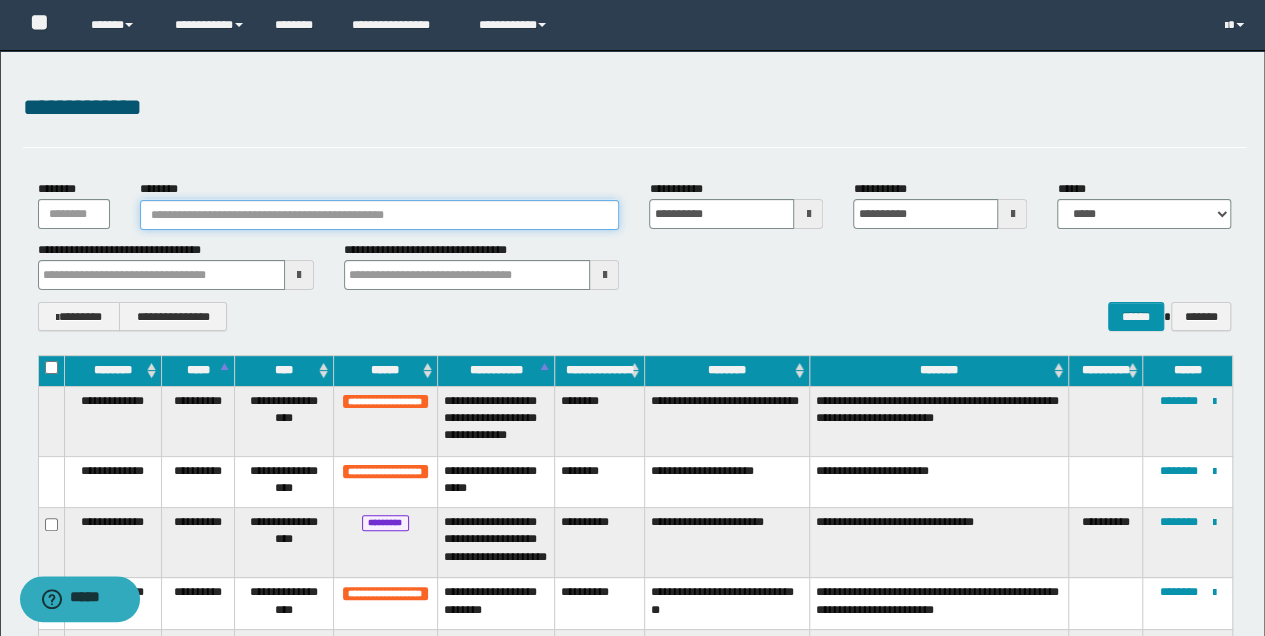 click on "********" at bounding box center (380, 215) 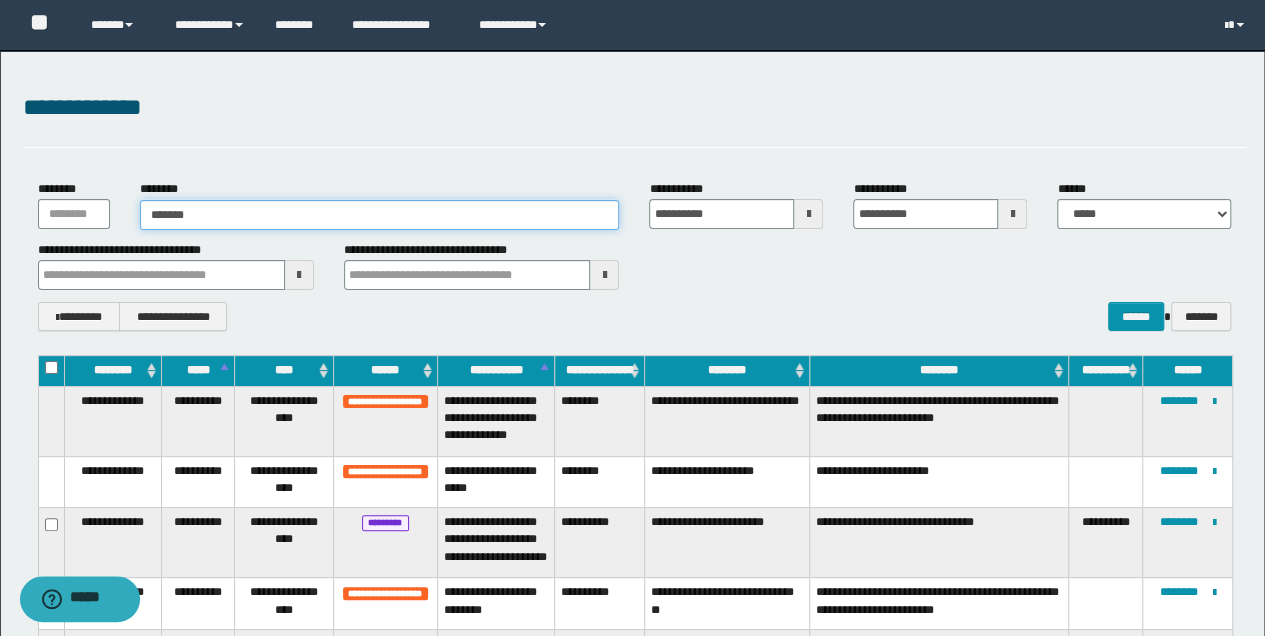 type on "********" 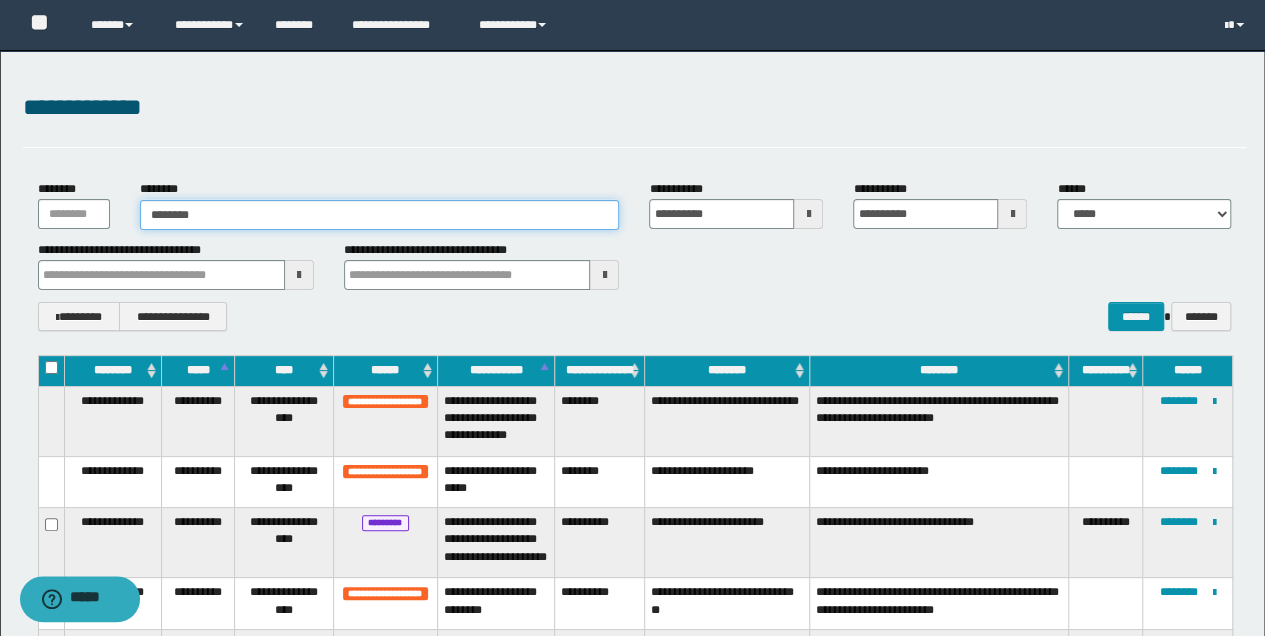 type on "********" 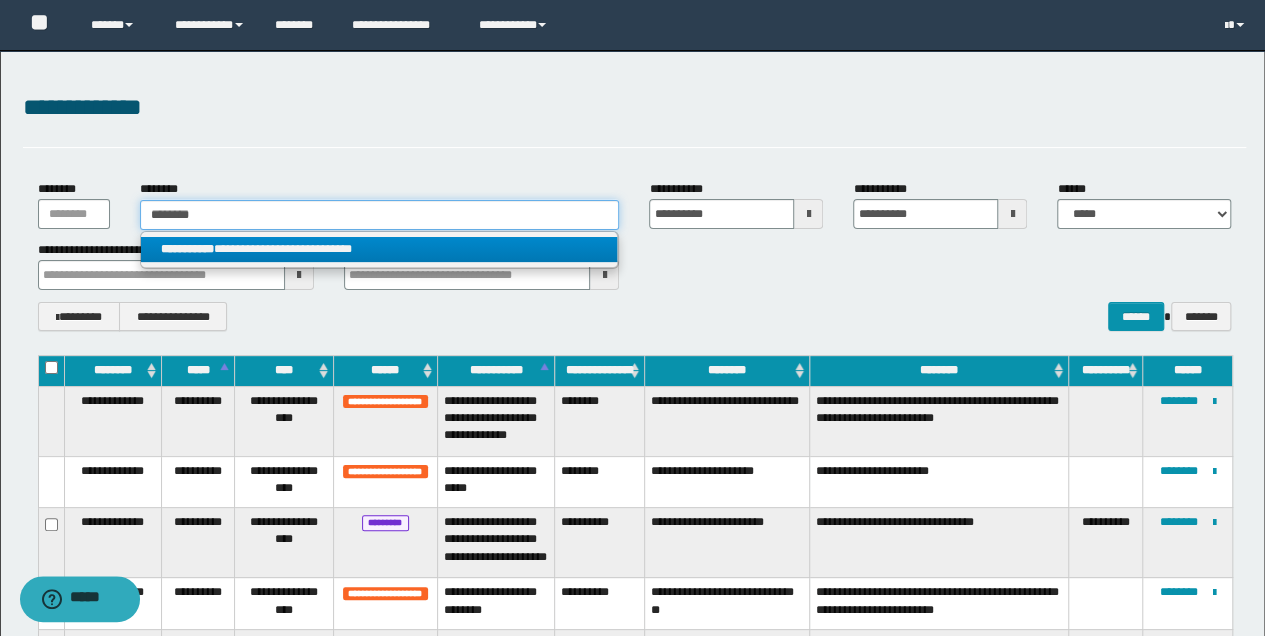type on "********" 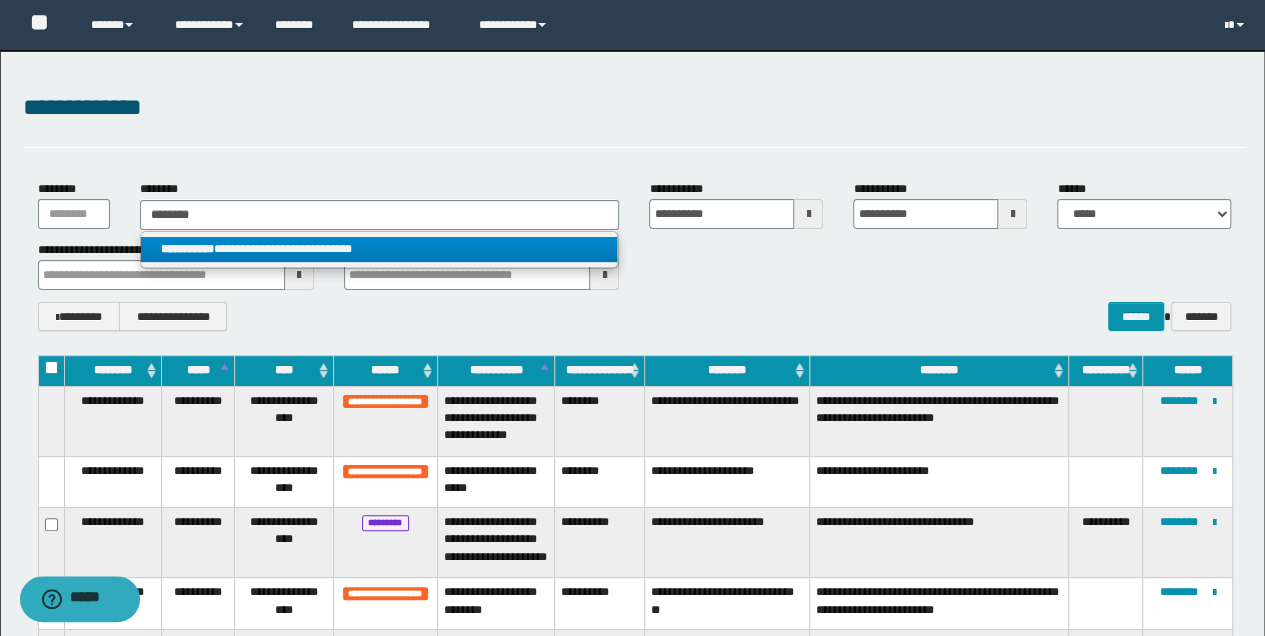 click on "**********" at bounding box center (379, 249) 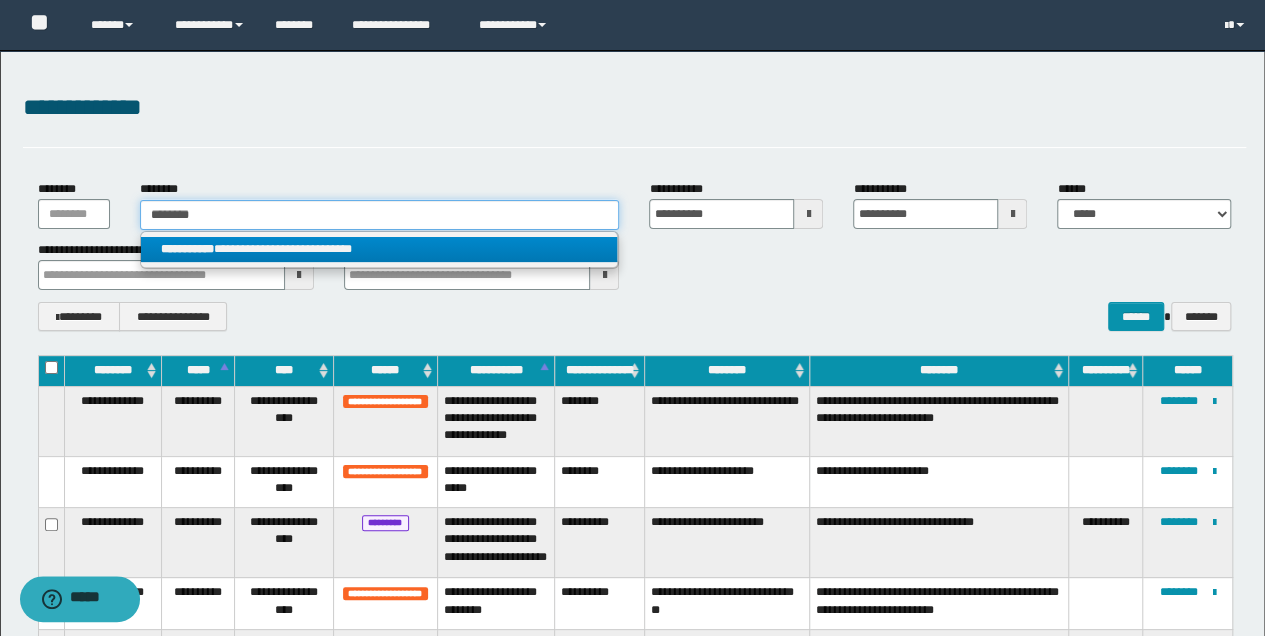 type 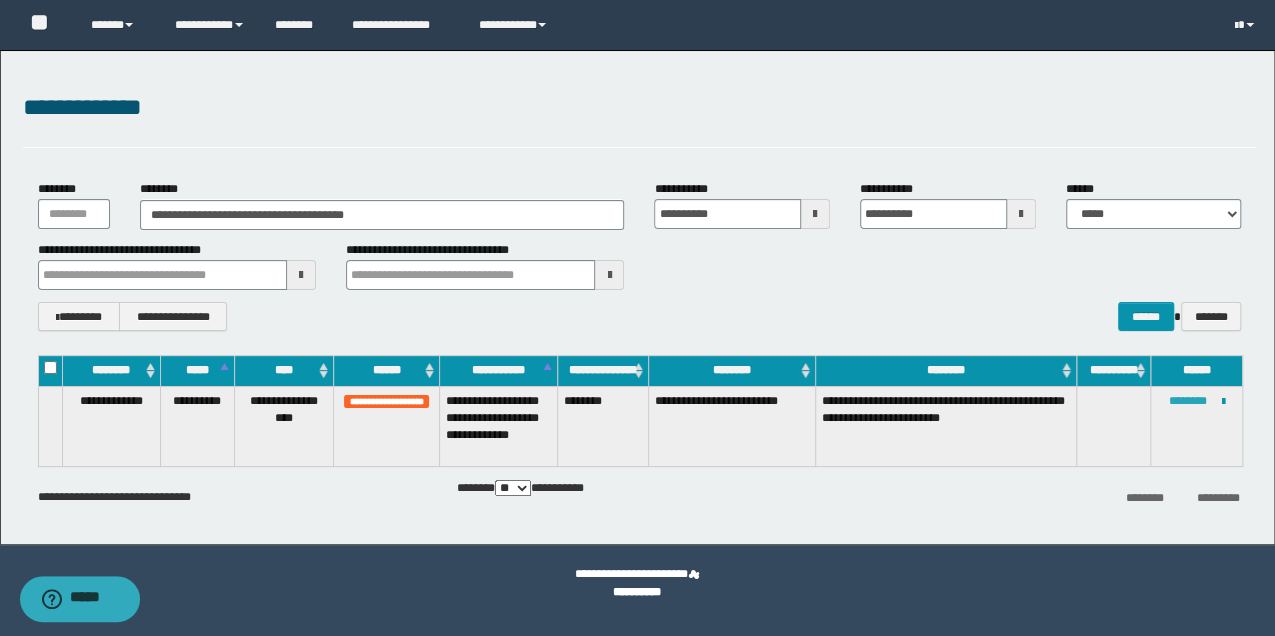 click on "********" at bounding box center [1188, 401] 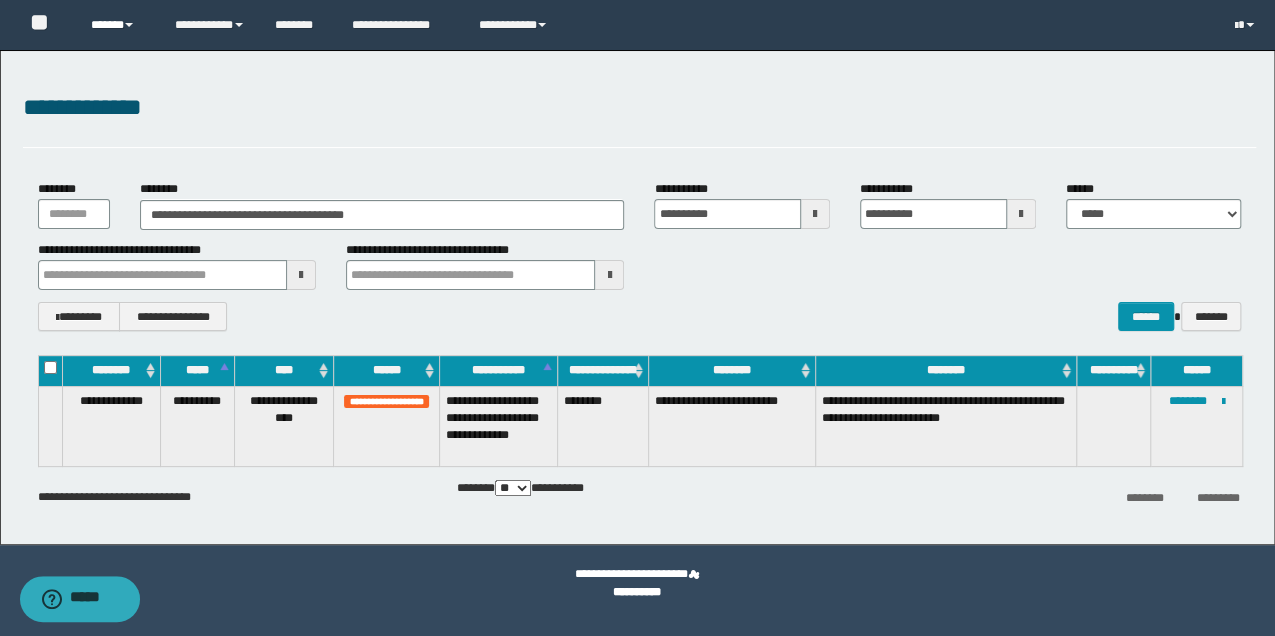 click on "******" at bounding box center [117, 25] 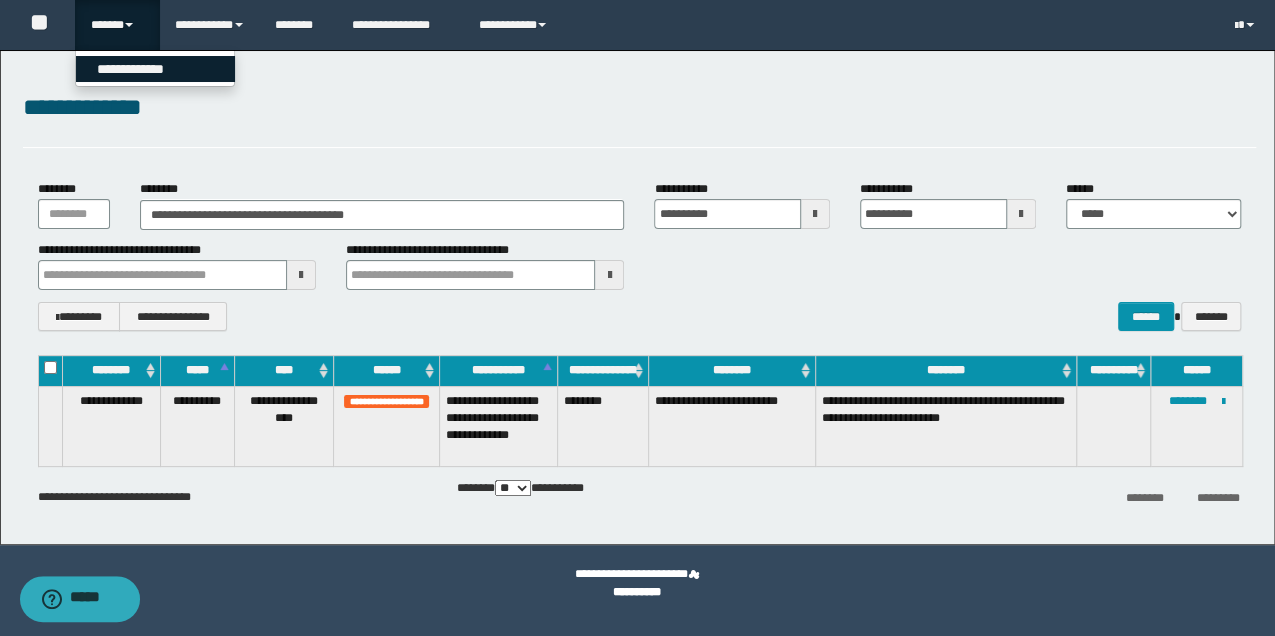 click on "**********" at bounding box center [155, 69] 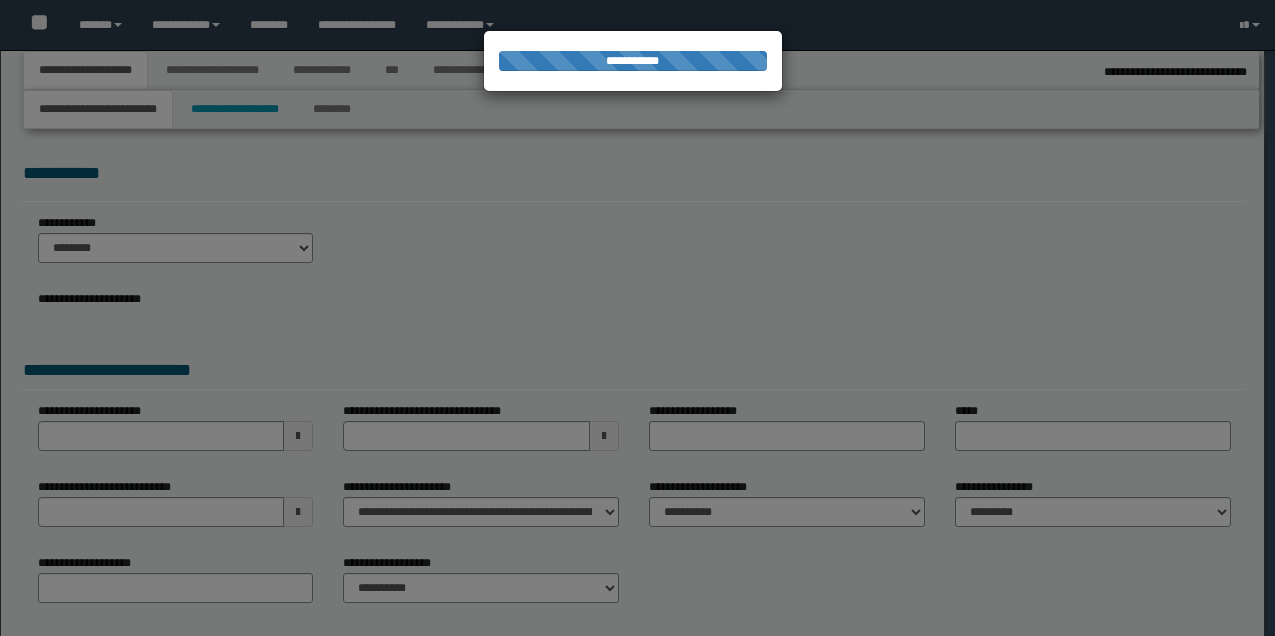 select on "*" 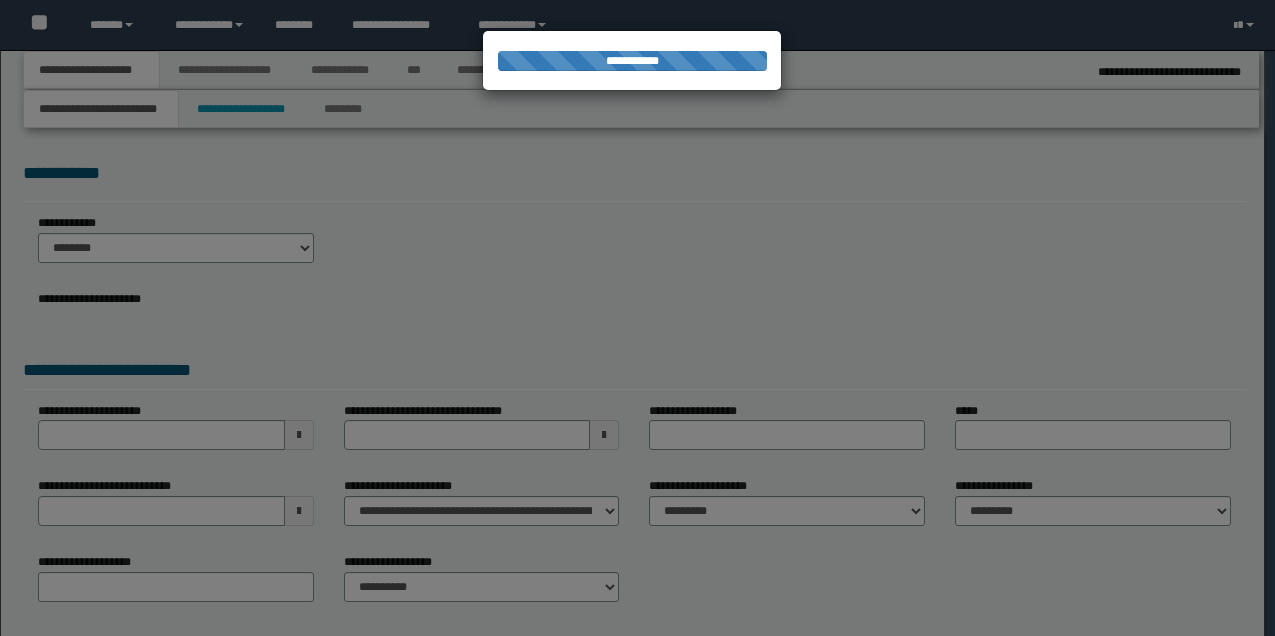 scroll, scrollTop: 0, scrollLeft: 0, axis: both 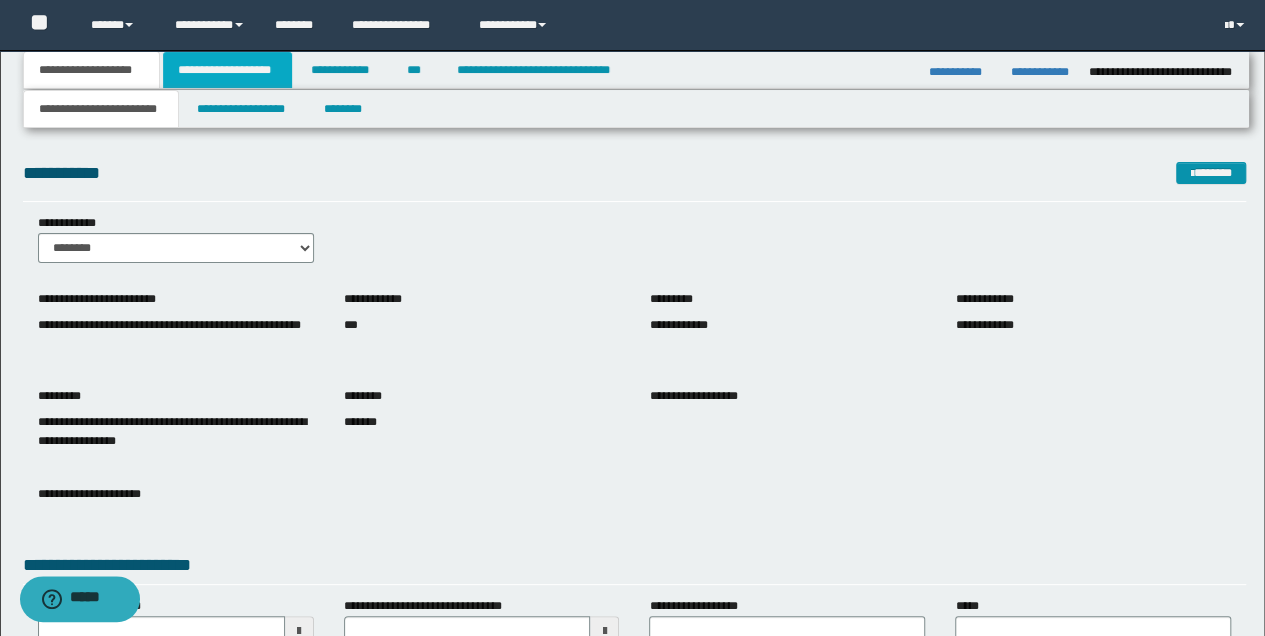click on "**********" at bounding box center [227, 70] 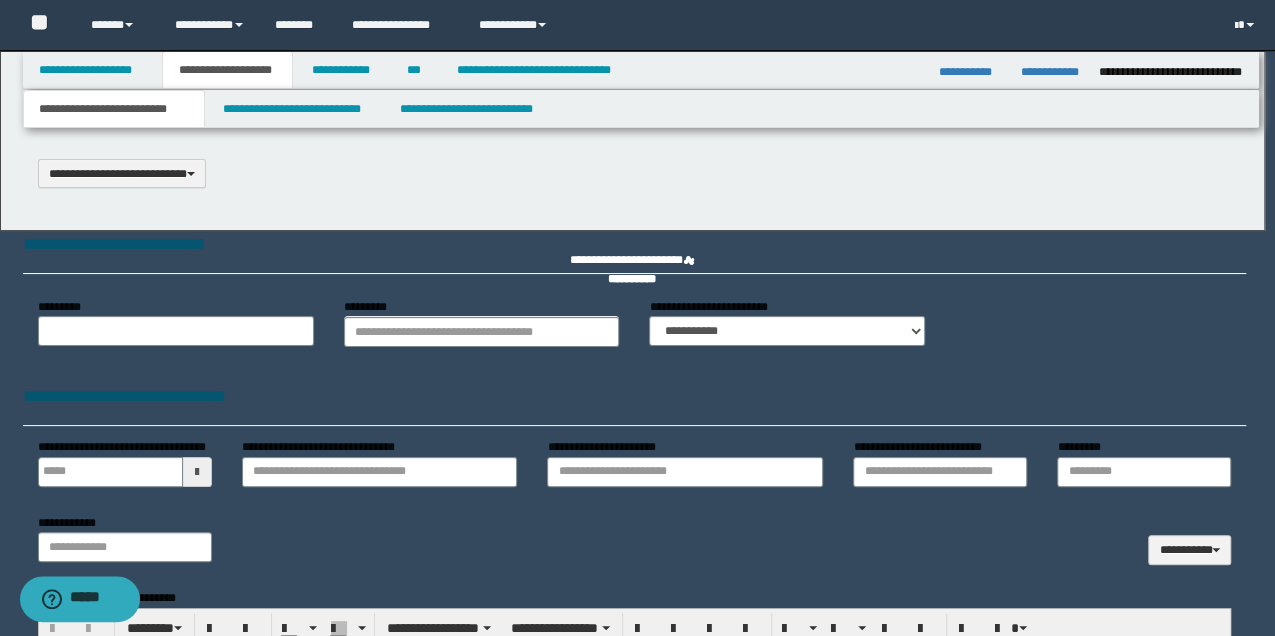 type 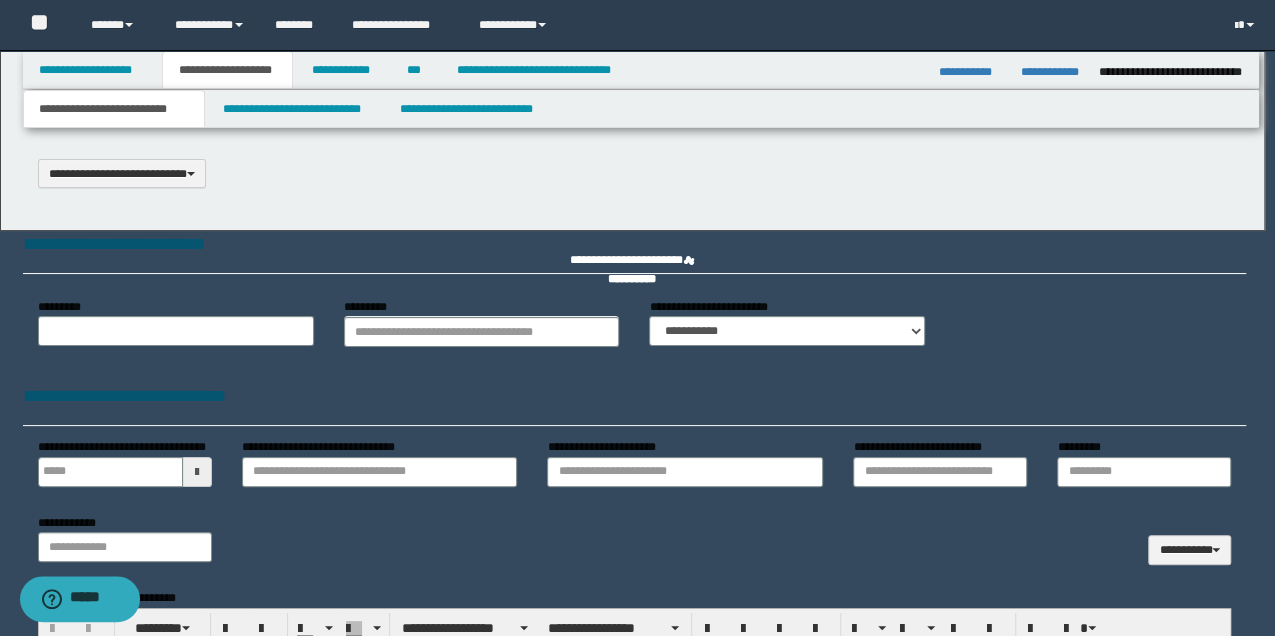 select on "*" 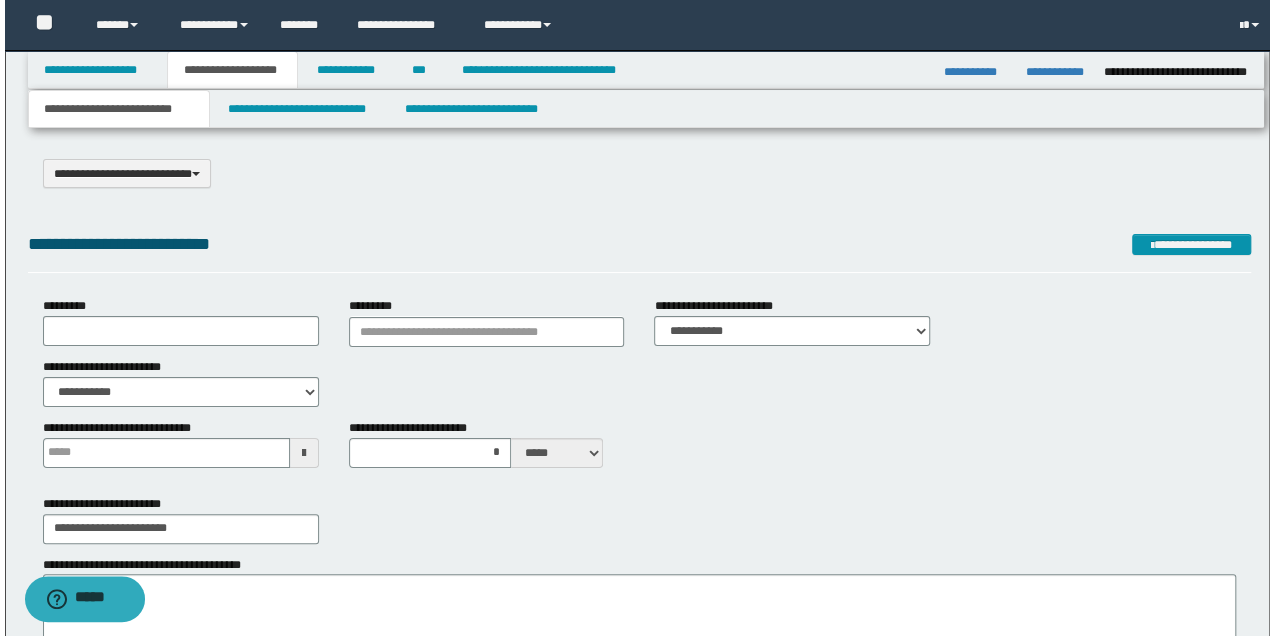 scroll, scrollTop: 0, scrollLeft: 0, axis: both 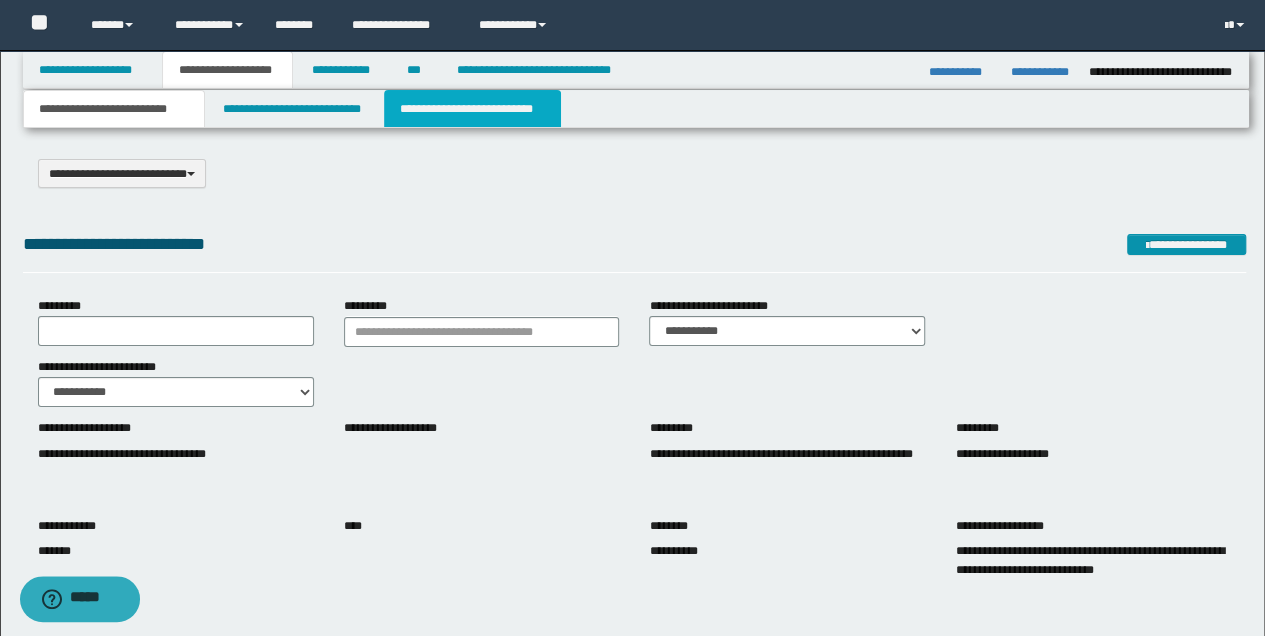 click on "**********" at bounding box center (472, 109) 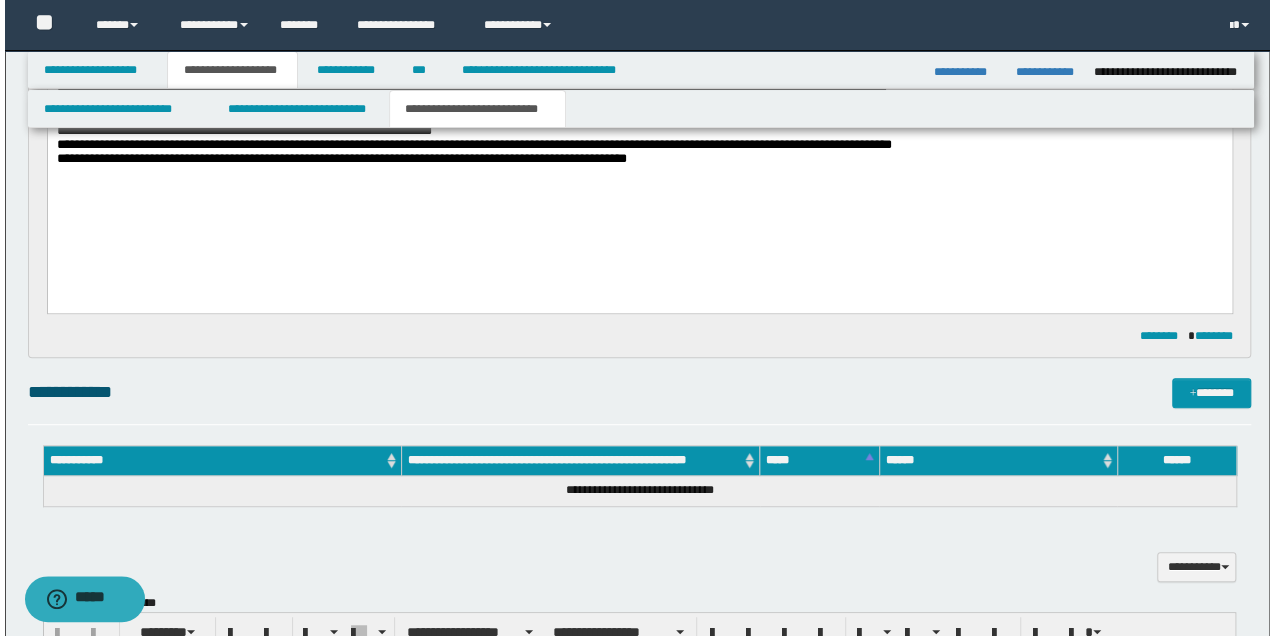 scroll, scrollTop: 400, scrollLeft: 0, axis: vertical 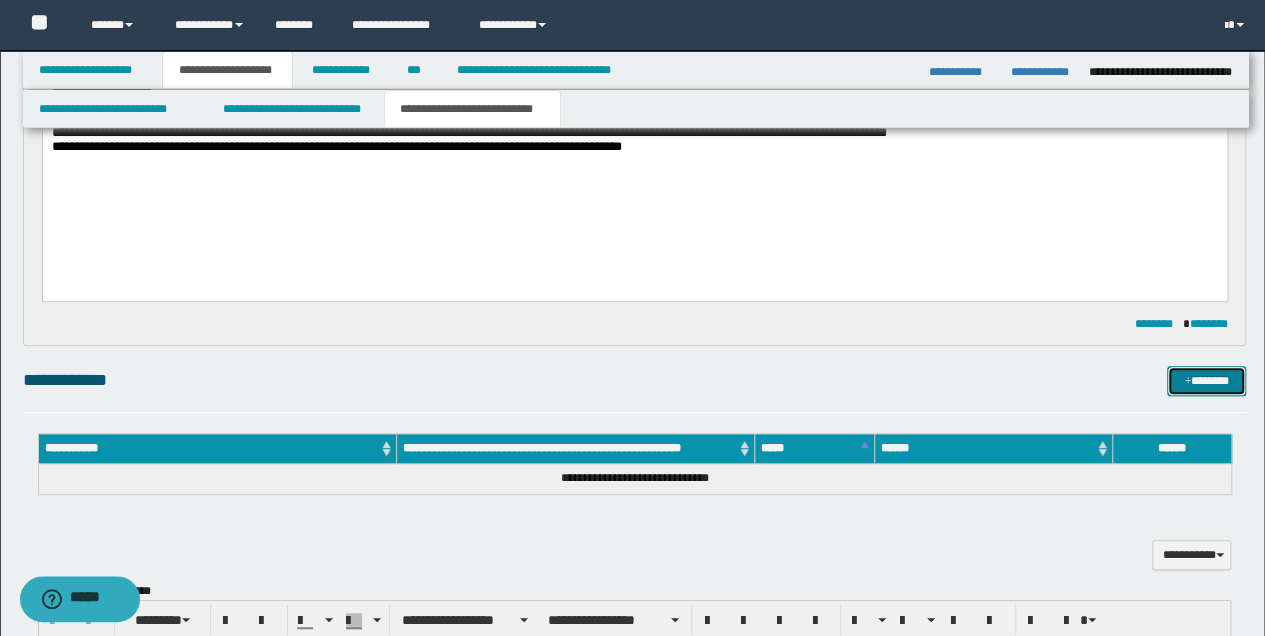 click at bounding box center [1187, 382] 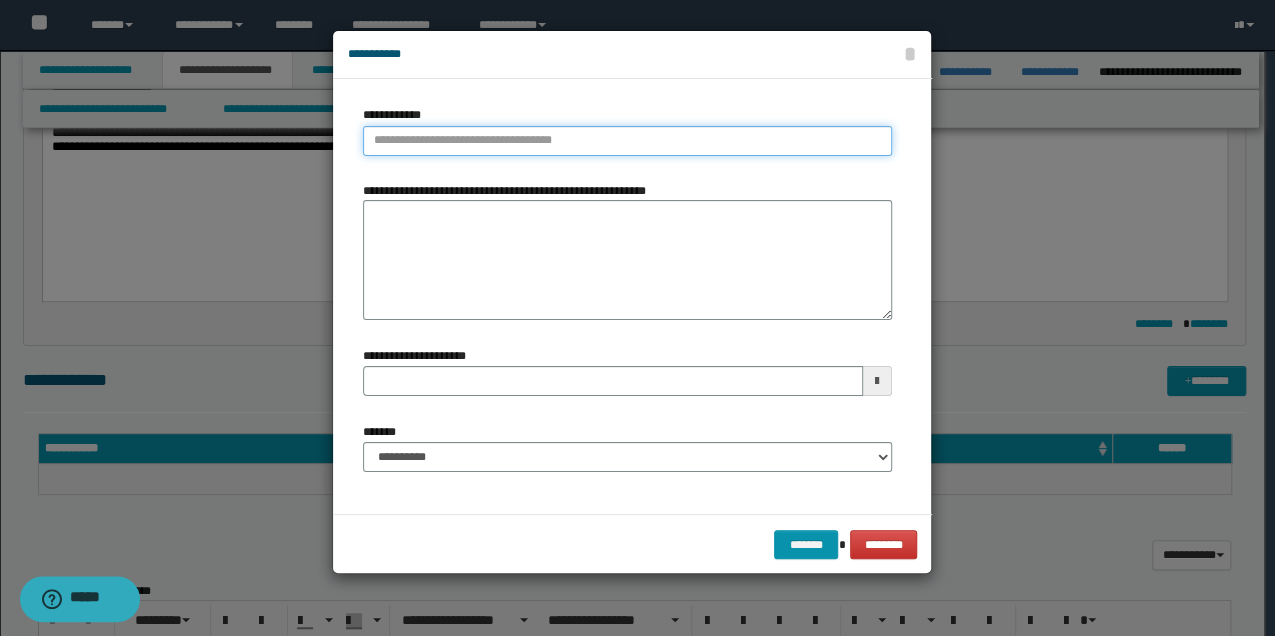 click on "**********" at bounding box center (627, 141) 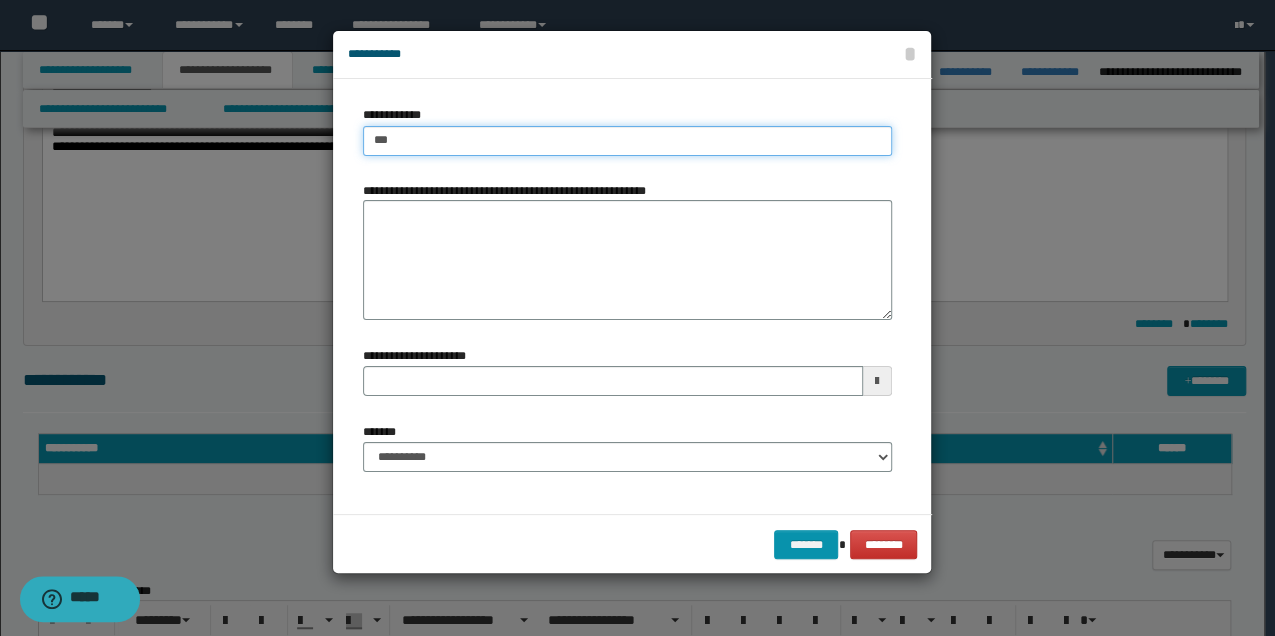 type on "****" 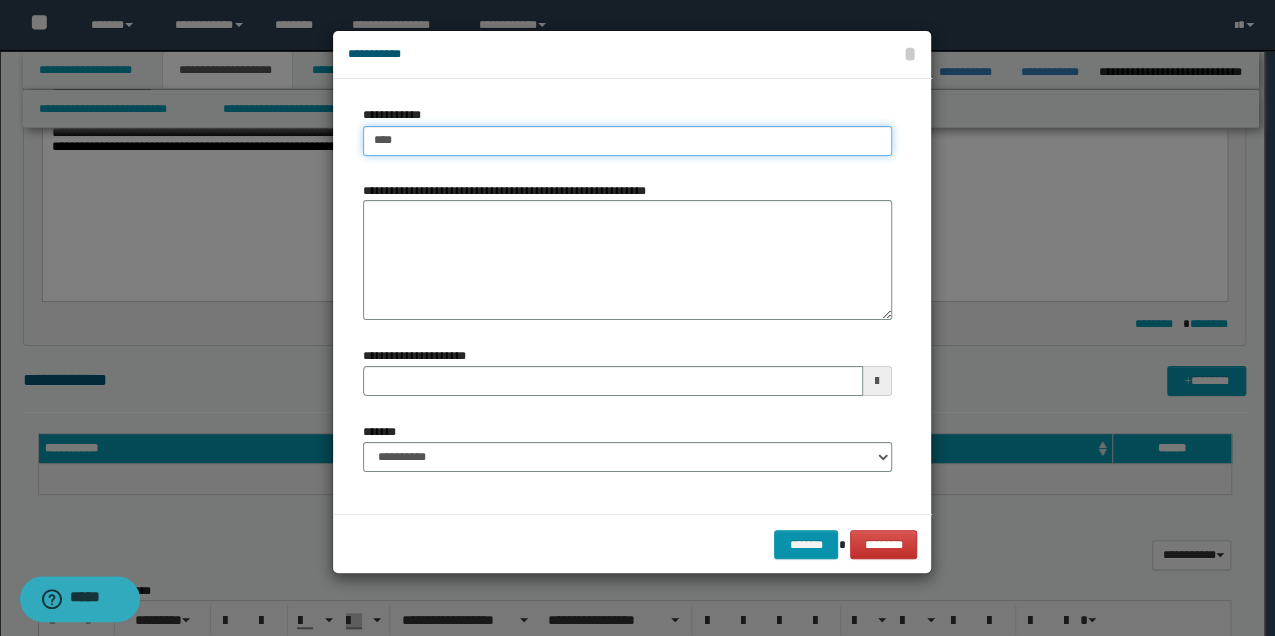 type on "****" 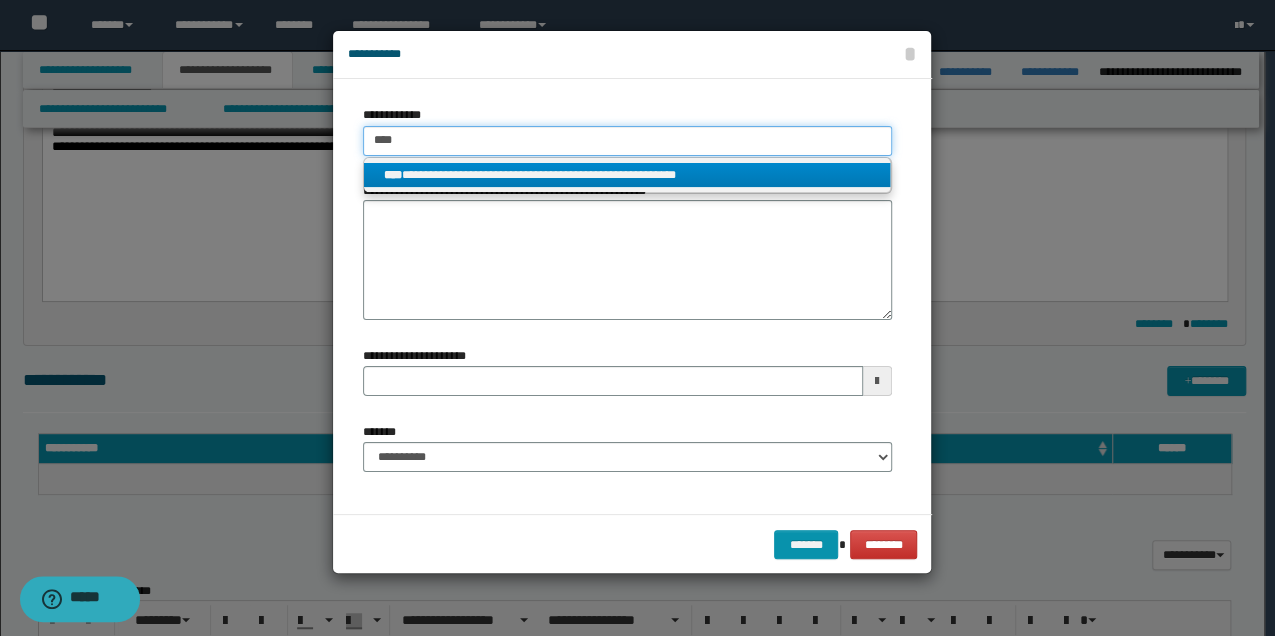 type on "****" 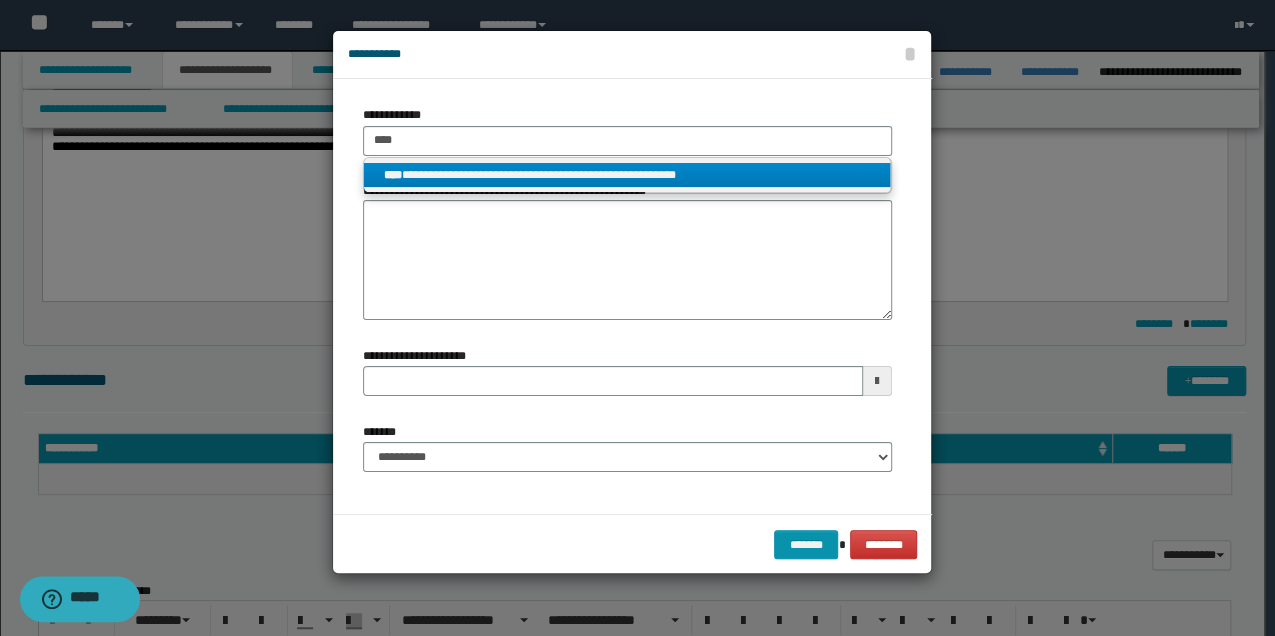 click on "**********" at bounding box center (627, 175) 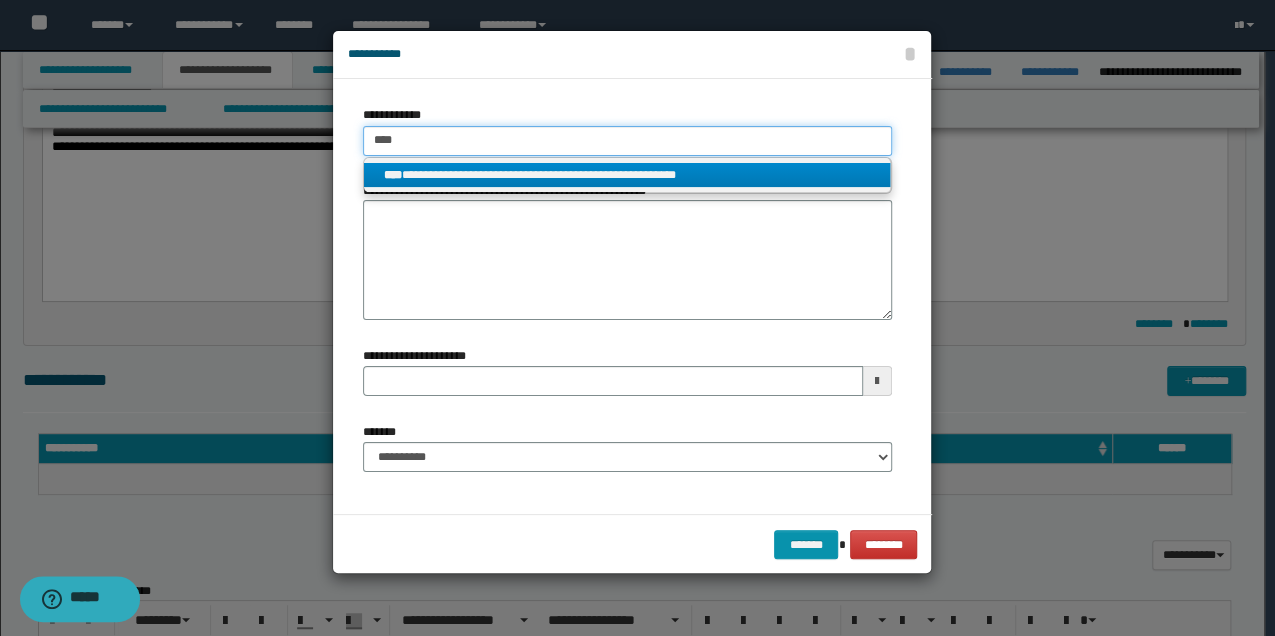 type 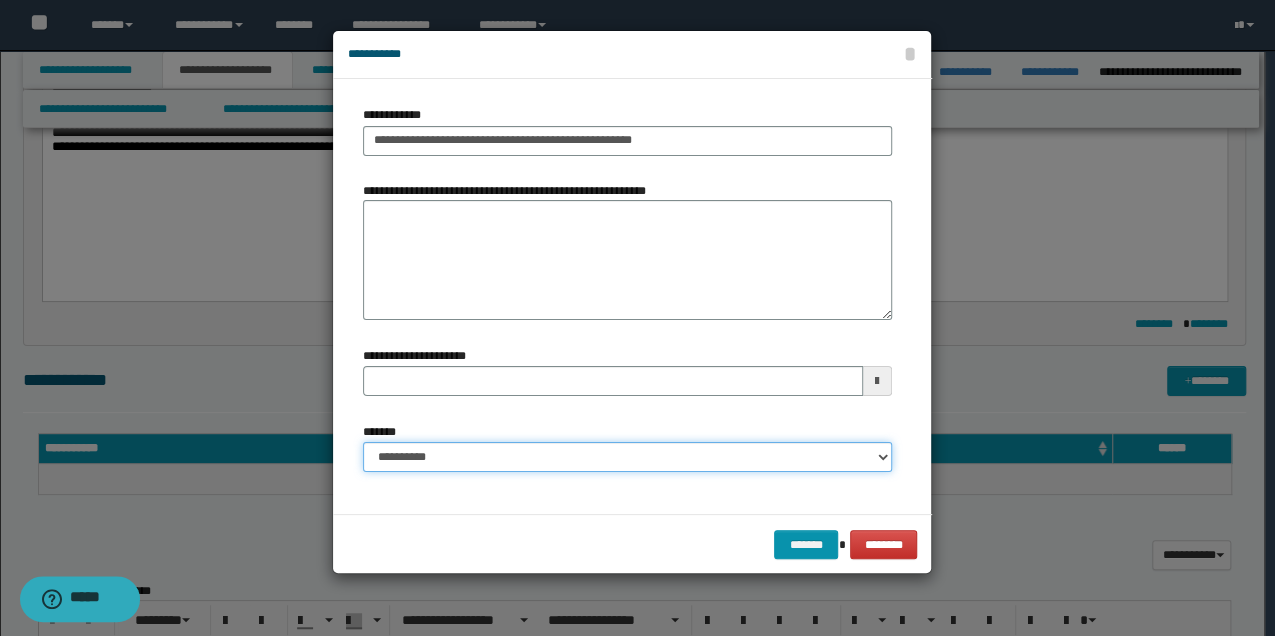 click on "**********" at bounding box center [627, 457] 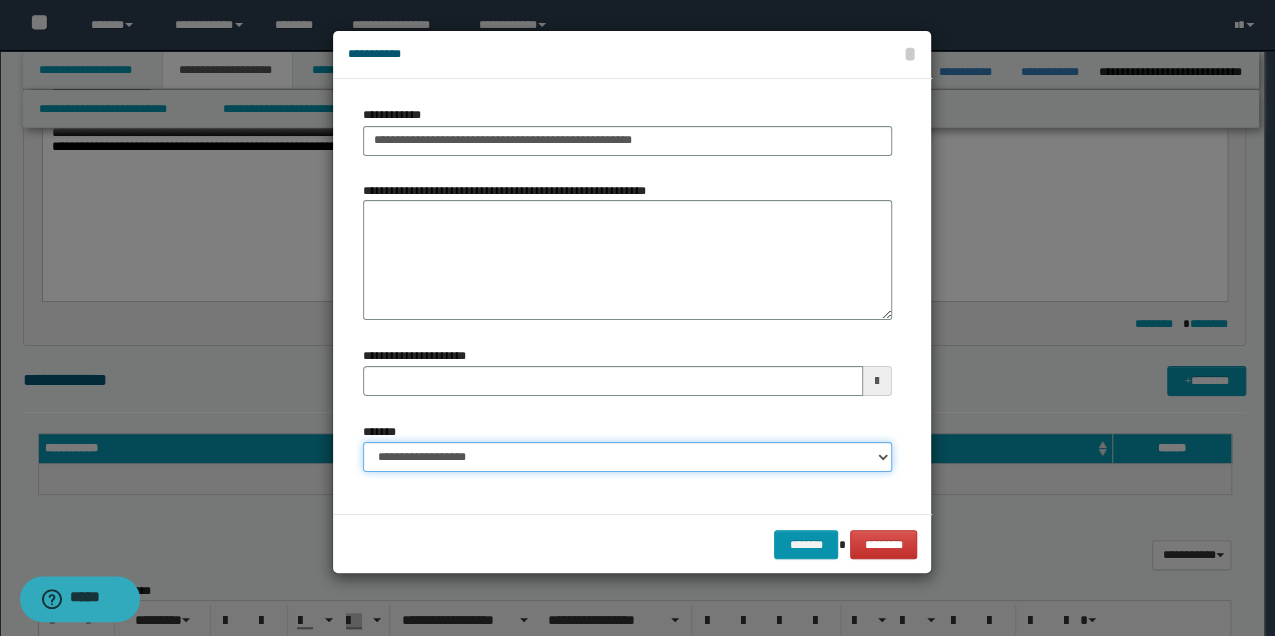 click on "**********" at bounding box center [627, 457] 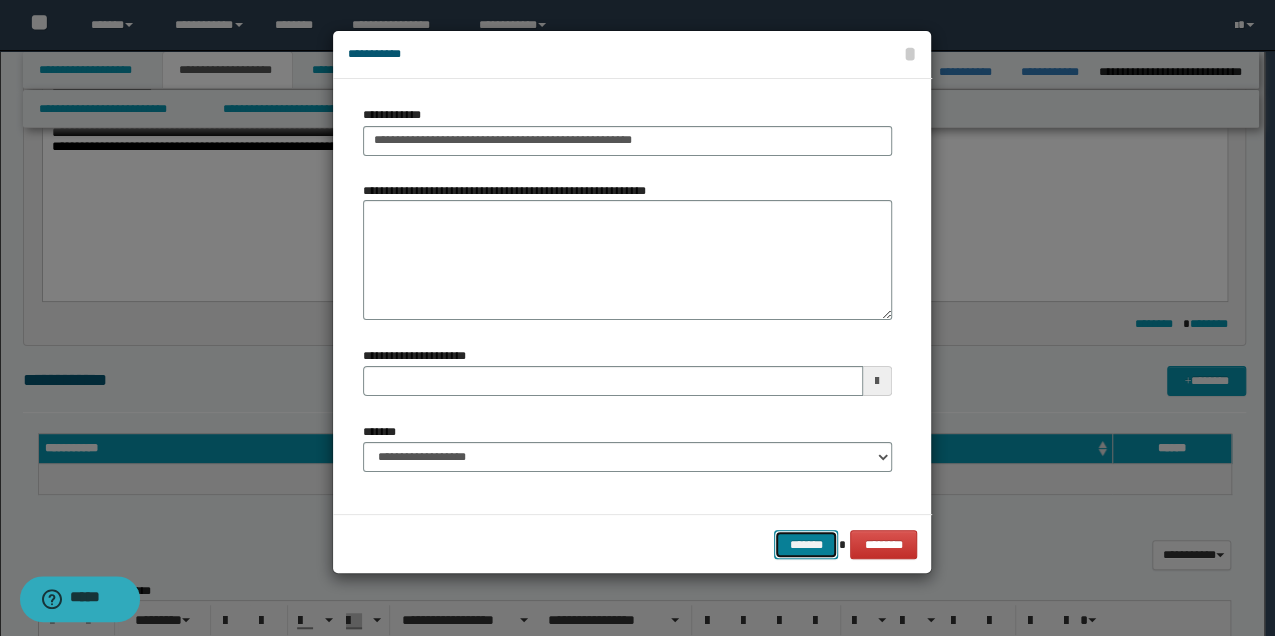 click on "*******" at bounding box center (806, 544) 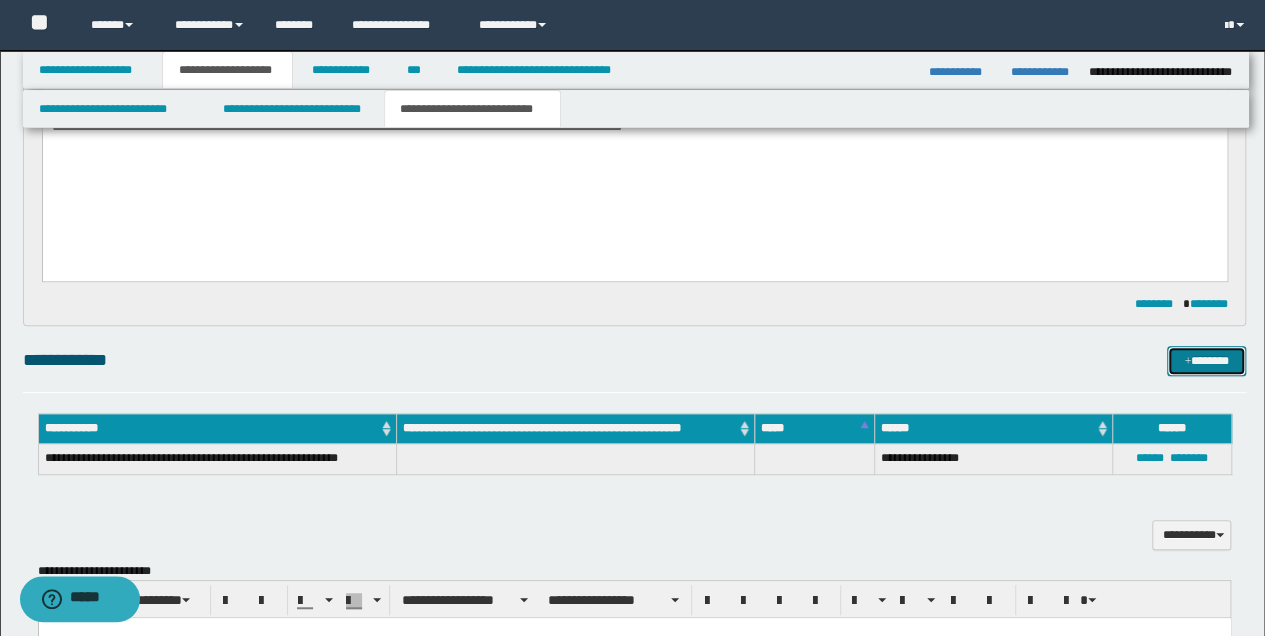 scroll, scrollTop: 466, scrollLeft: 0, axis: vertical 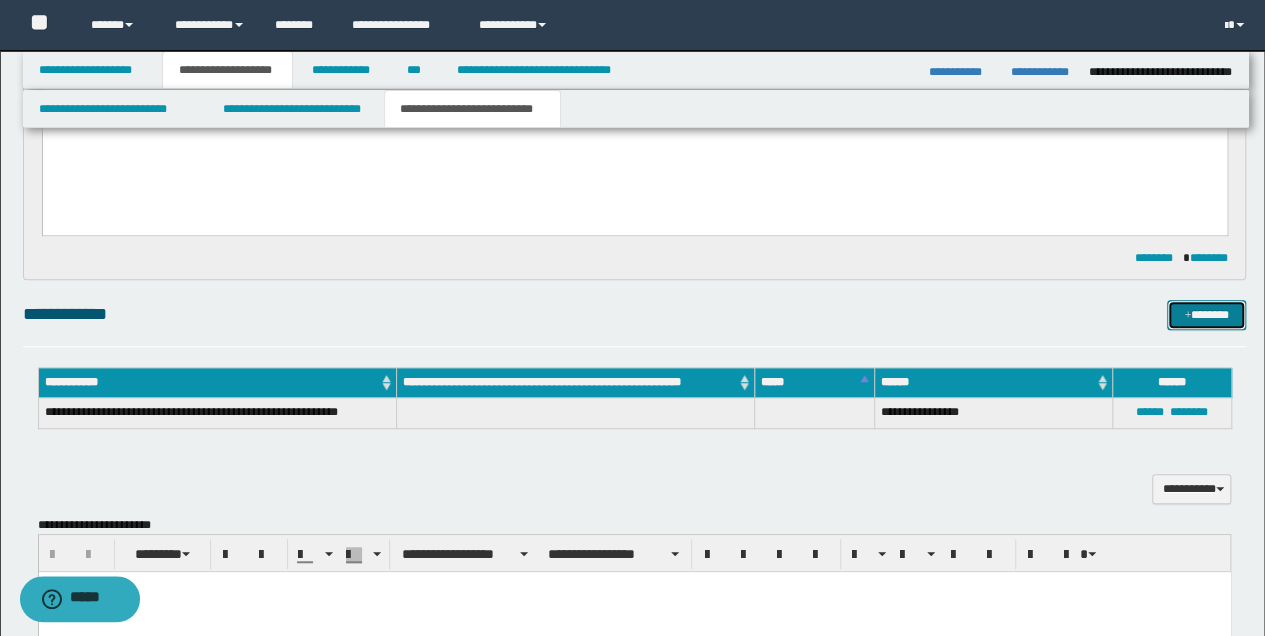 click on "*******" at bounding box center (1206, 314) 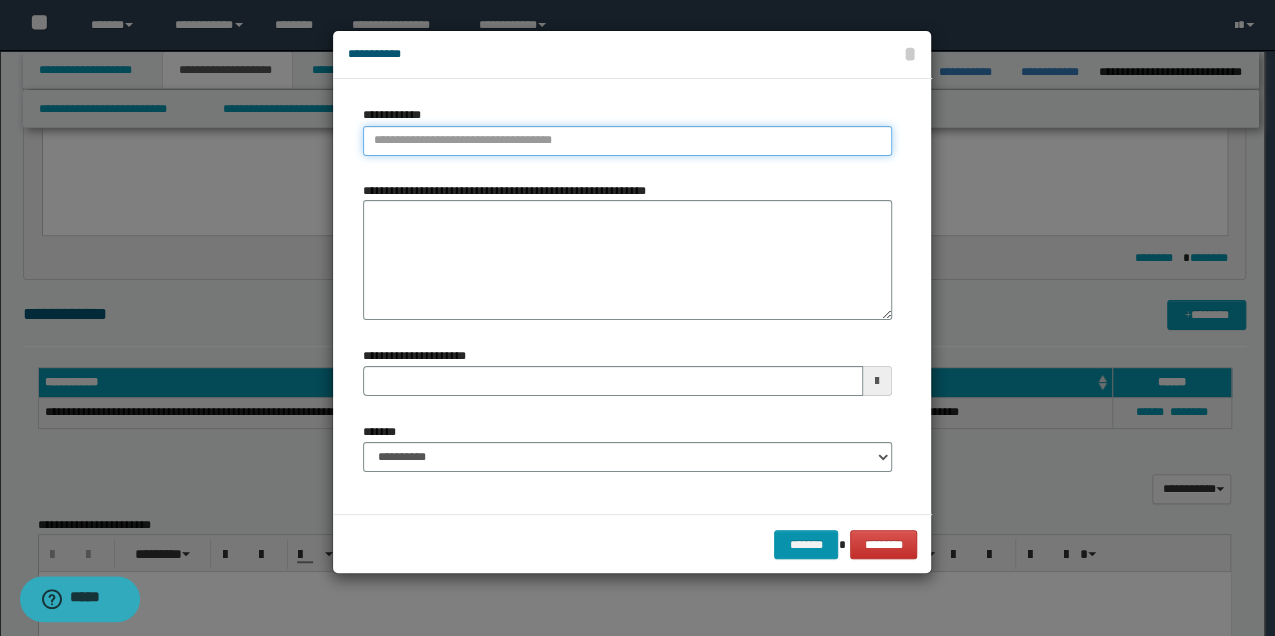 type on "**********" 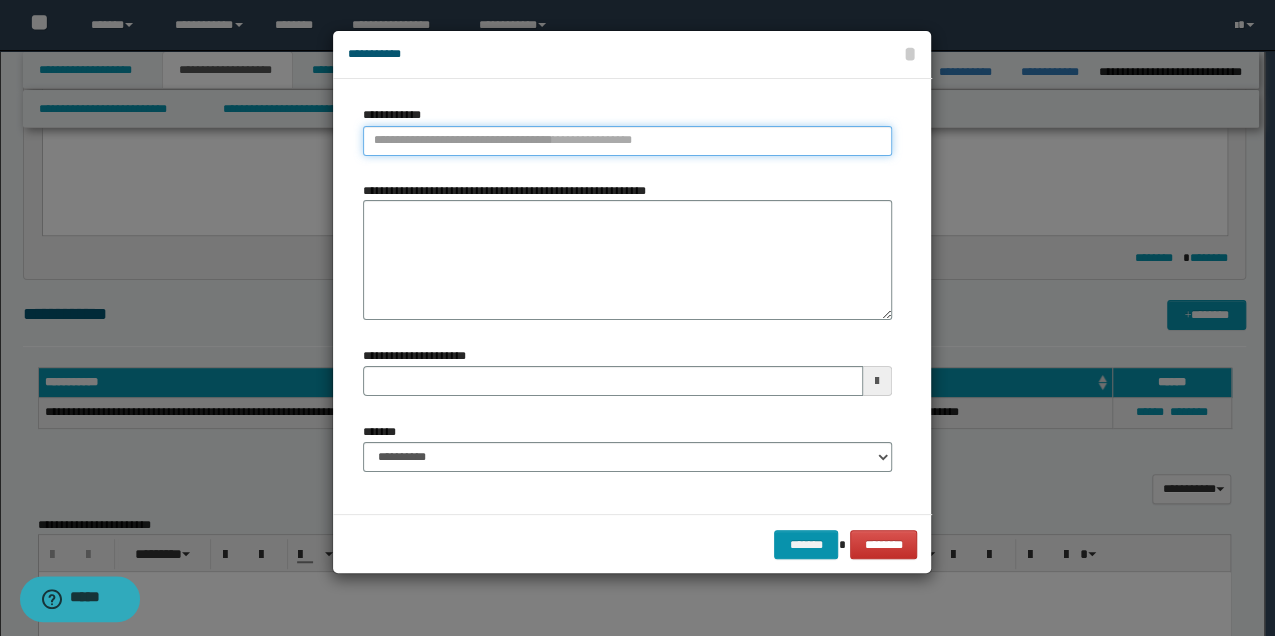 click on "**********" at bounding box center (627, 141) 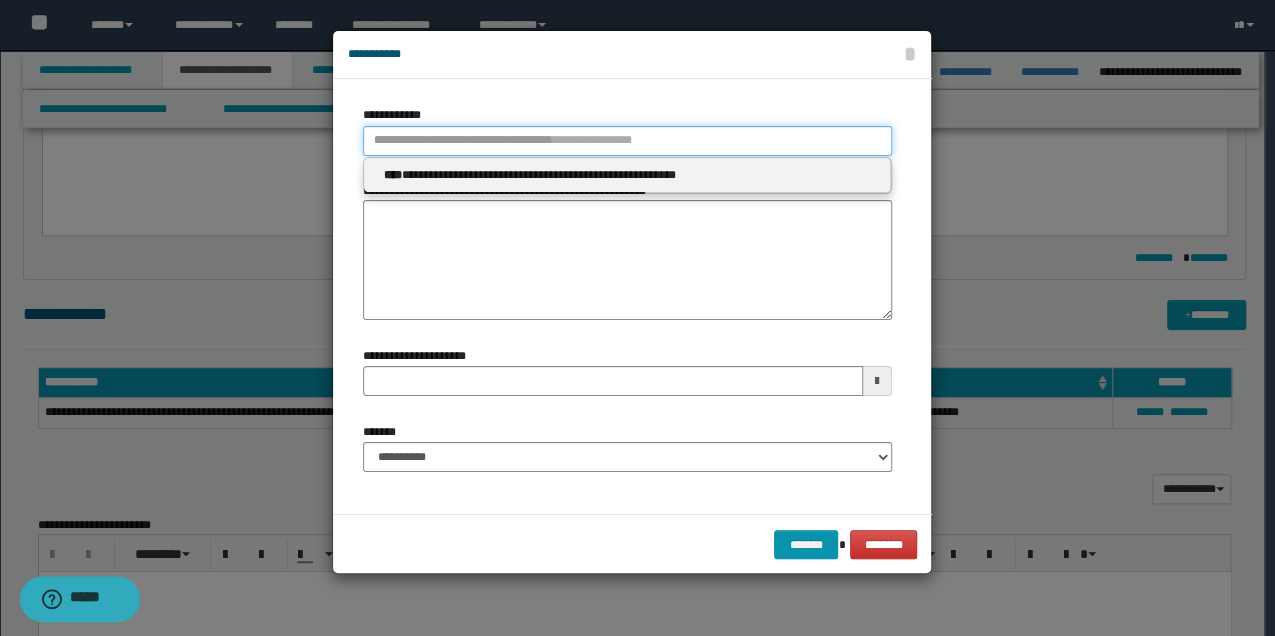 type 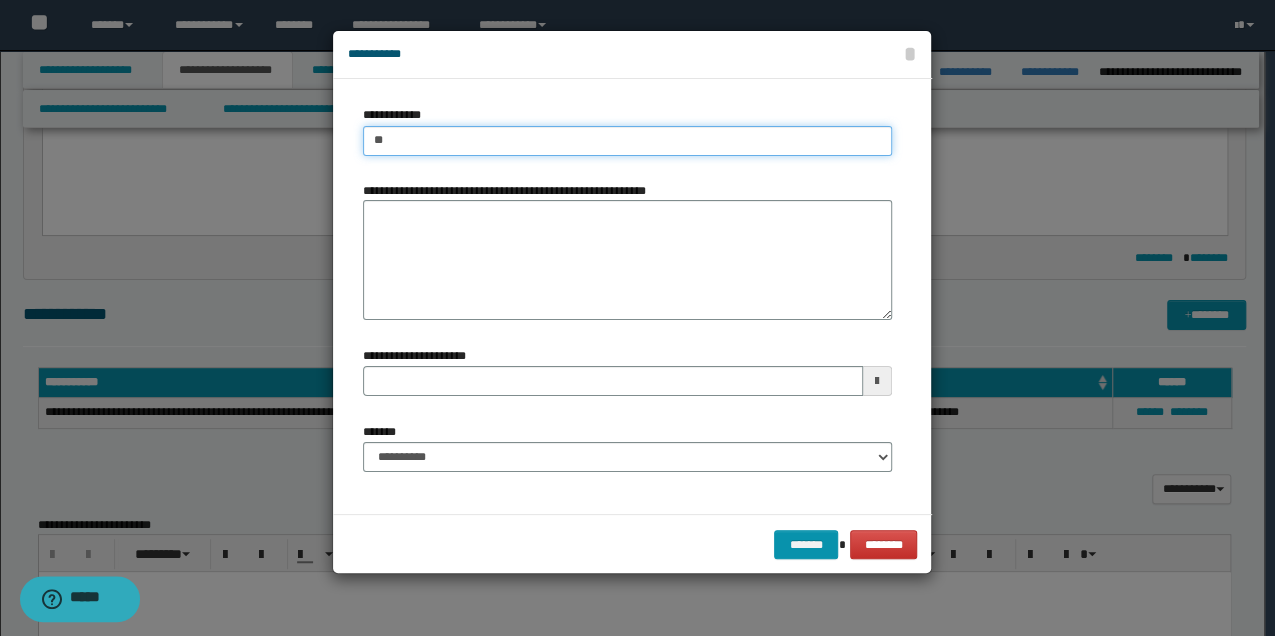 type on "***" 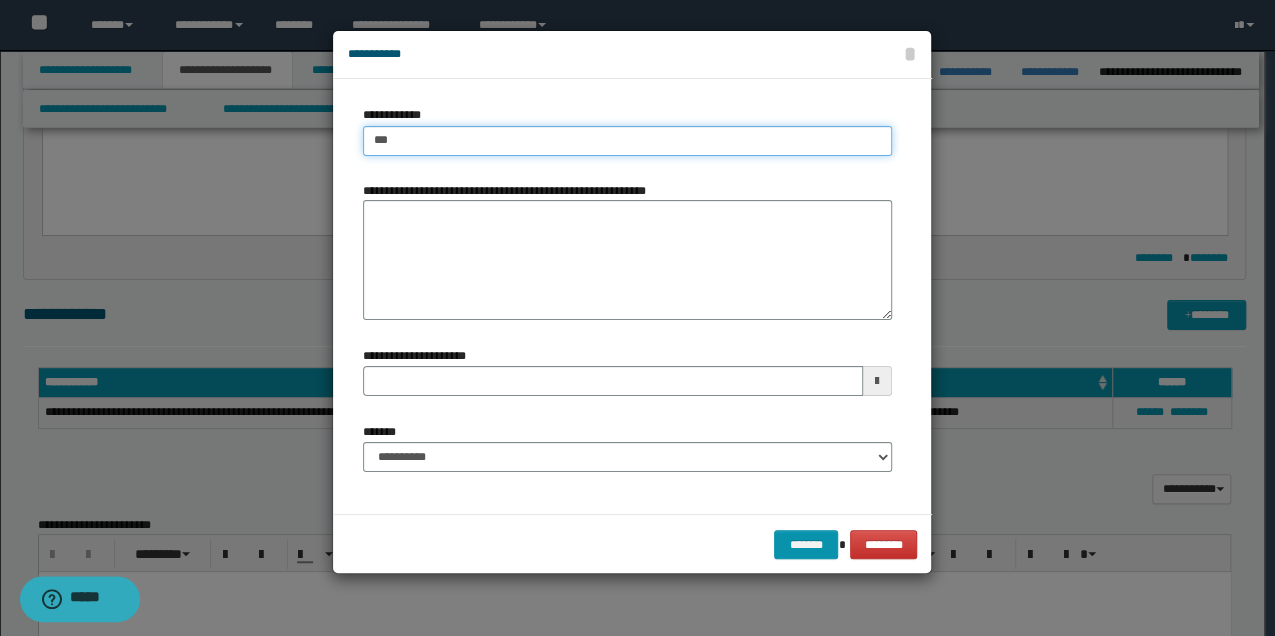 type on "***" 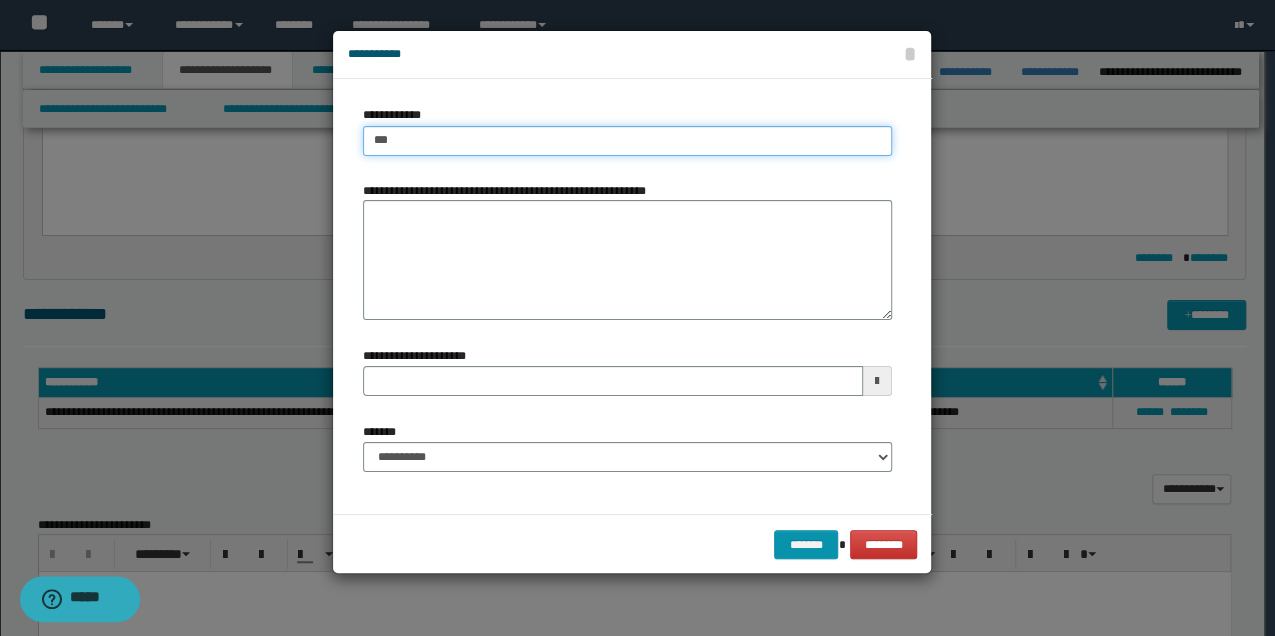 type 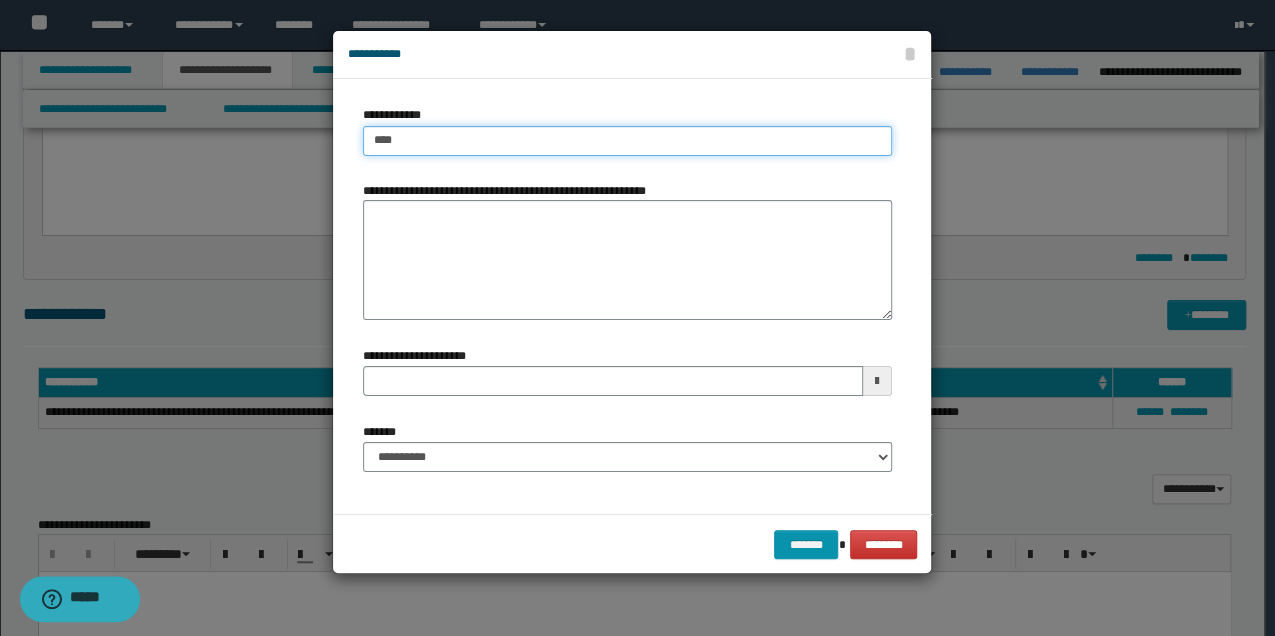 type on "****" 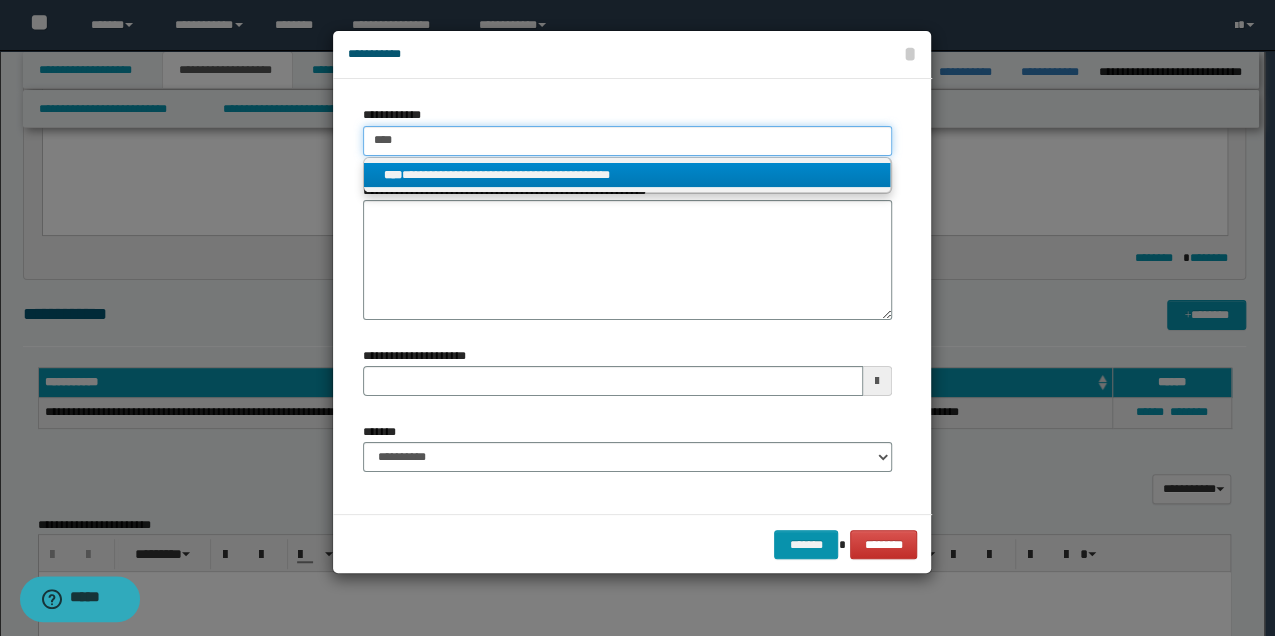 type on "****" 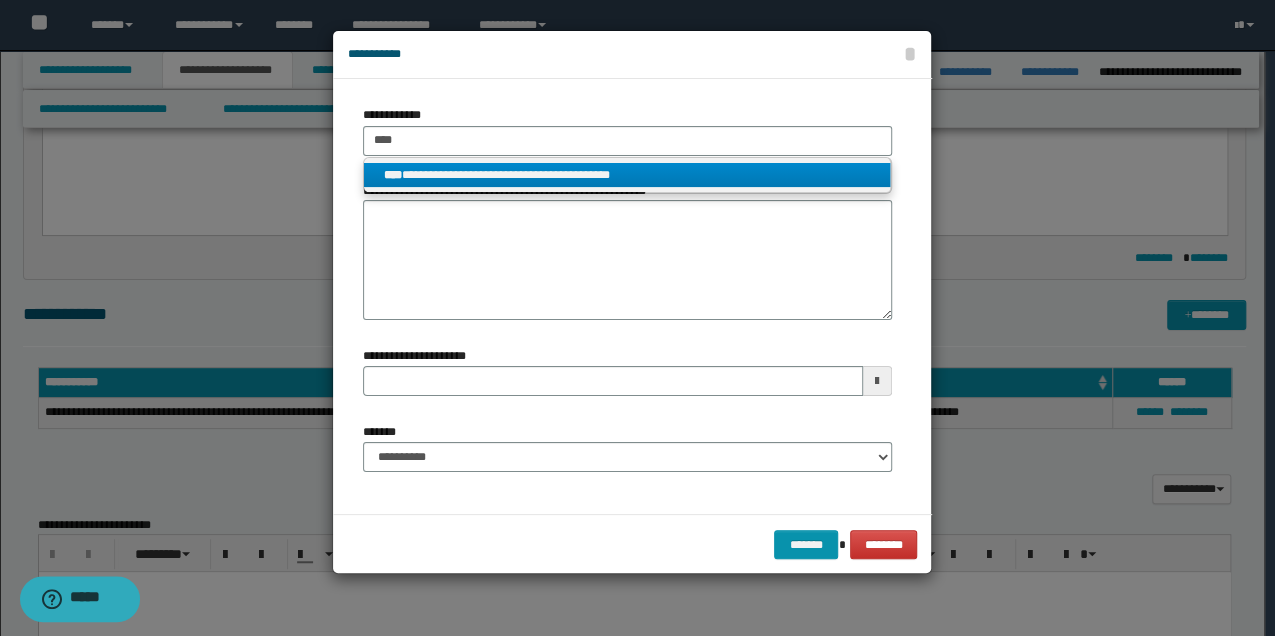 click on "**********" at bounding box center [627, 175] 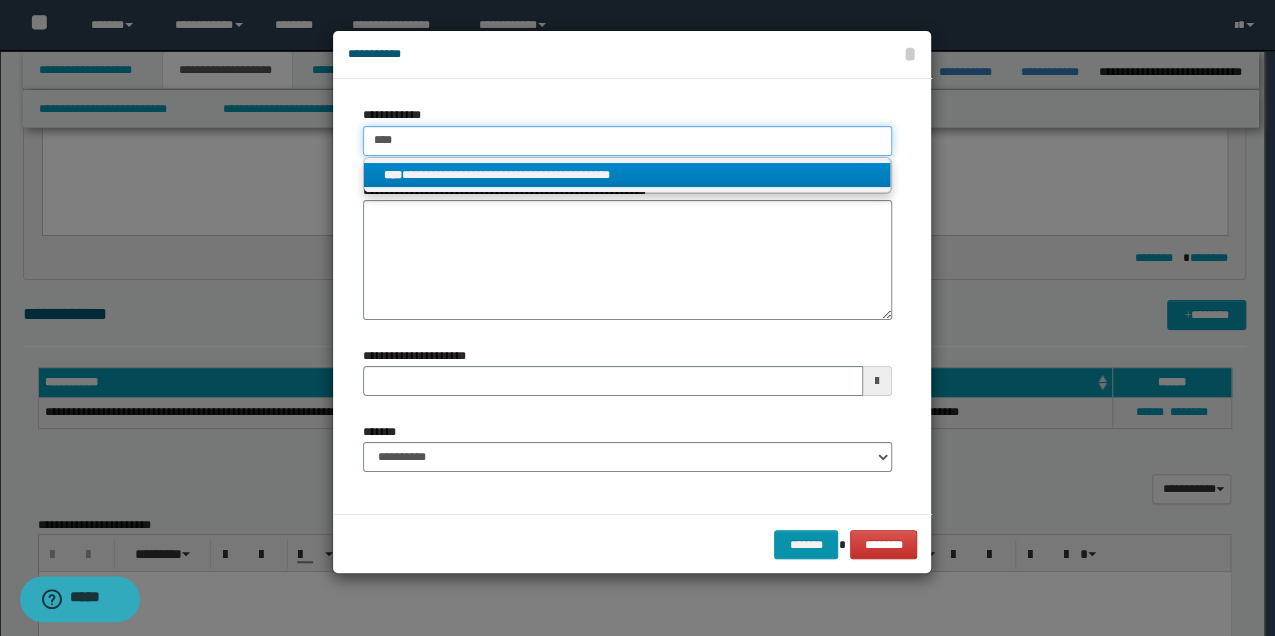type 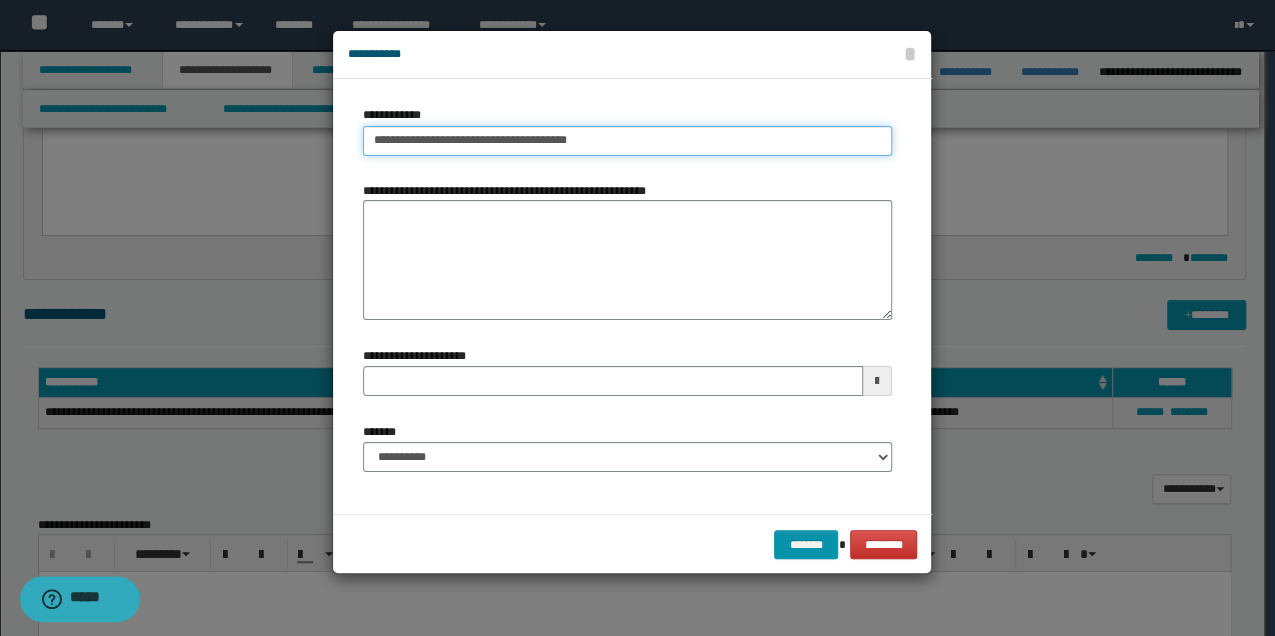 type 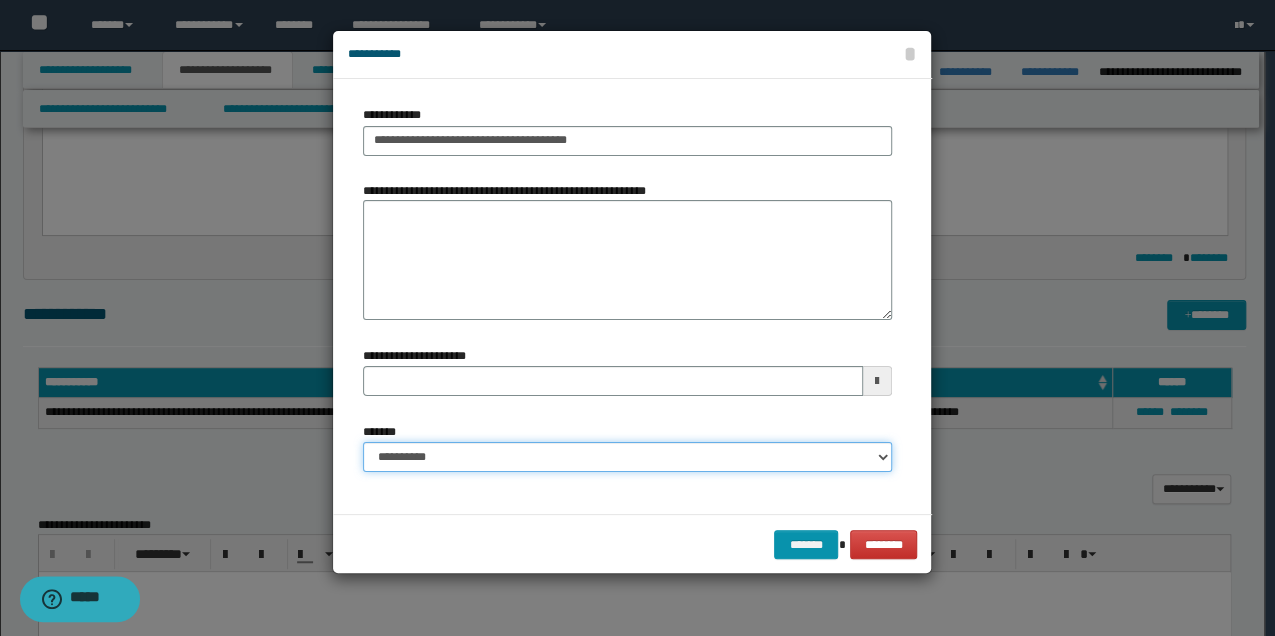 click on "**********" at bounding box center [627, 457] 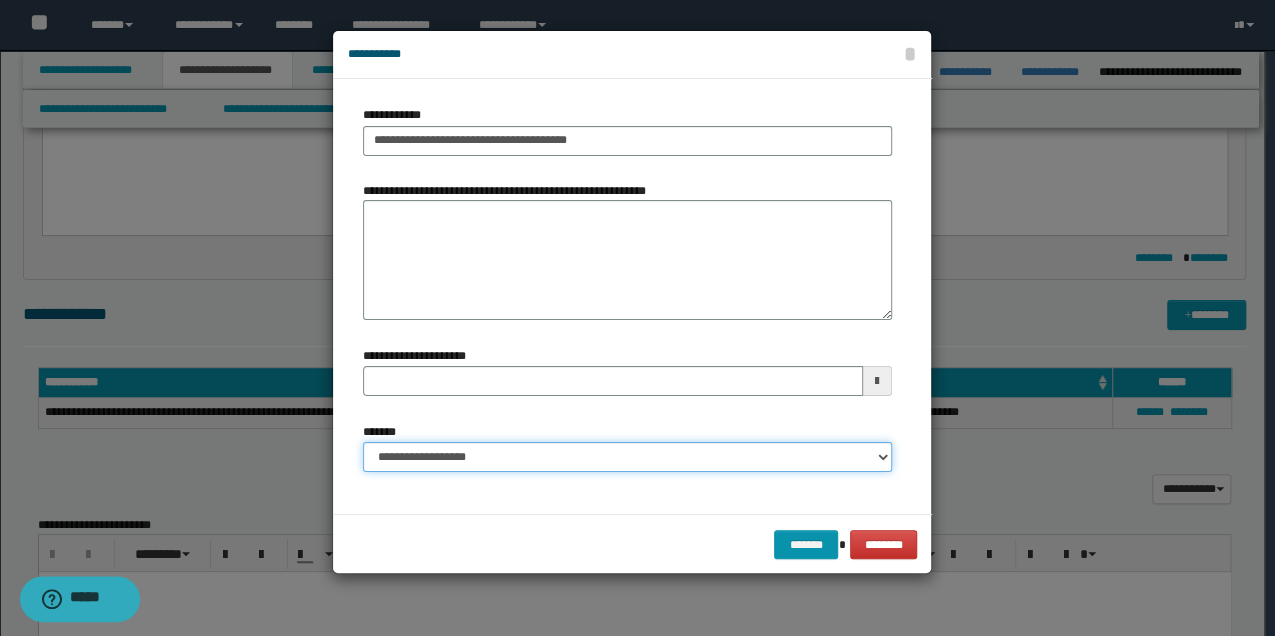 click on "**********" at bounding box center [627, 457] 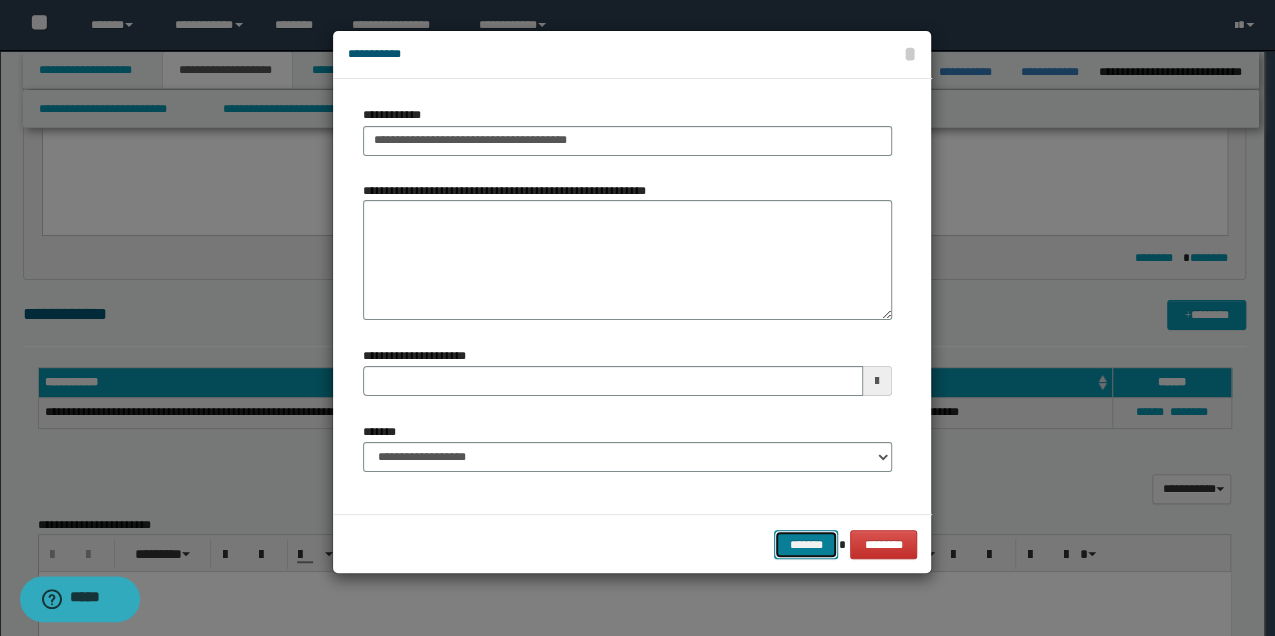 click on "*******" at bounding box center [806, 544] 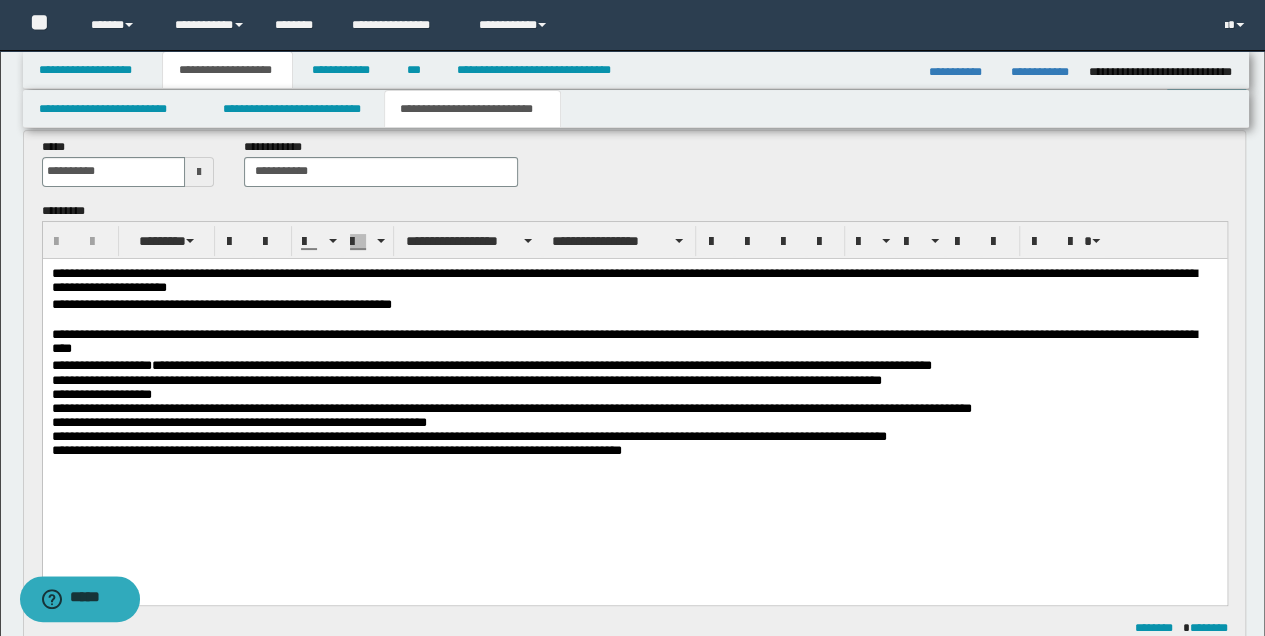 scroll, scrollTop: 66, scrollLeft: 0, axis: vertical 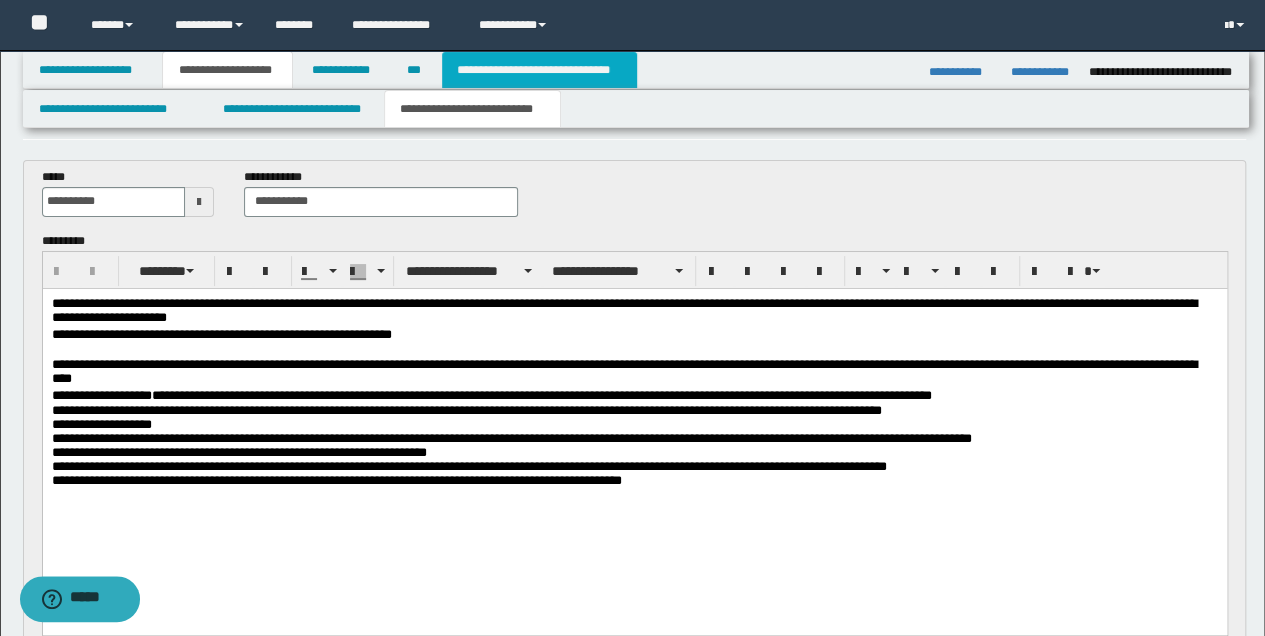 click on "**********" at bounding box center [539, 70] 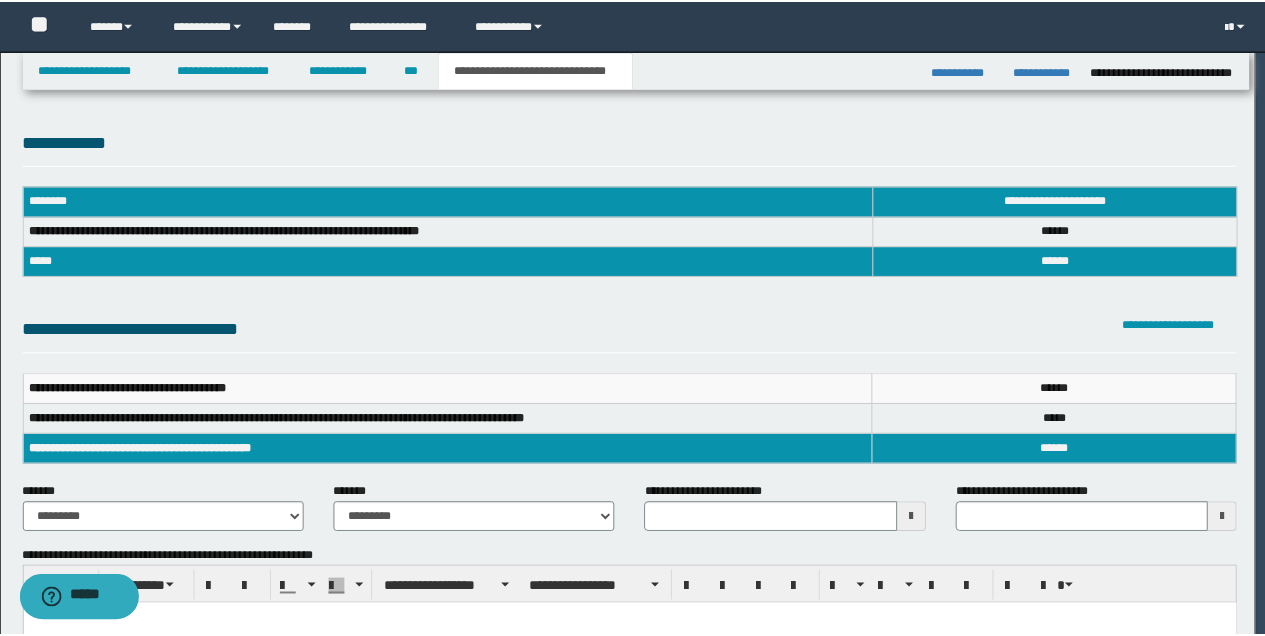 scroll, scrollTop: 0, scrollLeft: 0, axis: both 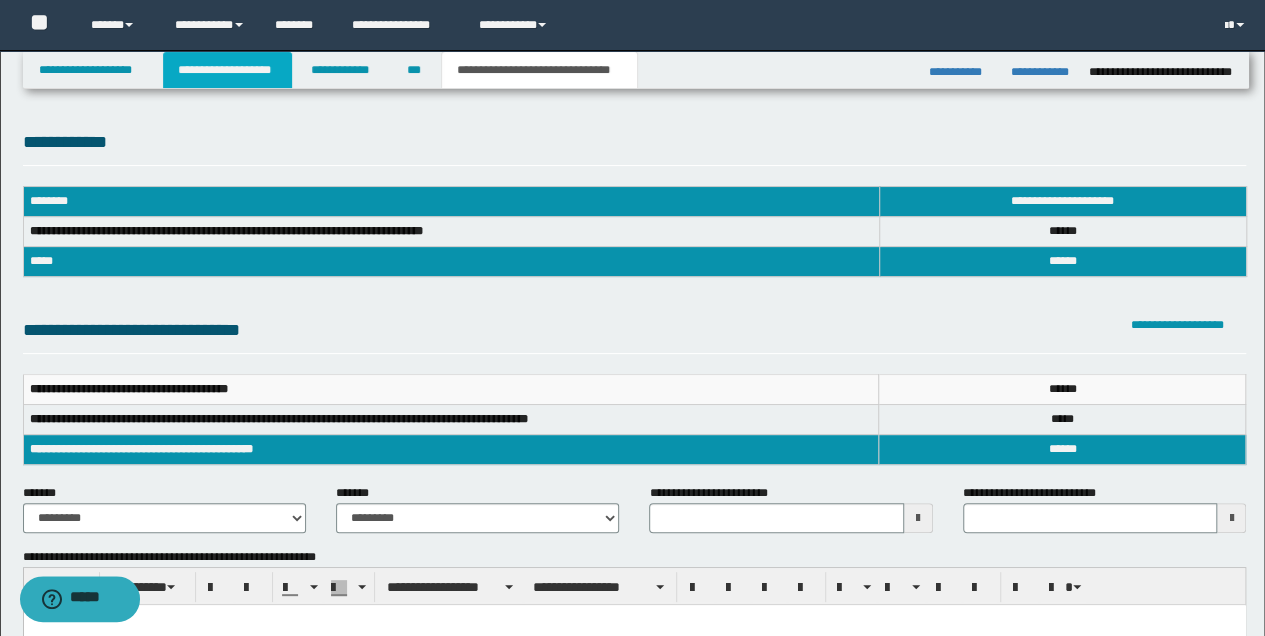 click on "**********" at bounding box center (227, 70) 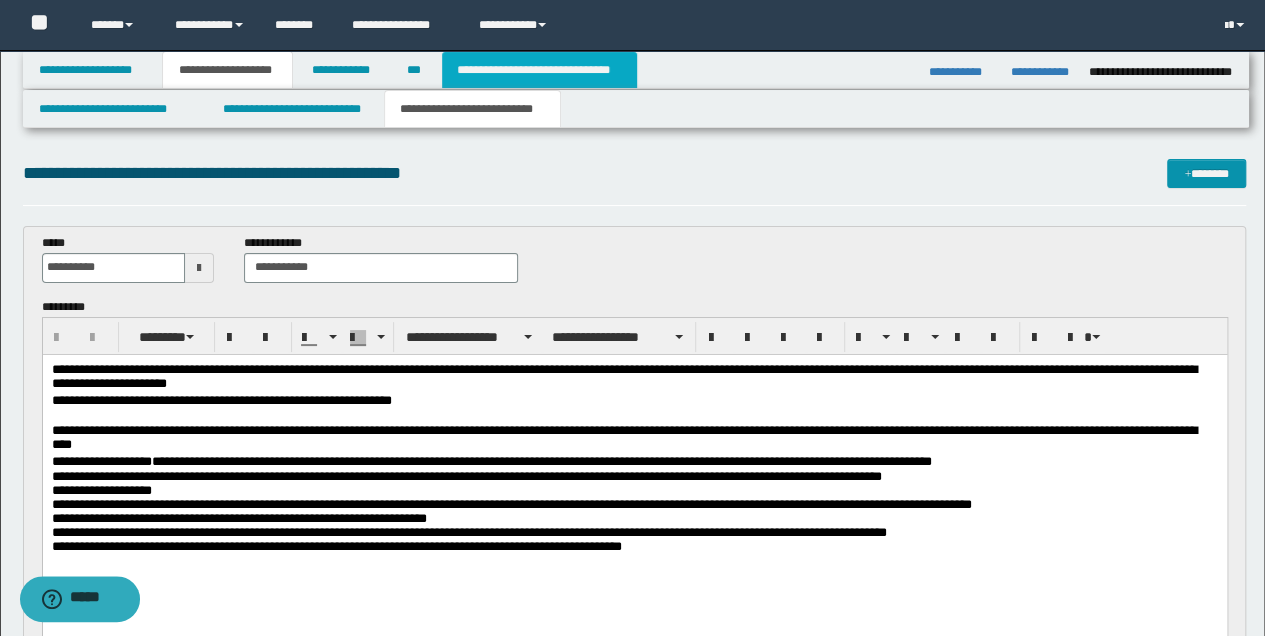 click on "**********" at bounding box center (539, 70) 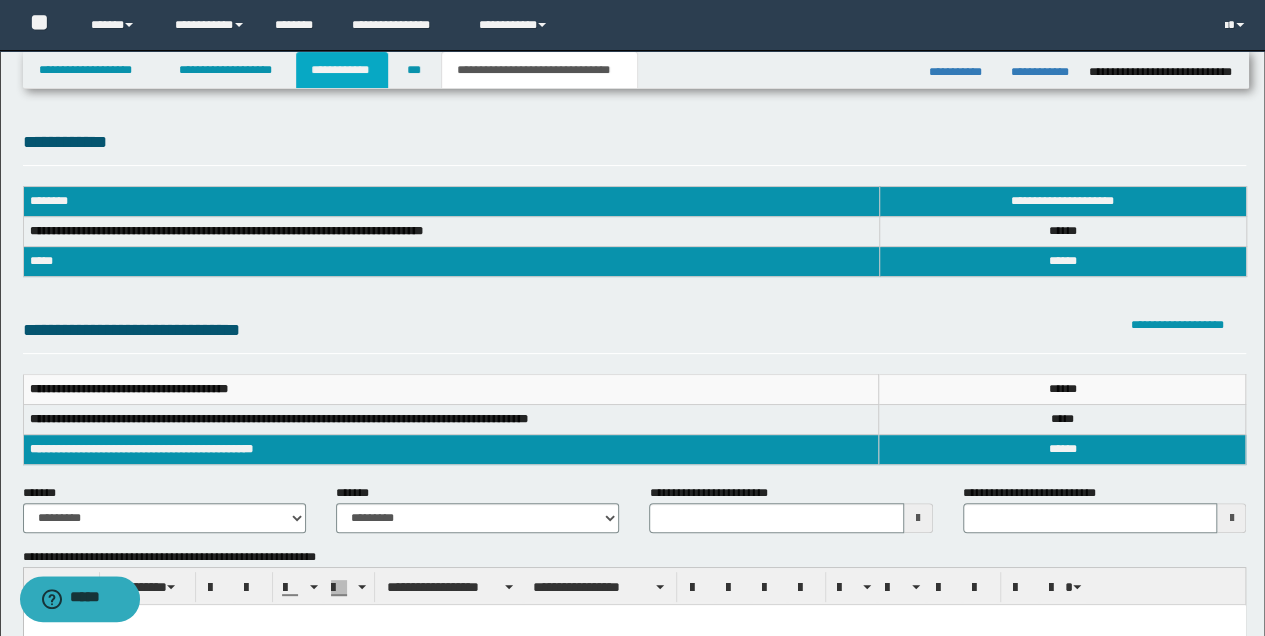 click on "**********" at bounding box center [342, 70] 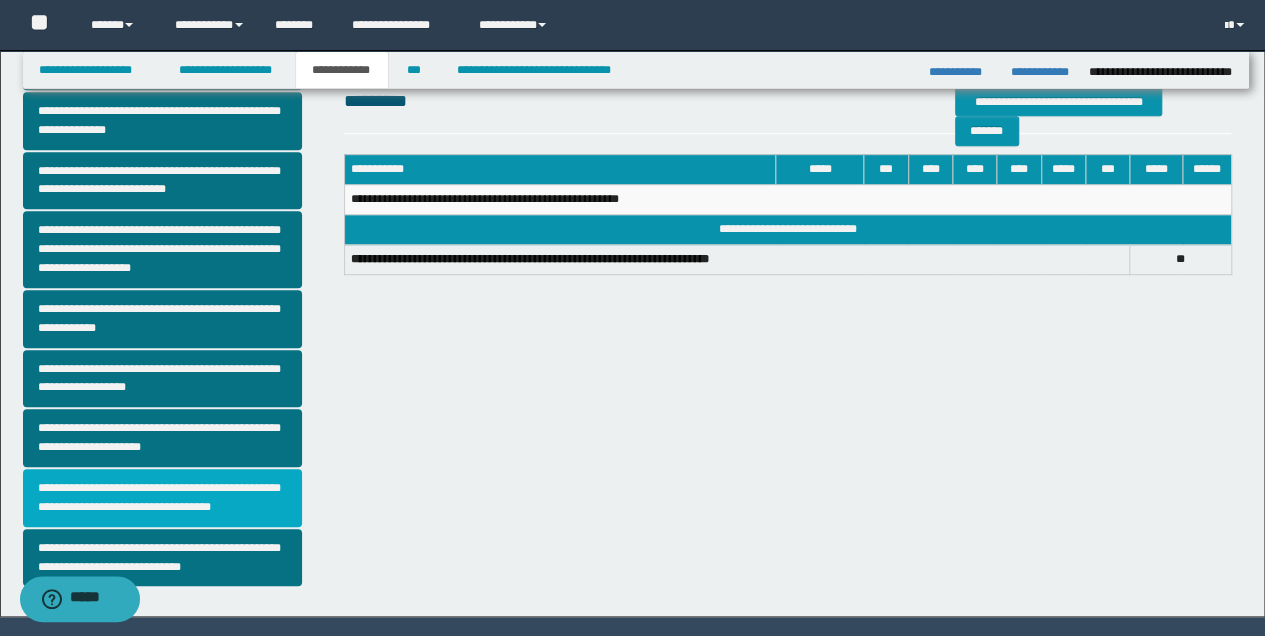 scroll, scrollTop: 466, scrollLeft: 0, axis: vertical 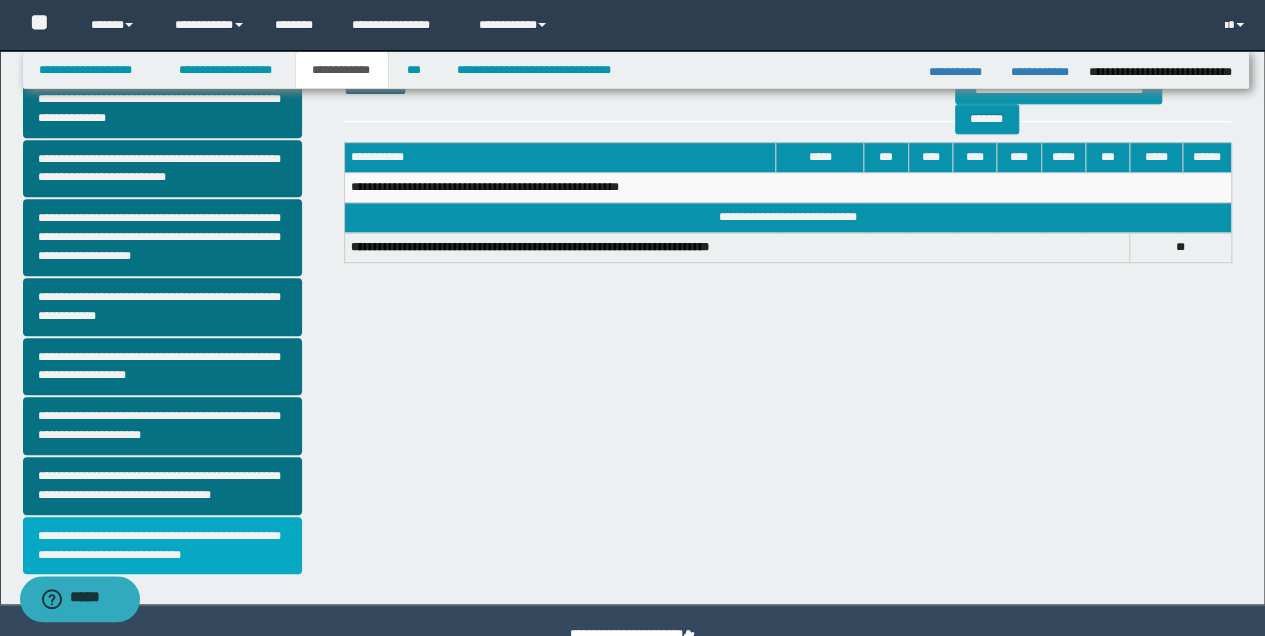 click on "**********" at bounding box center [162, 546] 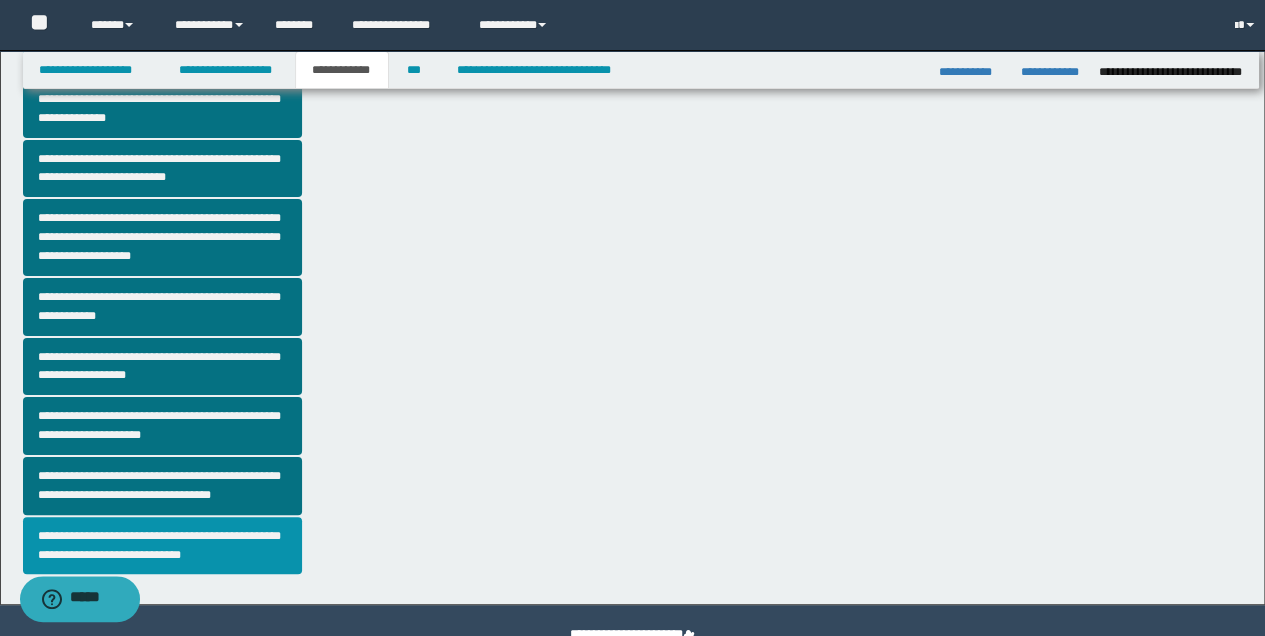 scroll, scrollTop: 0, scrollLeft: 0, axis: both 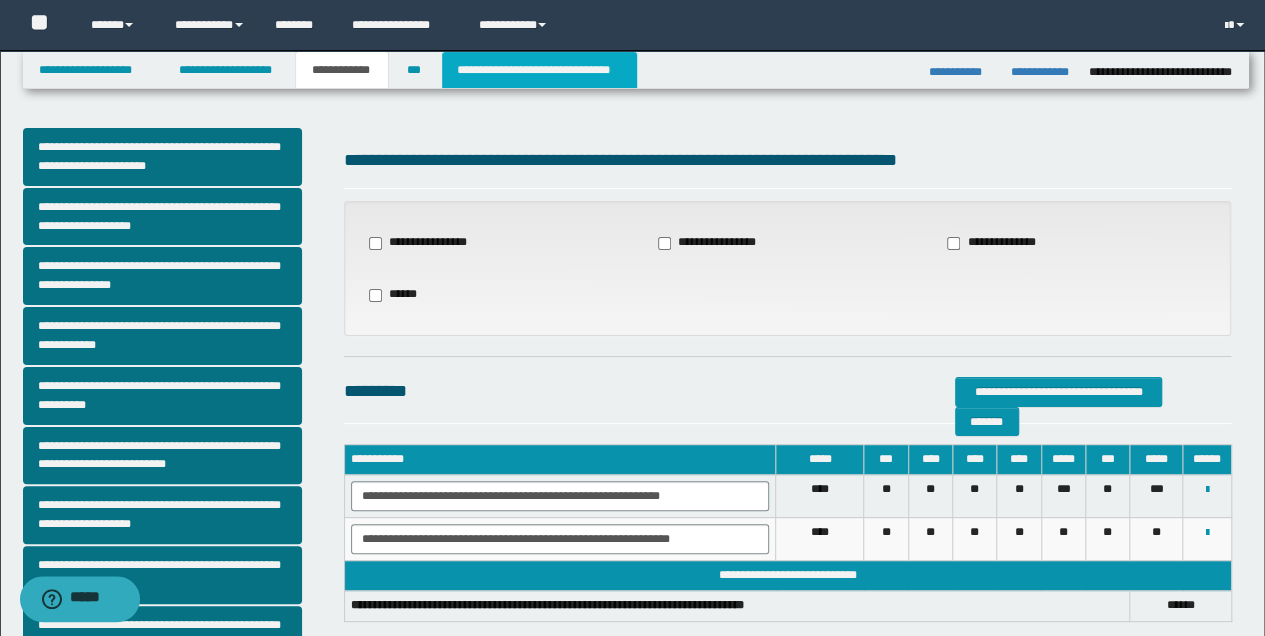 click on "**********" at bounding box center [539, 70] 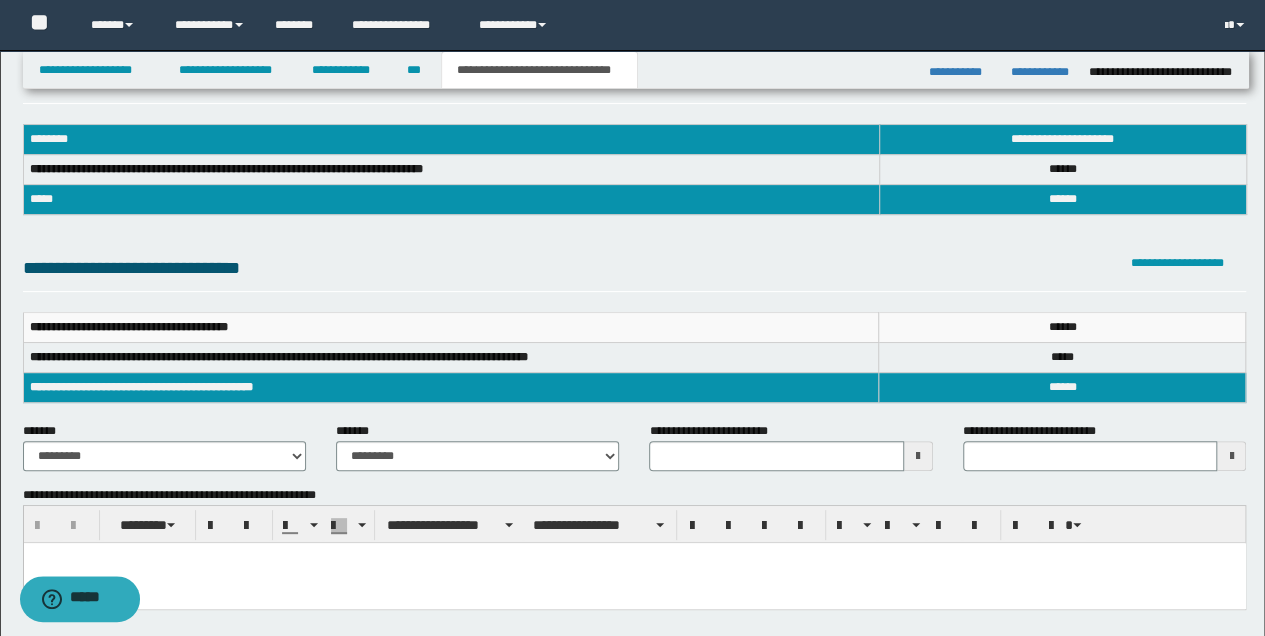 scroll, scrollTop: 133, scrollLeft: 0, axis: vertical 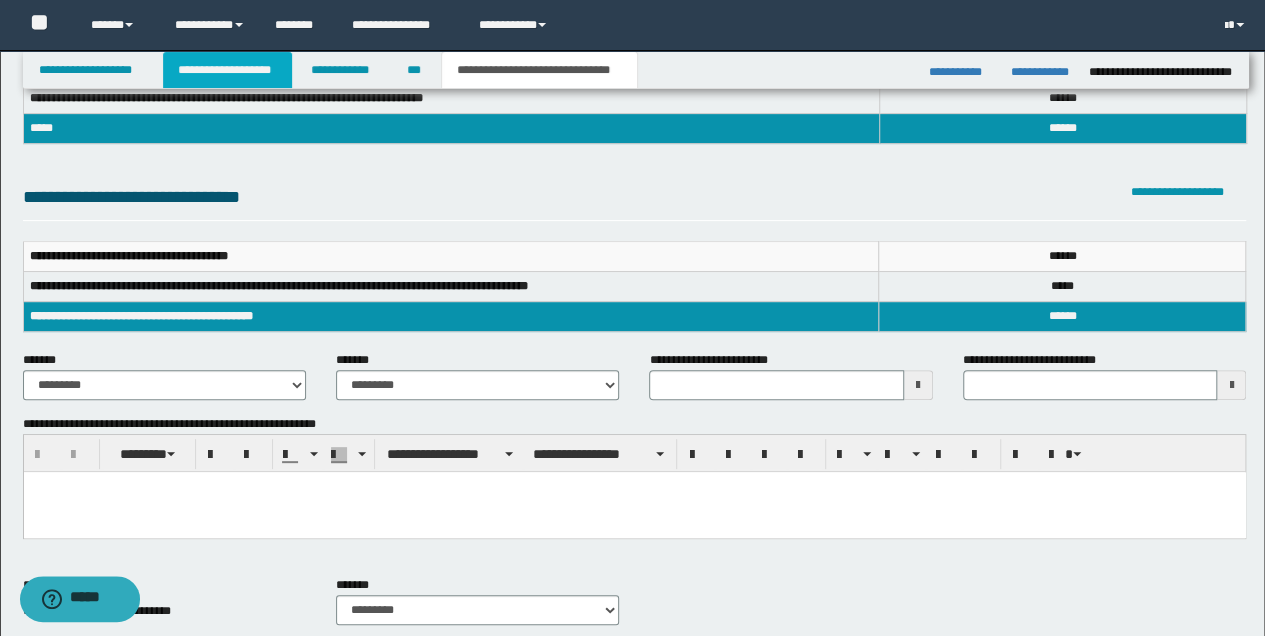 click on "**********" at bounding box center [227, 70] 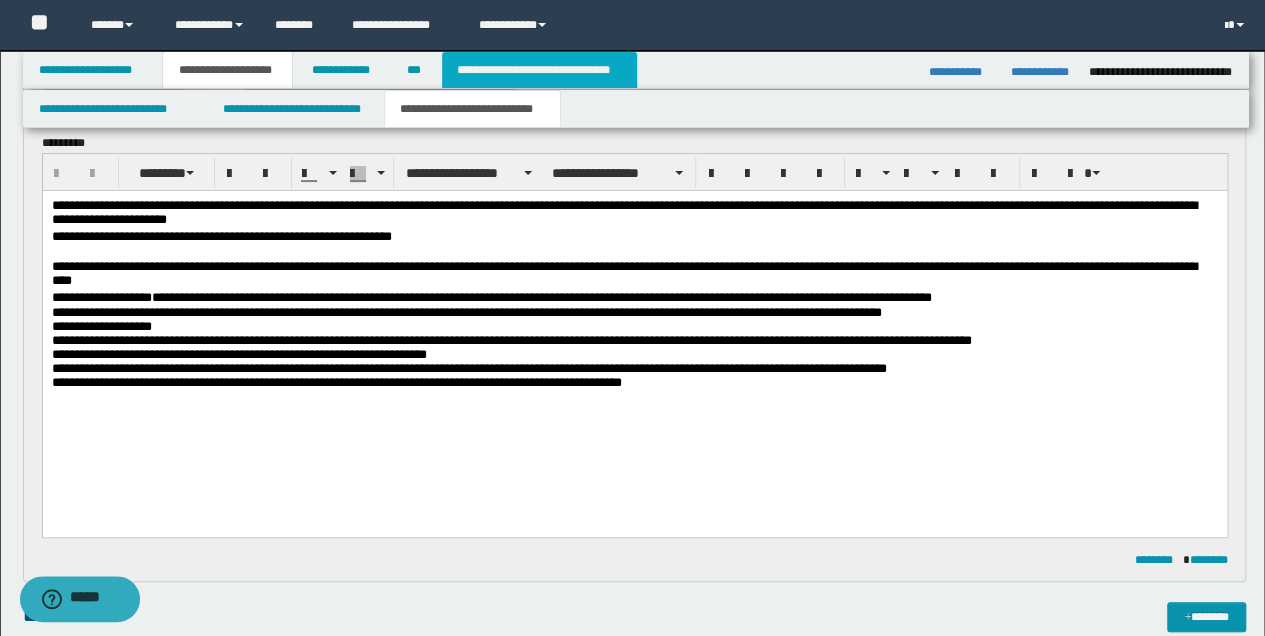 click on "**********" at bounding box center [539, 70] 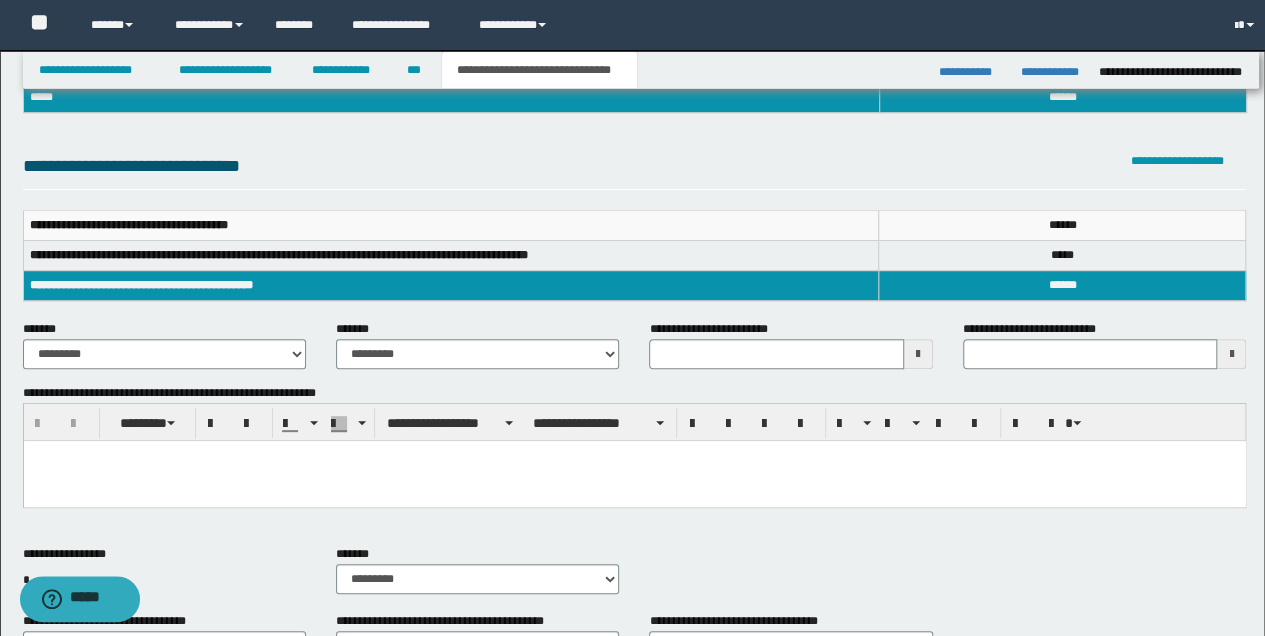 scroll, scrollTop: 133, scrollLeft: 0, axis: vertical 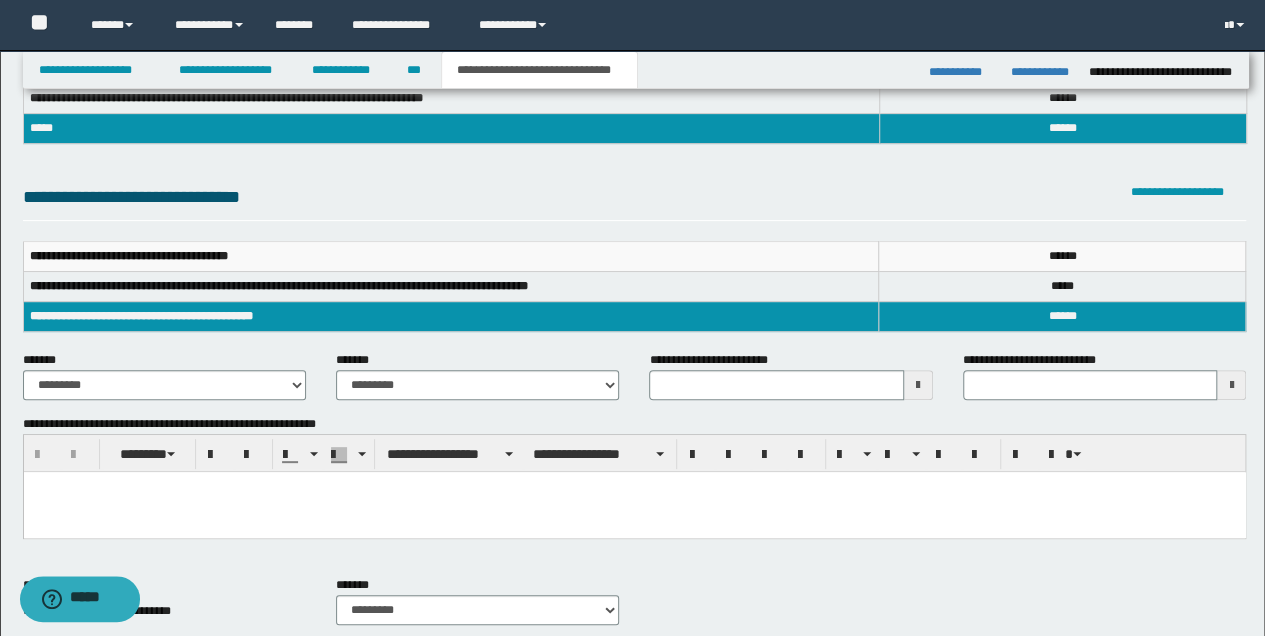 type 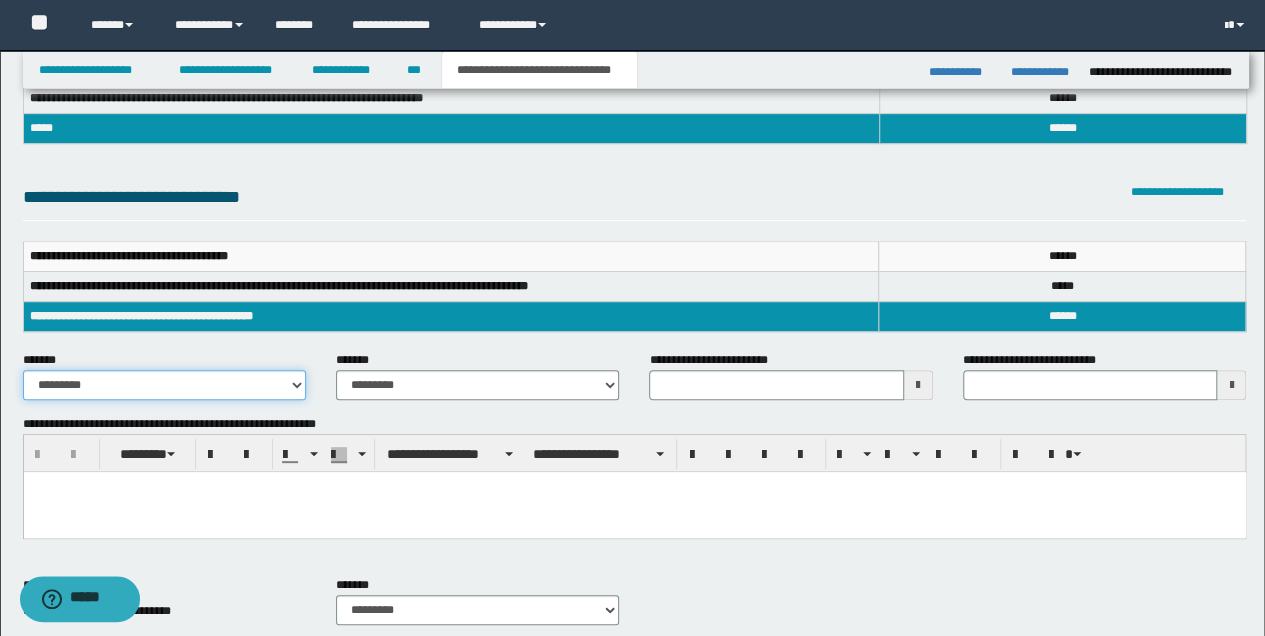 click on "**********" at bounding box center [164, 385] 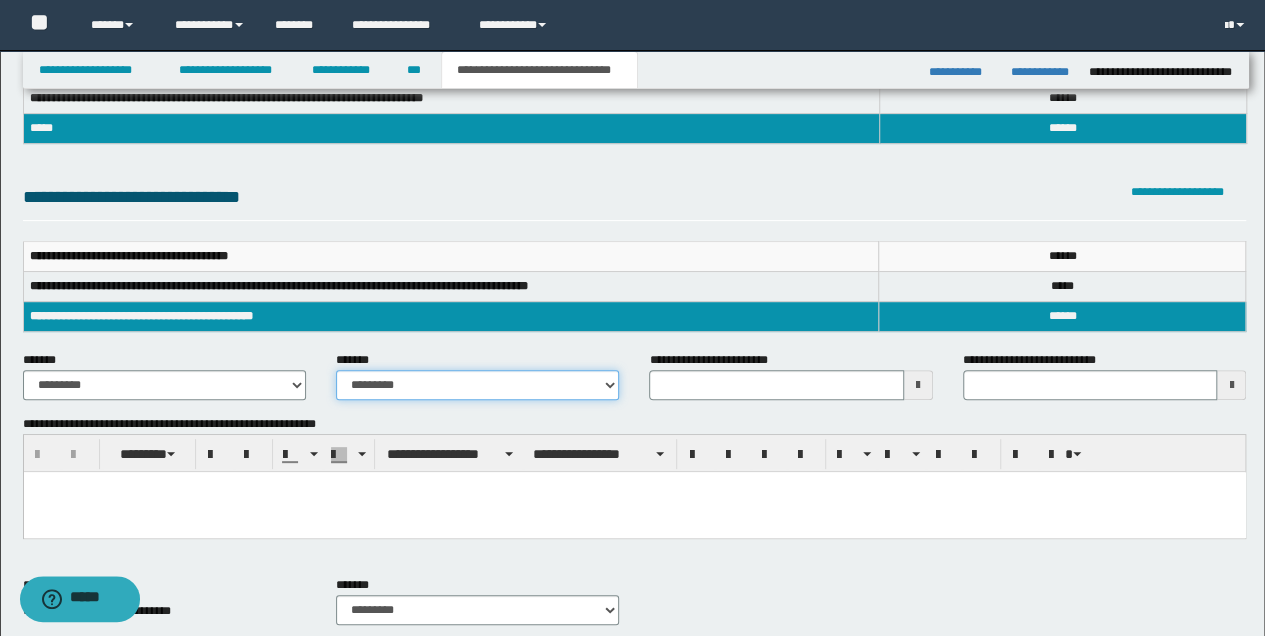 click on "**********" at bounding box center [477, 385] 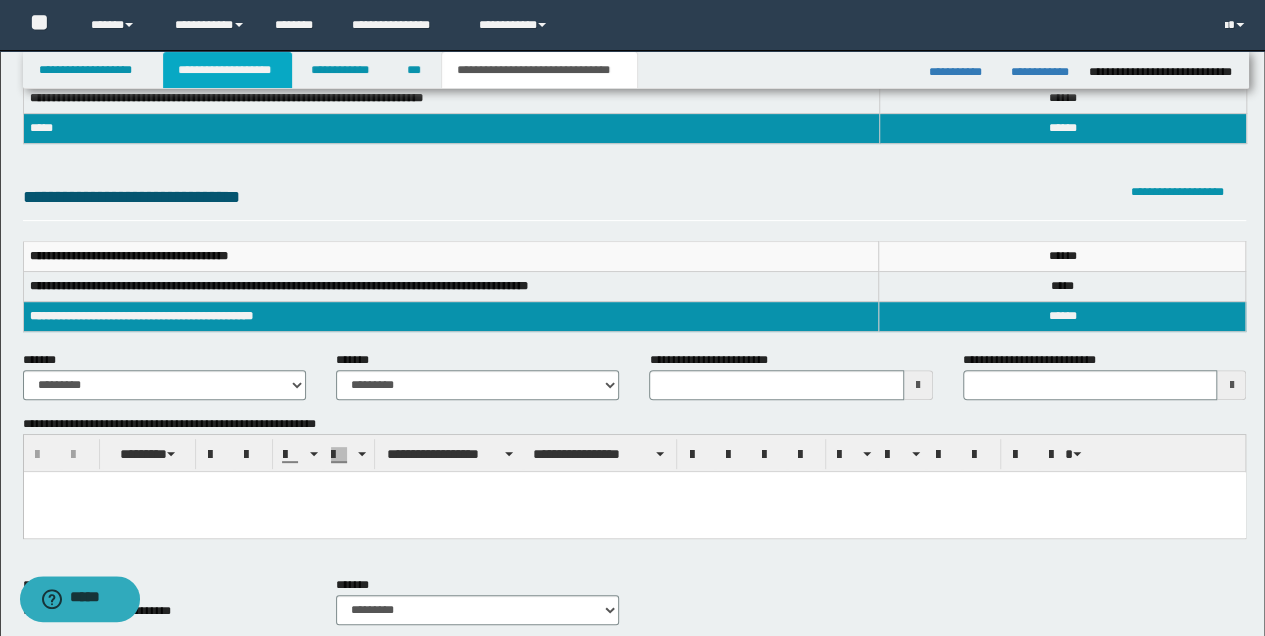 click on "**********" at bounding box center (227, 70) 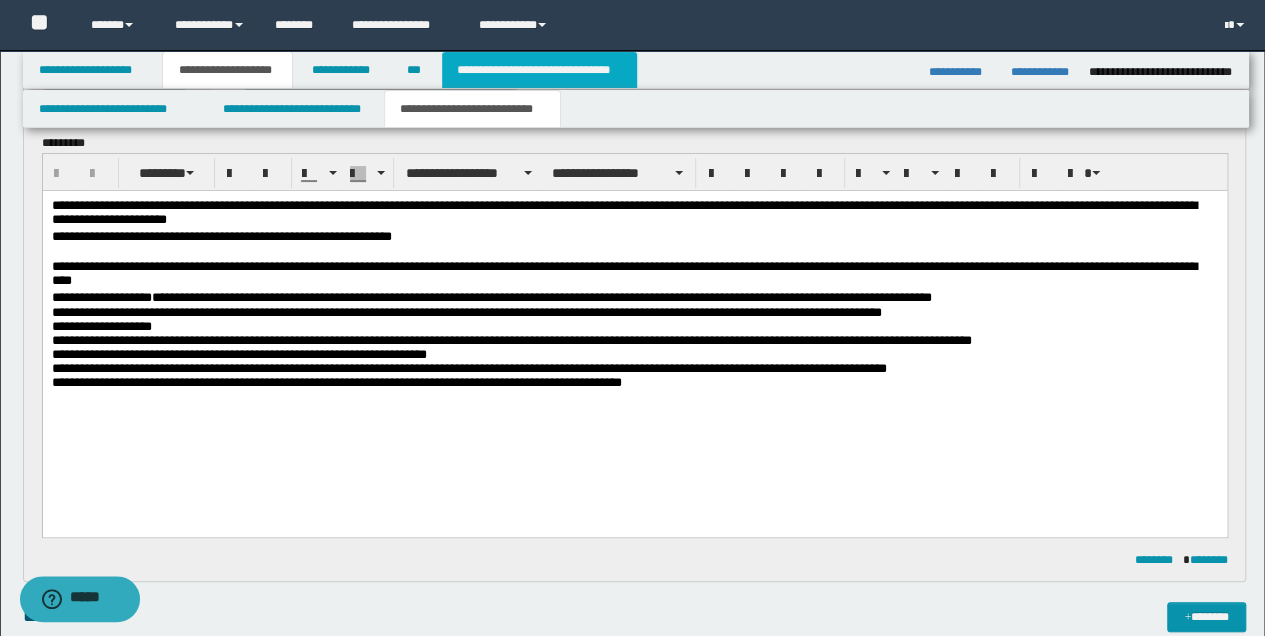 click on "**********" at bounding box center [539, 70] 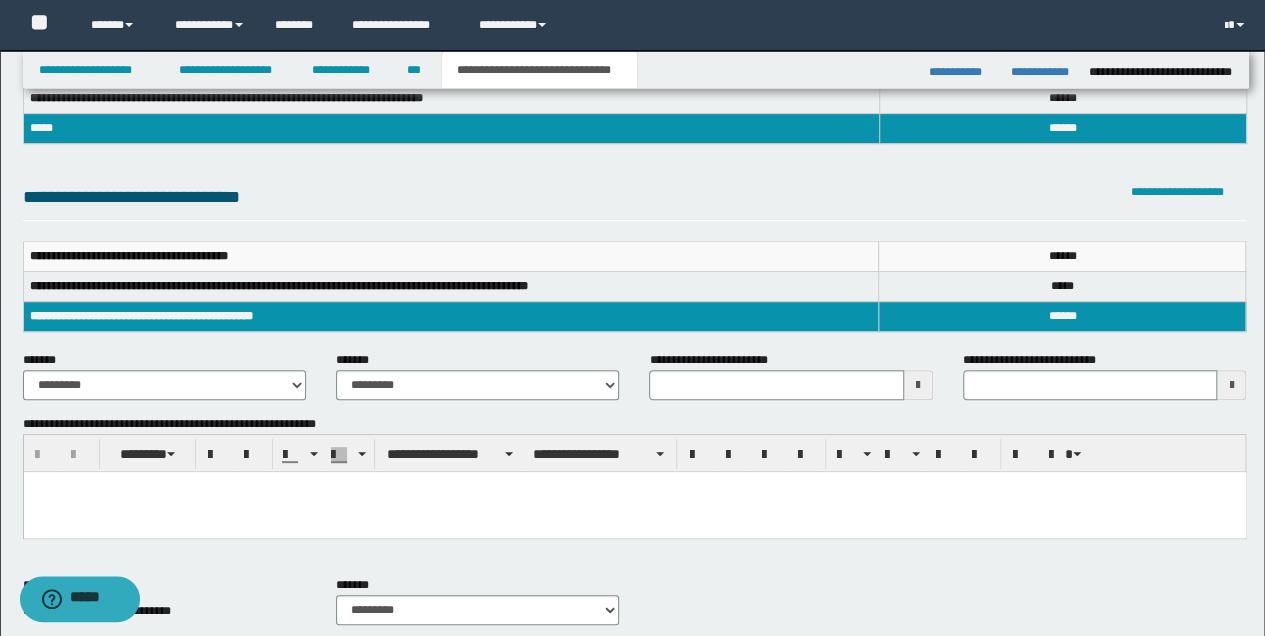 click at bounding box center [918, 385] 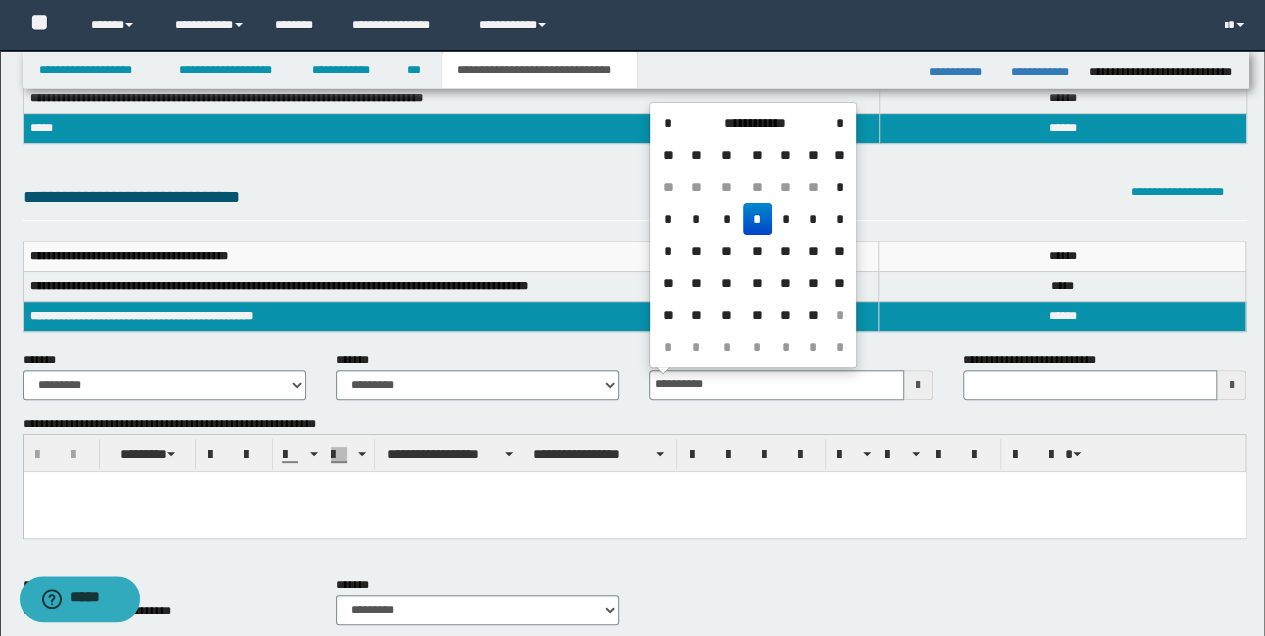click on "*" at bounding box center [757, 219] 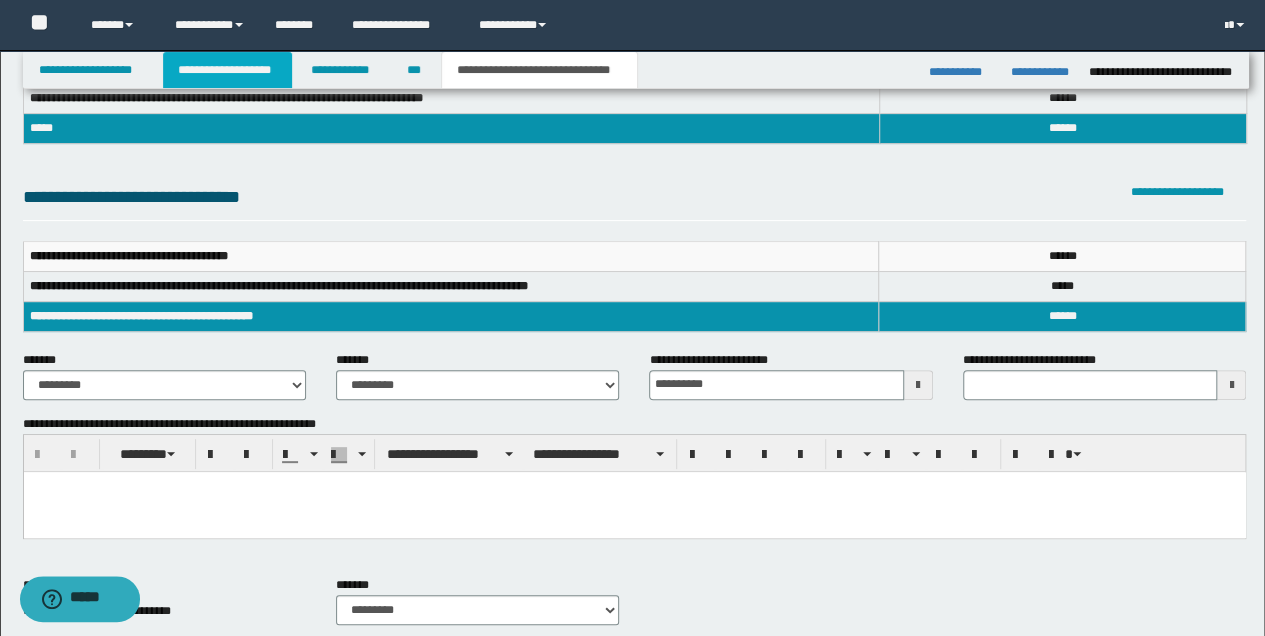 click on "**********" at bounding box center (227, 70) 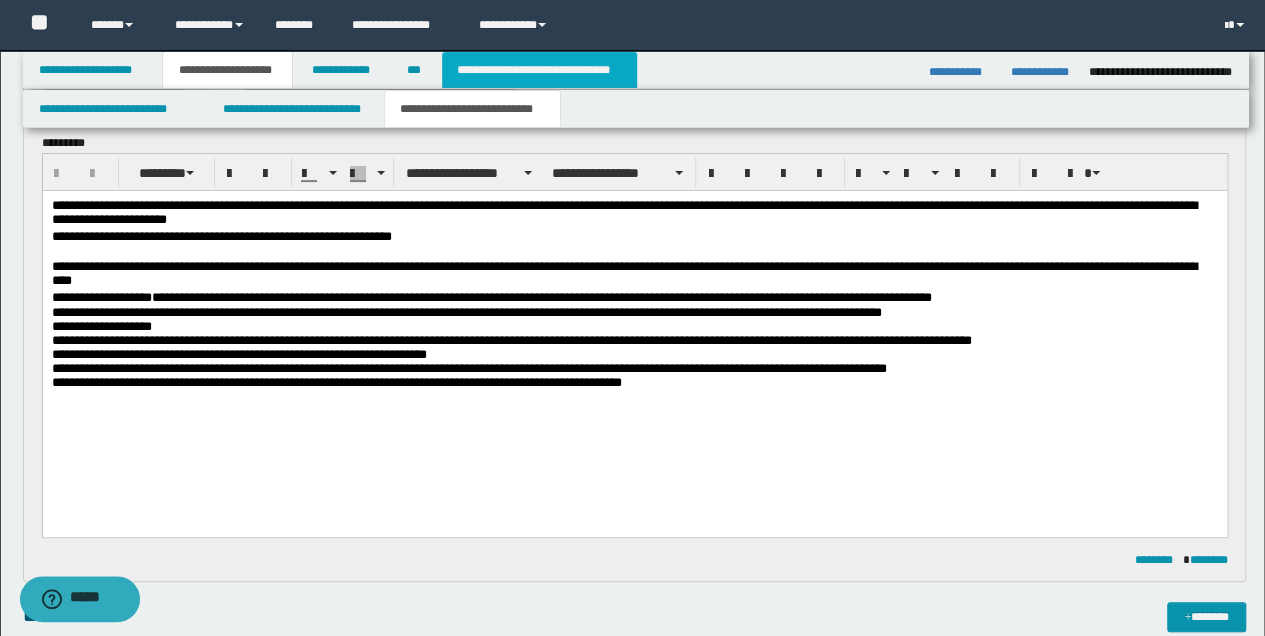 click on "**********" at bounding box center [539, 70] 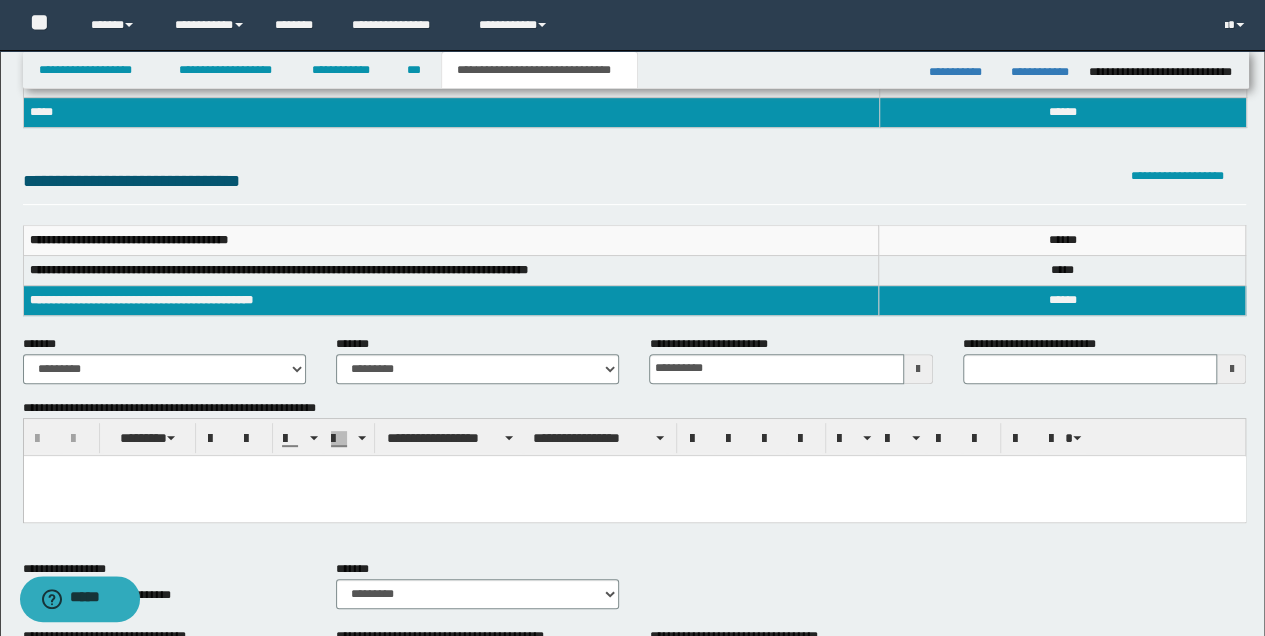 scroll, scrollTop: 200, scrollLeft: 0, axis: vertical 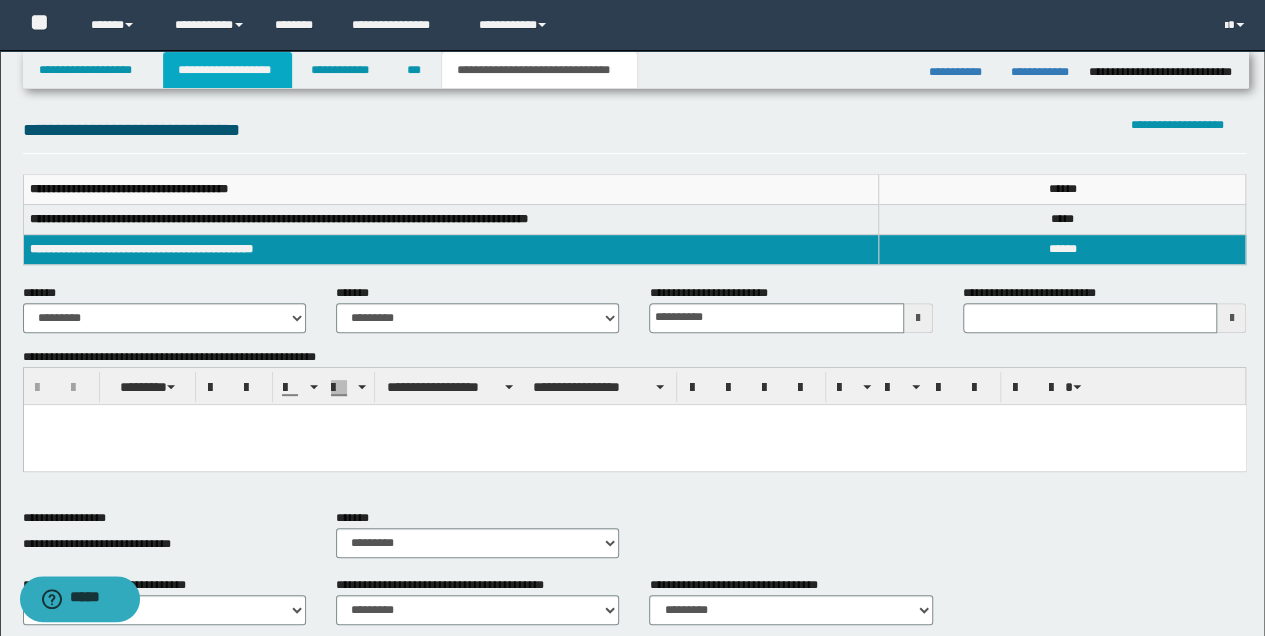 click on "**********" at bounding box center [227, 70] 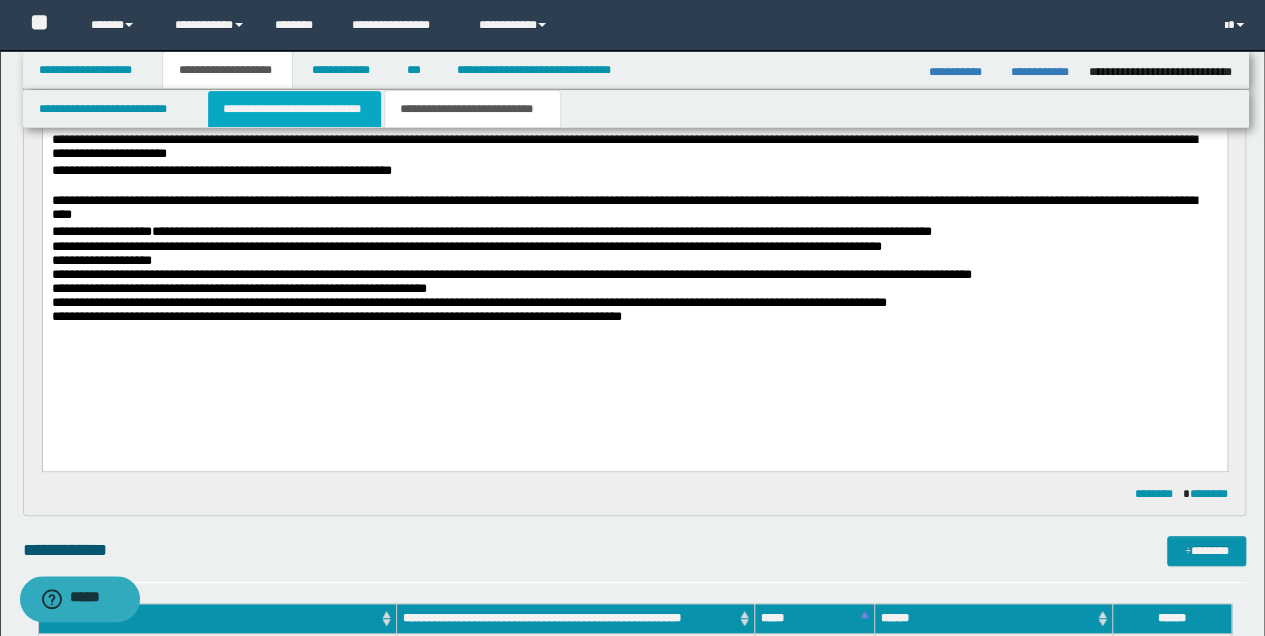 click on "**********" at bounding box center [294, 109] 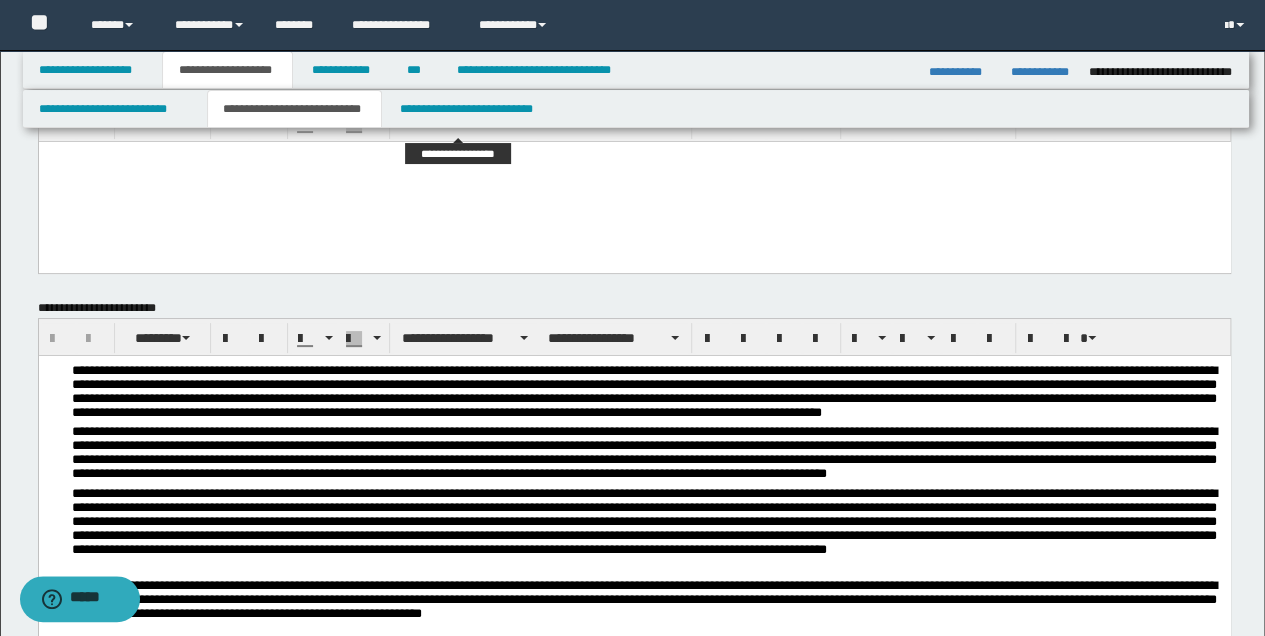 scroll, scrollTop: 200, scrollLeft: 0, axis: vertical 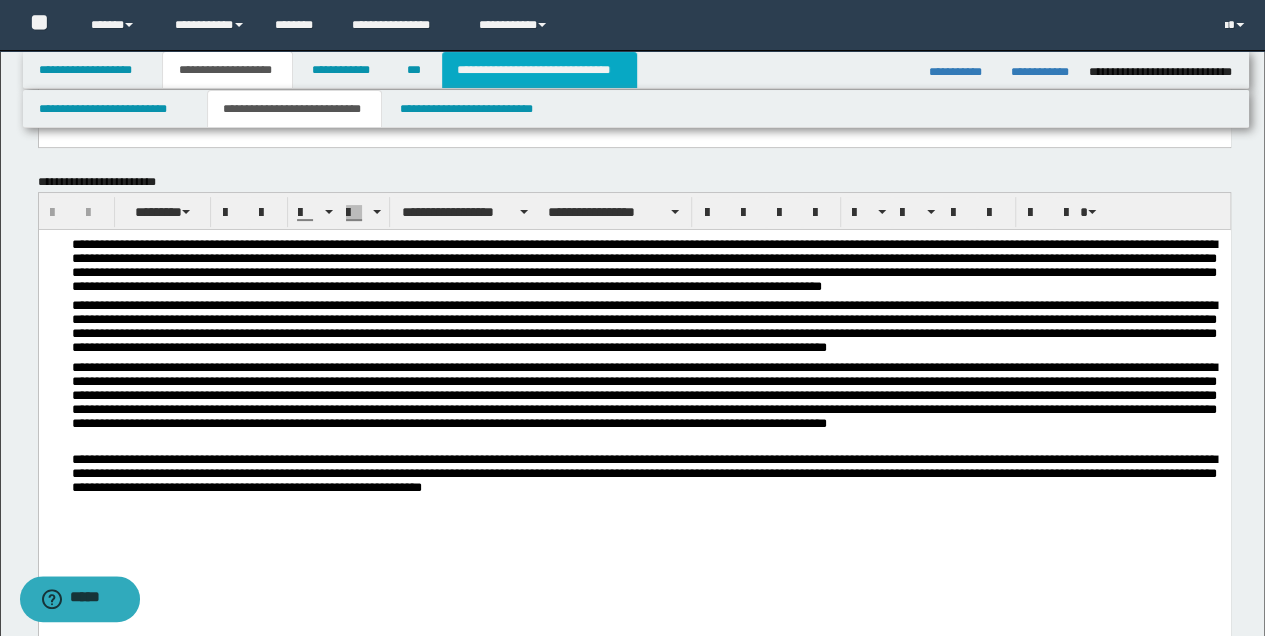 click on "**********" at bounding box center (539, 70) 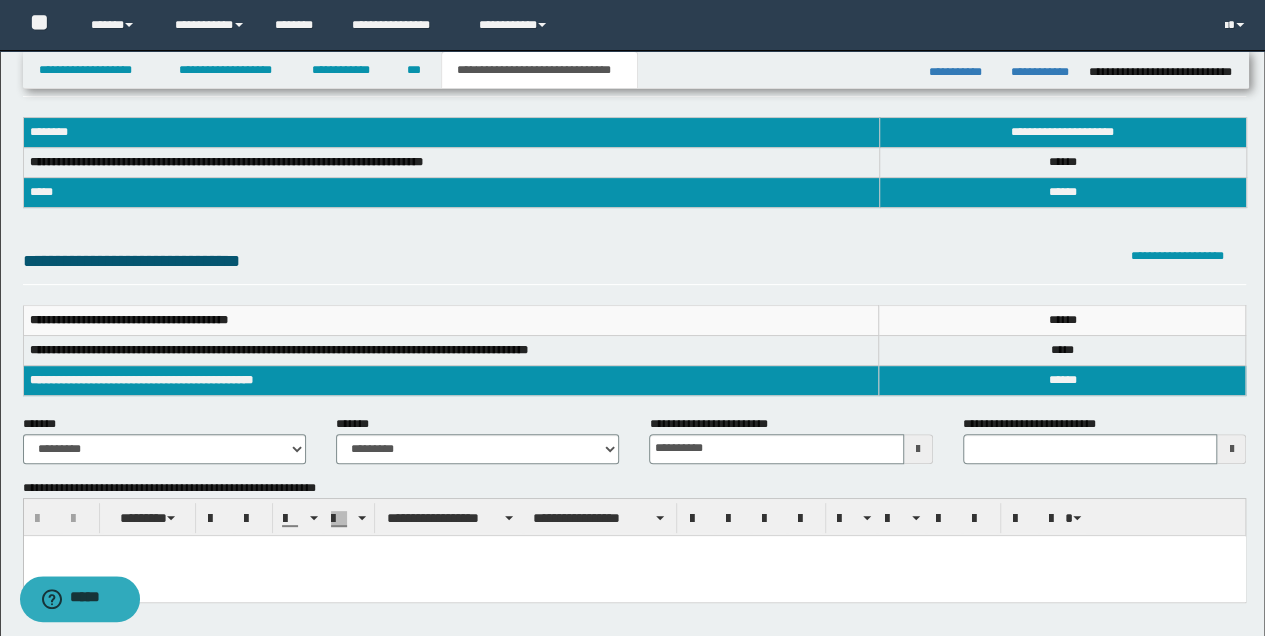 scroll, scrollTop: 66, scrollLeft: 0, axis: vertical 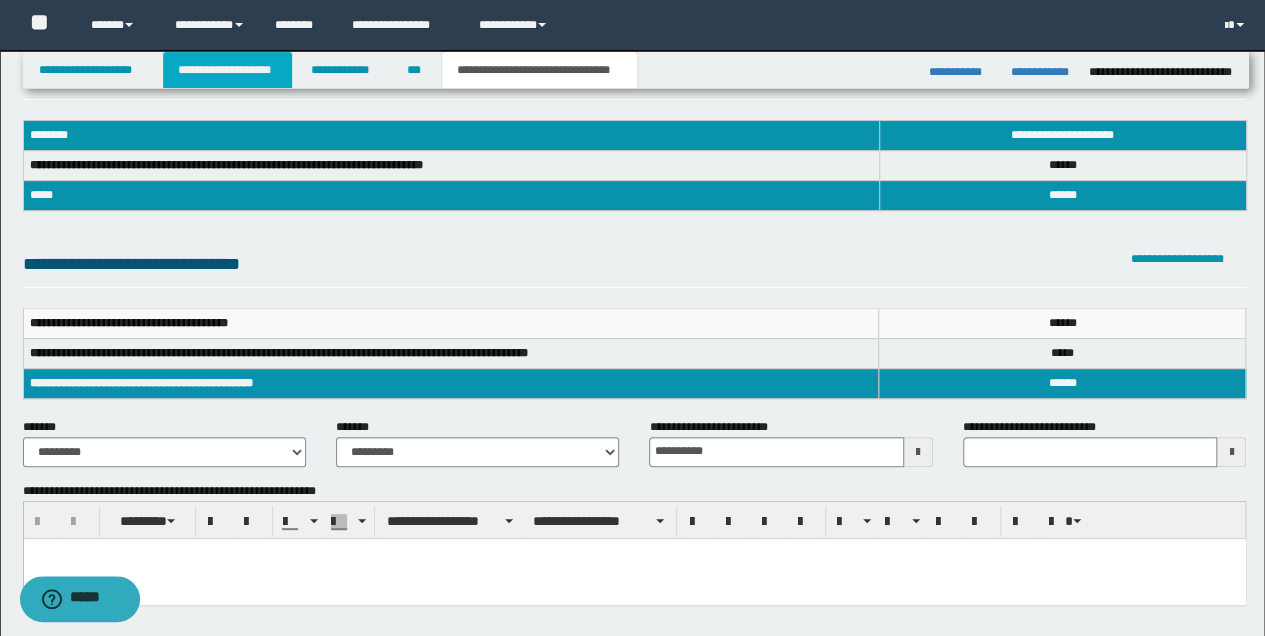 click on "**********" at bounding box center (227, 70) 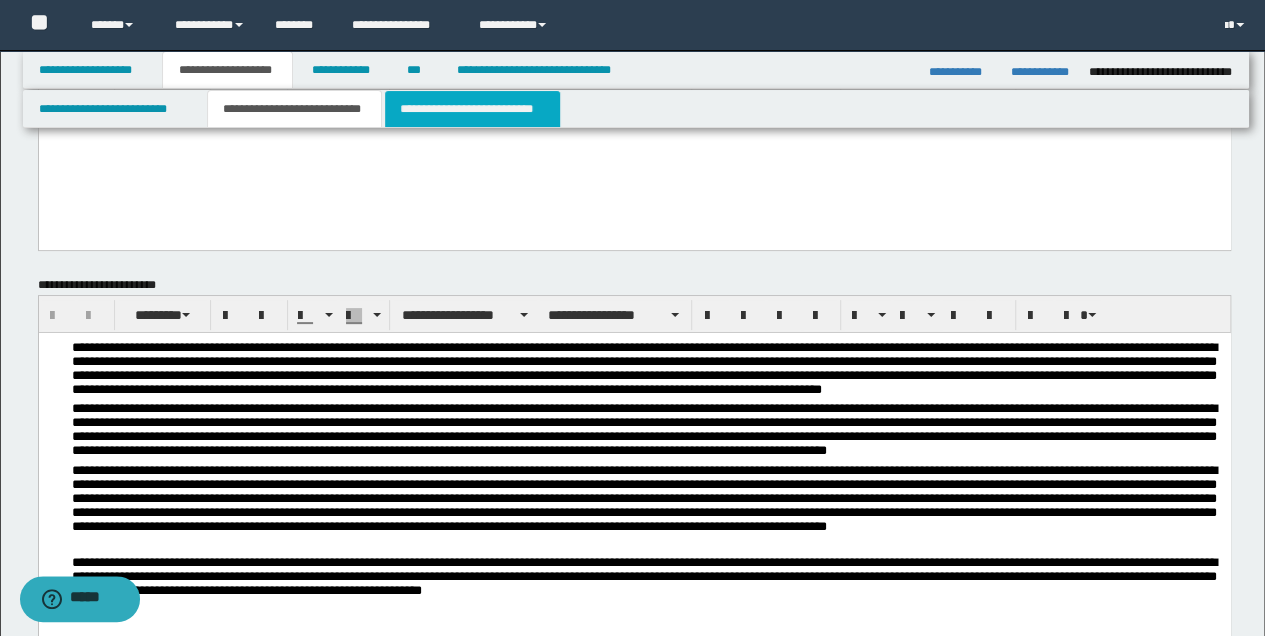 click on "**********" at bounding box center (472, 109) 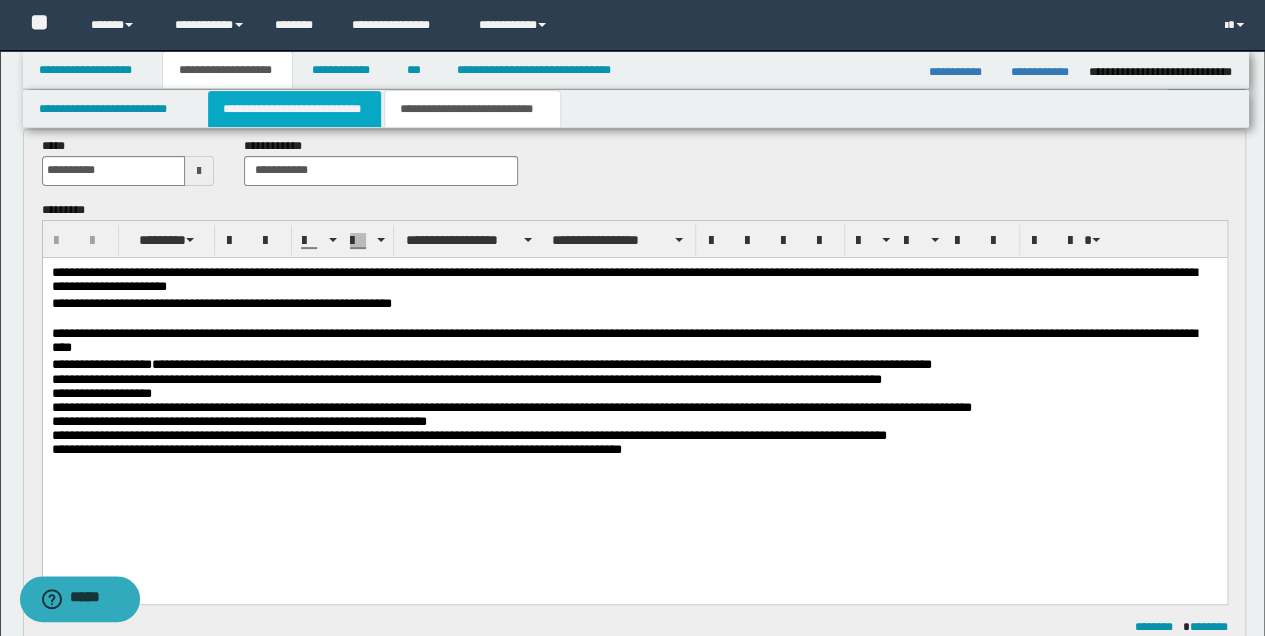 click on "**********" at bounding box center [294, 109] 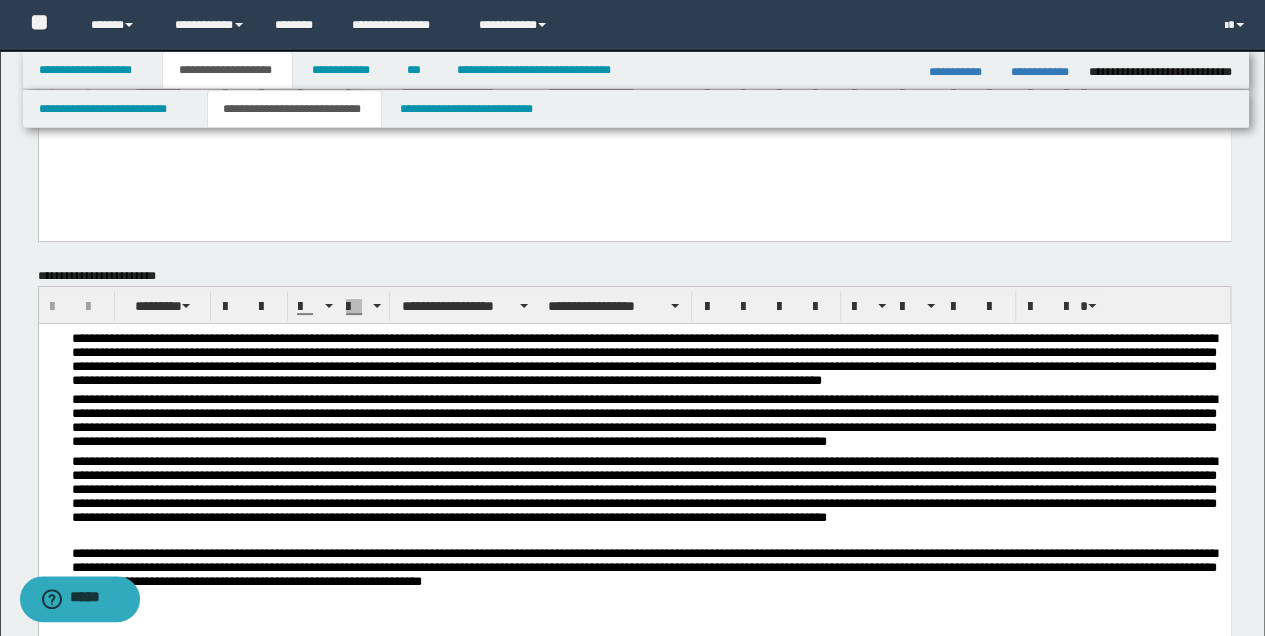 scroll, scrollTop: 230, scrollLeft: 0, axis: vertical 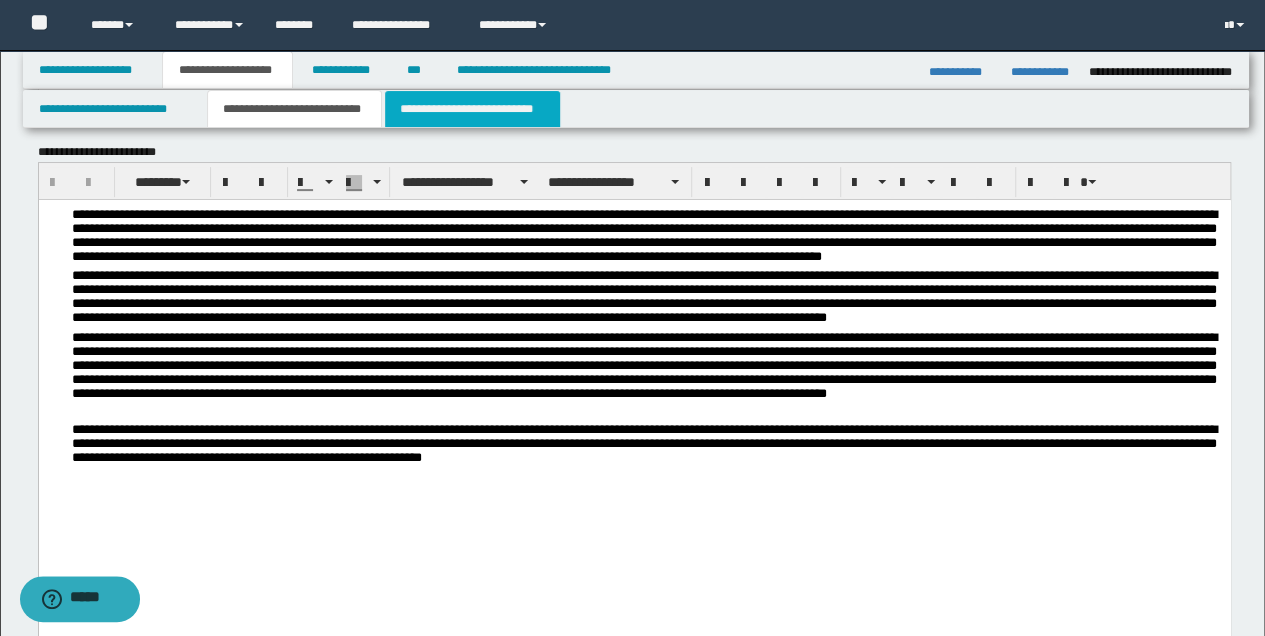 click on "**********" at bounding box center (472, 109) 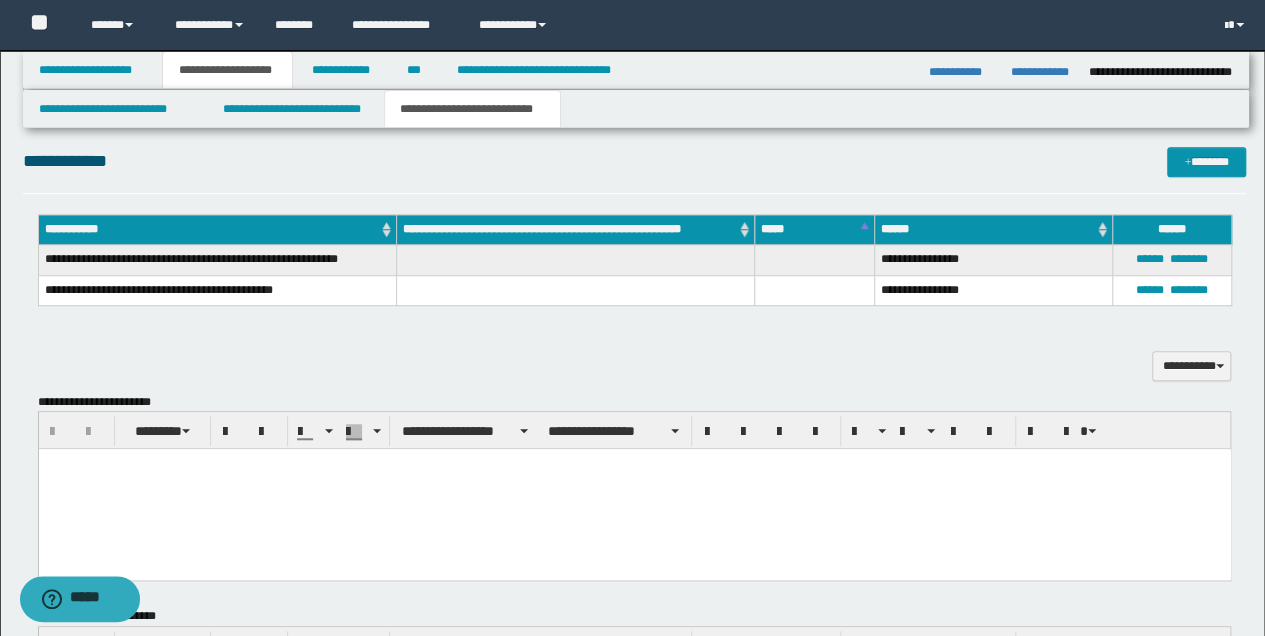 scroll, scrollTop: 630, scrollLeft: 0, axis: vertical 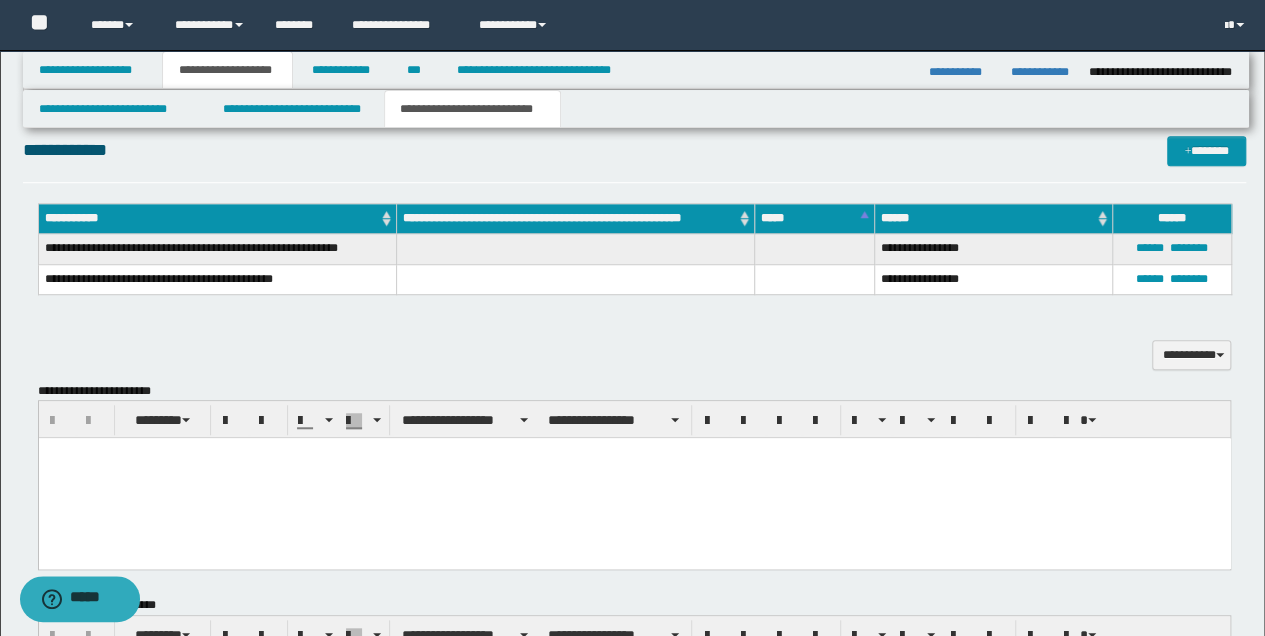 click at bounding box center [634, 478] 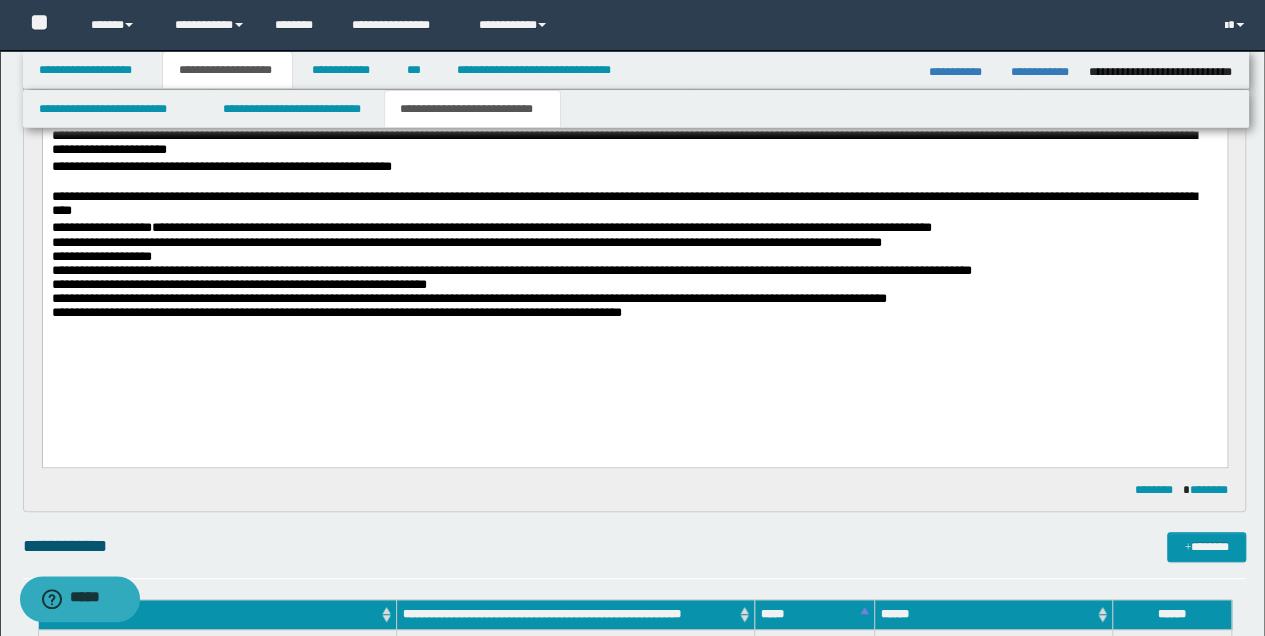 scroll, scrollTop: 230, scrollLeft: 0, axis: vertical 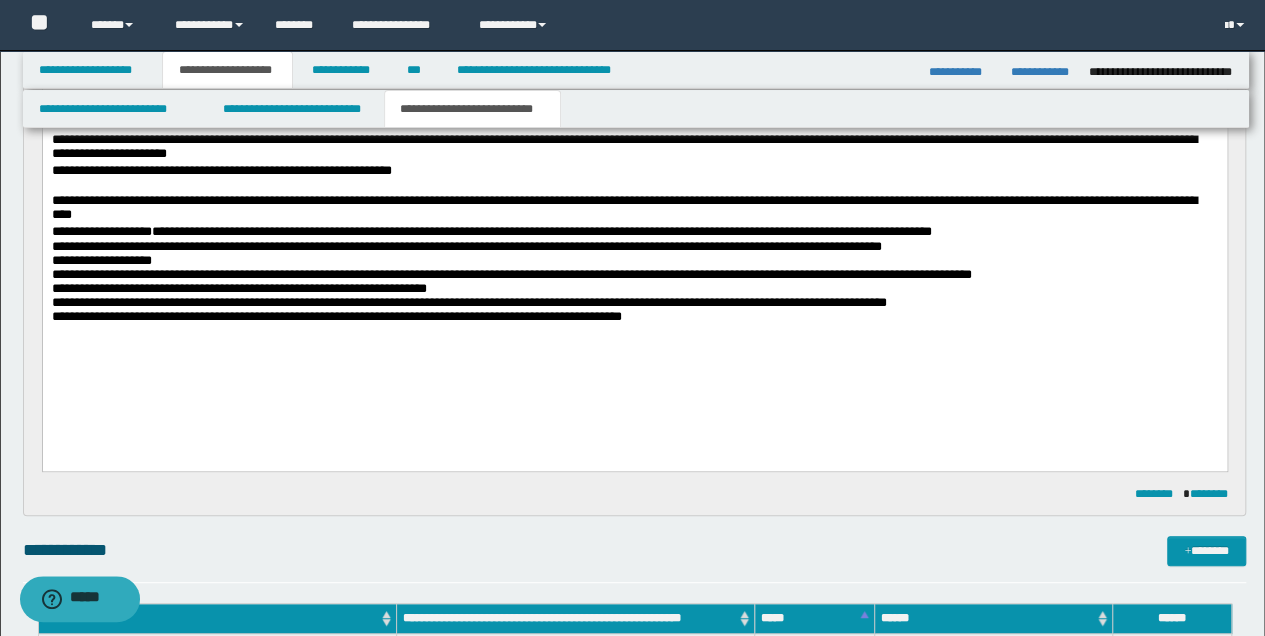 click on "**********" at bounding box center (634, 316) 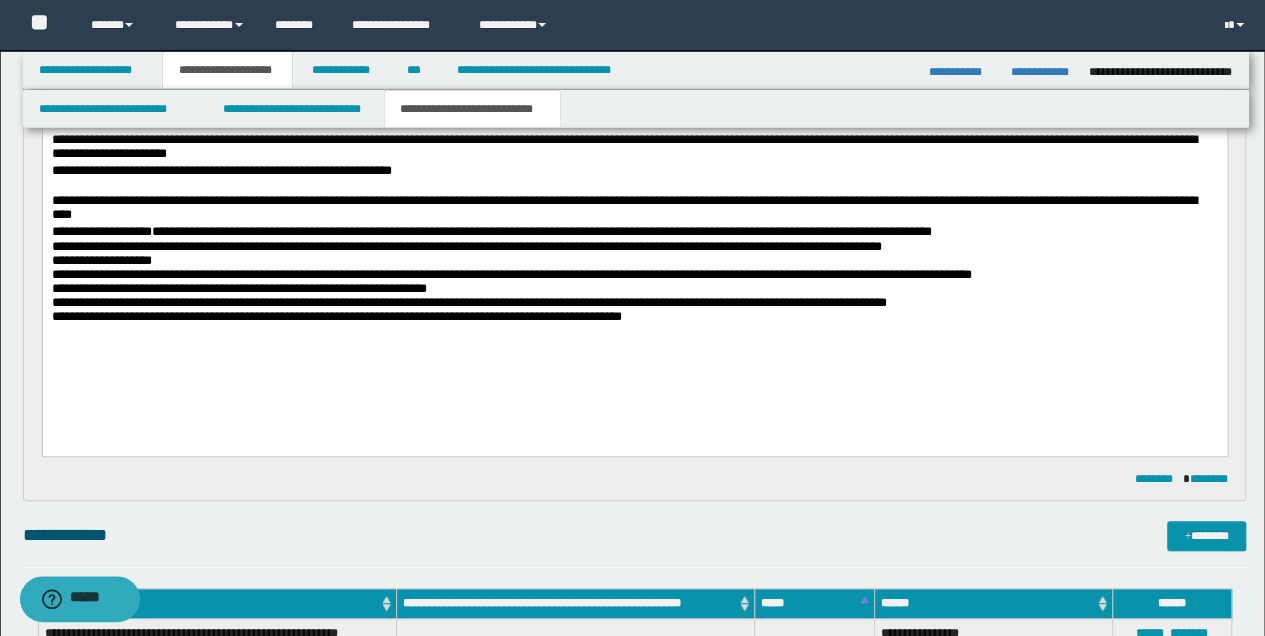 type 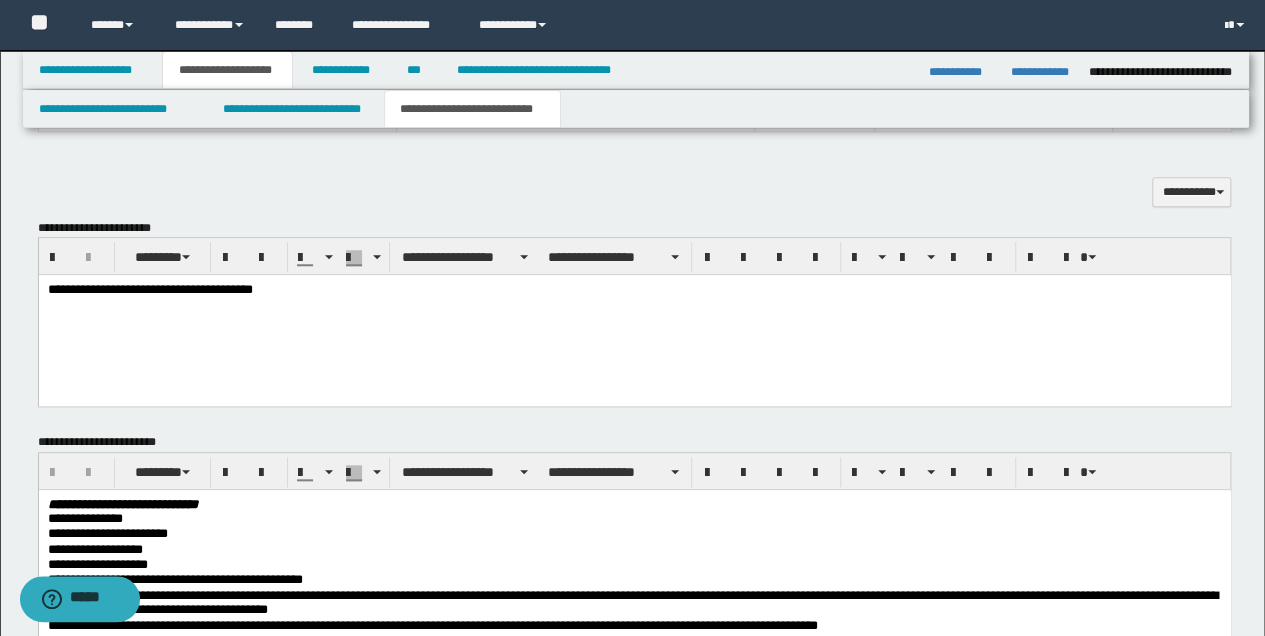 scroll, scrollTop: 764, scrollLeft: 0, axis: vertical 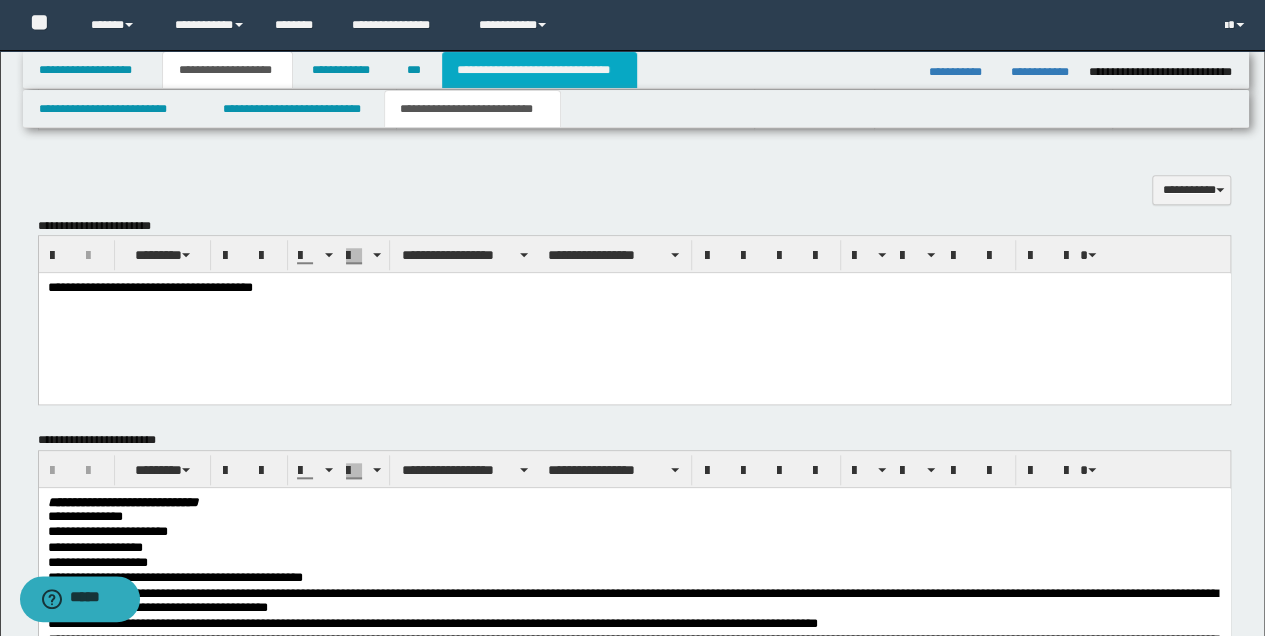 click on "**********" at bounding box center [539, 70] 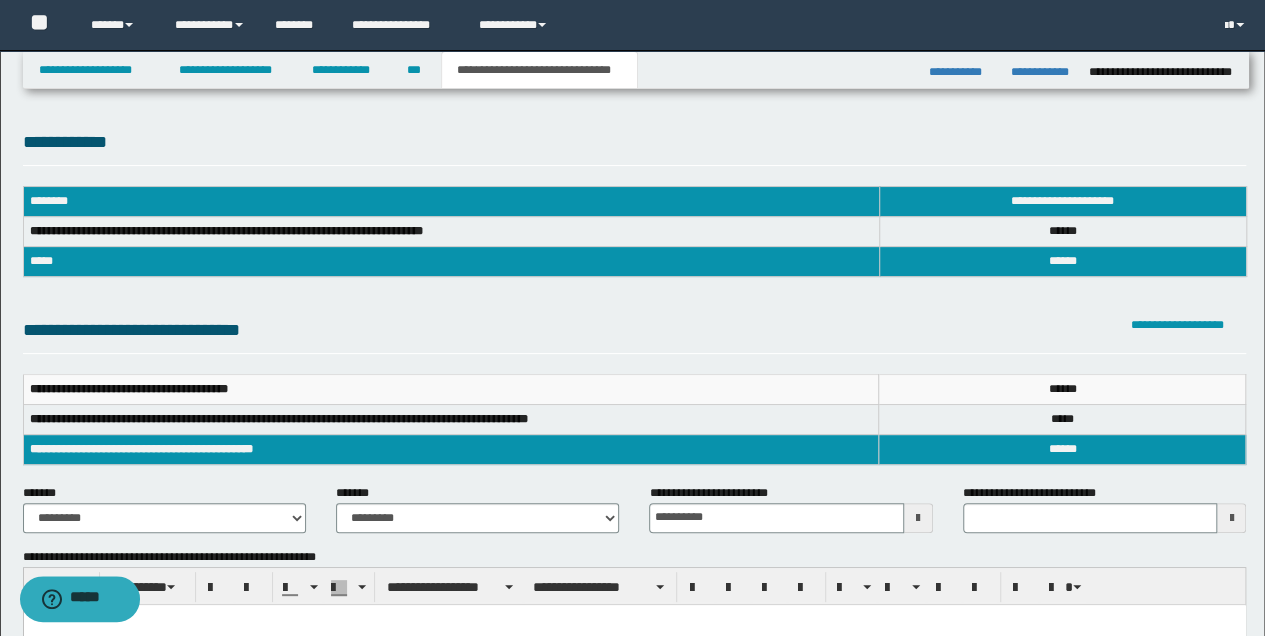 scroll, scrollTop: 200, scrollLeft: 0, axis: vertical 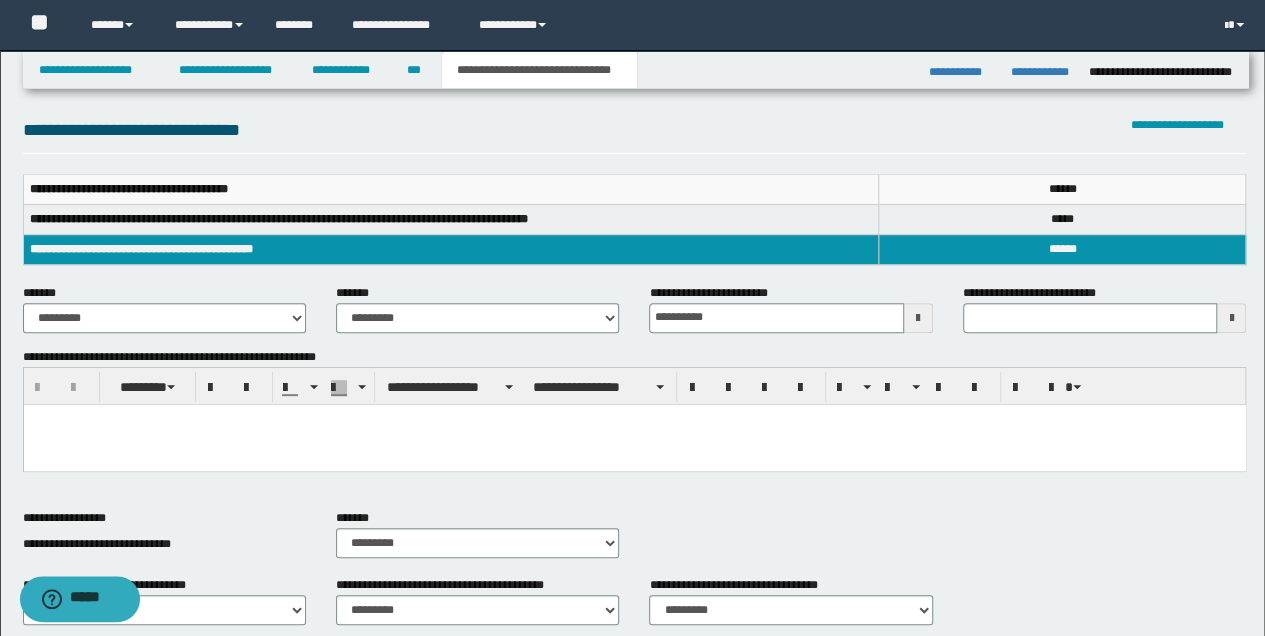 click at bounding box center (634, 444) 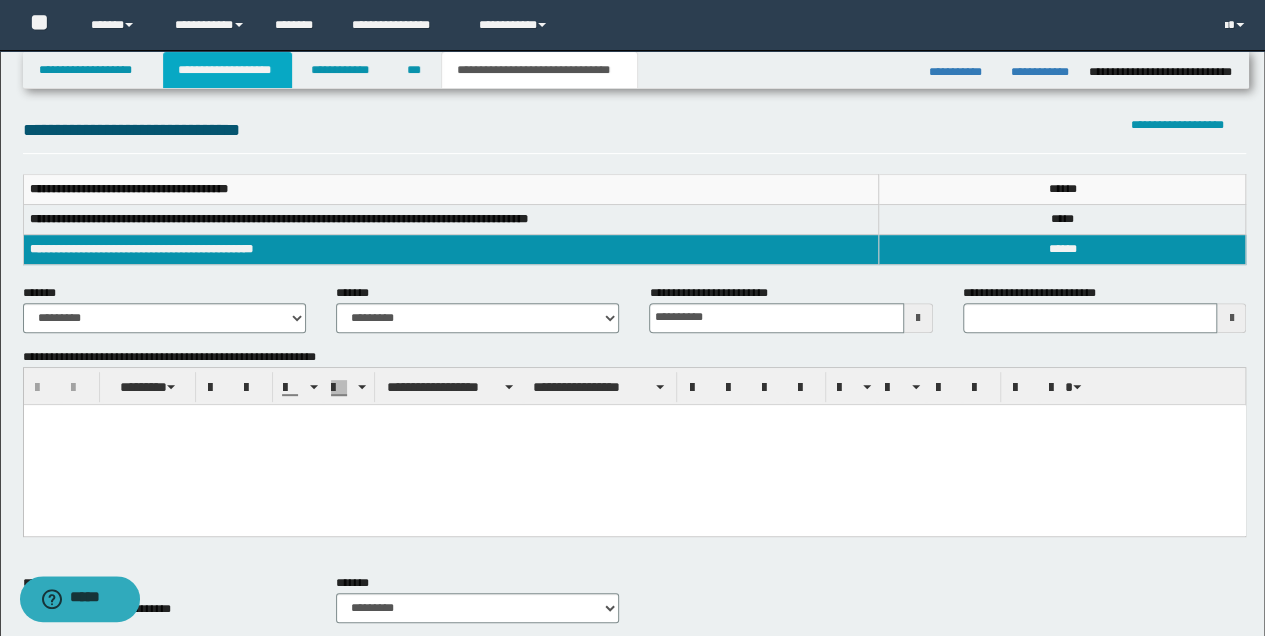 click on "**********" at bounding box center [227, 70] 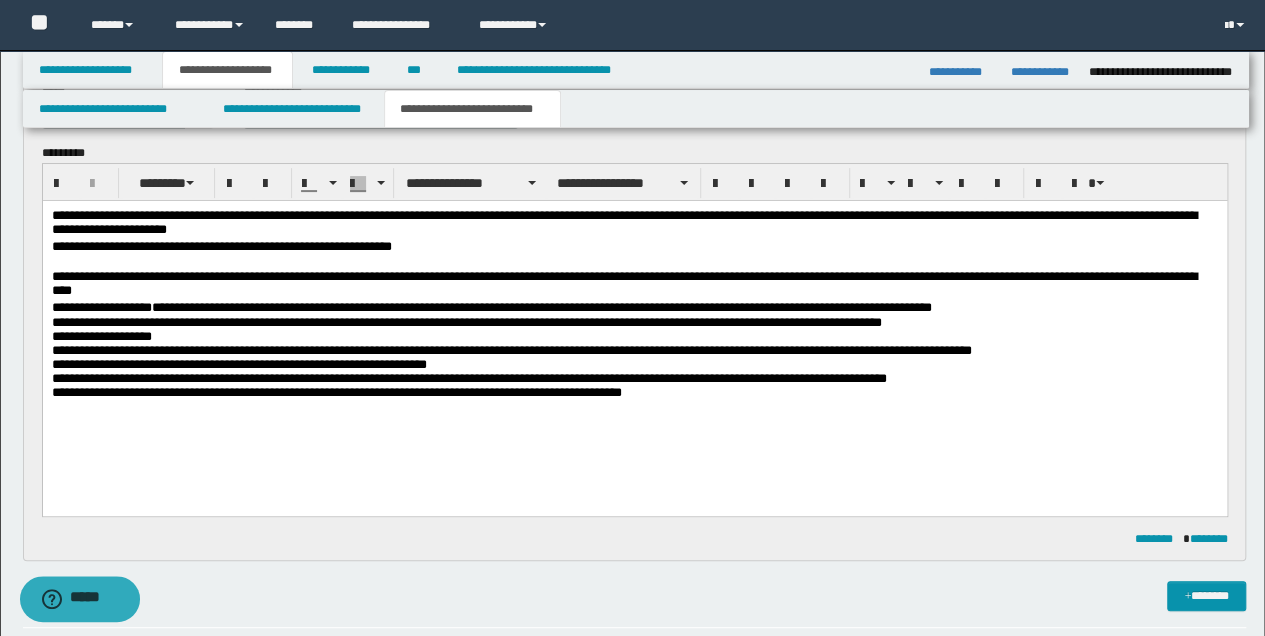 scroll, scrollTop: 30, scrollLeft: 0, axis: vertical 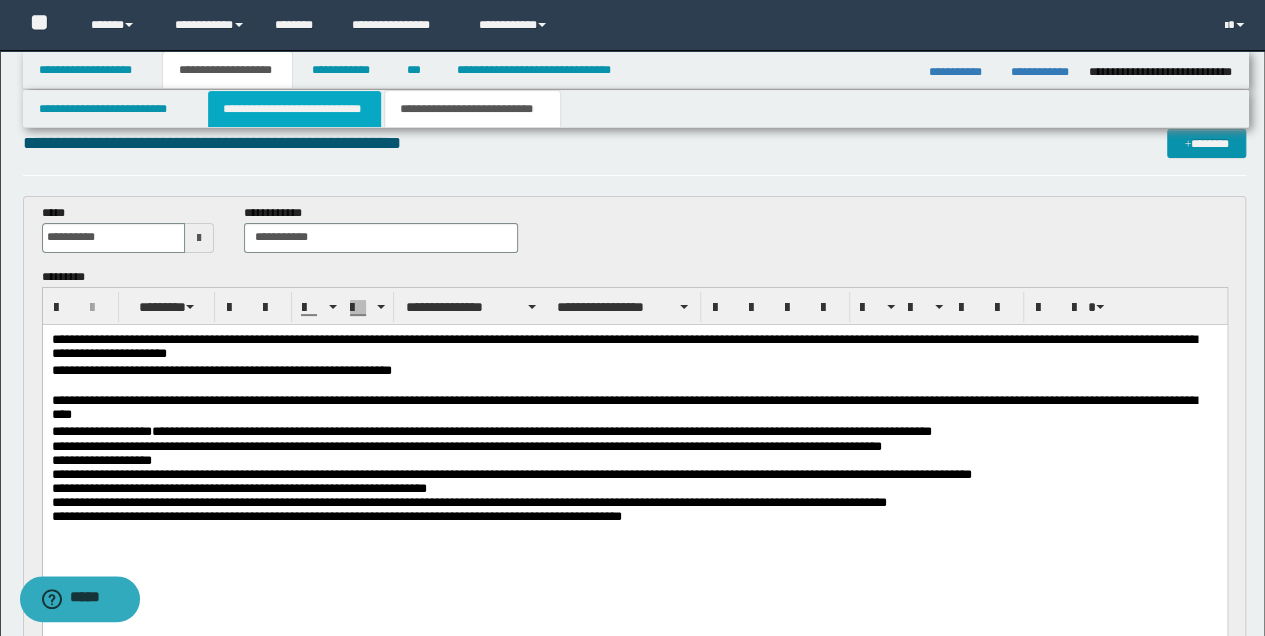 click on "**********" at bounding box center [294, 109] 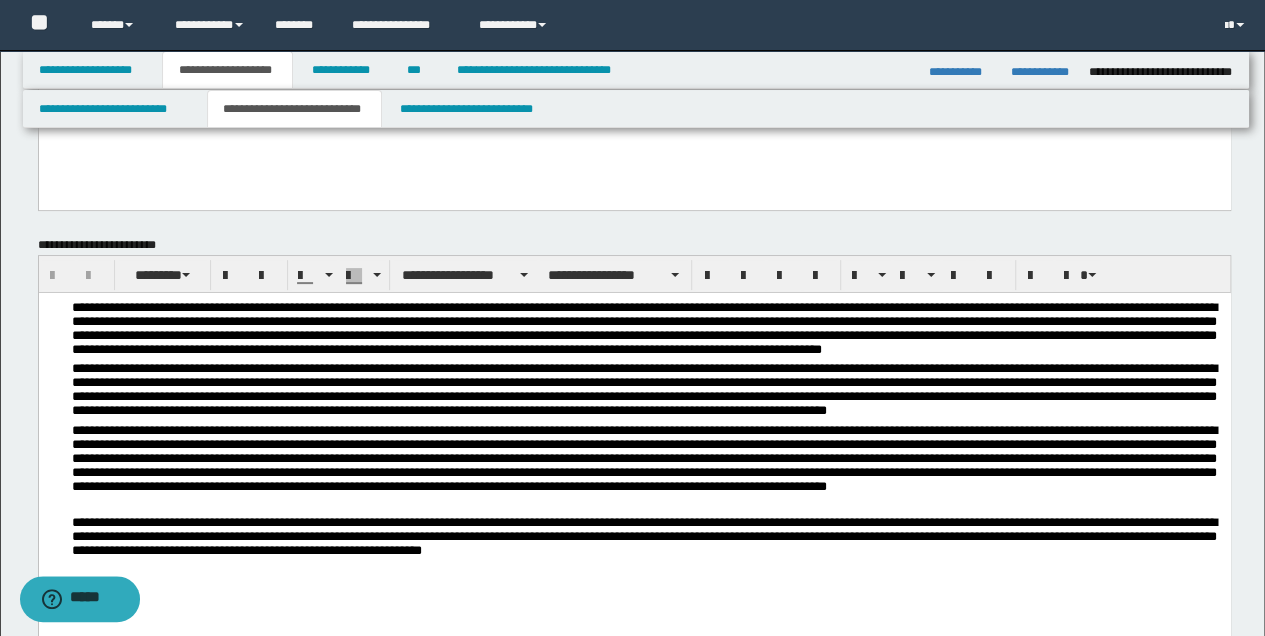 scroll, scrollTop: 97, scrollLeft: 0, axis: vertical 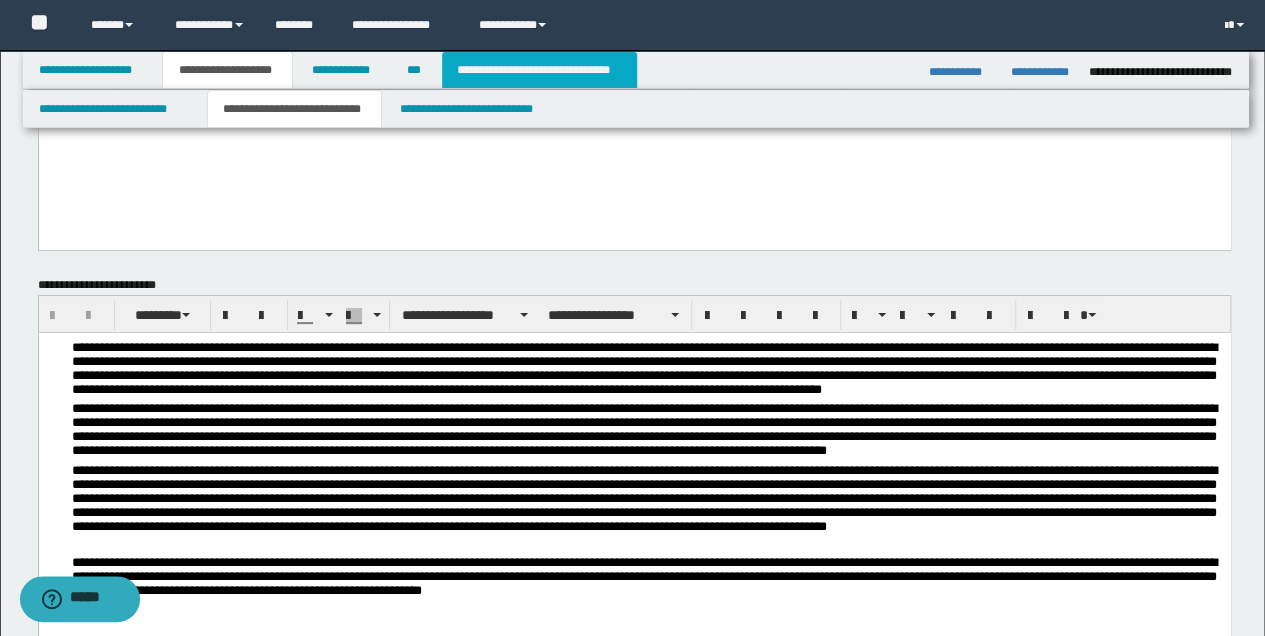 click on "**********" at bounding box center [539, 70] 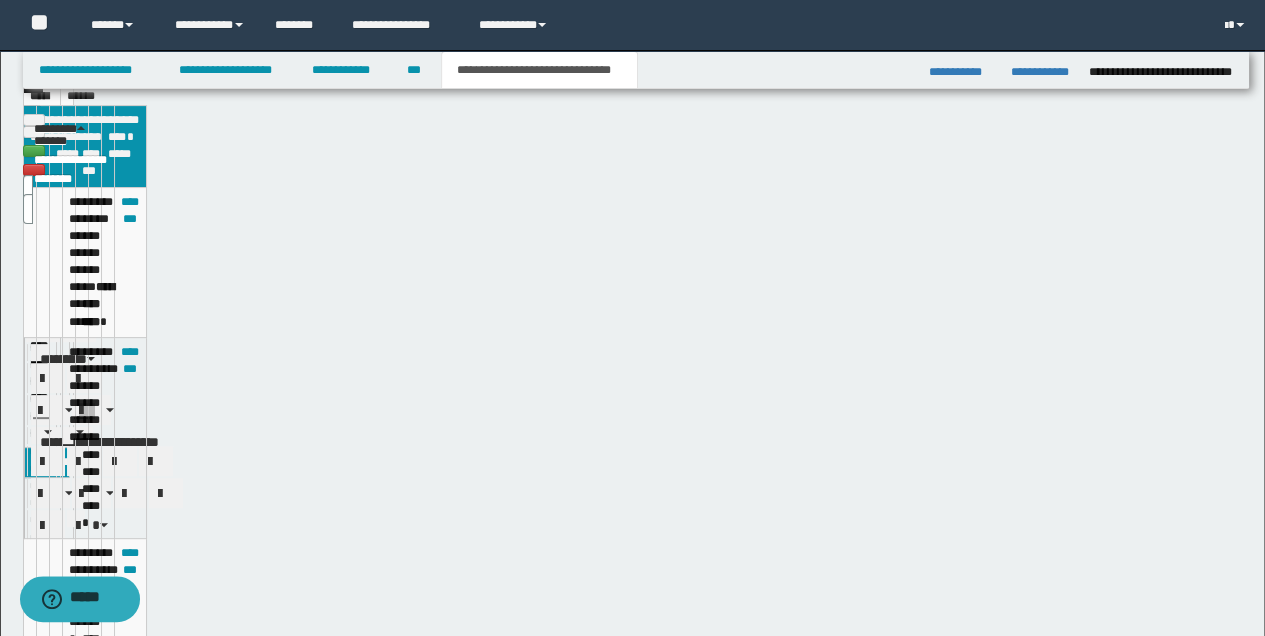 scroll, scrollTop: 66, scrollLeft: 0, axis: vertical 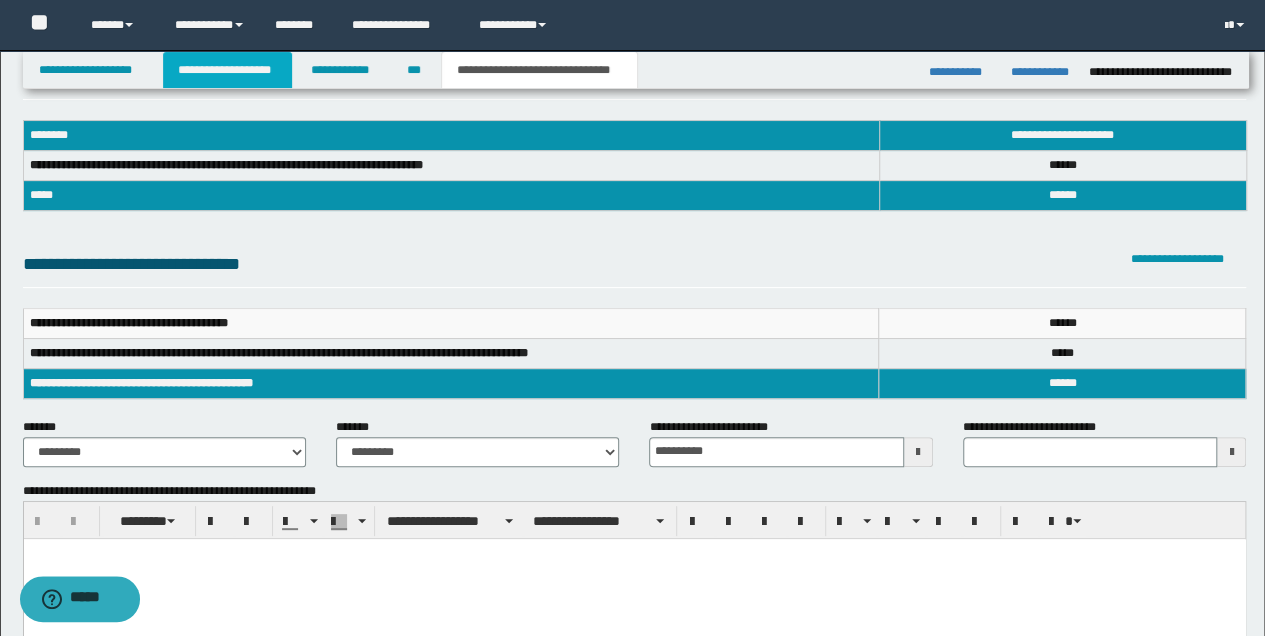 click on "**********" at bounding box center [227, 70] 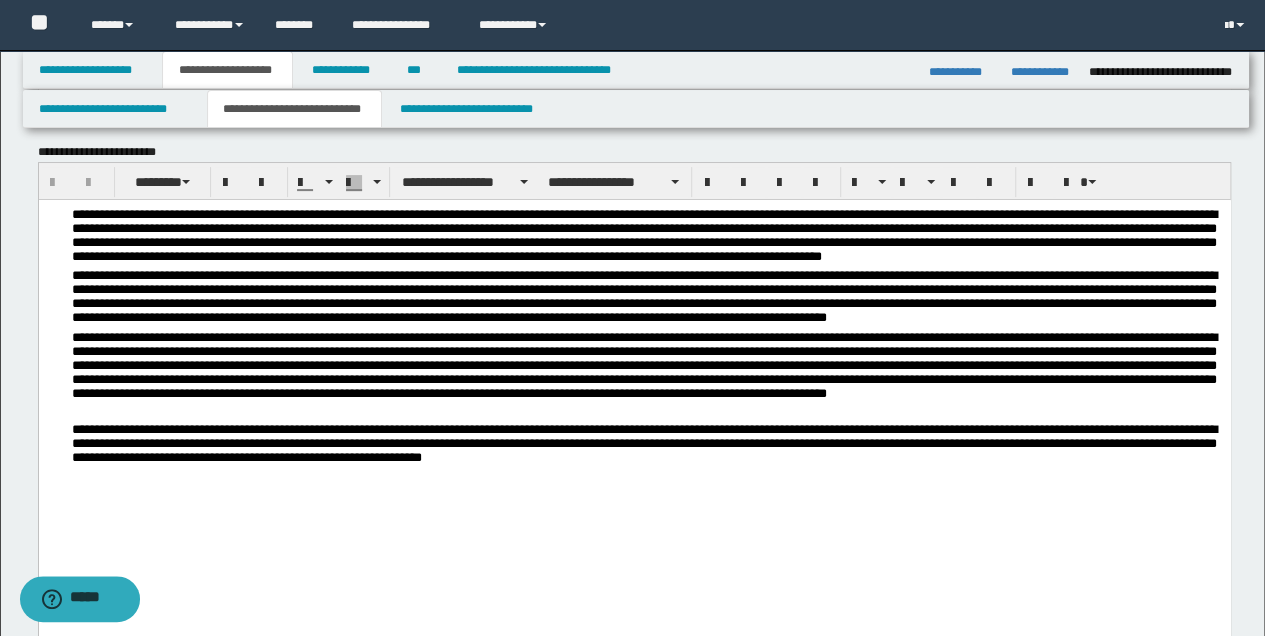 scroll, scrollTop: 97, scrollLeft: 0, axis: vertical 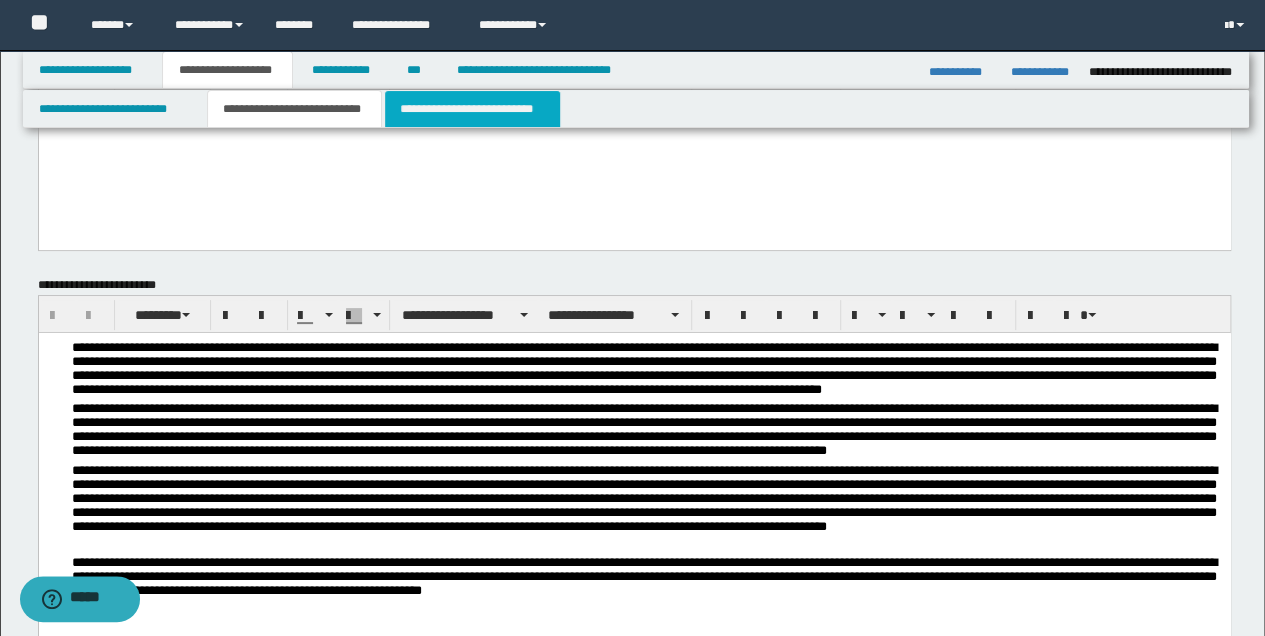 click on "**********" at bounding box center [472, 109] 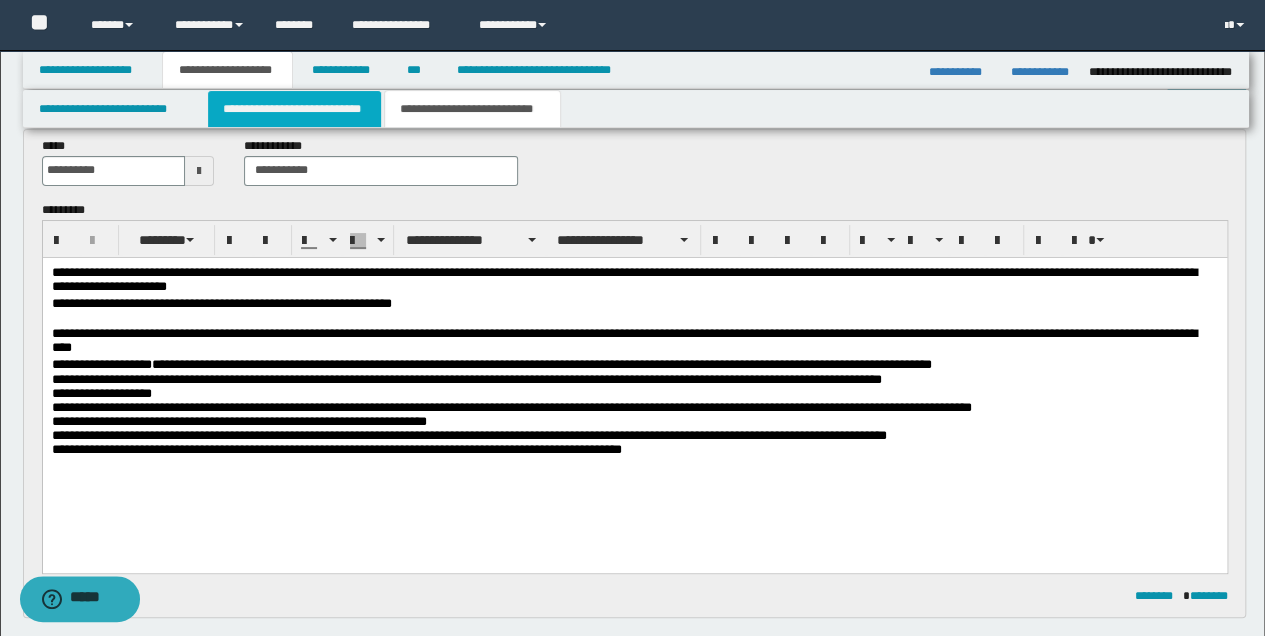 click on "**********" at bounding box center (294, 109) 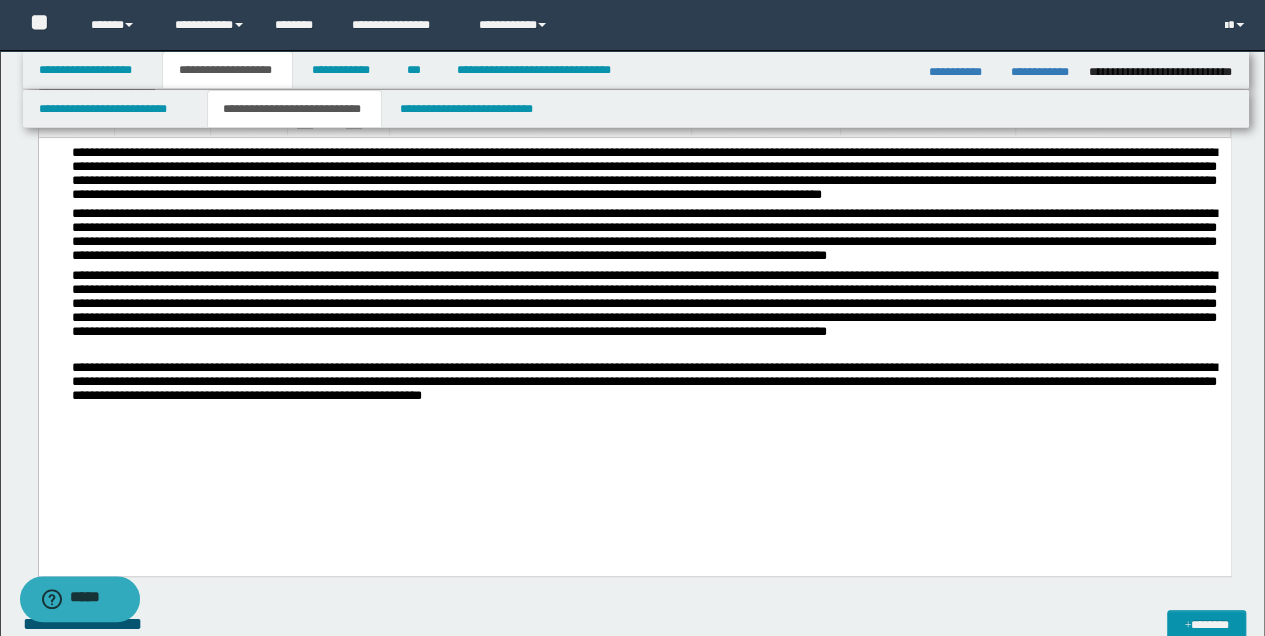 scroll, scrollTop: 297, scrollLeft: 0, axis: vertical 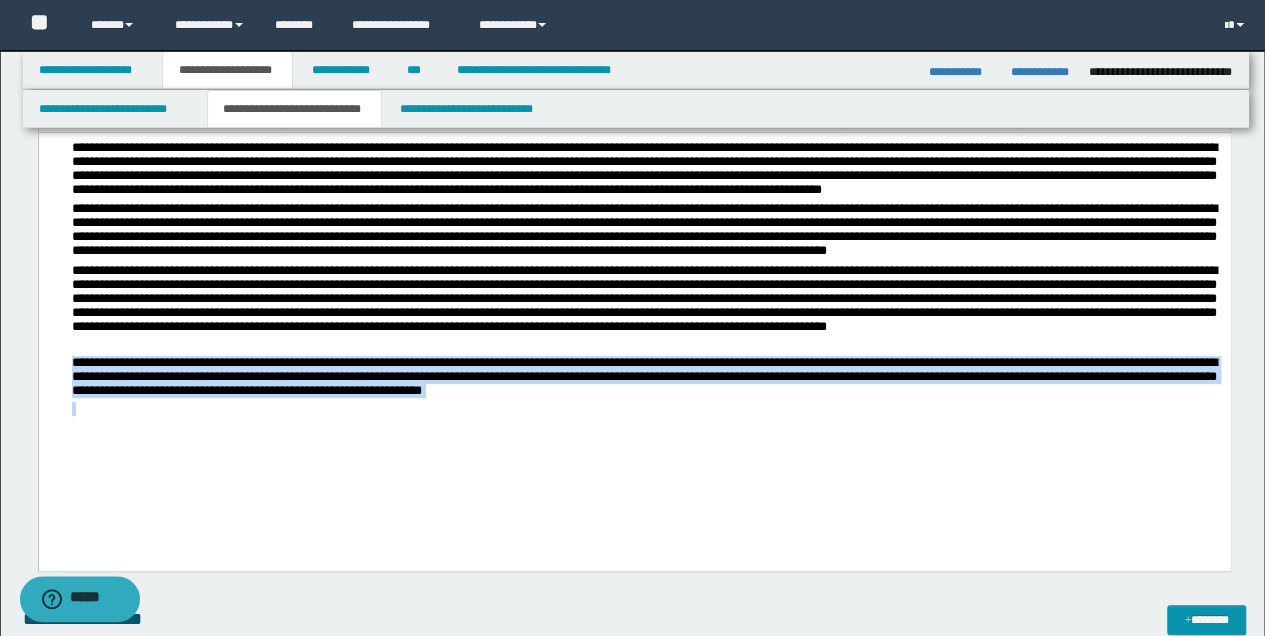 drag, startPoint x: 71, startPoint y: 366, endPoint x: 535, endPoint y: 407, distance: 465.8079 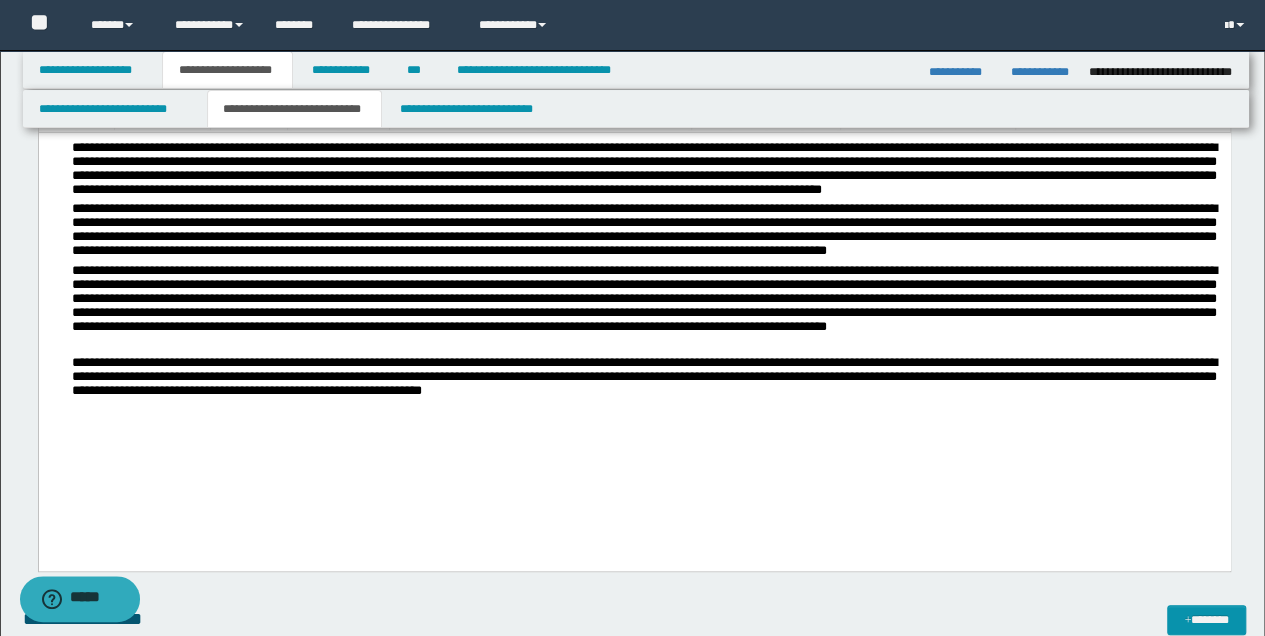 click on "**********" at bounding box center [634, 327] 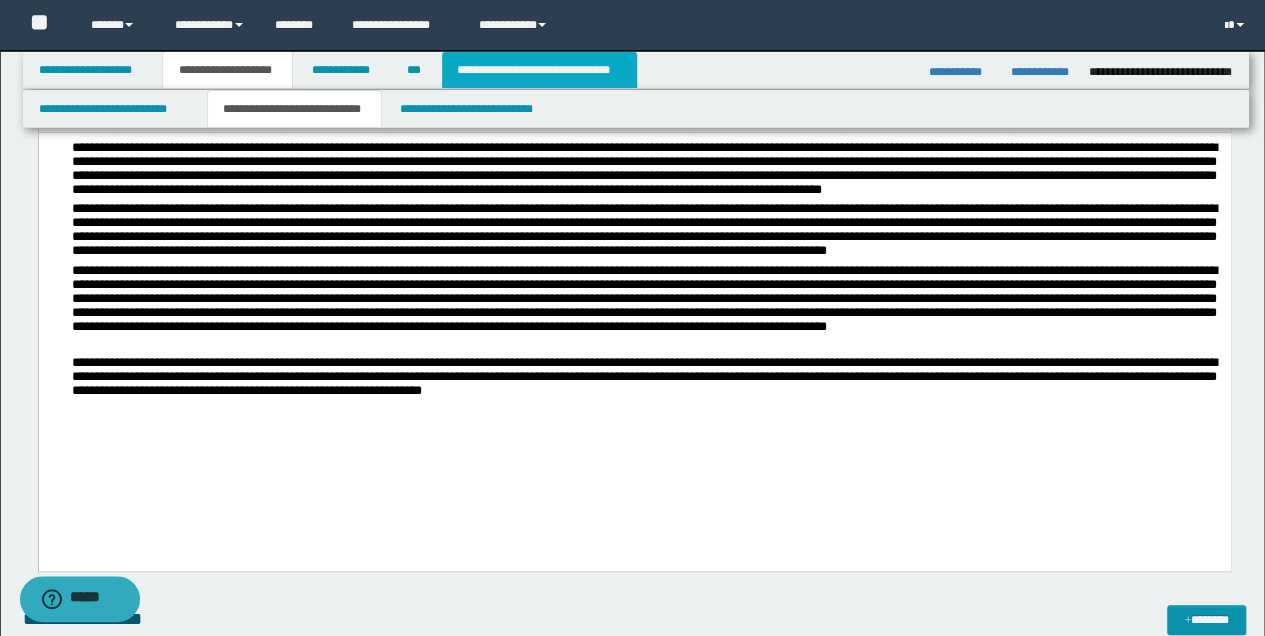 click on "**********" at bounding box center [539, 70] 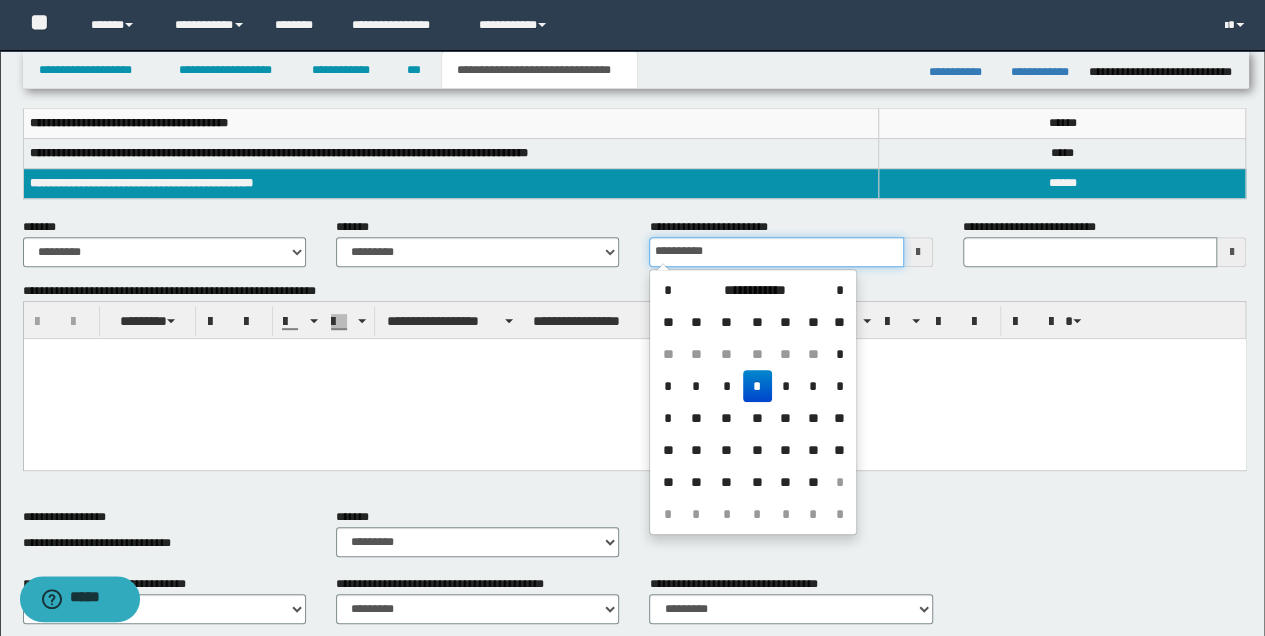 drag, startPoint x: 650, startPoint y: 254, endPoint x: 743, endPoint y: 268, distance: 94.04786 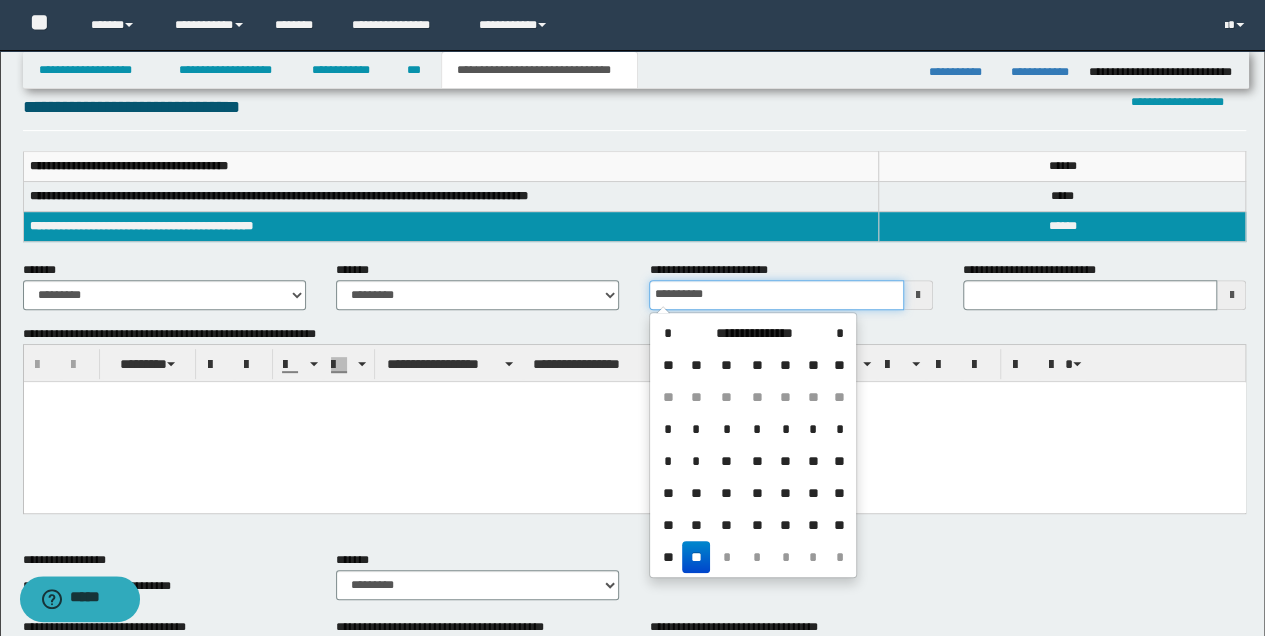 scroll, scrollTop: 200, scrollLeft: 0, axis: vertical 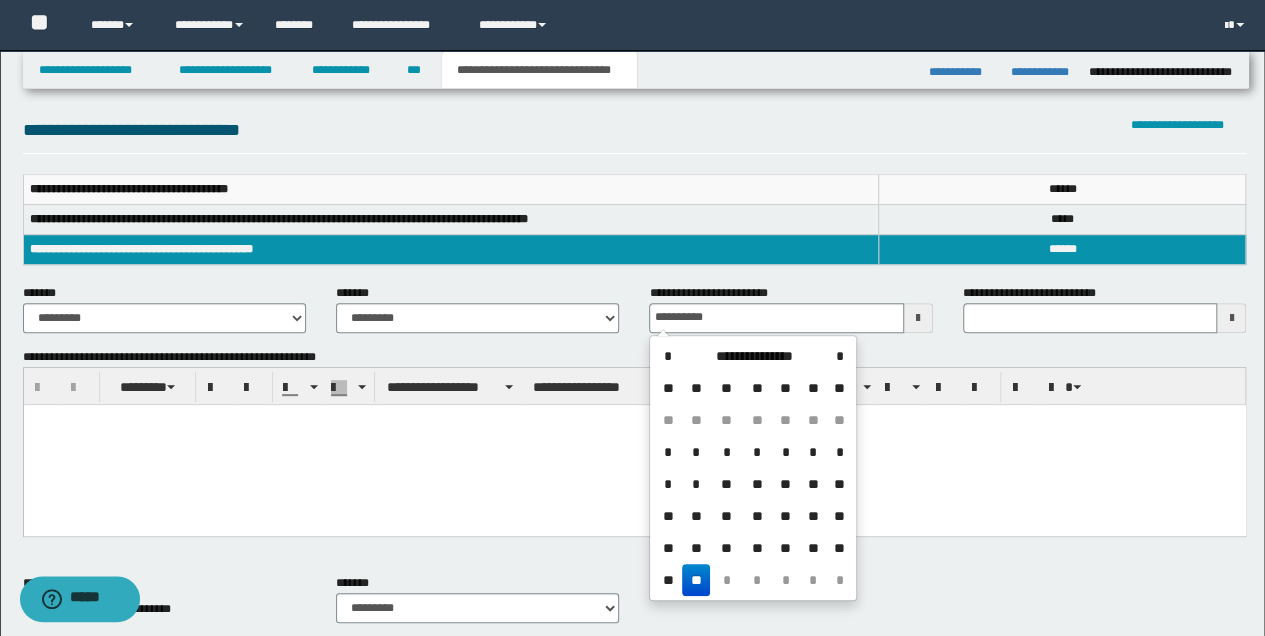 click on "**" at bounding box center [696, 580] 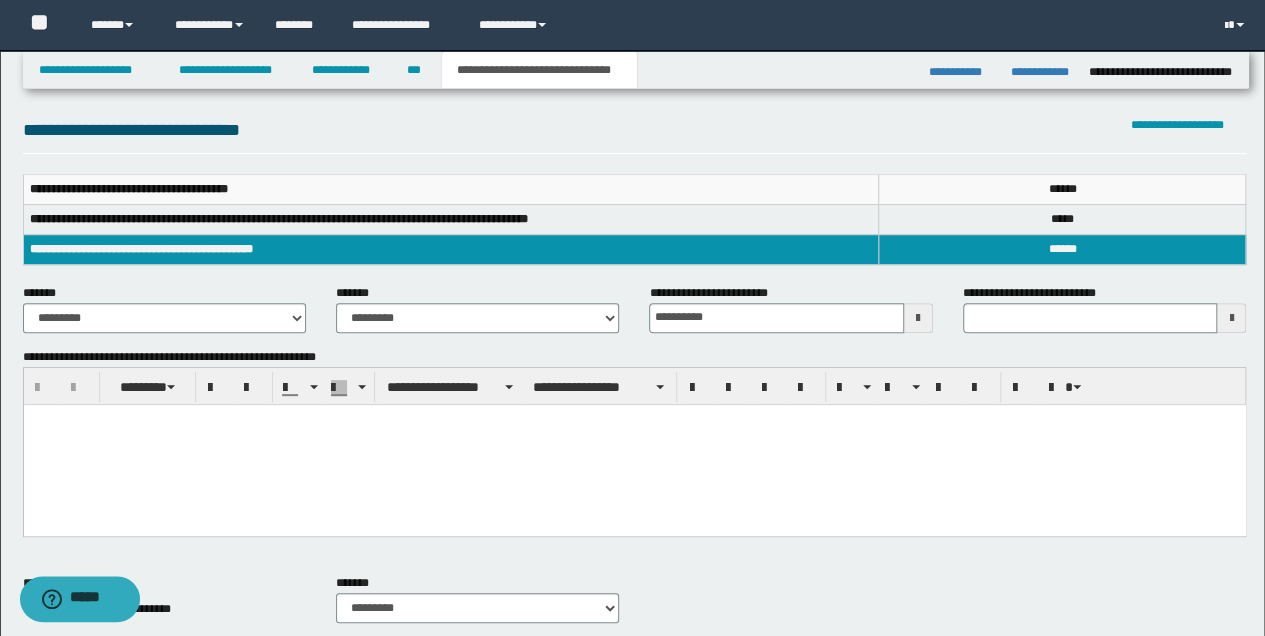 click at bounding box center (634, 444) 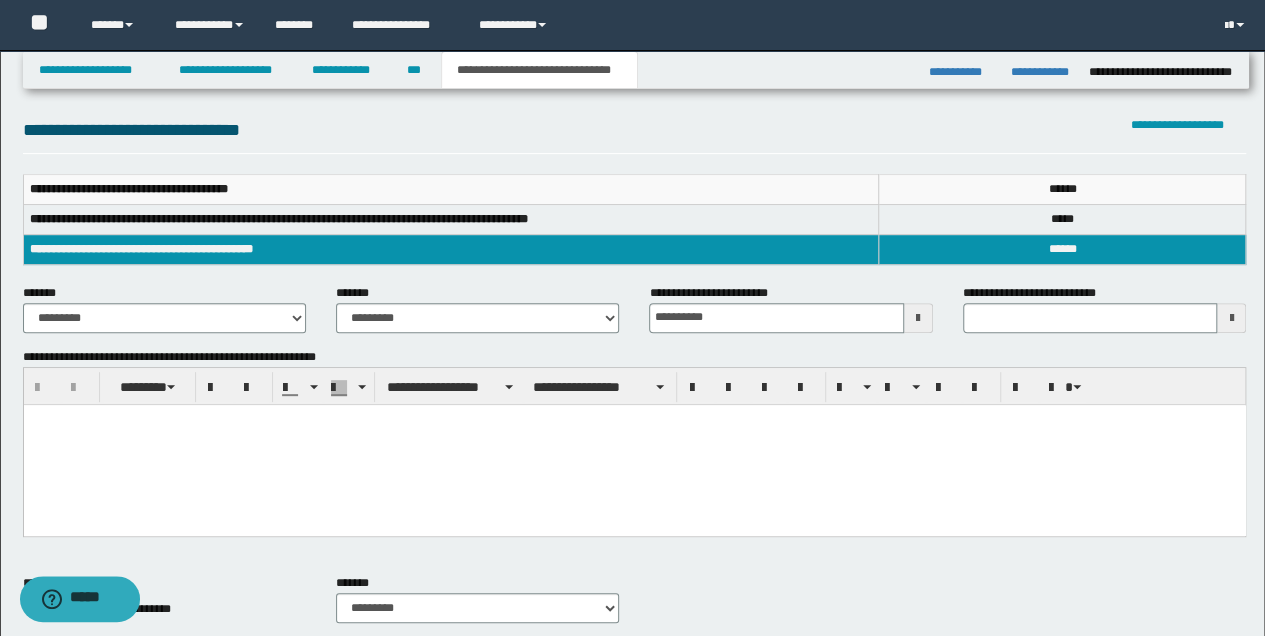 paste 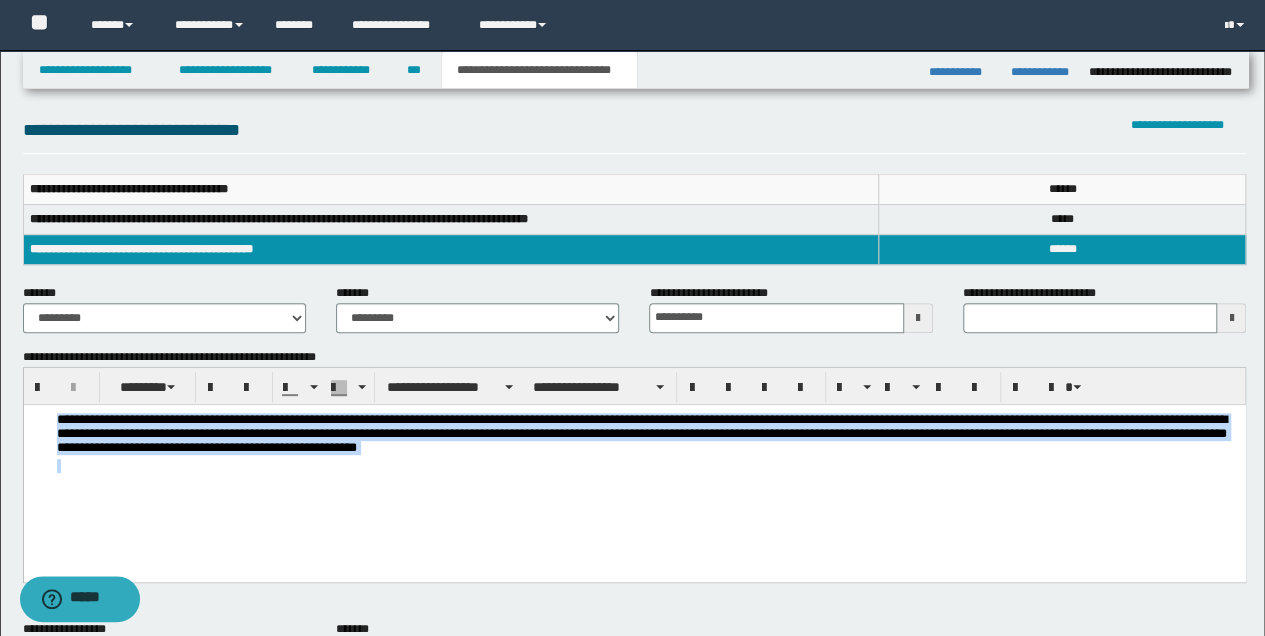 drag, startPoint x: 58, startPoint y: 416, endPoint x: 72, endPoint y: 468, distance: 53.851646 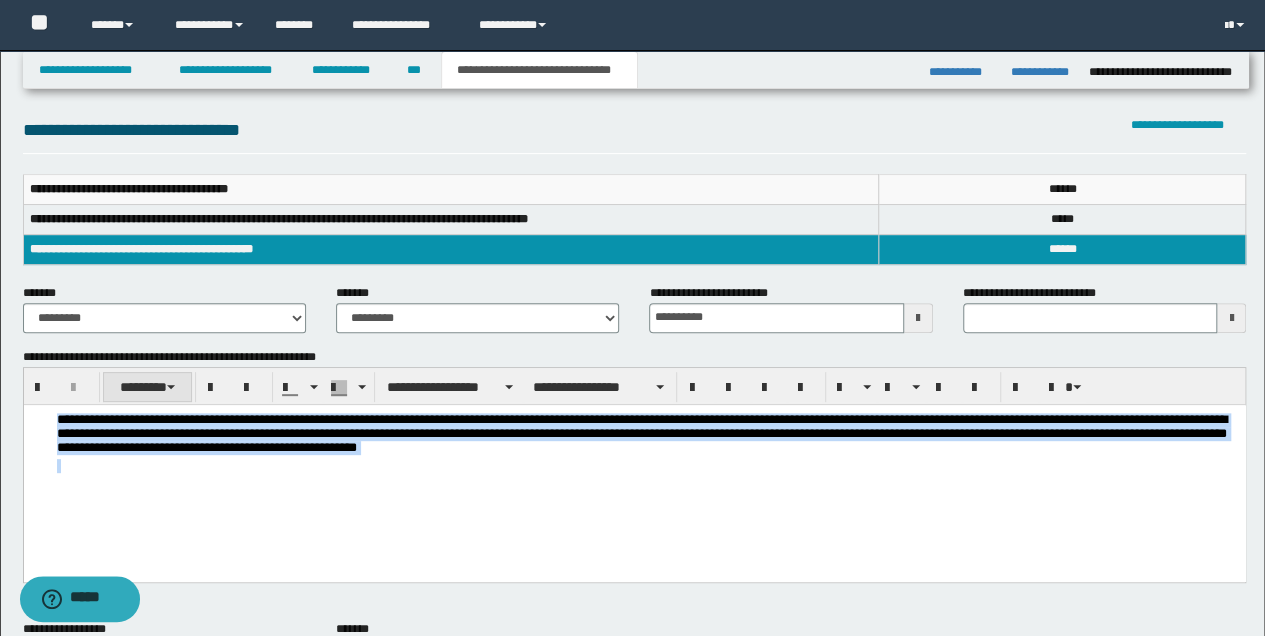 click on "********" at bounding box center [147, 387] 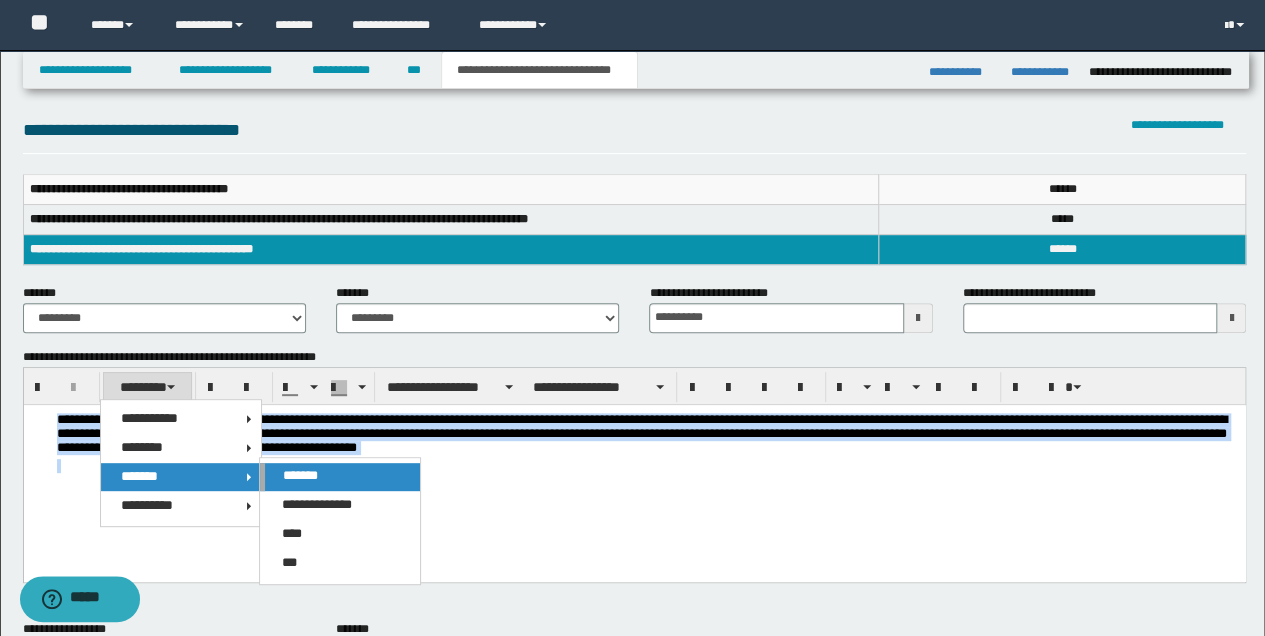 click on "*******" at bounding box center (300, 475) 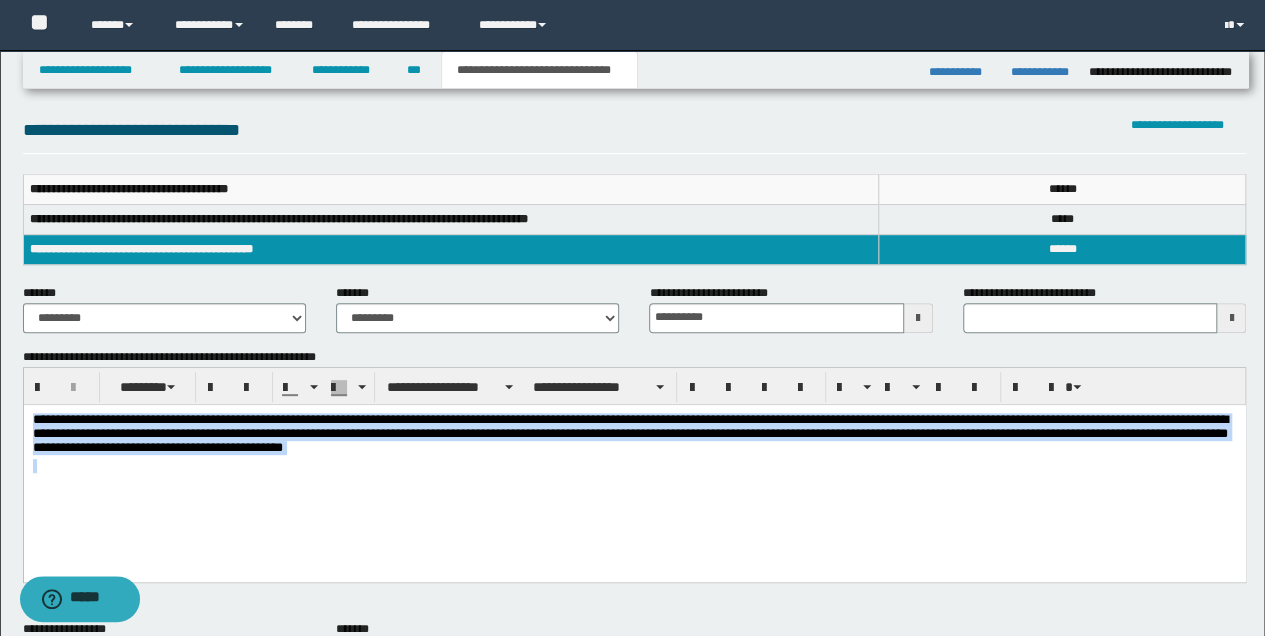 click on "**********" at bounding box center (634, 467) 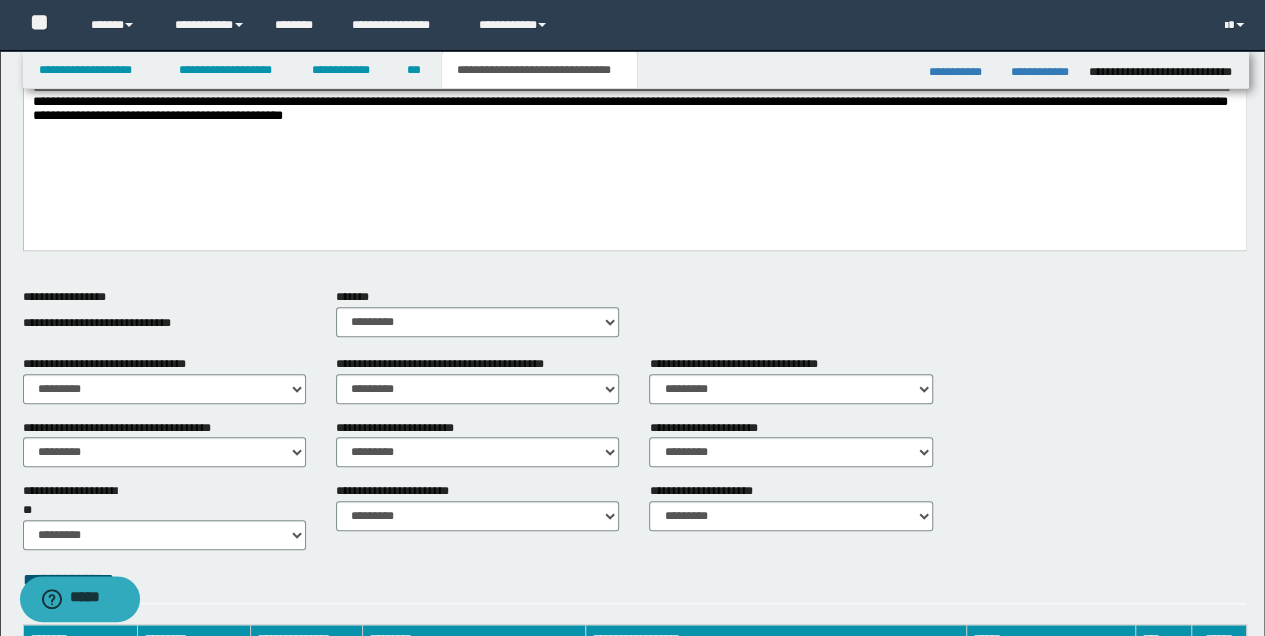 scroll, scrollTop: 533, scrollLeft: 0, axis: vertical 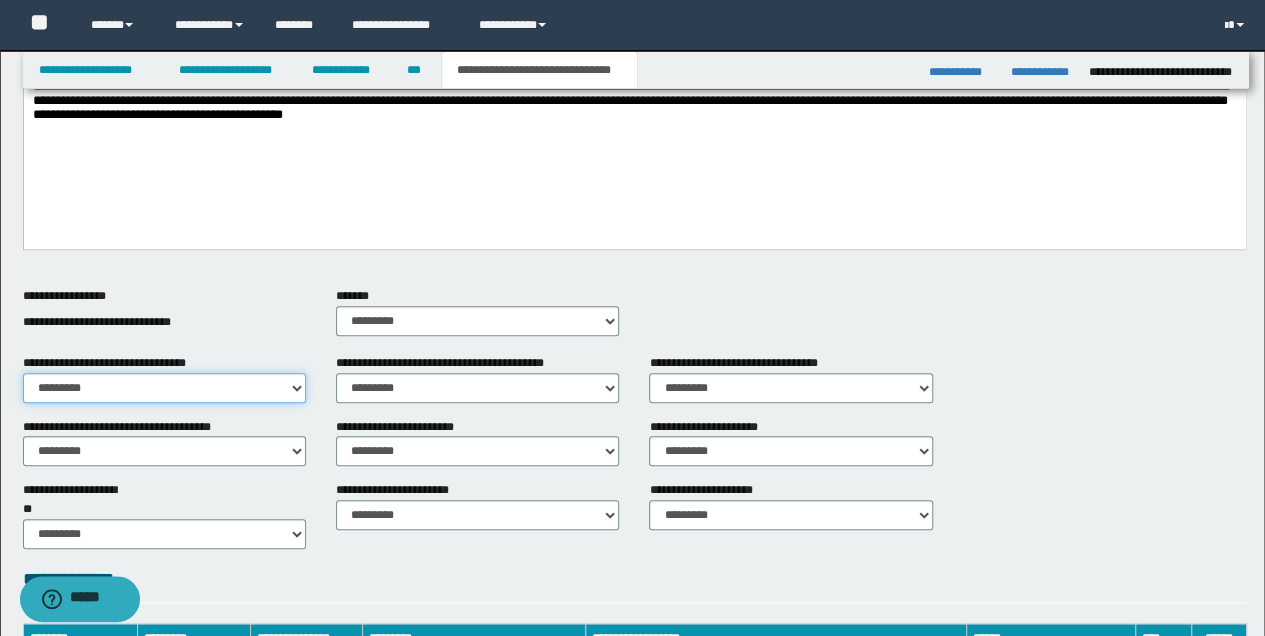 click on "*********
**
**" at bounding box center [164, 388] 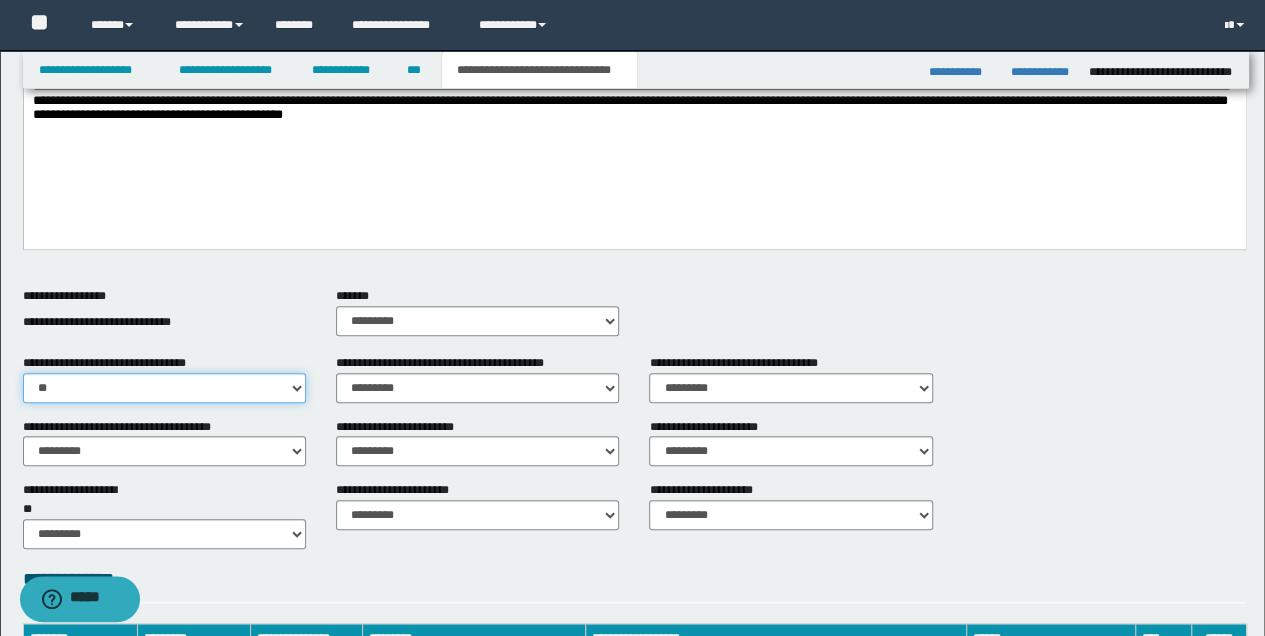 click on "*********
**
**" at bounding box center (164, 388) 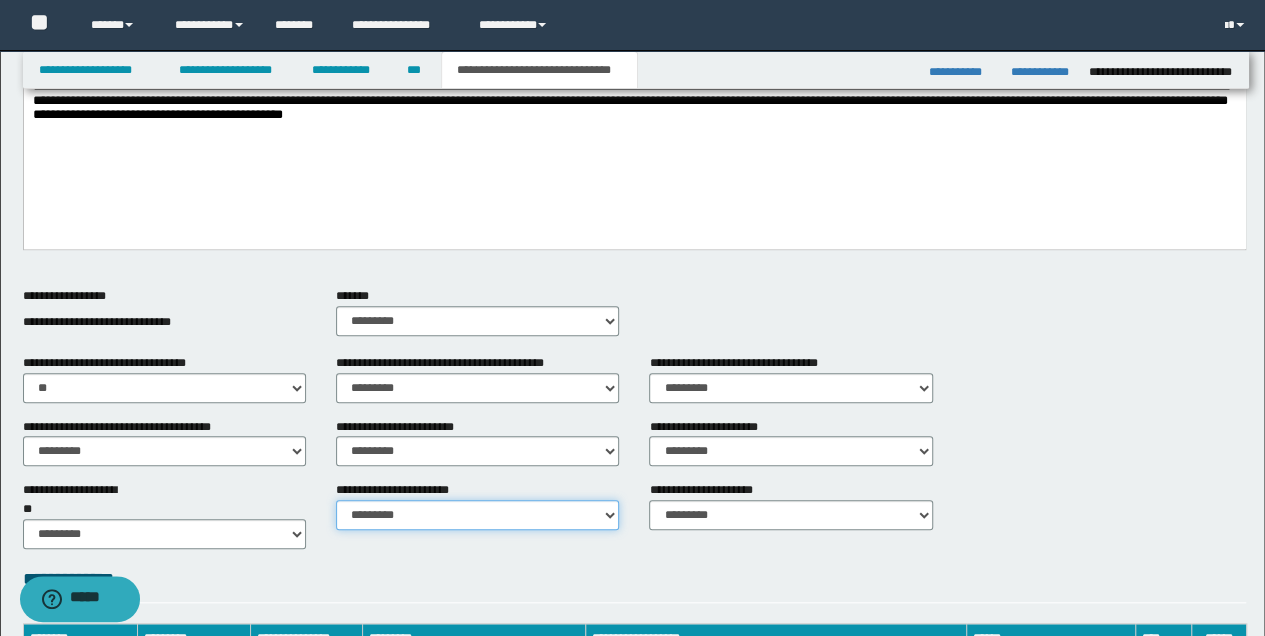 click on "*********
*********
*********" at bounding box center [477, 515] 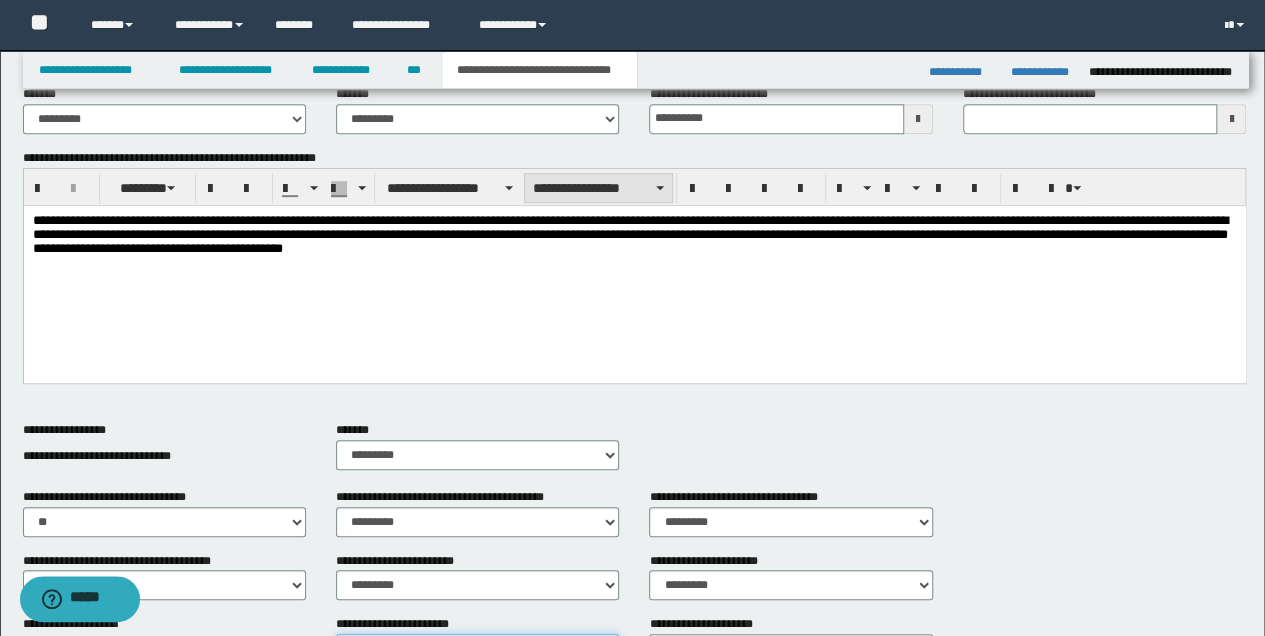 scroll, scrollTop: 400, scrollLeft: 0, axis: vertical 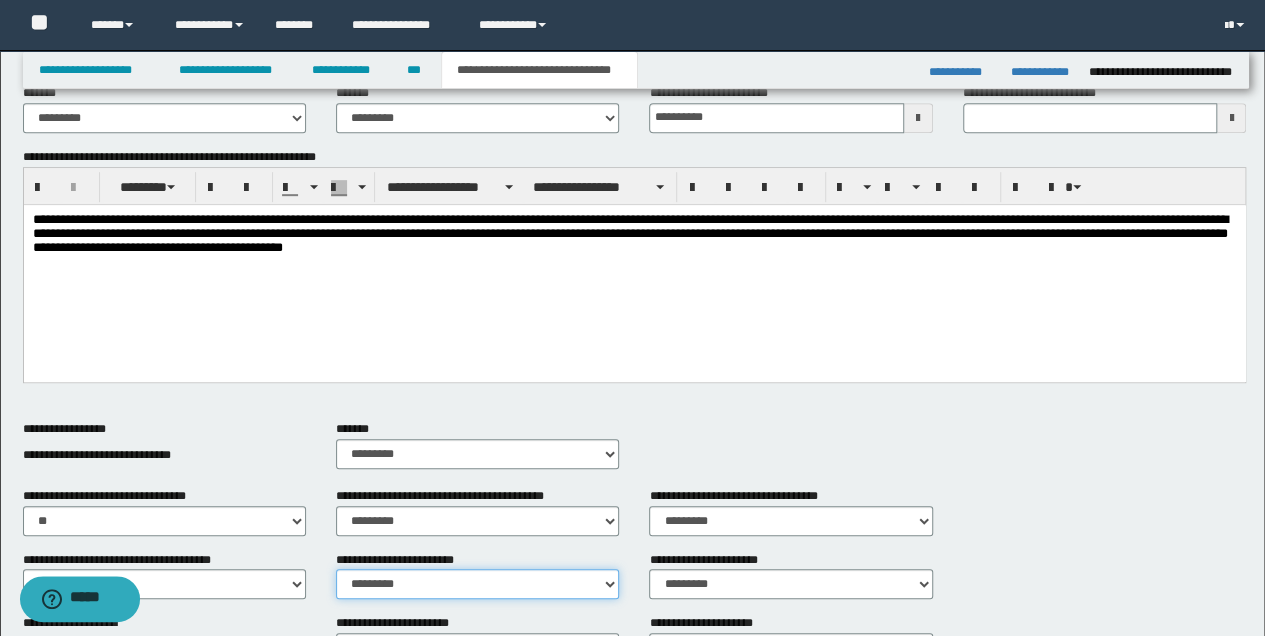 click on "*********
**
**" at bounding box center (477, 584) 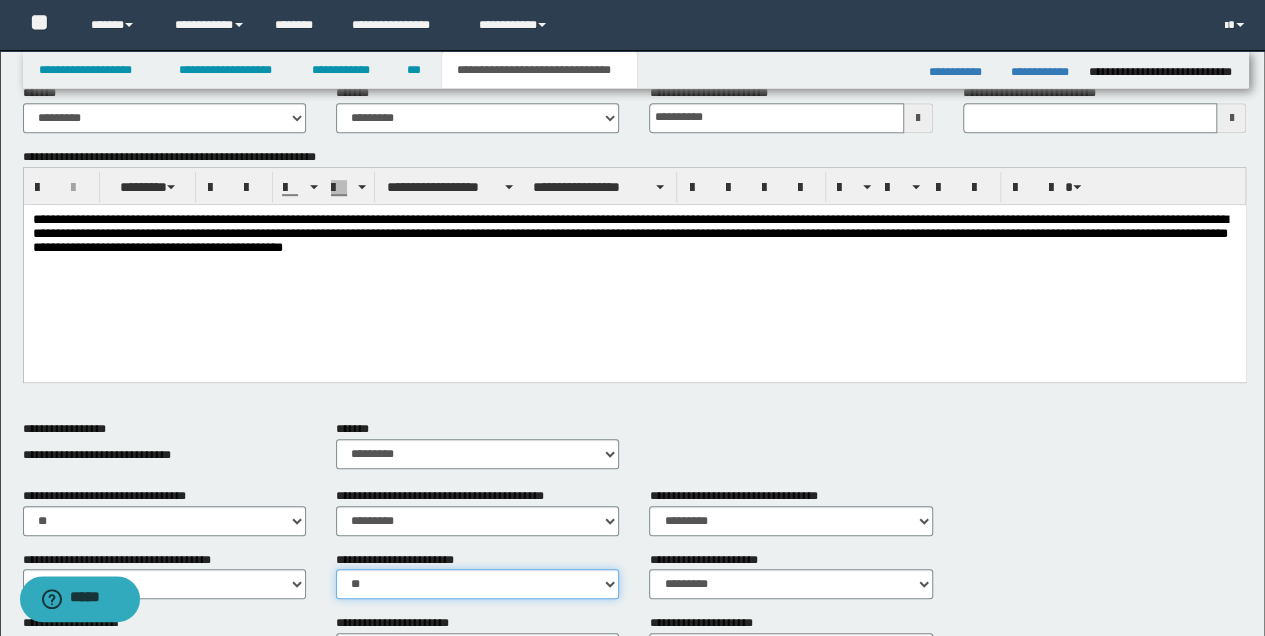 click on "*********
**
**" at bounding box center (477, 584) 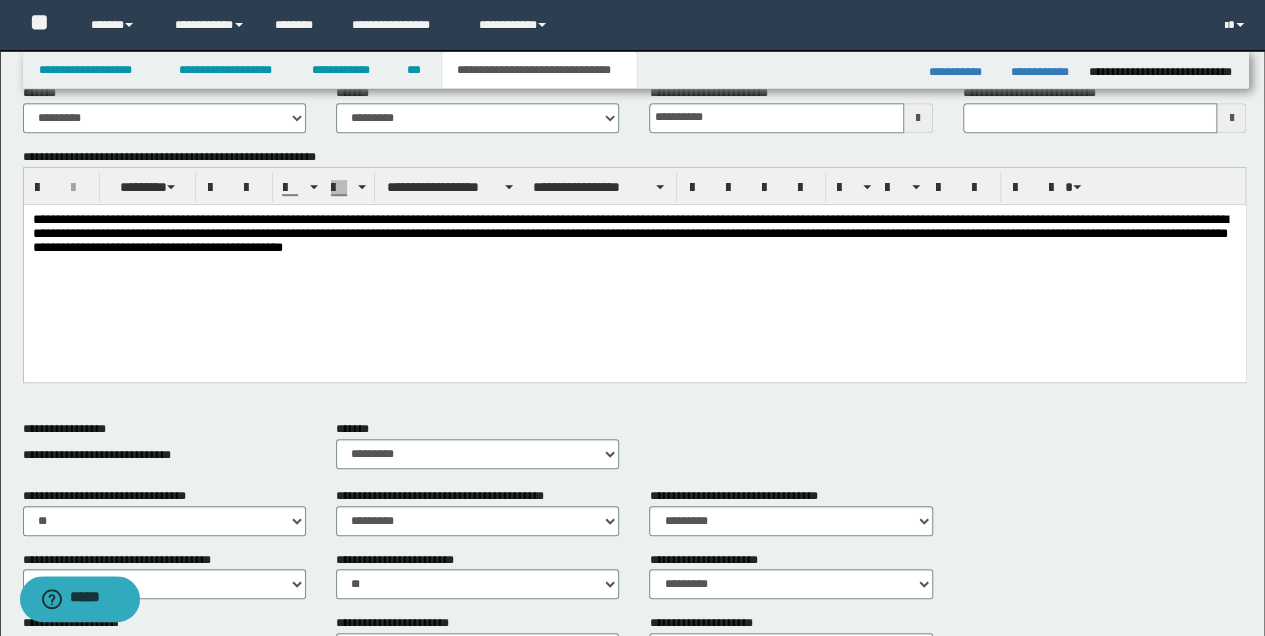 click on "**********" at bounding box center [477, 575] 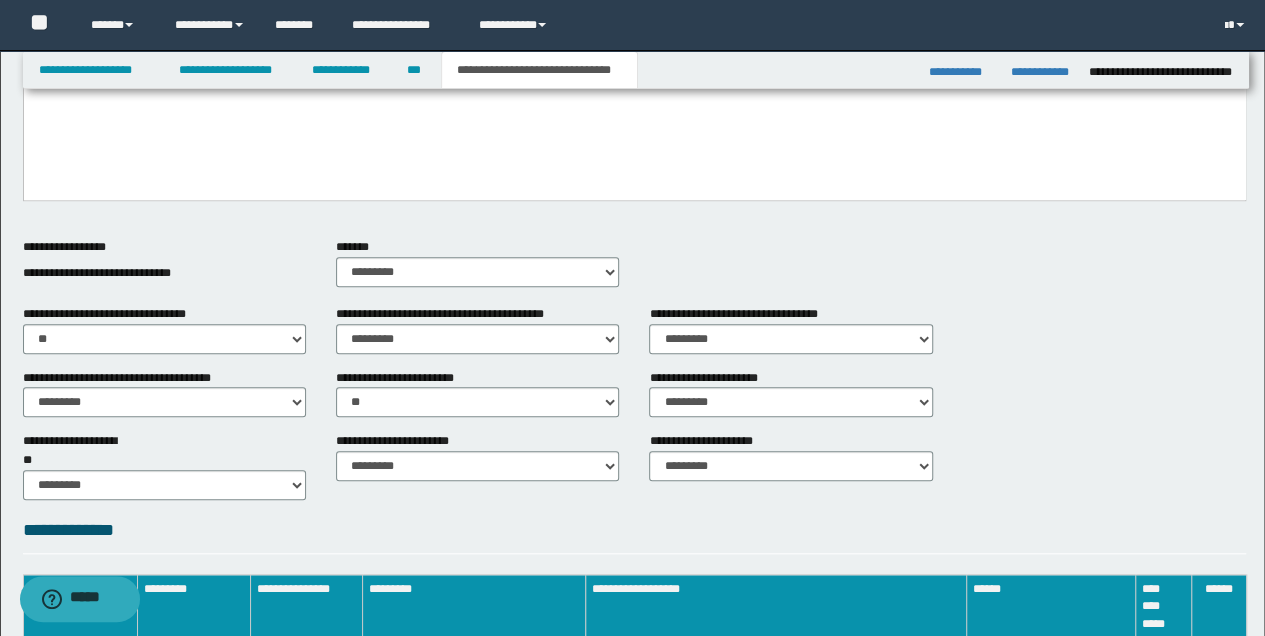 scroll, scrollTop: 600, scrollLeft: 0, axis: vertical 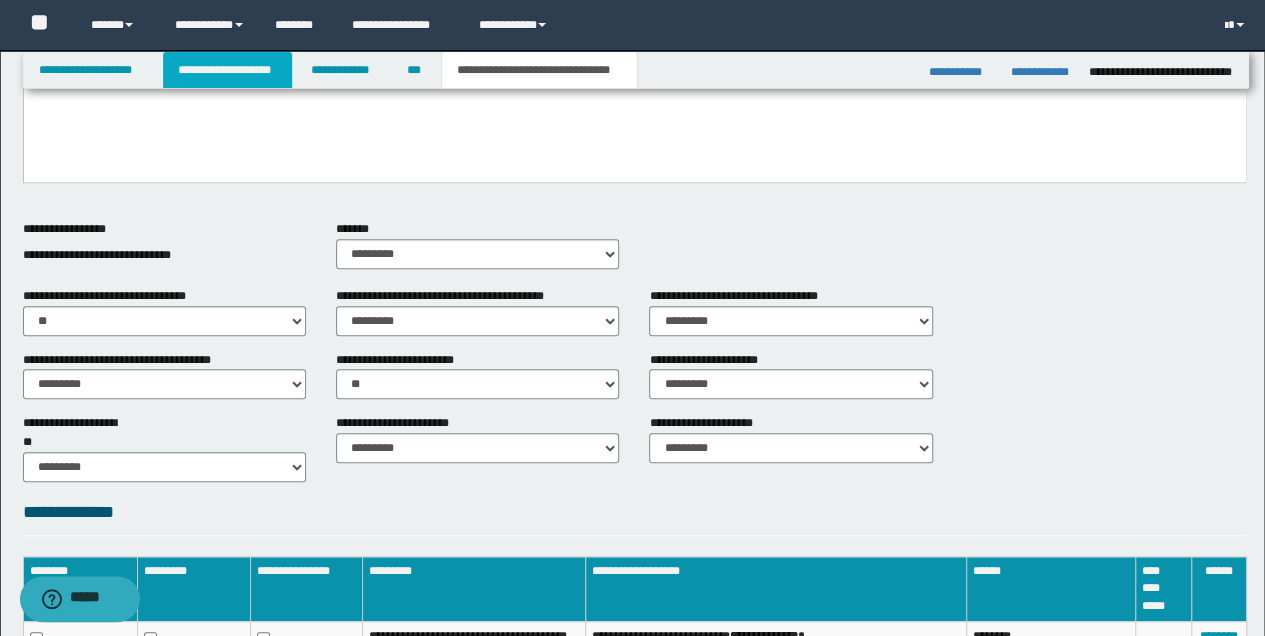 click on "**********" at bounding box center (227, 70) 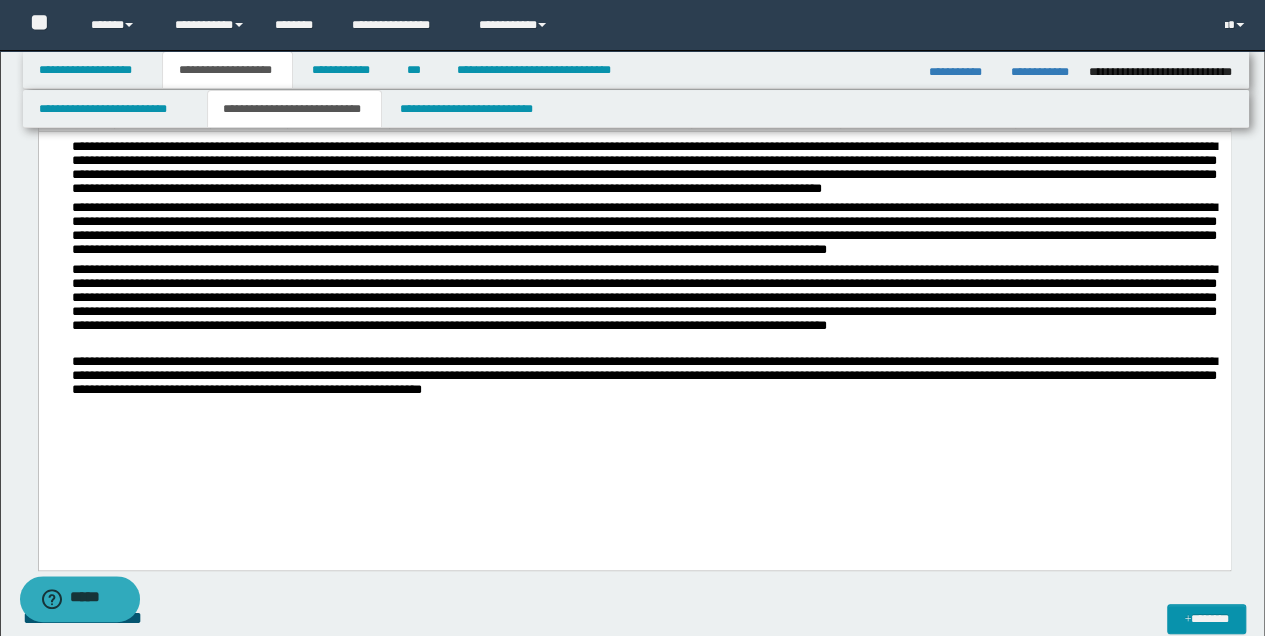 scroll, scrollTop: 164, scrollLeft: 0, axis: vertical 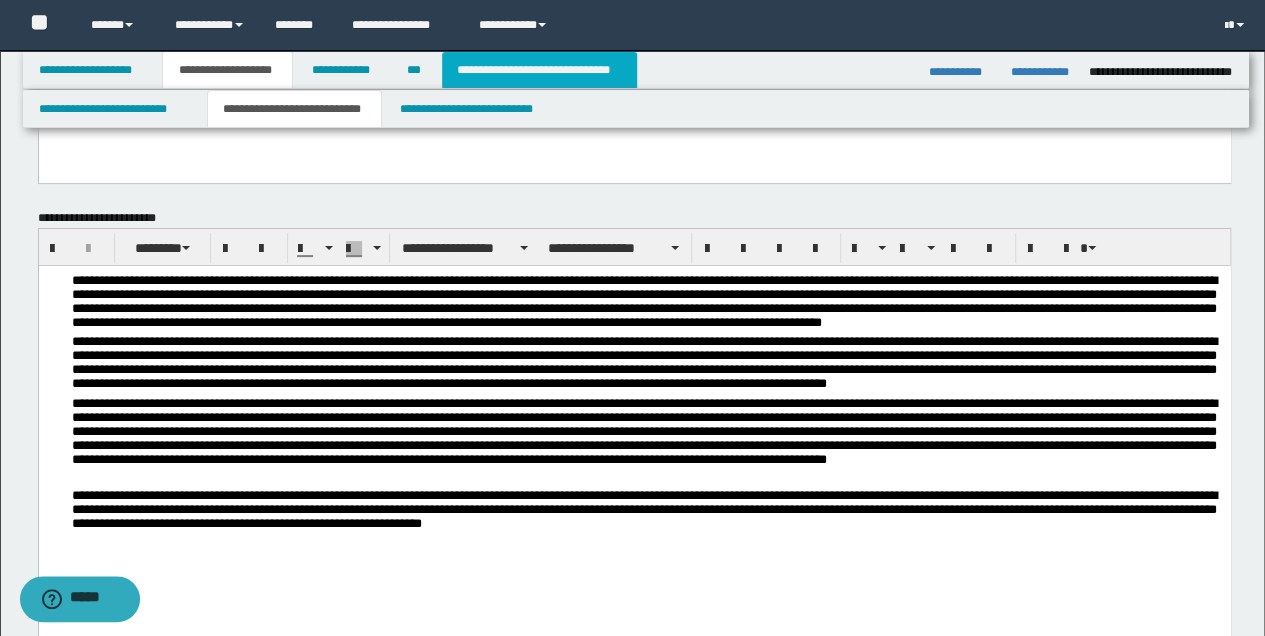 click on "**********" at bounding box center [539, 70] 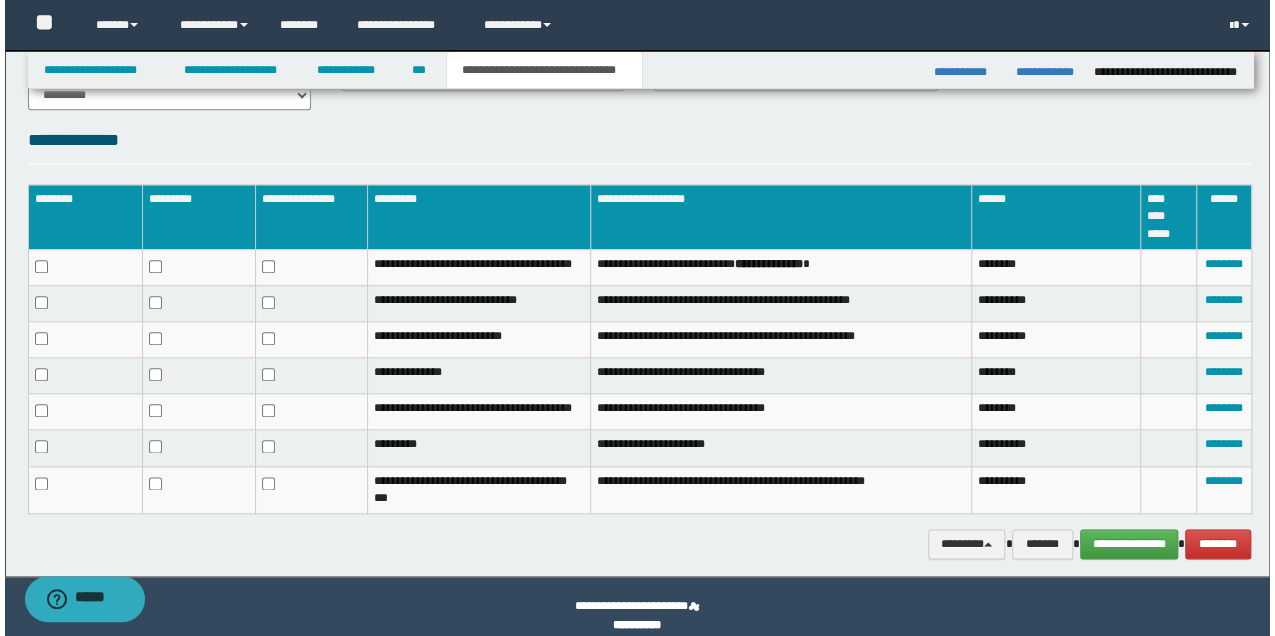 scroll, scrollTop: 990, scrollLeft: 0, axis: vertical 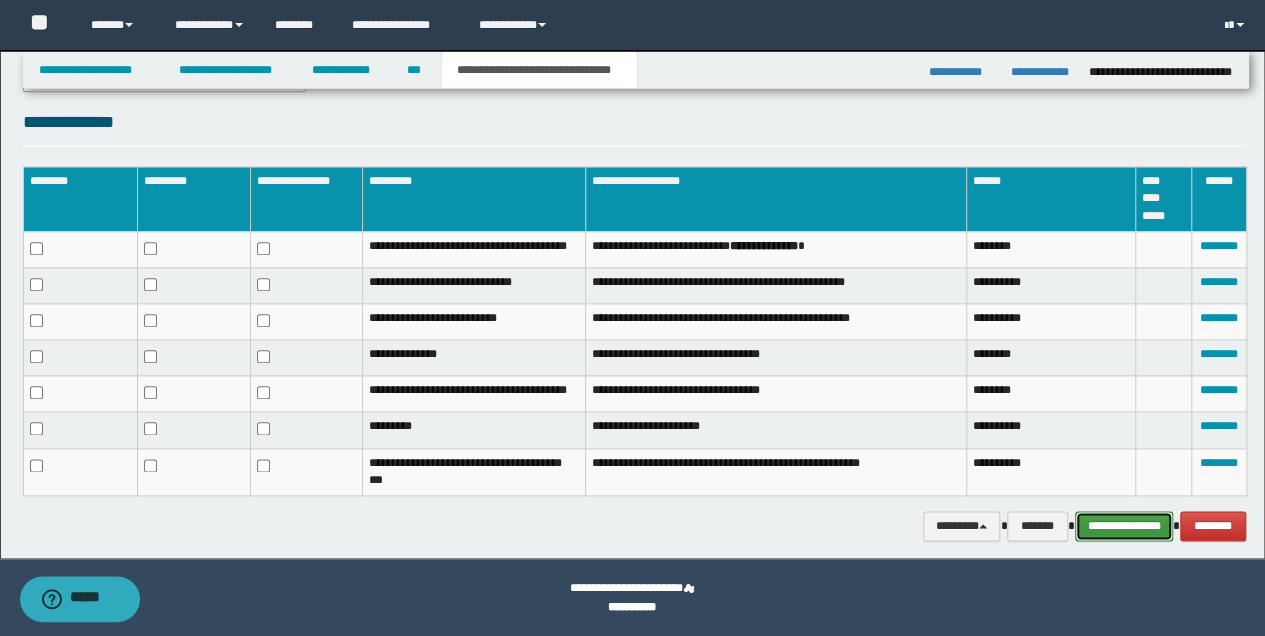 click on "**********" at bounding box center (1124, 525) 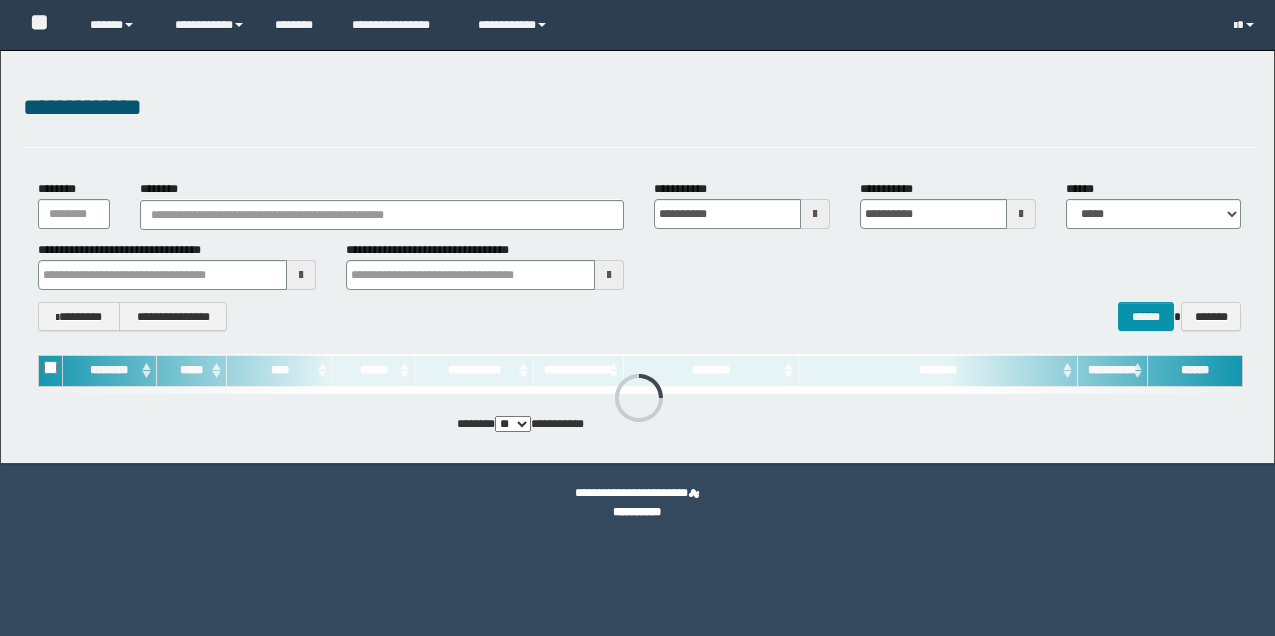 scroll, scrollTop: 0, scrollLeft: 0, axis: both 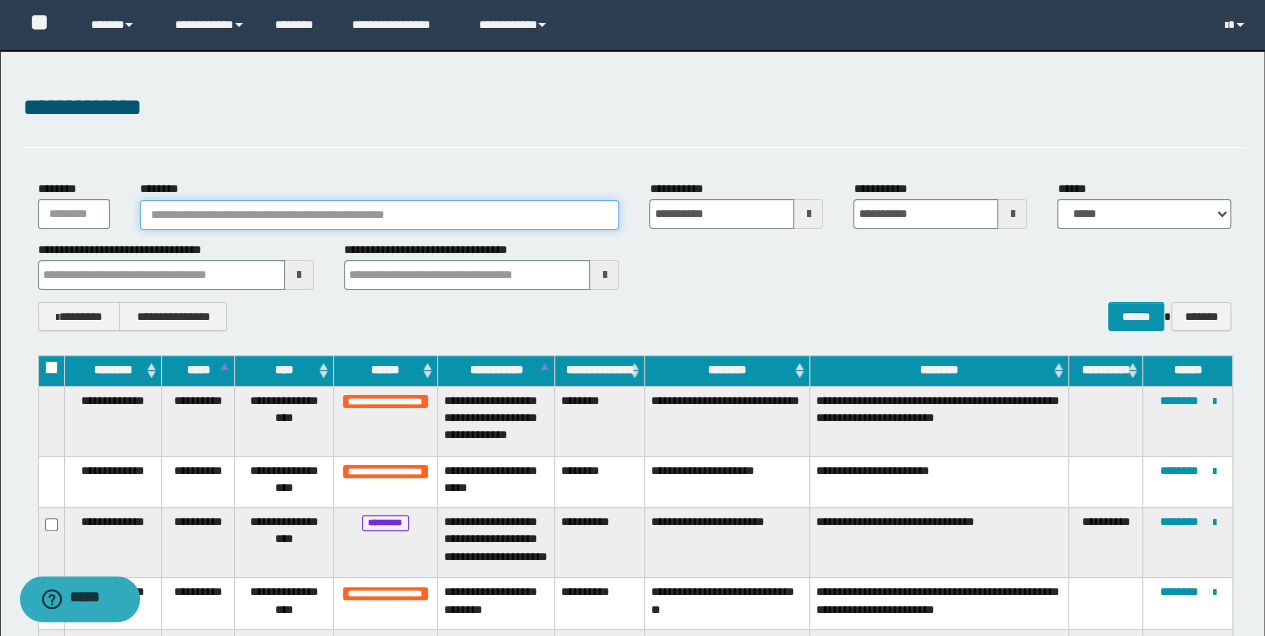 click on "********" at bounding box center [380, 215] 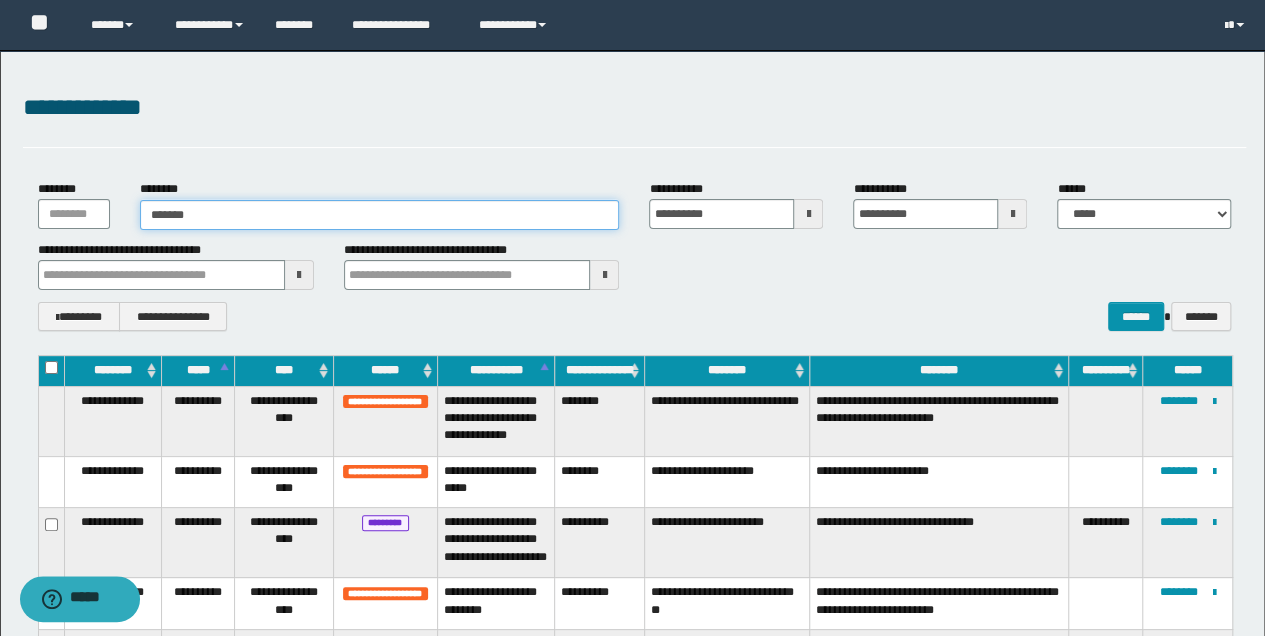 type on "********" 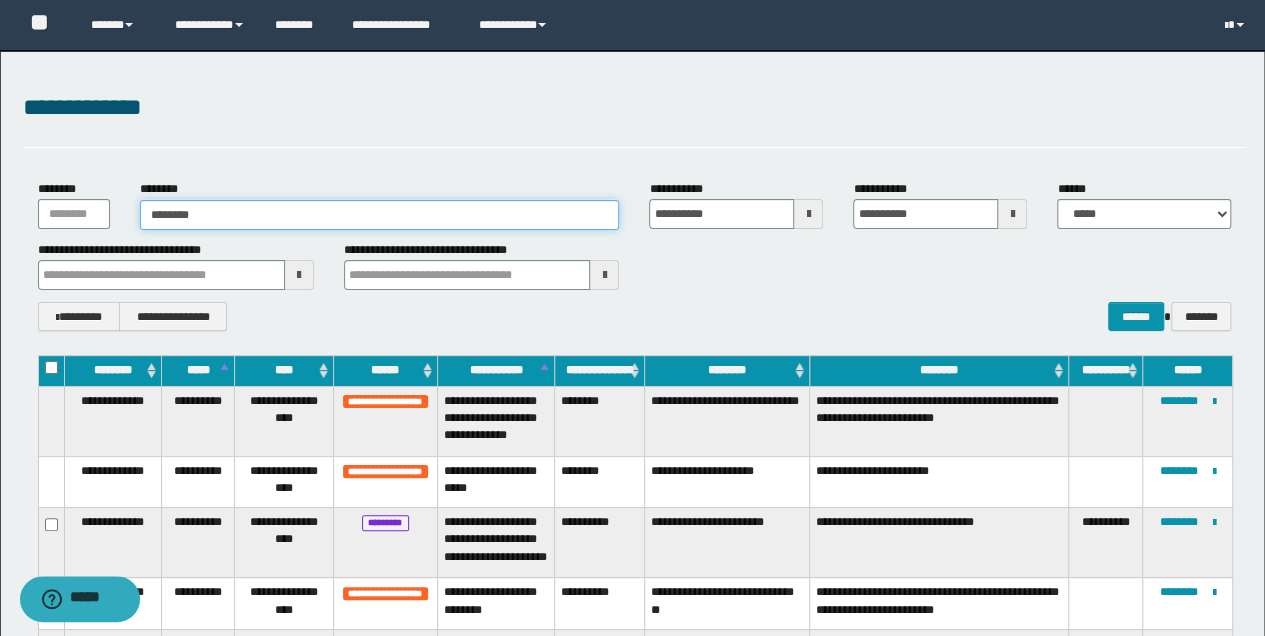 type on "********" 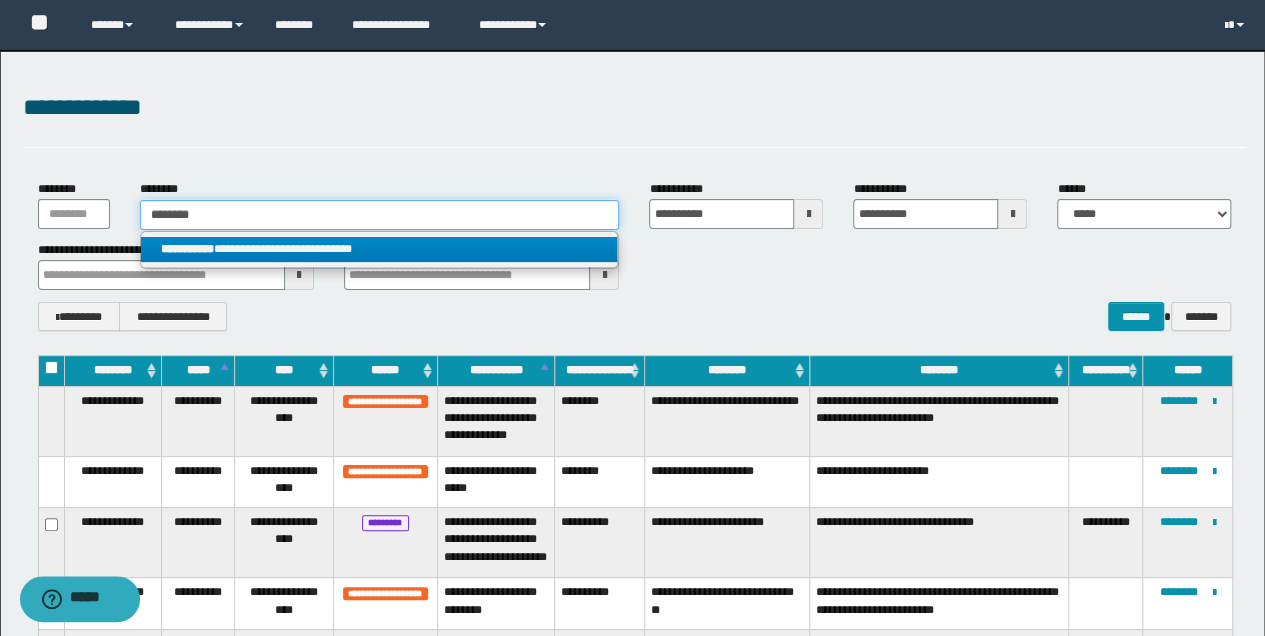 type on "********" 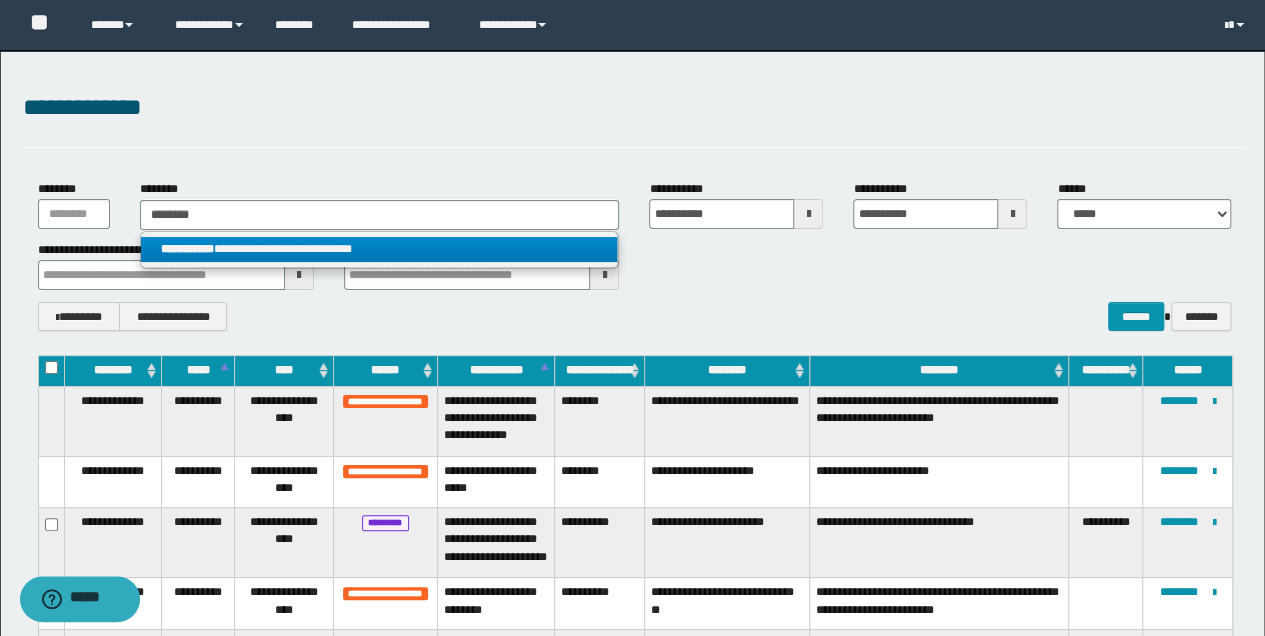 click on "**********" at bounding box center (379, 249) 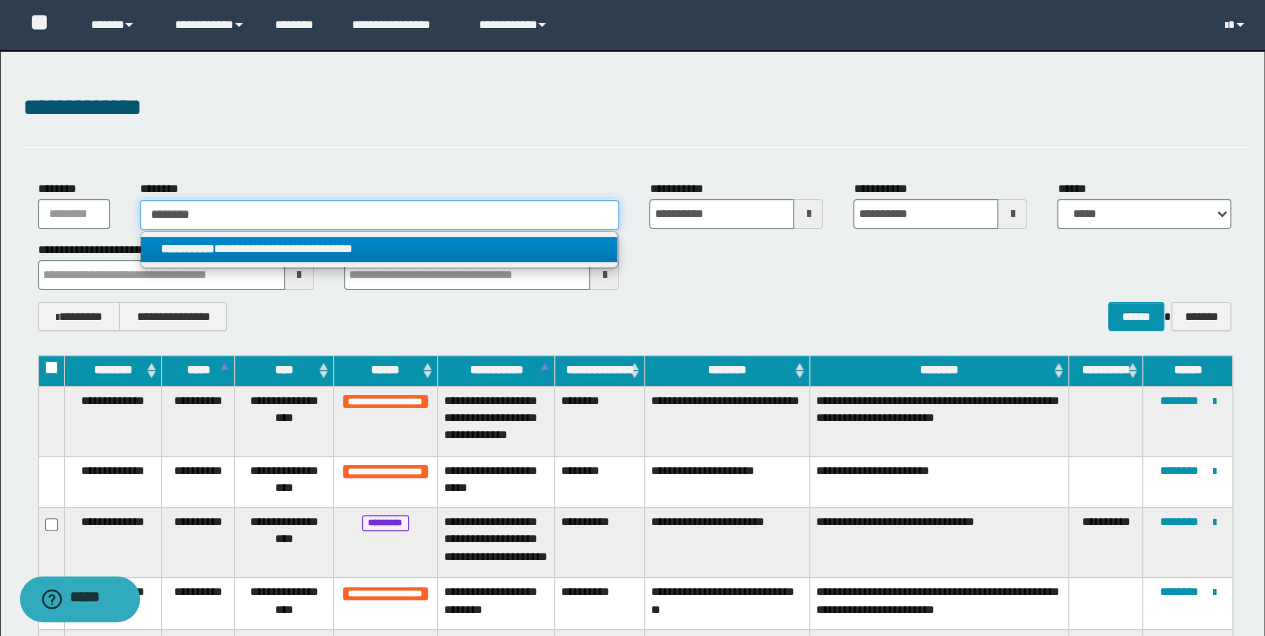type 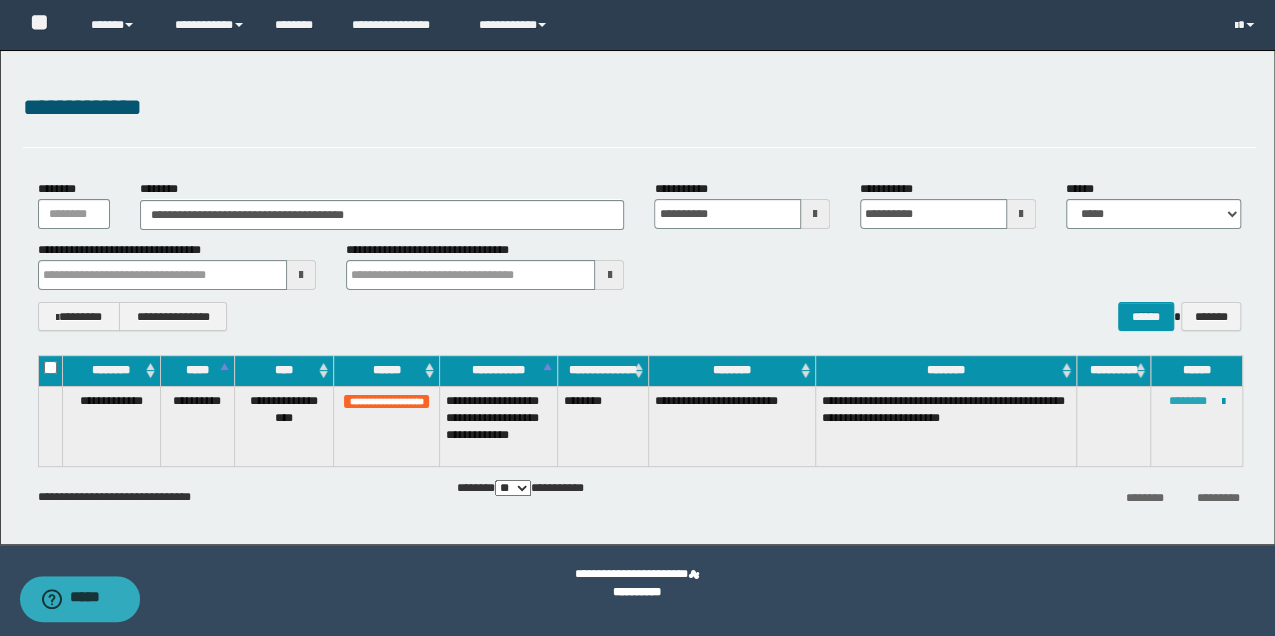click on "********" at bounding box center (1188, 401) 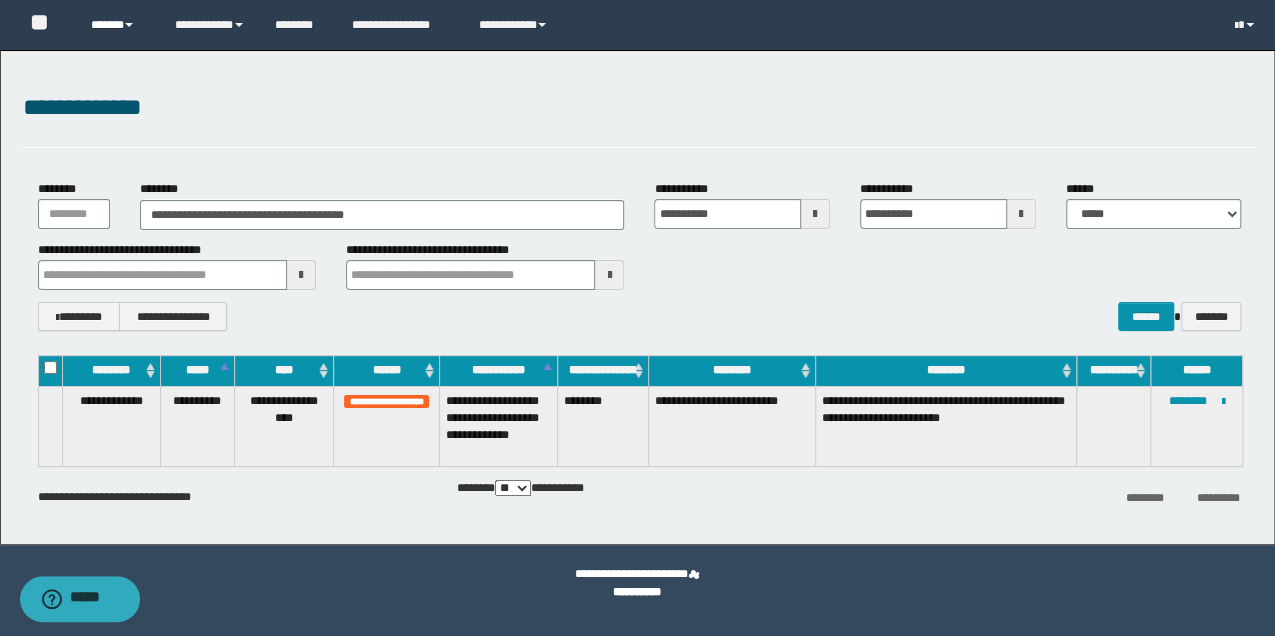 click at bounding box center (129, 25) 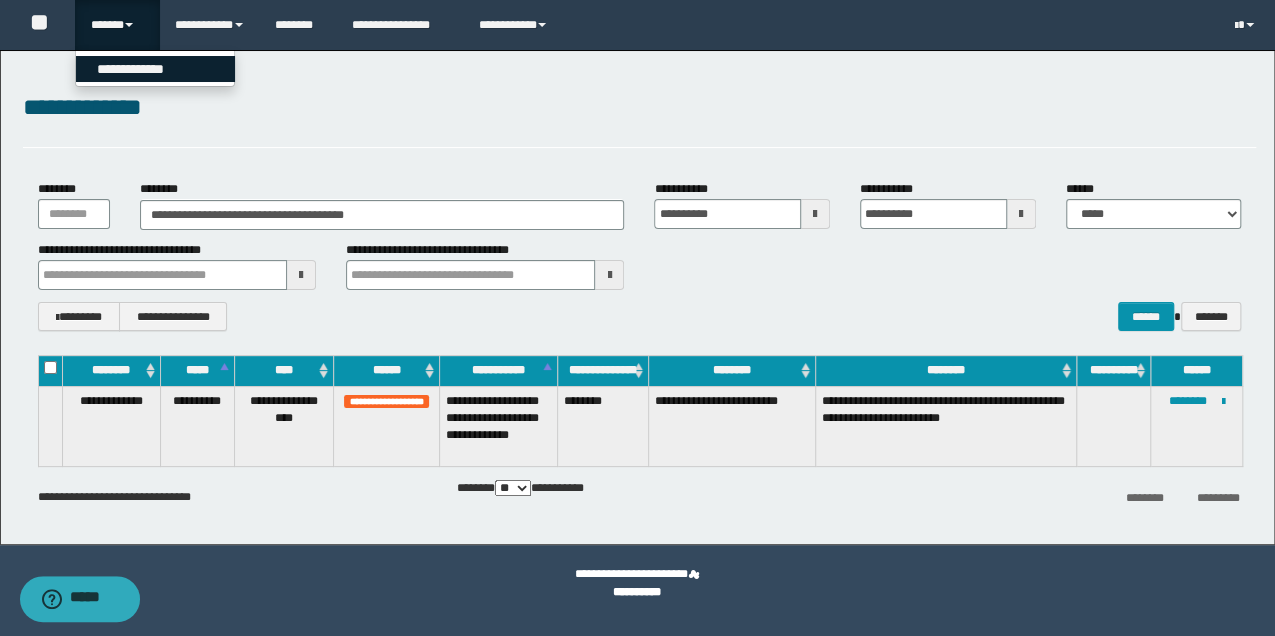 click on "**********" at bounding box center [155, 69] 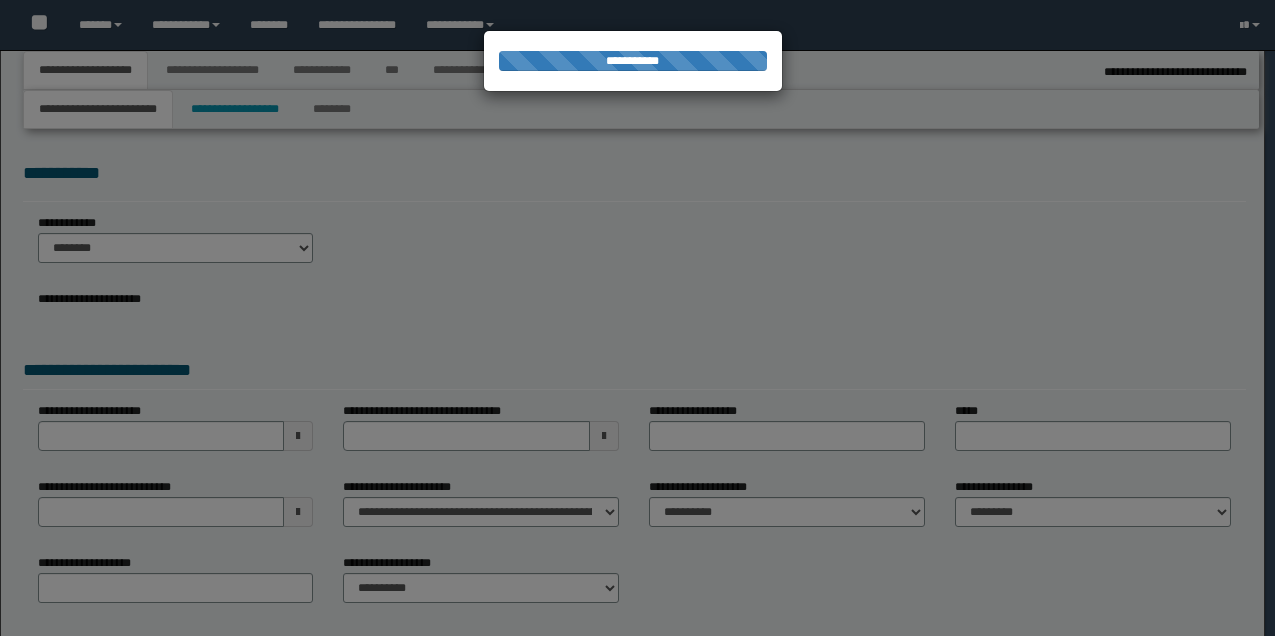 select on "*" 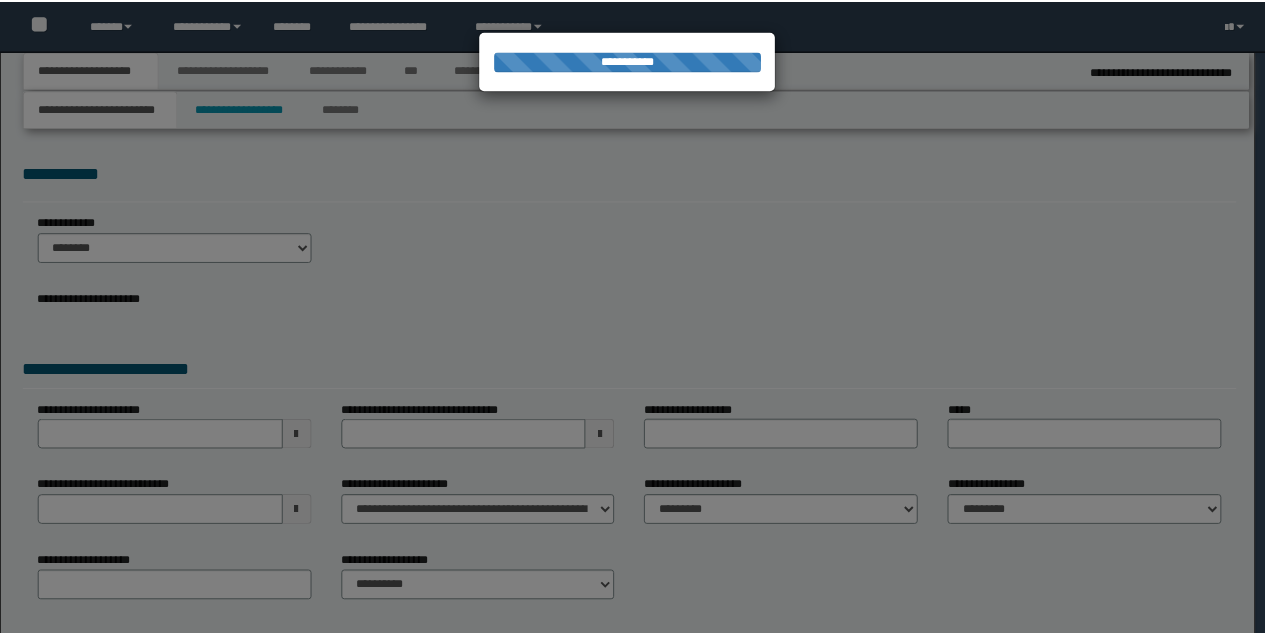 scroll, scrollTop: 0, scrollLeft: 0, axis: both 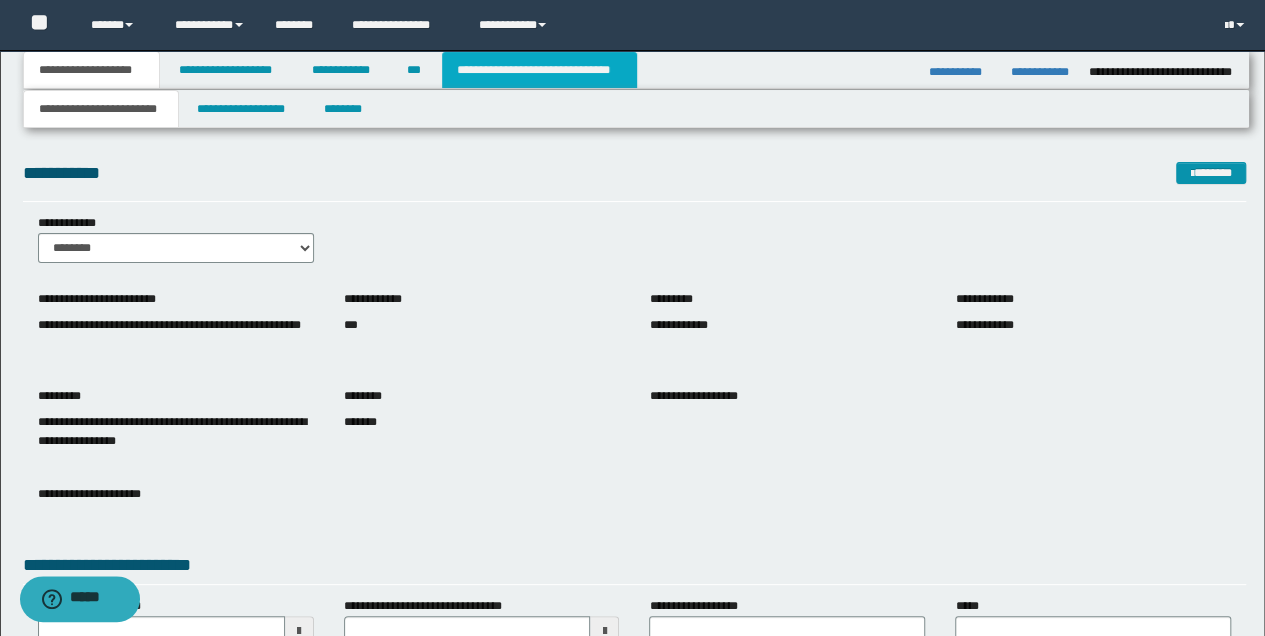 drag, startPoint x: 0, startPoint y: 0, endPoint x: 590, endPoint y: 72, distance: 594.377 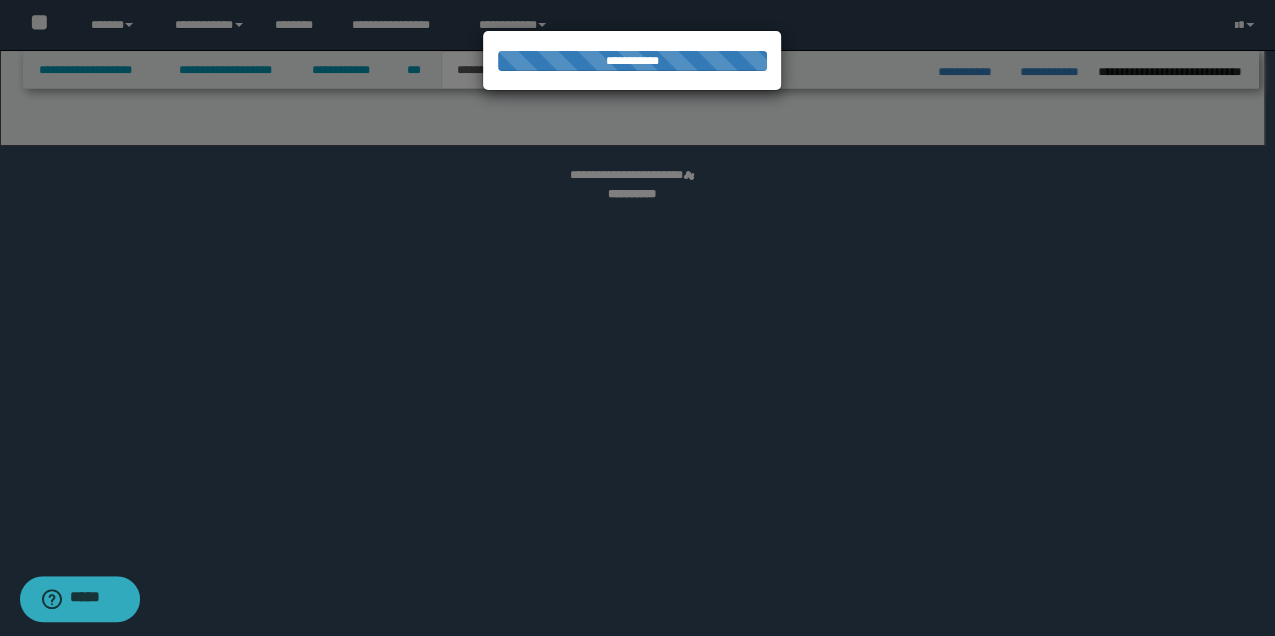 select on "*" 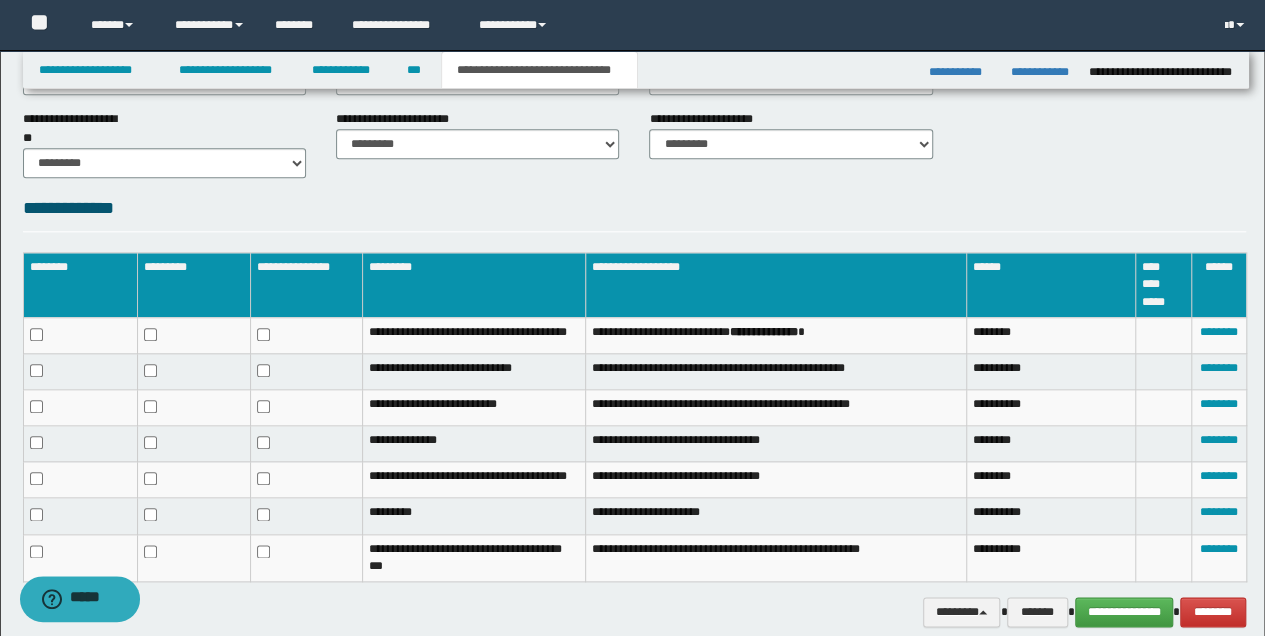scroll, scrollTop: 990, scrollLeft: 0, axis: vertical 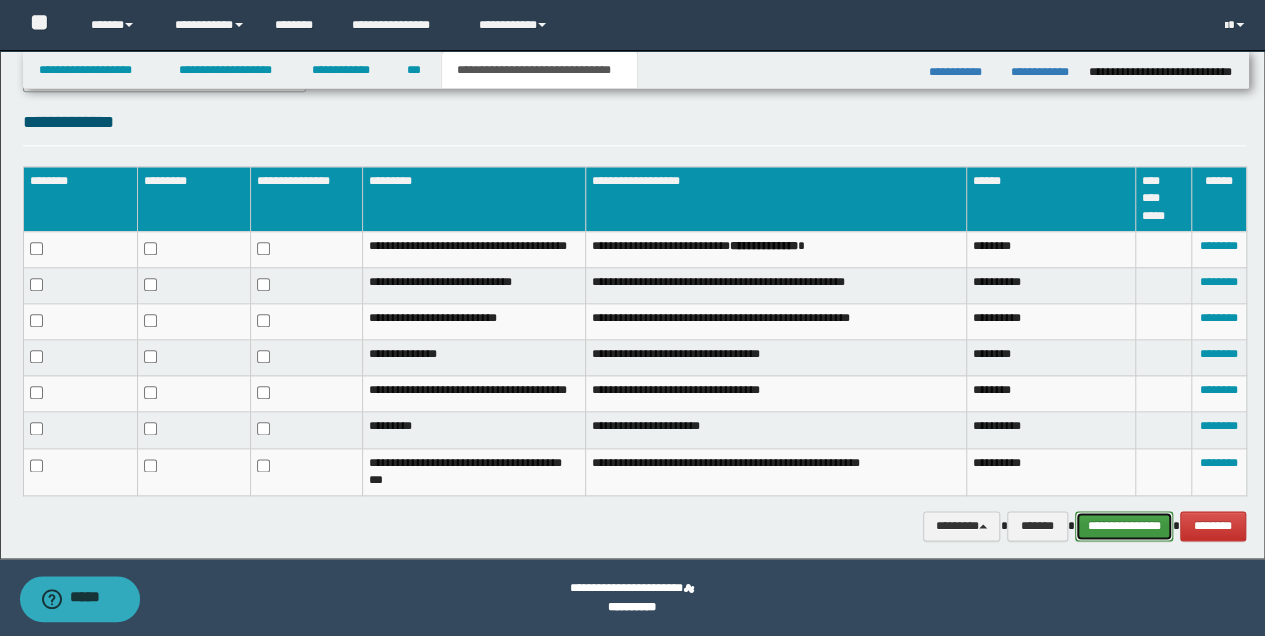 click on "**********" at bounding box center [1124, 525] 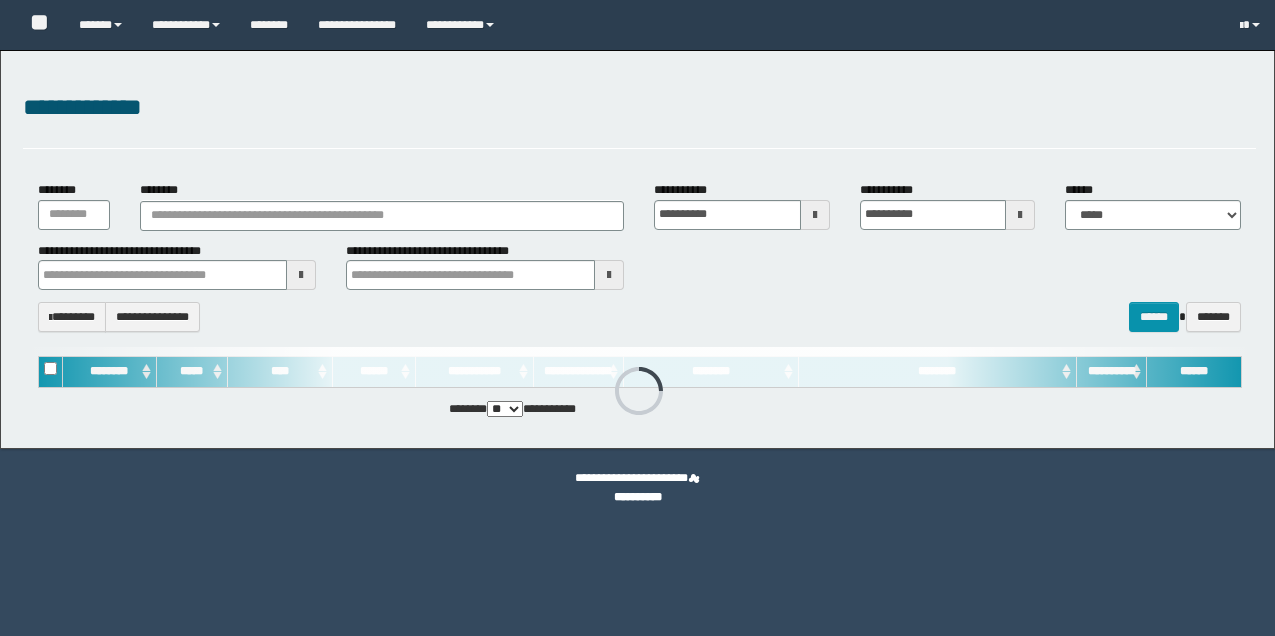 scroll, scrollTop: 0, scrollLeft: 0, axis: both 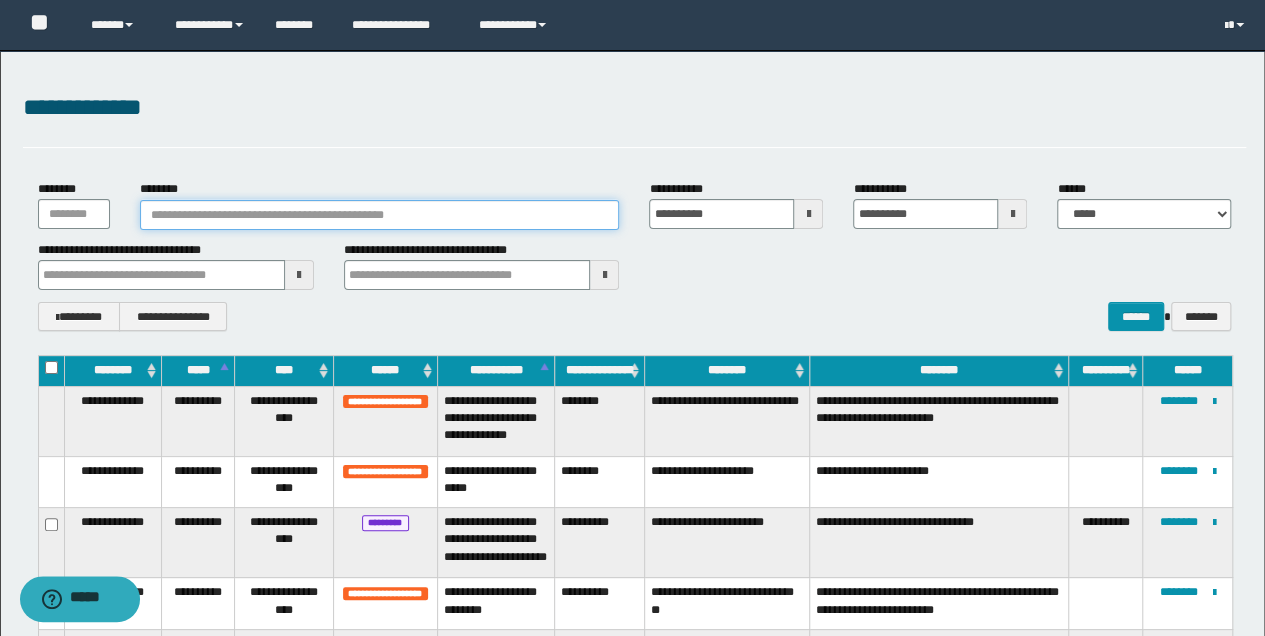 click on "********" at bounding box center [380, 215] 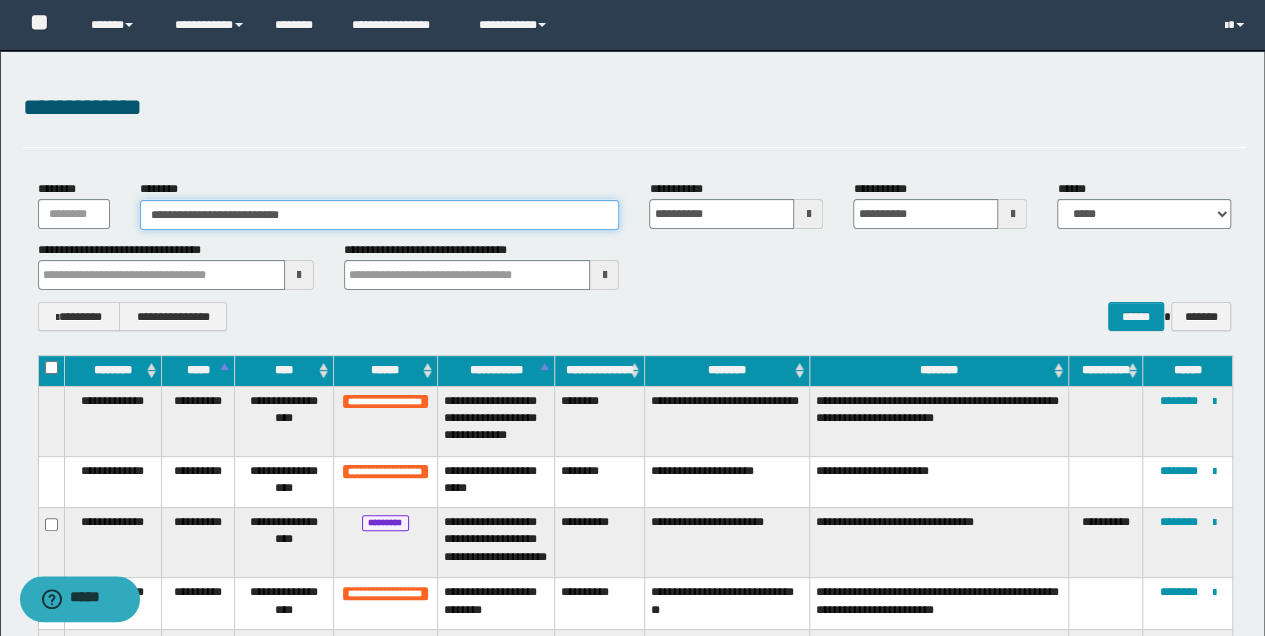 type on "**********" 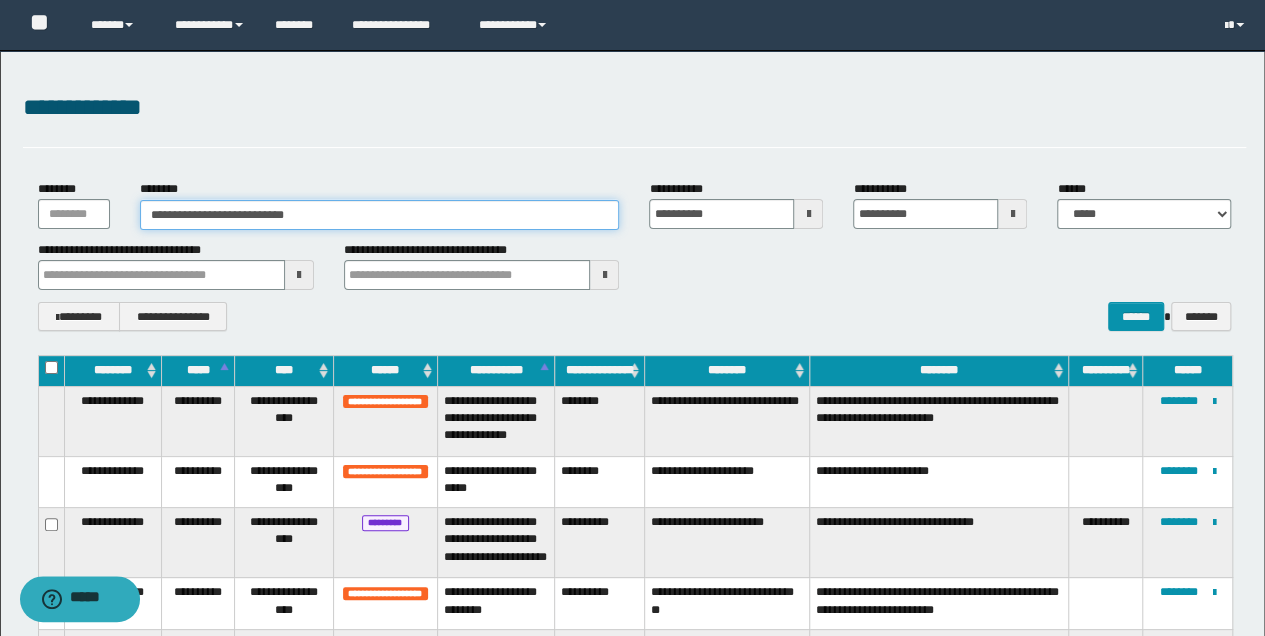 type on "**********" 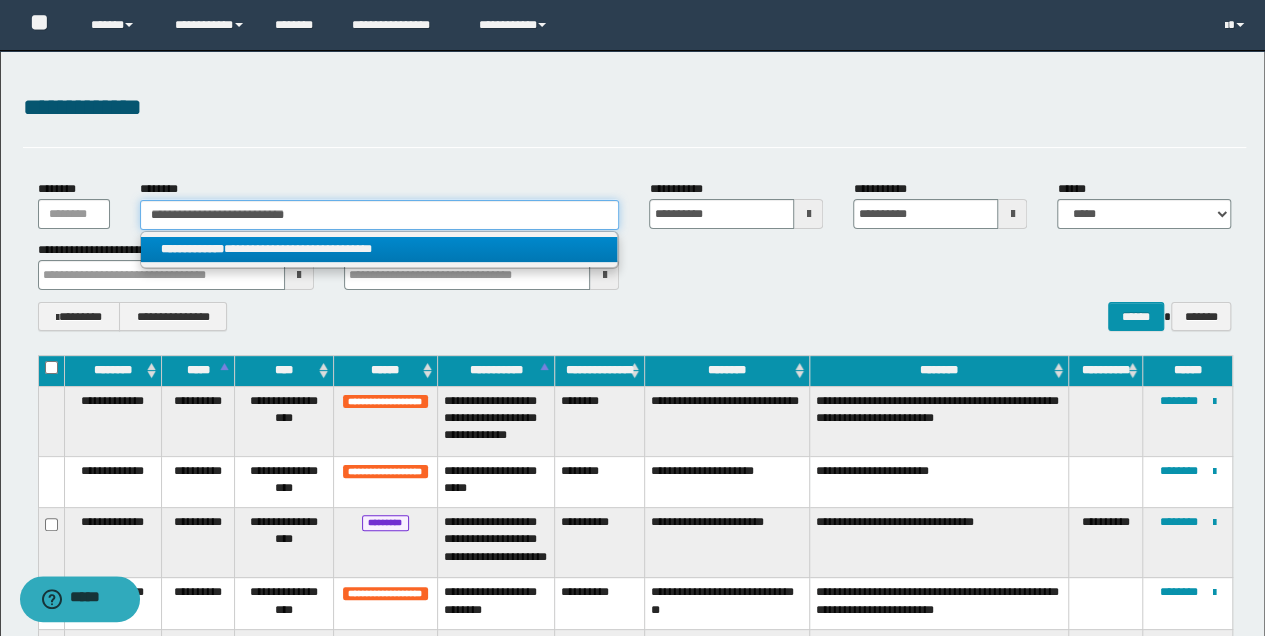 type on "**********" 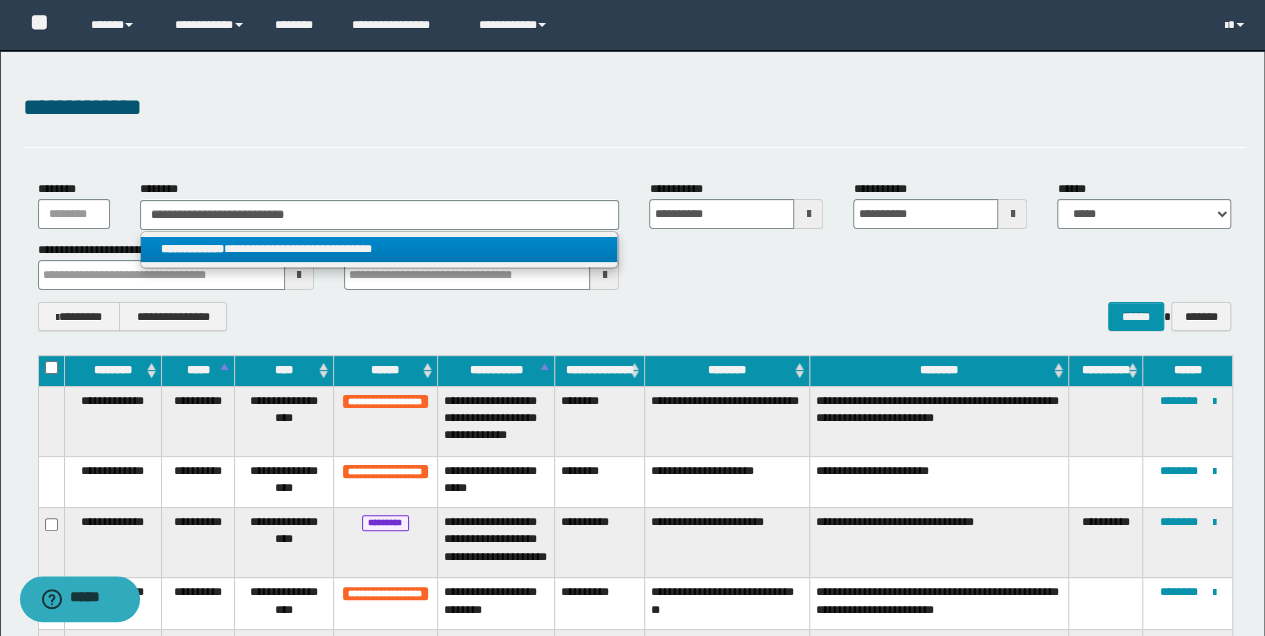 click on "**********" at bounding box center [379, 249] 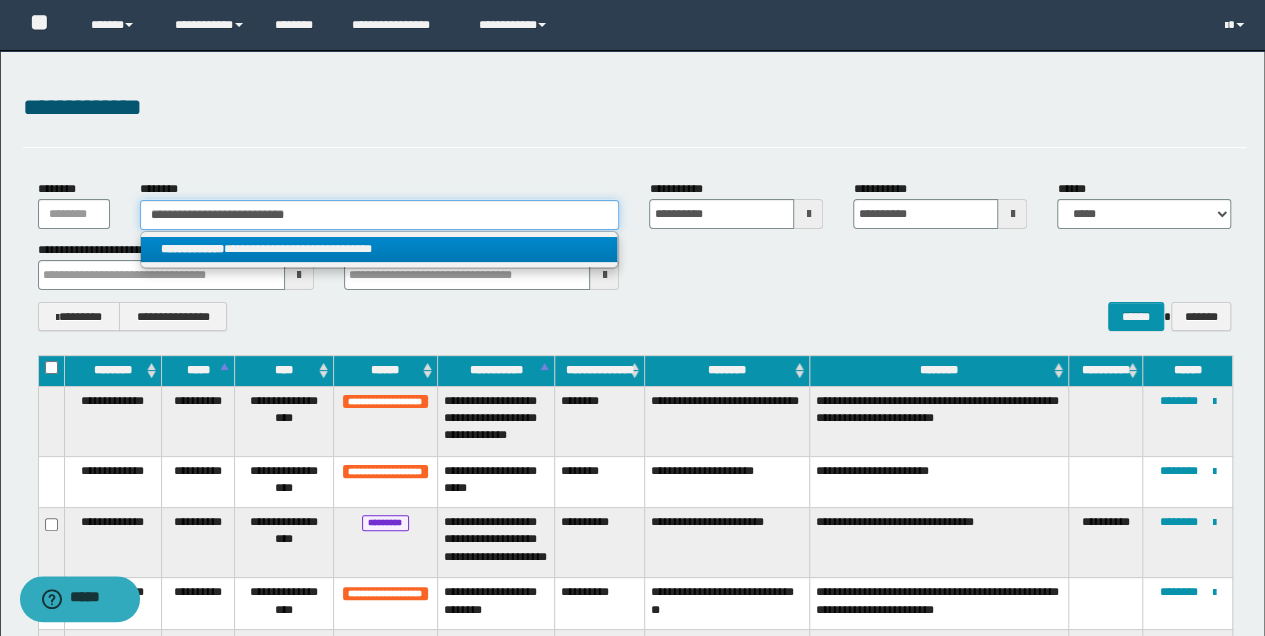 type 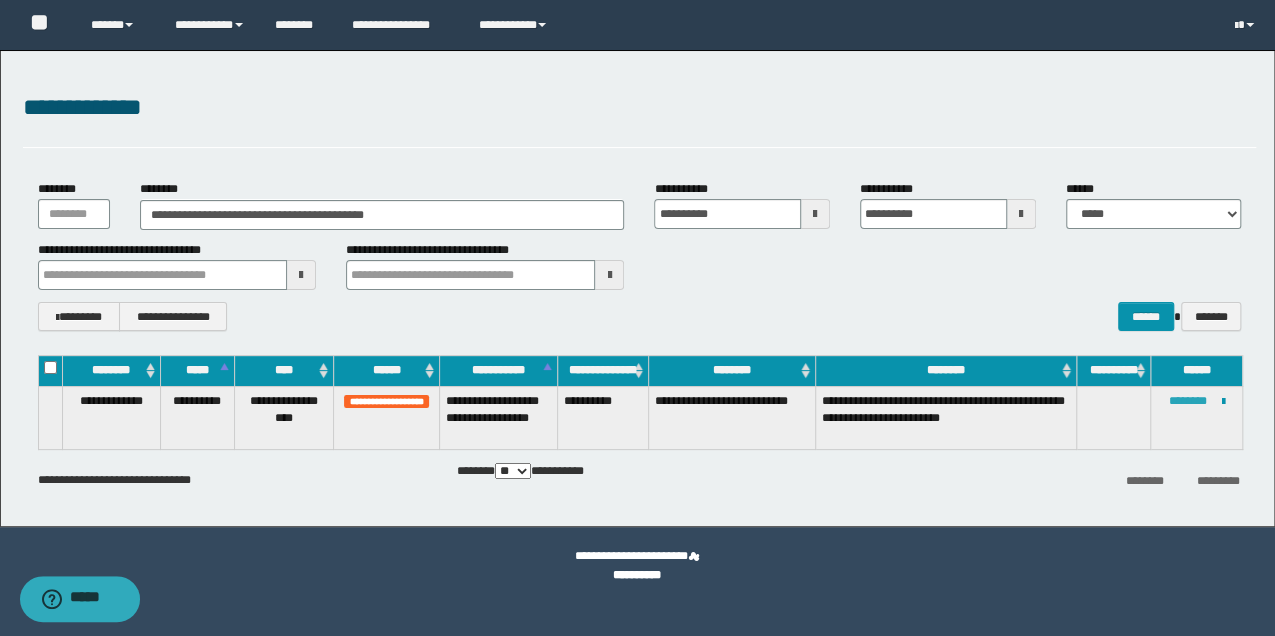 click on "********" at bounding box center [1188, 401] 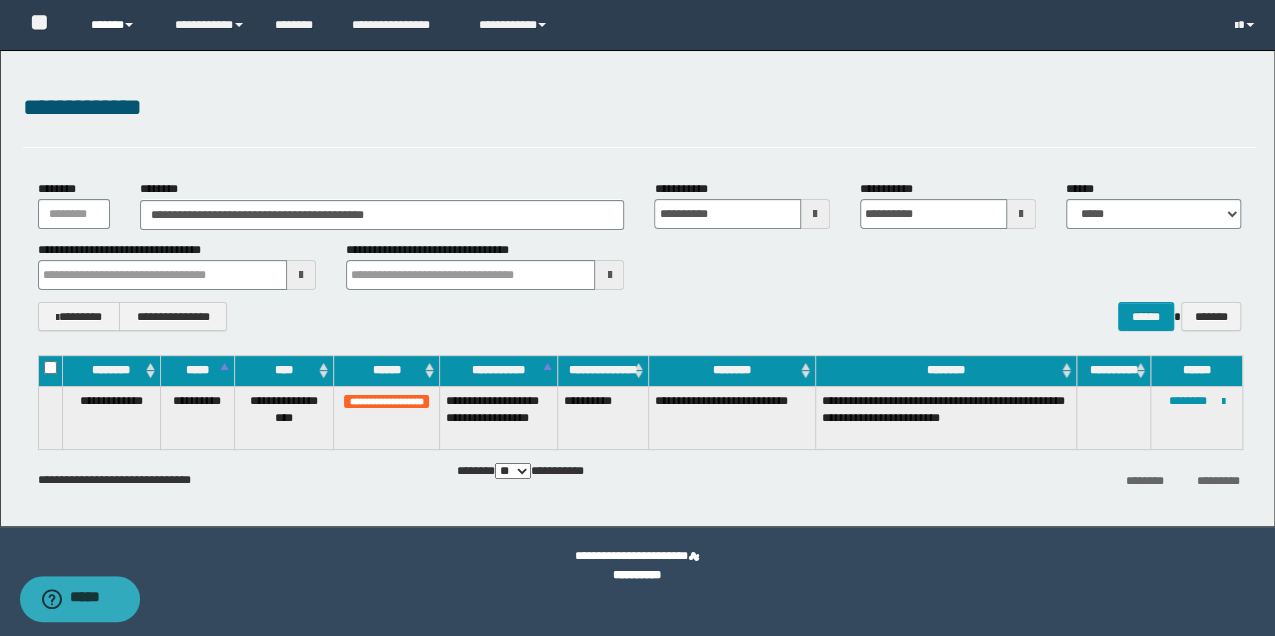 click at bounding box center (129, 25) 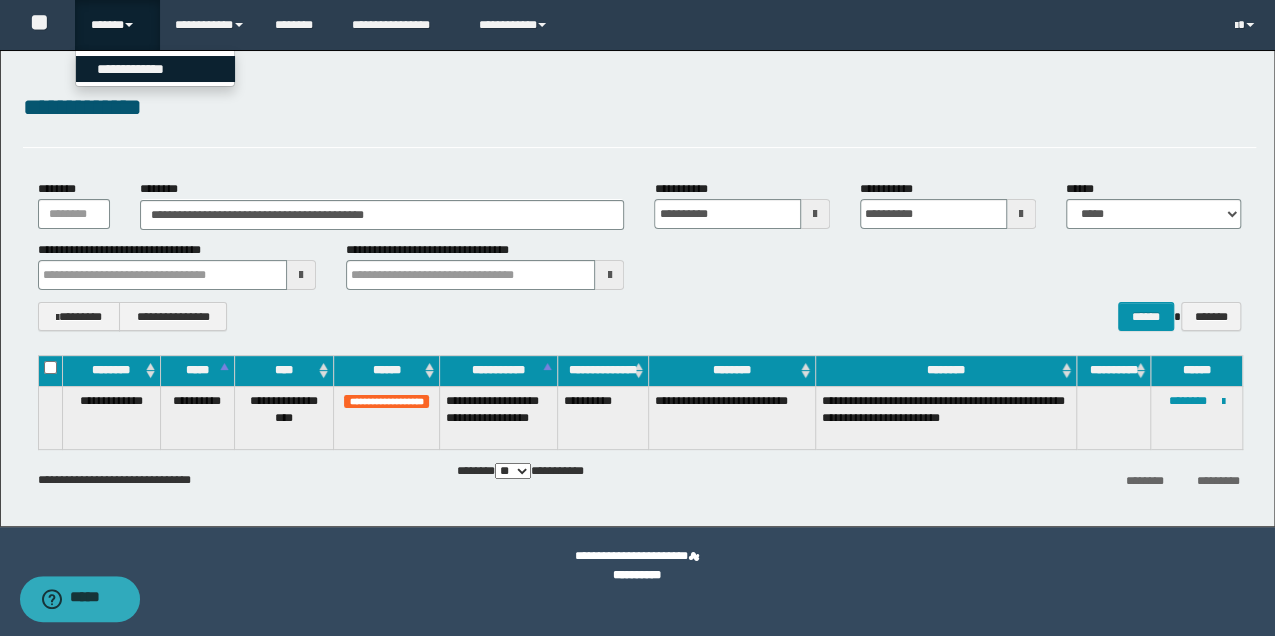 click on "**********" at bounding box center [155, 69] 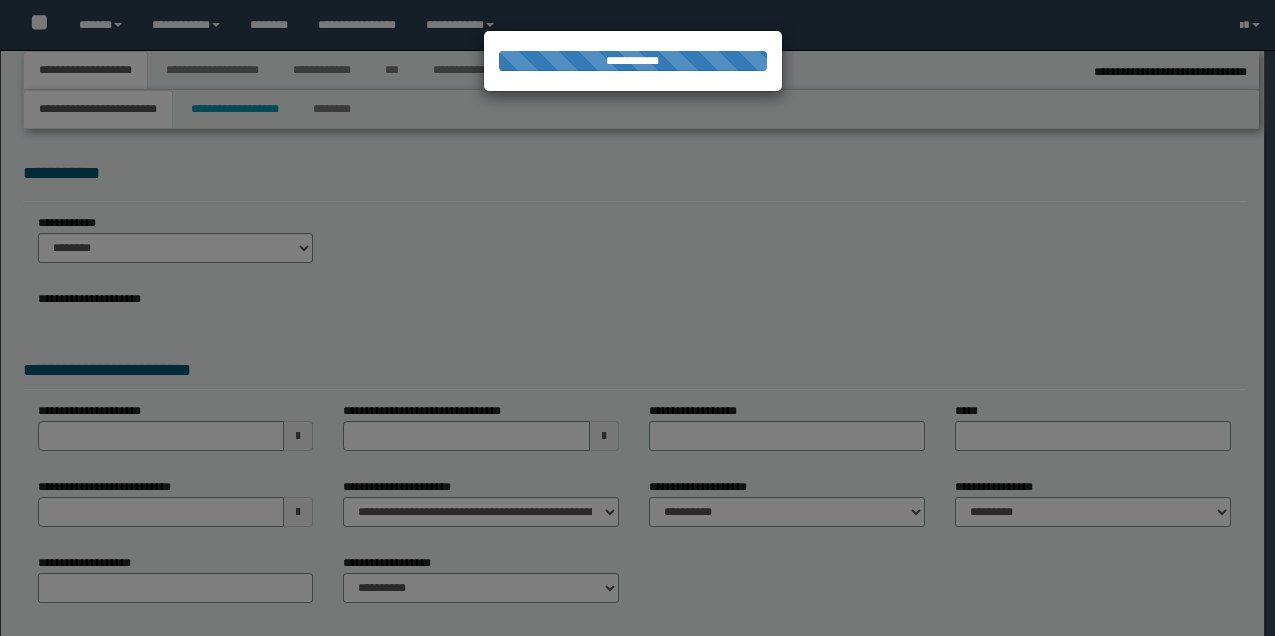 select on "*" 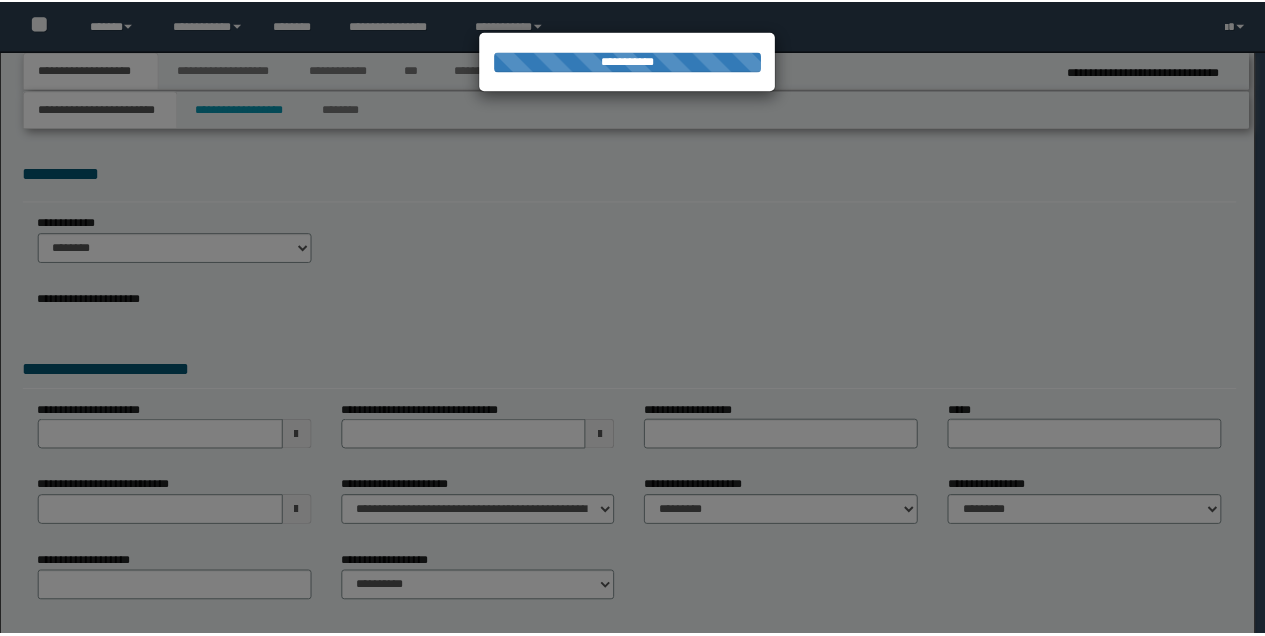 scroll, scrollTop: 0, scrollLeft: 0, axis: both 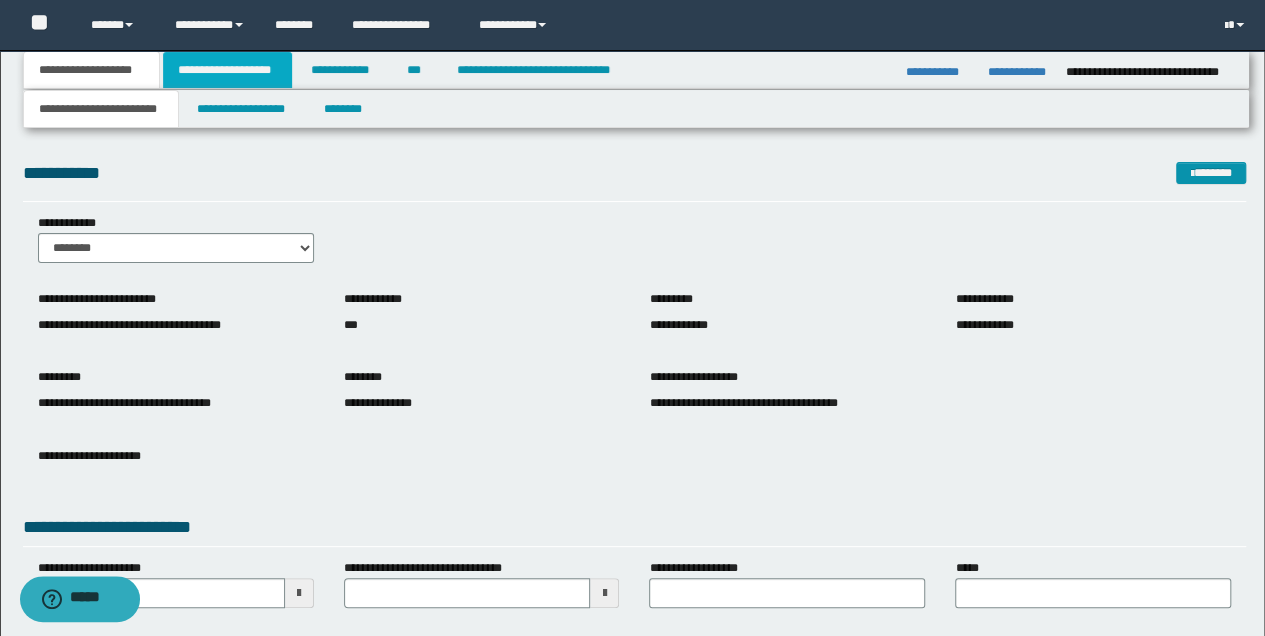 click on "**********" at bounding box center (227, 70) 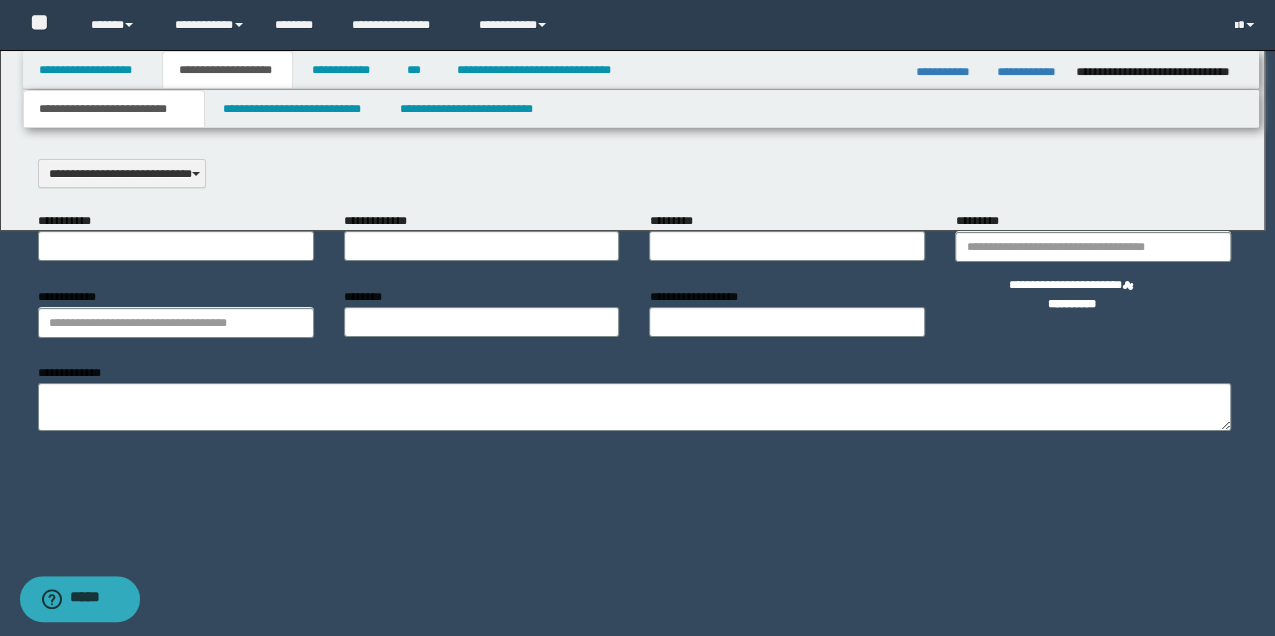 scroll, scrollTop: 0, scrollLeft: 0, axis: both 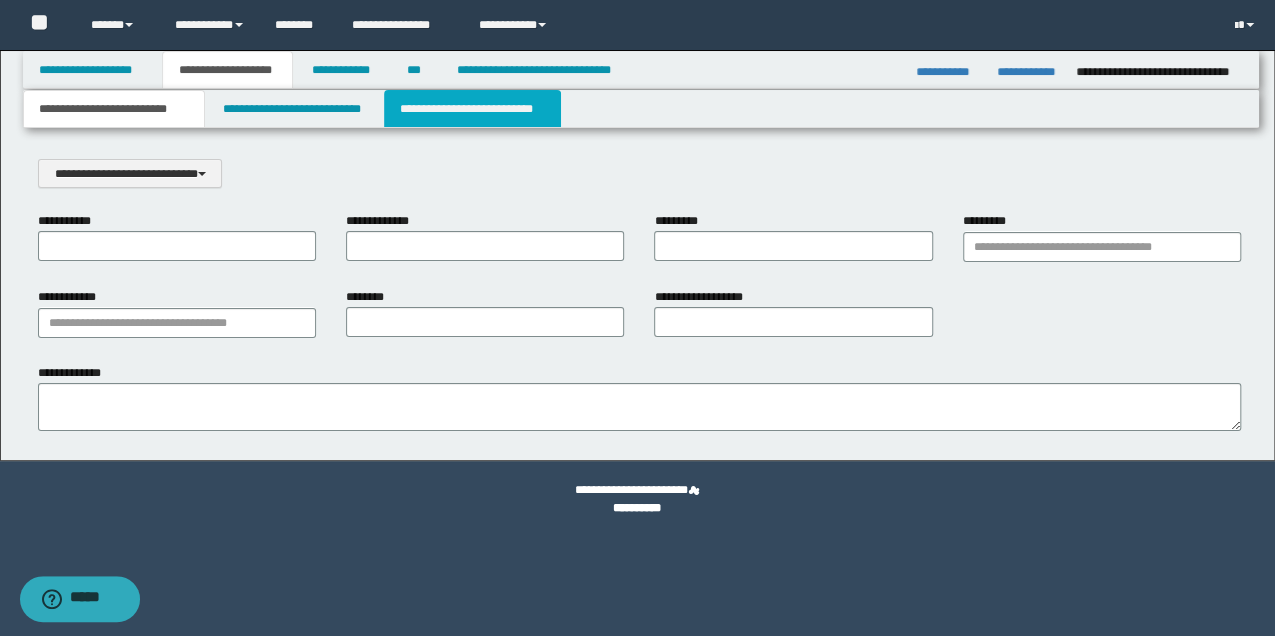 click on "**********" at bounding box center (472, 109) 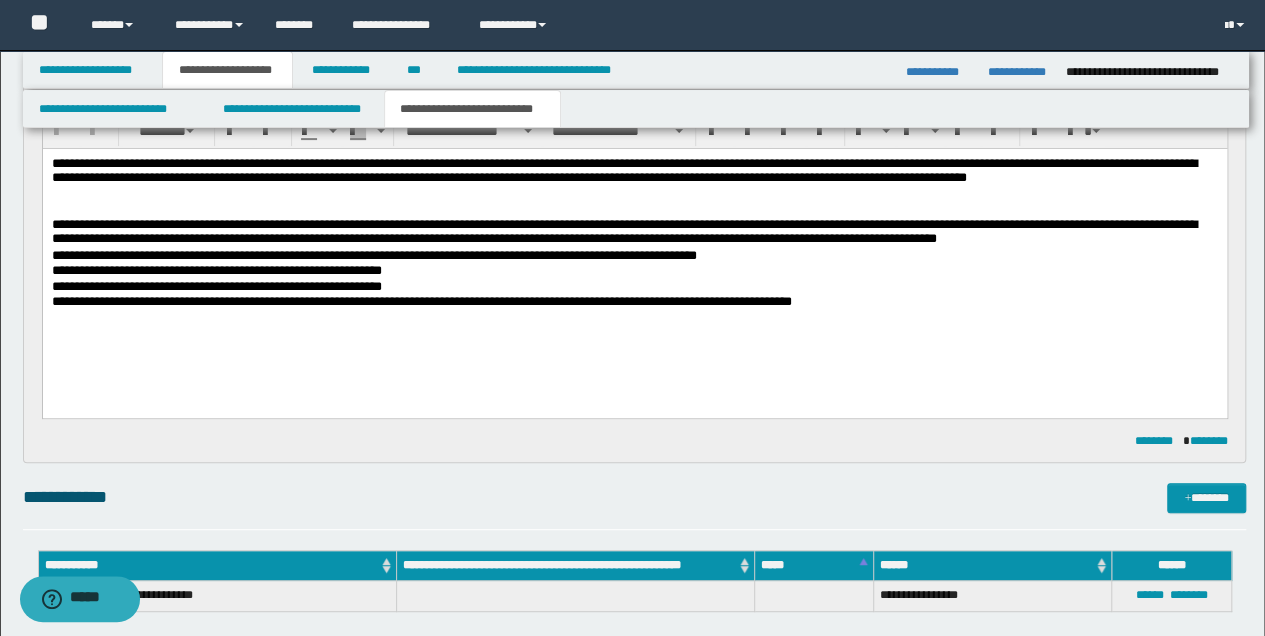 scroll, scrollTop: 200, scrollLeft: 0, axis: vertical 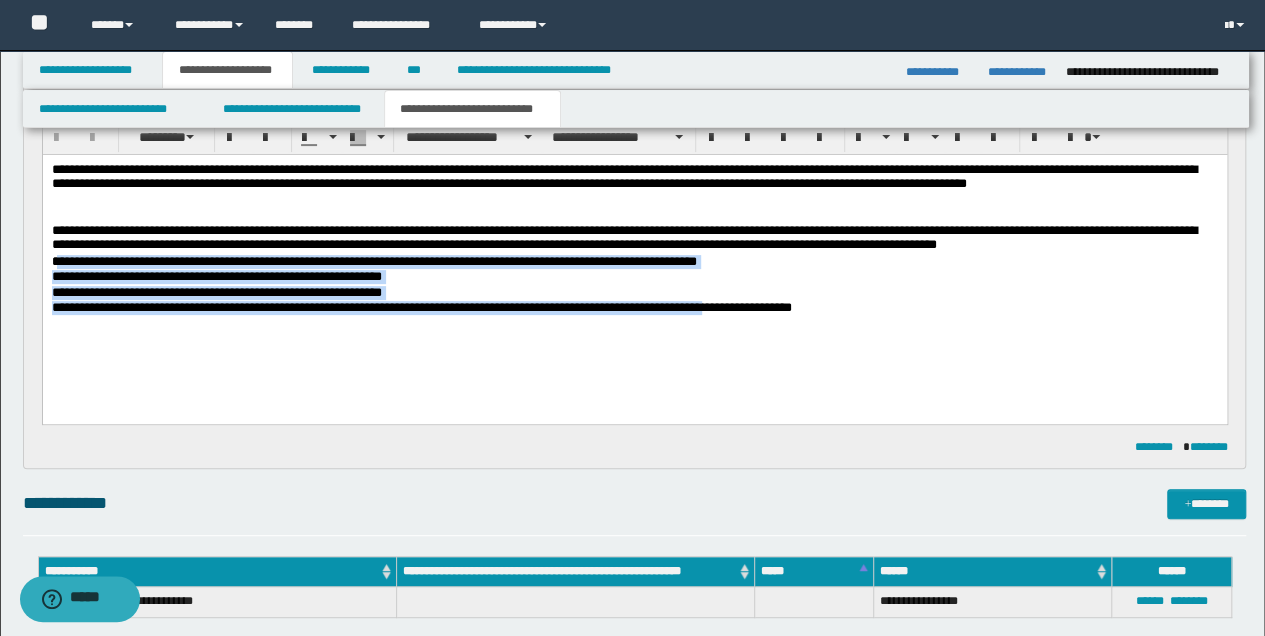 drag, startPoint x: 55, startPoint y: 258, endPoint x: 725, endPoint y: 334, distance: 674.2967 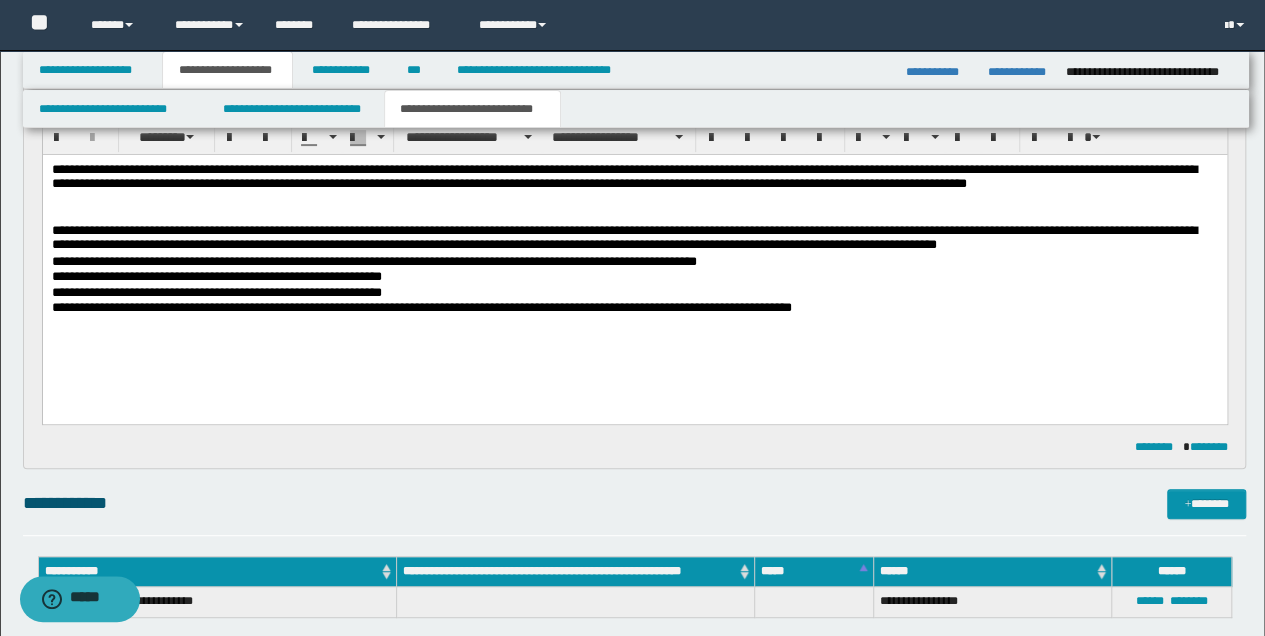 click on "**********" at bounding box center [634, 261] 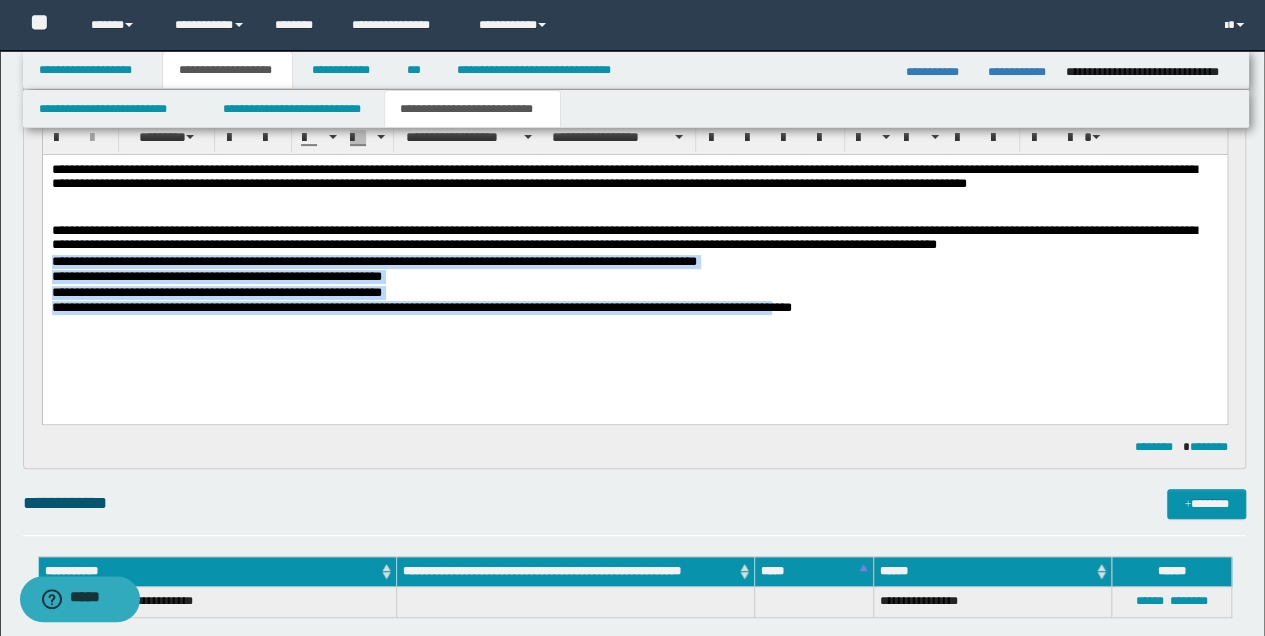 drag, startPoint x: 52, startPoint y: 264, endPoint x: 800, endPoint y: 307, distance: 749.2349 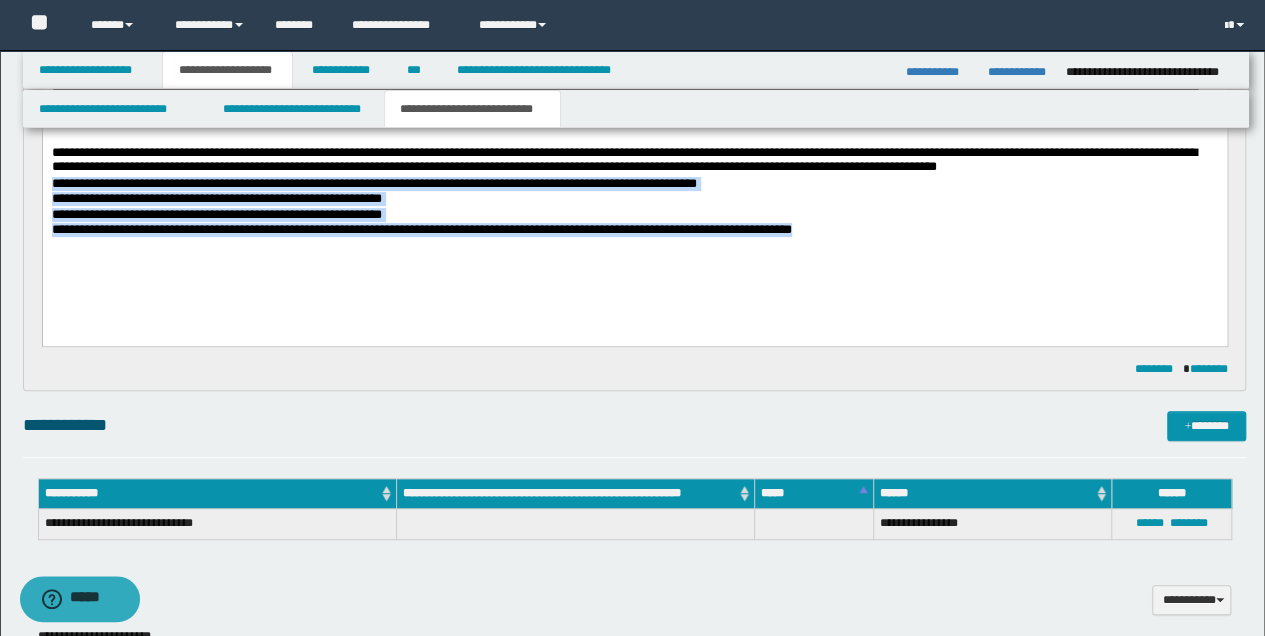 scroll, scrollTop: 200, scrollLeft: 0, axis: vertical 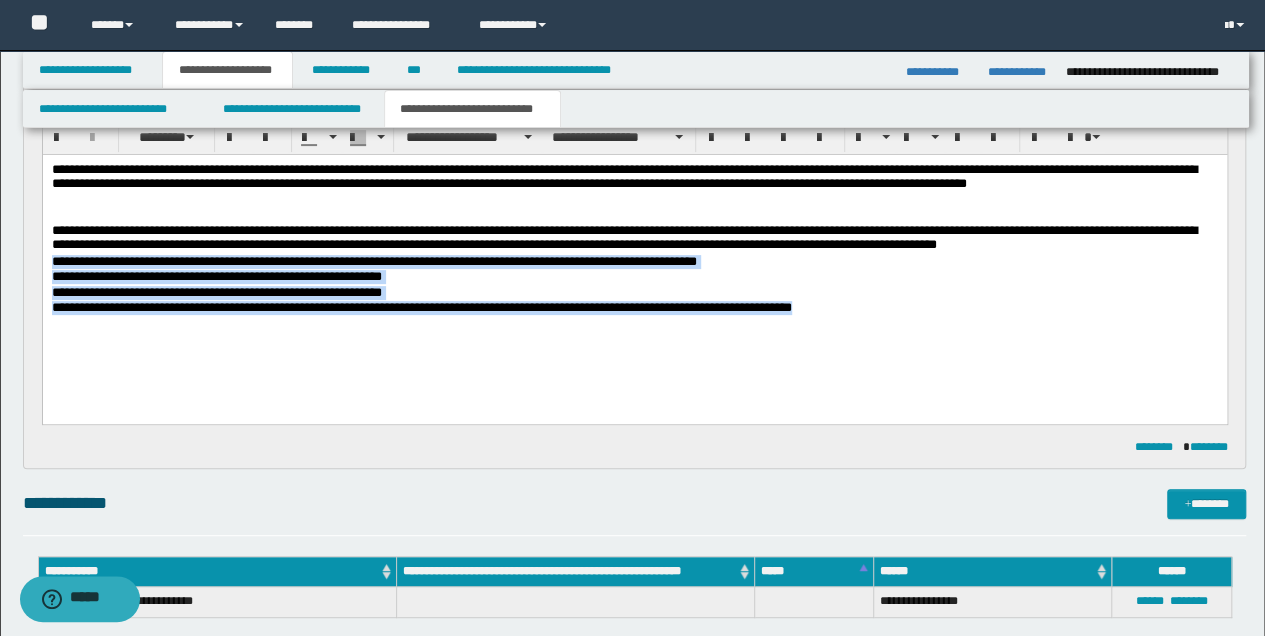 copy on "**********" 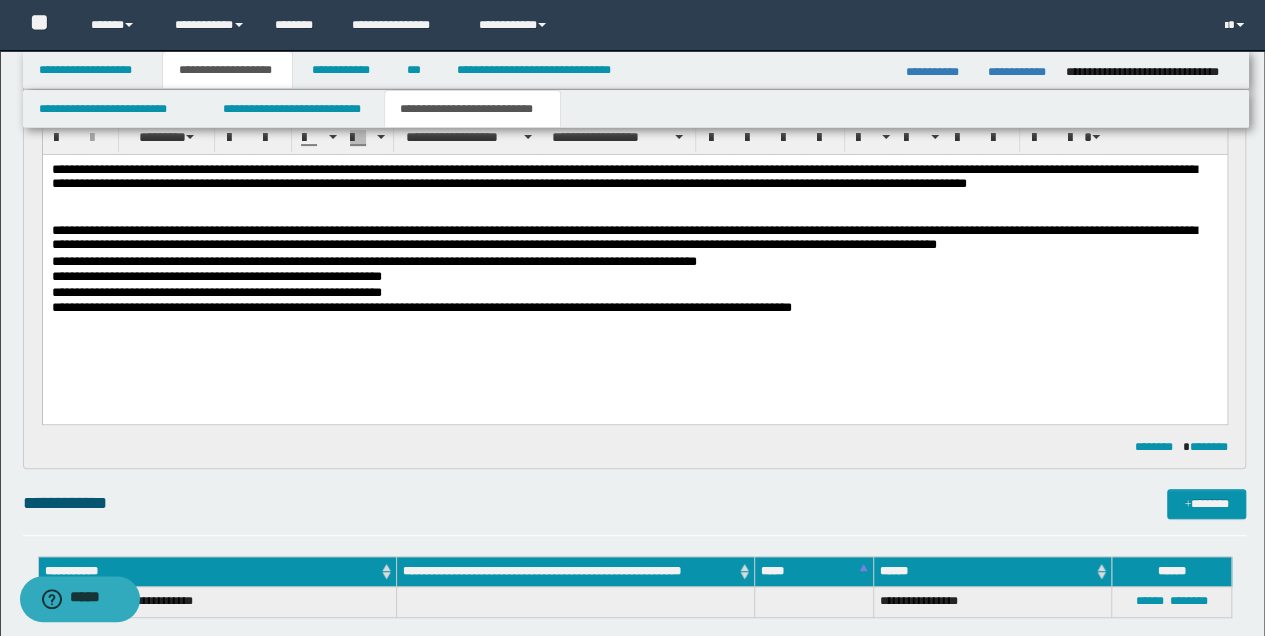 click on "**********" at bounding box center (634, 263) 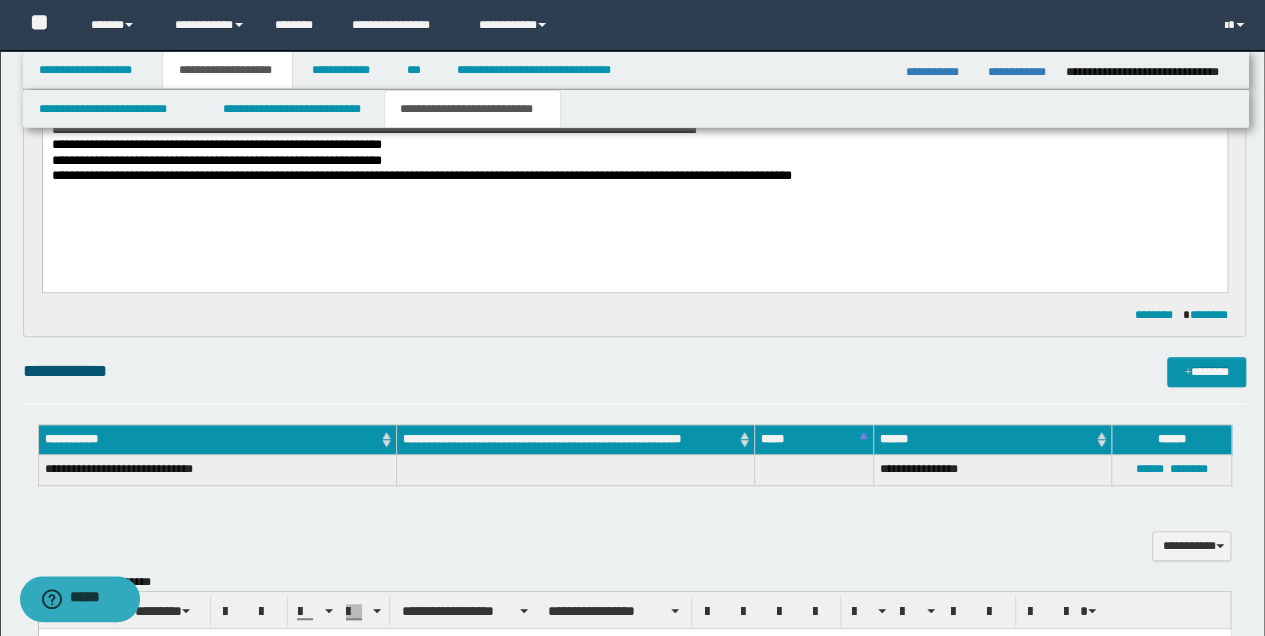 scroll, scrollTop: 533, scrollLeft: 0, axis: vertical 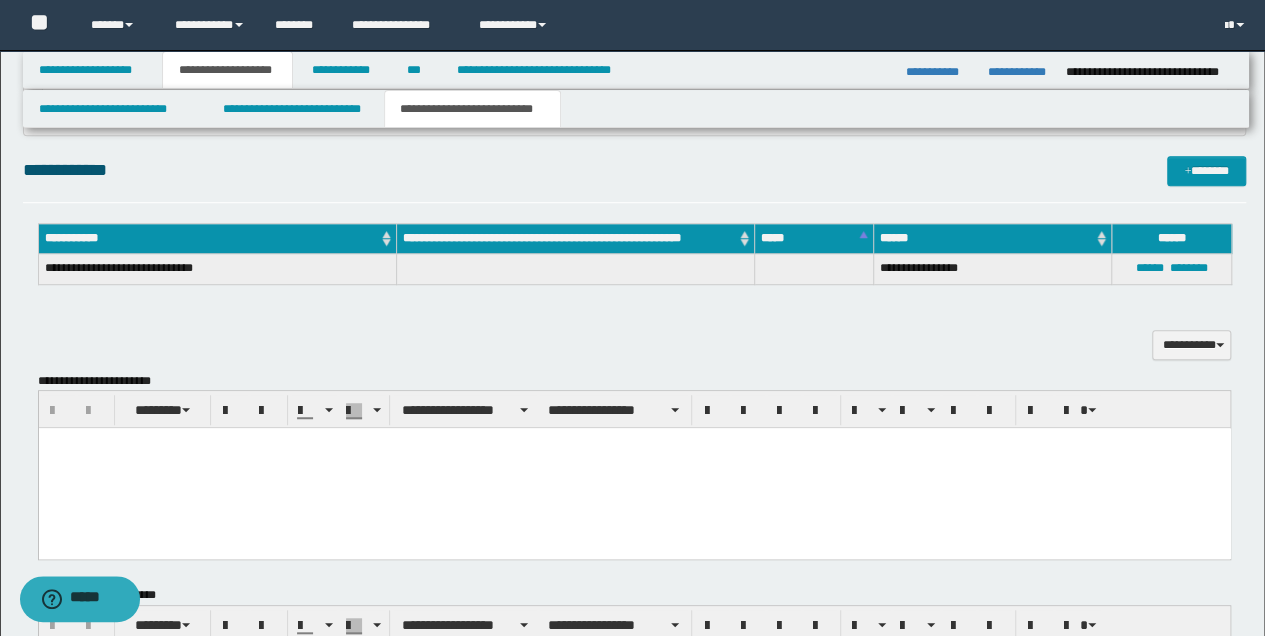 click at bounding box center [634, 468] 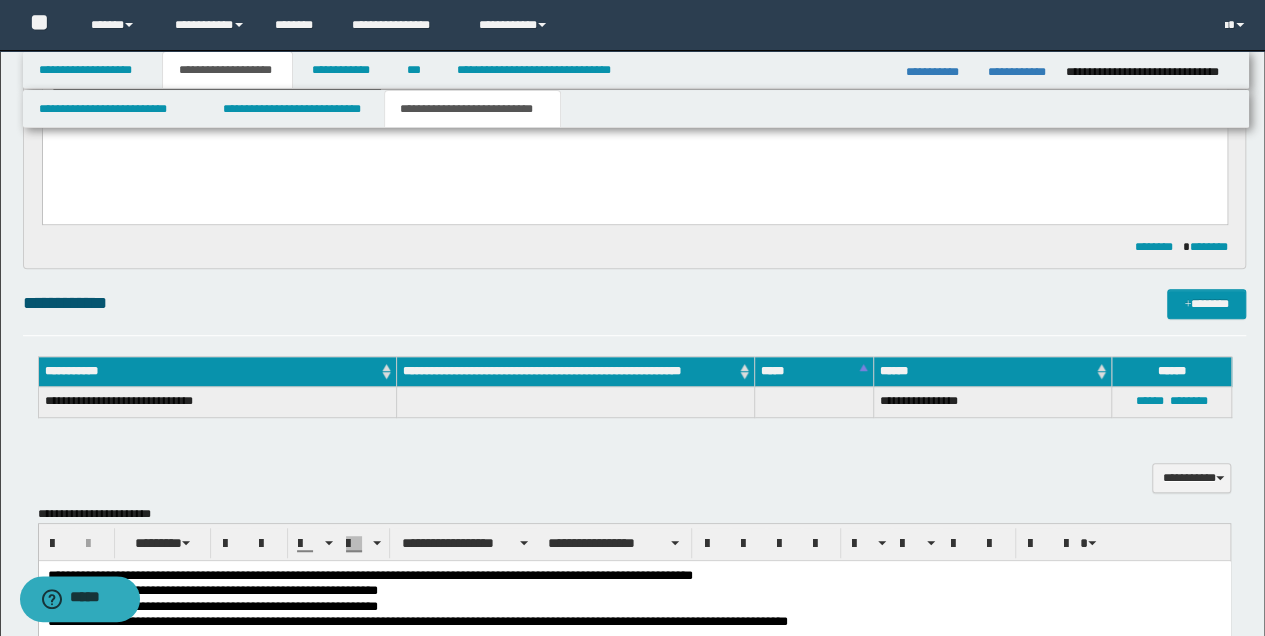 scroll, scrollTop: 600, scrollLeft: 0, axis: vertical 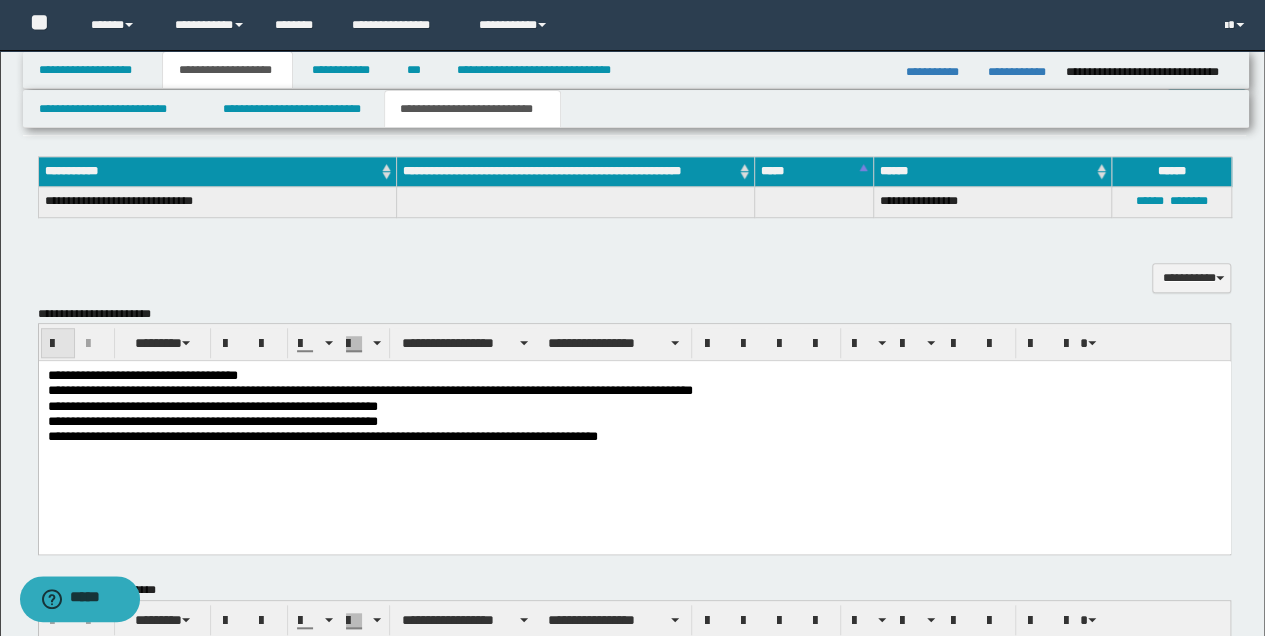 click at bounding box center (58, 344) 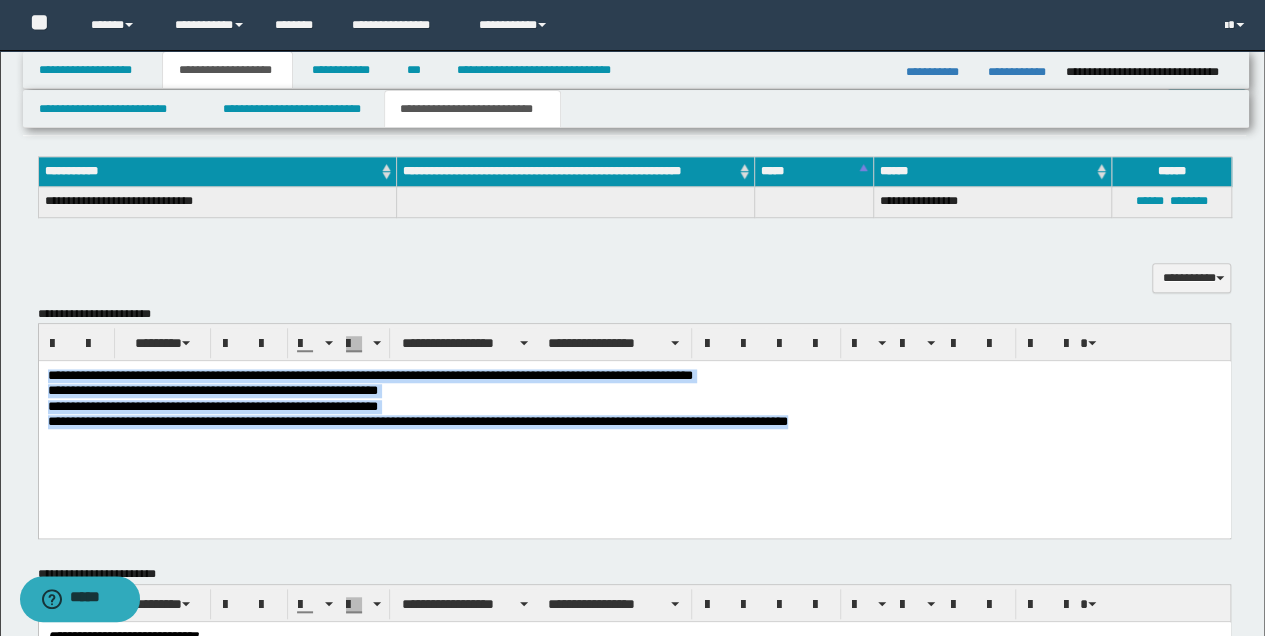 drag, startPoint x: 48, startPoint y: 374, endPoint x: 863, endPoint y: 452, distance: 818.724 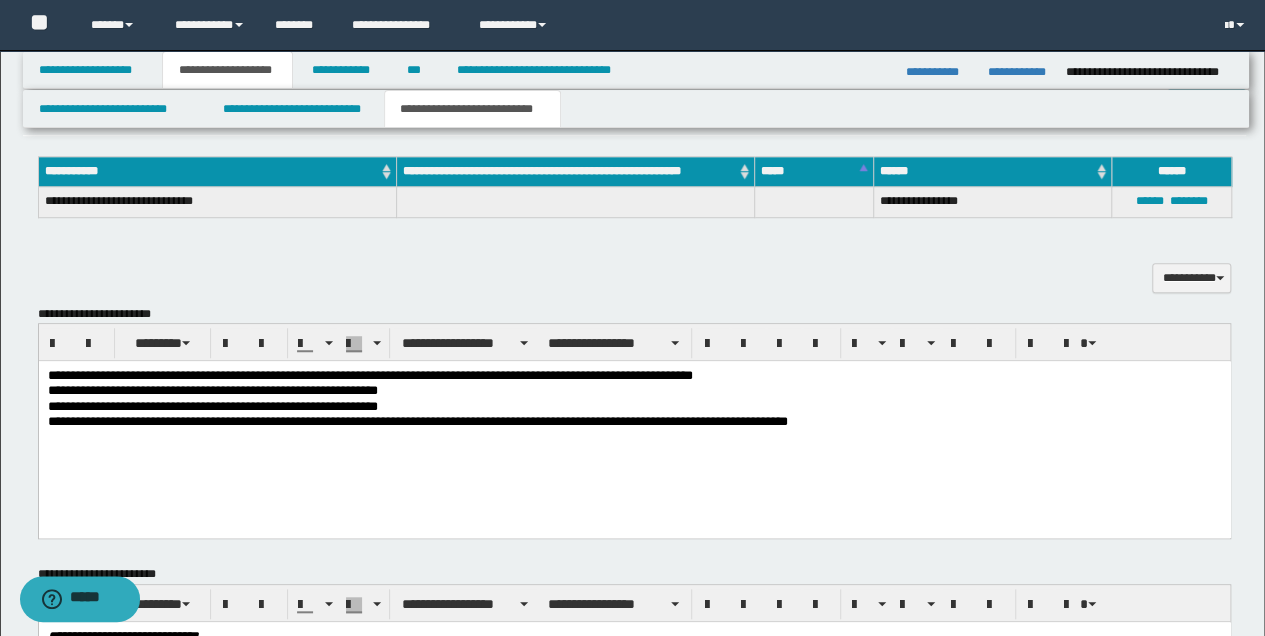 click on "**********" at bounding box center [634, 424] 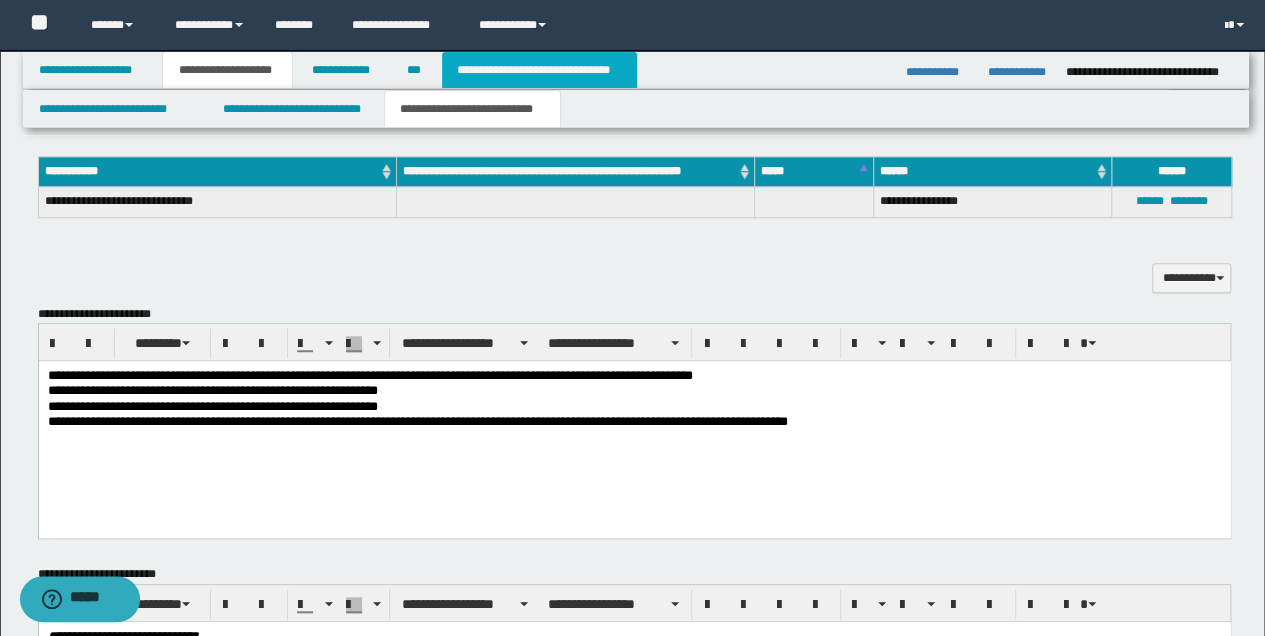 click on "**********" at bounding box center (539, 70) 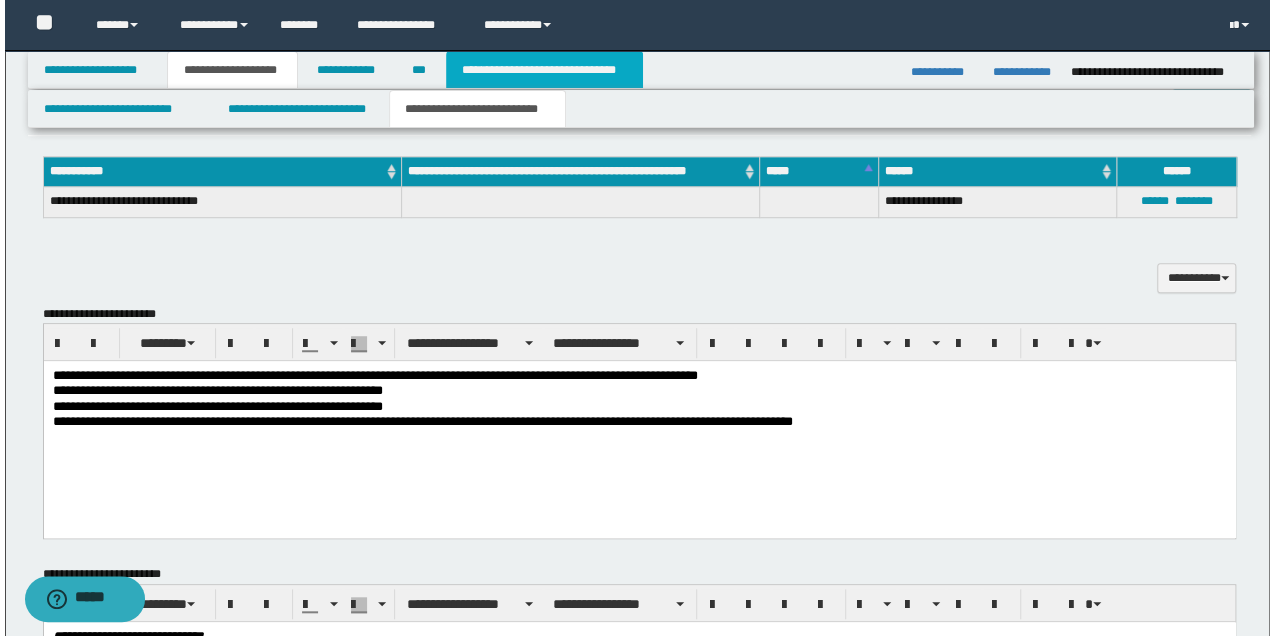 scroll, scrollTop: 0, scrollLeft: 0, axis: both 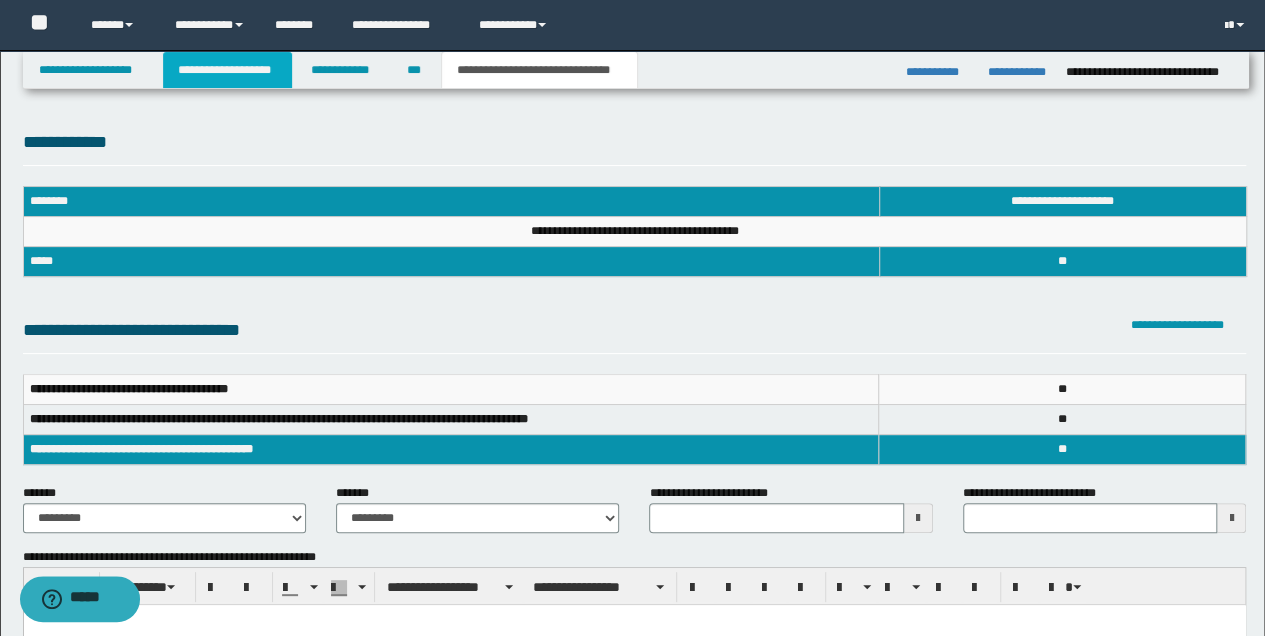 click on "**********" at bounding box center (227, 70) 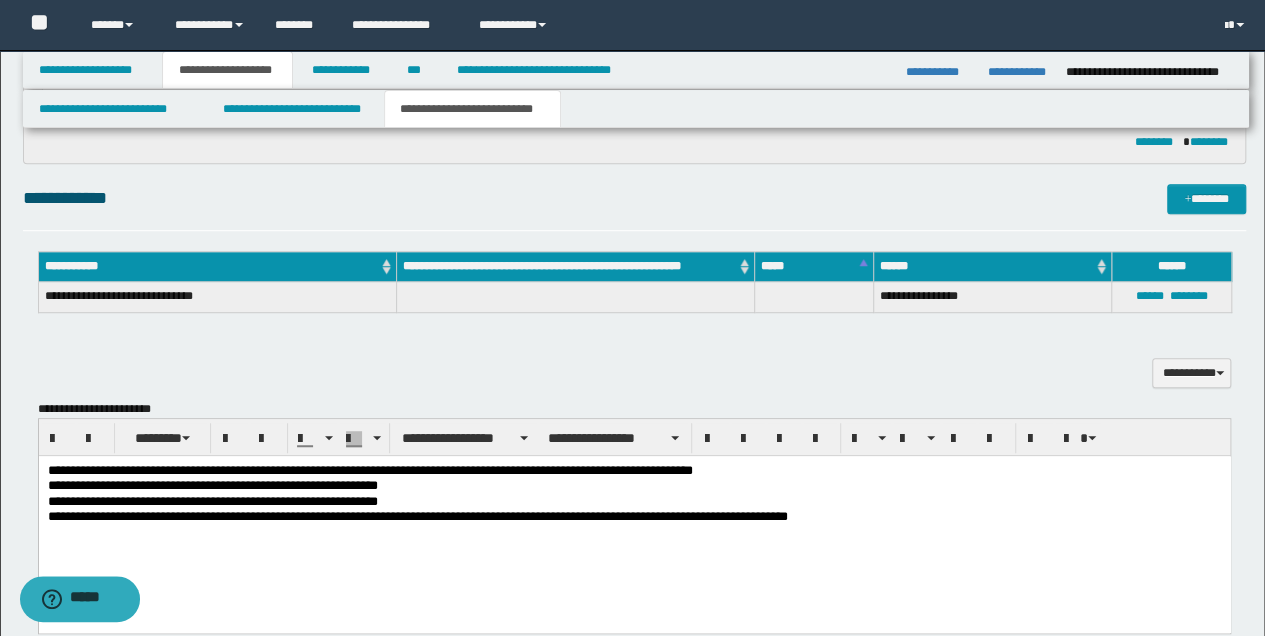 scroll, scrollTop: 533, scrollLeft: 0, axis: vertical 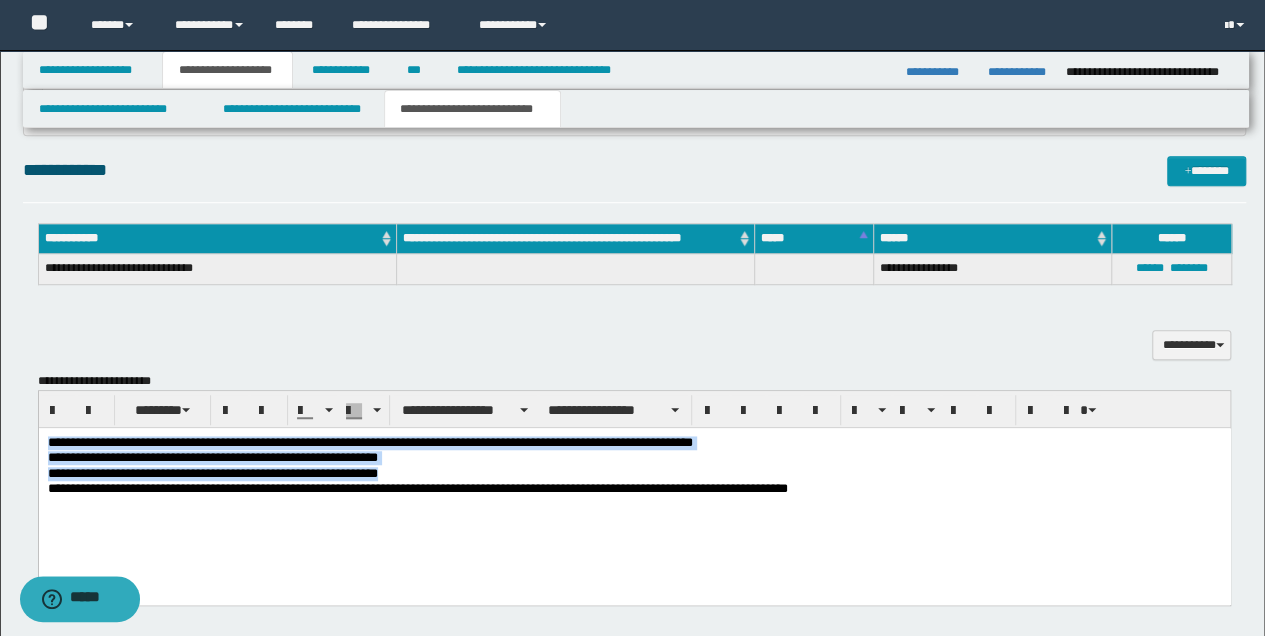 drag, startPoint x: 48, startPoint y: 443, endPoint x: 452, endPoint y: 480, distance: 405.69077 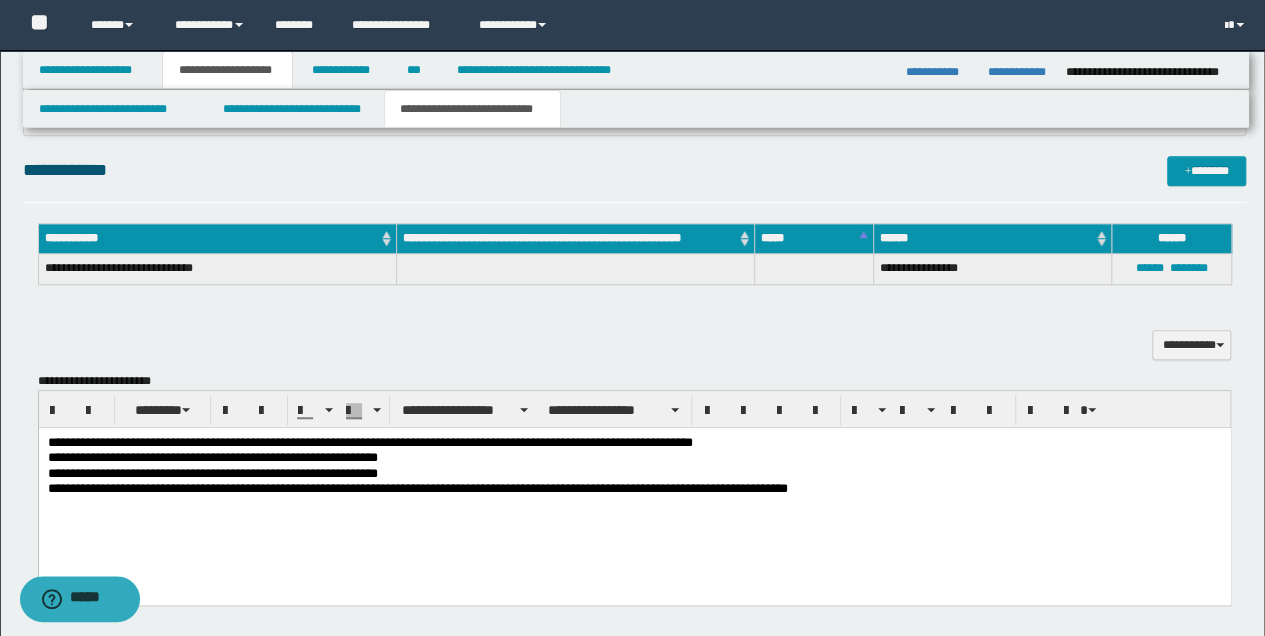 click on "**********" at bounding box center [634, 491] 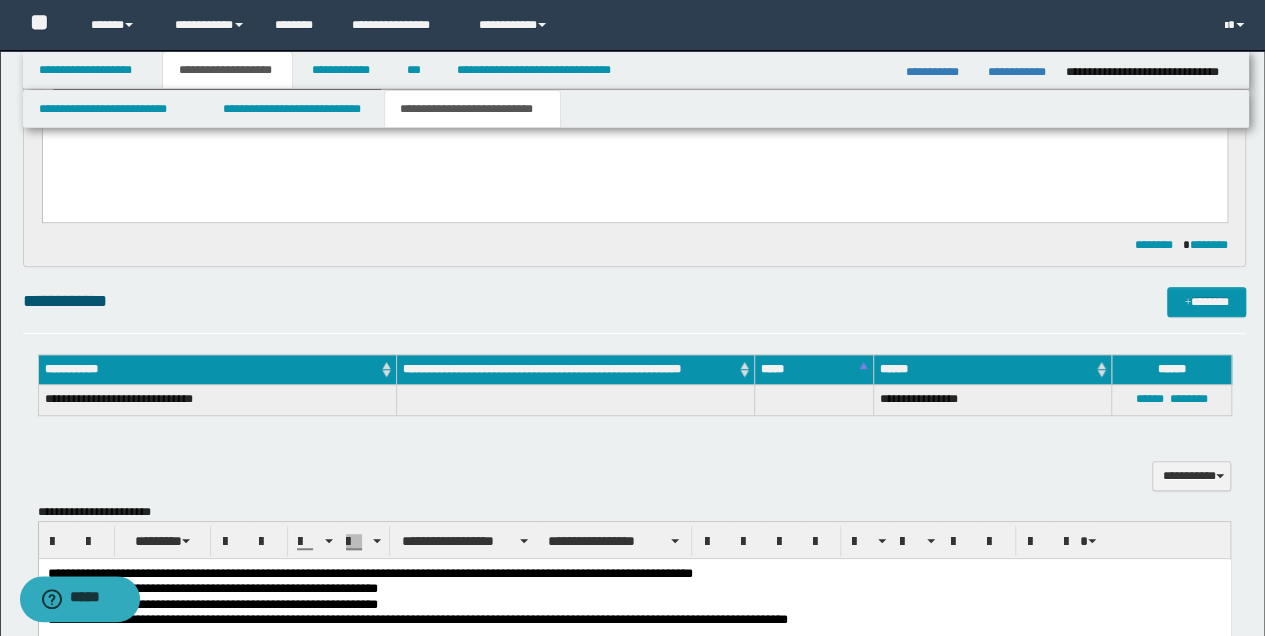 scroll, scrollTop: 466, scrollLeft: 0, axis: vertical 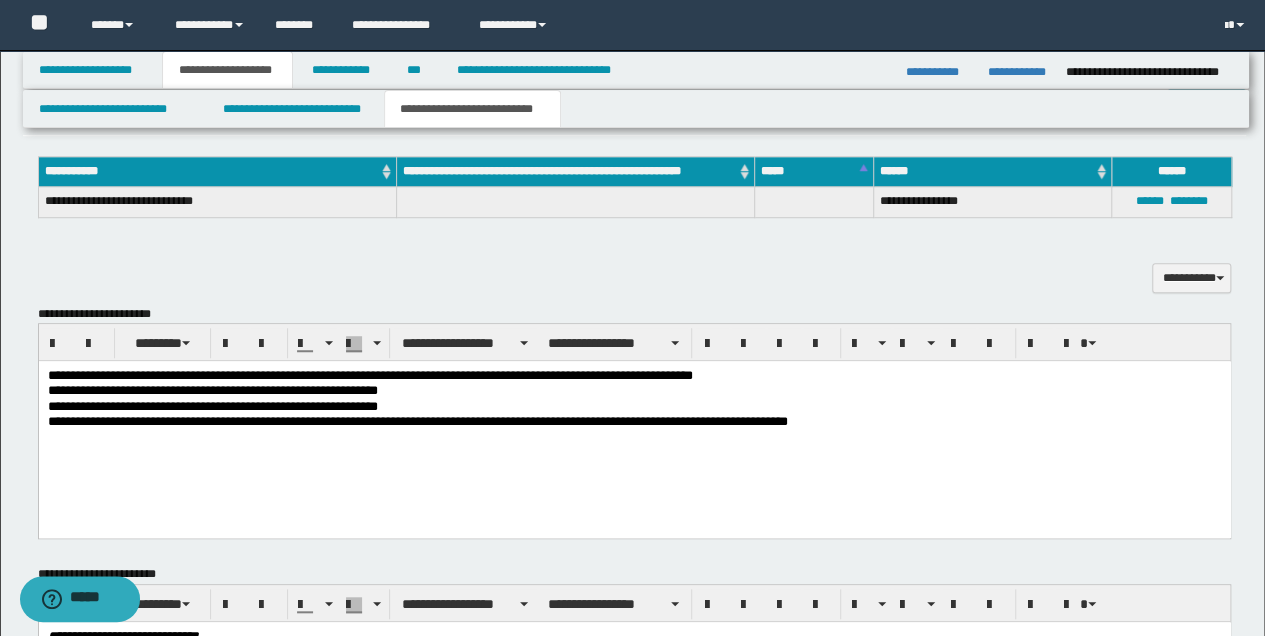 click on "**********" at bounding box center [634, 422] 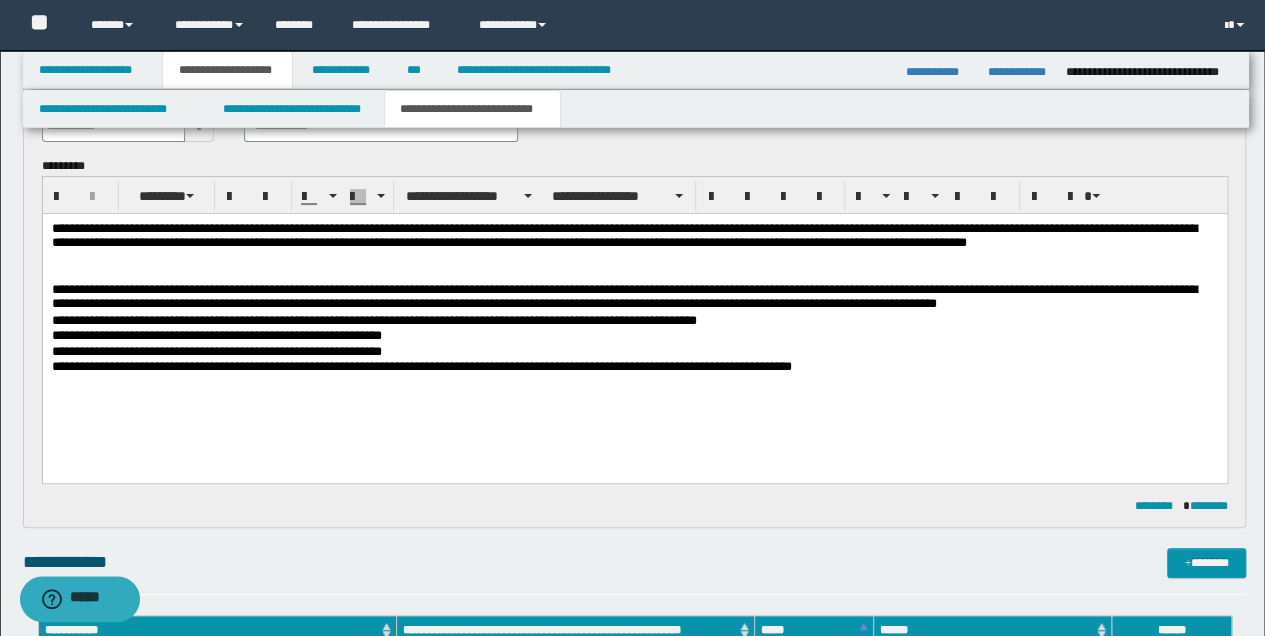 scroll, scrollTop: 133, scrollLeft: 0, axis: vertical 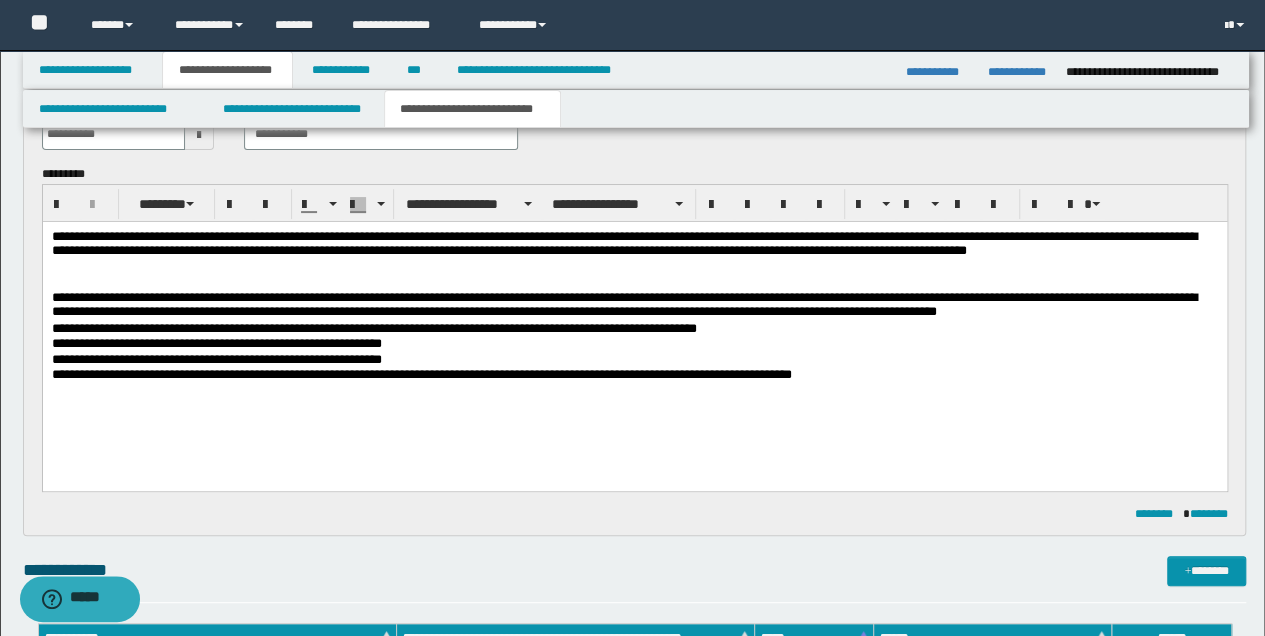 click on "**********" at bounding box center (634, 374) 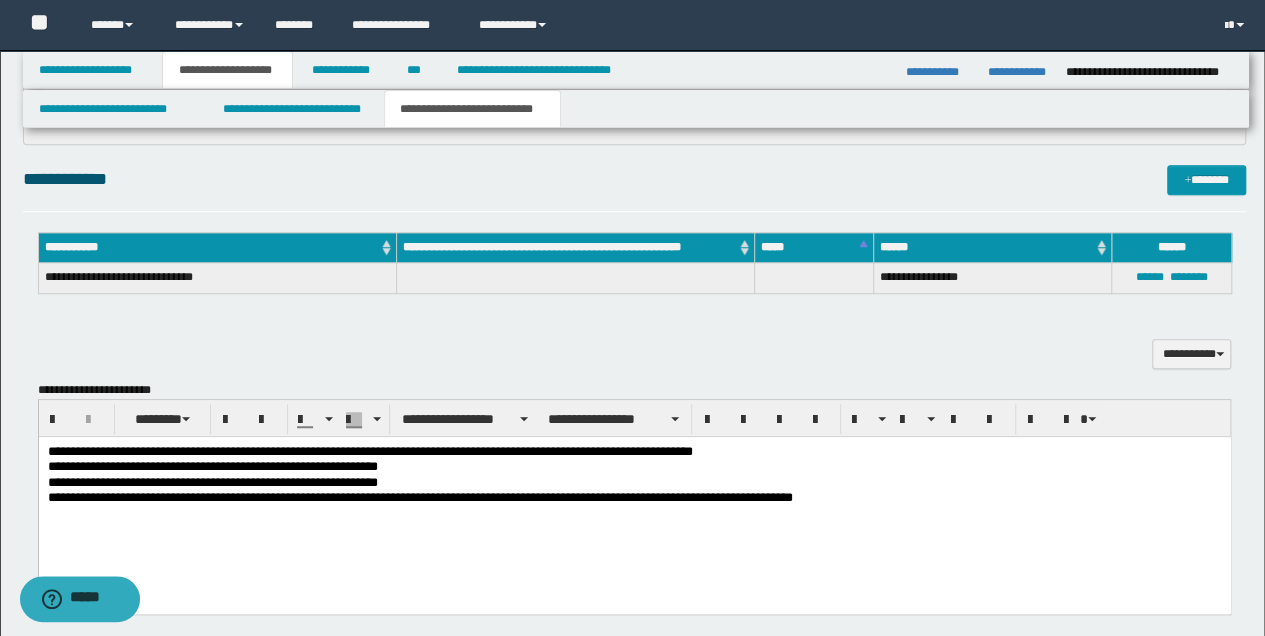 scroll, scrollTop: 600, scrollLeft: 0, axis: vertical 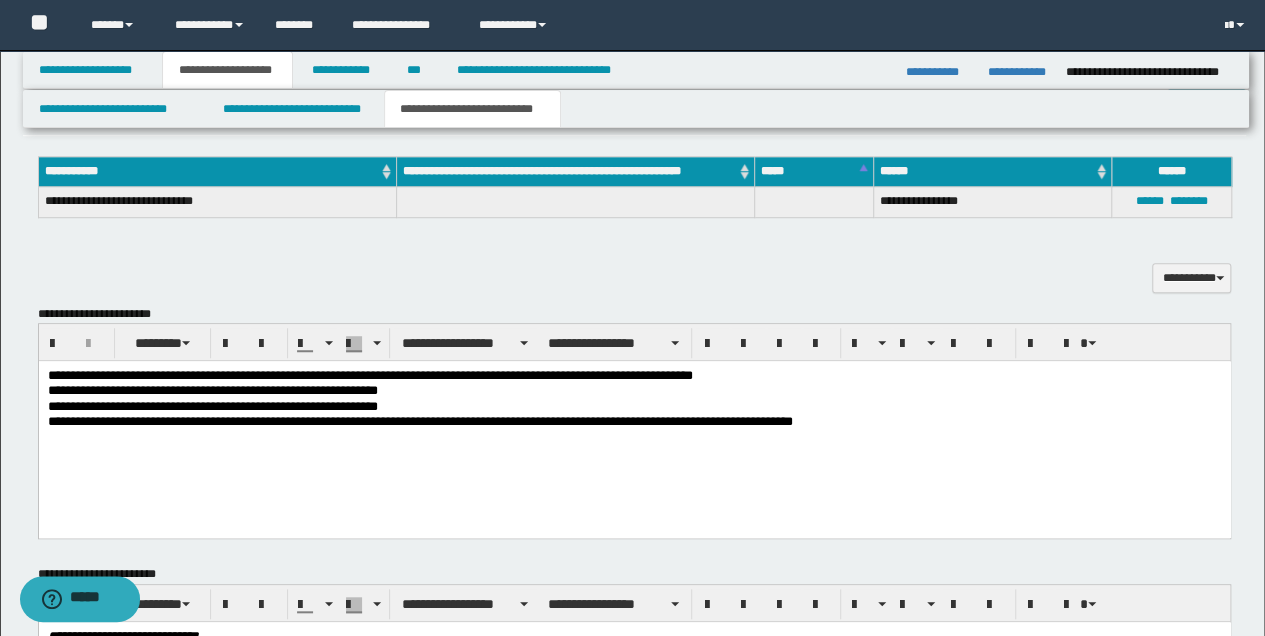 click on "**********" at bounding box center (634, 422) 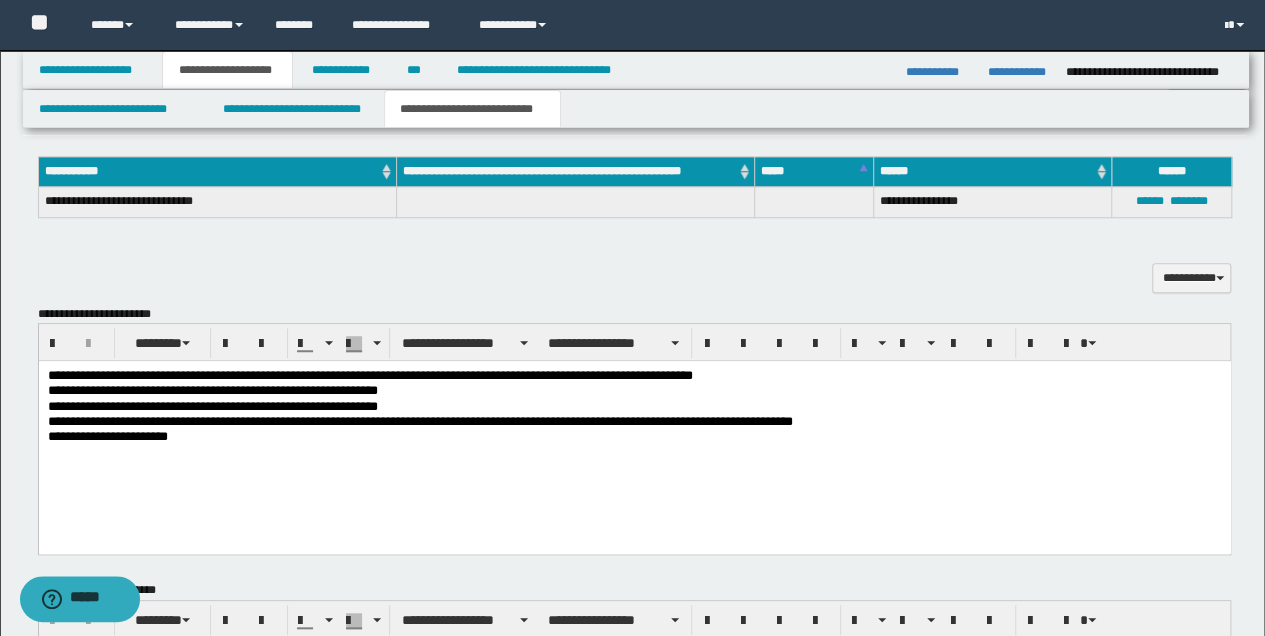 click on "**********" at bounding box center (634, 437) 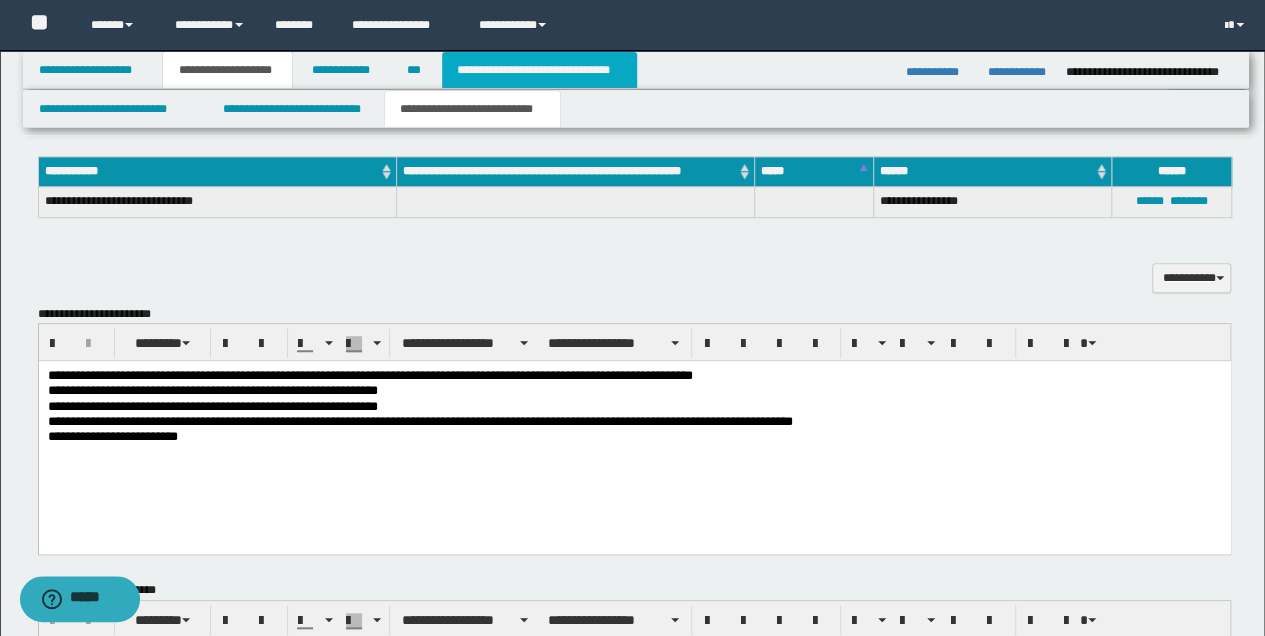 click on "**********" at bounding box center (539, 70) 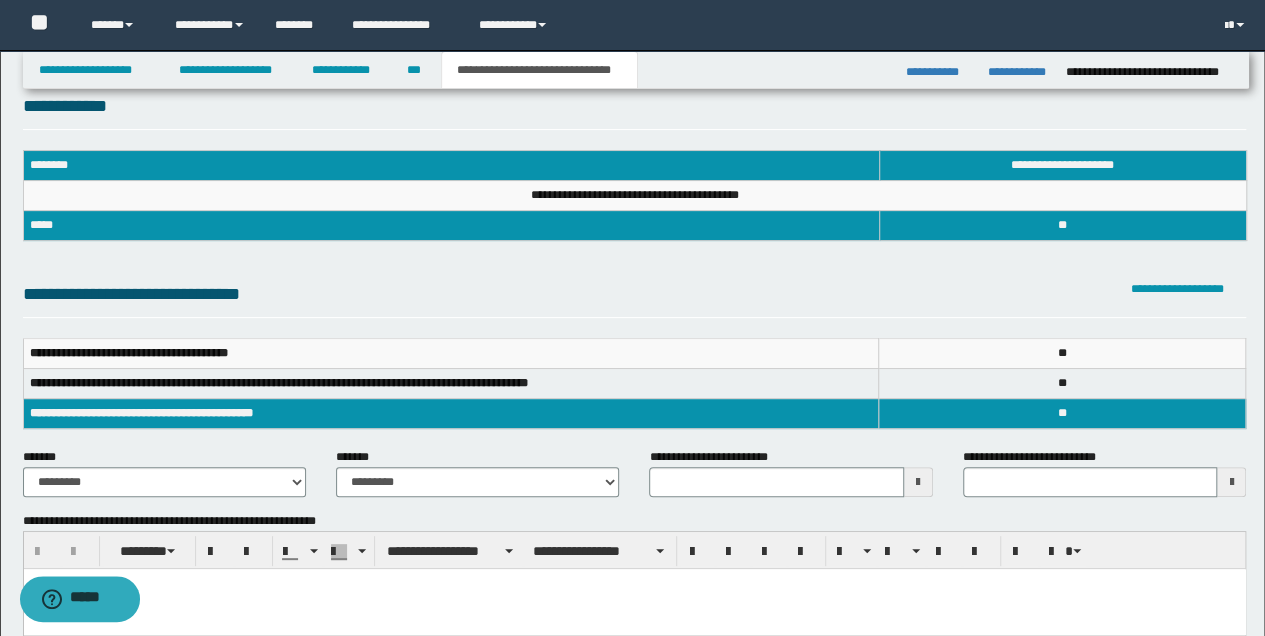 scroll, scrollTop: 0, scrollLeft: 0, axis: both 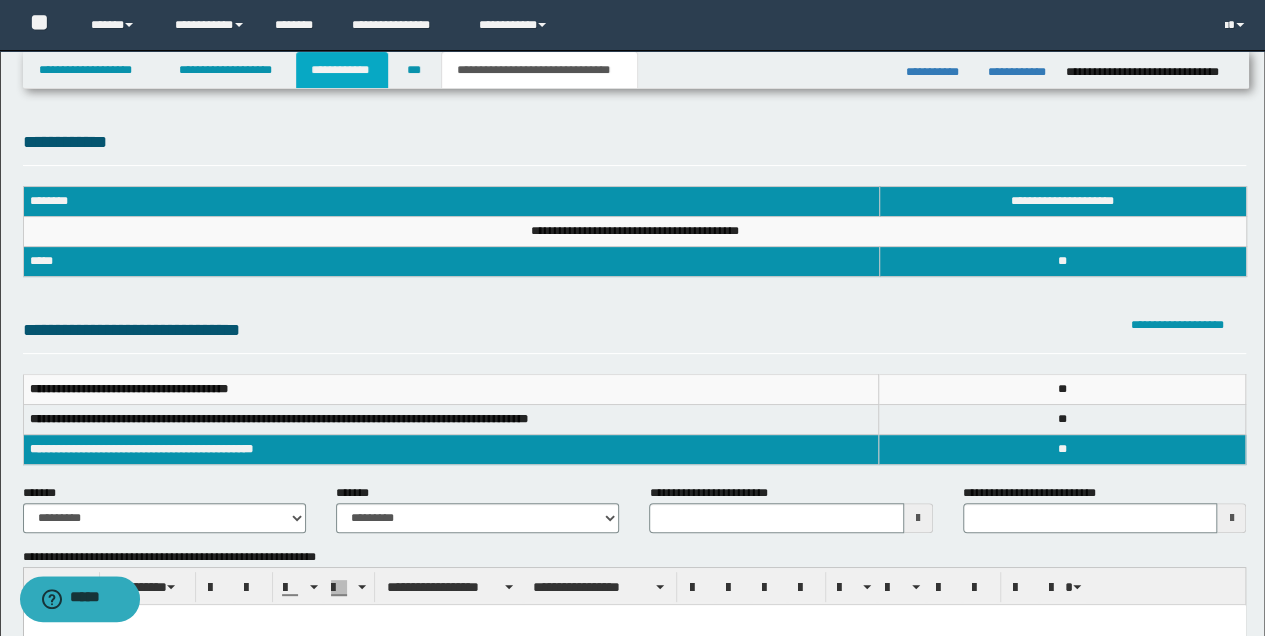 click on "**********" at bounding box center [342, 70] 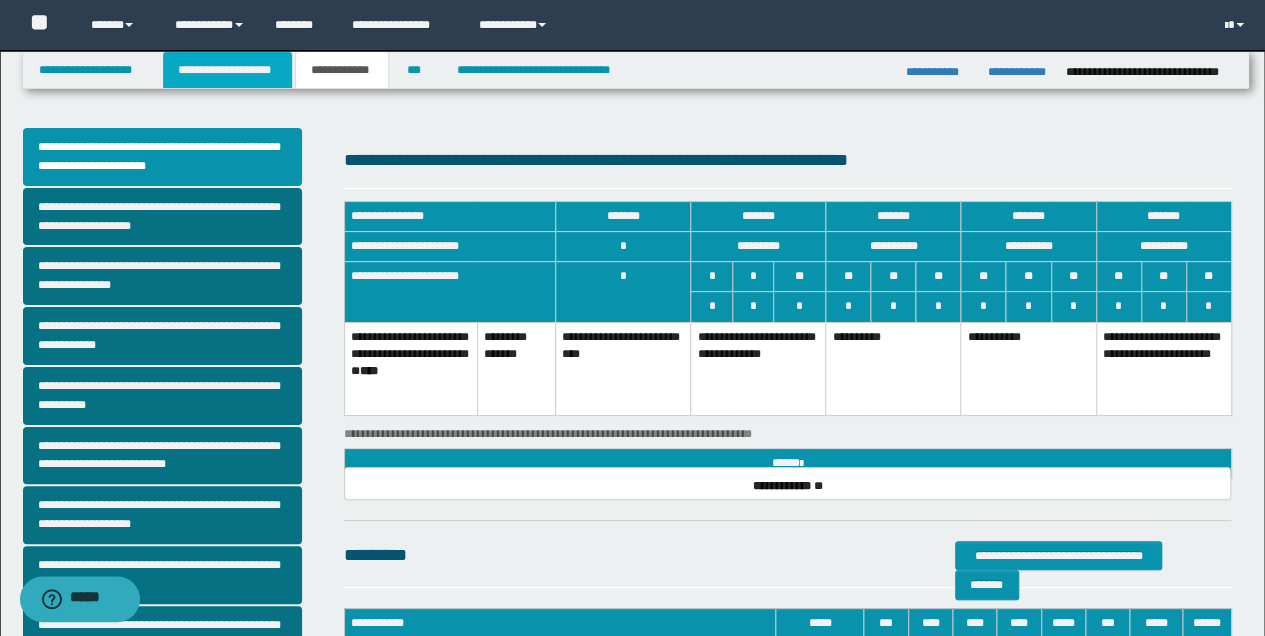 click on "**********" at bounding box center [227, 70] 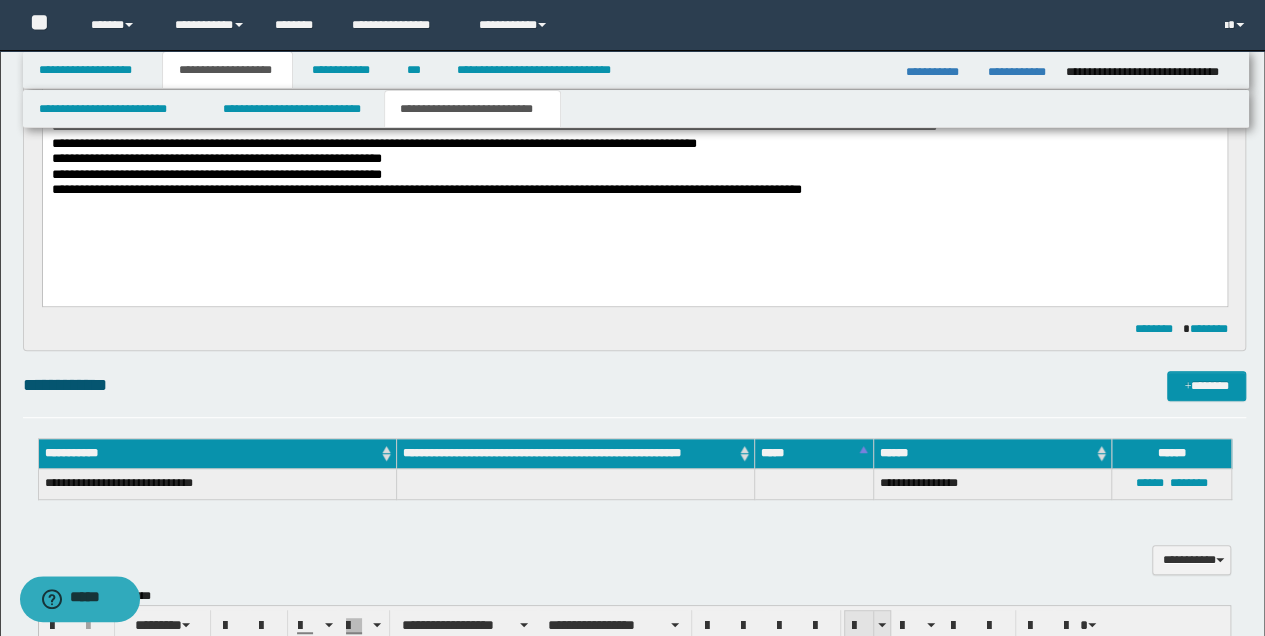 scroll, scrollTop: 533, scrollLeft: 0, axis: vertical 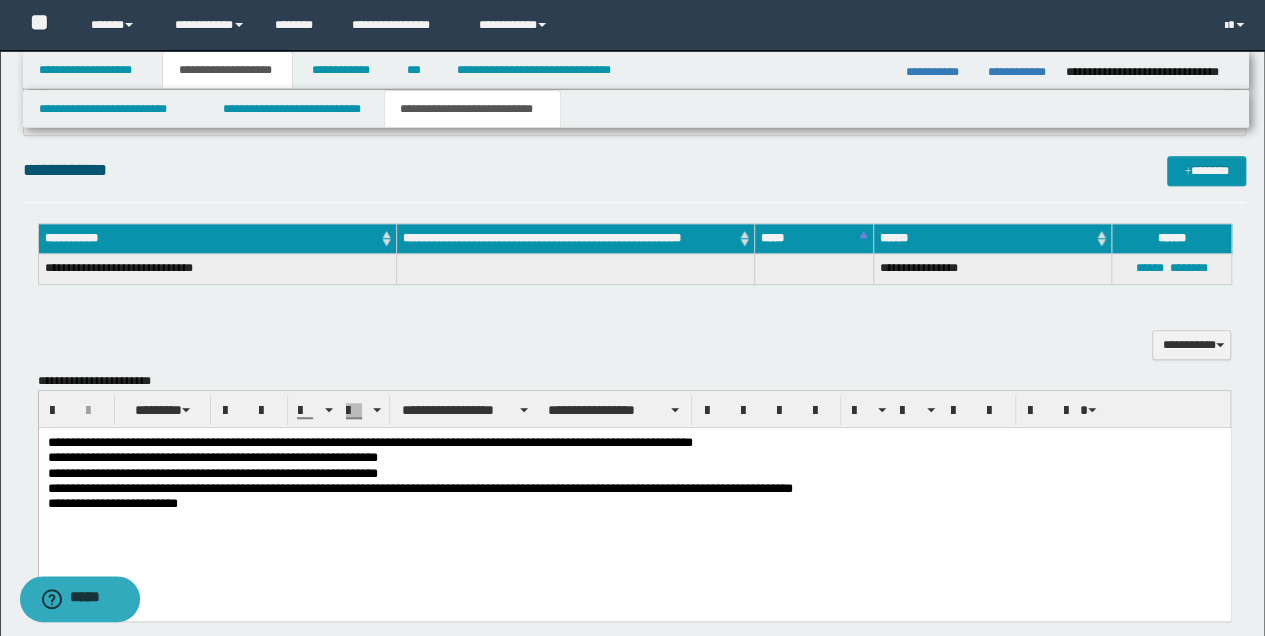 click on "**********" at bounding box center (634, 499) 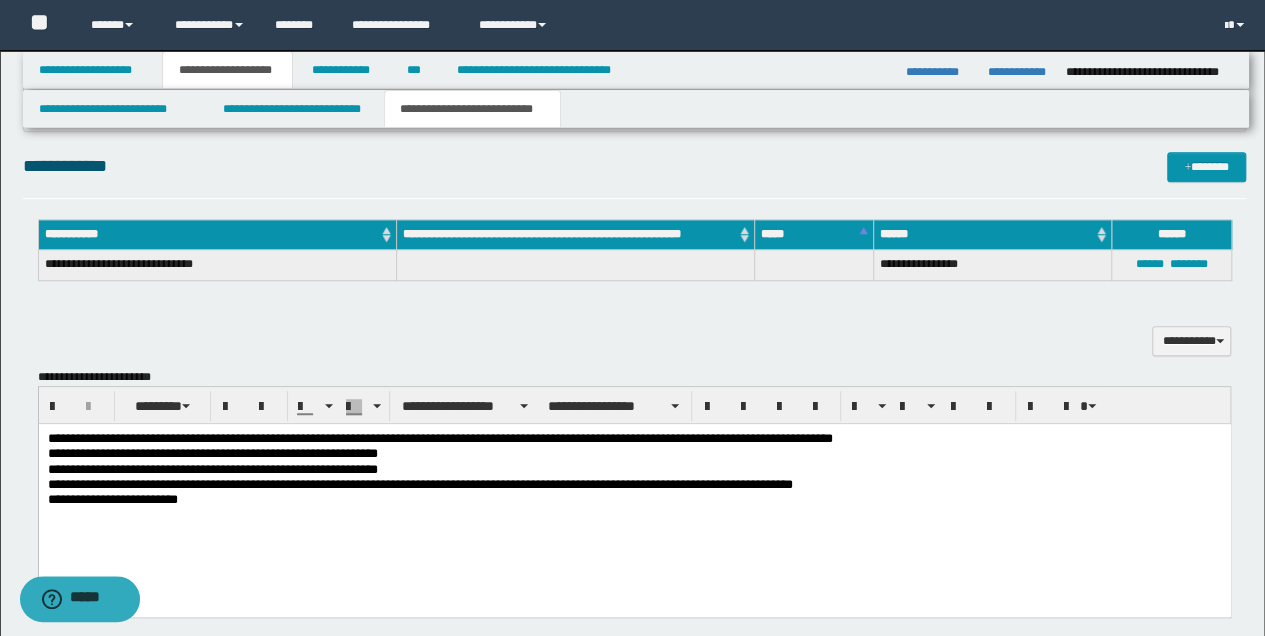 scroll, scrollTop: 533, scrollLeft: 0, axis: vertical 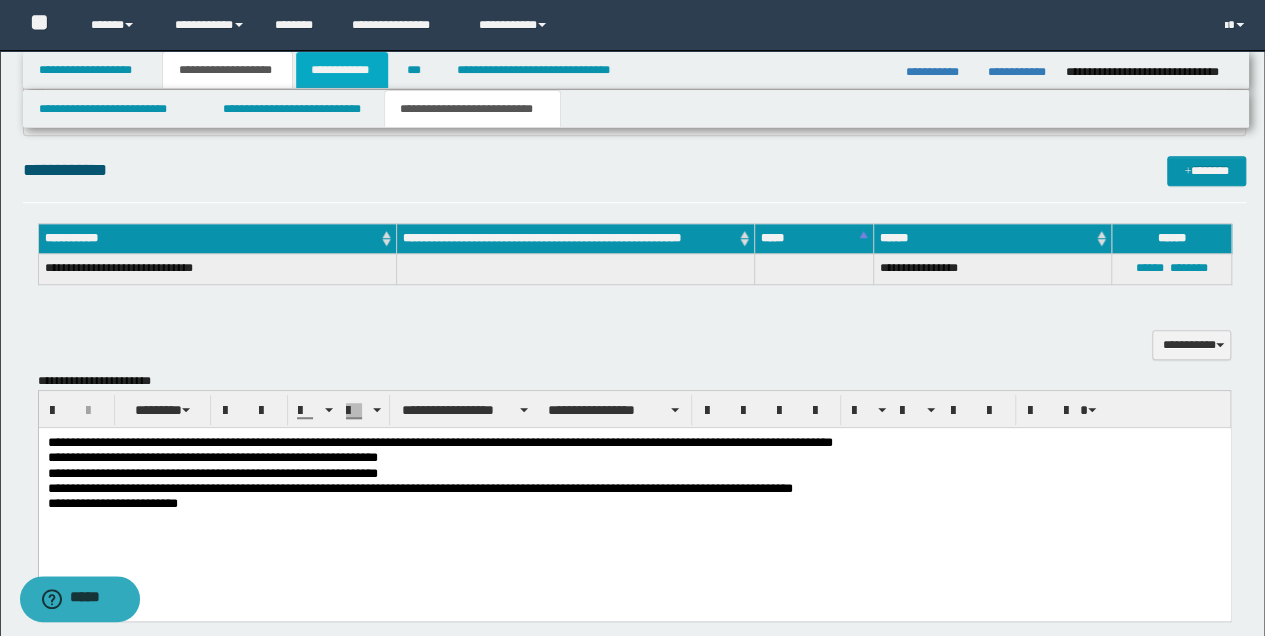 click on "**********" at bounding box center [342, 70] 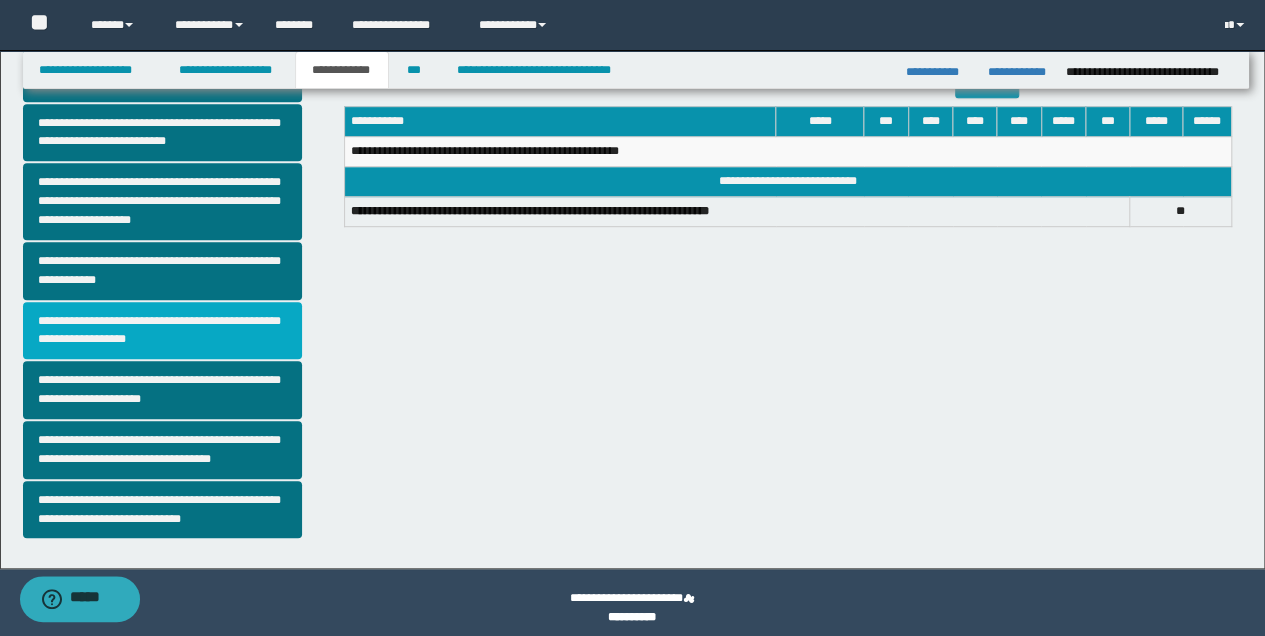 scroll, scrollTop: 369, scrollLeft: 0, axis: vertical 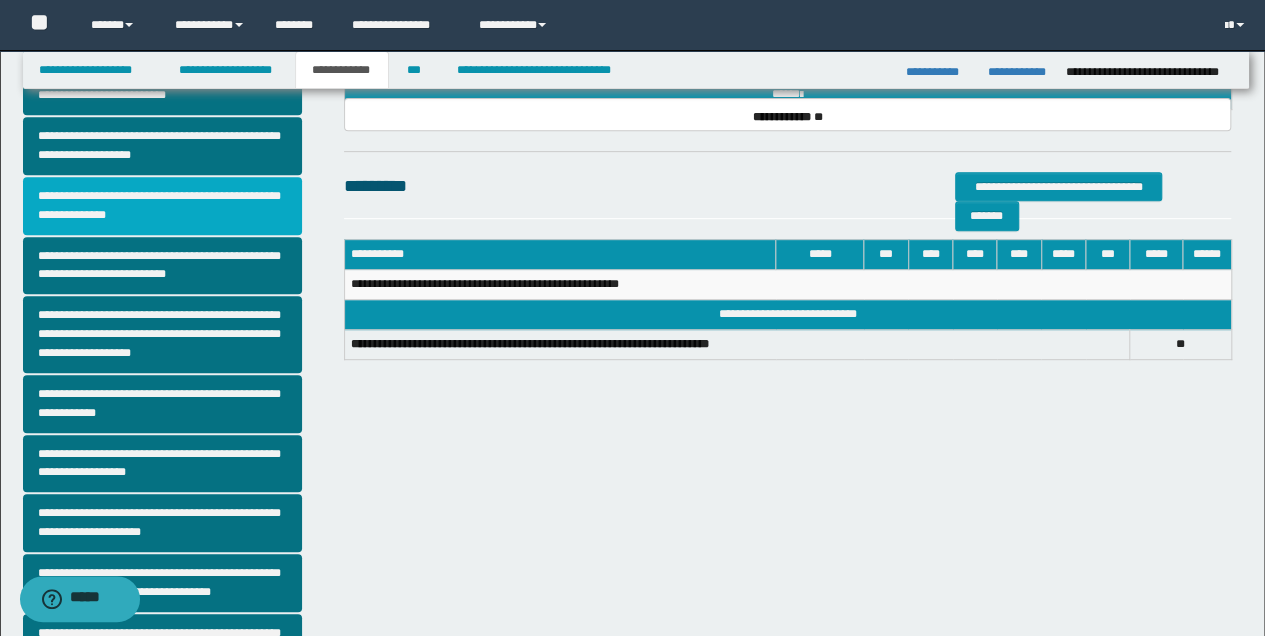 click on "**********" at bounding box center [162, 206] 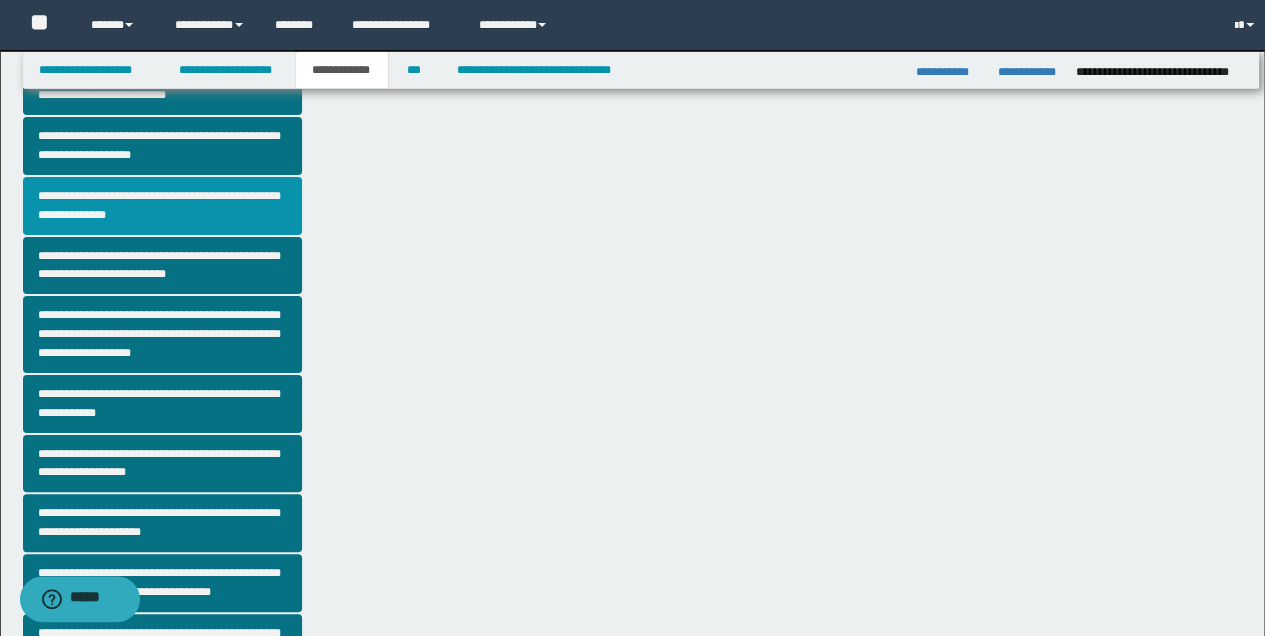 scroll, scrollTop: 0, scrollLeft: 0, axis: both 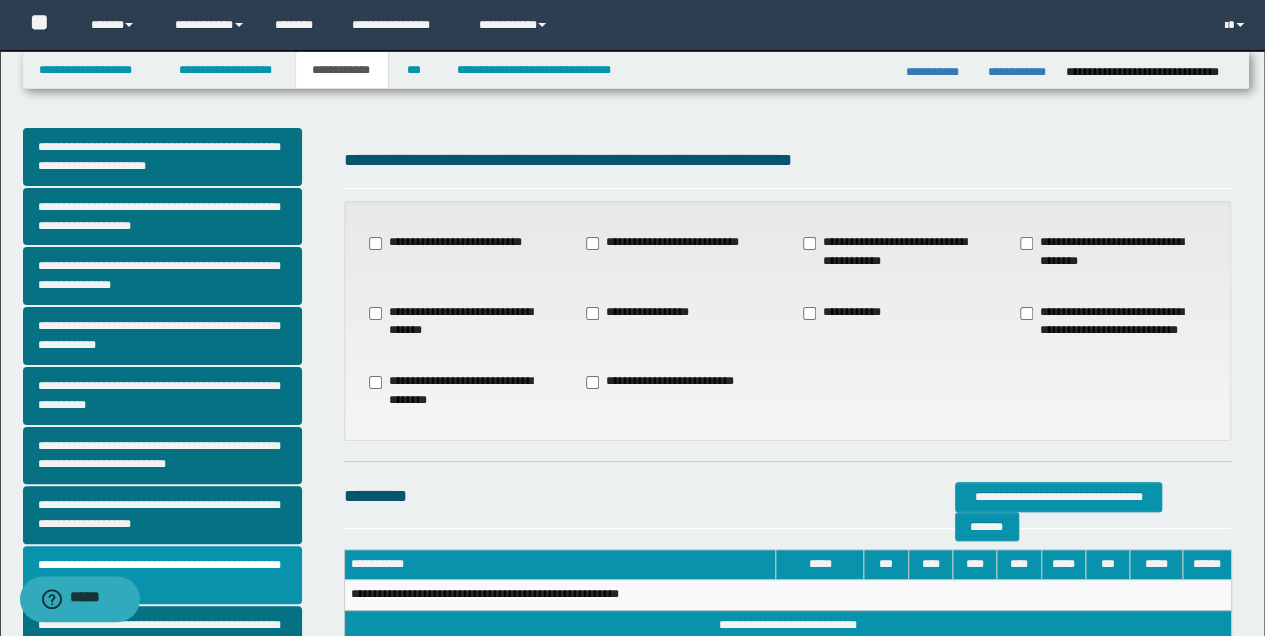click on "**********" at bounding box center [669, 243] 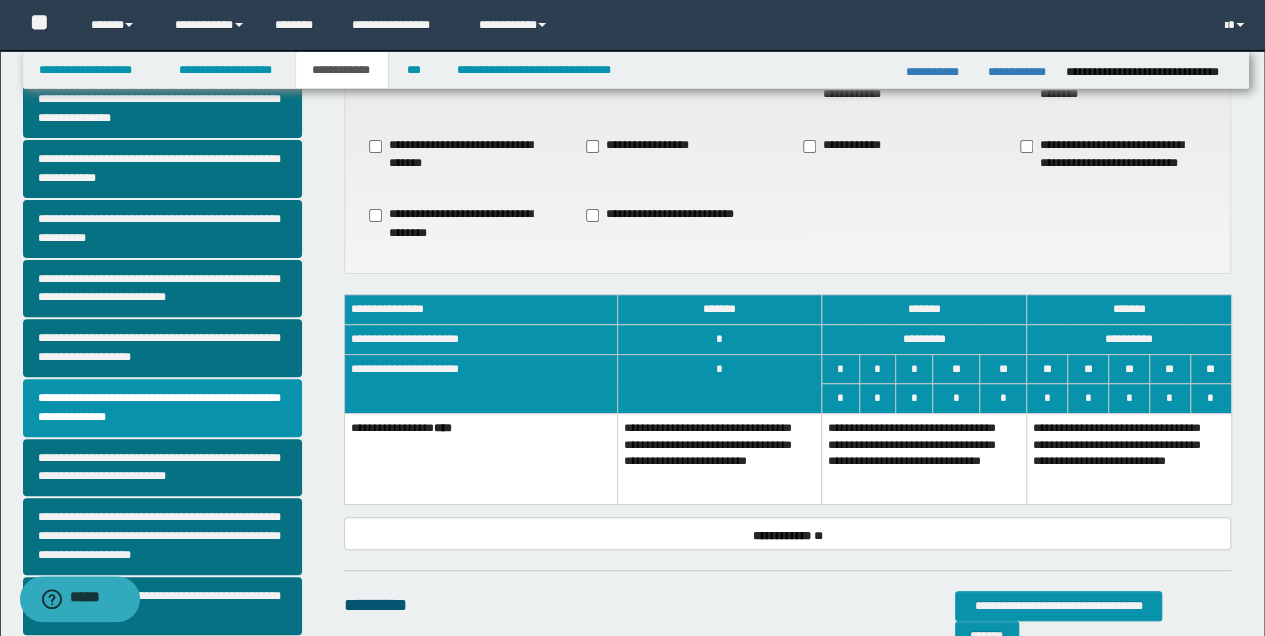 scroll, scrollTop: 200, scrollLeft: 0, axis: vertical 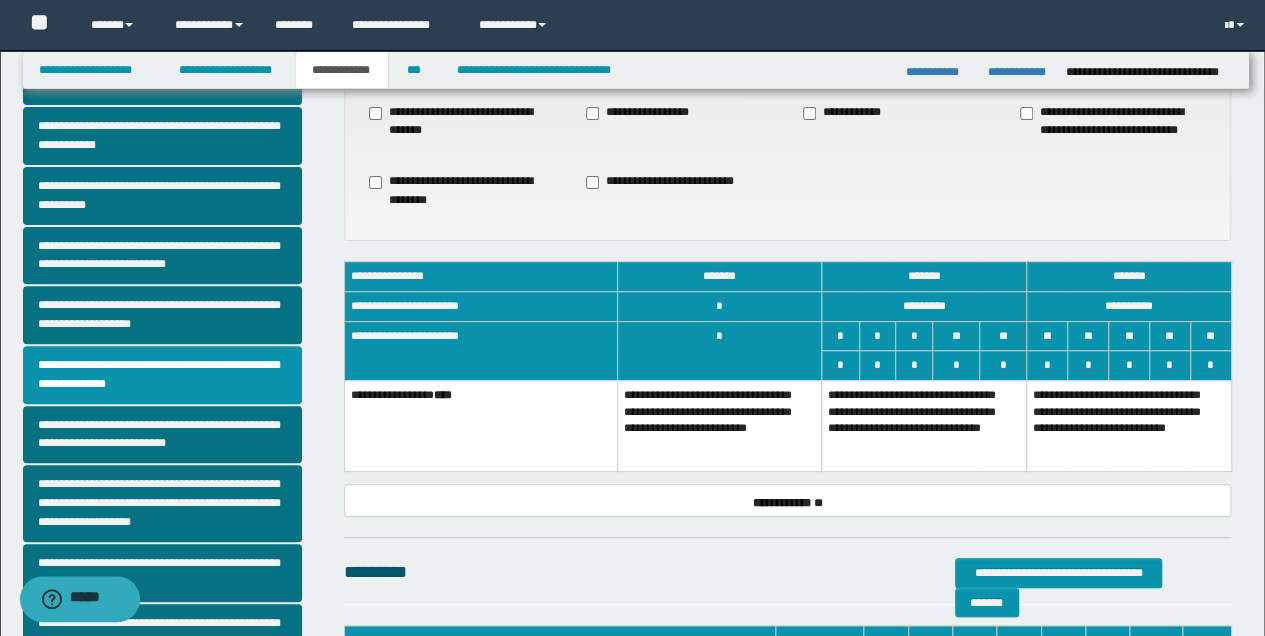 click on "**********" at bounding box center (924, 425) 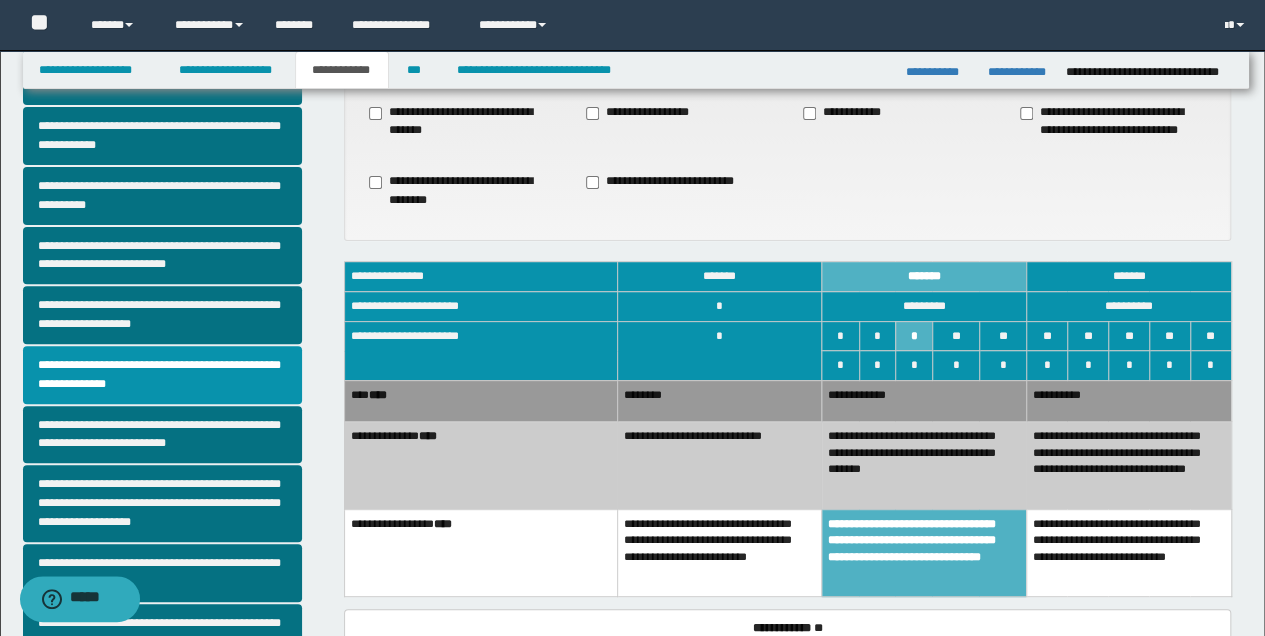 click on "**********" at bounding box center [924, 466] 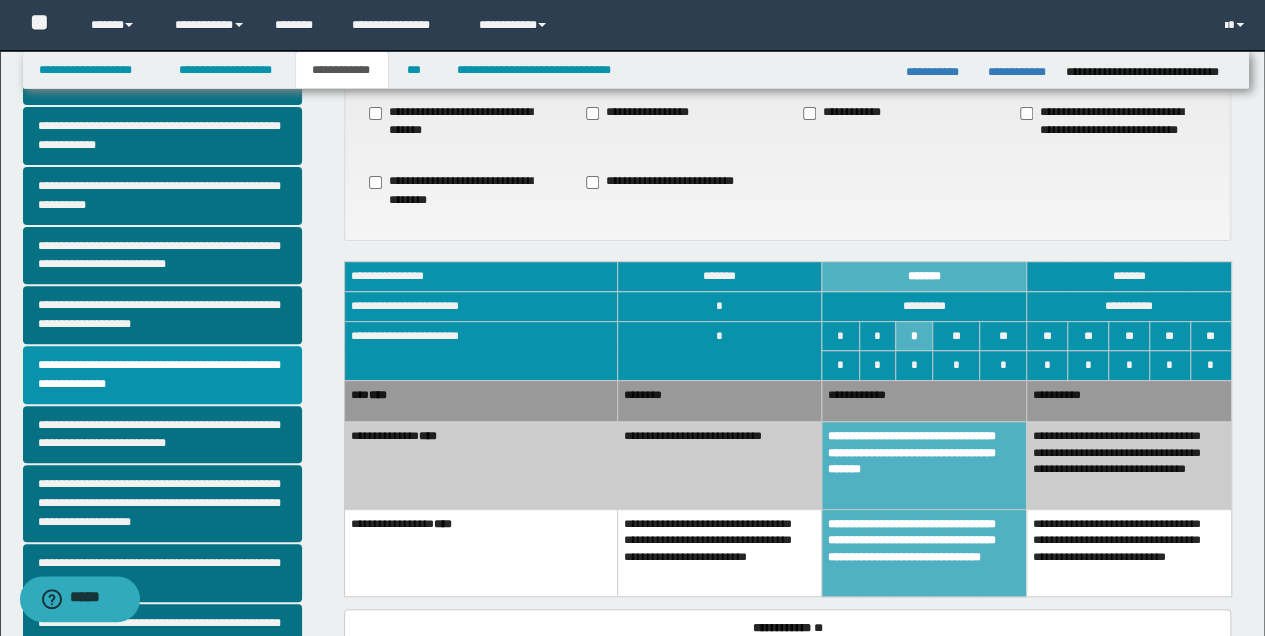 click on "**********" at bounding box center (924, 400) 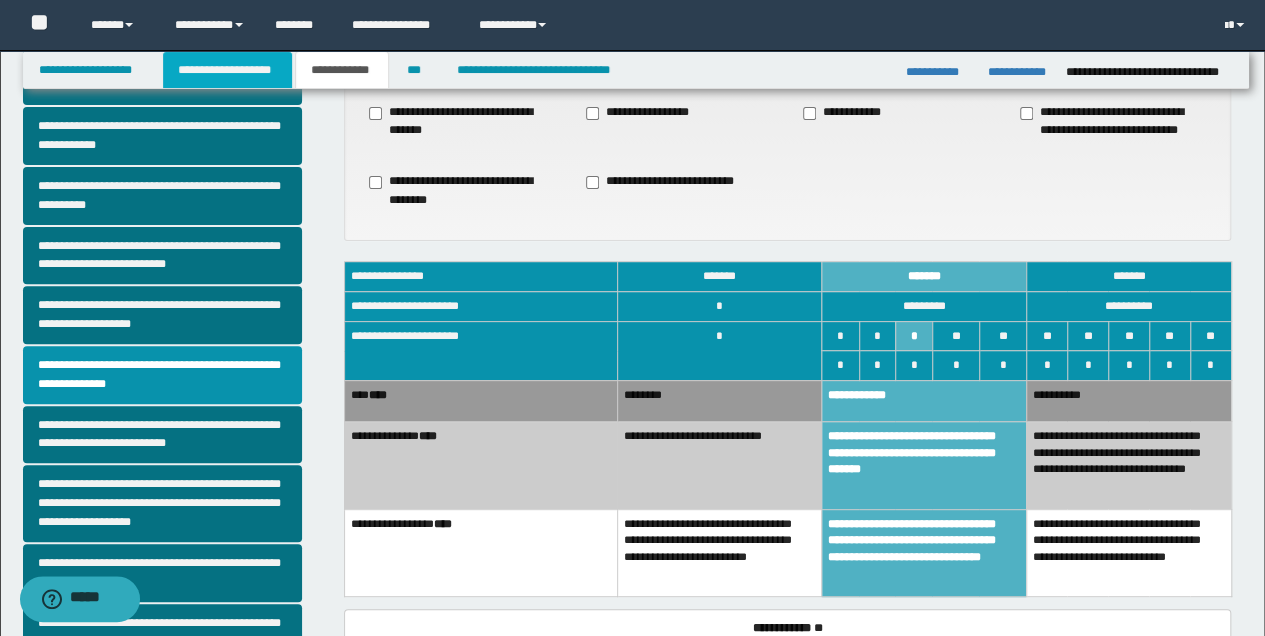 click on "**********" at bounding box center (227, 70) 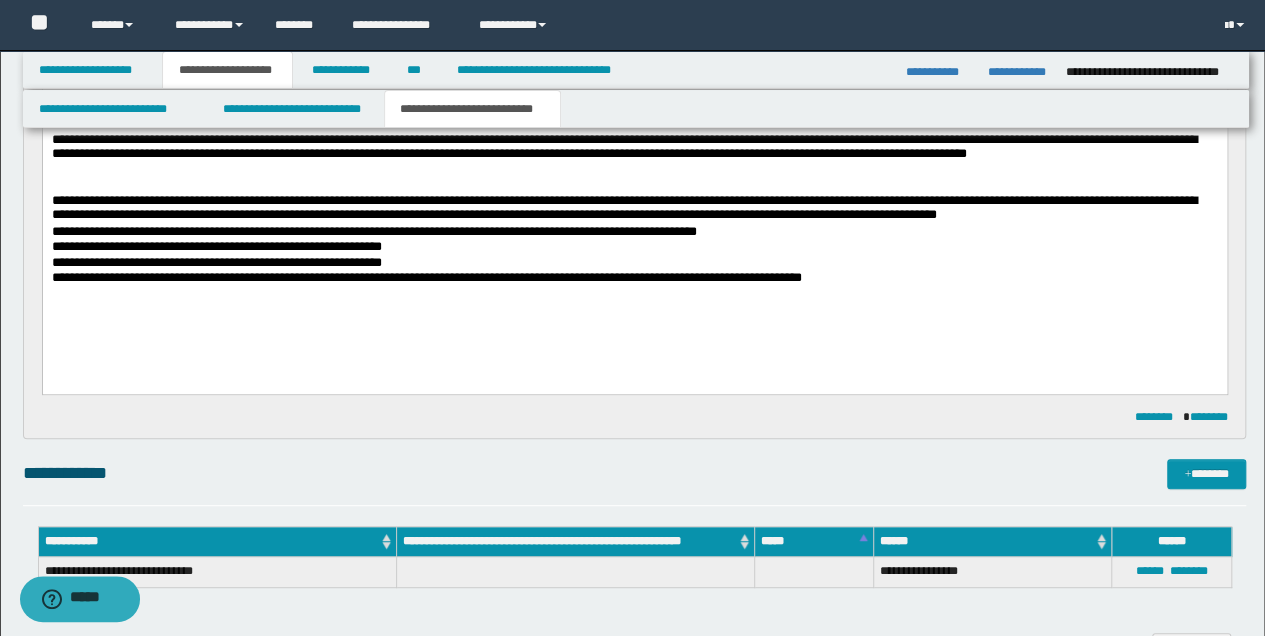 click on "**********" at bounding box center (634, 277) 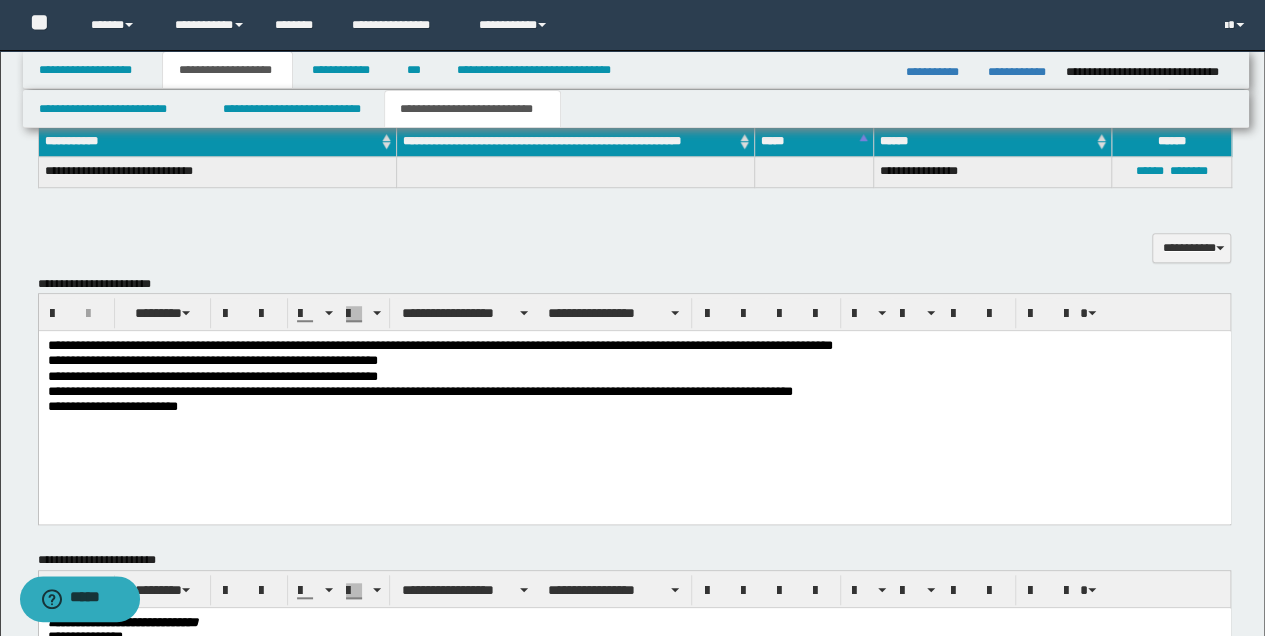 click on "**********" at bounding box center [634, 402] 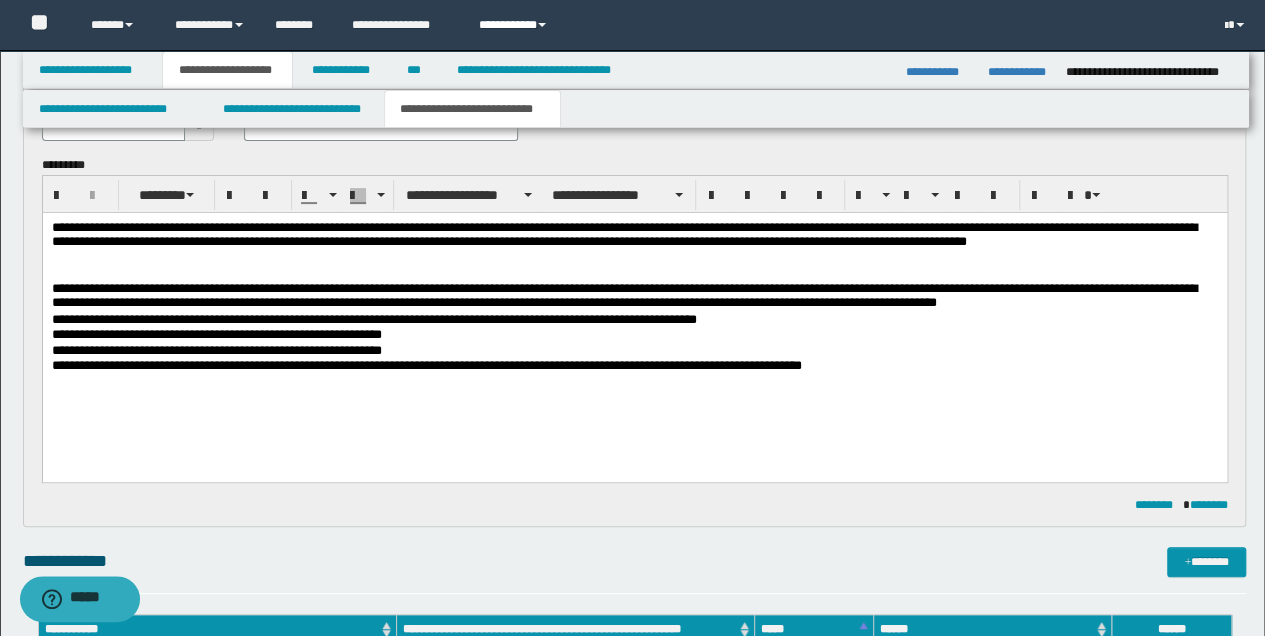 scroll, scrollTop: 97, scrollLeft: 0, axis: vertical 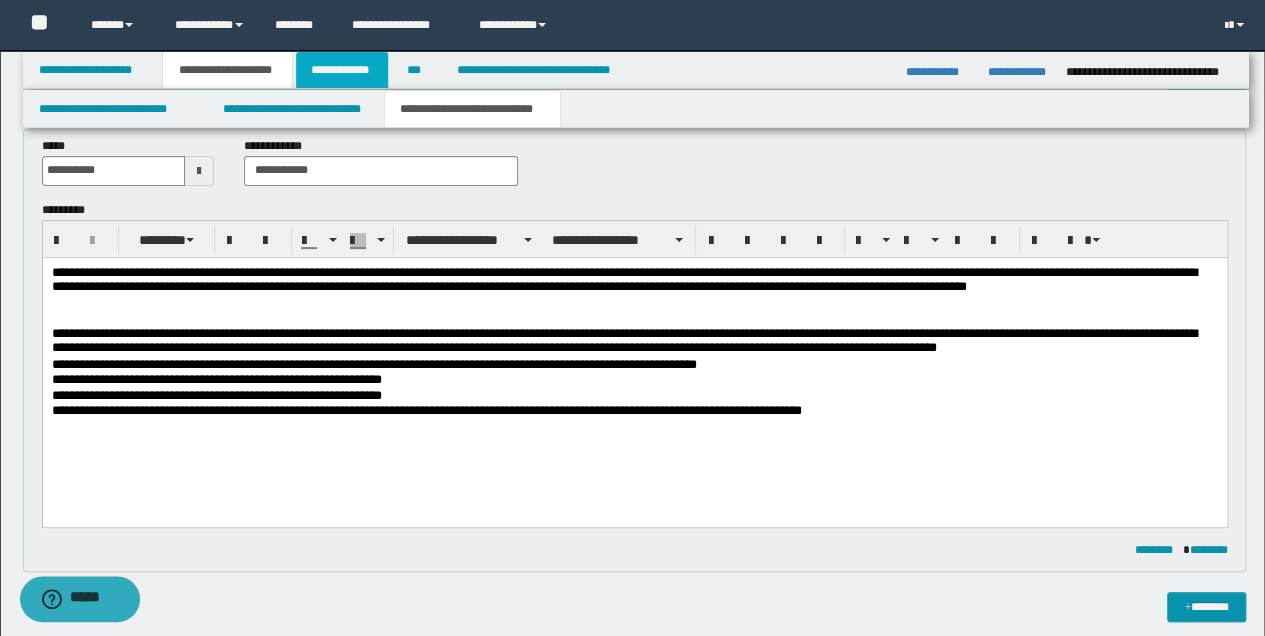 click on "**********" at bounding box center (342, 70) 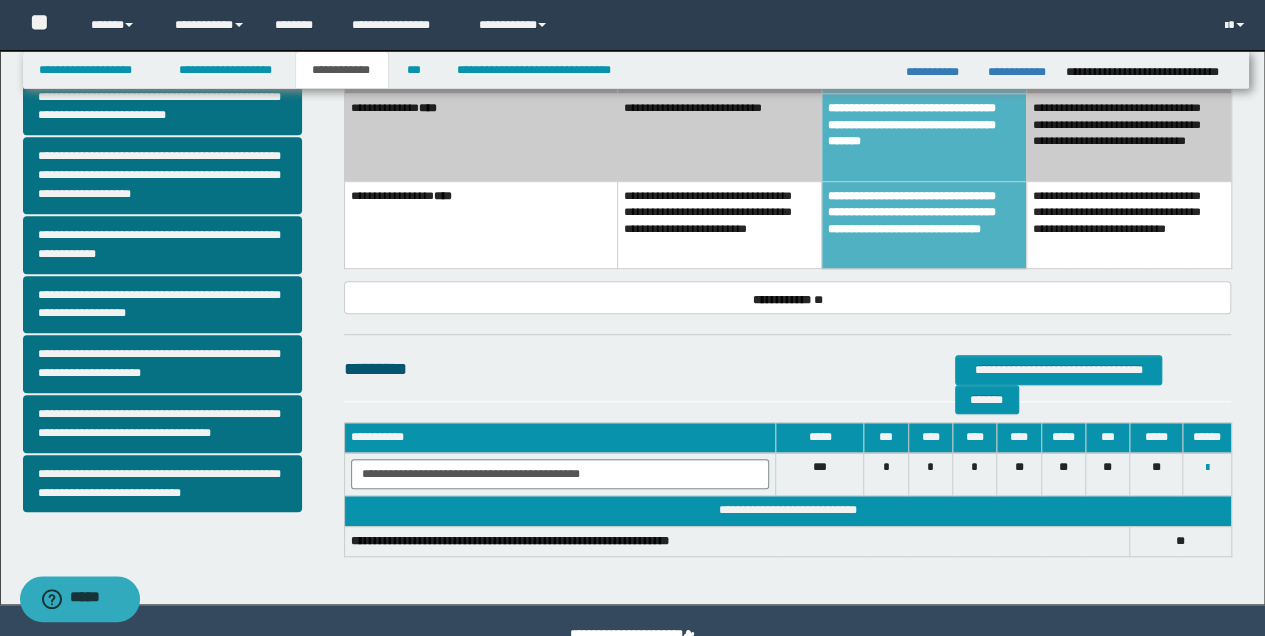 scroll, scrollTop: 533, scrollLeft: 0, axis: vertical 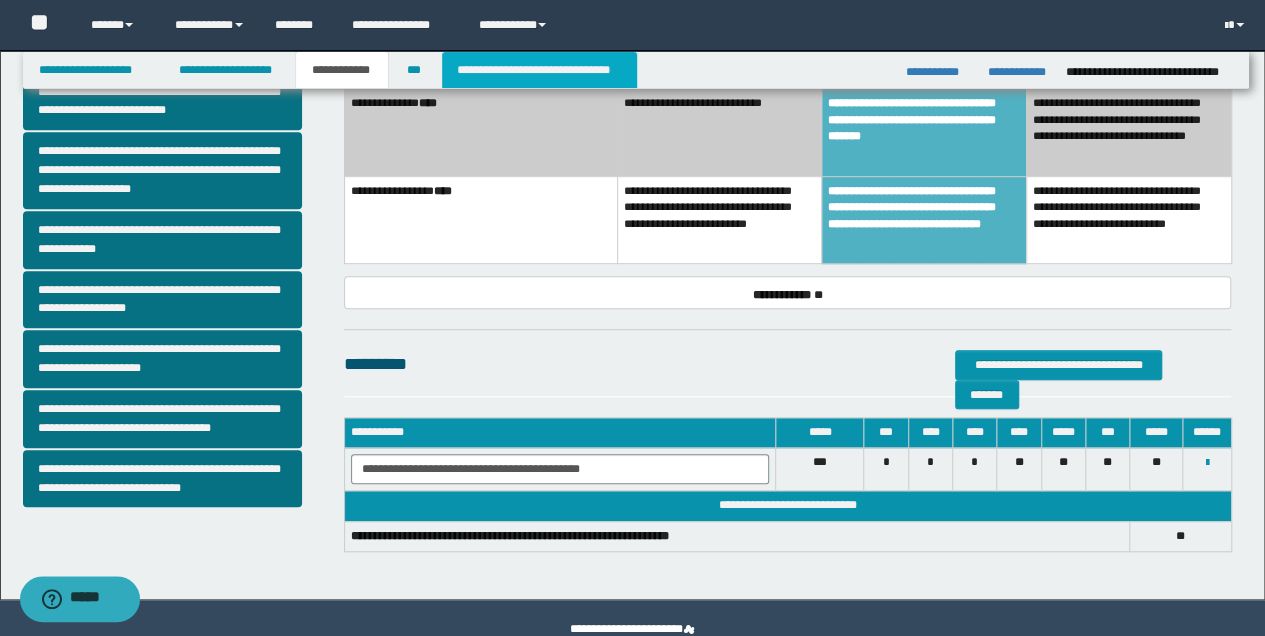 click on "**********" at bounding box center [539, 70] 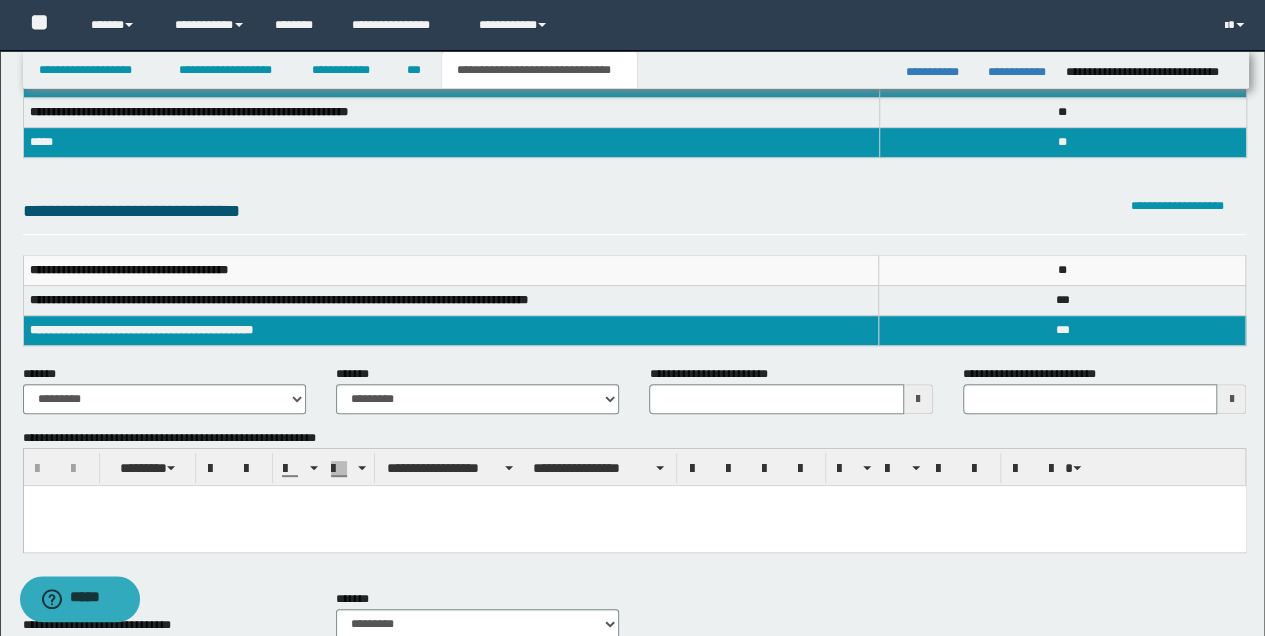 scroll, scrollTop: 66, scrollLeft: 0, axis: vertical 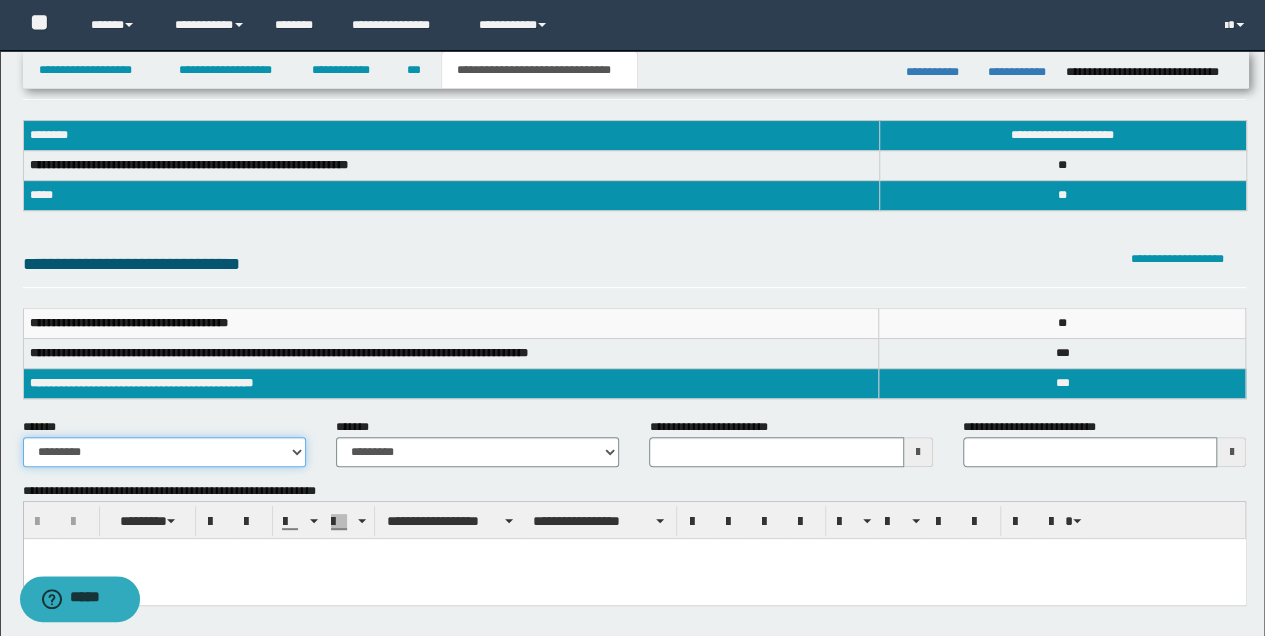 click on "**********" at bounding box center (164, 452) 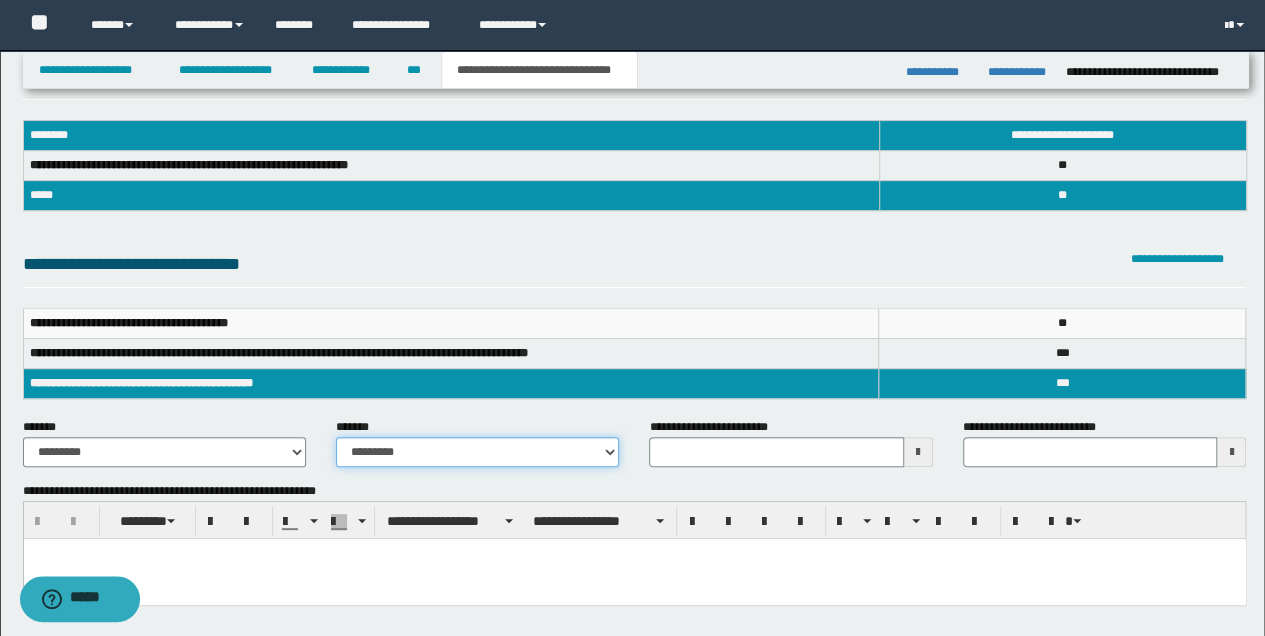 click on "**********" at bounding box center (477, 452) 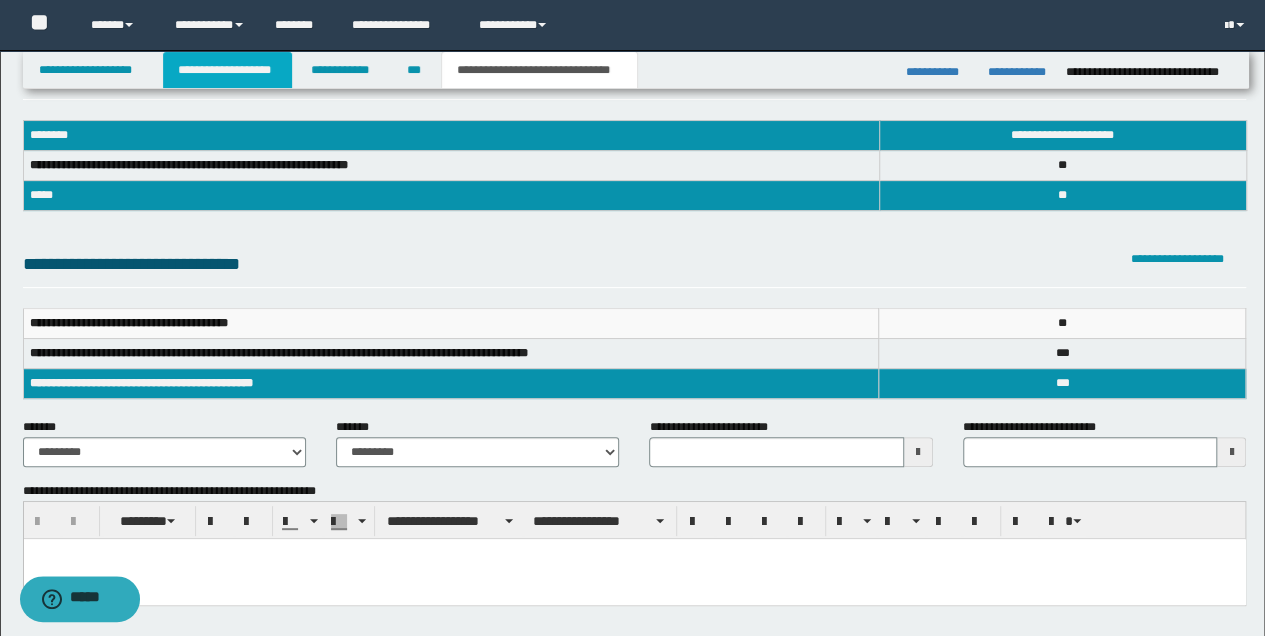 click on "**********" at bounding box center [227, 70] 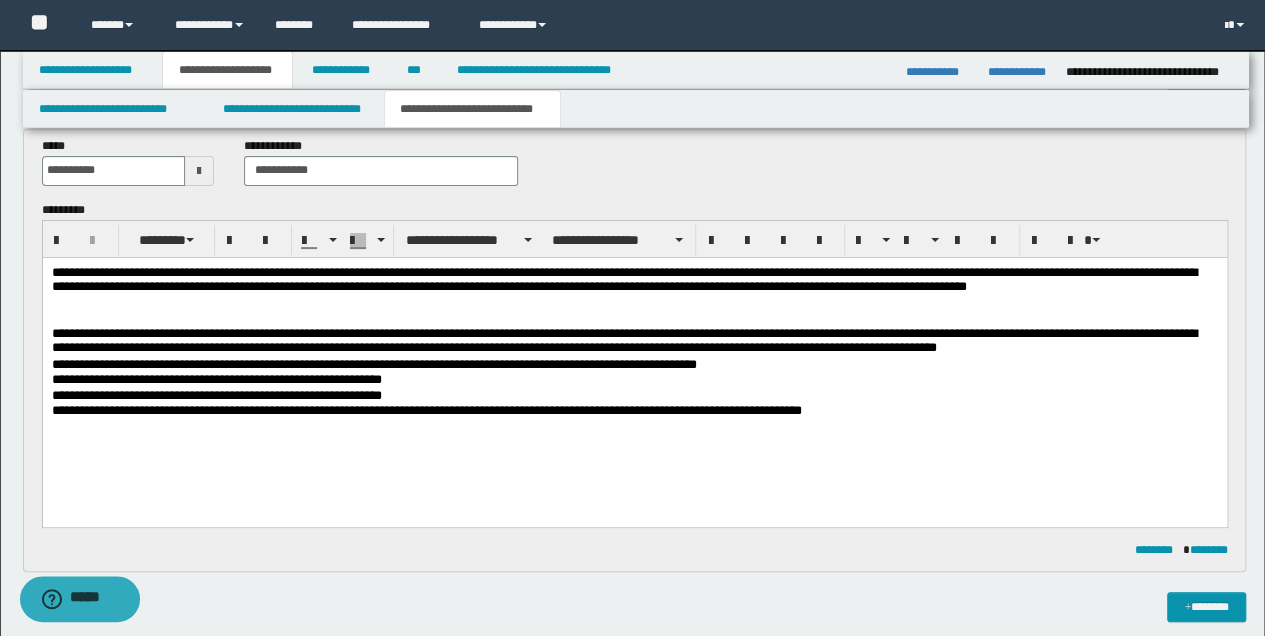 click on "**********" at bounding box center (634, 410) 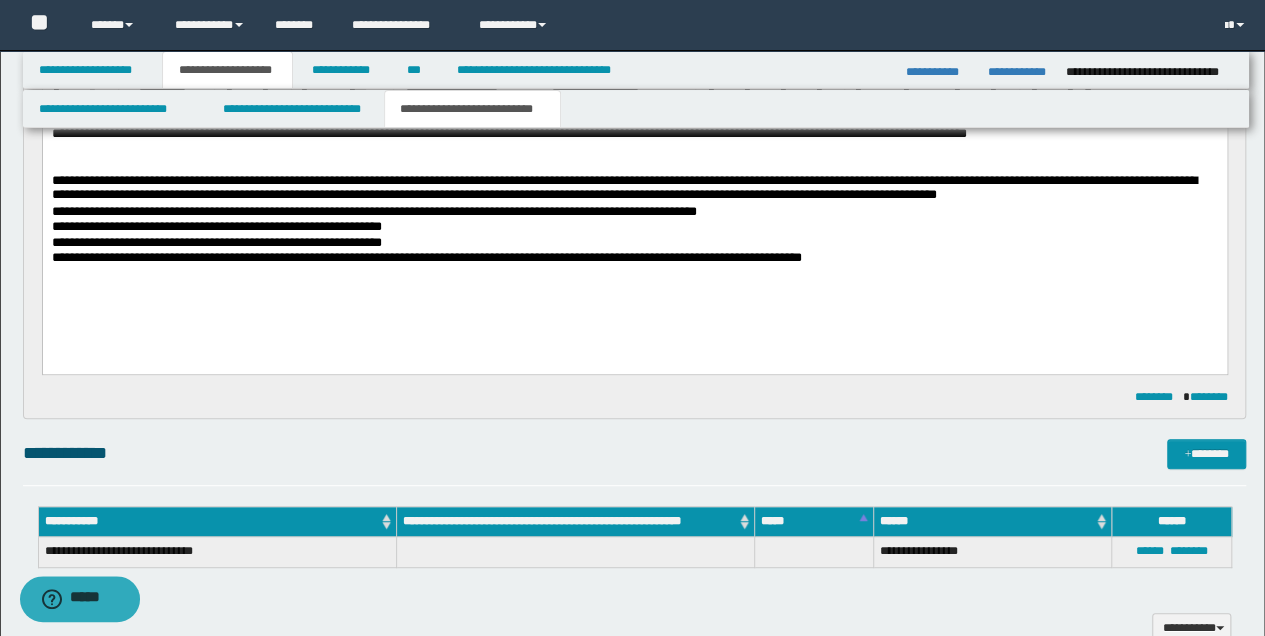 scroll, scrollTop: 230, scrollLeft: 0, axis: vertical 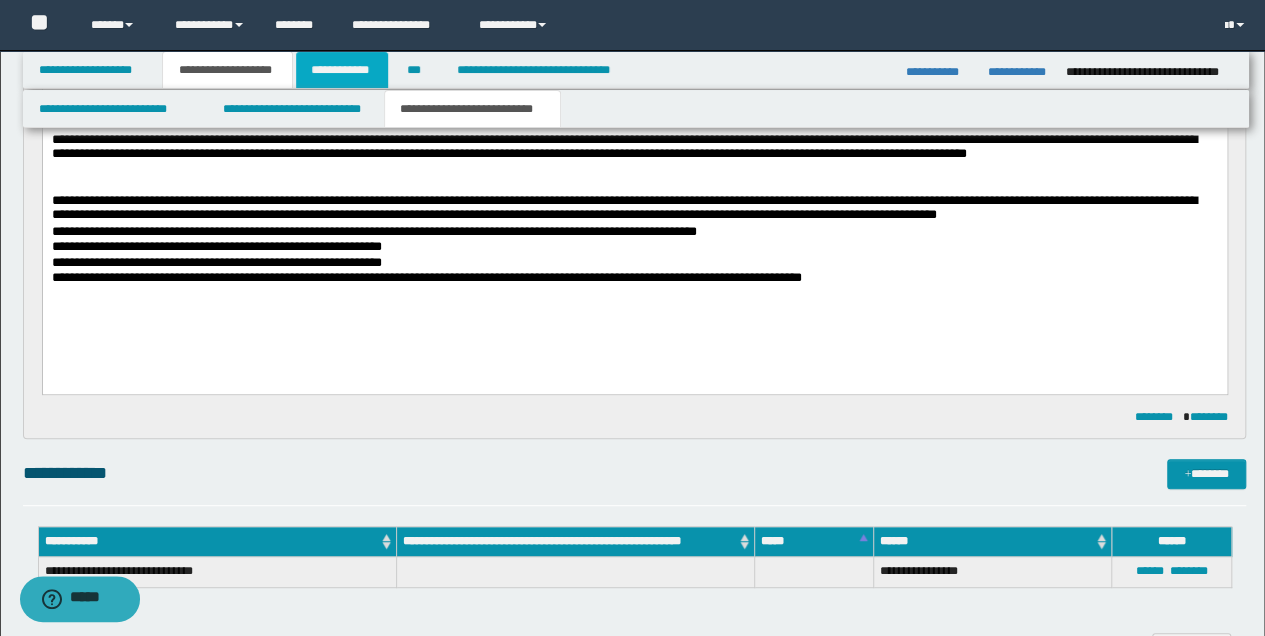 click on "**********" at bounding box center [342, 70] 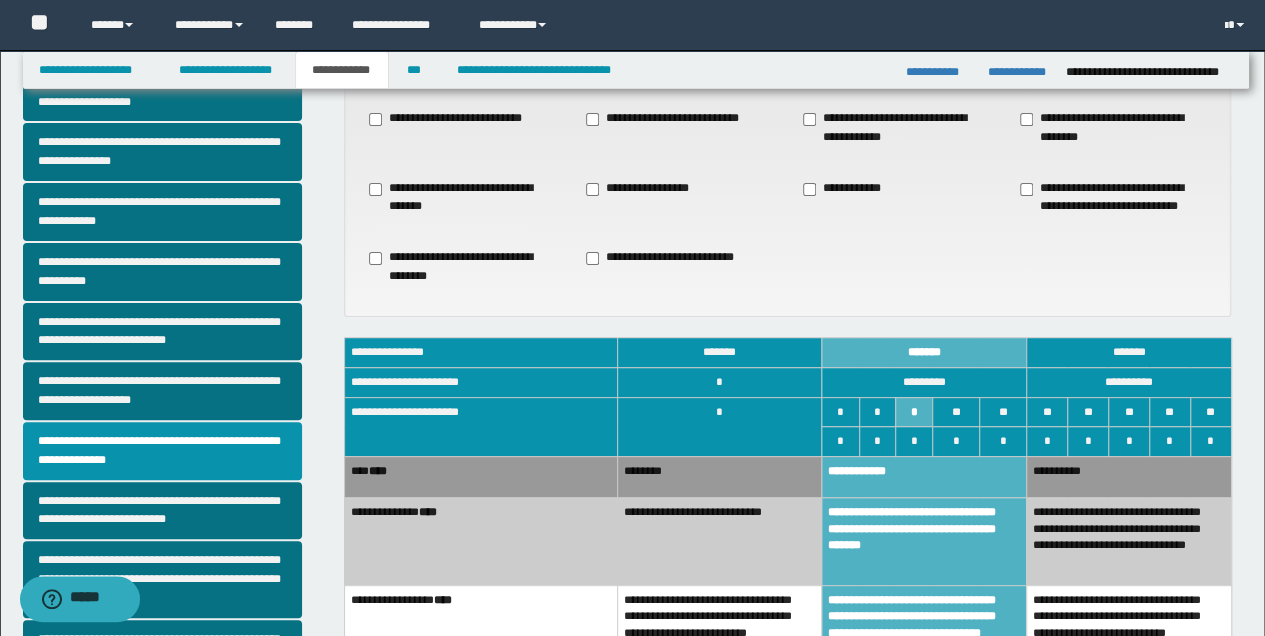 scroll, scrollTop: 108, scrollLeft: 0, axis: vertical 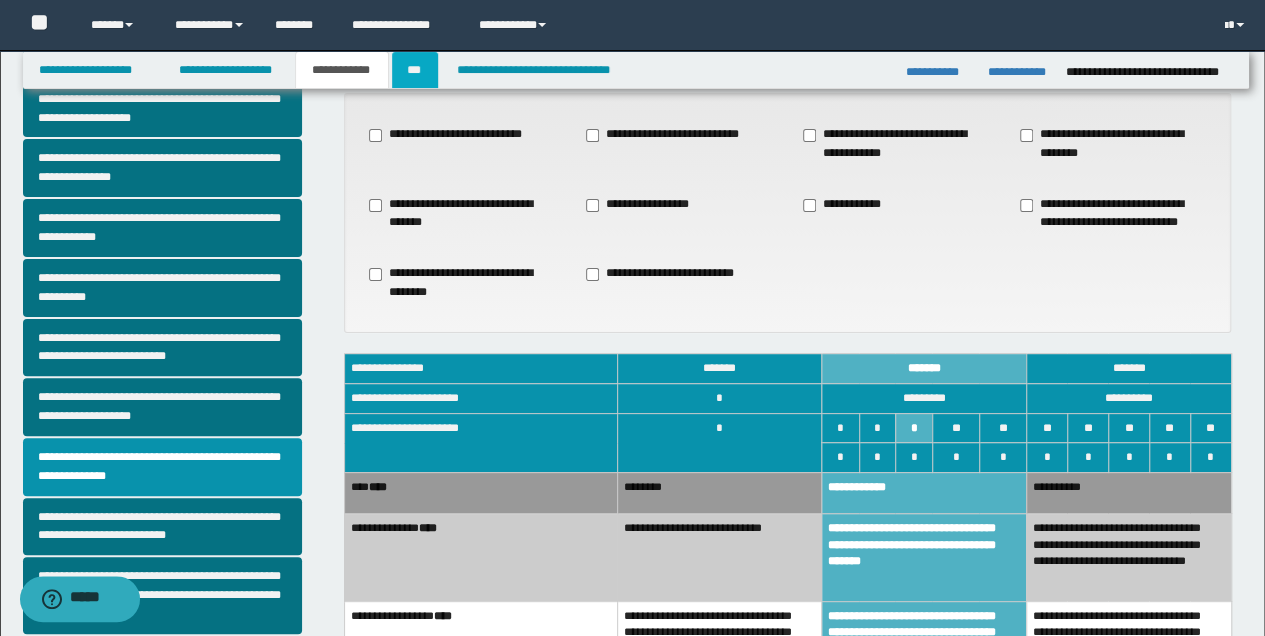 click on "***" at bounding box center (415, 70) 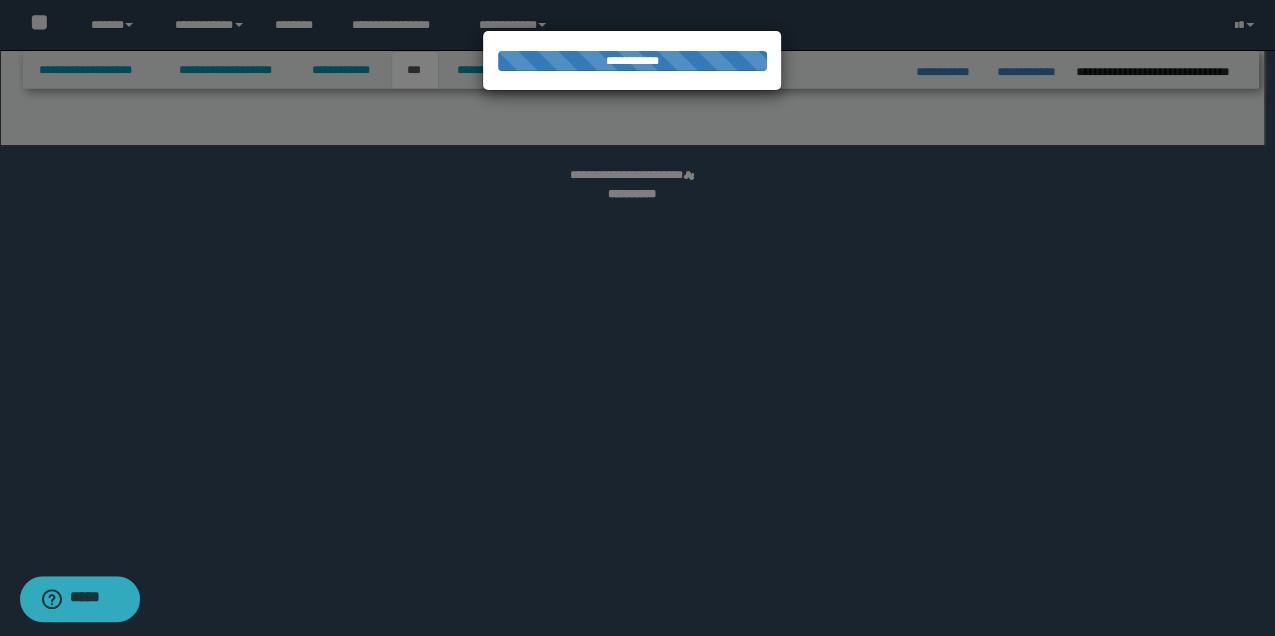 select on "**" 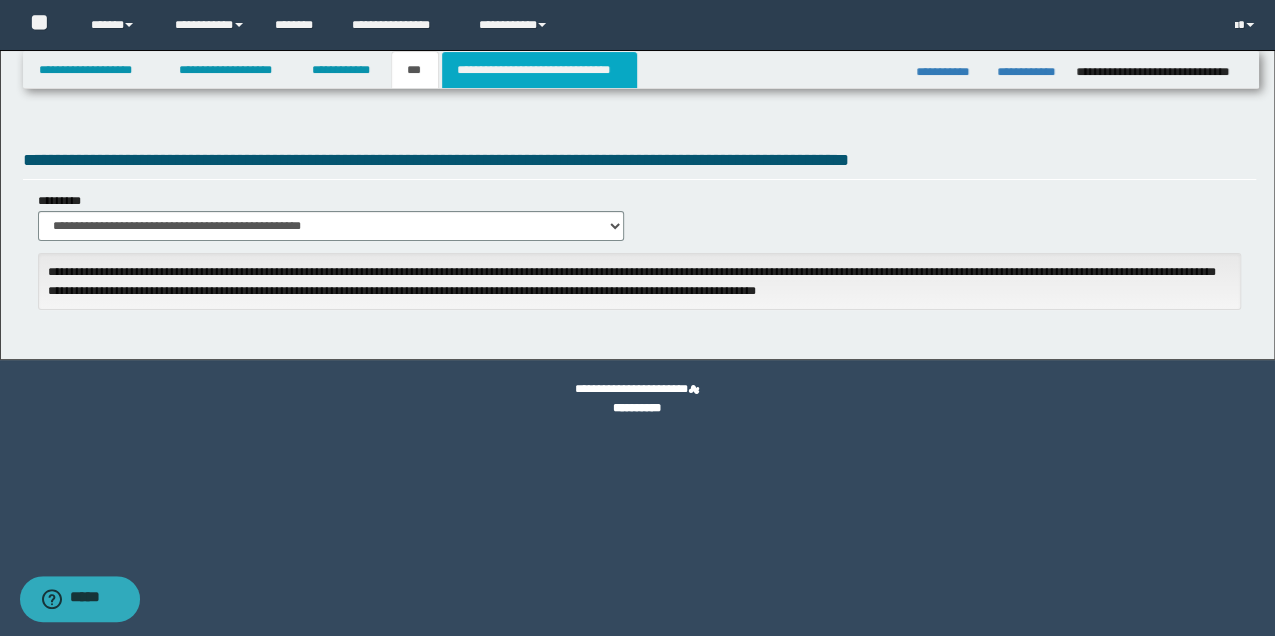 click on "**********" at bounding box center [539, 70] 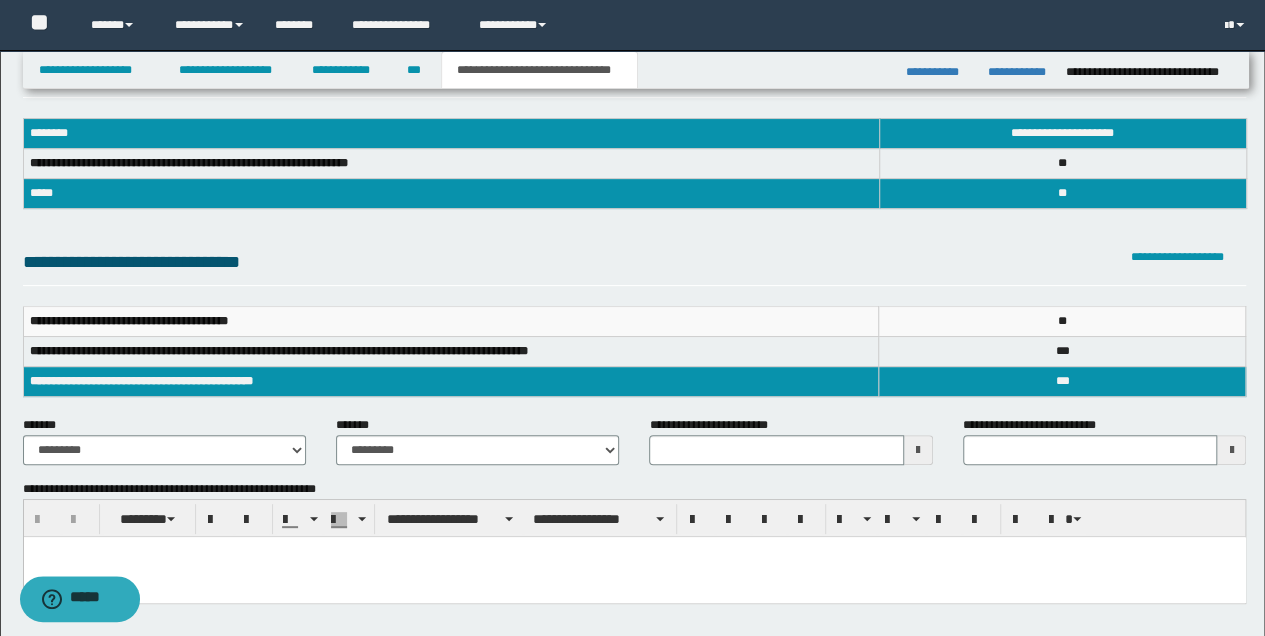 scroll, scrollTop: 200, scrollLeft: 0, axis: vertical 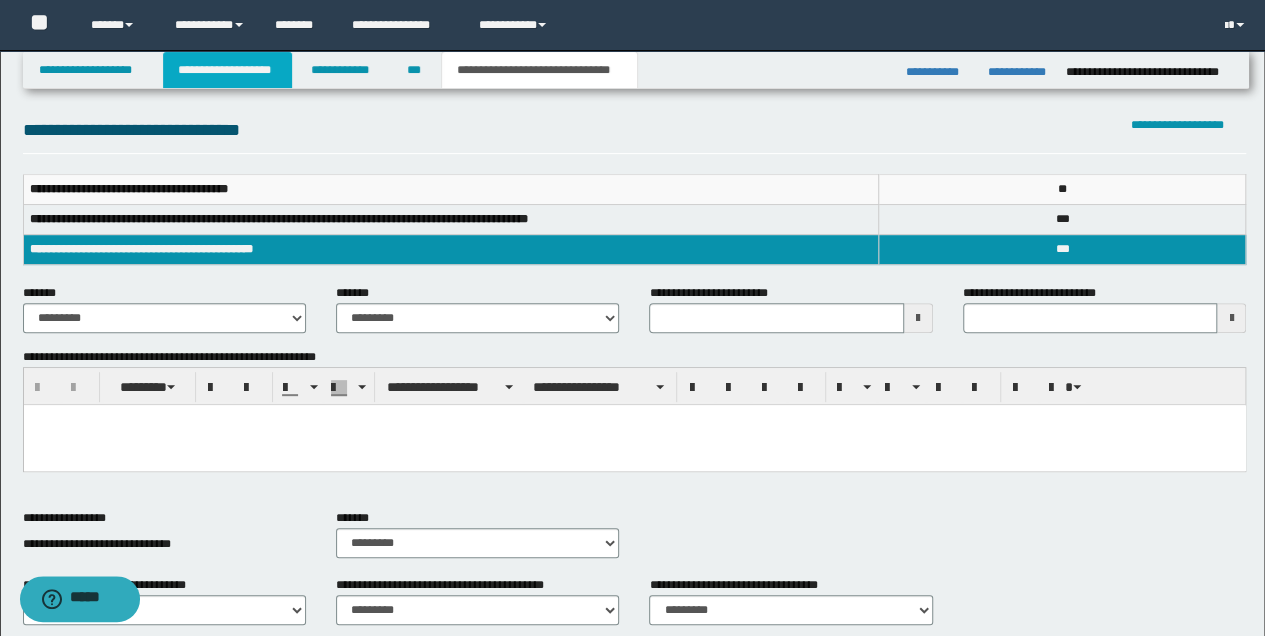 click on "**********" at bounding box center (227, 70) 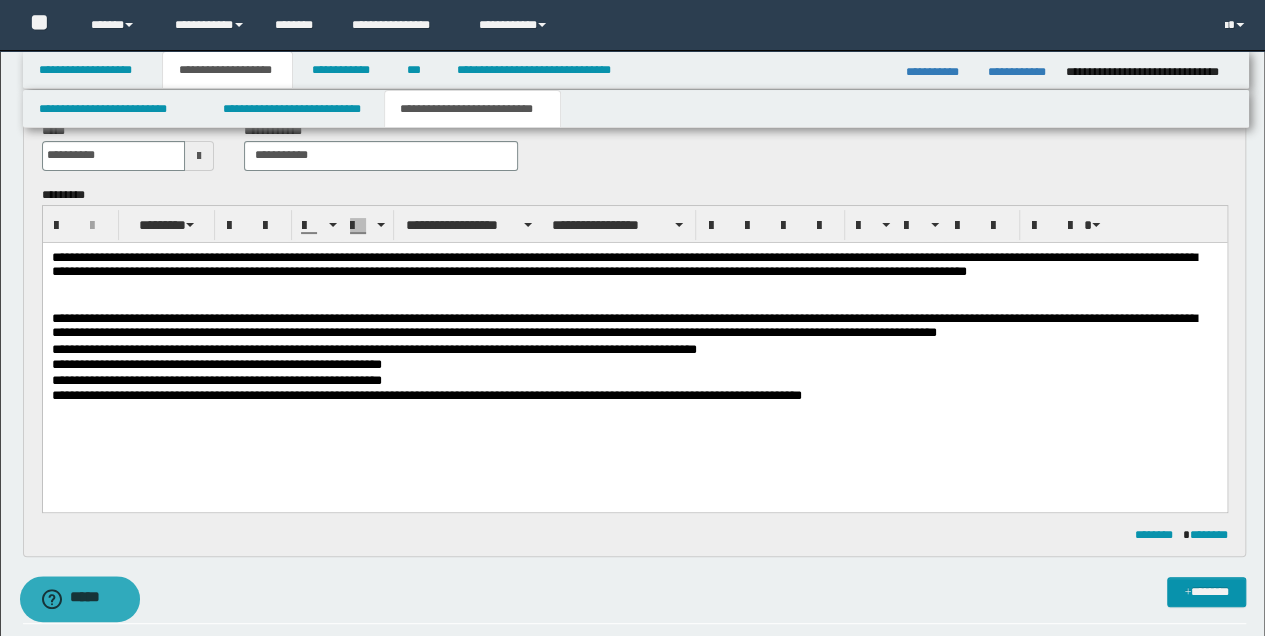 scroll, scrollTop: 97, scrollLeft: 0, axis: vertical 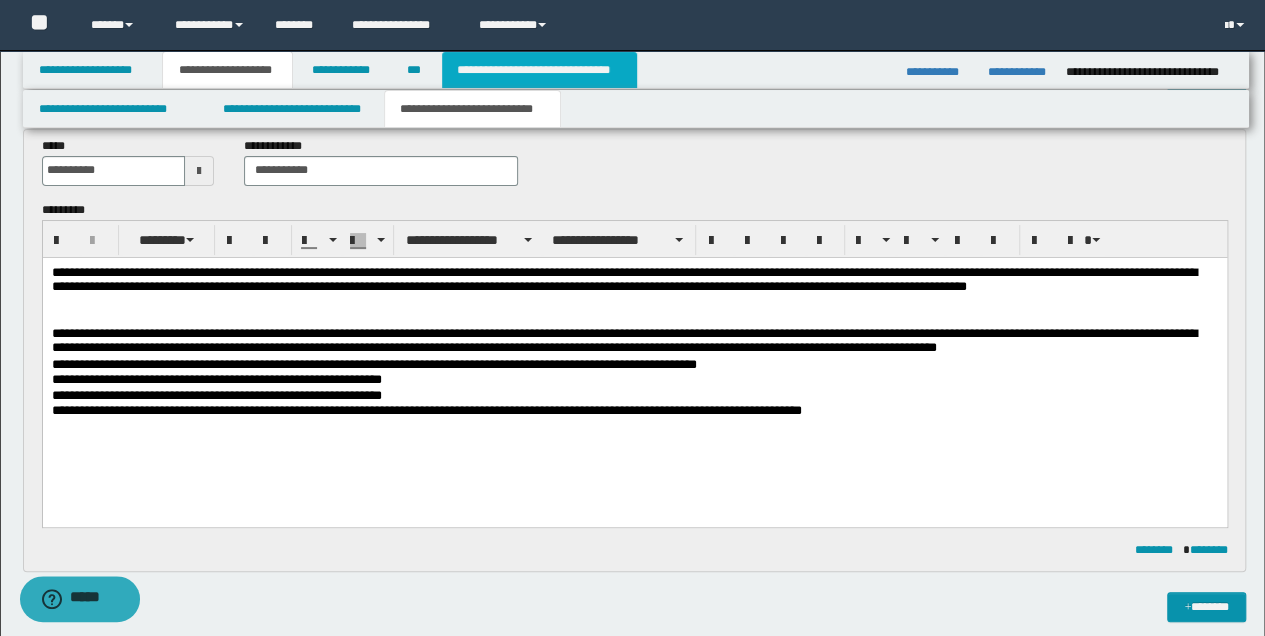 click on "**********" at bounding box center (539, 70) 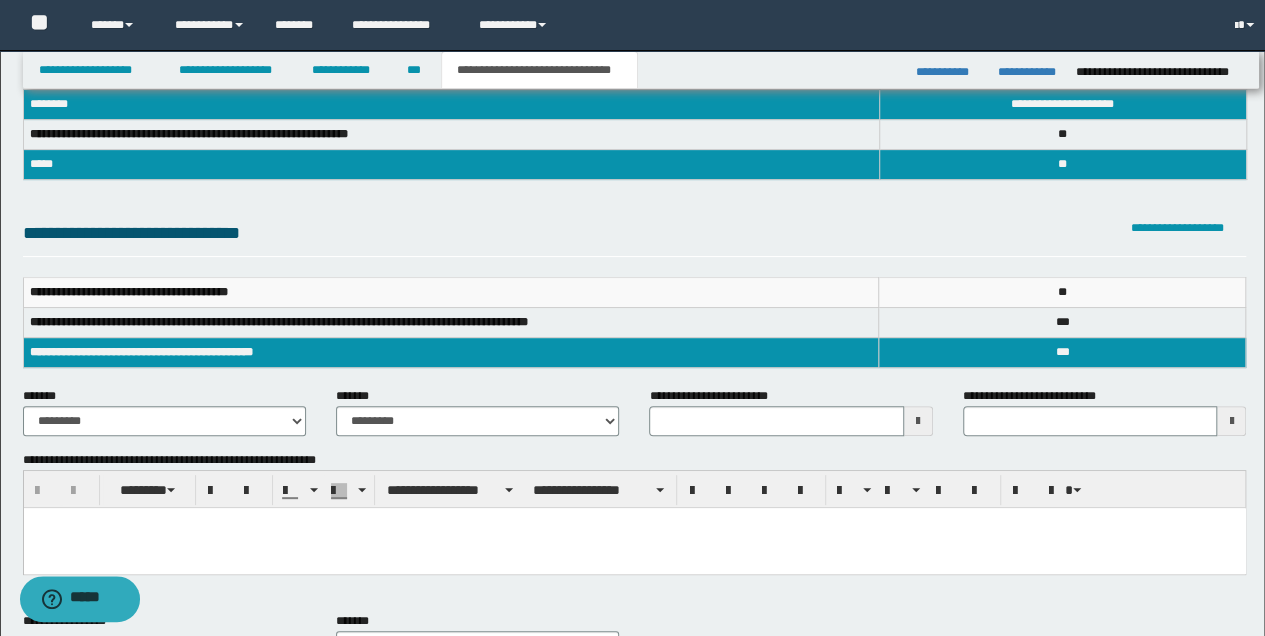 scroll, scrollTop: 66, scrollLeft: 0, axis: vertical 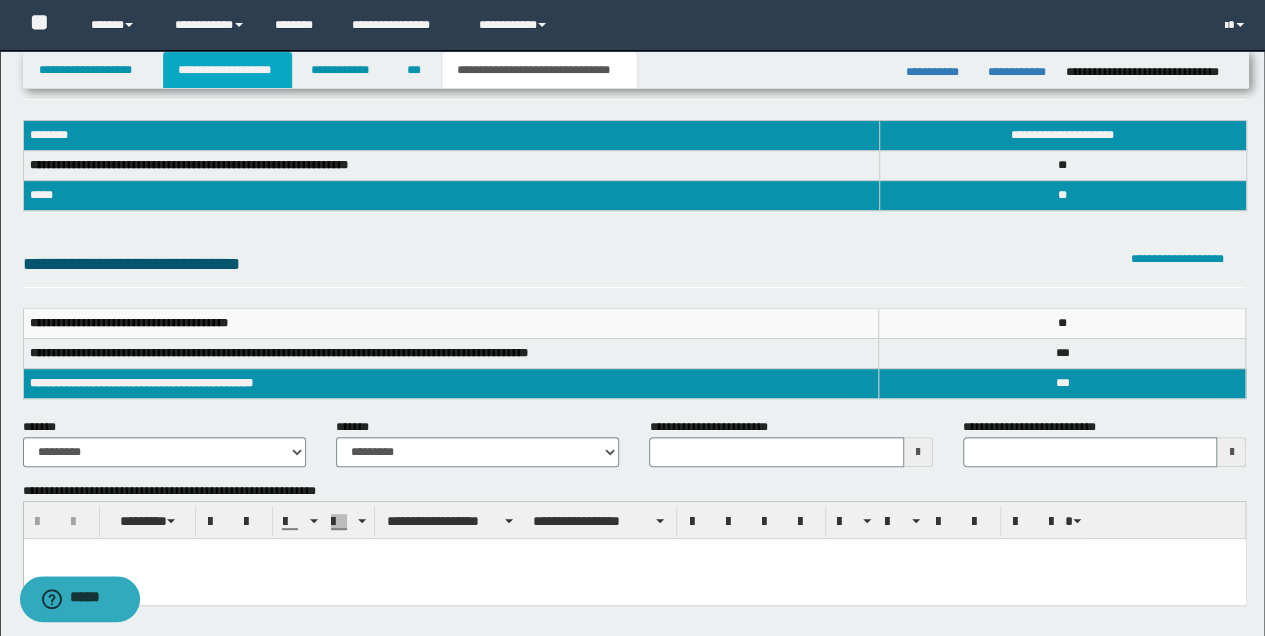 click on "**********" at bounding box center (227, 70) 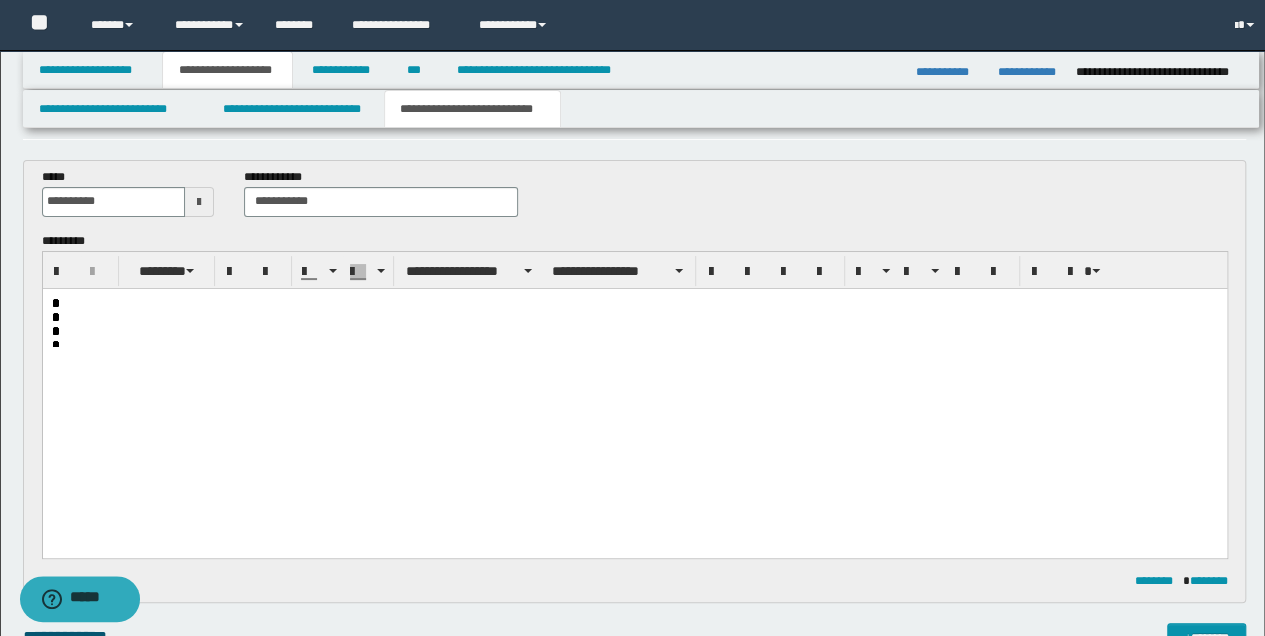 scroll, scrollTop: 97, scrollLeft: 0, axis: vertical 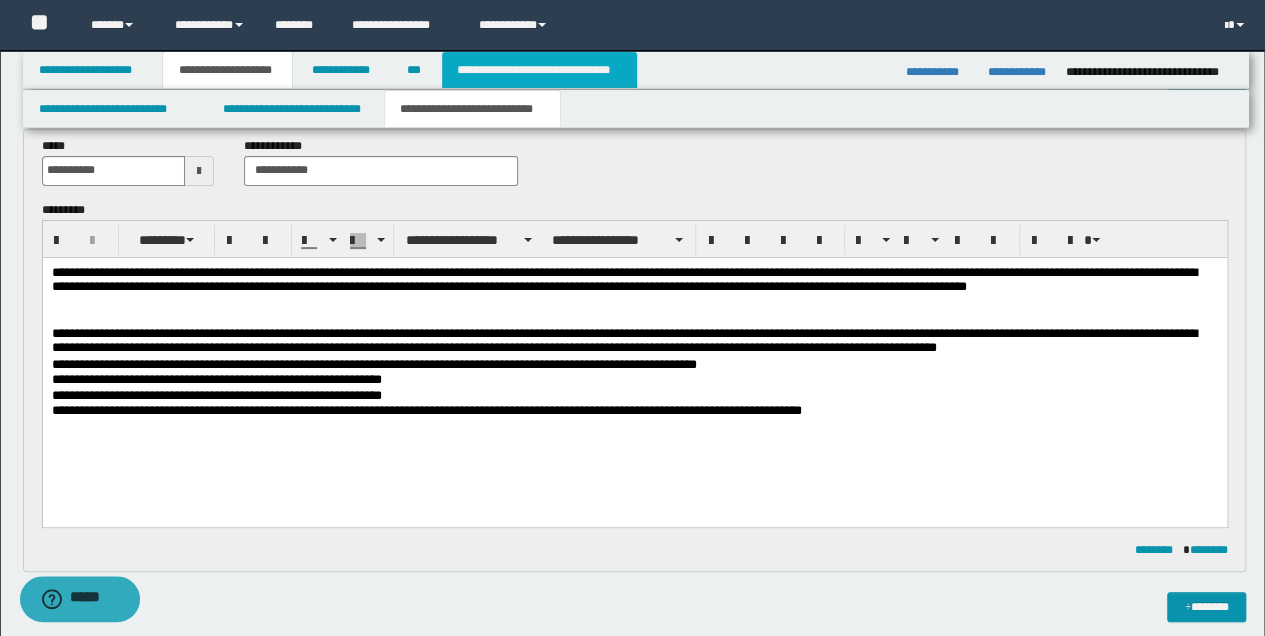 click on "**********" at bounding box center (539, 70) 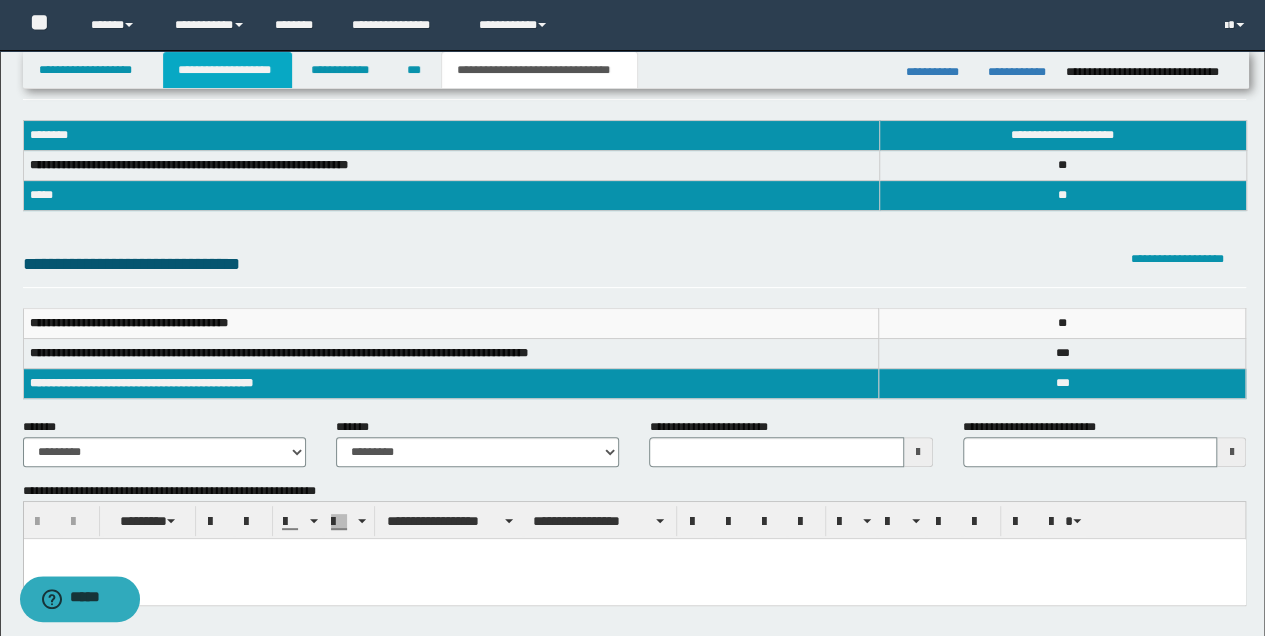 click on "**********" at bounding box center [227, 70] 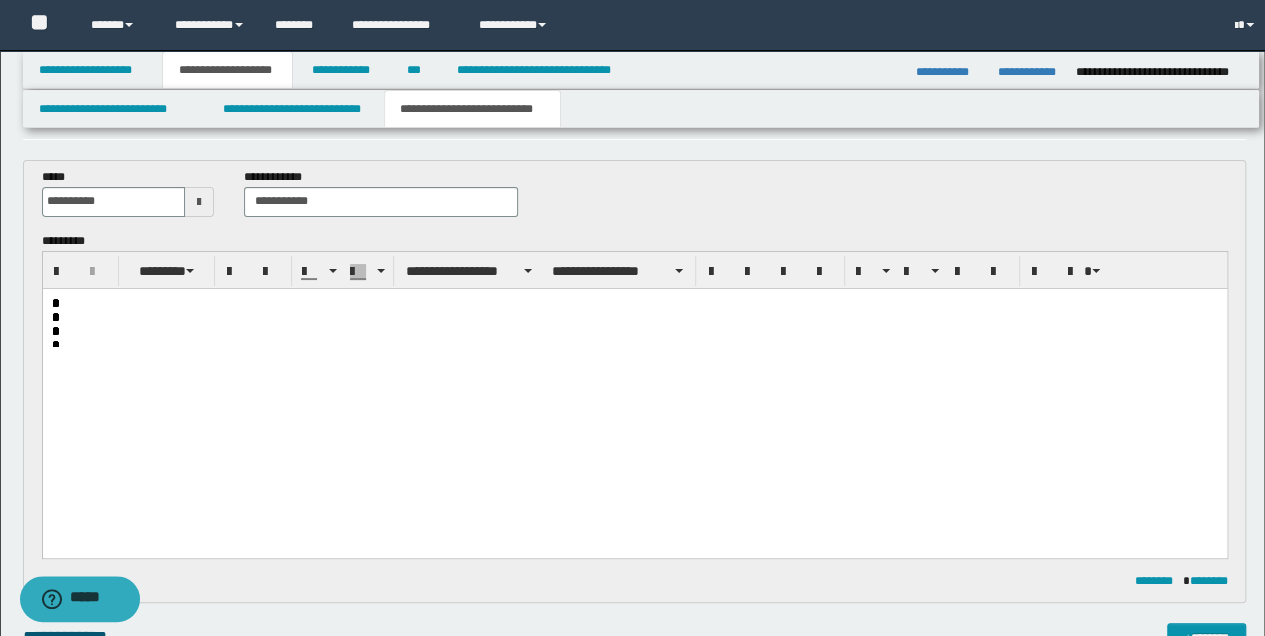scroll, scrollTop: 97, scrollLeft: 0, axis: vertical 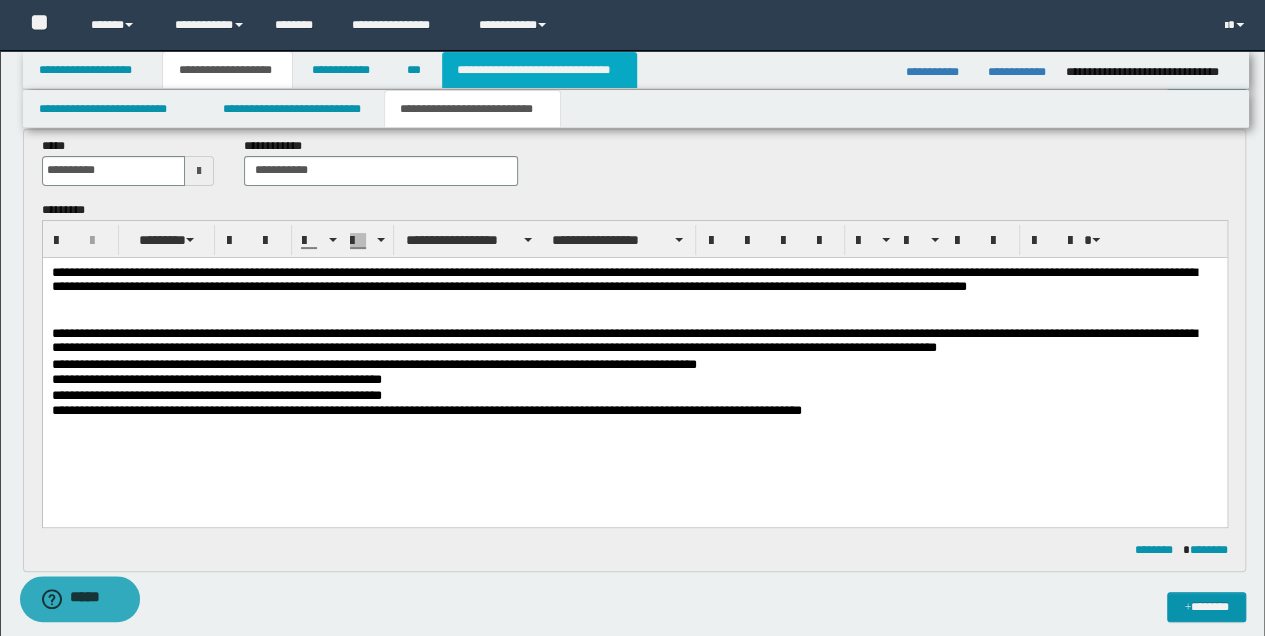 click on "**********" at bounding box center [539, 70] 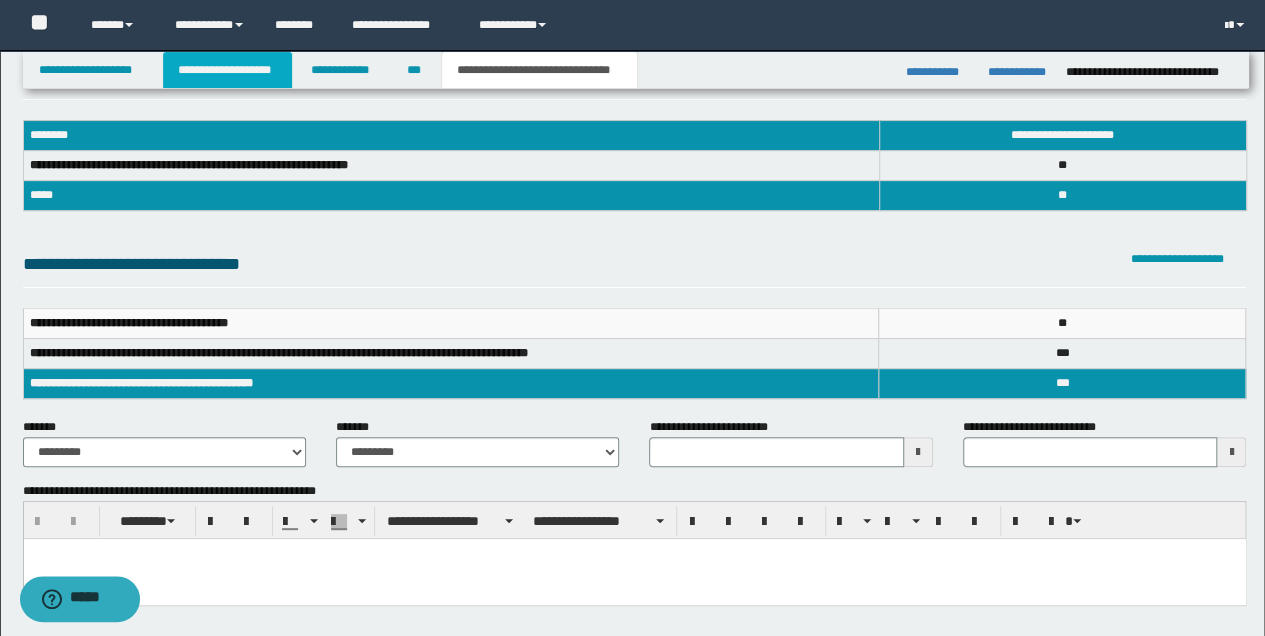 click on "**********" at bounding box center (227, 70) 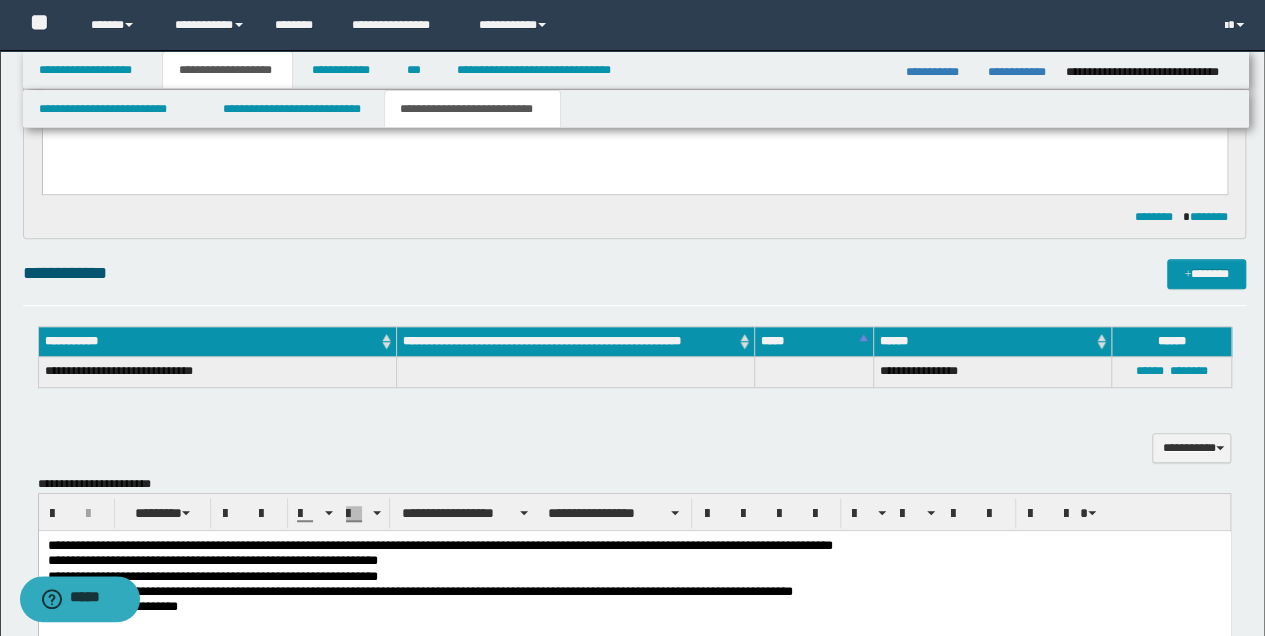 scroll, scrollTop: 564, scrollLeft: 0, axis: vertical 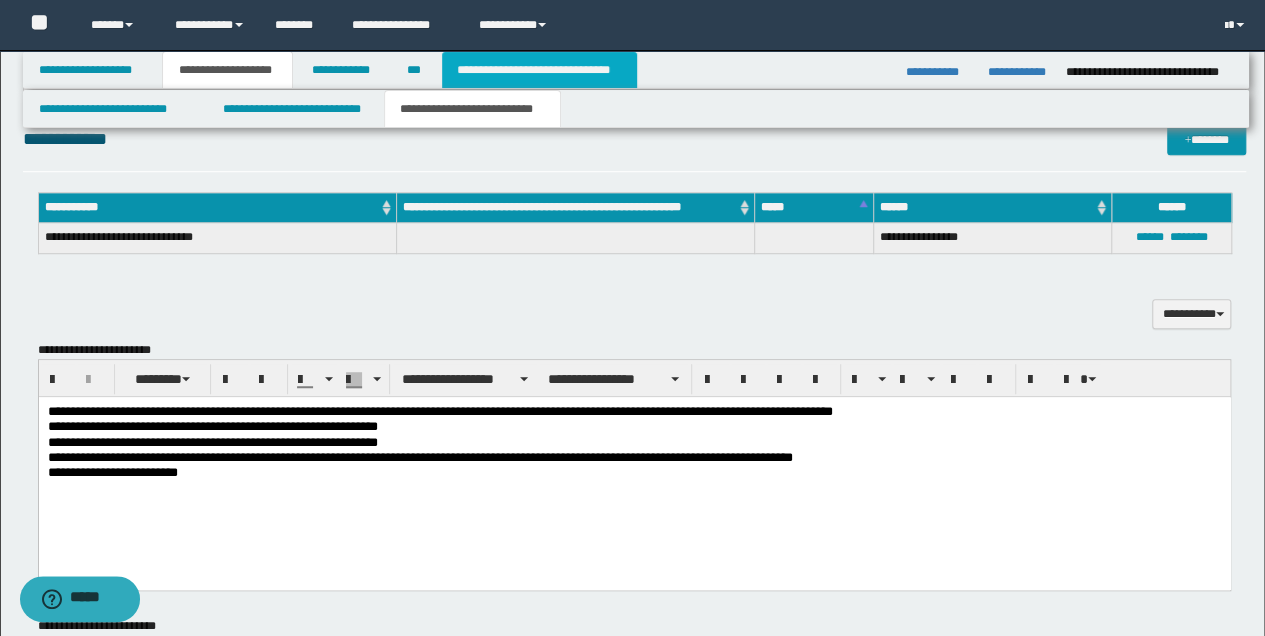 click on "**********" at bounding box center [539, 70] 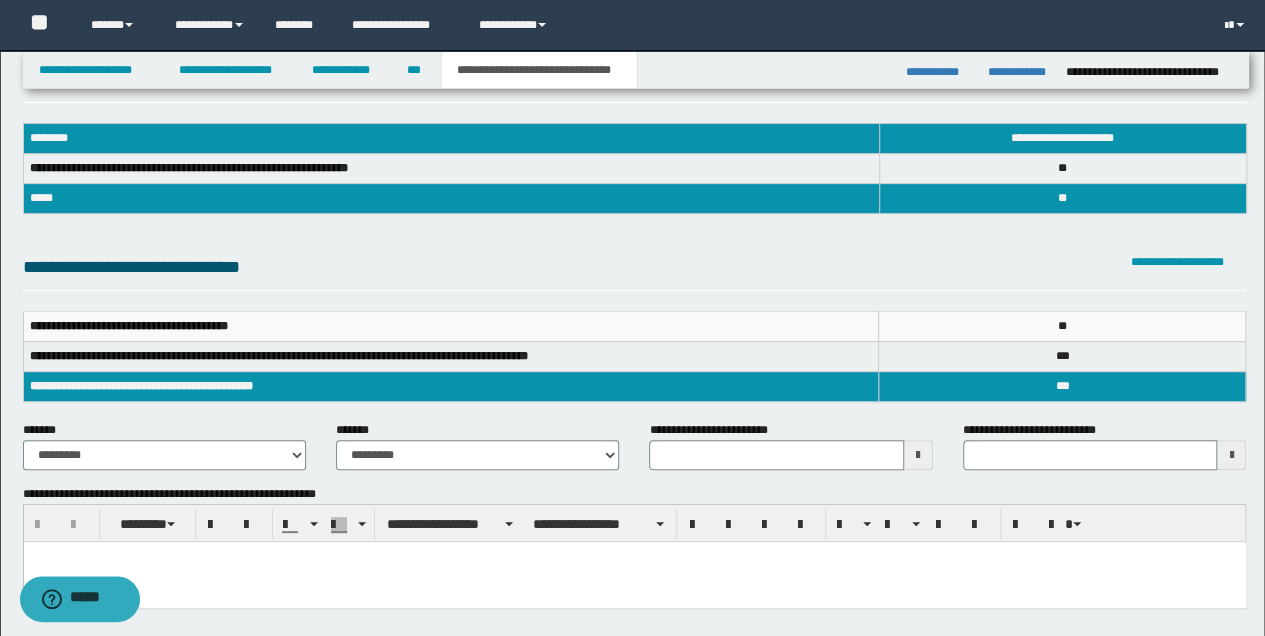 scroll, scrollTop: 0, scrollLeft: 0, axis: both 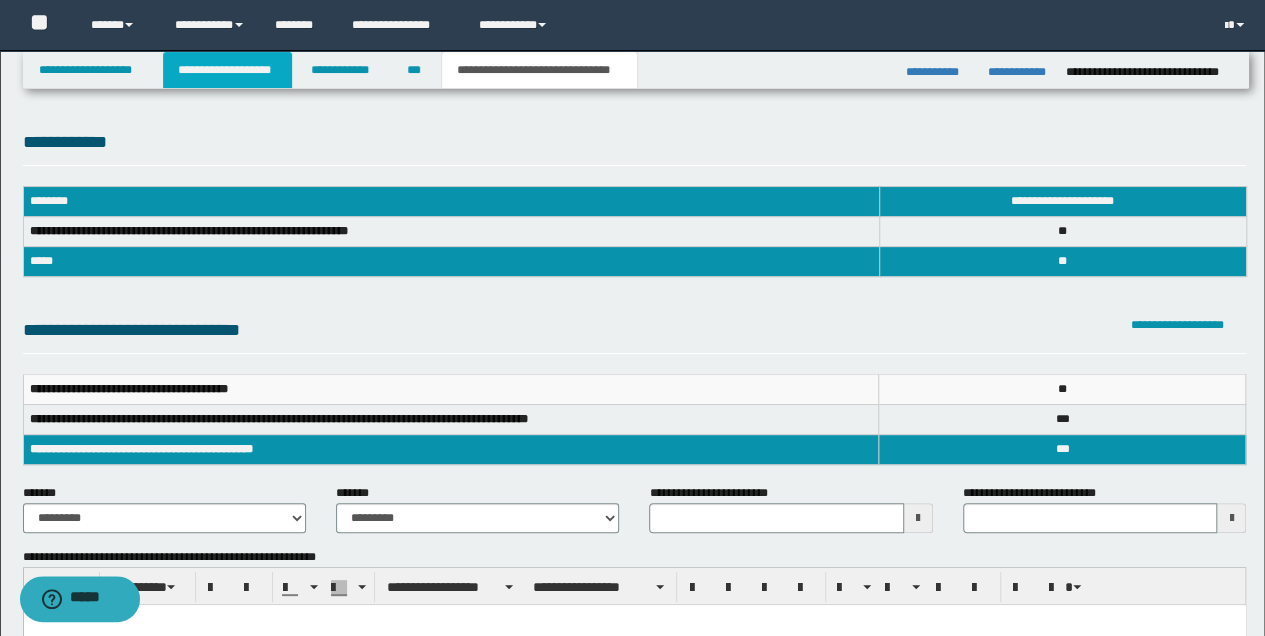 click on "**********" at bounding box center [227, 70] 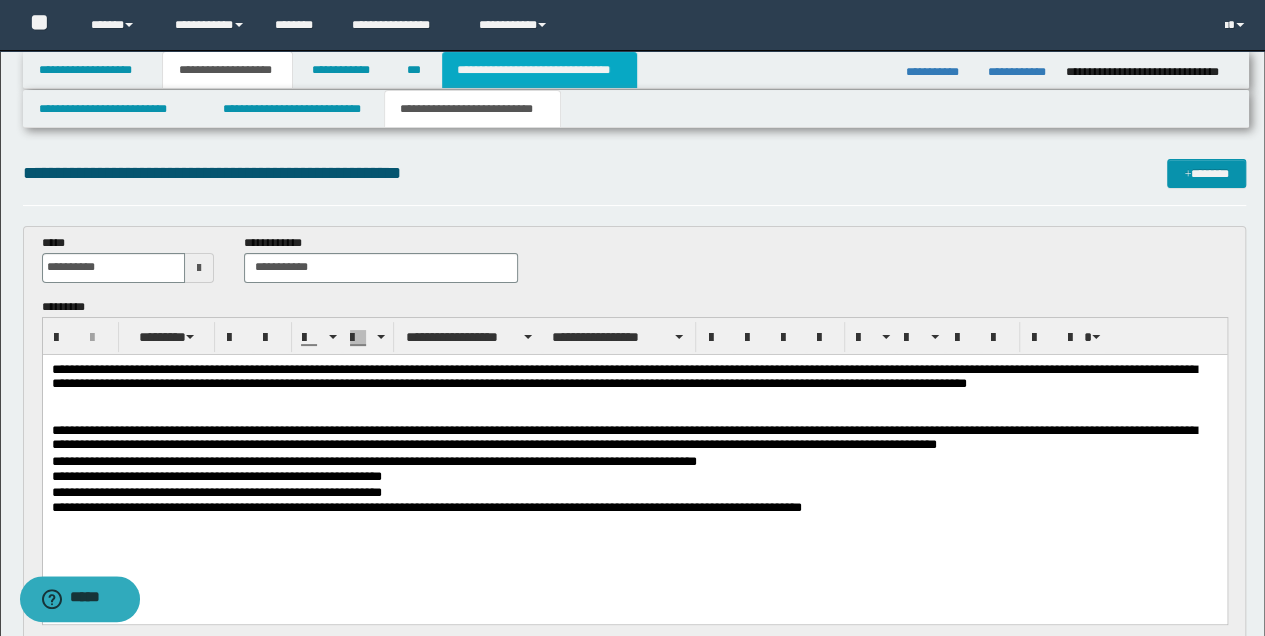 click on "**********" at bounding box center [539, 70] 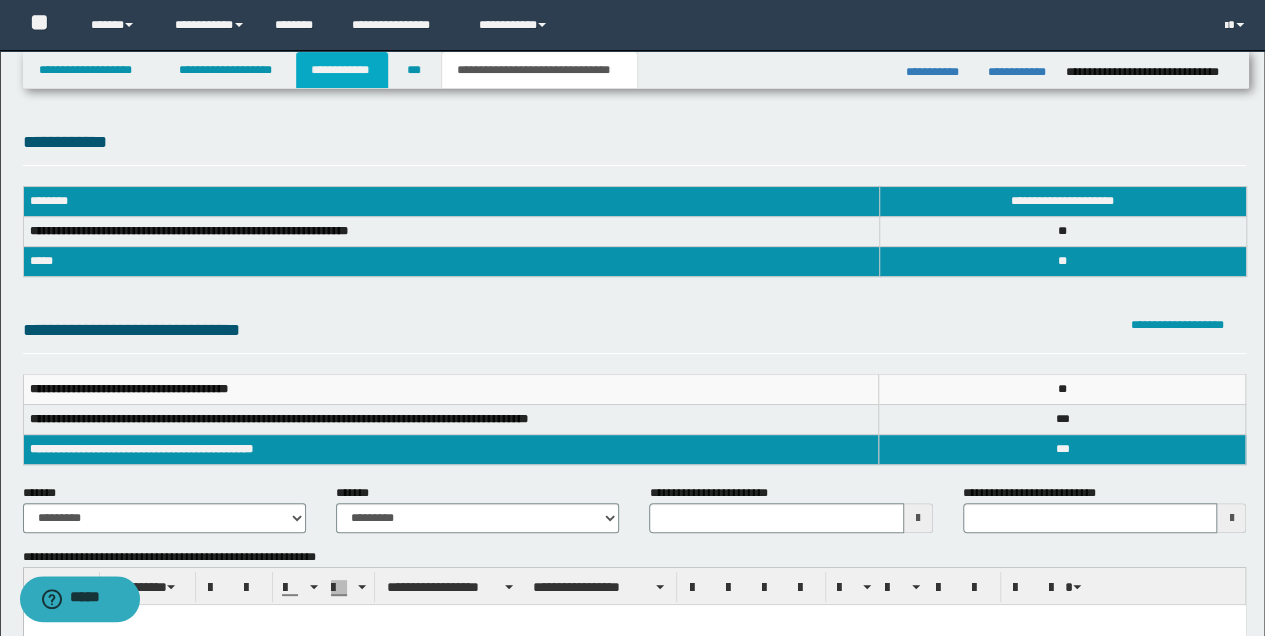 click on "**********" at bounding box center [342, 70] 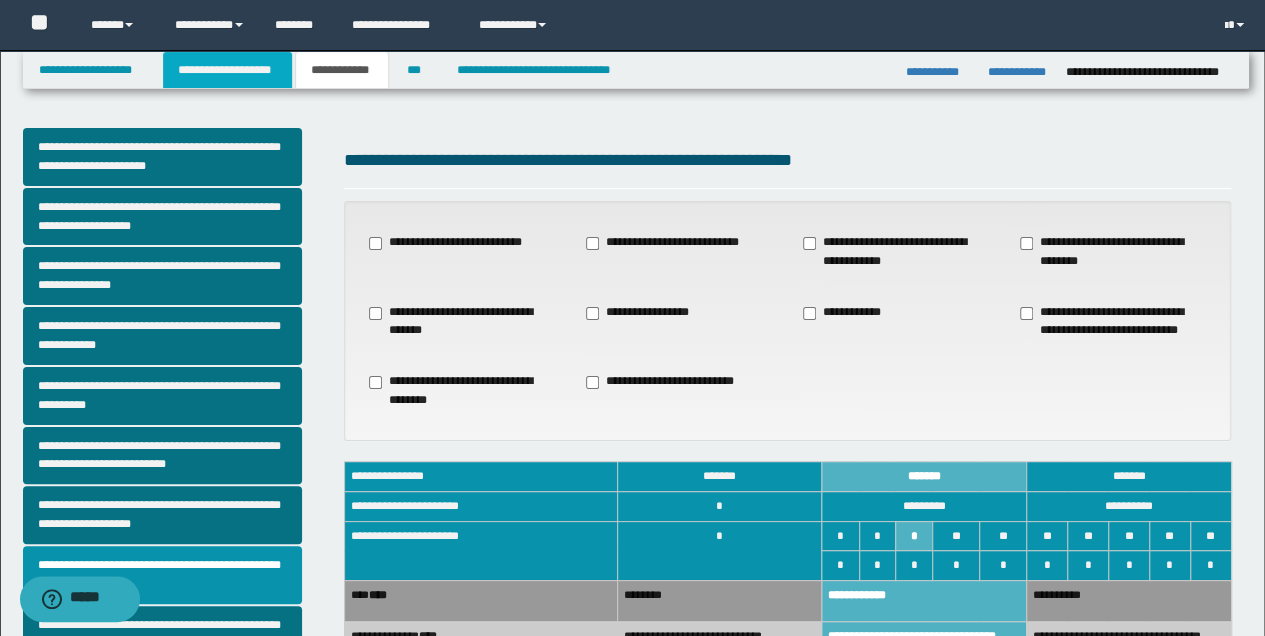 click on "**********" at bounding box center [227, 70] 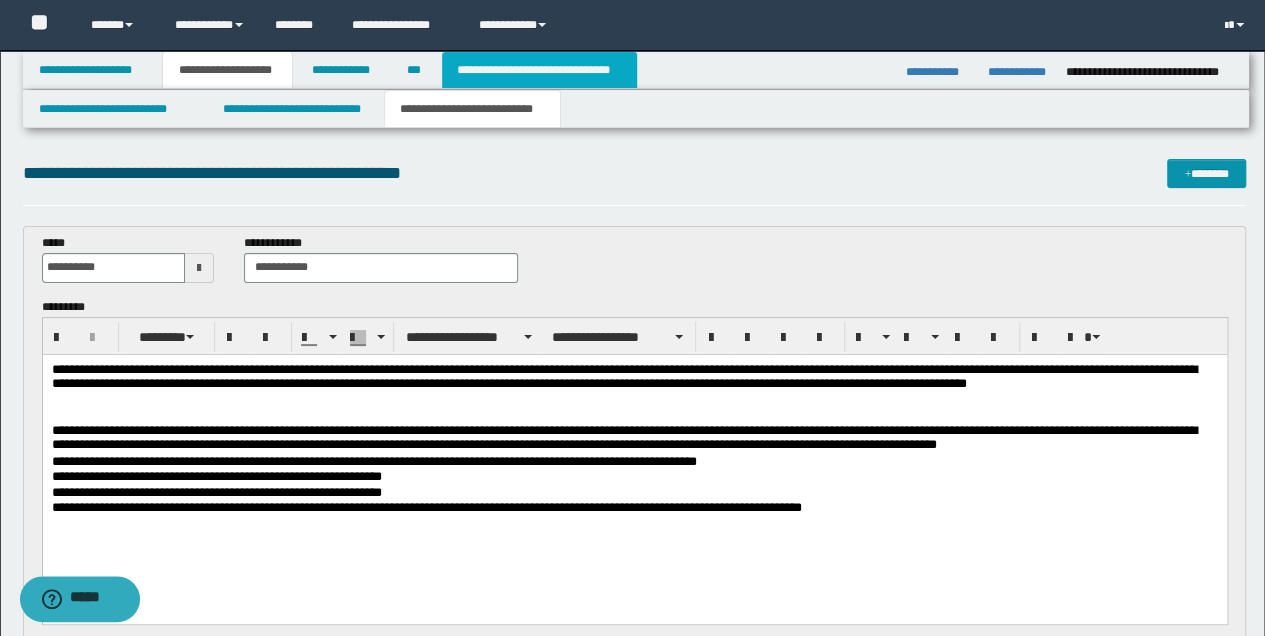 click on "**********" at bounding box center (539, 70) 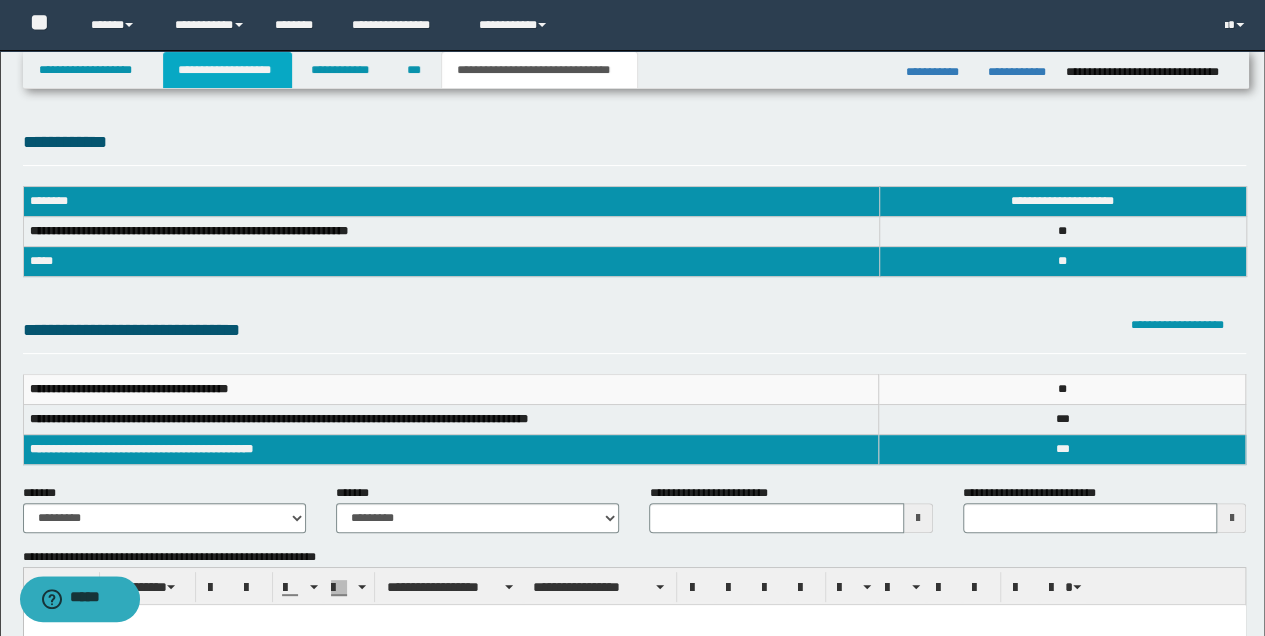 click on "**********" at bounding box center (227, 70) 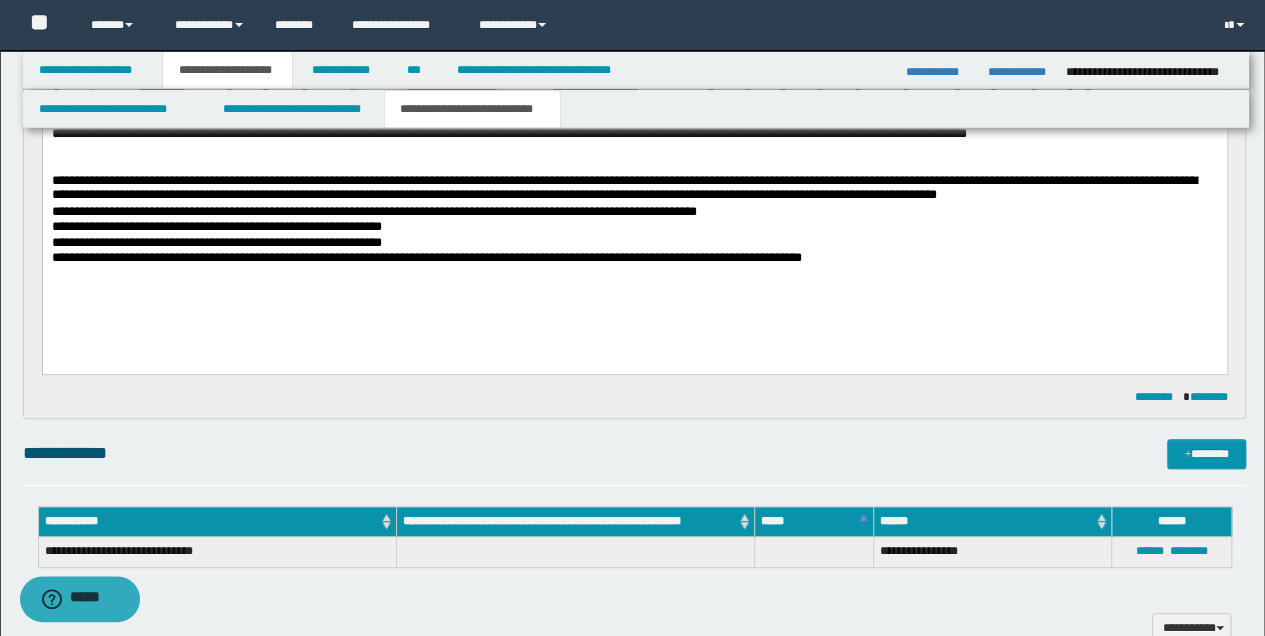 scroll, scrollTop: 333, scrollLeft: 0, axis: vertical 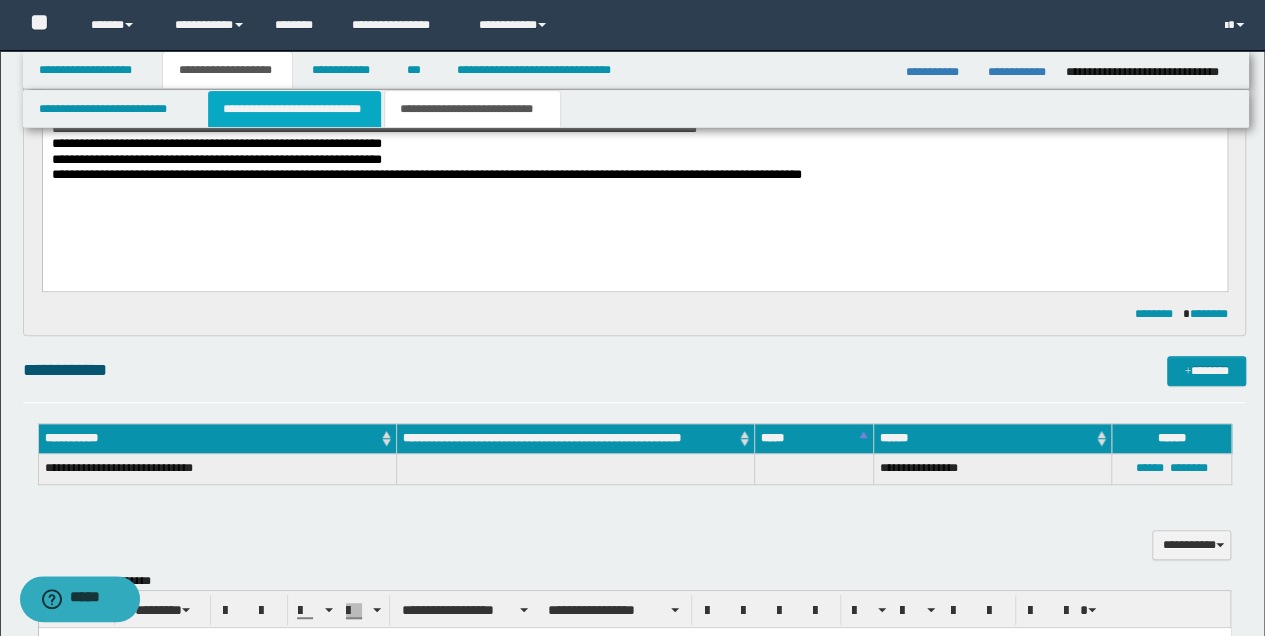 click on "**********" at bounding box center (294, 109) 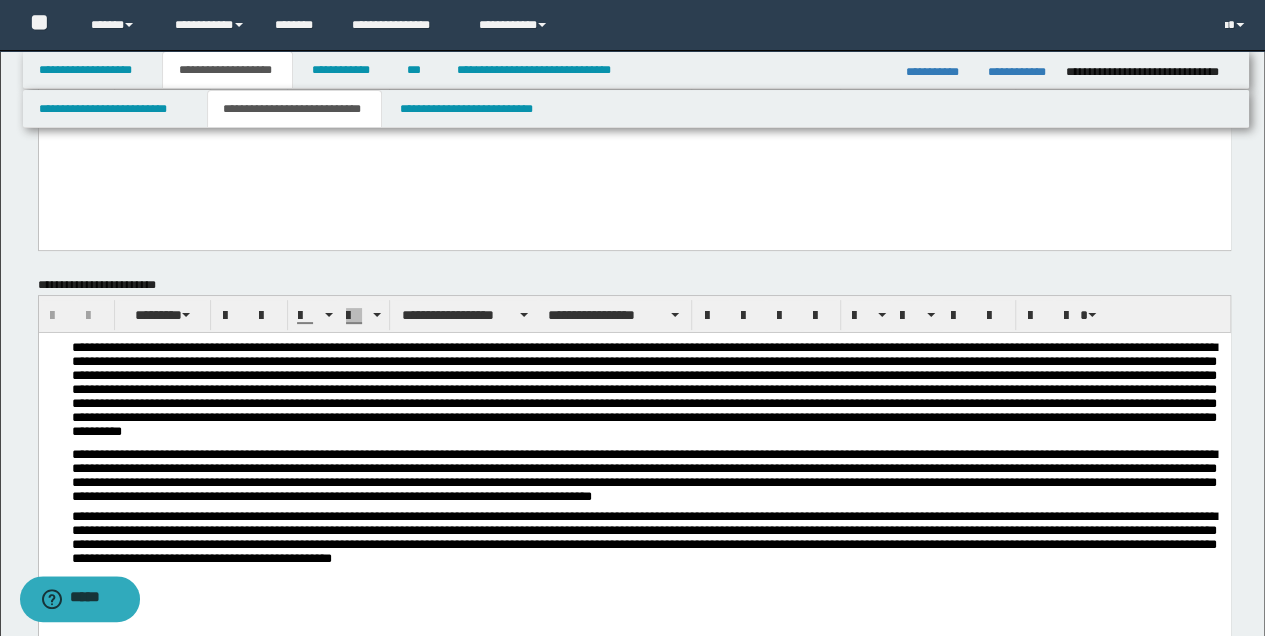 scroll, scrollTop: 266, scrollLeft: 0, axis: vertical 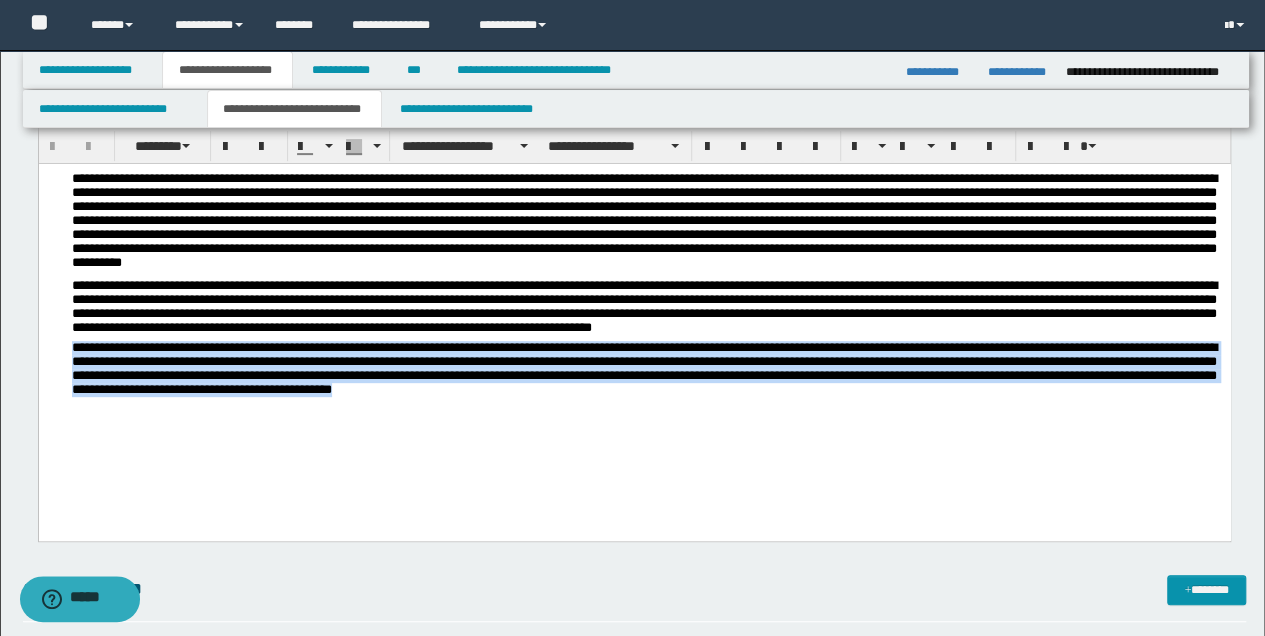 drag, startPoint x: 66, startPoint y: 349, endPoint x: 682, endPoint y: 396, distance: 617.7904 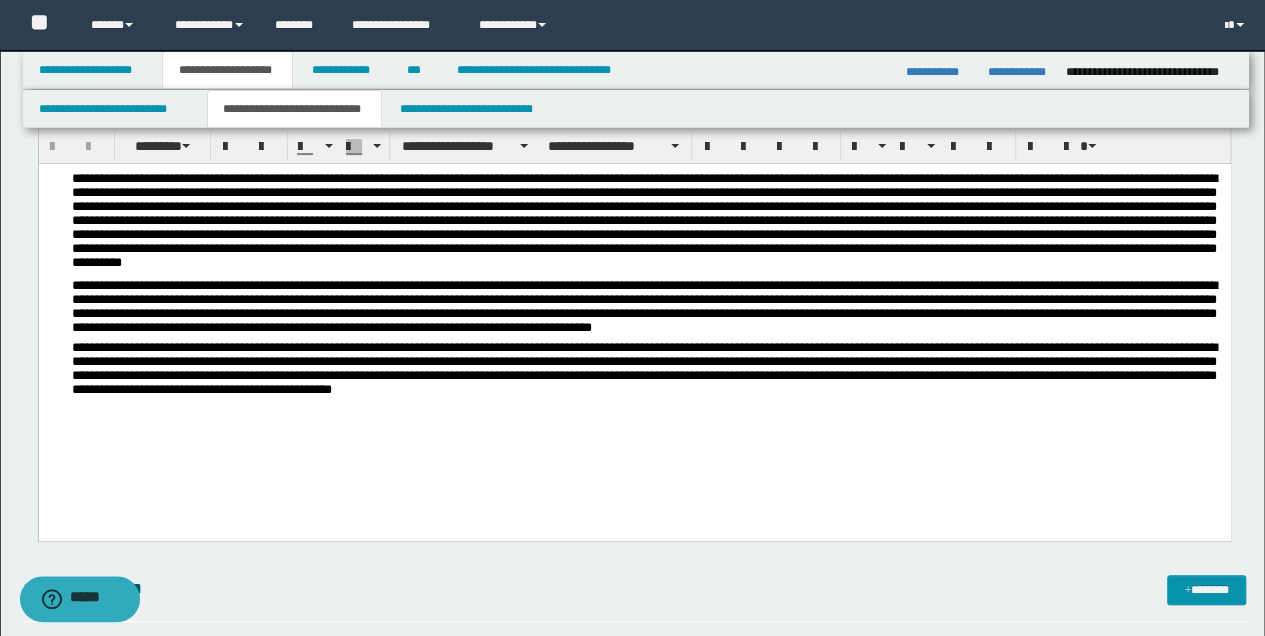 click on "**********" at bounding box center (634, 327) 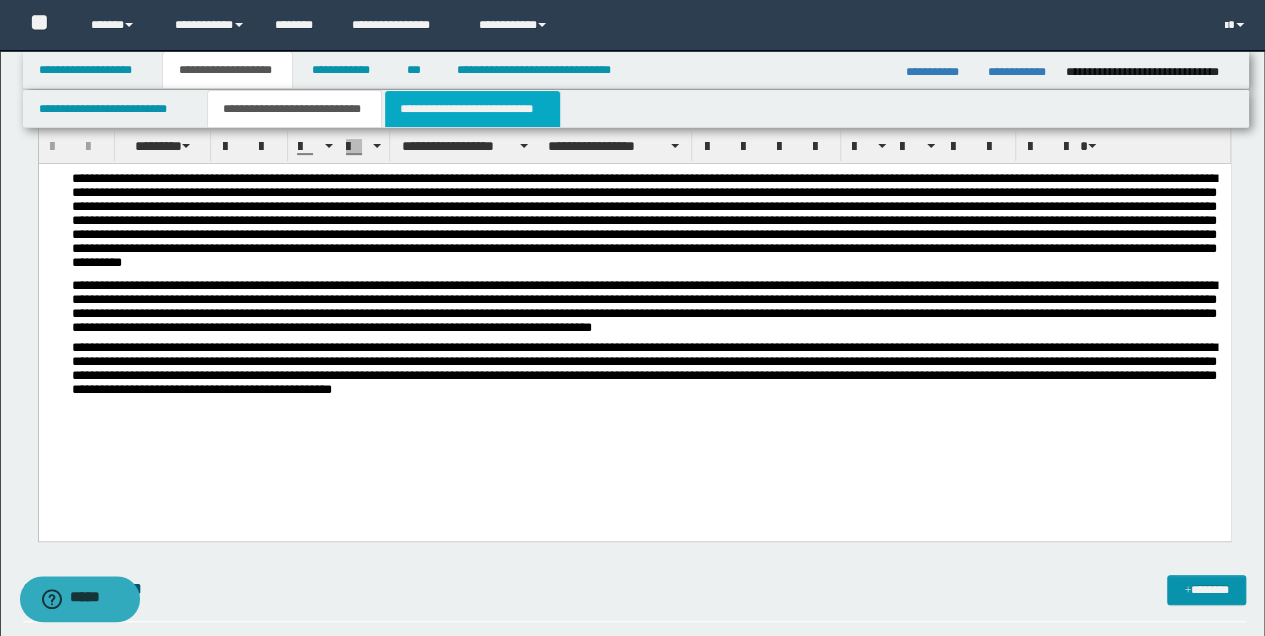 click on "**********" at bounding box center [472, 109] 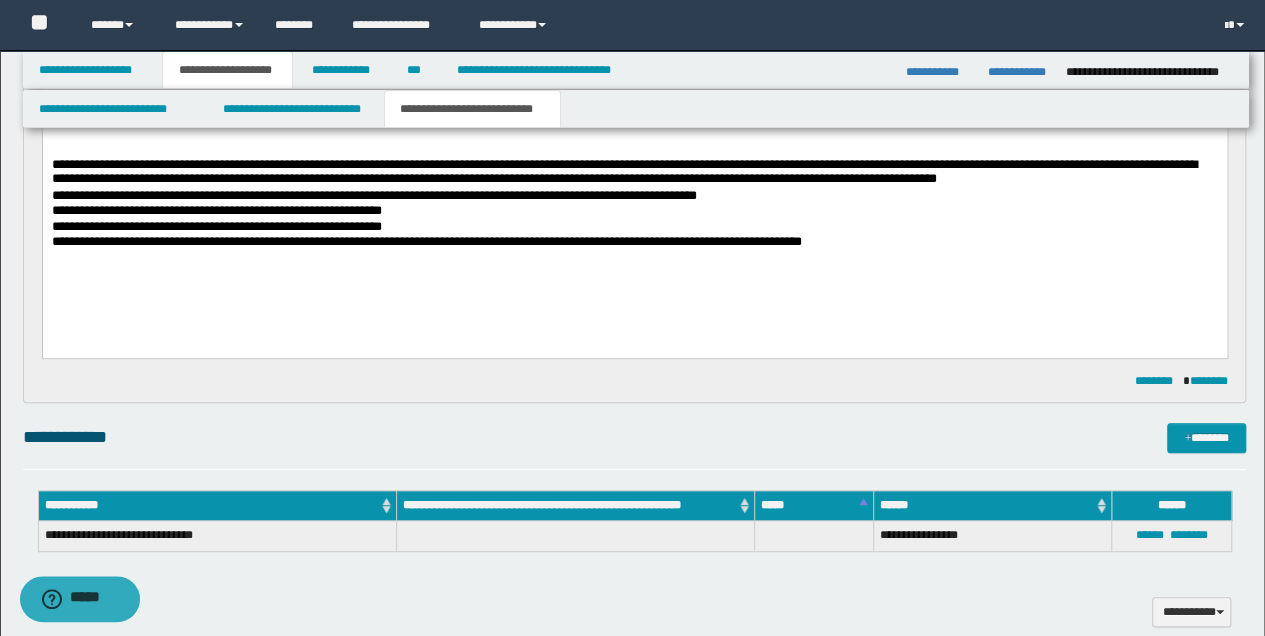 scroll, scrollTop: 666, scrollLeft: 0, axis: vertical 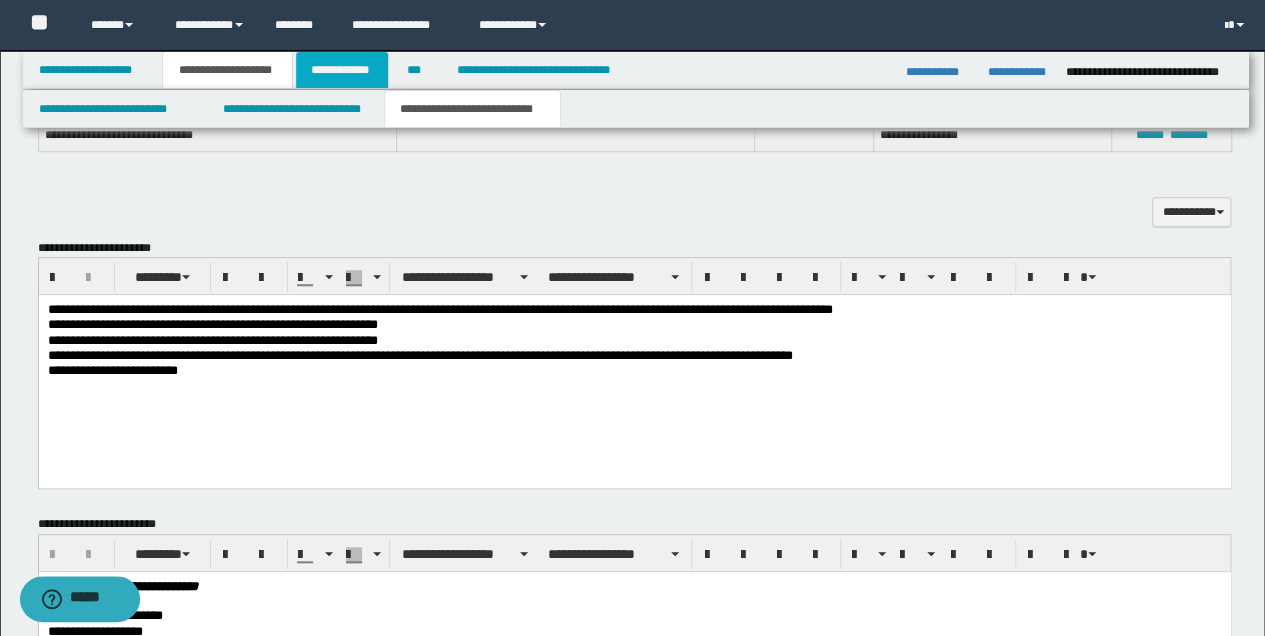 click on "**********" at bounding box center [342, 70] 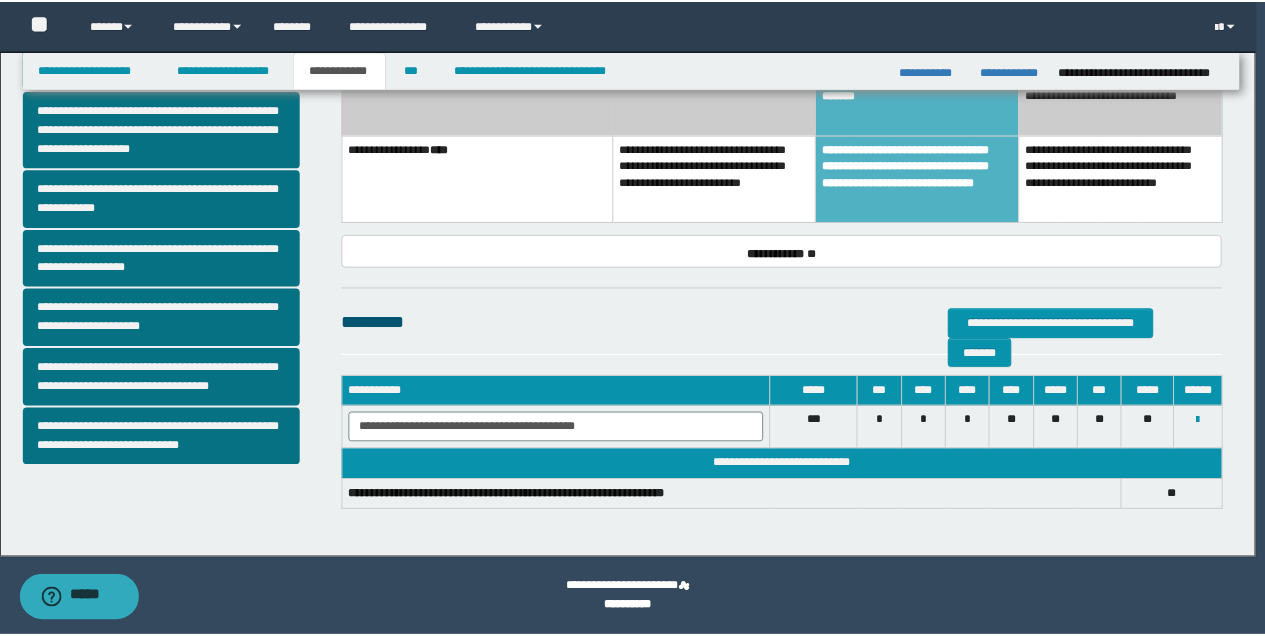 scroll, scrollTop: 558, scrollLeft: 0, axis: vertical 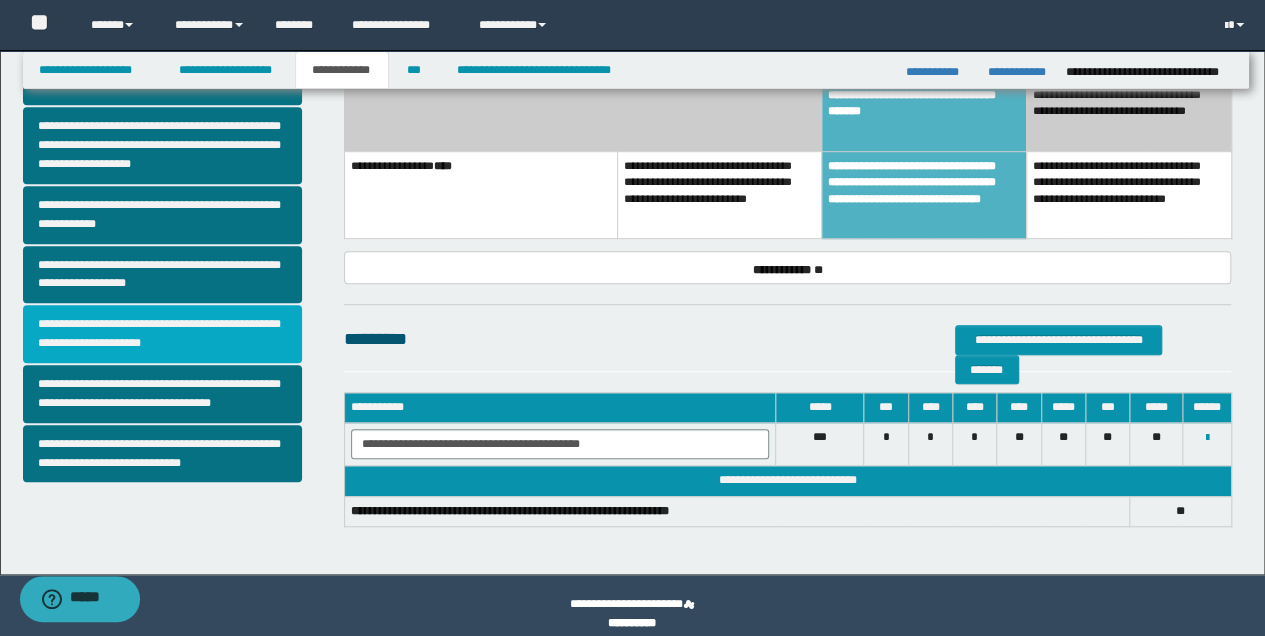 click on "**********" at bounding box center [162, 334] 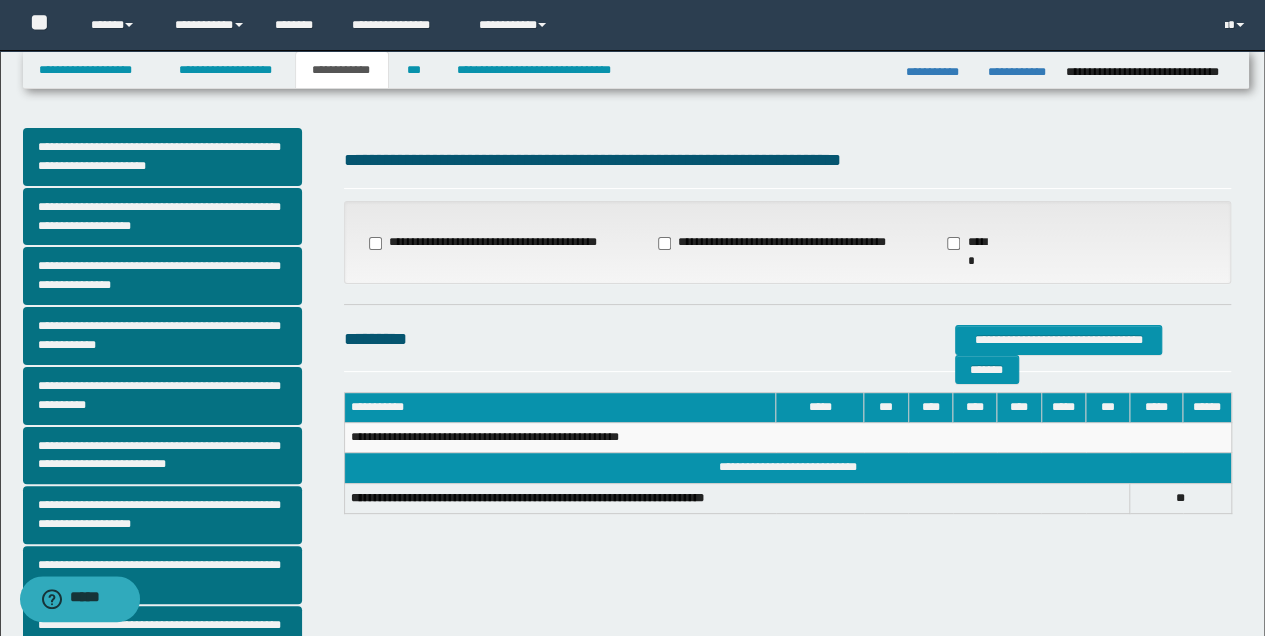 click on "**********" at bounding box center (487, 243) 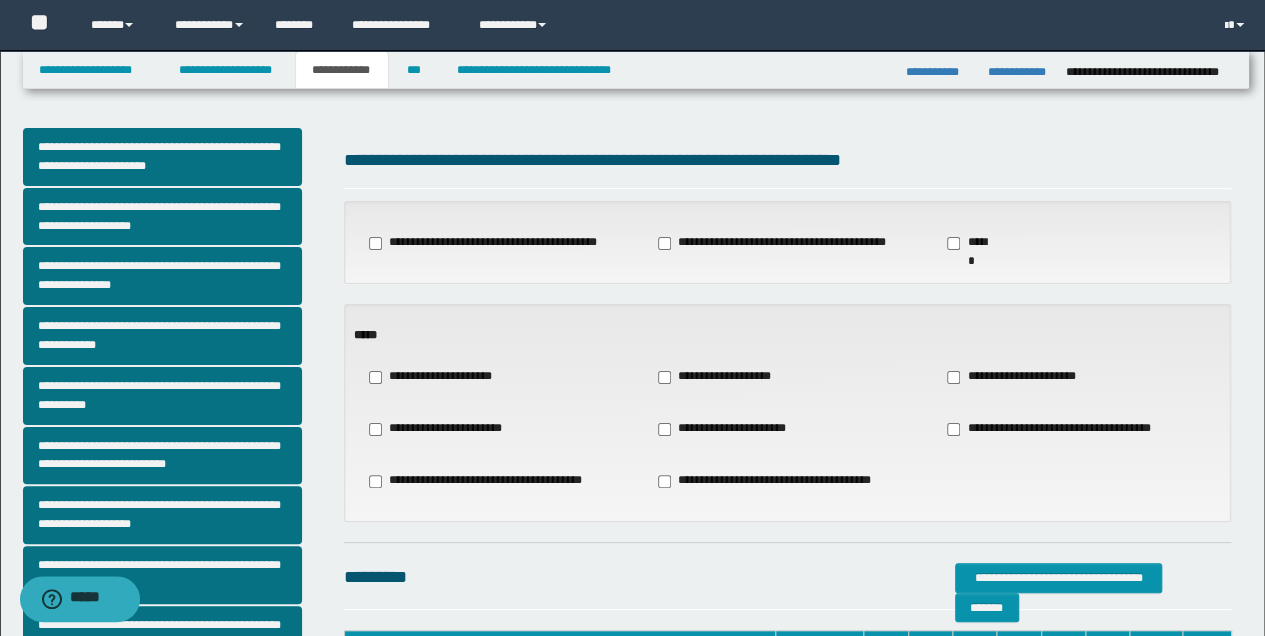 click on "**********" at bounding box center [434, 377] 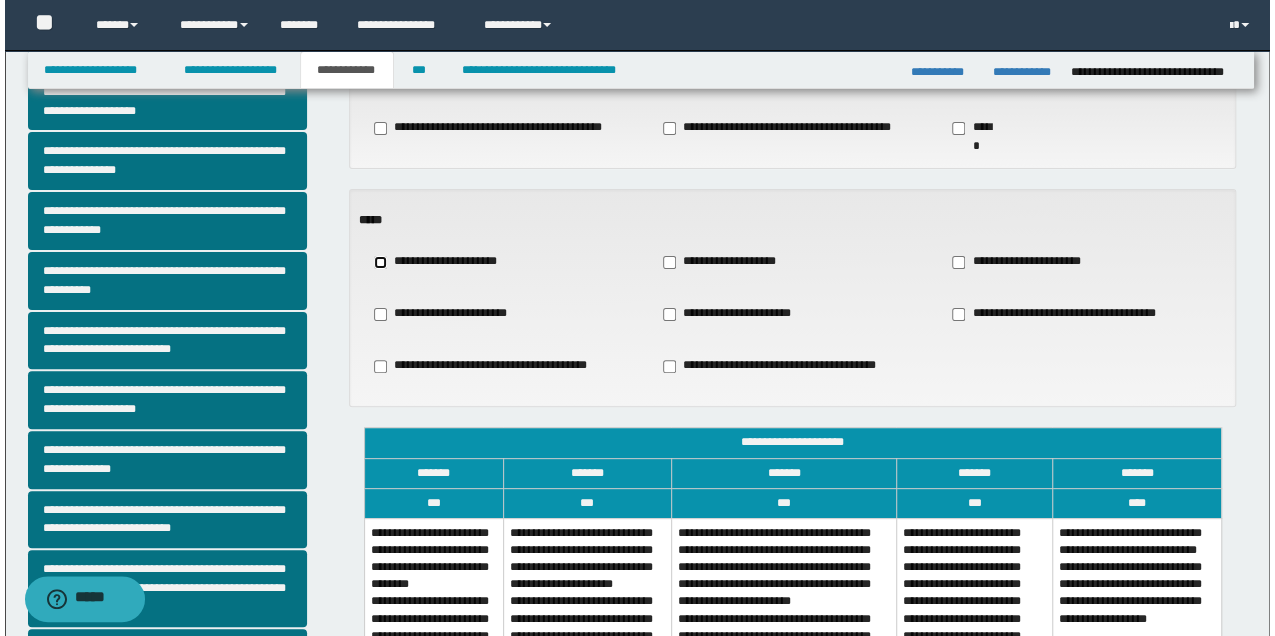 scroll, scrollTop: 200, scrollLeft: 0, axis: vertical 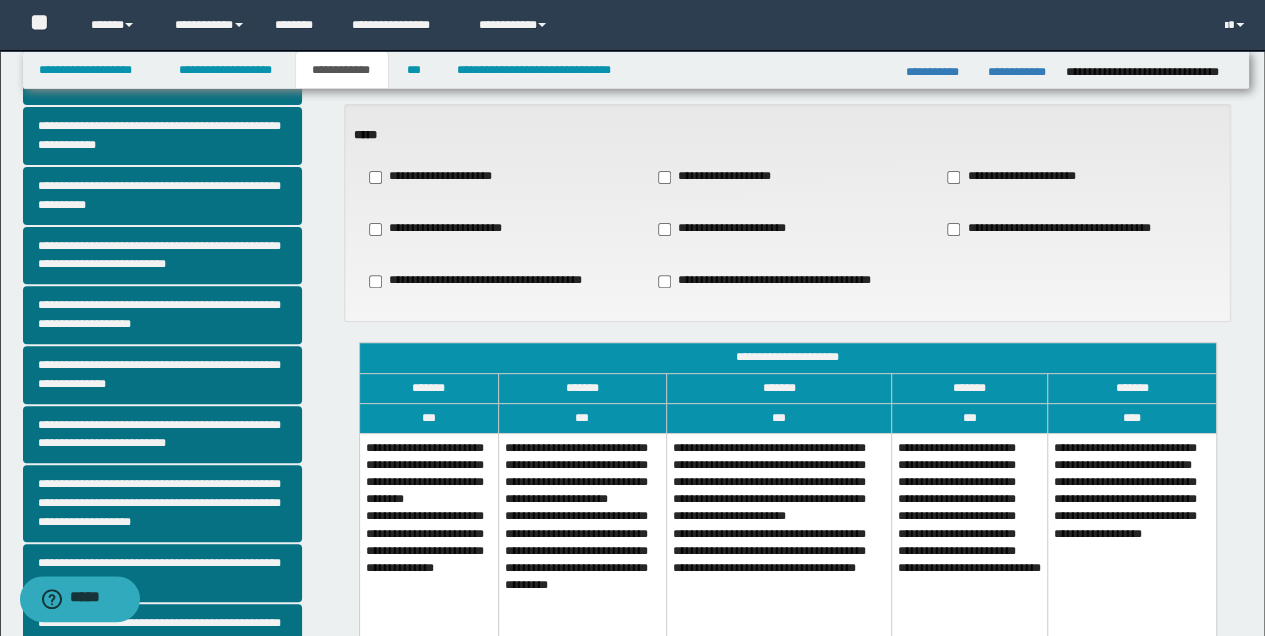 click on "**********" at bounding box center (582, 540) 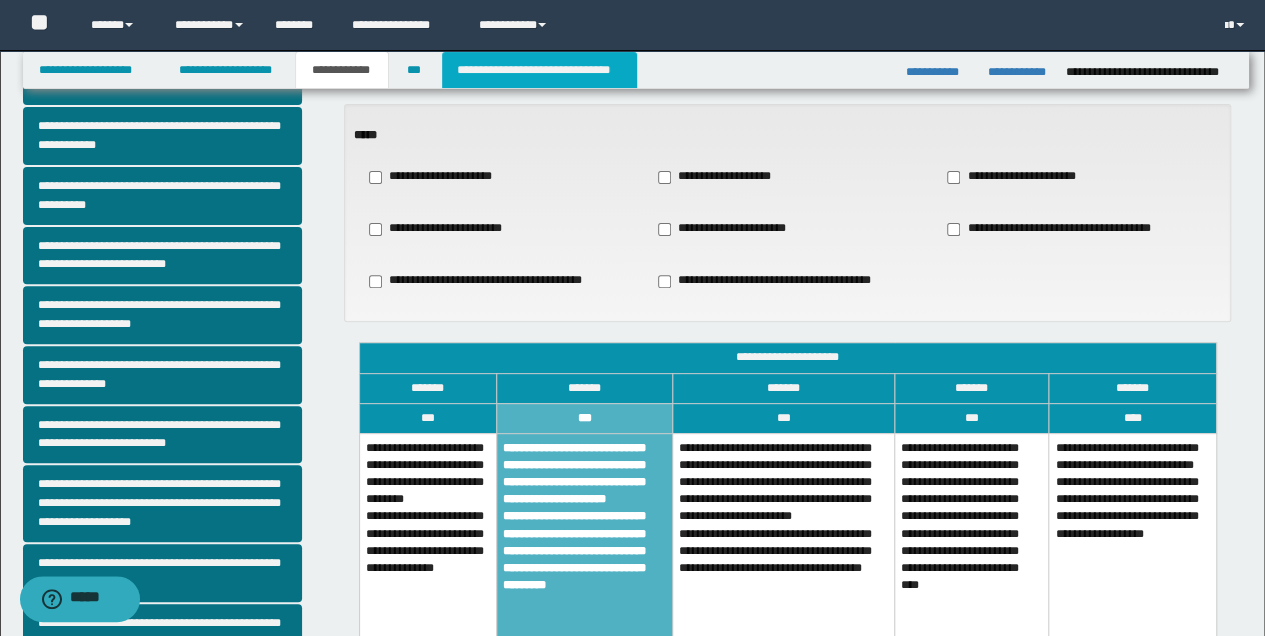 click on "**********" at bounding box center (539, 70) 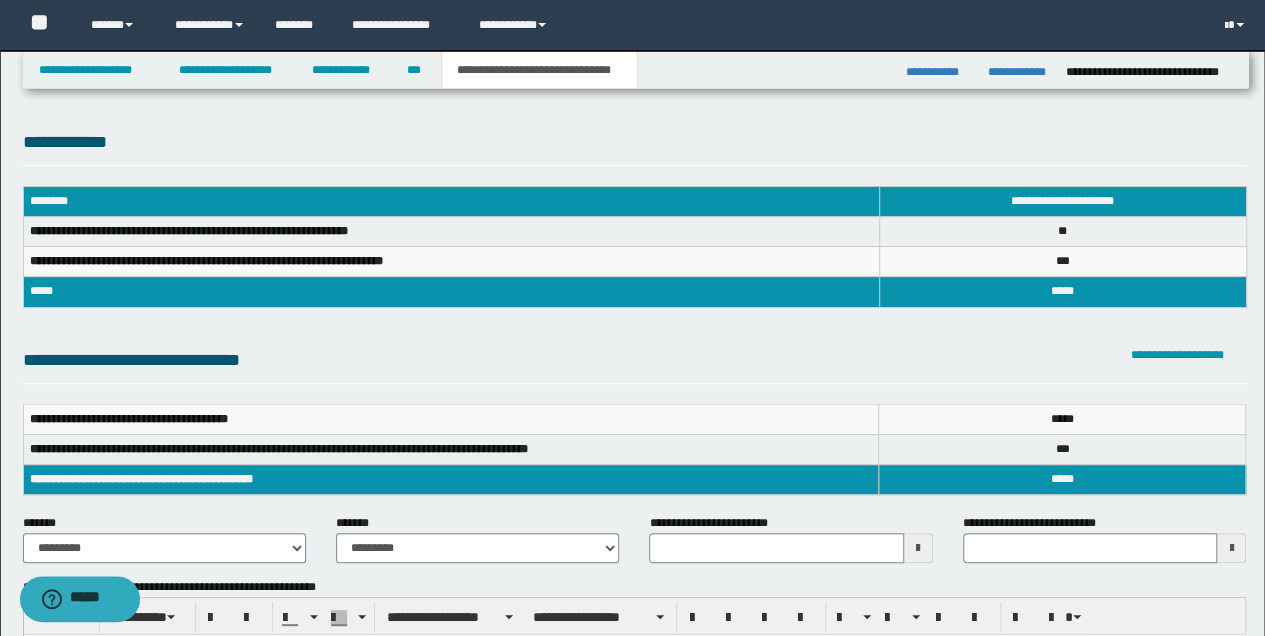scroll, scrollTop: 66, scrollLeft: 0, axis: vertical 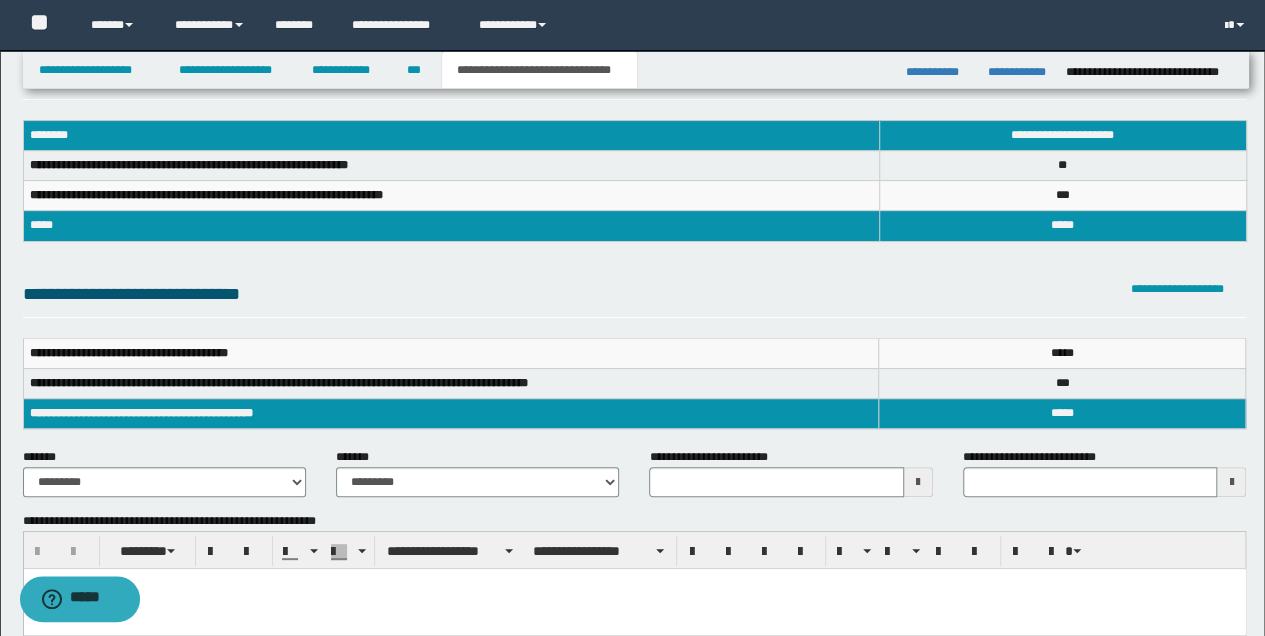 type 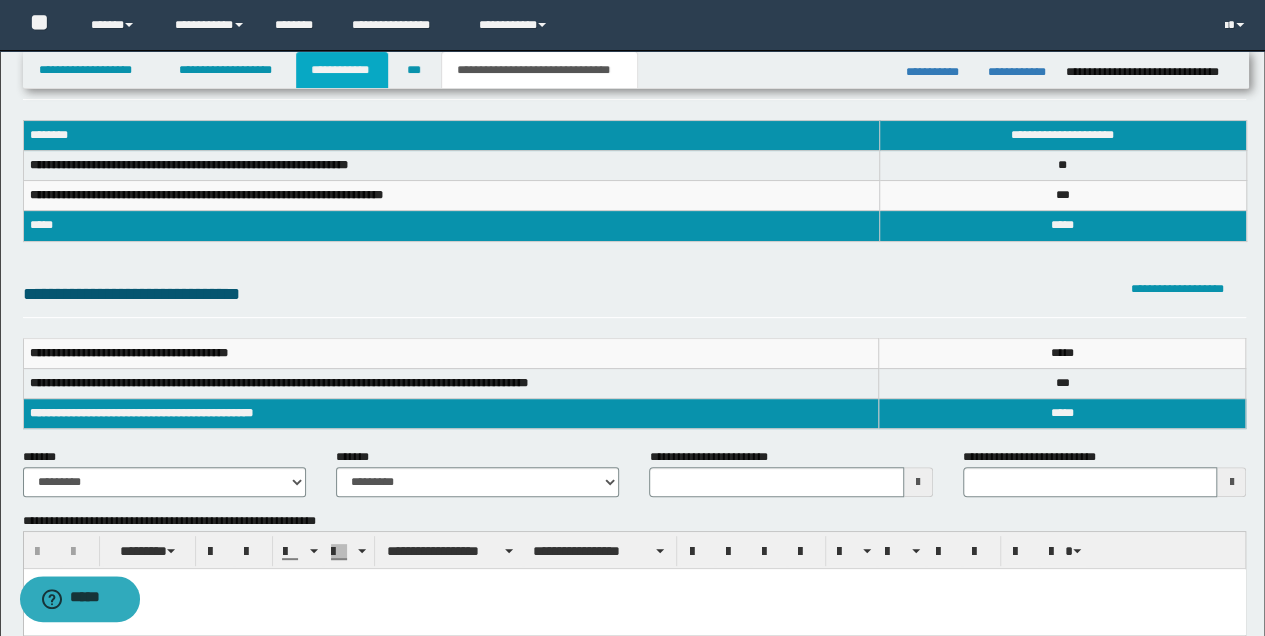 click on "**********" at bounding box center (342, 70) 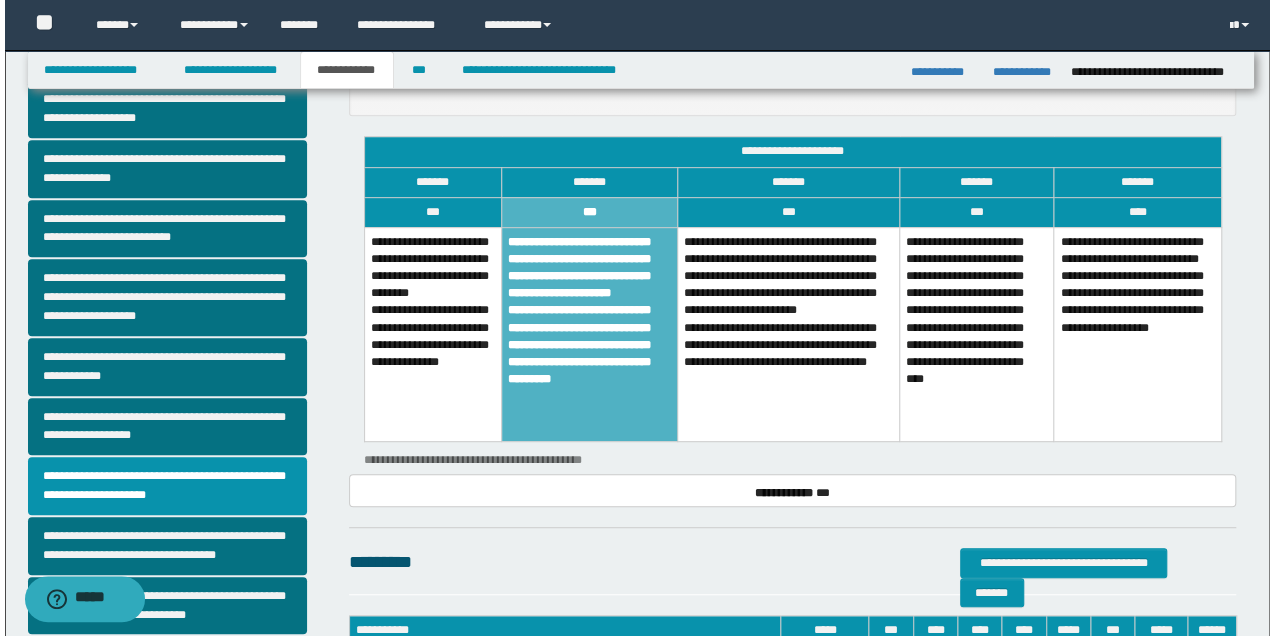 scroll, scrollTop: 466, scrollLeft: 0, axis: vertical 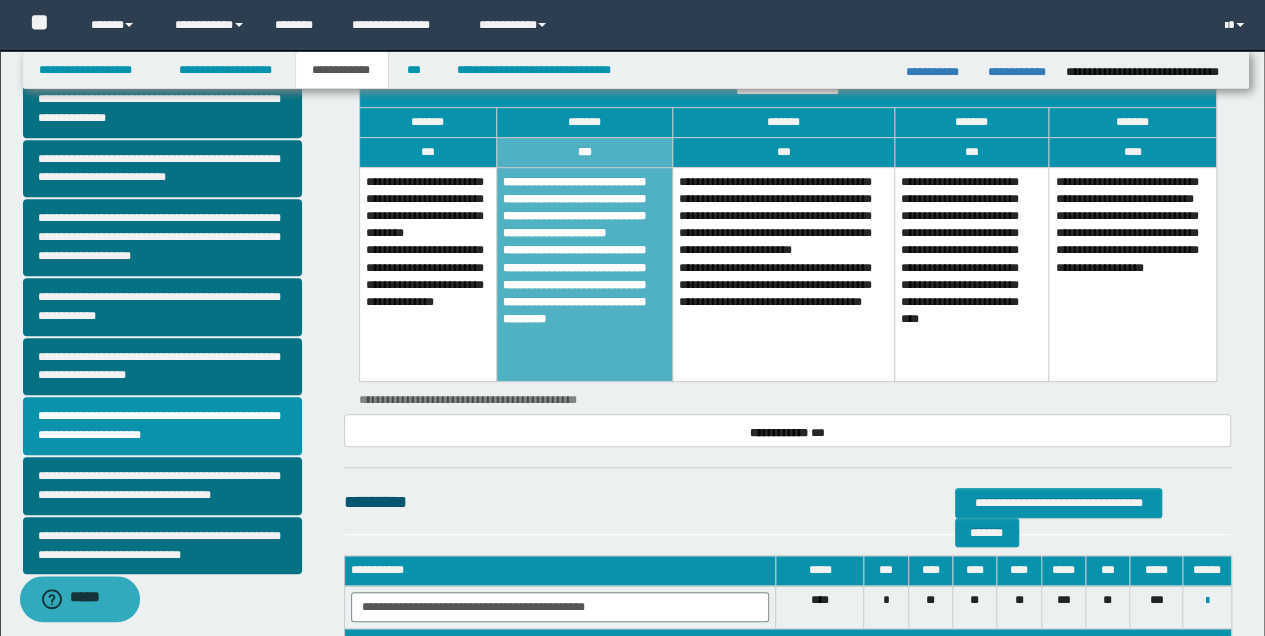 click on "**********" at bounding box center [784, 274] 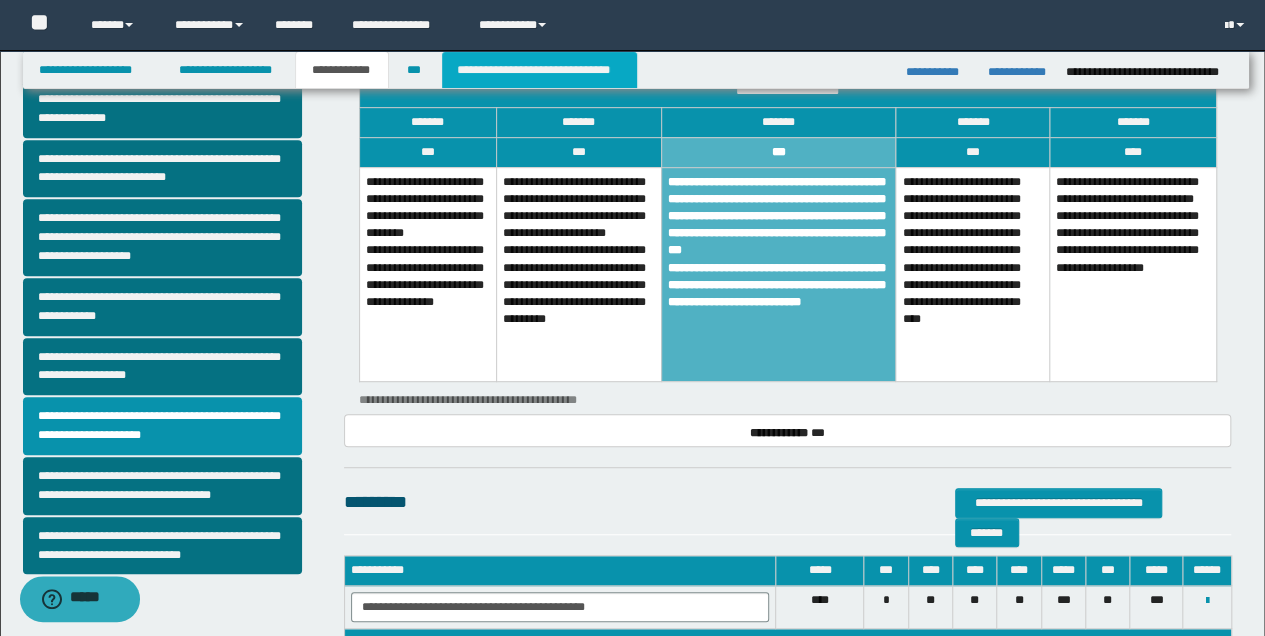 click on "**********" at bounding box center [539, 70] 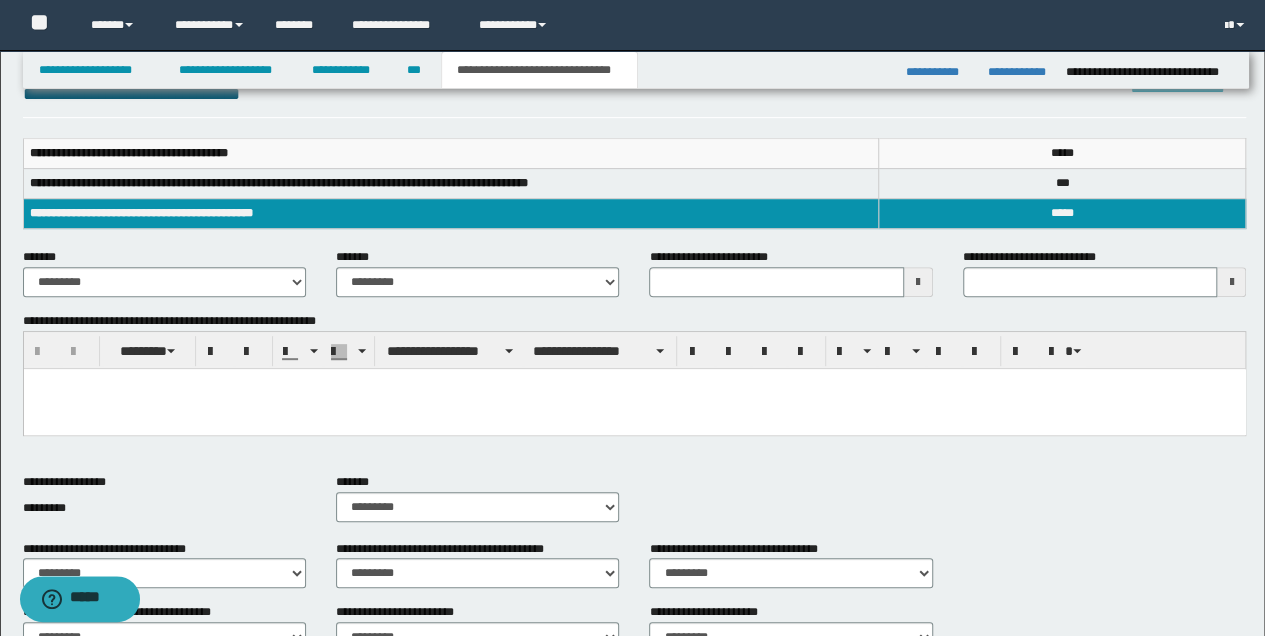 scroll, scrollTop: 266, scrollLeft: 0, axis: vertical 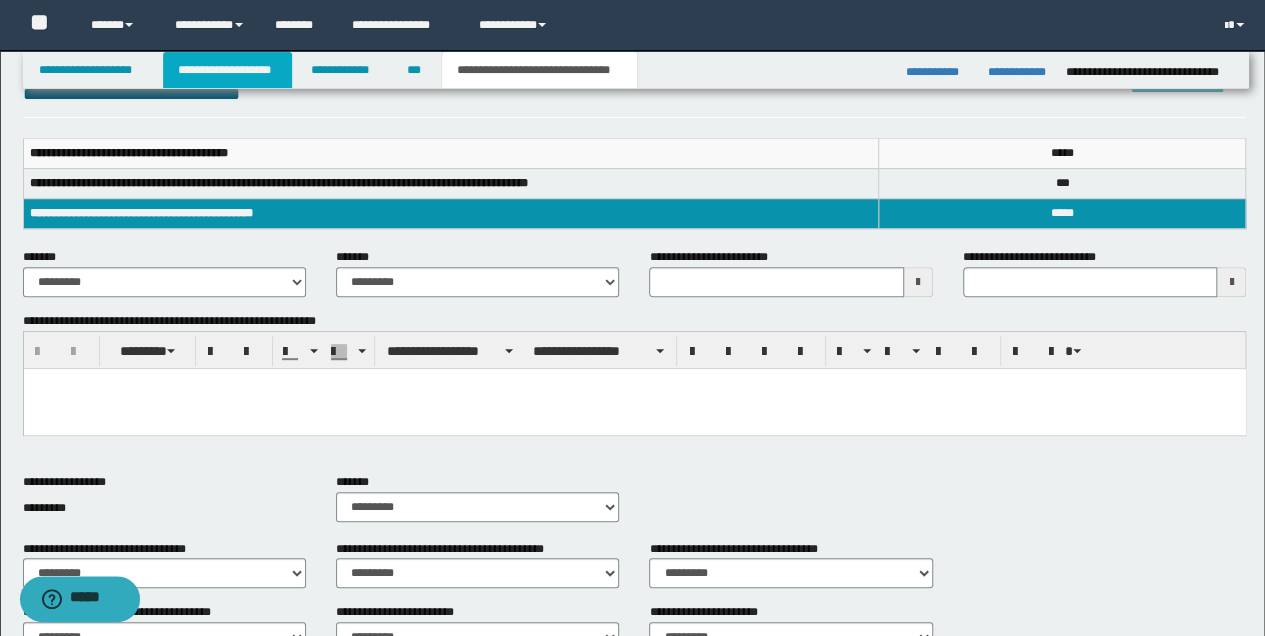 click on "**********" at bounding box center [227, 70] 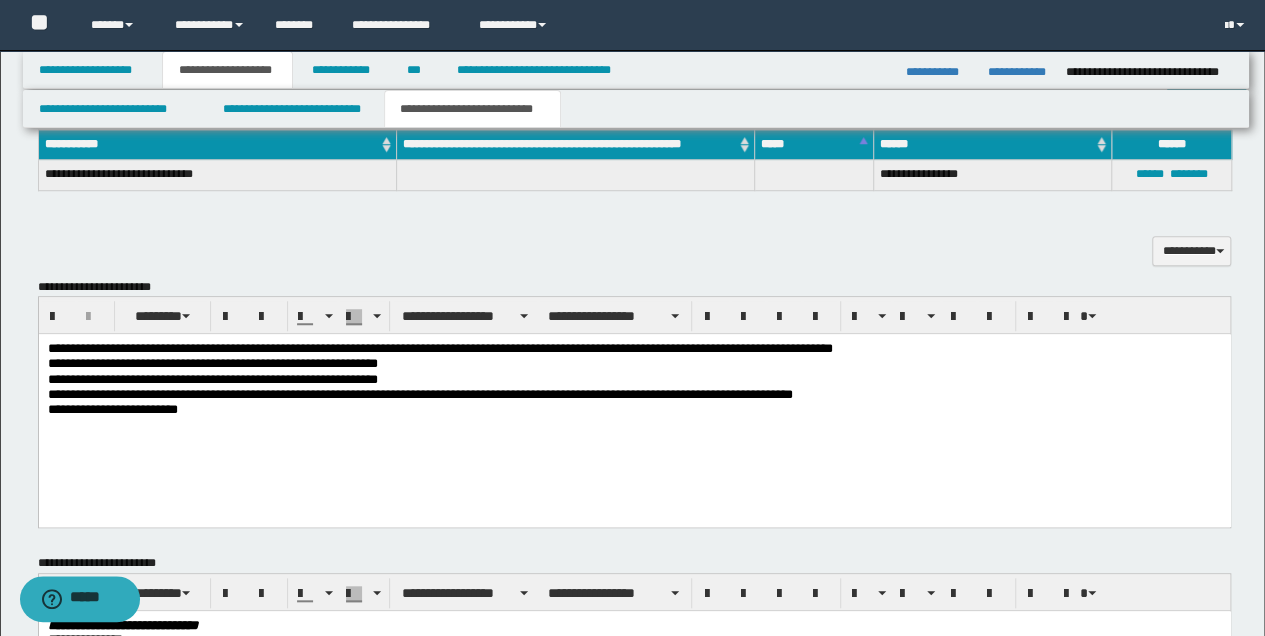 scroll, scrollTop: 630, scrollLeft: 0, axis: vertical 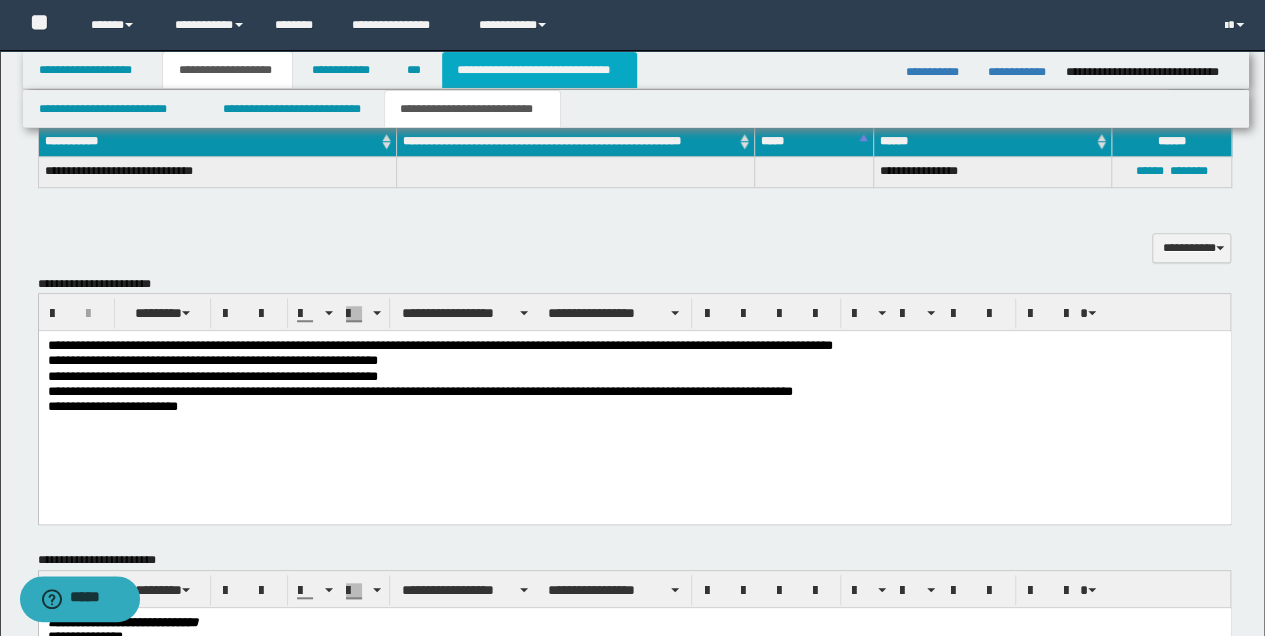 click on "**********" at bounding box center (539, 70) 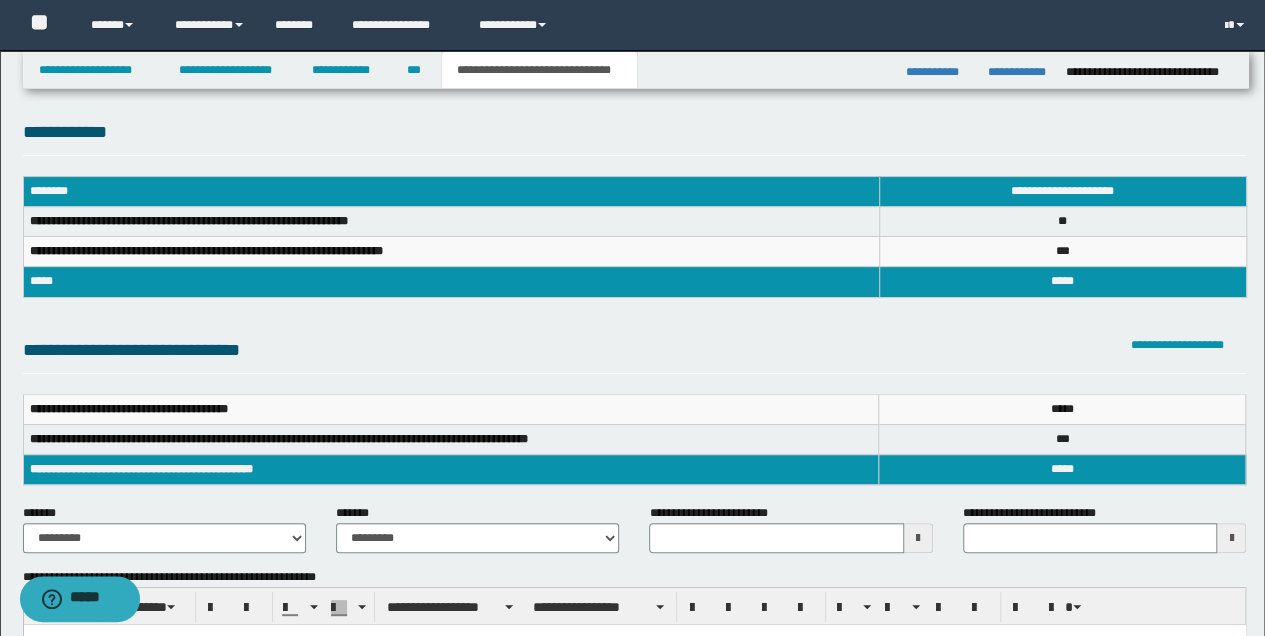 scroll, scrollTop: 0, scrollLeft: 0, axis: both 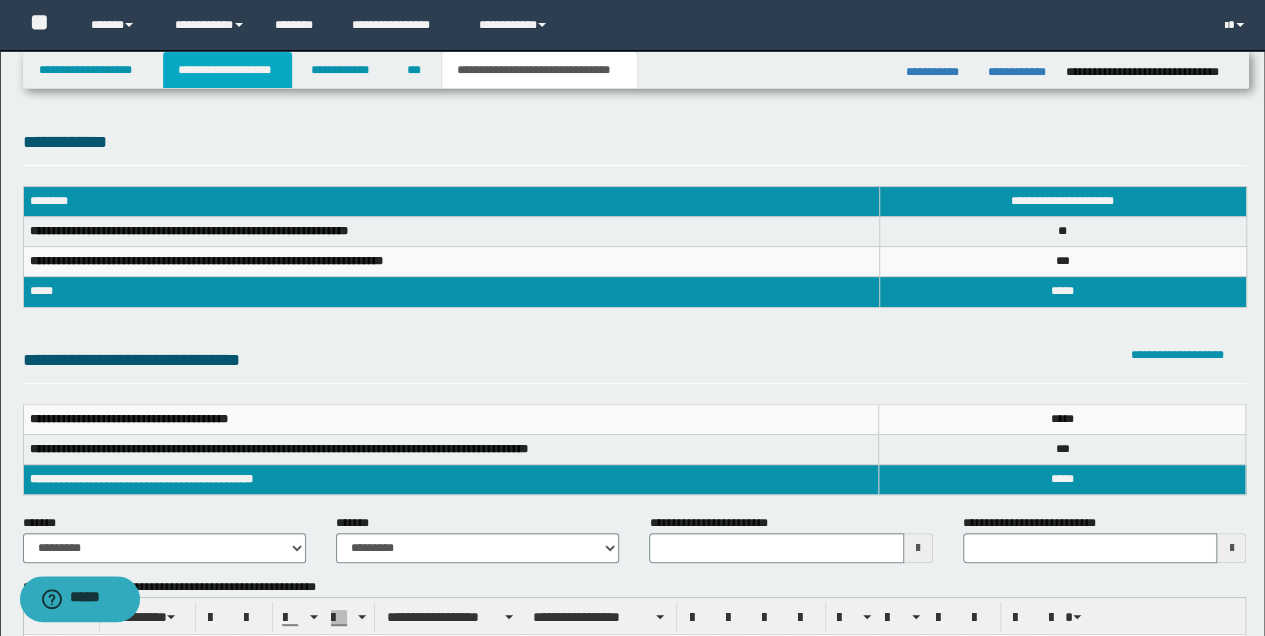 click on "**********" at bounding box center (227, 70) 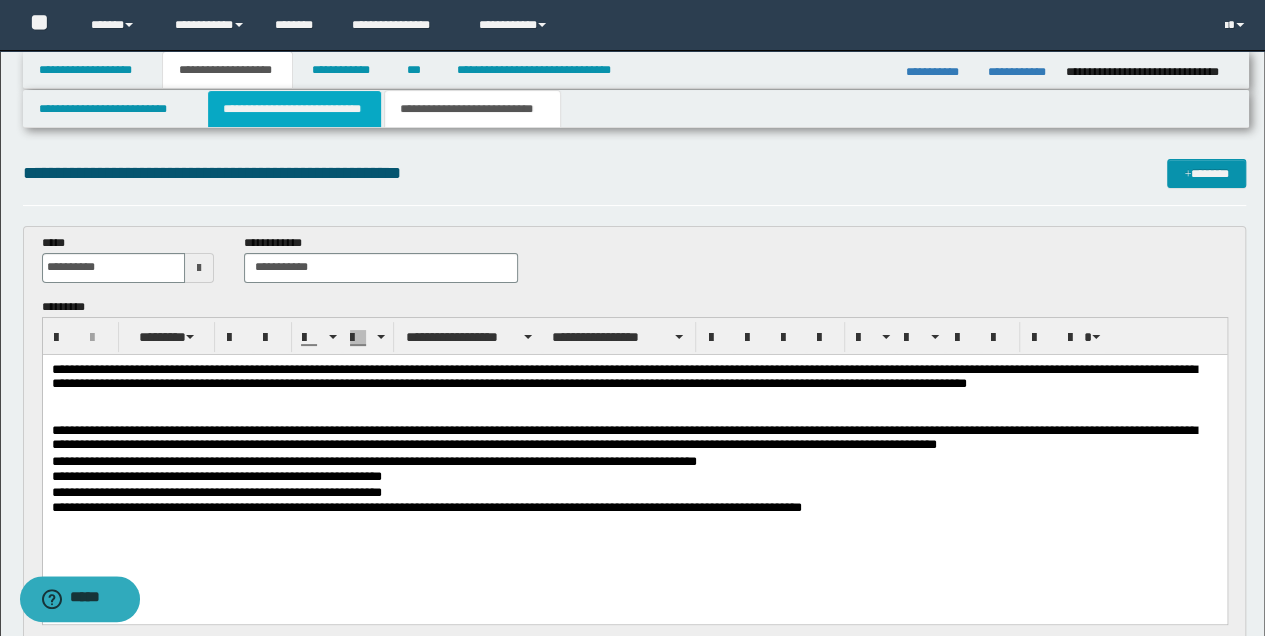 click on "**********" at bounding box center [294, 109] 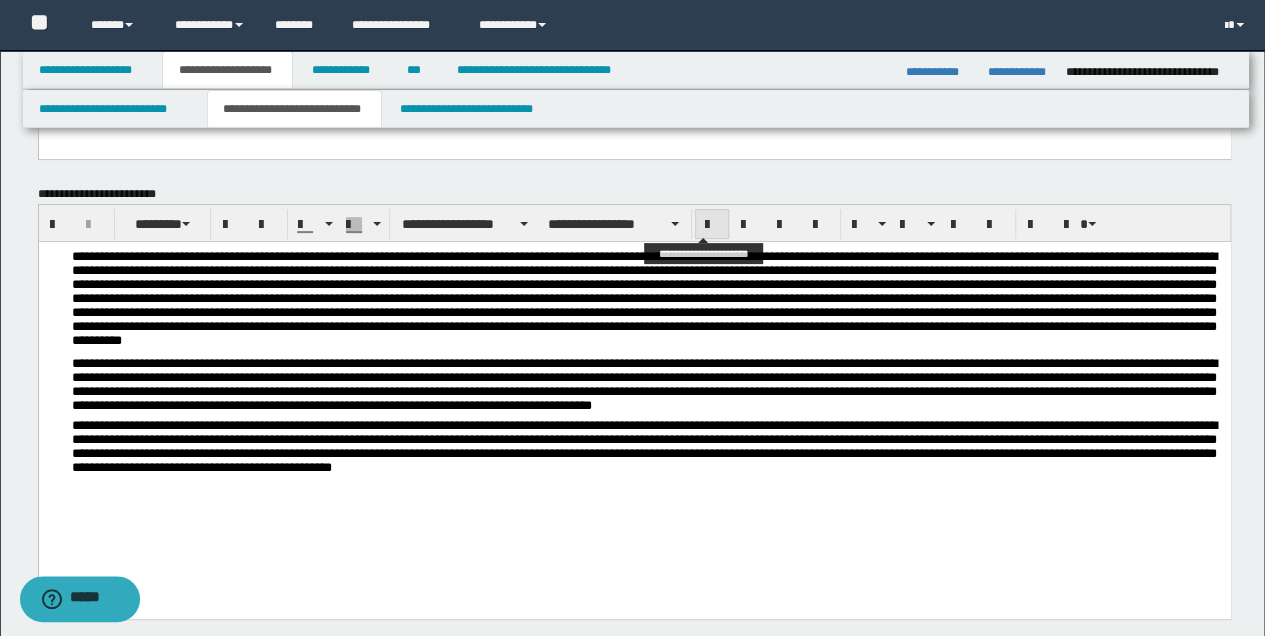 scroll, scrollTop: 200, scrollLeft: 0, axis: vertical 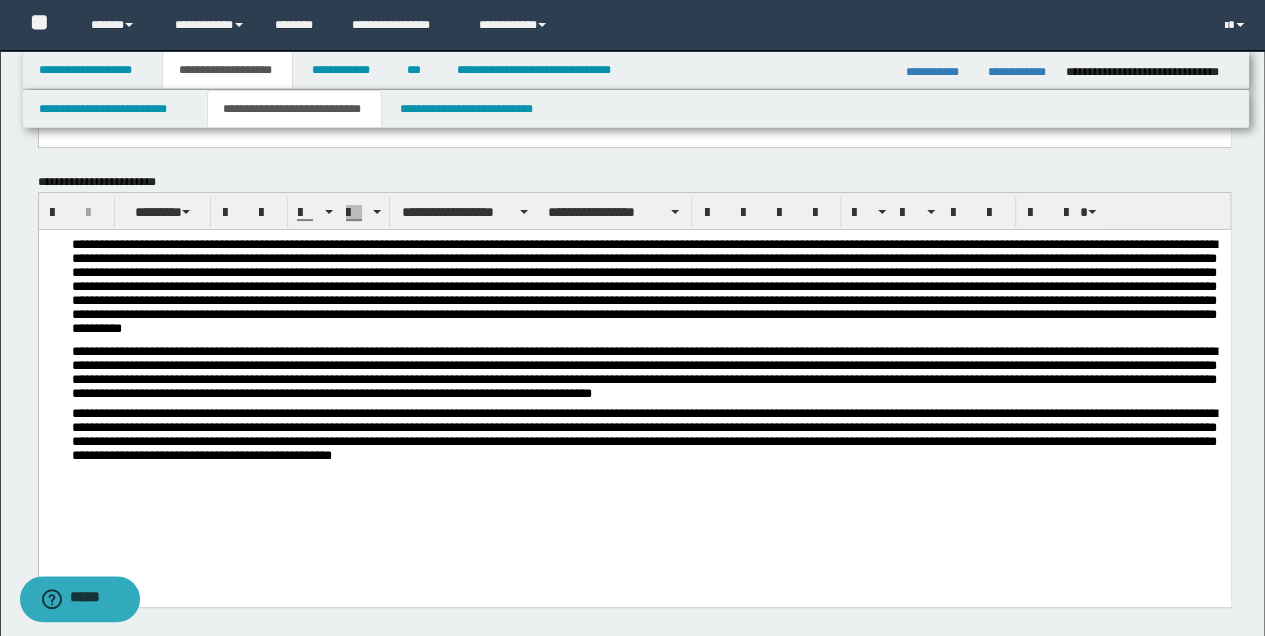 type 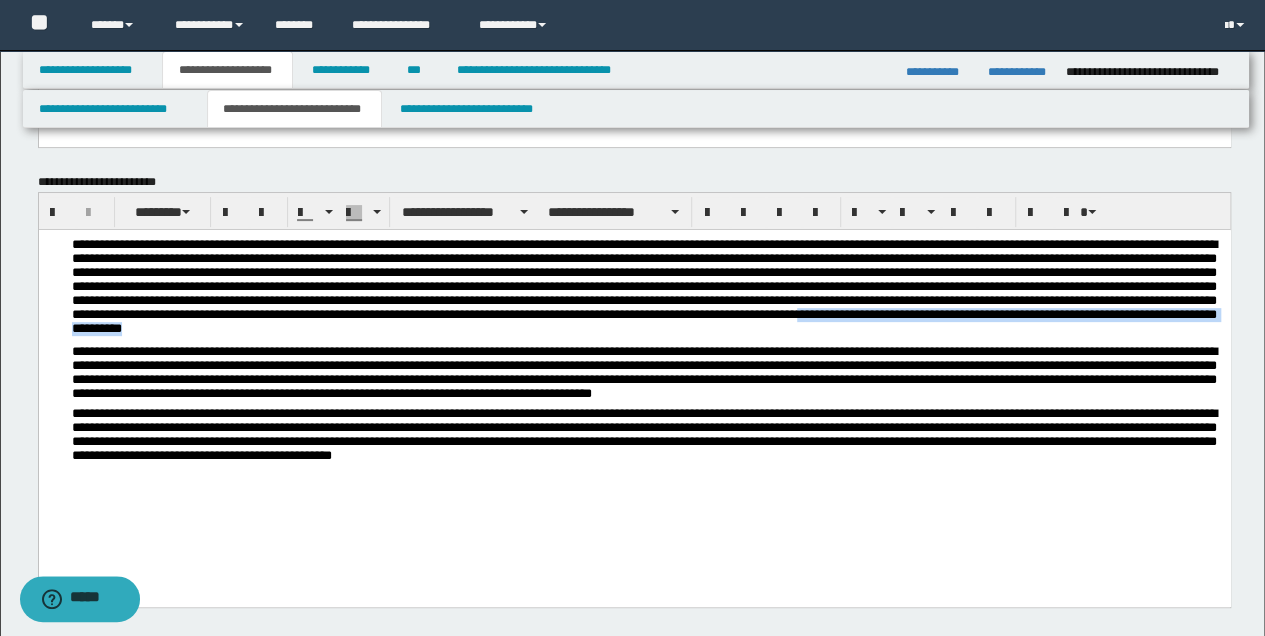drag, startPoint x: 196, startPoint y: 340, endPoint x: 730, endPoint y: 342, distance: 534.0037 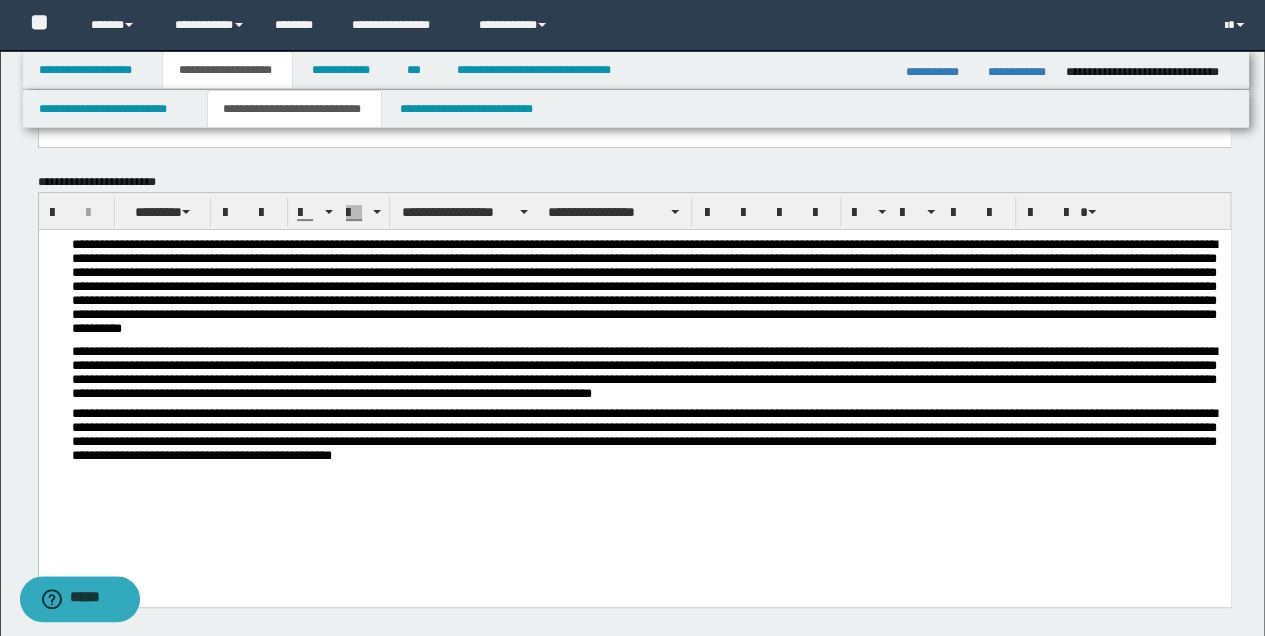 click on "**********" at bounding box center (634, 393) 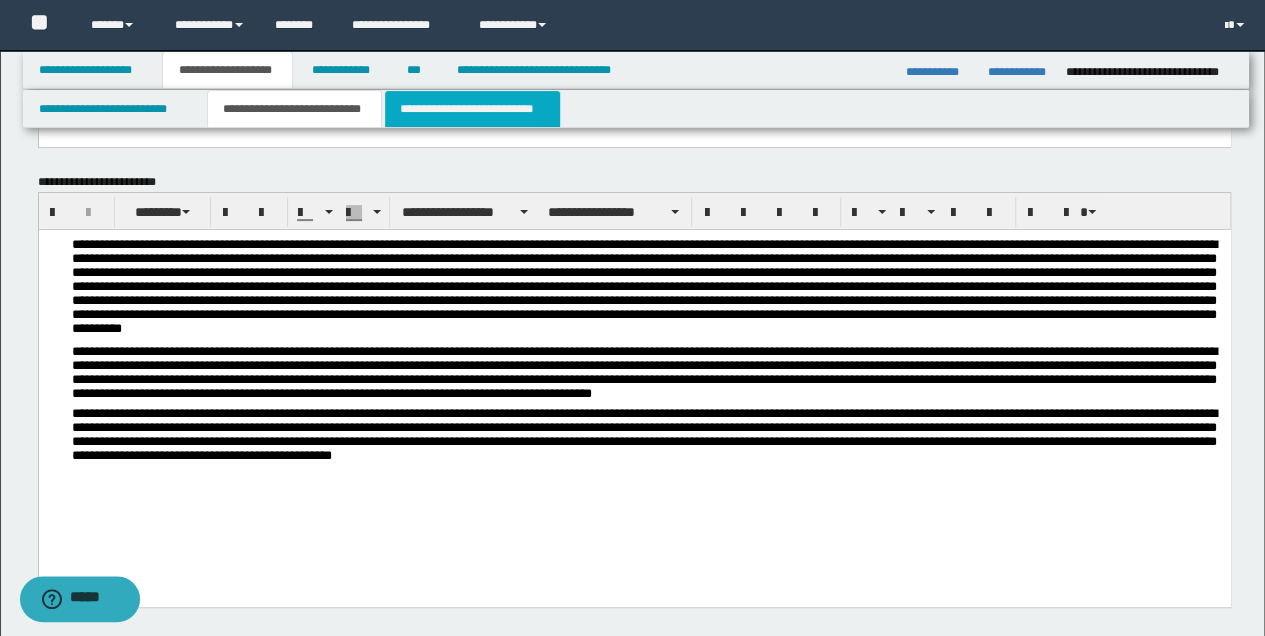 click on "**********" at bounding box center (472, 109) 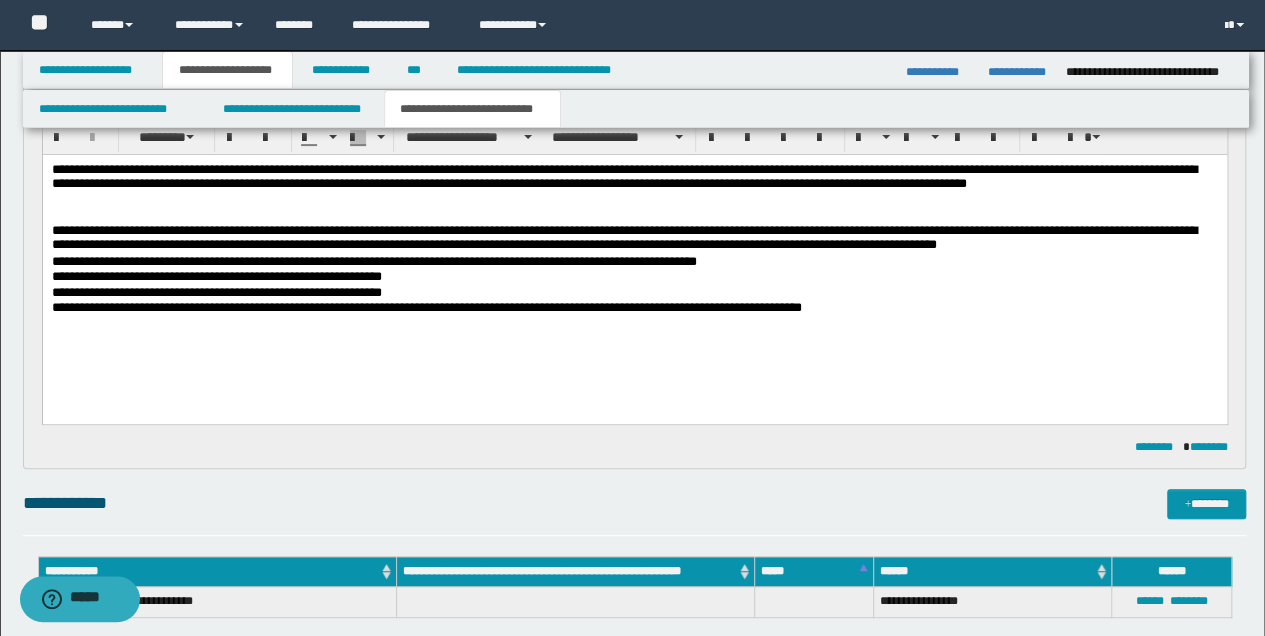 click on "**********" at bounding box center [634, 307] 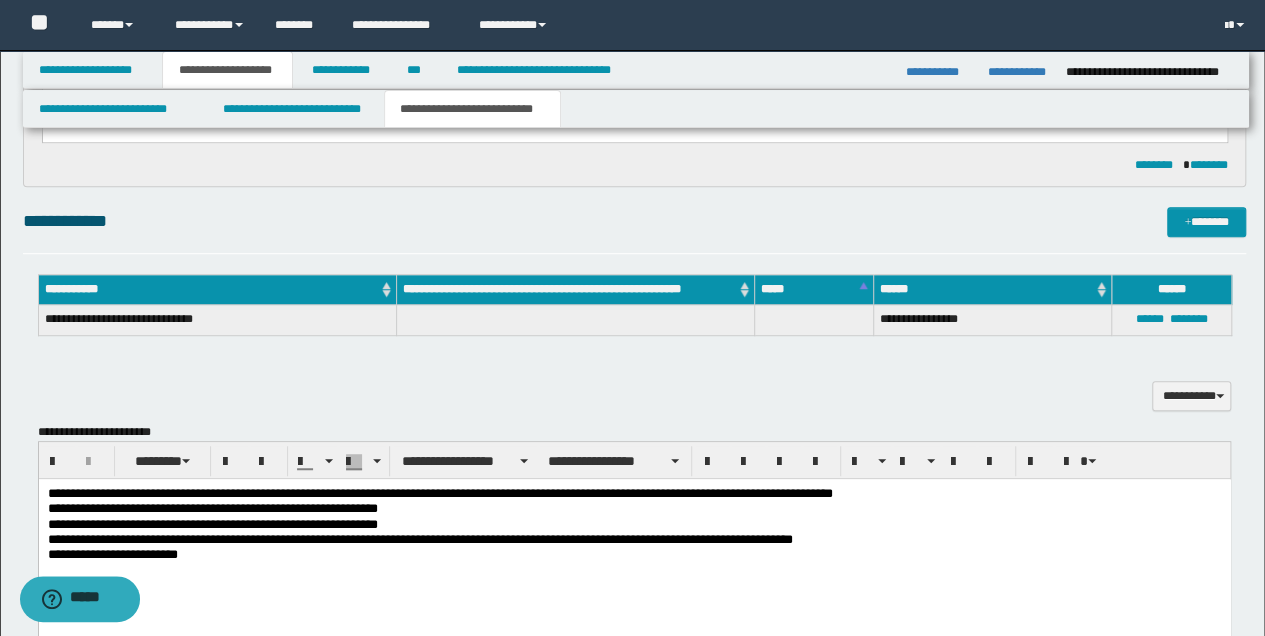 scroll, scrollTop: 666, scrollLeft: 0, axis: vertical 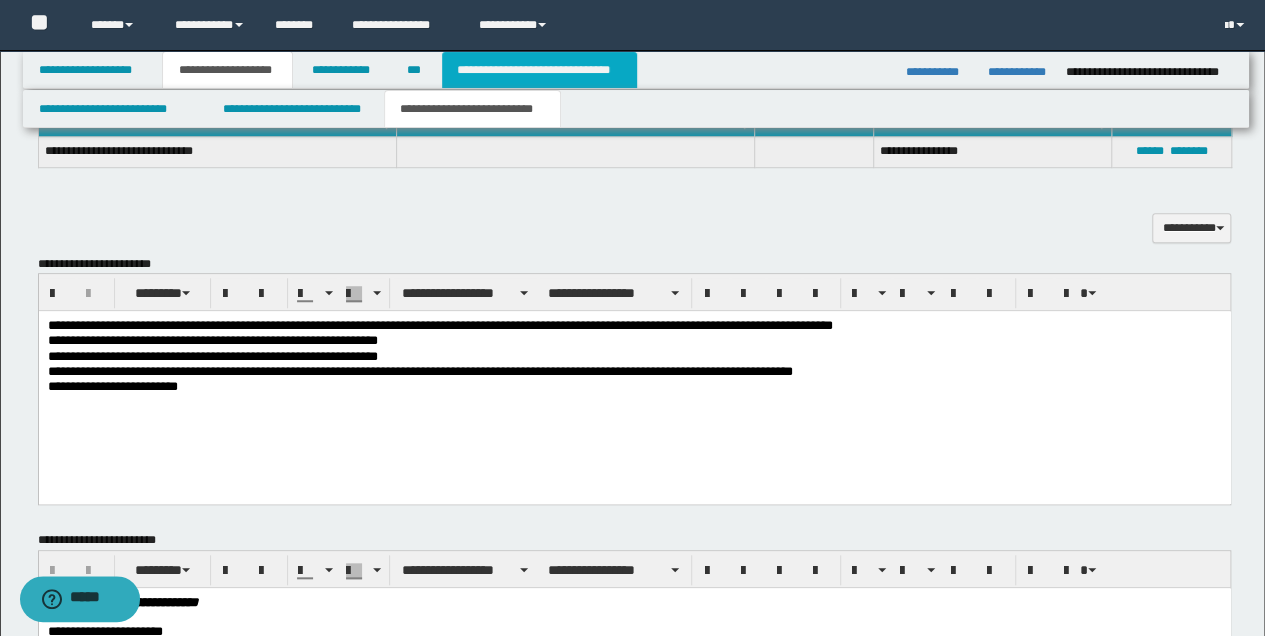 click on "**********" at bounding box center (539, 70) 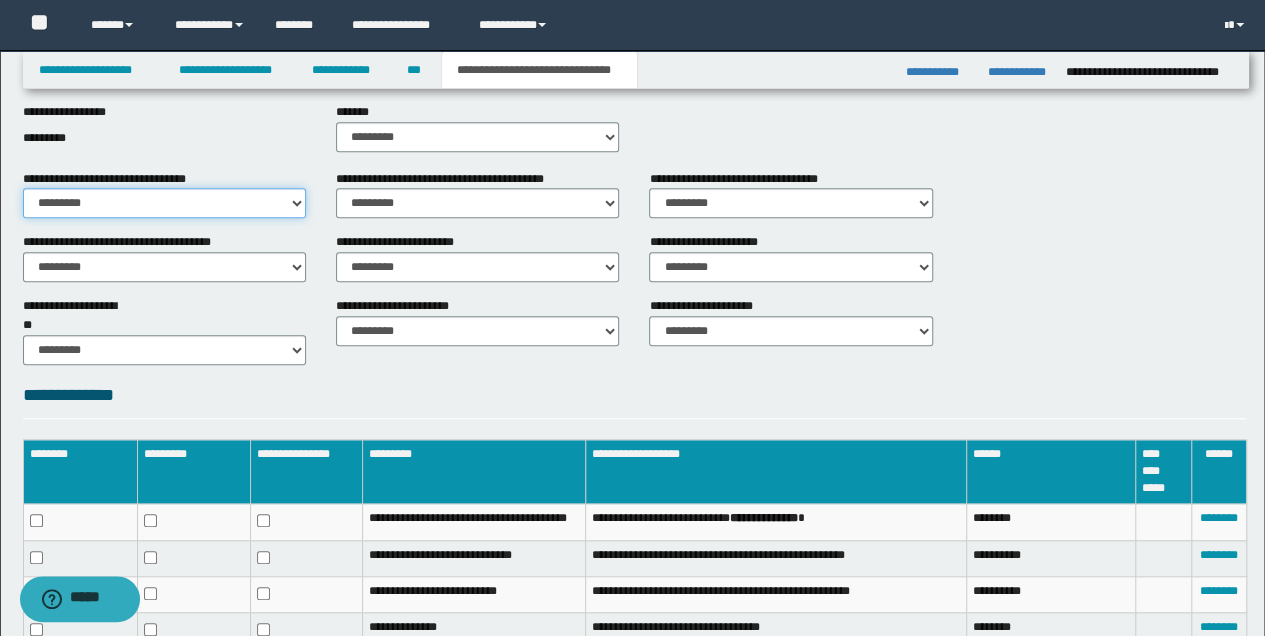 click on "*********
**
**" at bounding box center [164, 203] 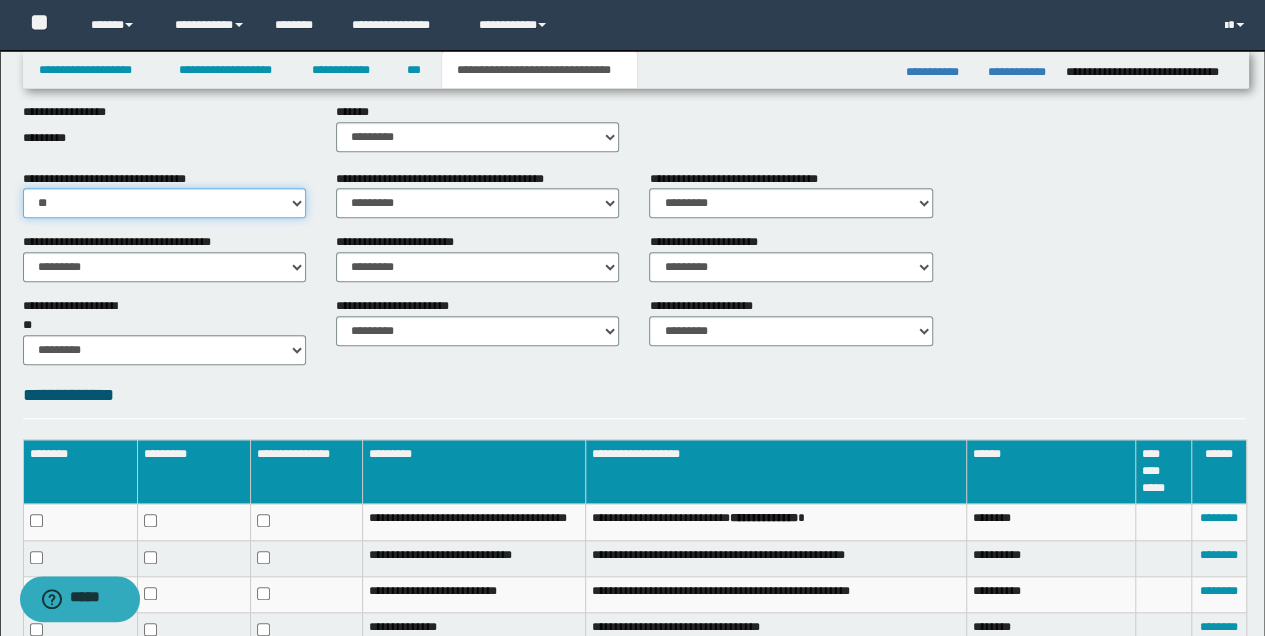 click on "*********
**
**" at bounding box center (164, 203) 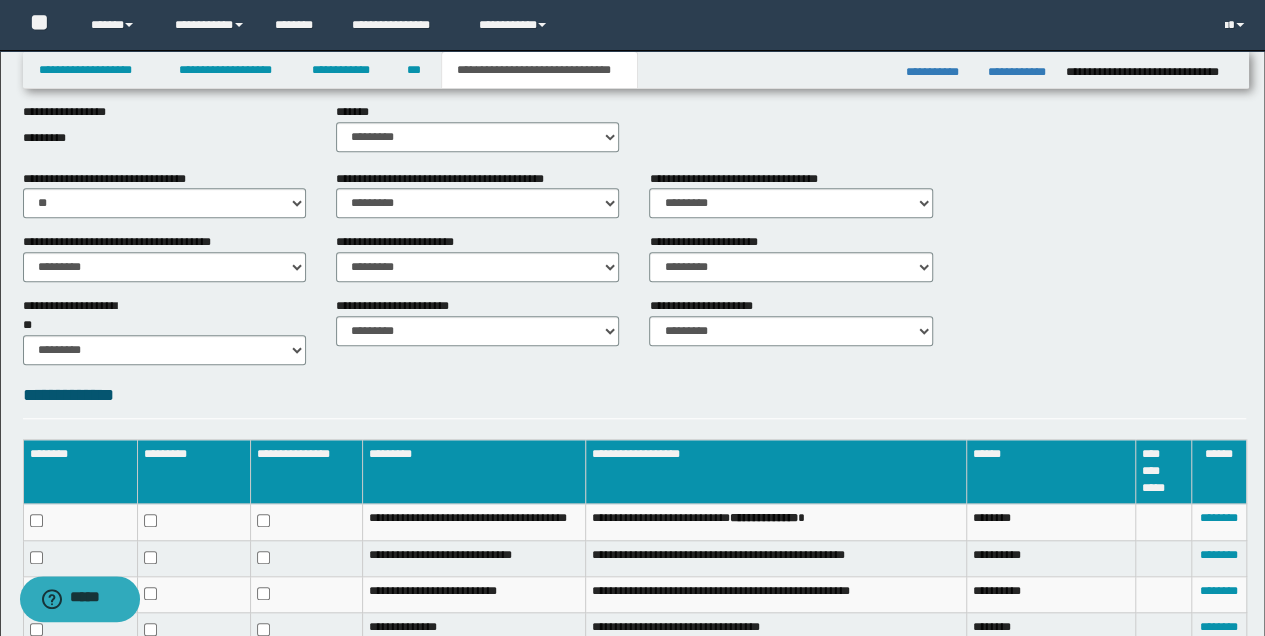 click on "**********" at bounding box center [477, 202] 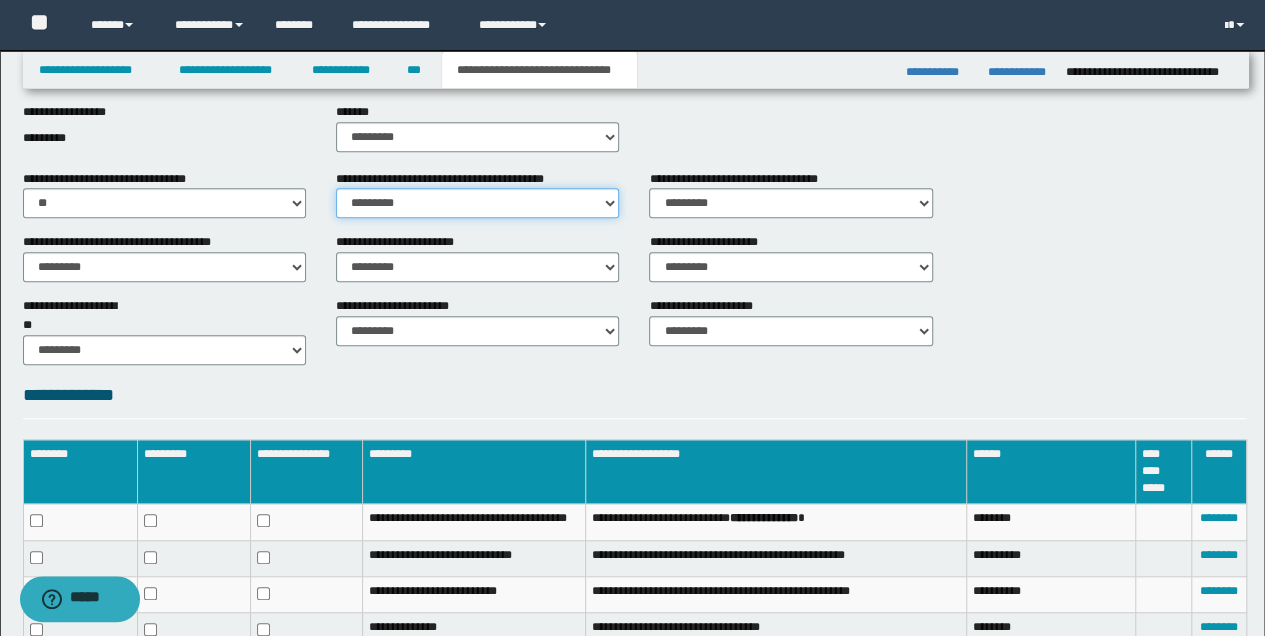 click on "*********
**
**" at bounding box center [477, 203] 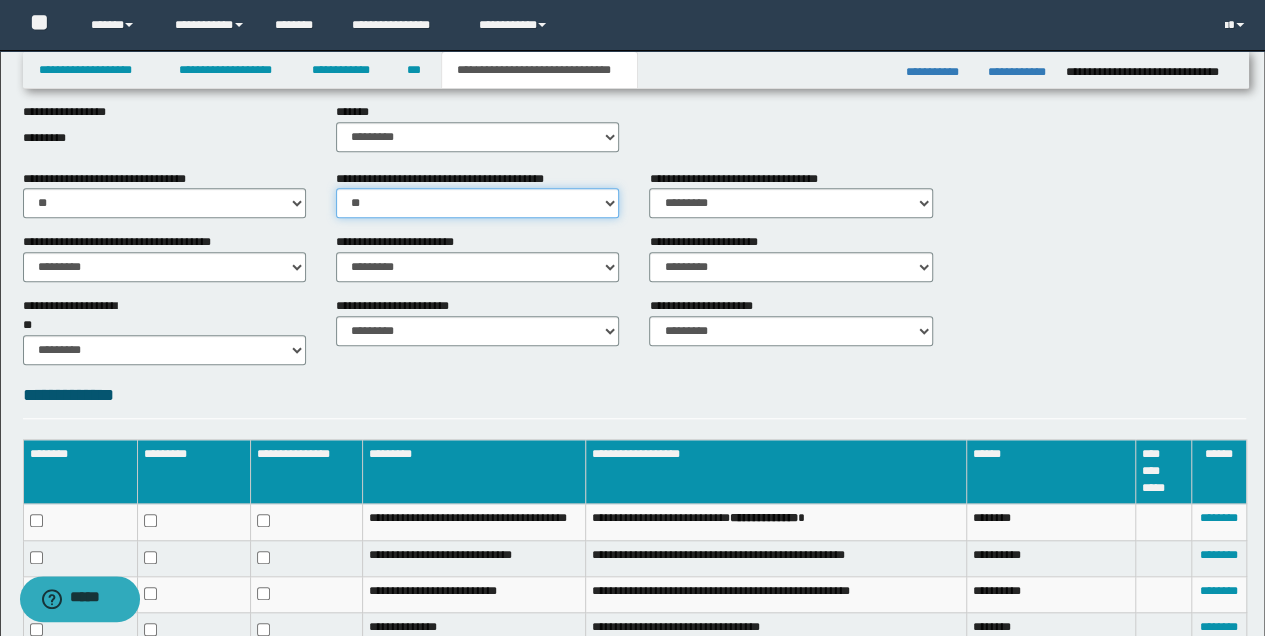 click on "*********
**
**" at bounding box center (477, 203) 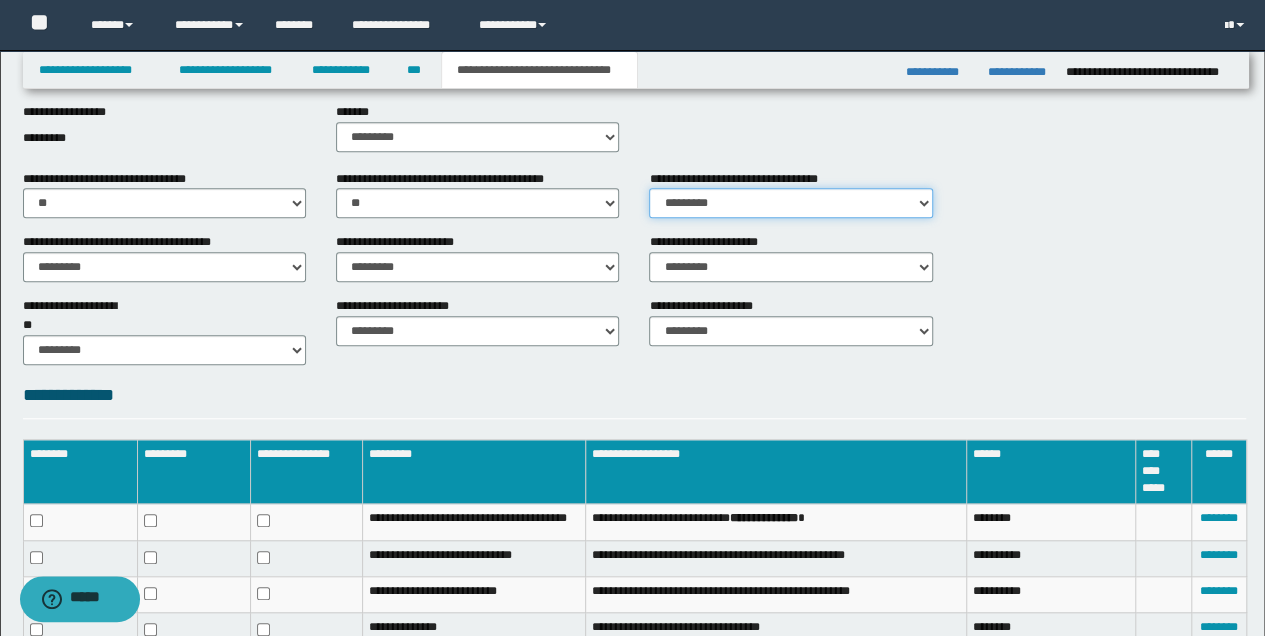 click on "*********
**
**" at bounding box center (790, 203) 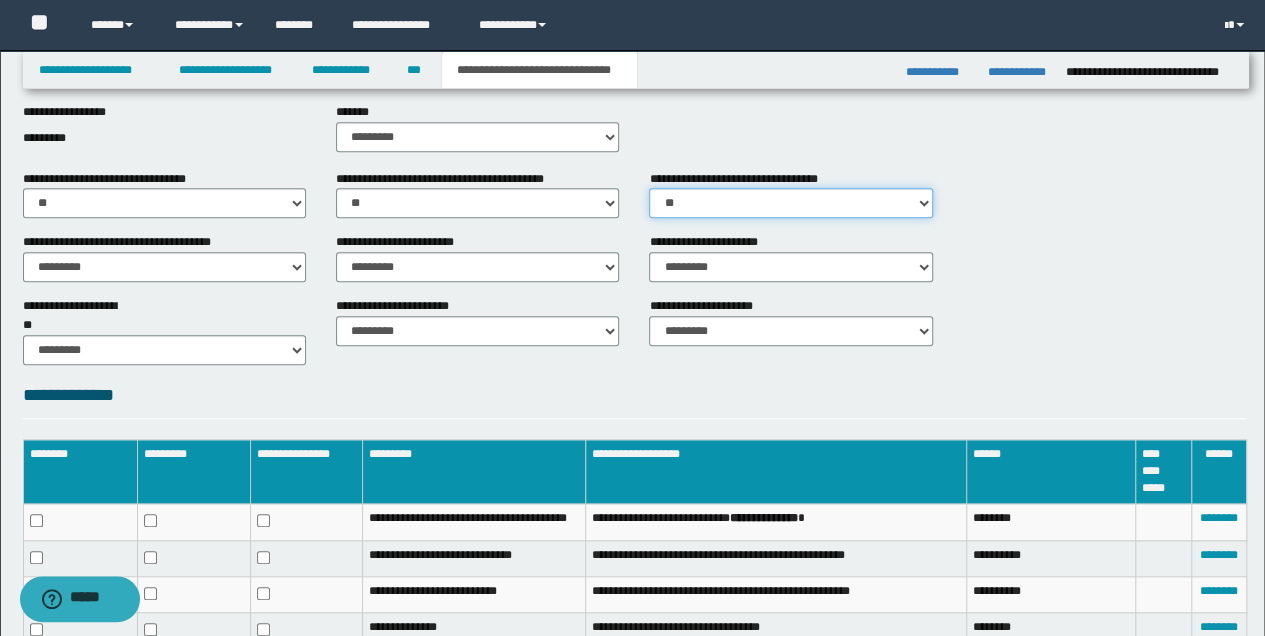 click on "*********
**
**" at bounding box center [790, 203] 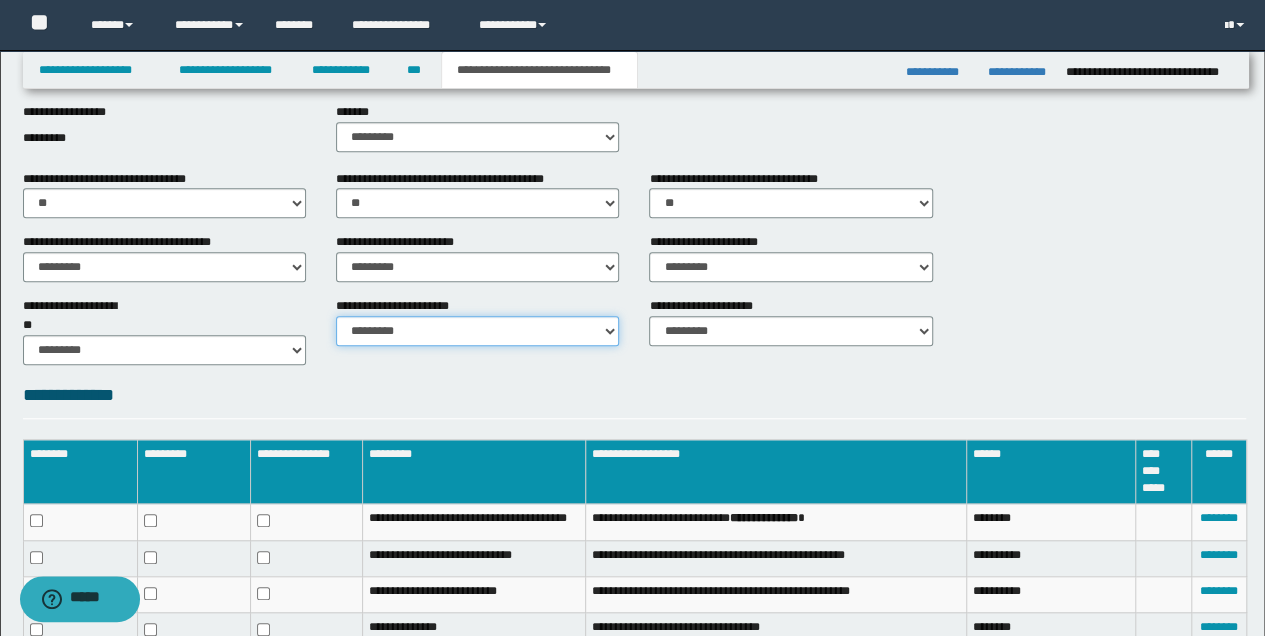 click on "*********
*********
*********" at bounding box center (477, 331) 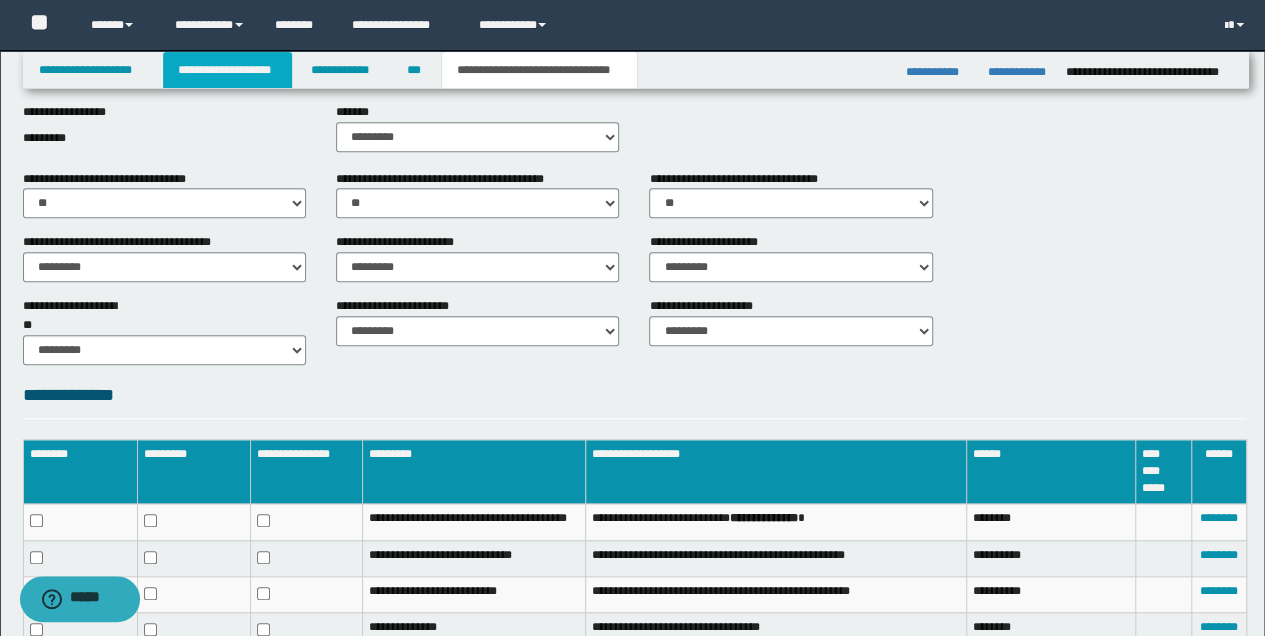 click on "**********" at bounding box center (227, 70) 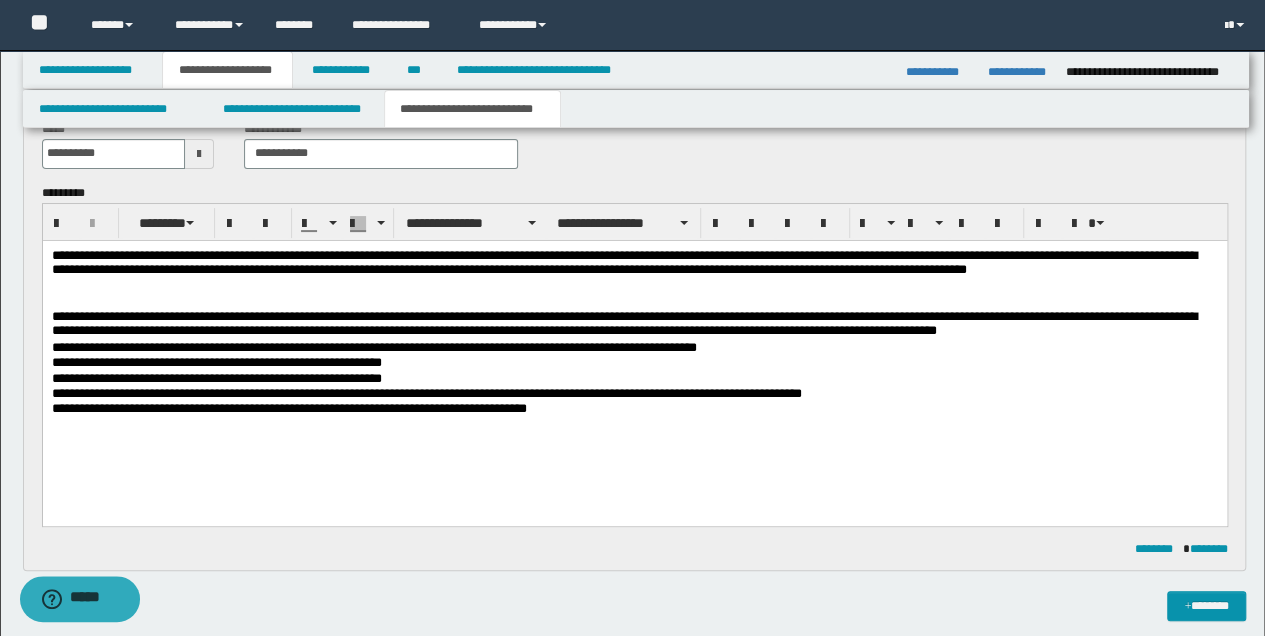 scroll, scrollTop: 0, scrollLeft: 0, axis: both 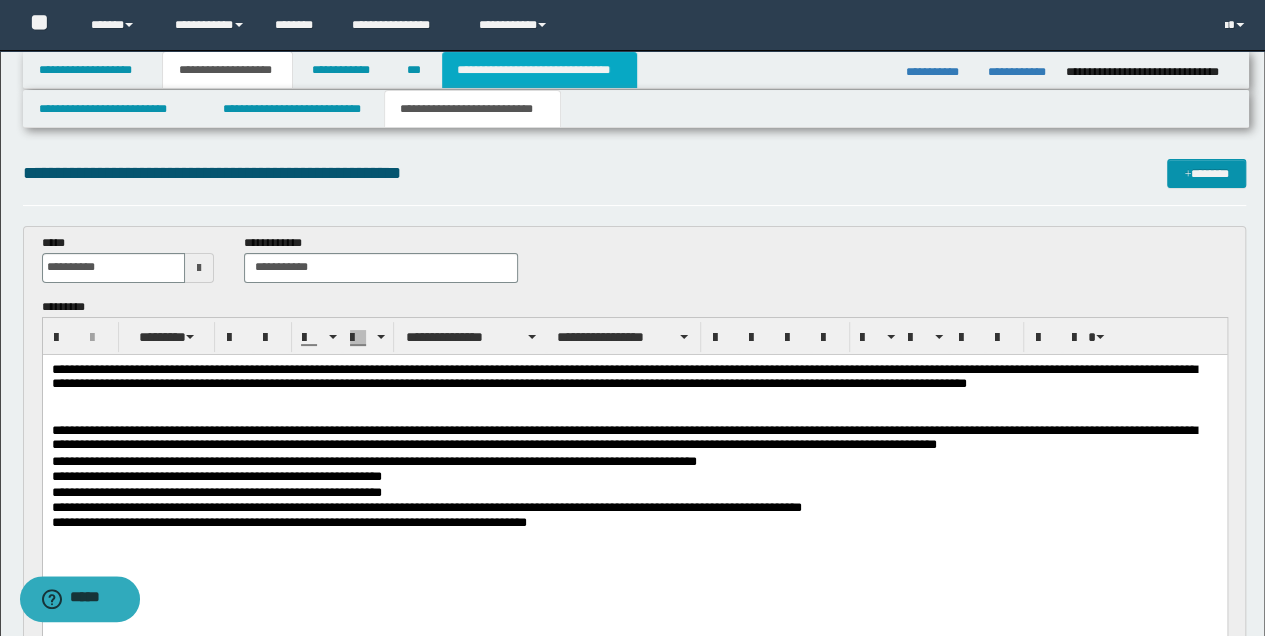click on "**********" at bounding box center (539, 70) 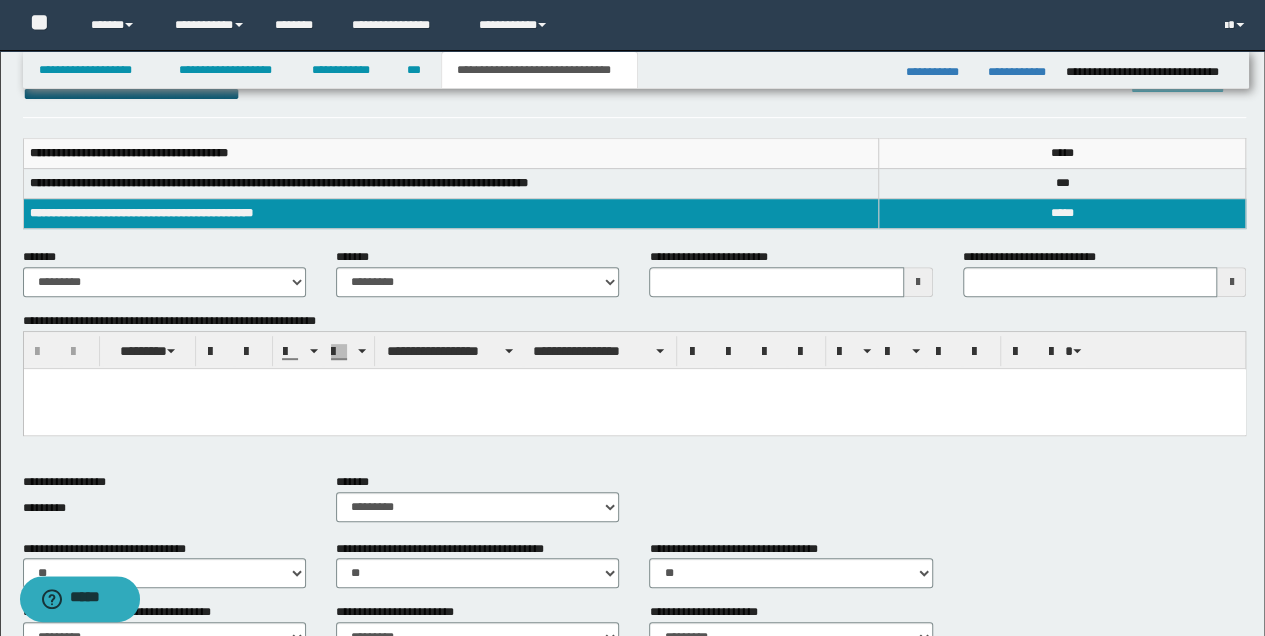 scroll, scrollTop: 533, scrollLeft: 0, axis: vertical 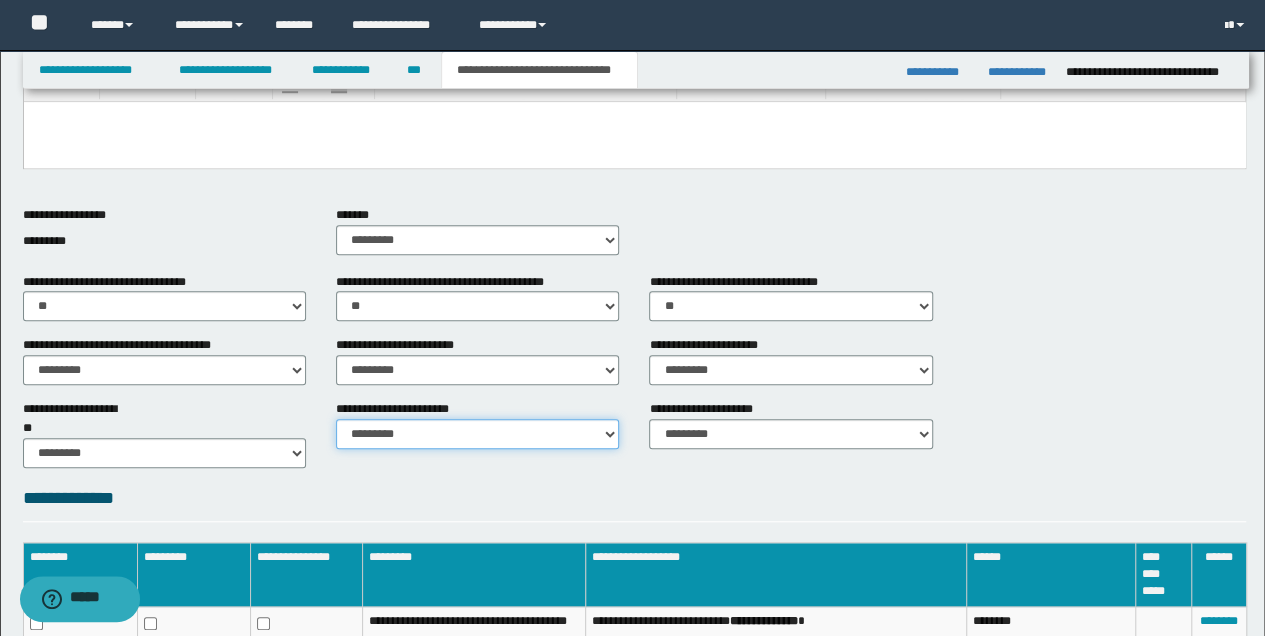 click on "*********
*********
*********" at bounding box center [477, 434] 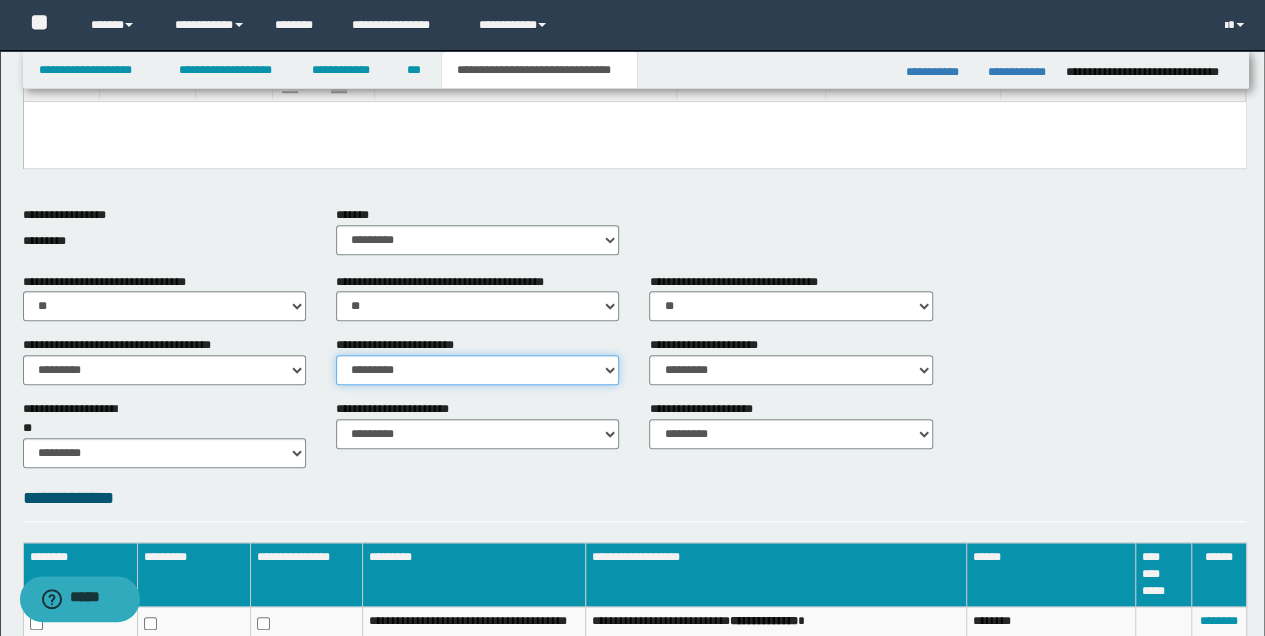 click on "*********
**
**" at bounding box center (477, 370) 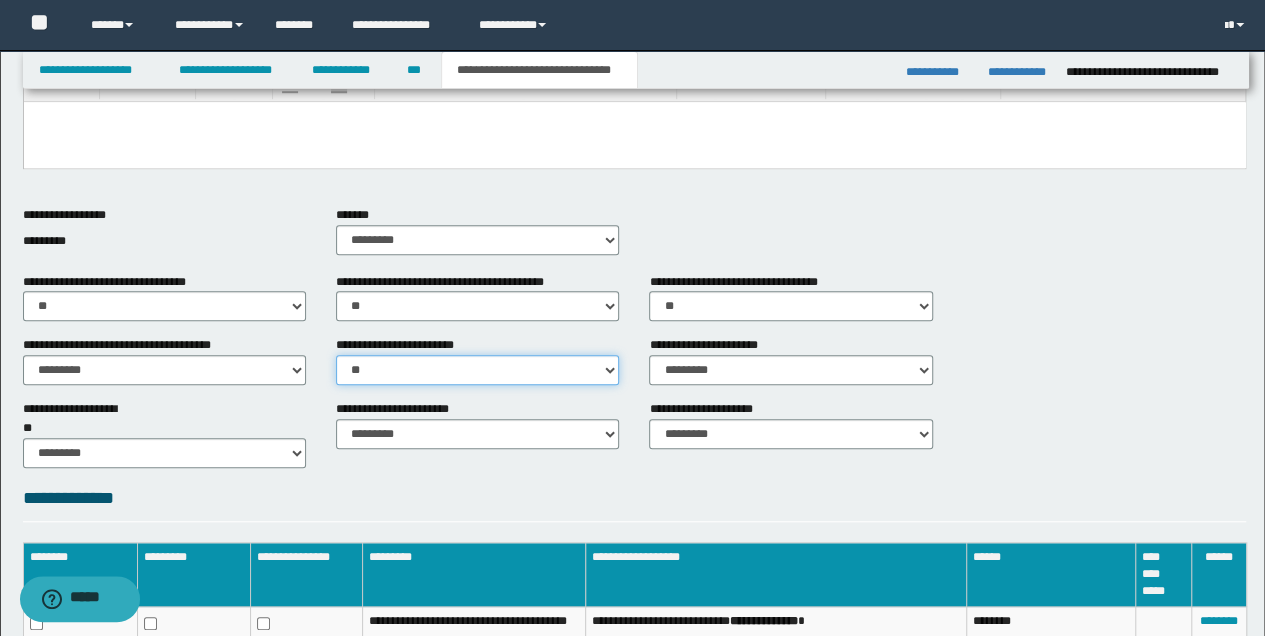 click on "*********
**
**" at bounding box center [477, 370] 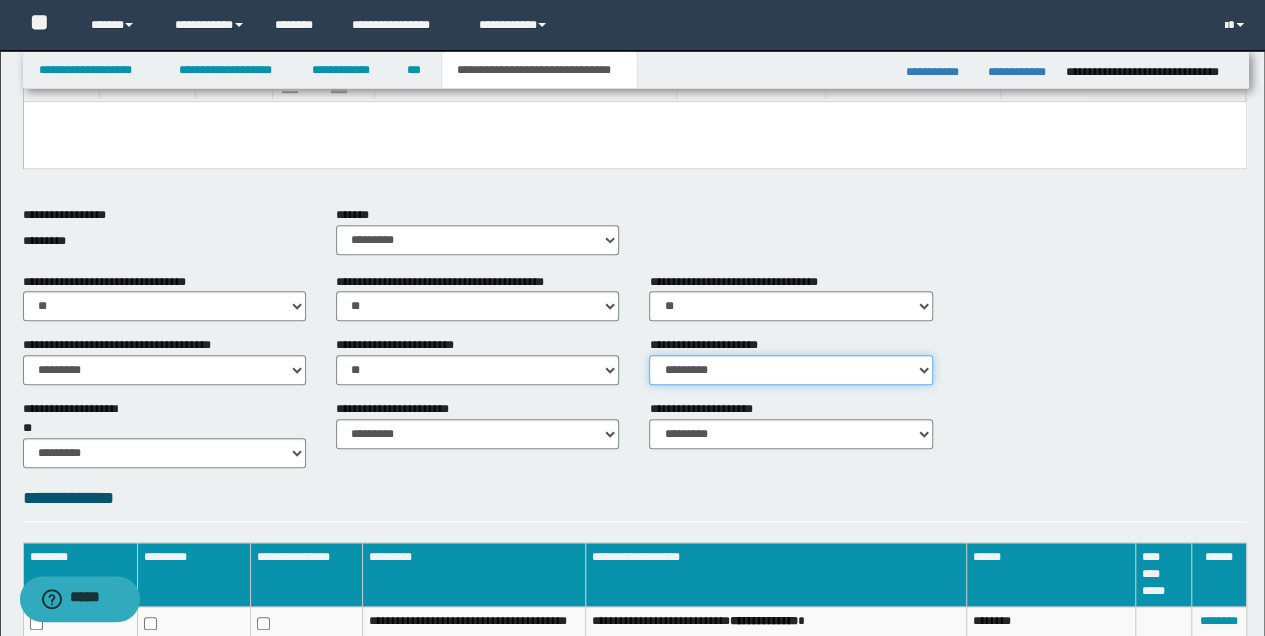 click on "*********
**
**" at bounding box center (790, 370) 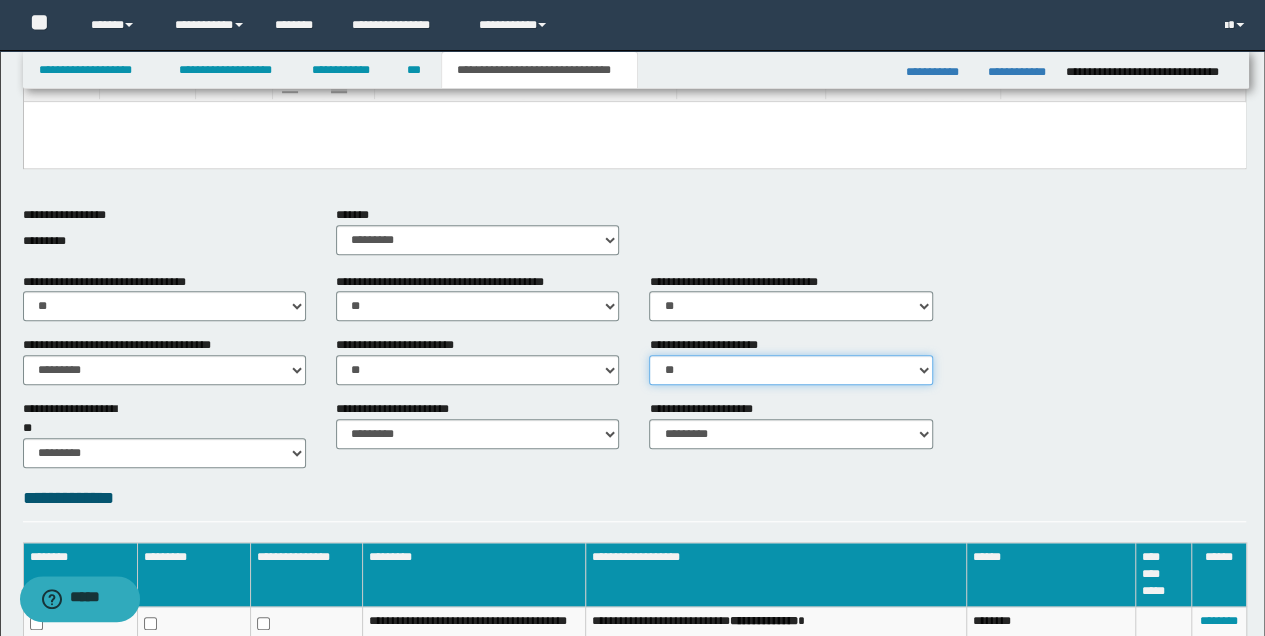 click on "*********
**
**" at bounding box center (790, 370) 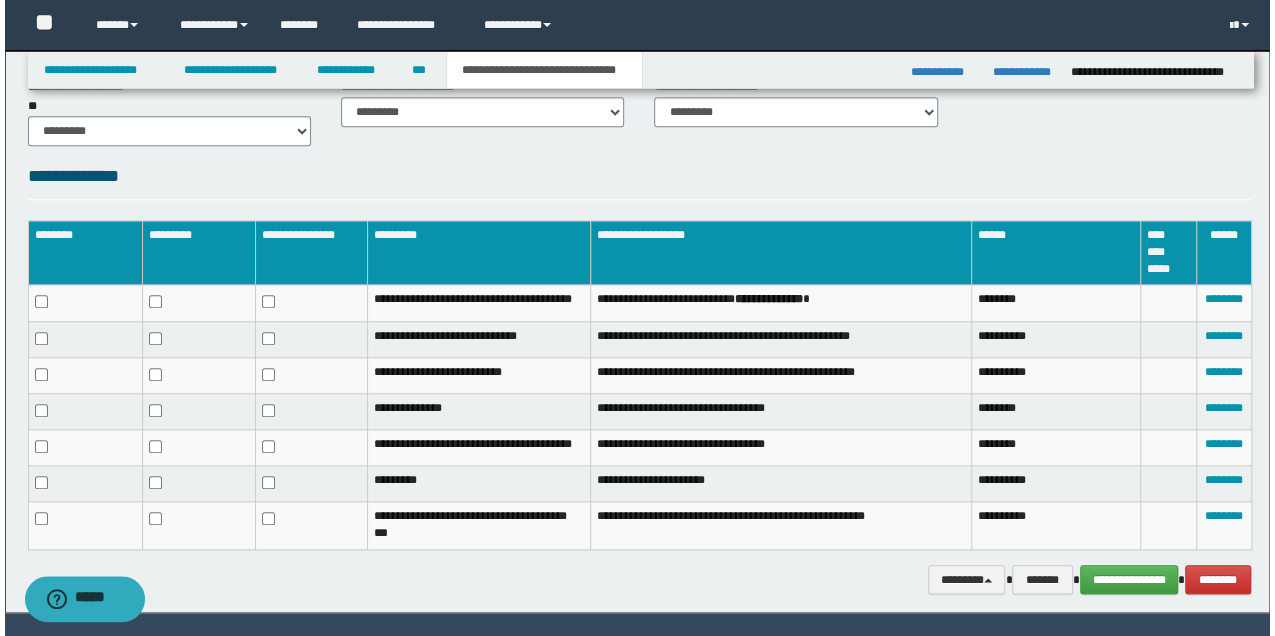 scroll, scrollTop: 909, scrollLeft: 0, axis: vertical 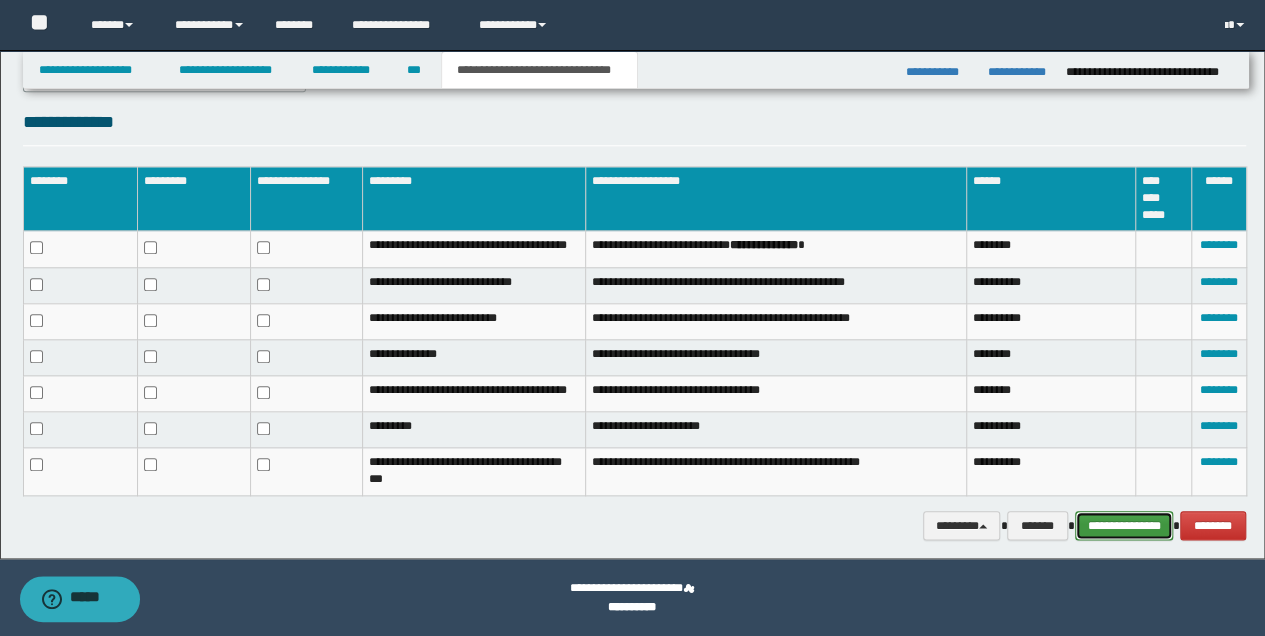 click on "**********" at bounding box center [1124, 525] 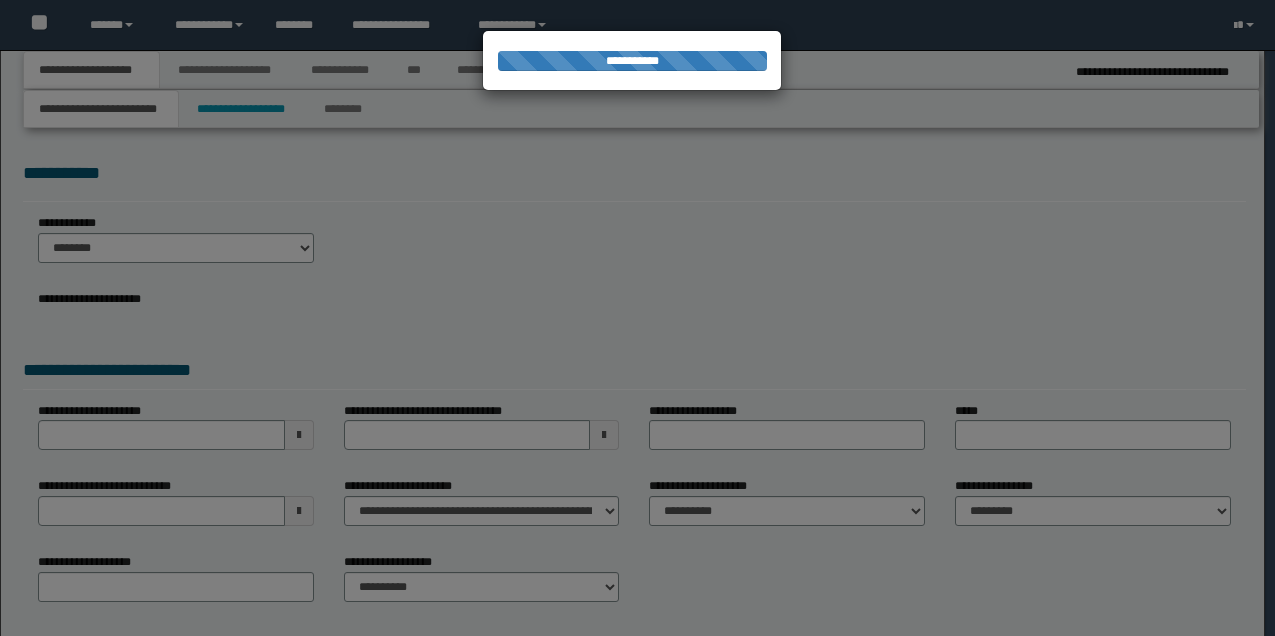 select on "*" 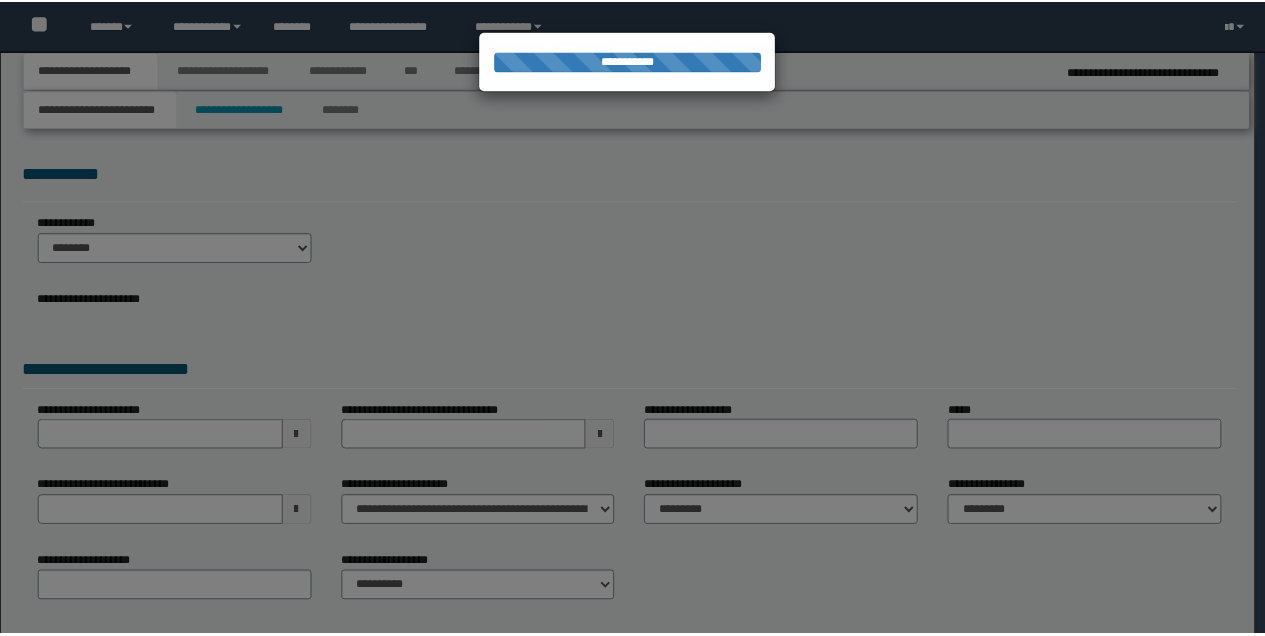 scroll, scrollTop: 0, scrollLeft: 0, axis: both 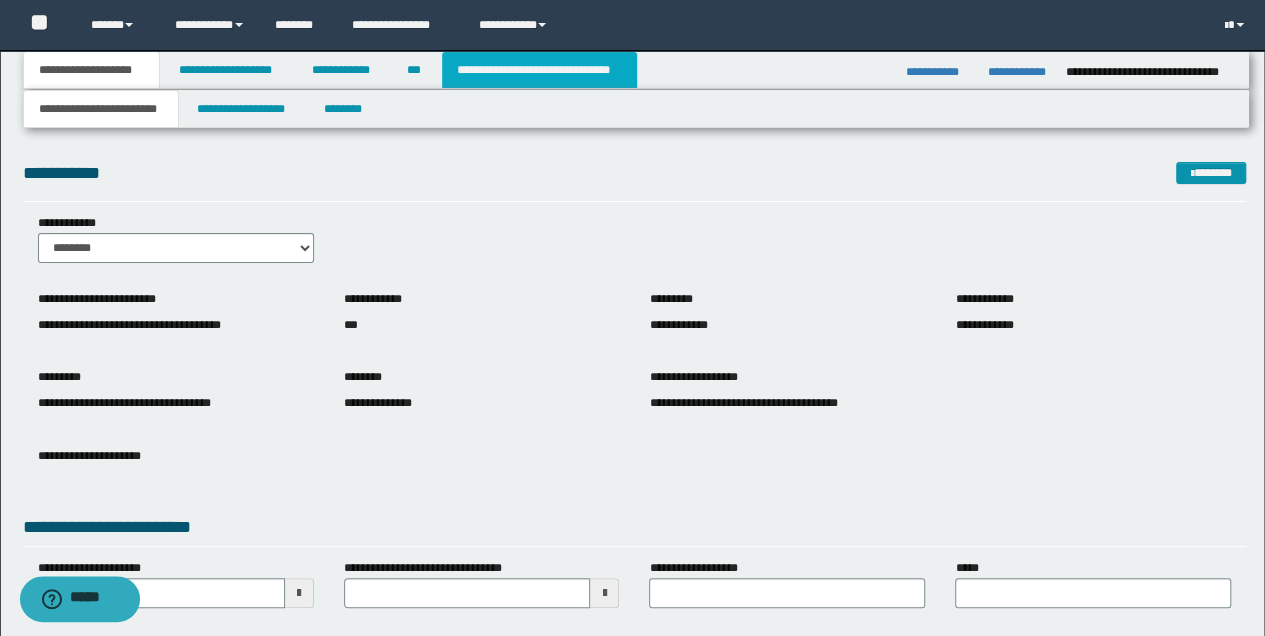 click on "**********" at bounding box center (539, 70) 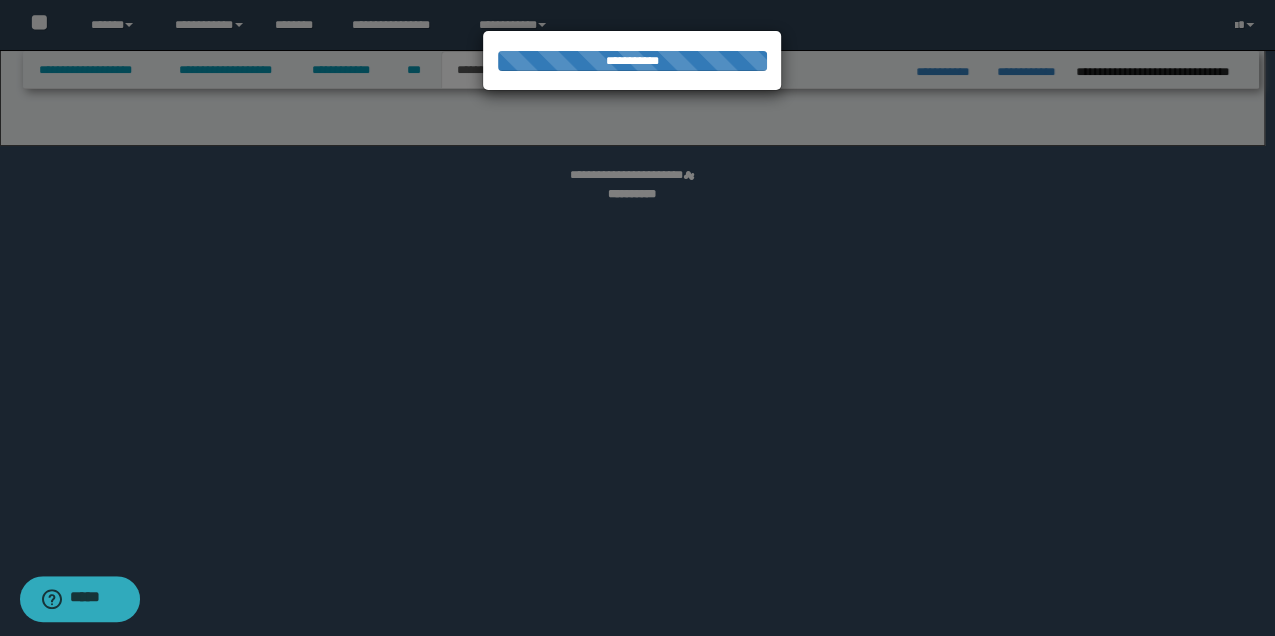 select on "*" 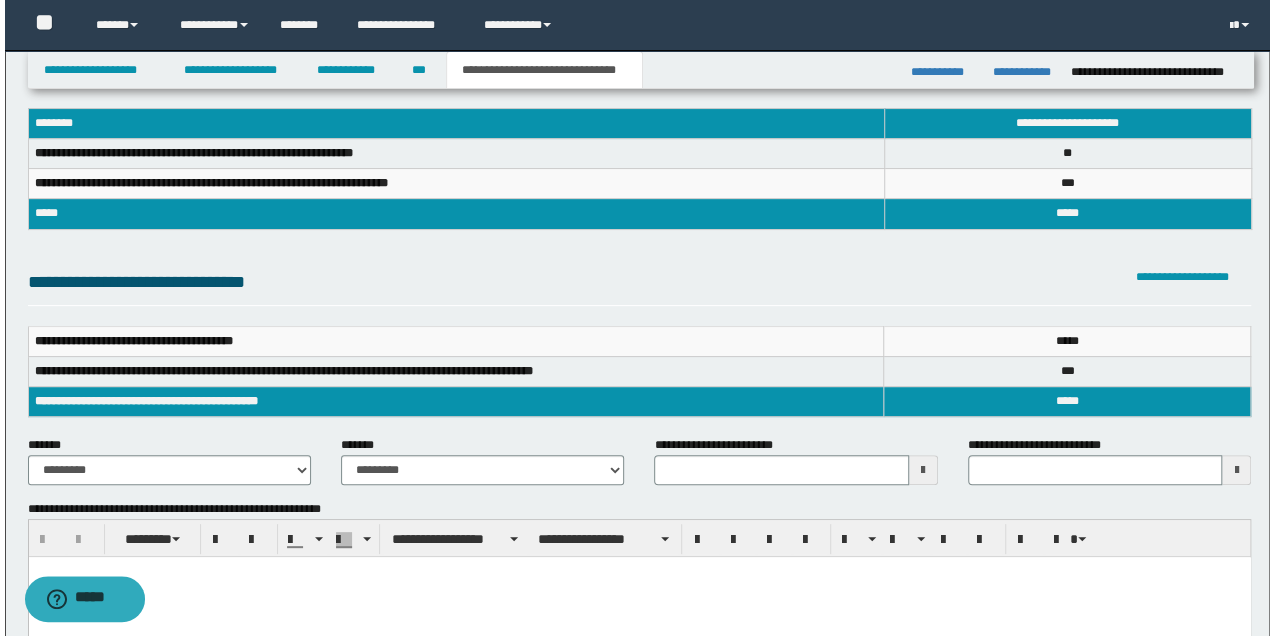 scroll, scrollTop: 0, scrollLeft: 0, axis: both 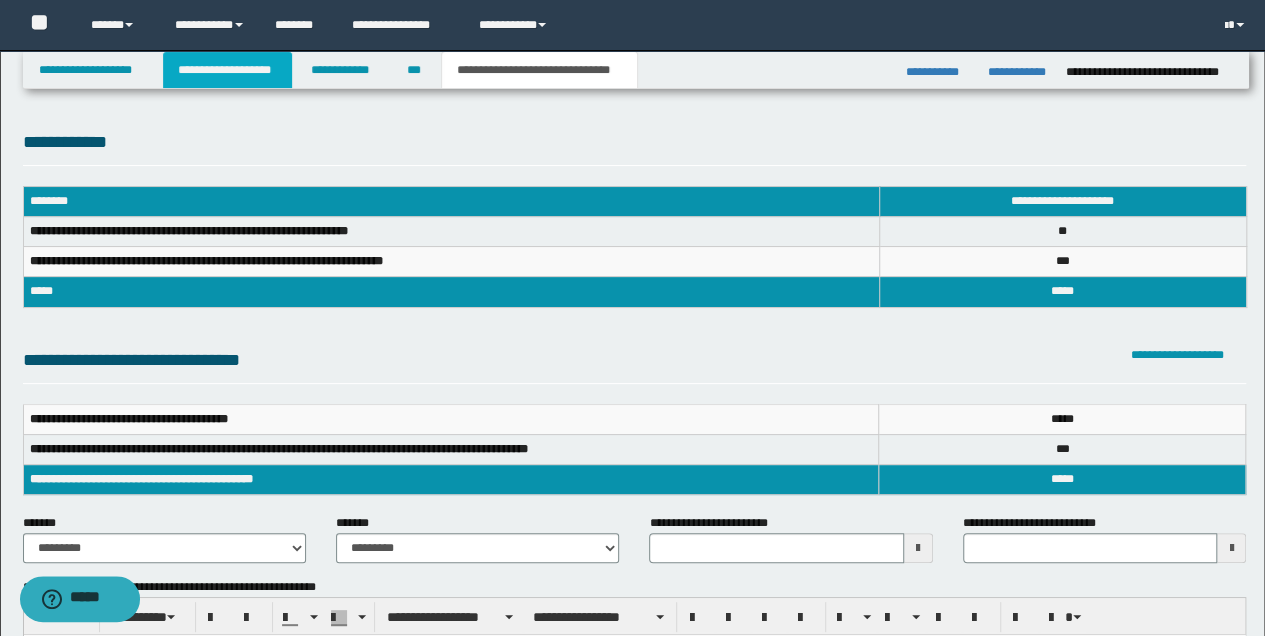 click on "**********" at bounding box center [227, 70] 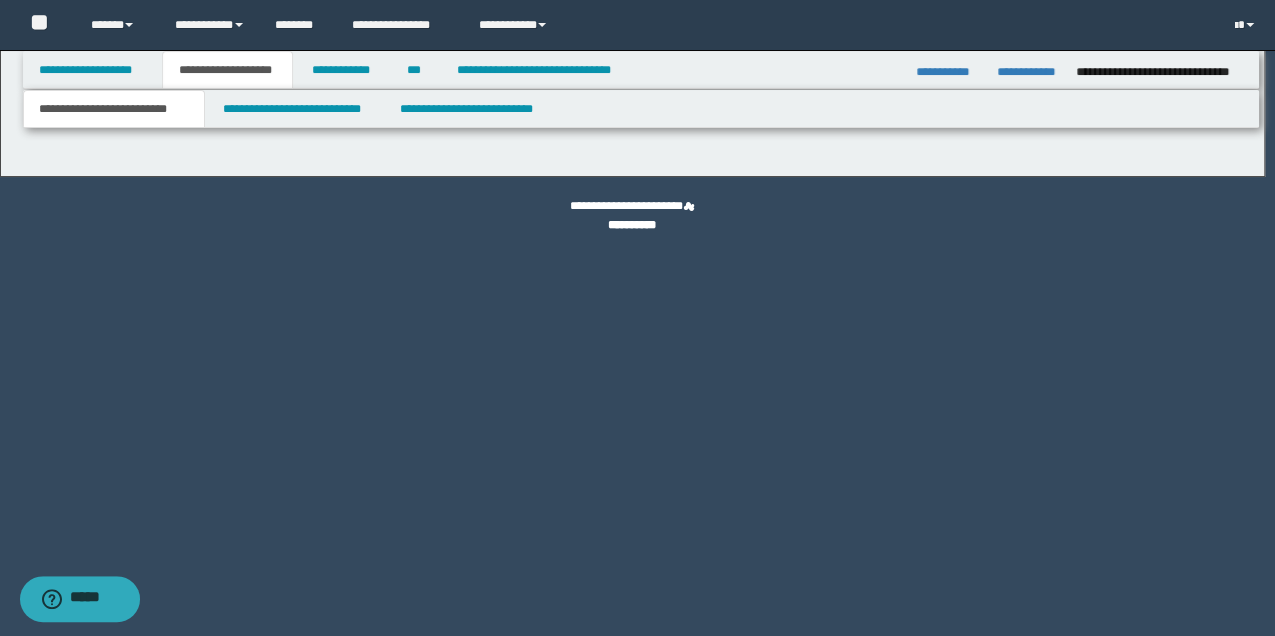 click on "**********" at bounding box center (227, 70) 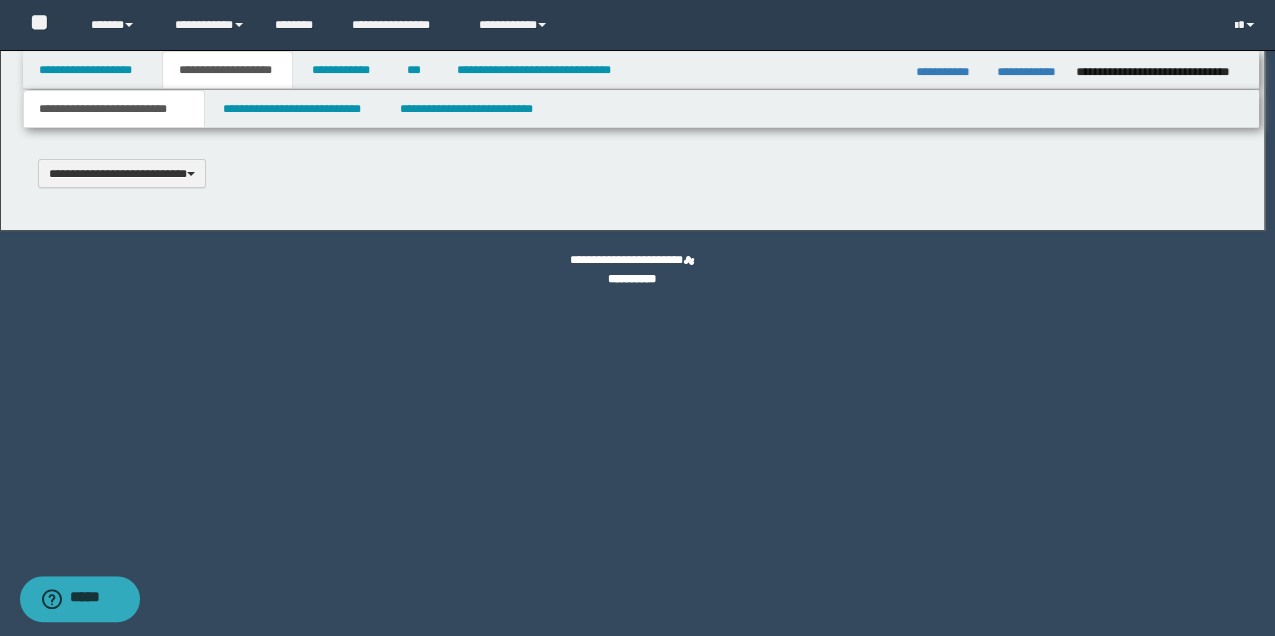 scroll, scrollTop: 0, scrollLeft: 0, axis: both 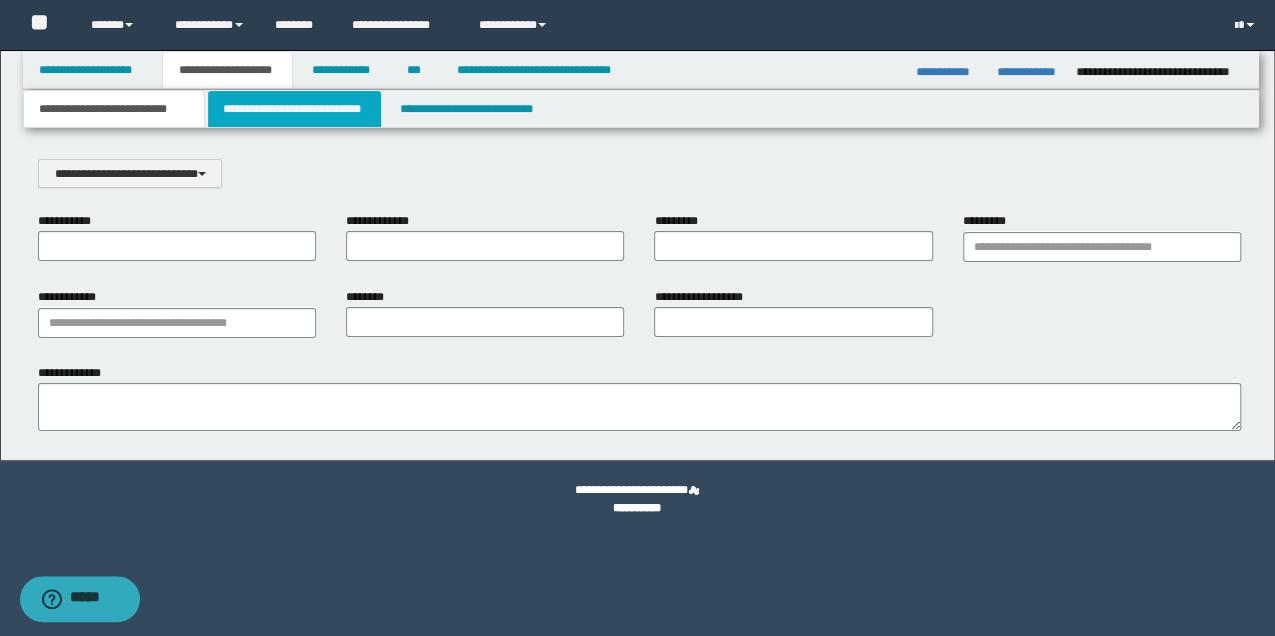 click on "**********" at bounding box center [294, 109] 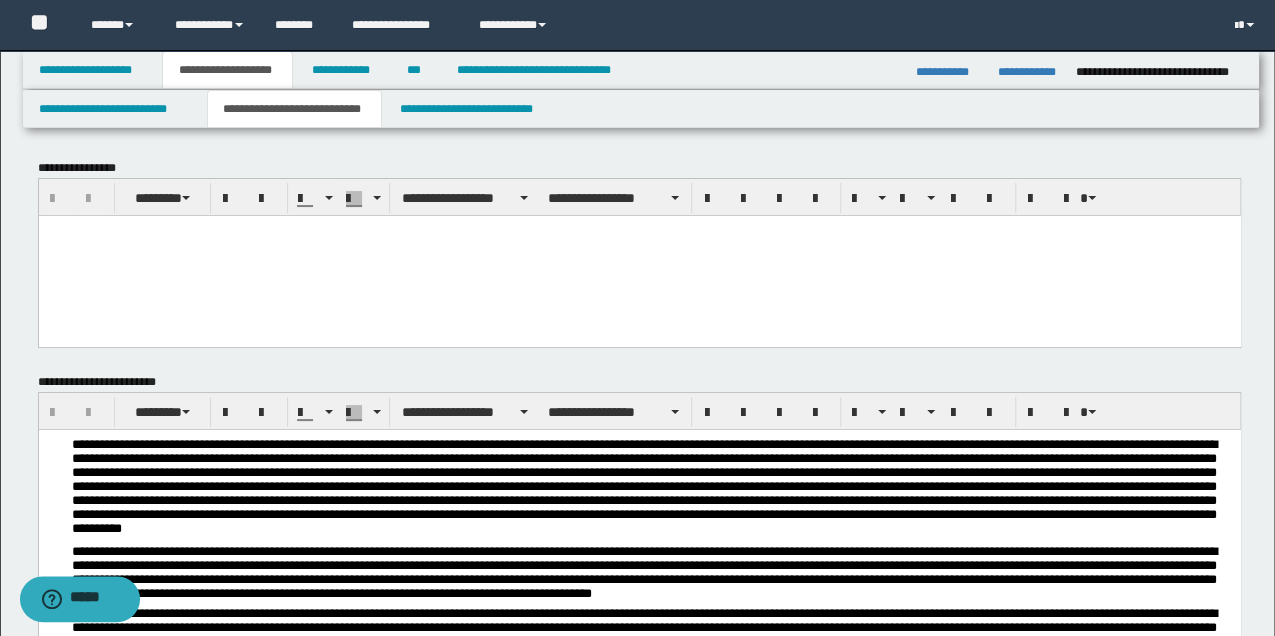 scroll, scrollTop: 0, scrollLeft: 0, axis: both 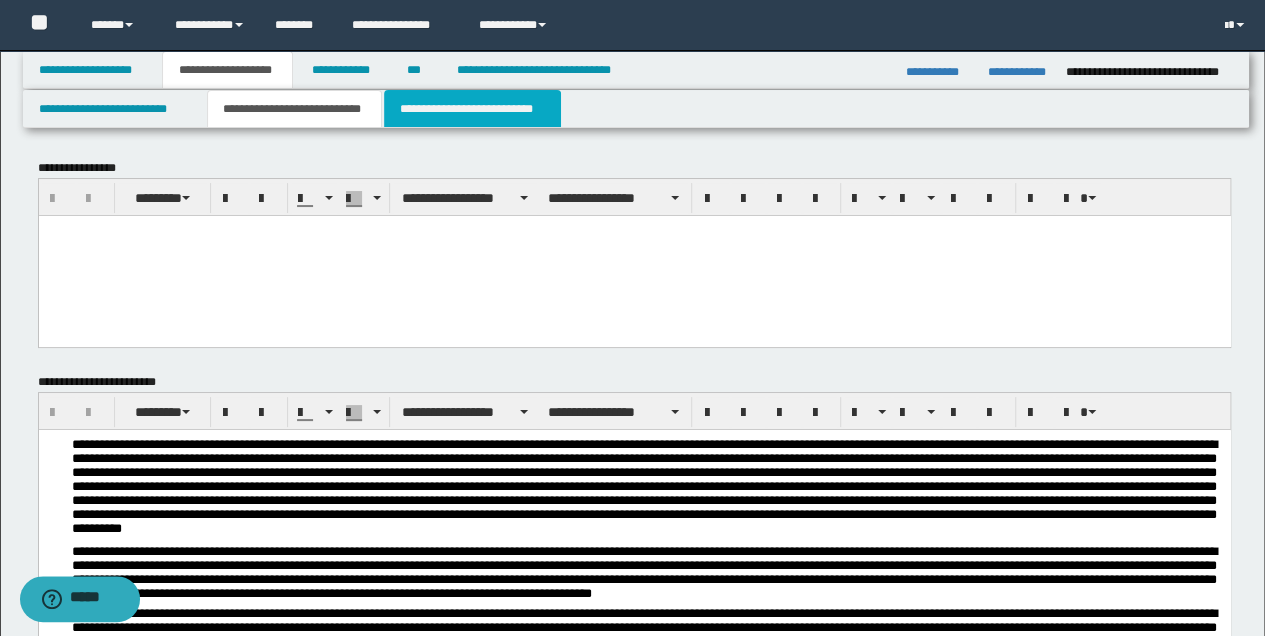 click on "**********" at bounding box center (472, 109) 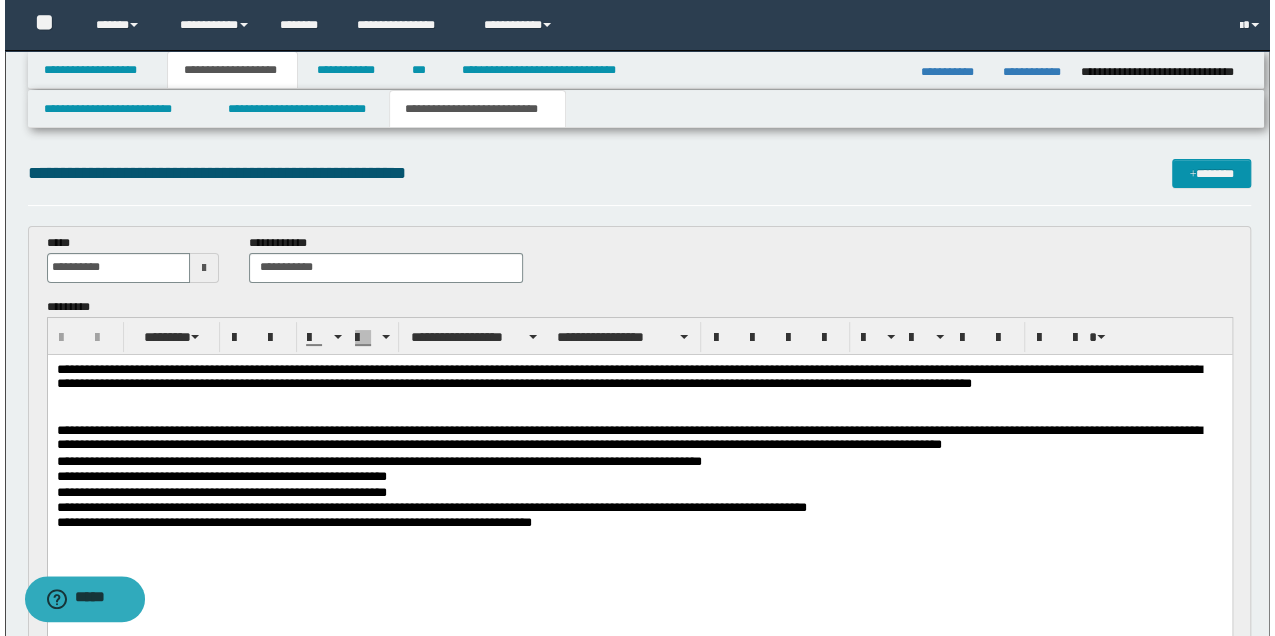 scroll, scrollTop: 0, scrollLeft: 0, axis: both 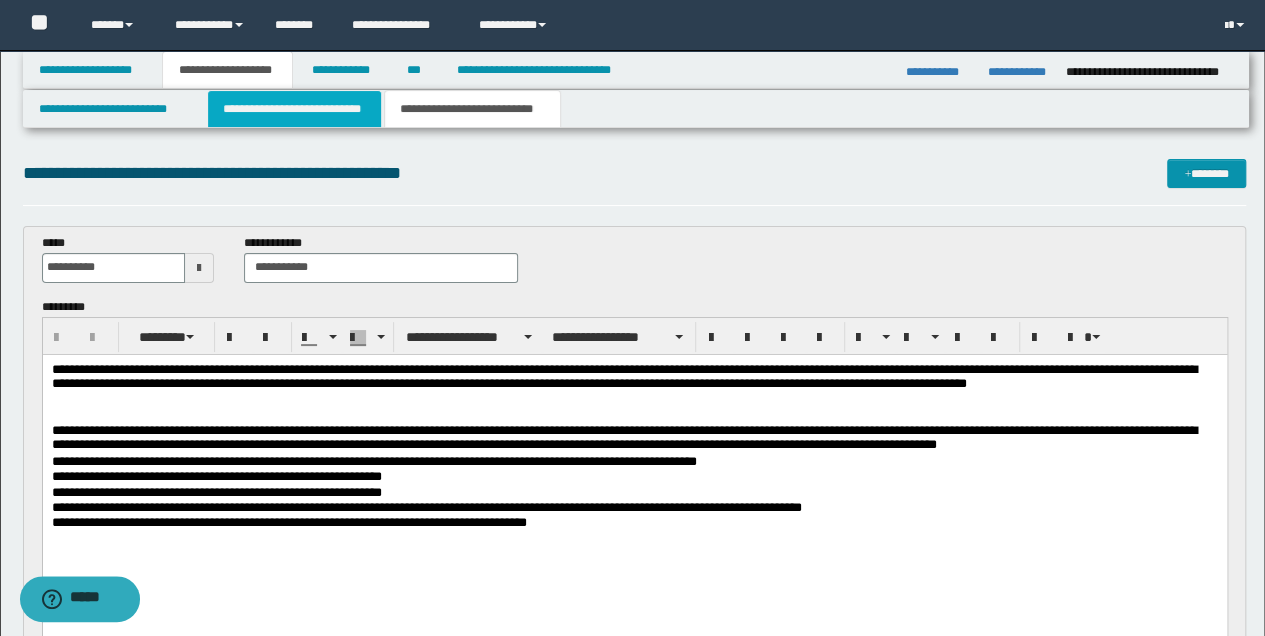 click on "**********" at bounding box center [294, 109] 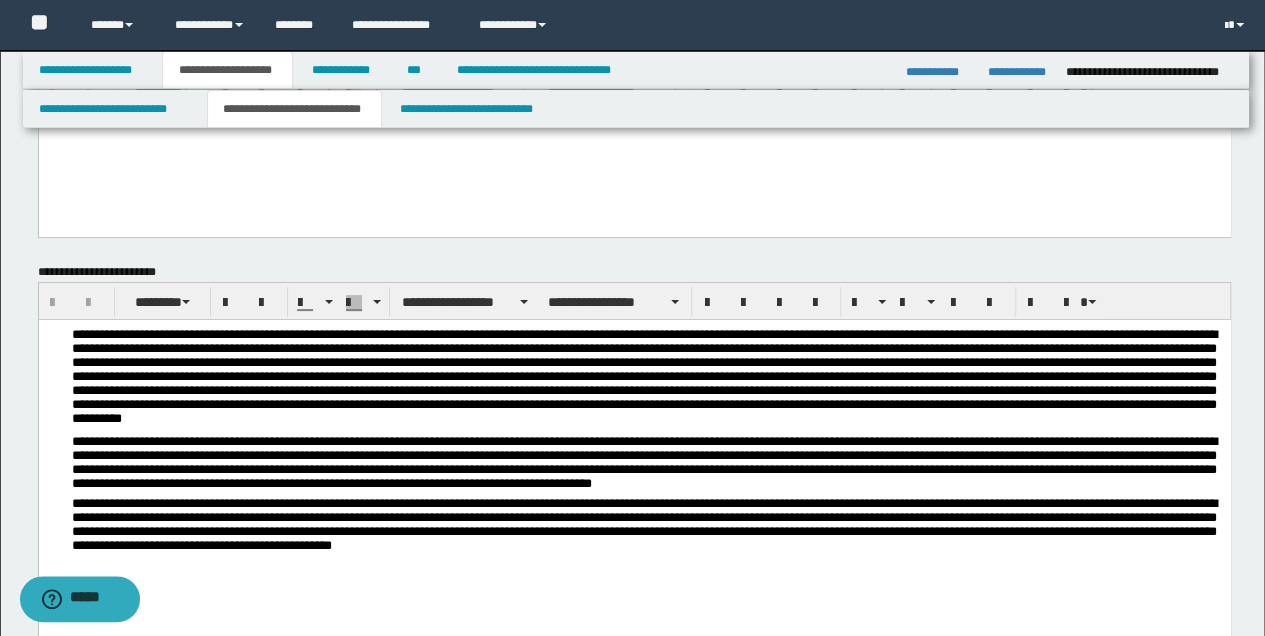 scroll, scrollTop: 133, scrollLeft: 0, axis: vertical 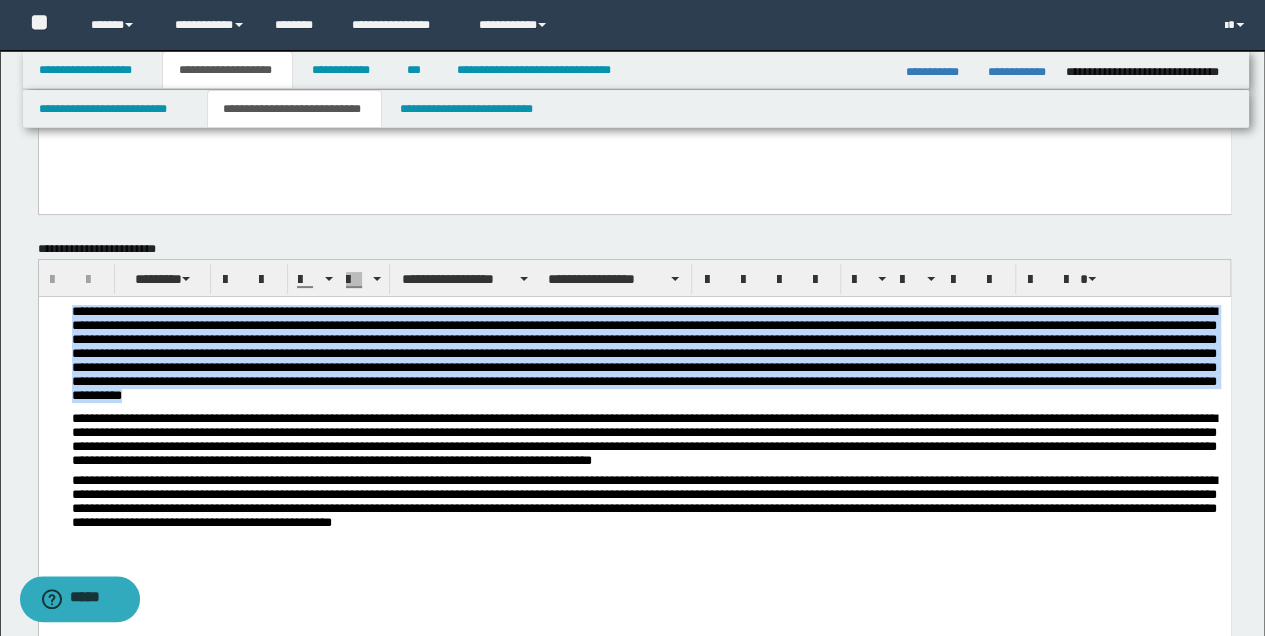 drag, startPoint x: 72, startPoint y: 314, endPoint x: 751, endPoint y: 402, distance: 684.6788 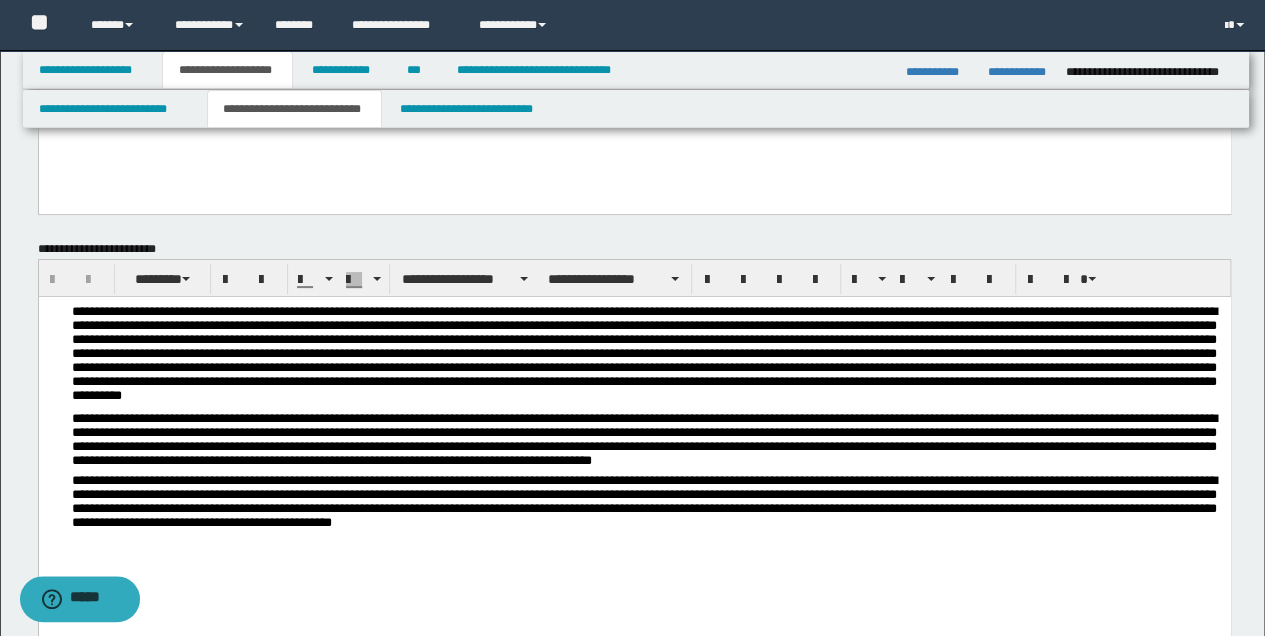 click on "**********" at bounding box center [646, 504] 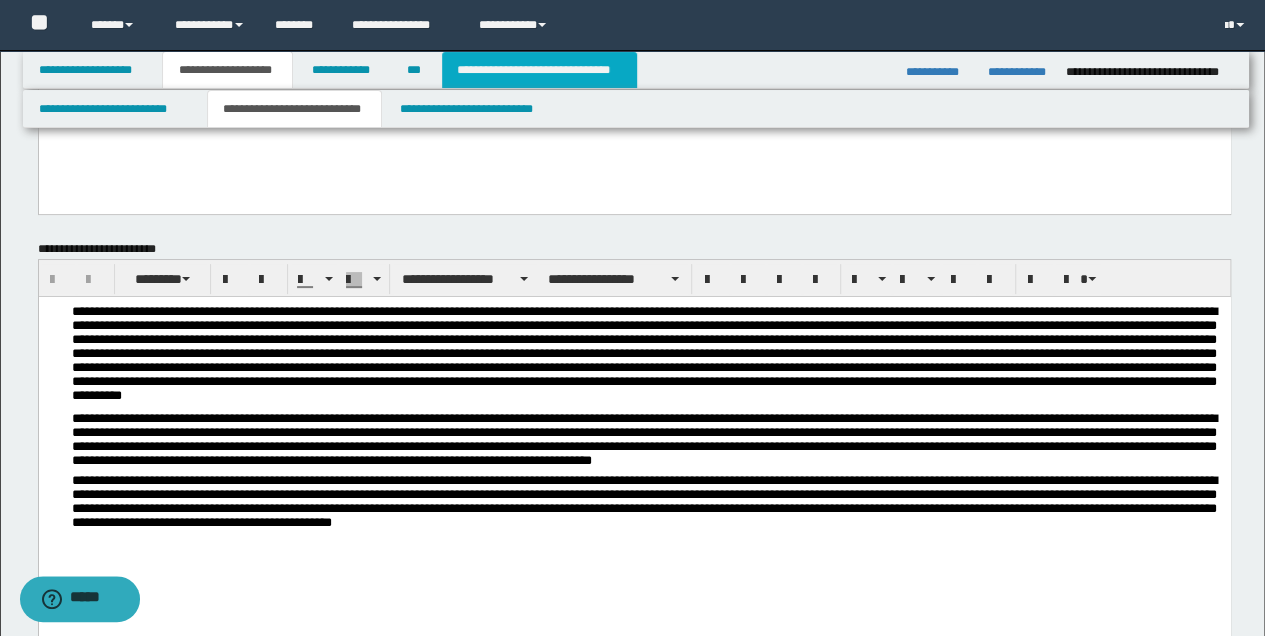 click on "**********" at bounding box center (539, 70) 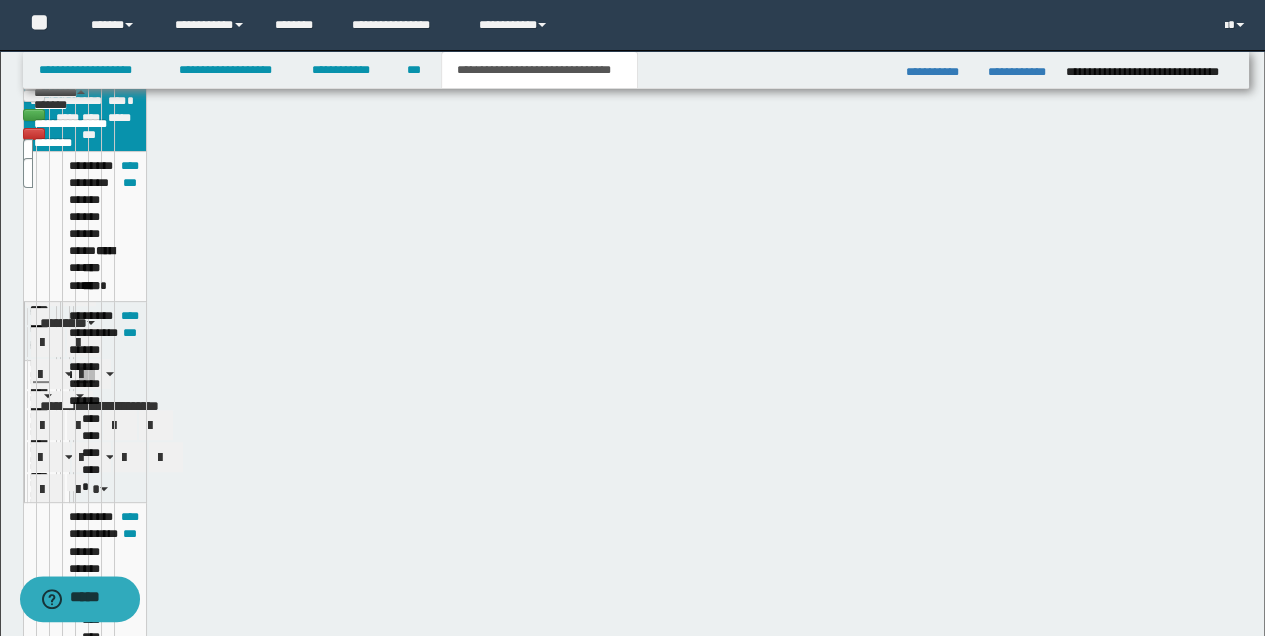 scroll, scrollTop: 102, scrollLeft: 0, axis: vertical 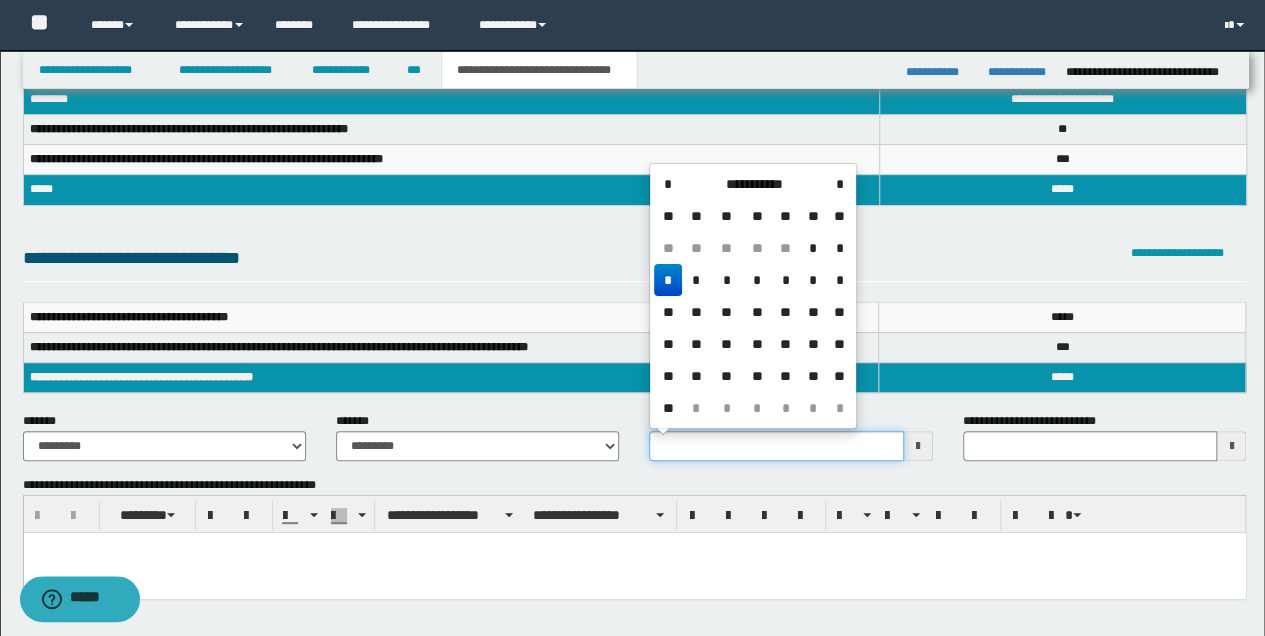 drag, startPoint x: 652, startPoint y: 441, endPoint x: 813, endPoint y: 455, distance: 161.60754 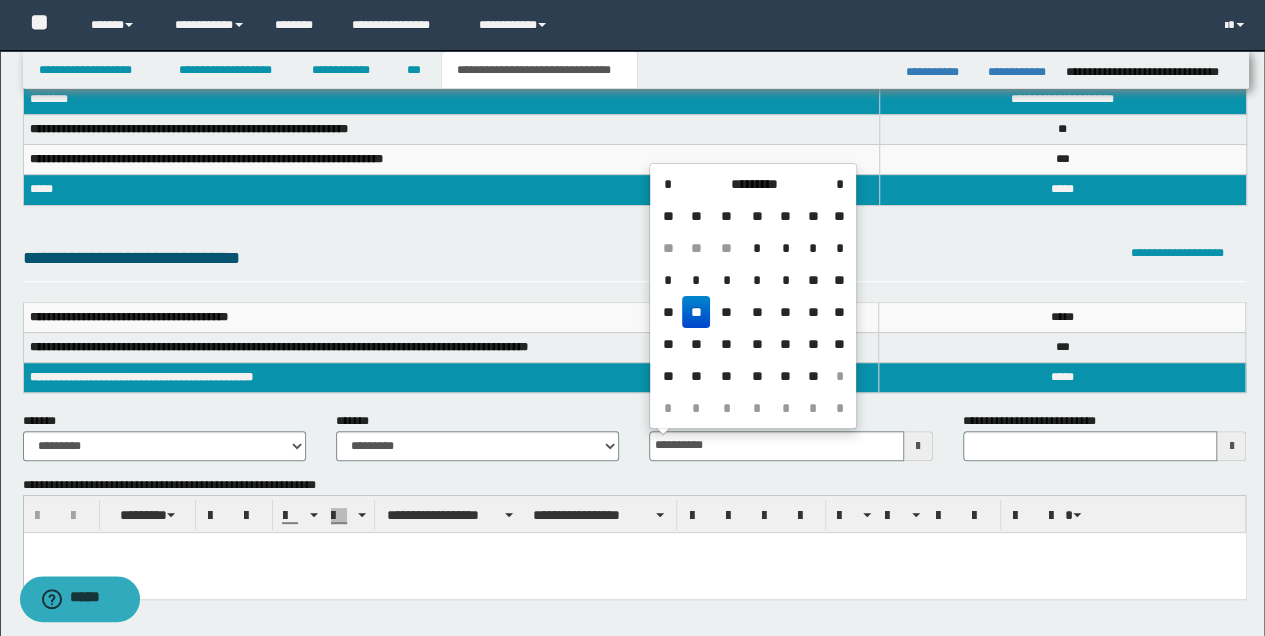 click on "**" at bounding box center (696, 312) 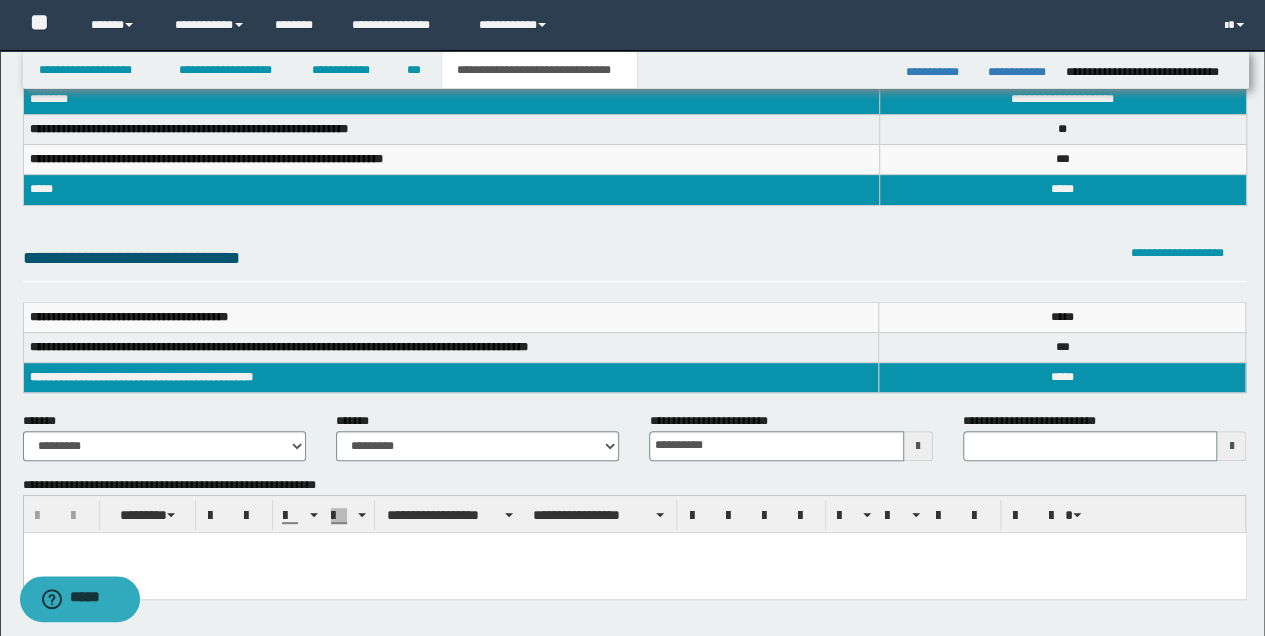 click at bounding box center [634, 547] 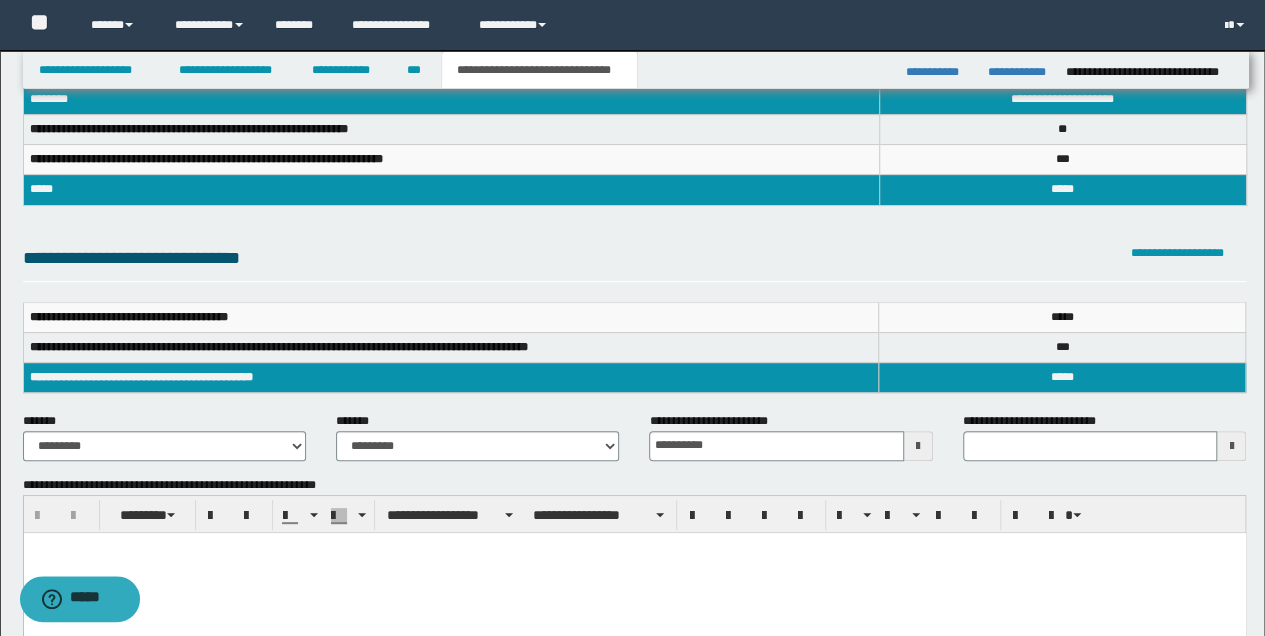 paste 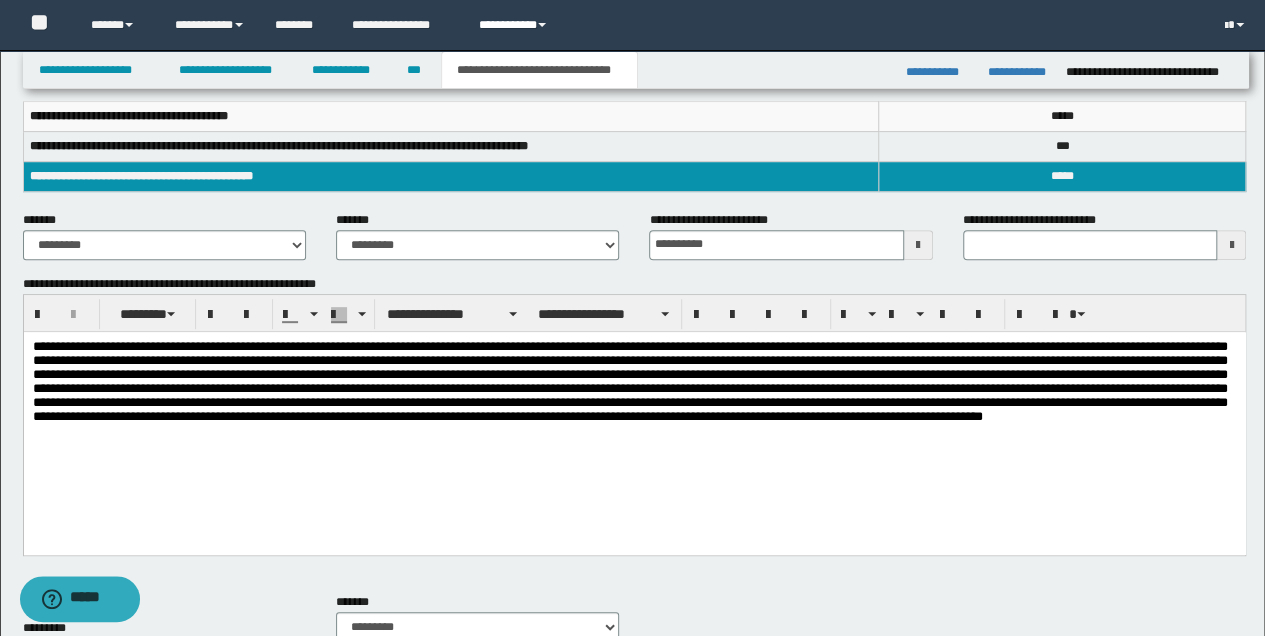 scroll, scrollTop: 302, scrollLeft: 0, axis: vertical 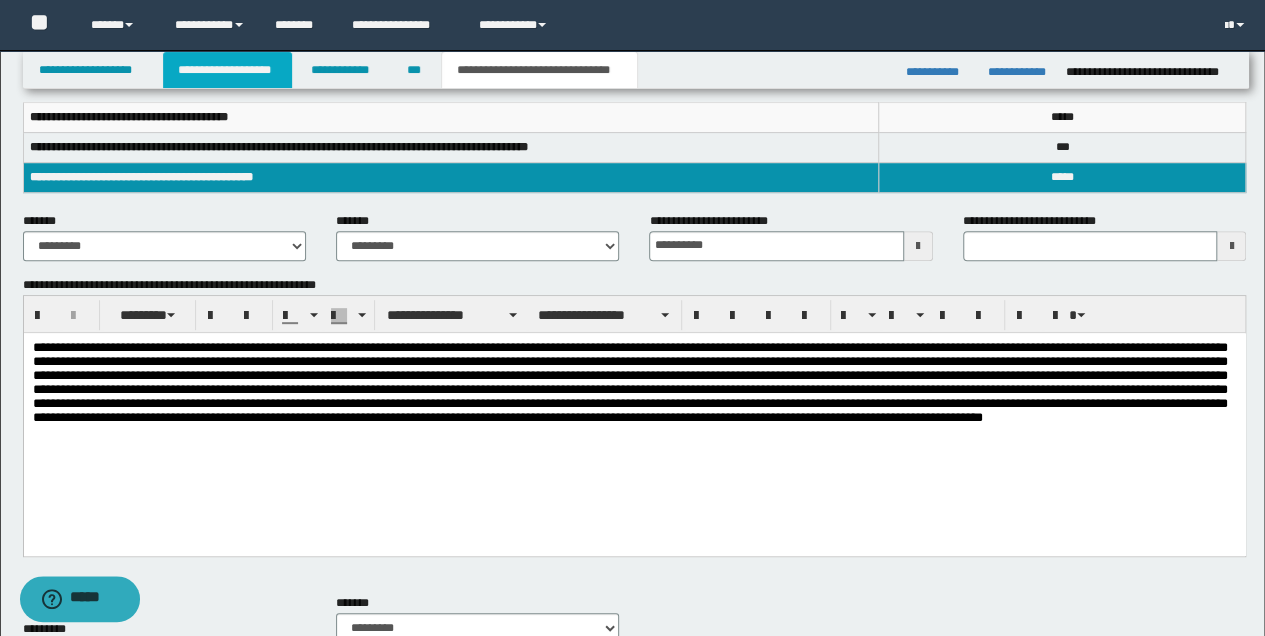 click on "**********" at bounding box center (227, 70) 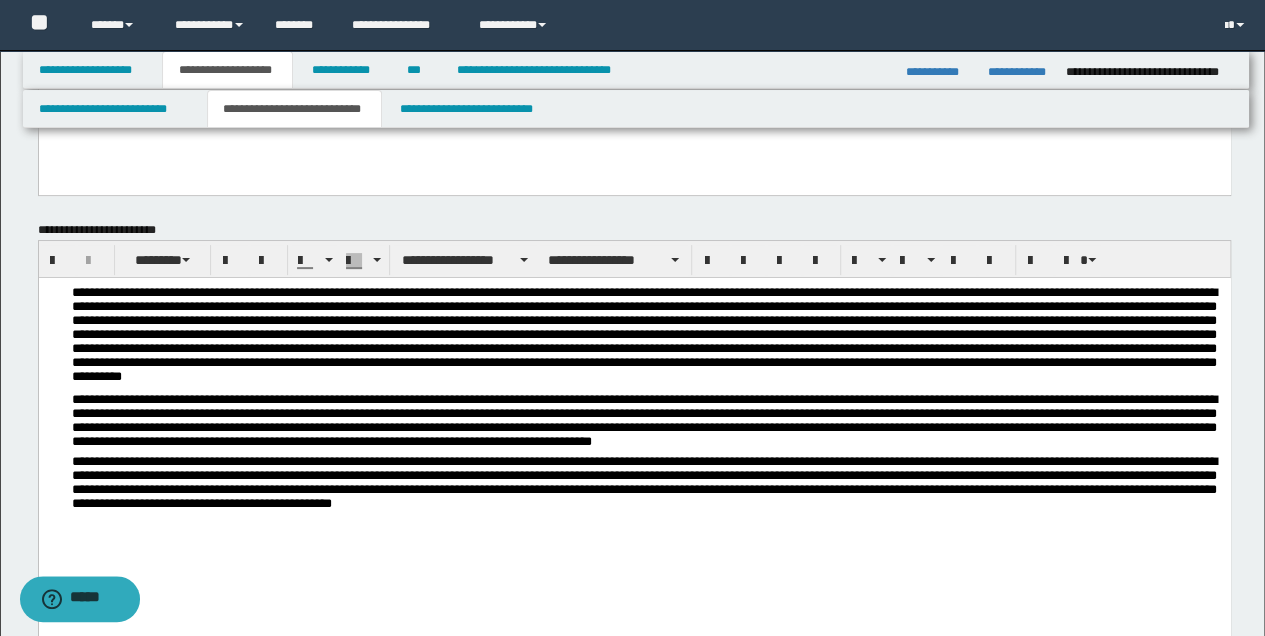 scroll, scrollTop: 133, scrollLeft: 0, axis: vertical 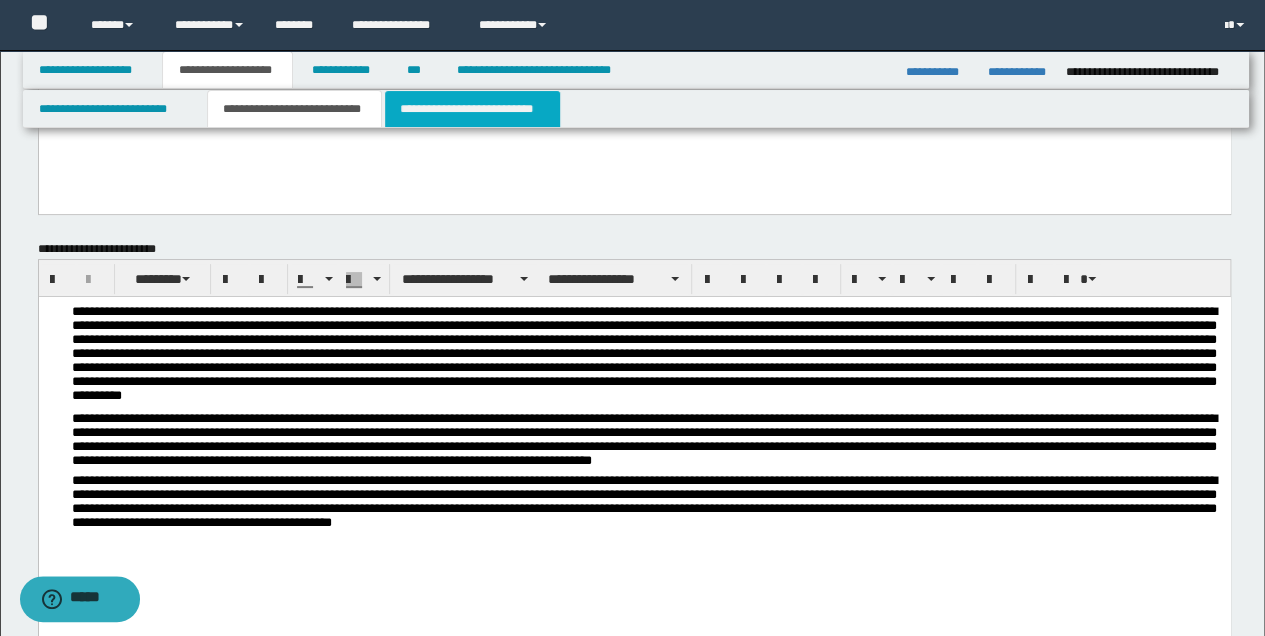 click on "**********" at bounding box center [472, 109] 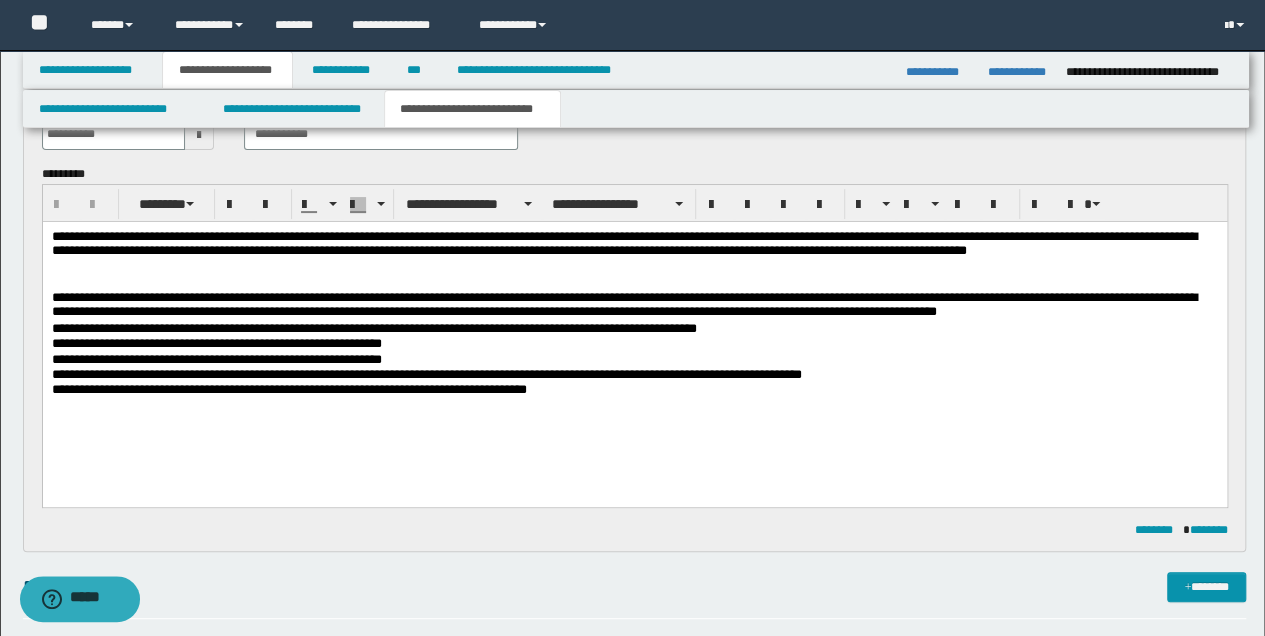 click on "**********" at bounding box center (634, 252) 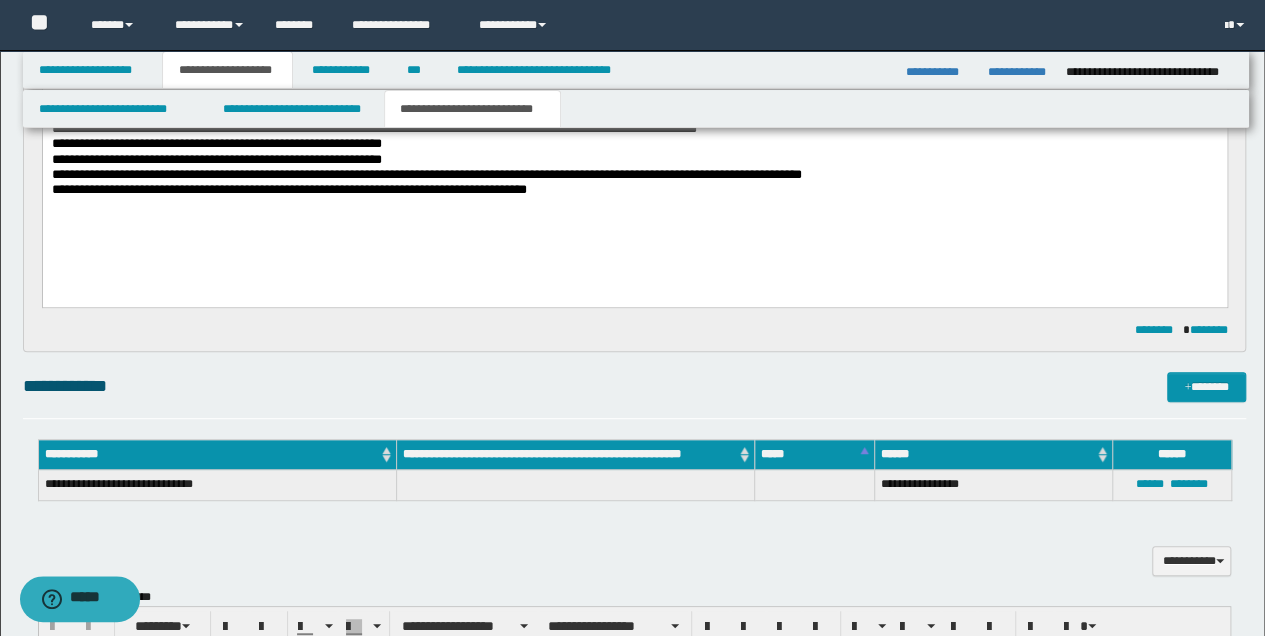 scroll, scrollTop: 533, scrollLeft: 0, axis: vertical 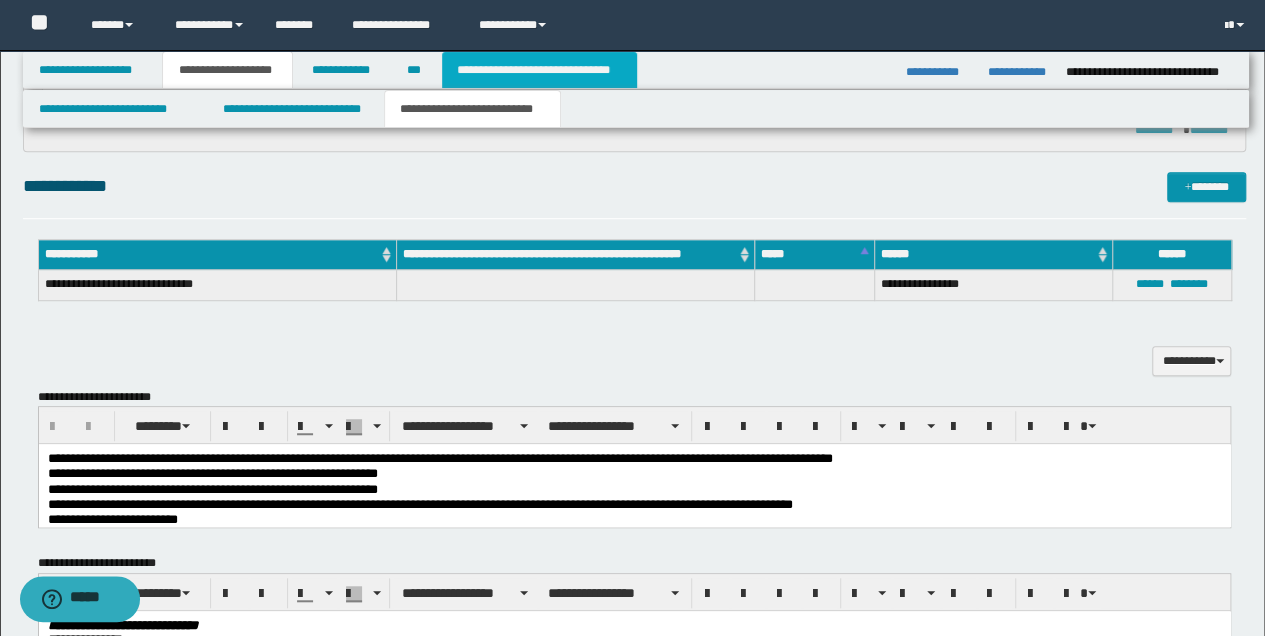 click on "**********" at bounding box center [539, 70] 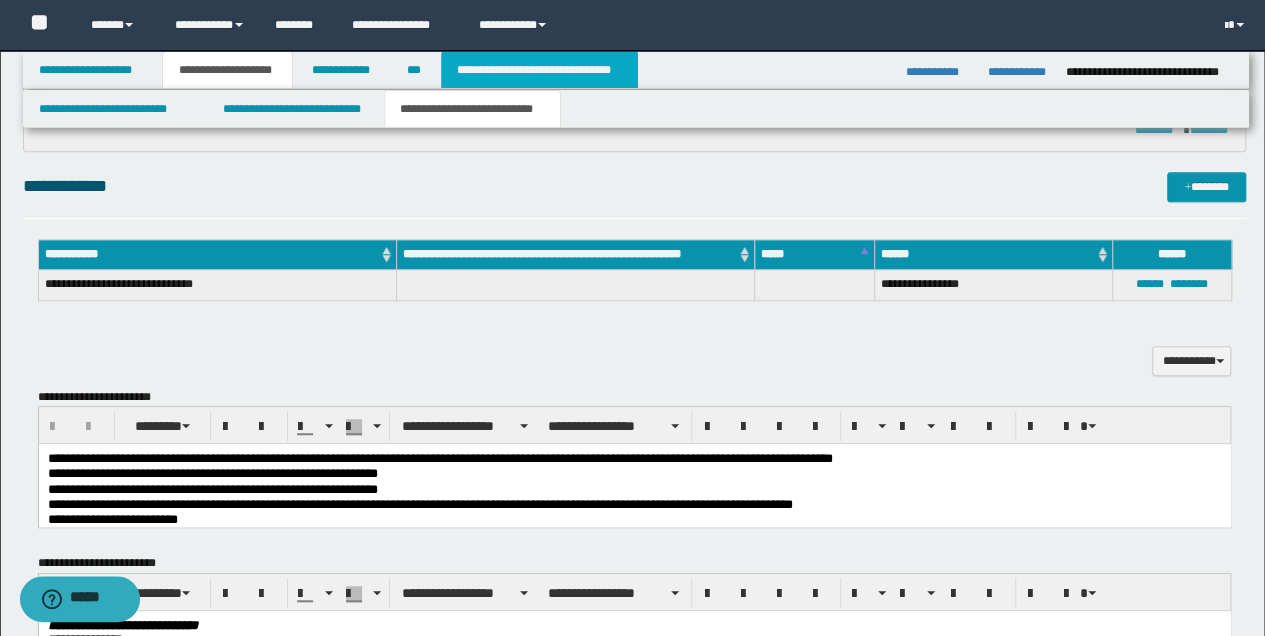 type on "**********" 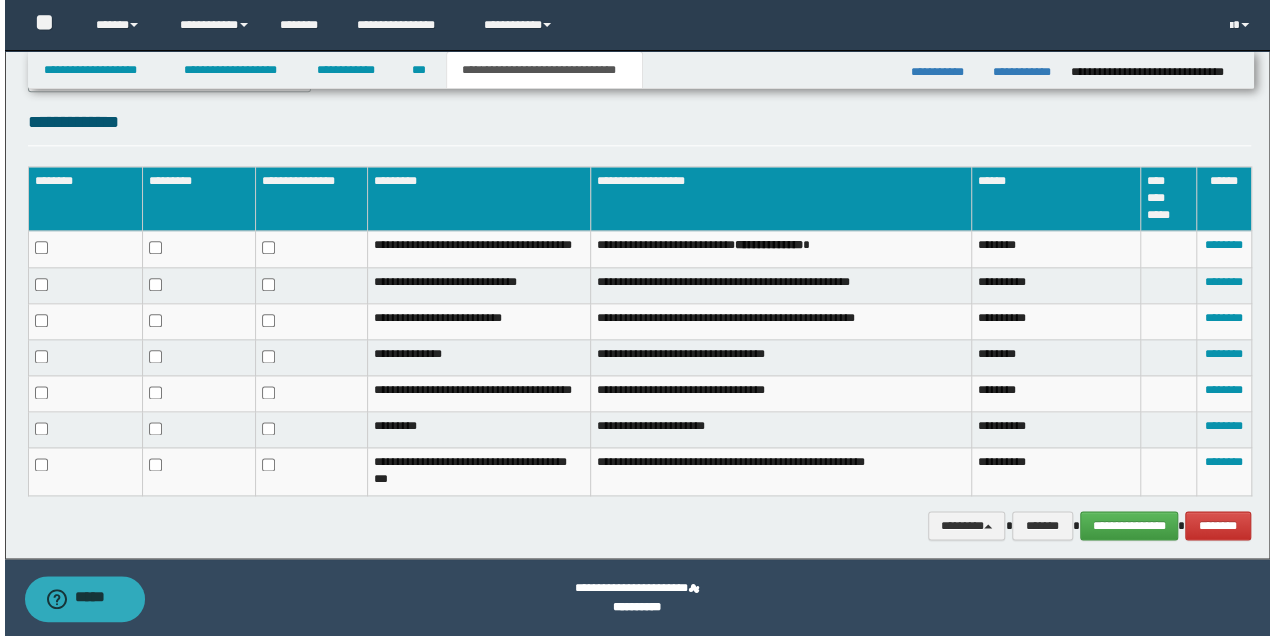 scroll, scrollTop: 1066, scrollLeft: 0, axis: vertical 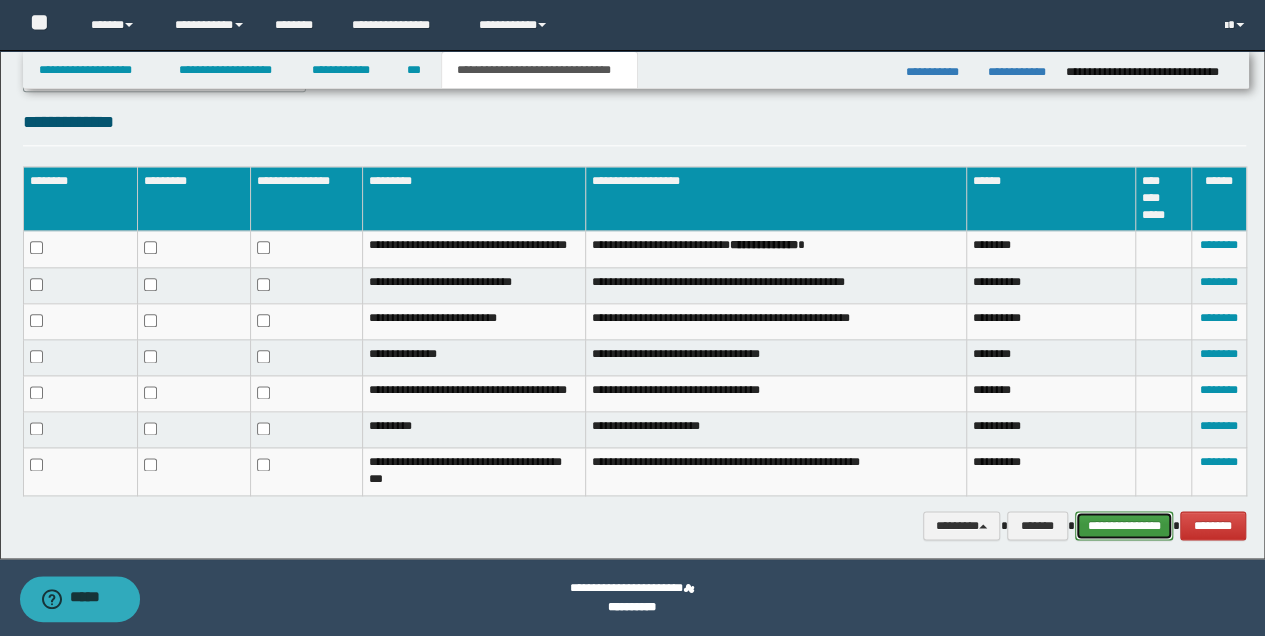 click on "**********" at bounding box center [1124, 525] 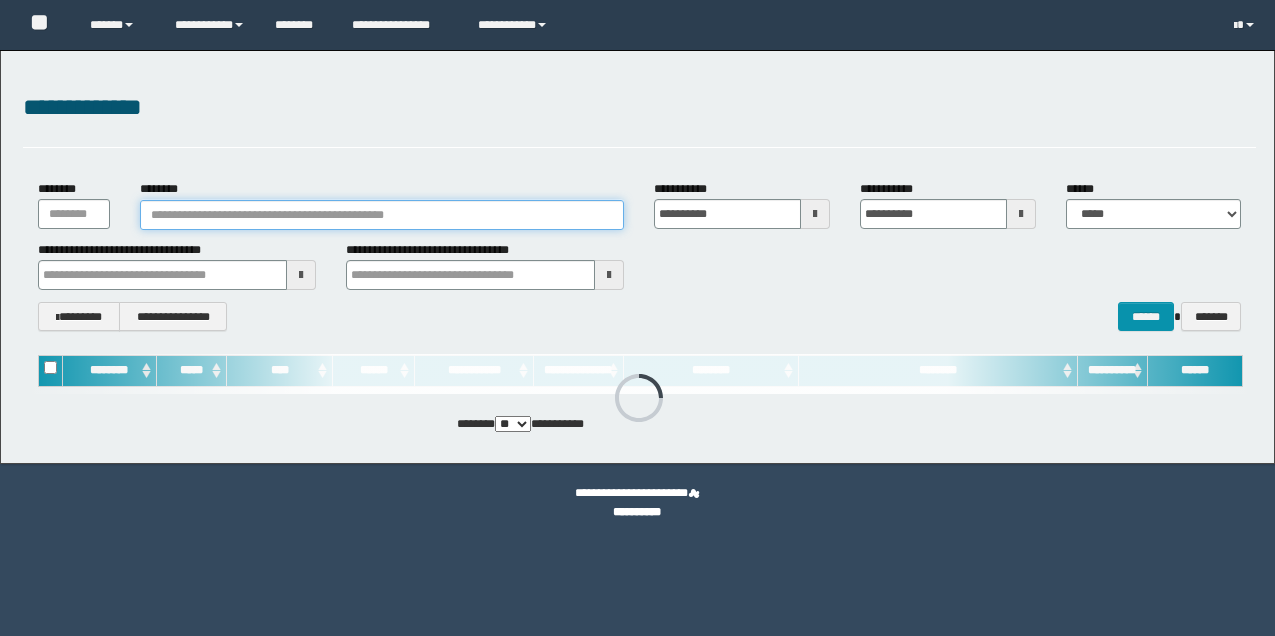 scroll, scrollTop: 0, scrollLeft: 0, axis: both 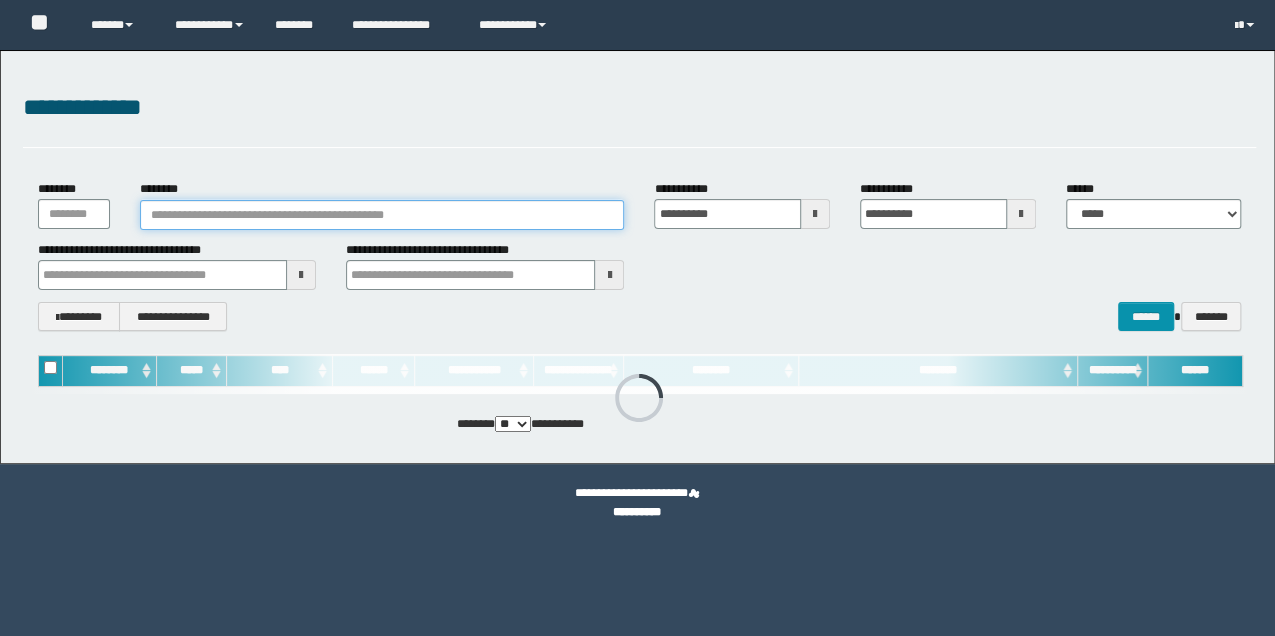 click on "********" at bounding box center (382, 215) 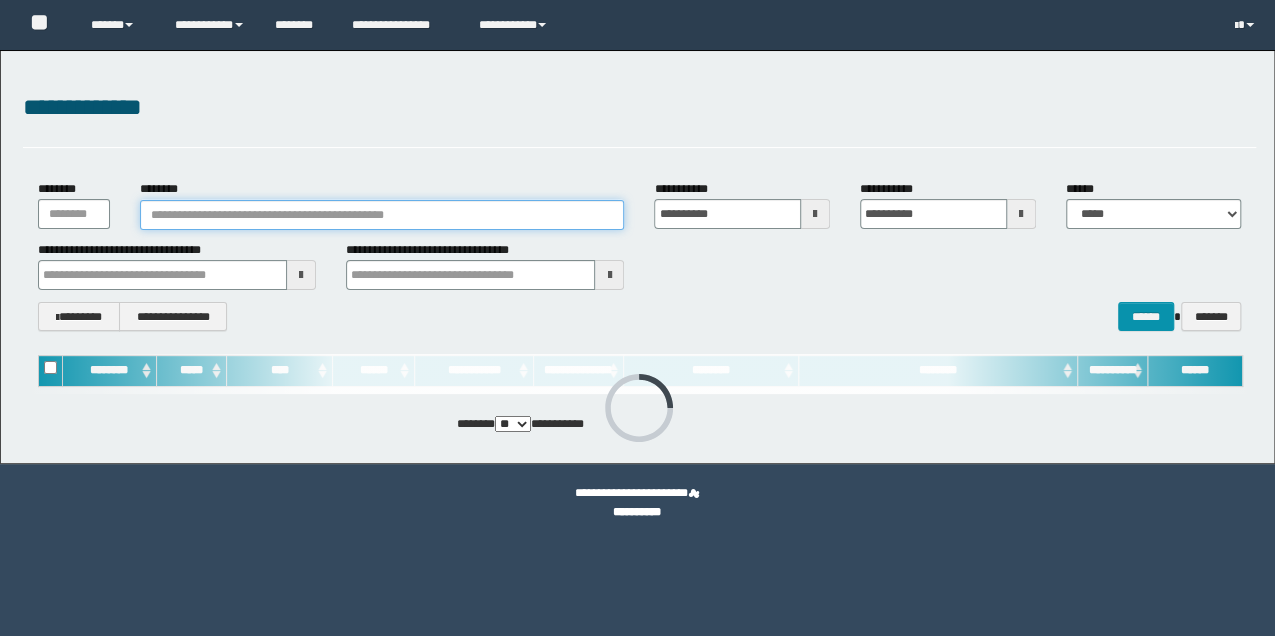 scroll, scrollTop: 0, scrollLeft: 0, axis: both 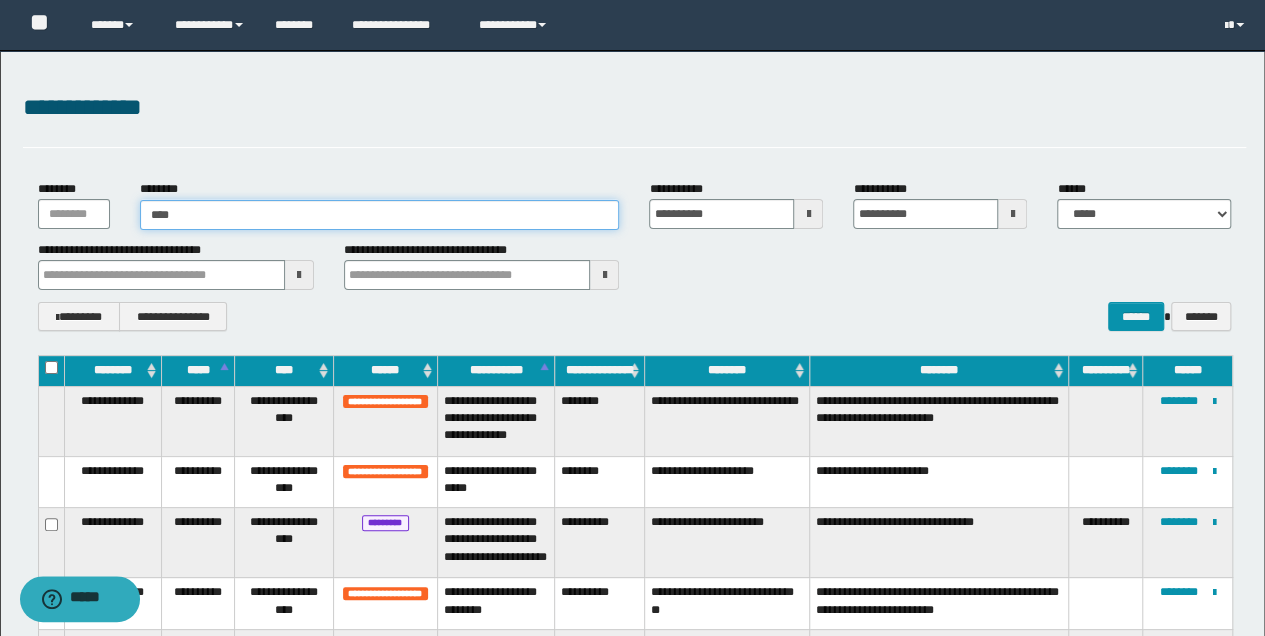 type on "*****" 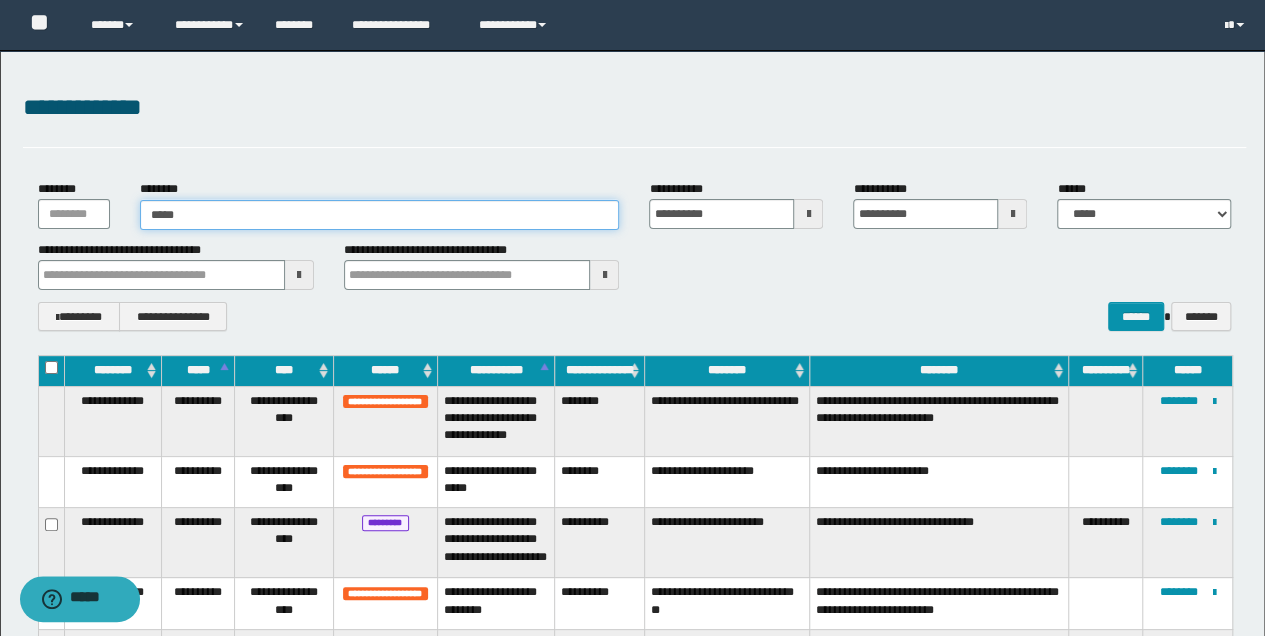 type on "*****" 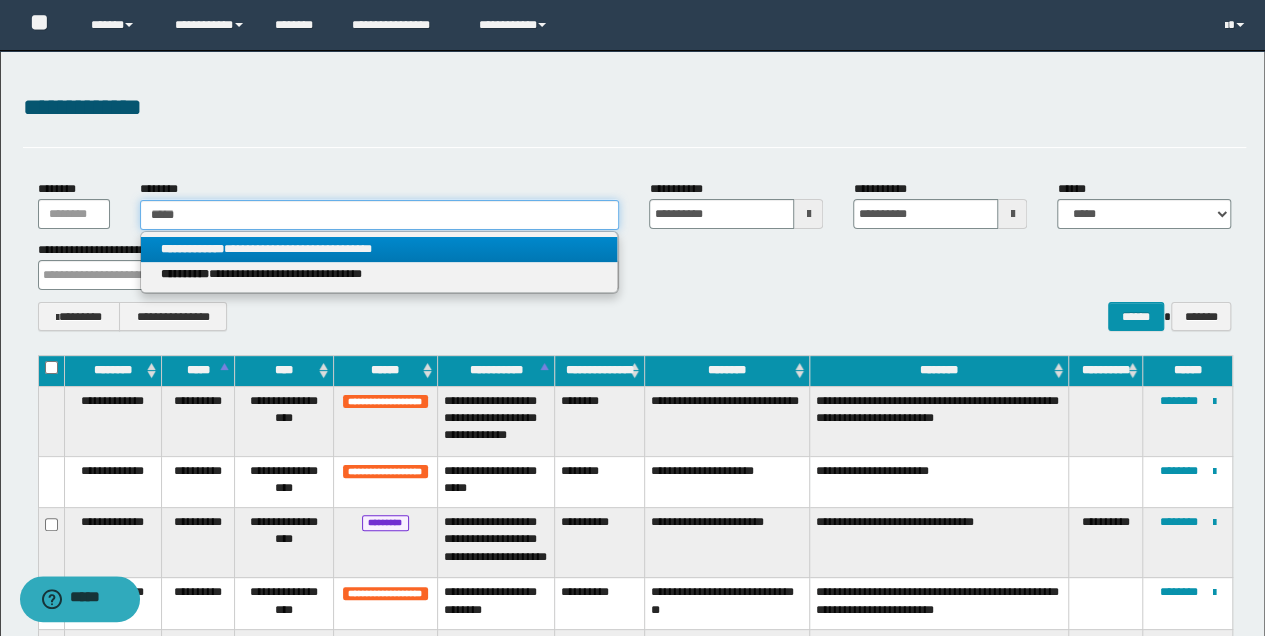 type on "*****" 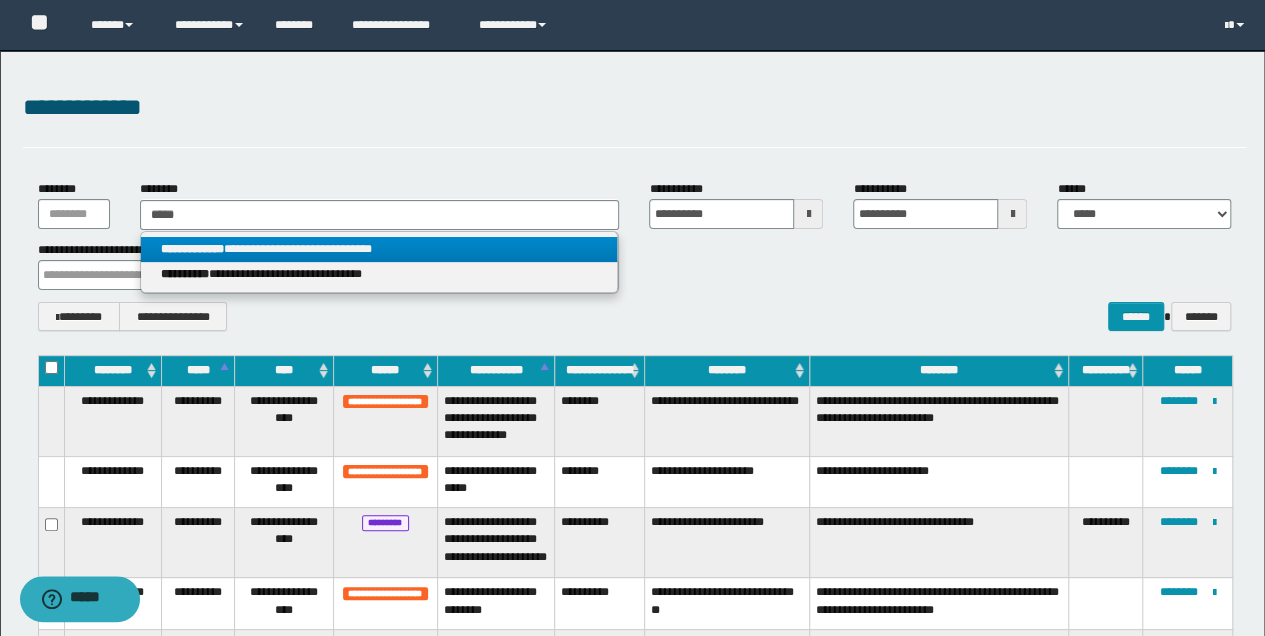 click on "**********" at bounding box center [379, 249] 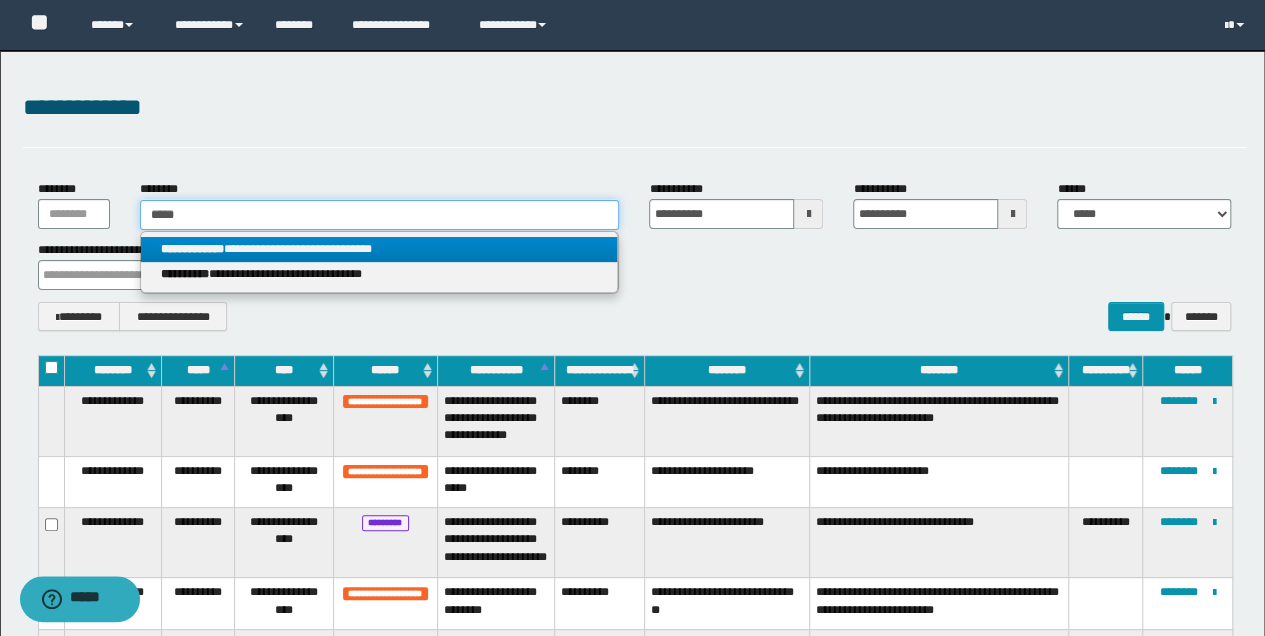 type 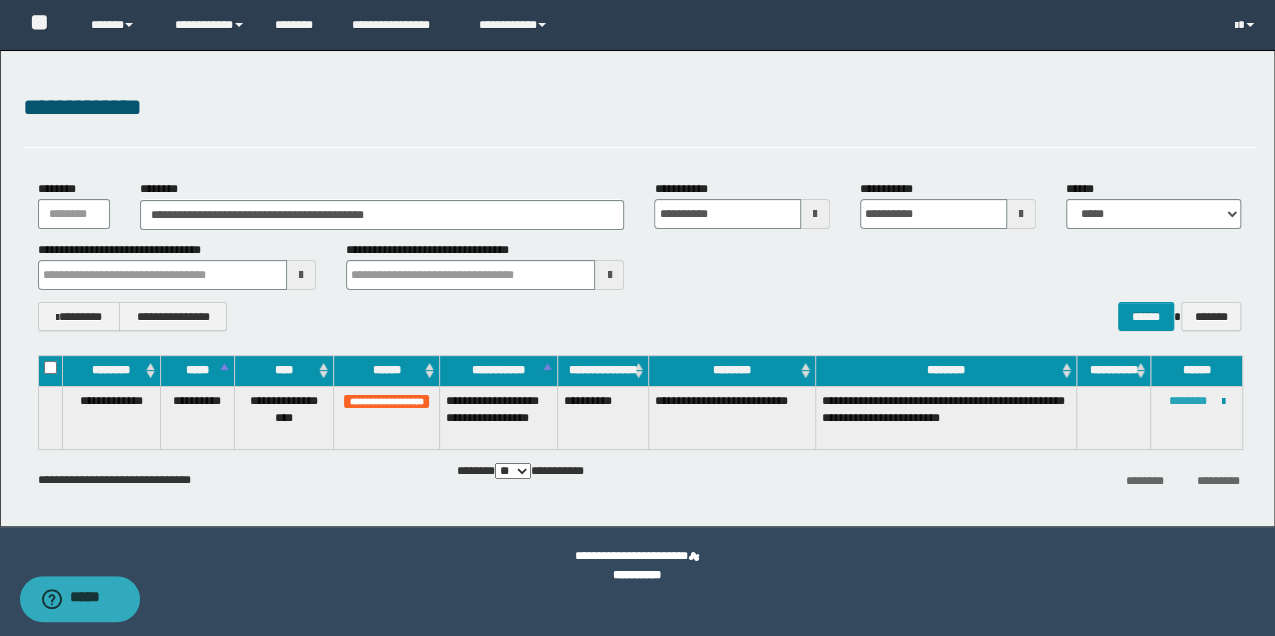 click on "********" at bounding box center (1188, 401) 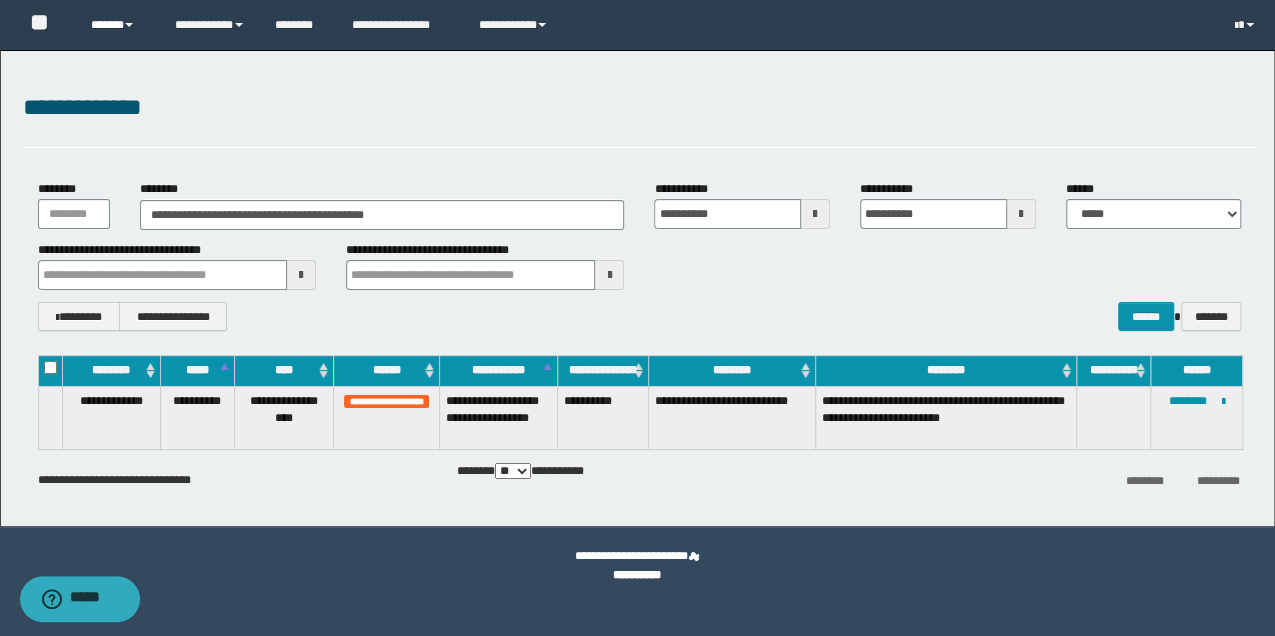 click on "******" at bounding box center (117, 25) 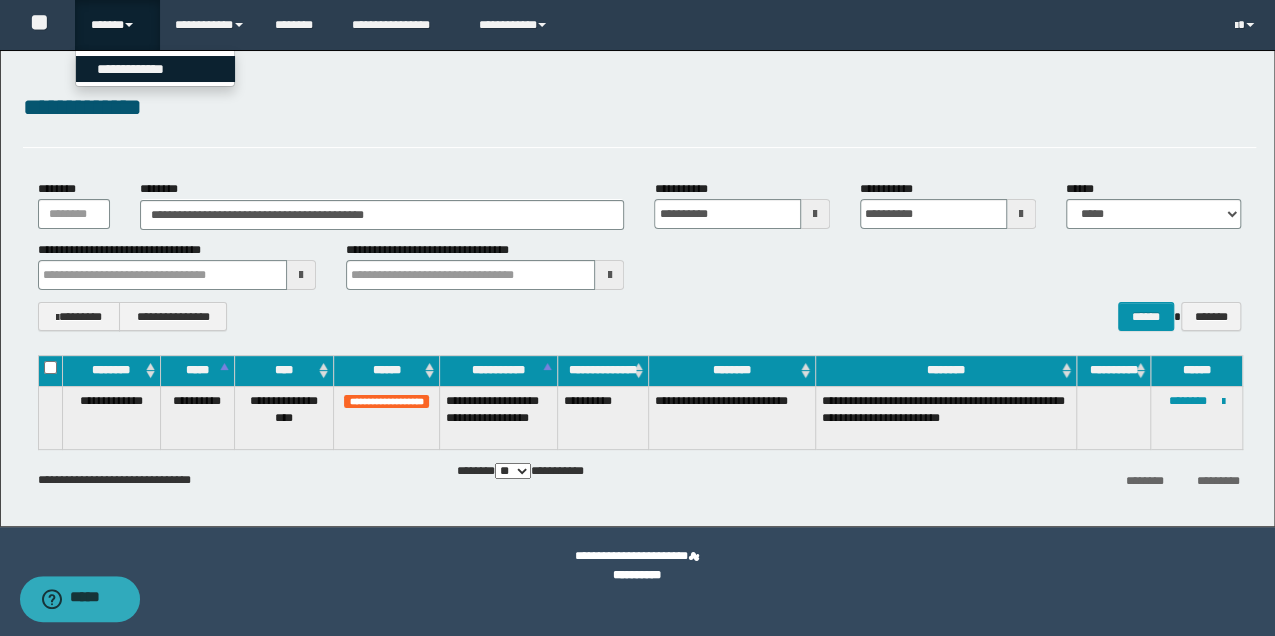 click on "**********" at bounding box center (155, 69) 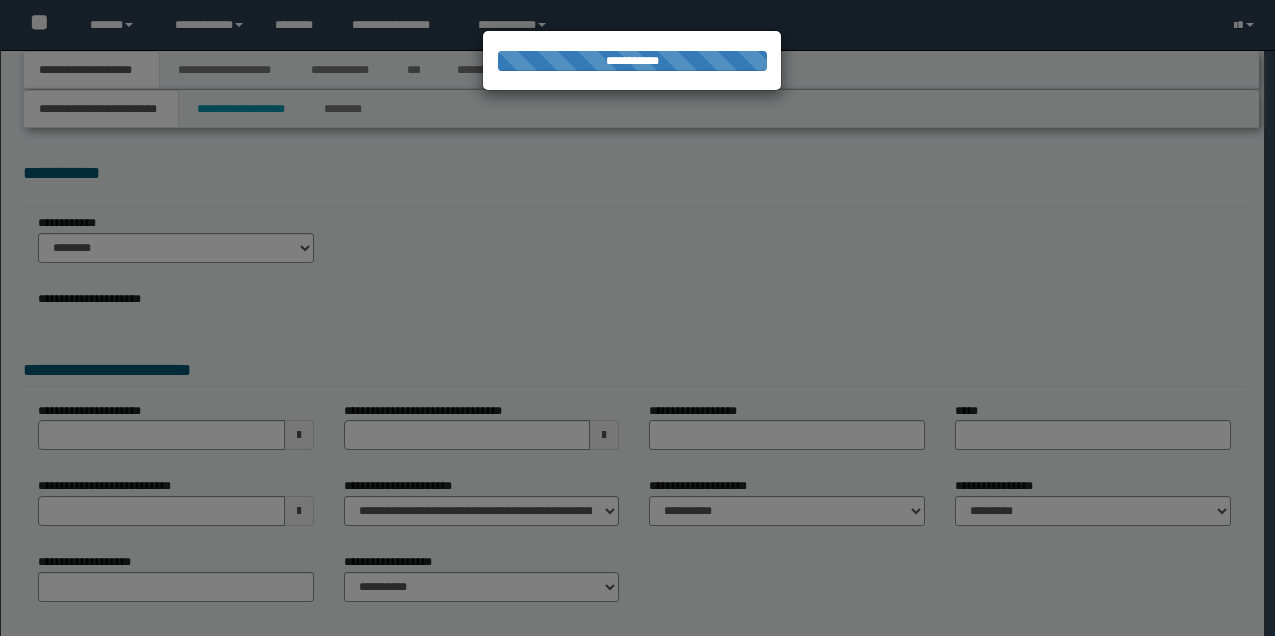 scroll, scrollTop: 0, scrollLeft: 0, axis: both 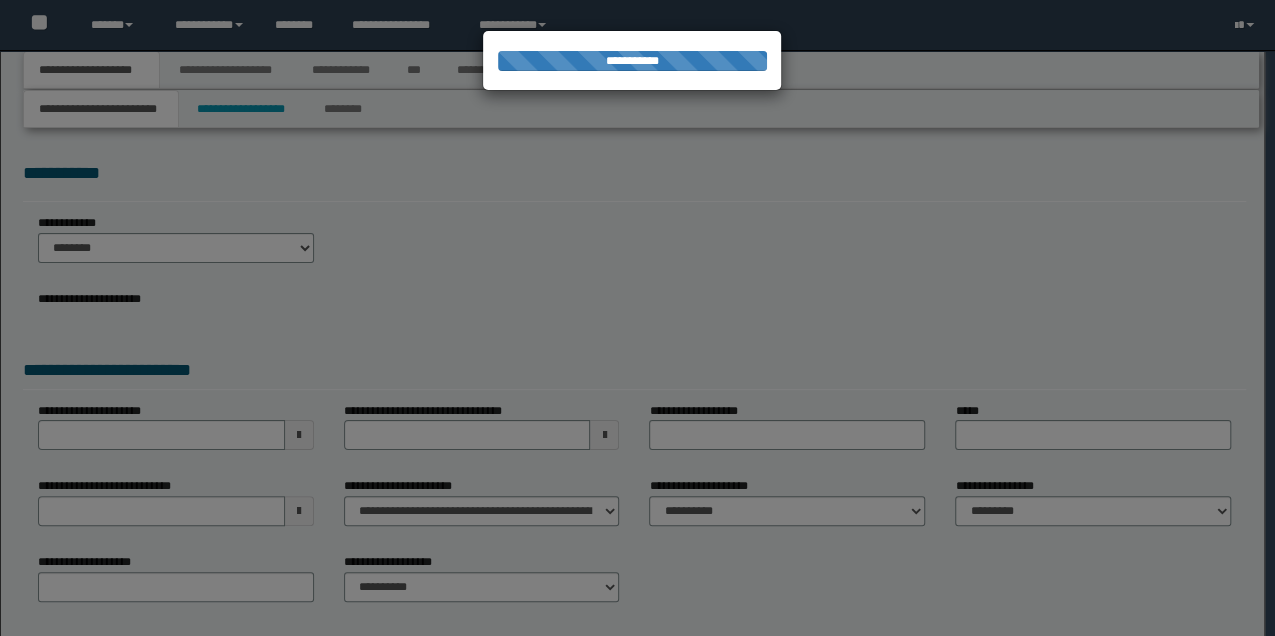 select on "*" 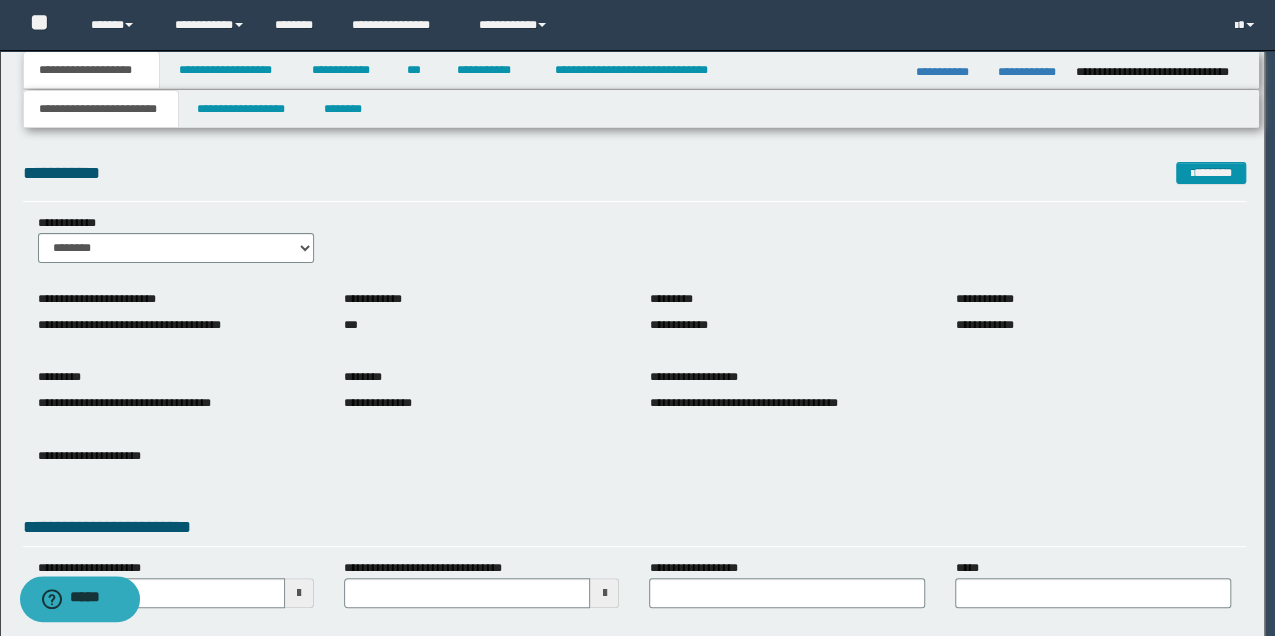 scroll, scrollTop: 0, scrollLeft: 0, axis: both 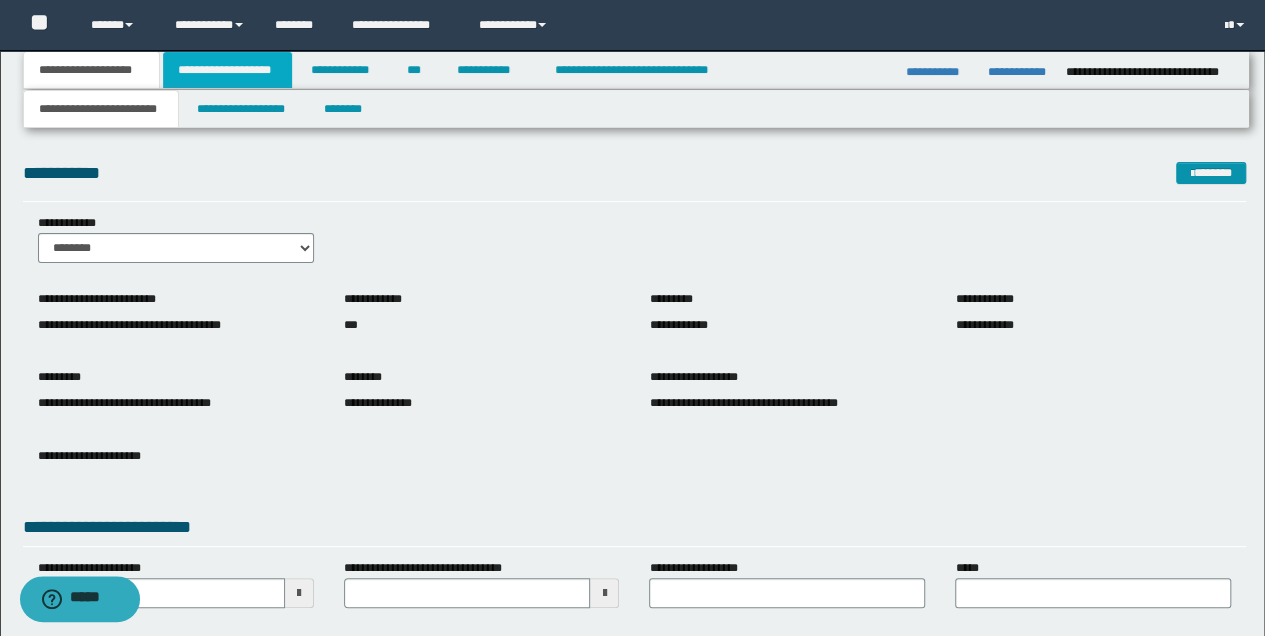 click on "**********" at bounding box center (227, 70) 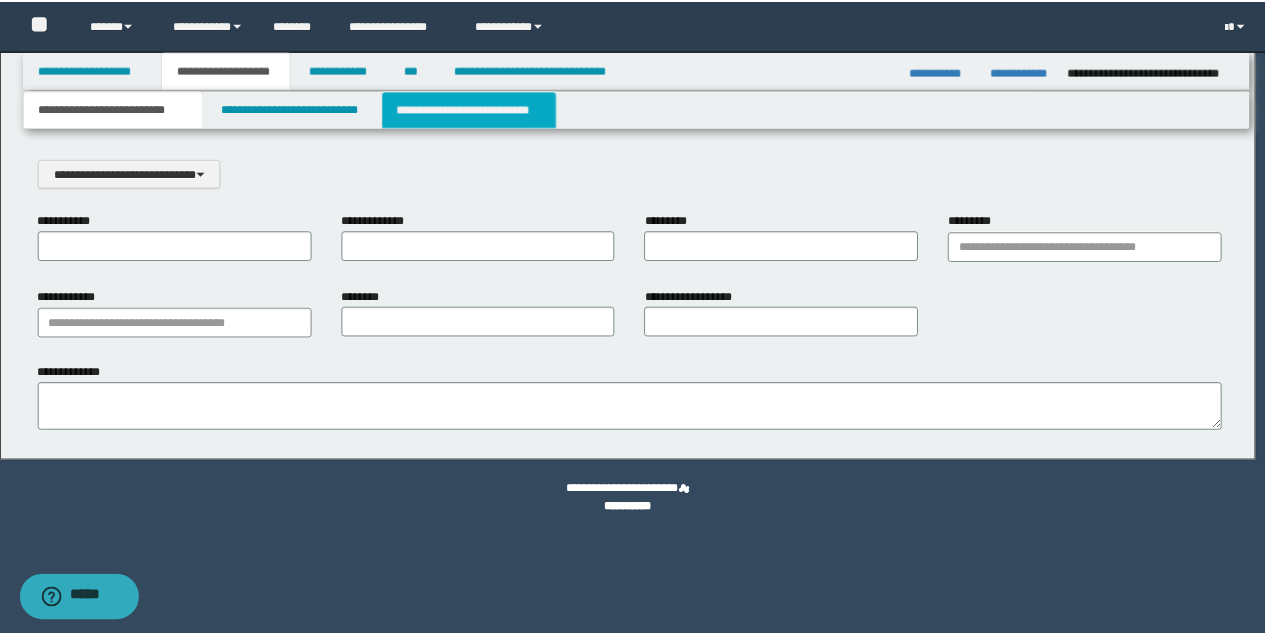 scroll, scrollTop: 0, scrollLeft: 0, axis: both 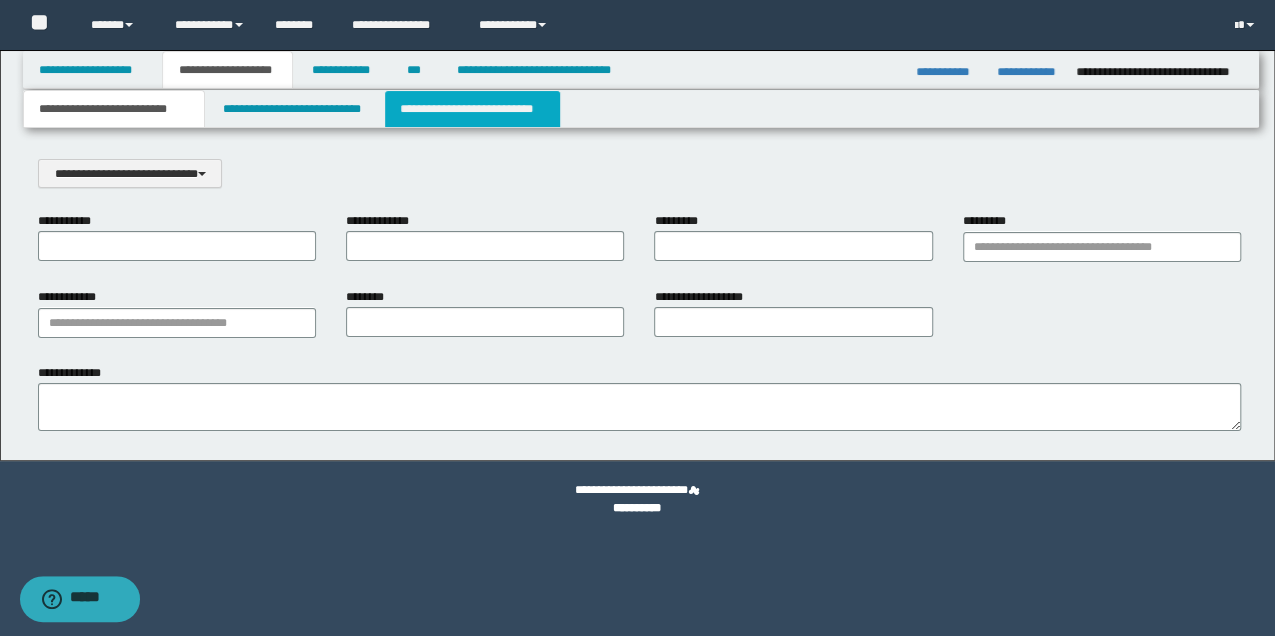 click on "**********" at bounding box center (472, 109) 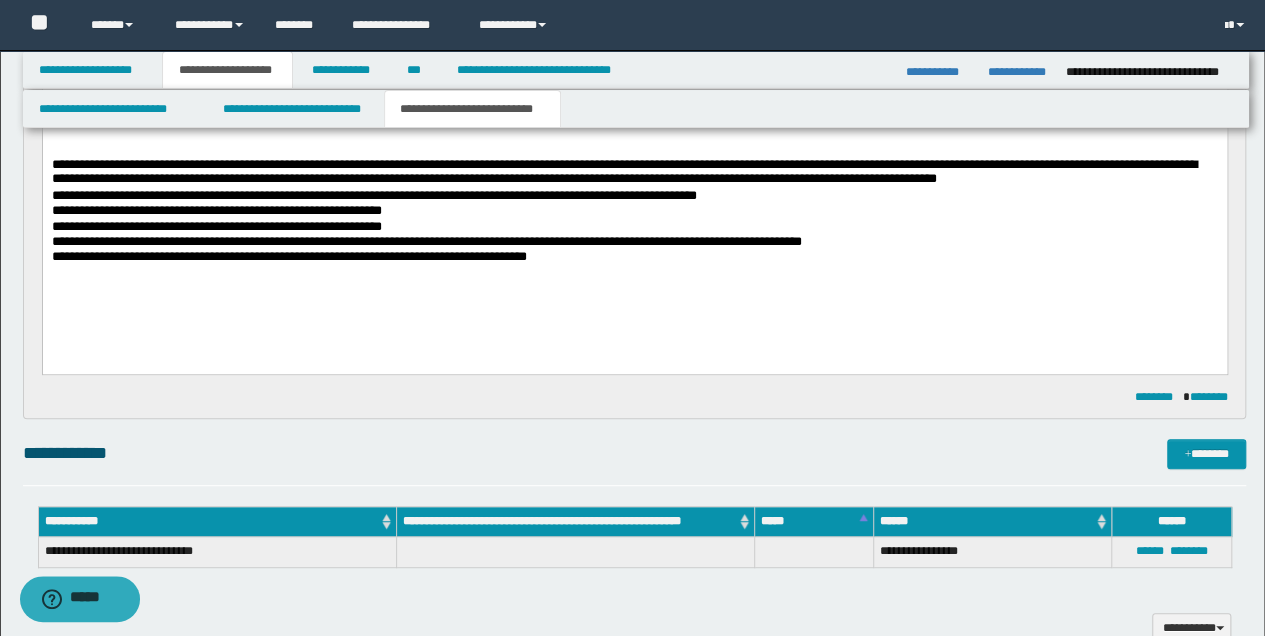 scroll, scrollTop: 533, scrollLeft: 0, axis: vertical 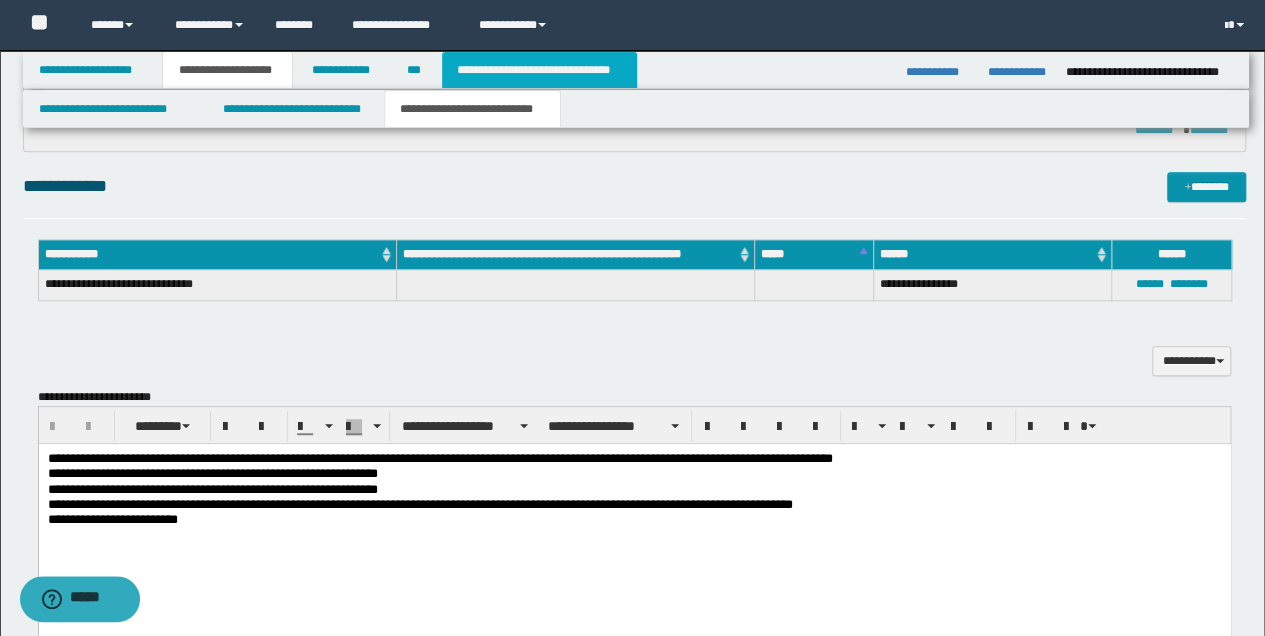 click on "**********" at bounding box center (539, 70) 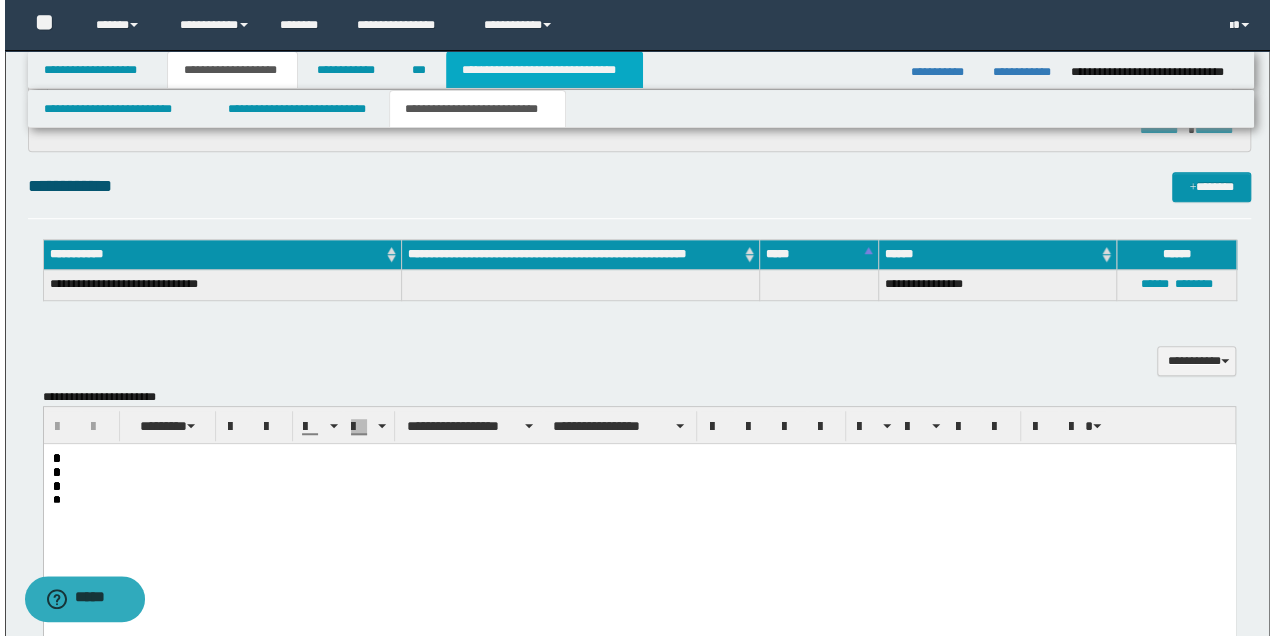 scroll, scrollTop: 0, scrollLeft: 0, axis: both 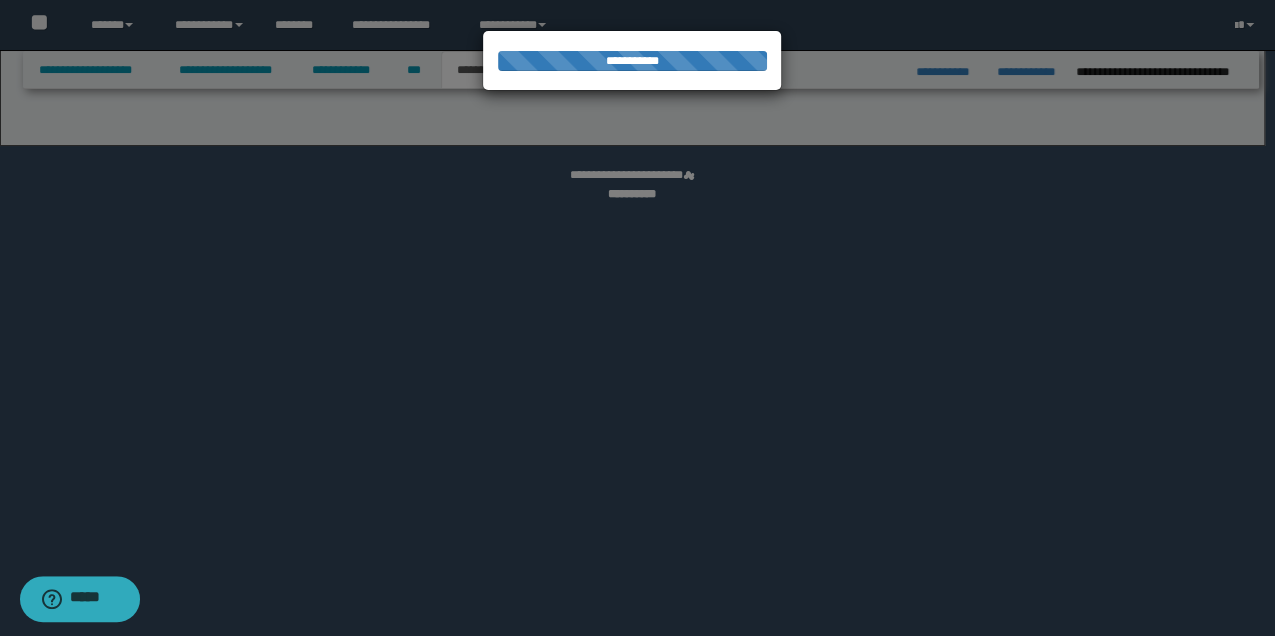 select on "*" 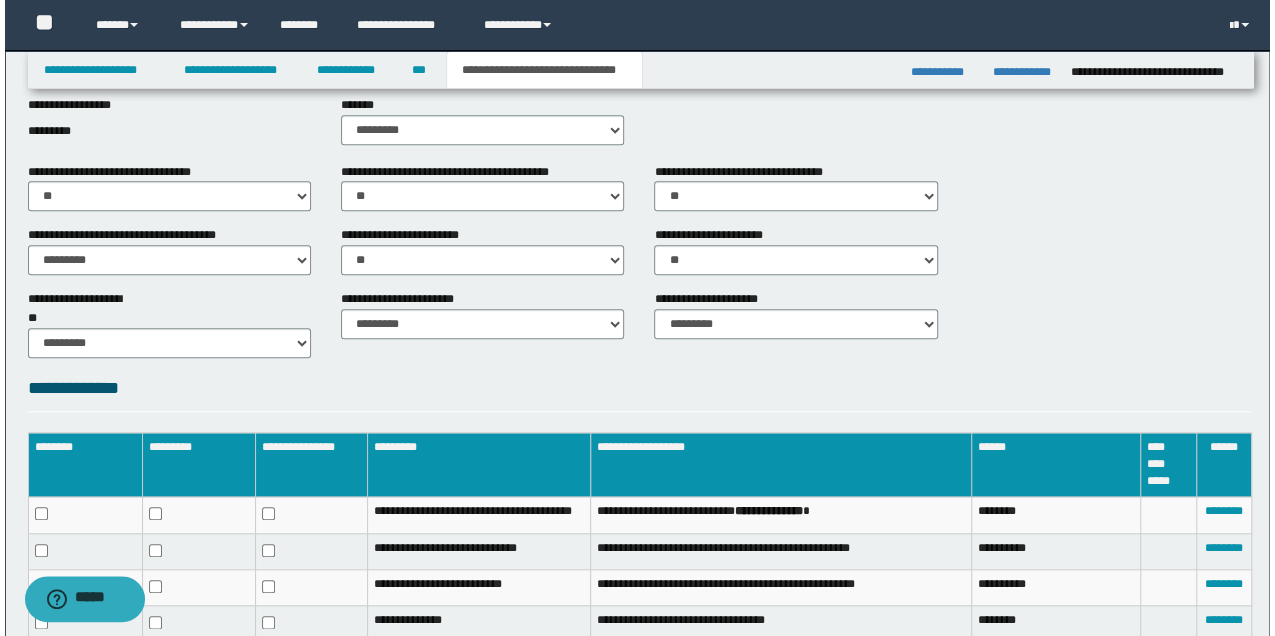 scroll, scrollTop: 1066, scrollLeft: 0, axis: vertical 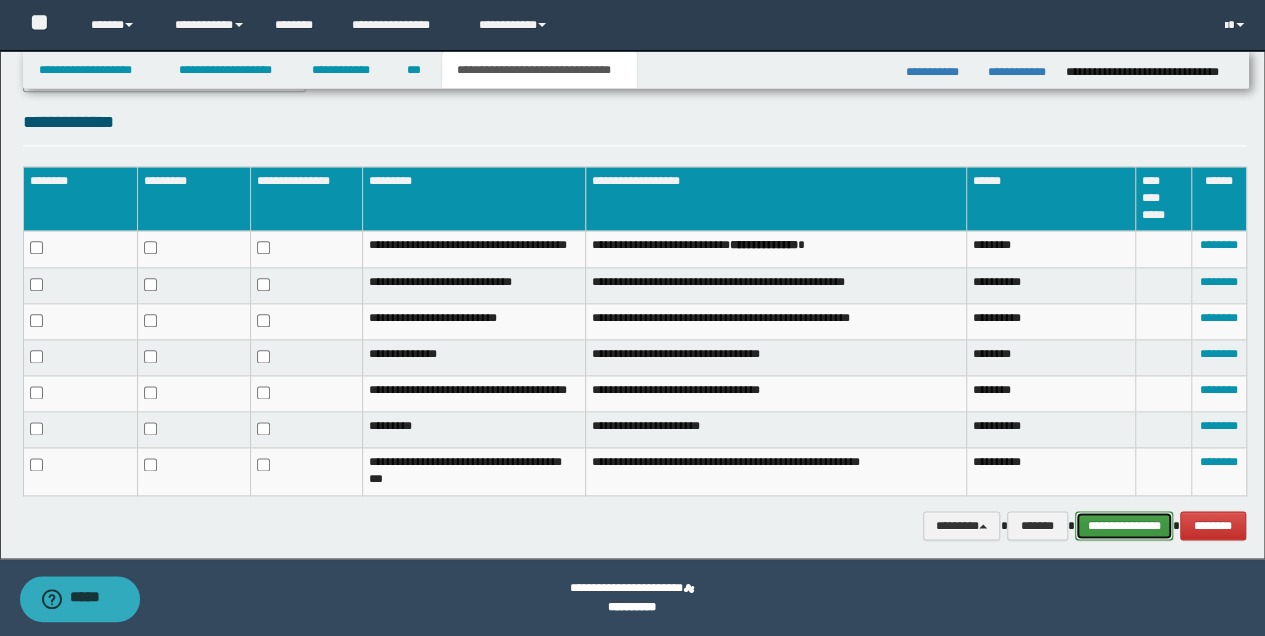click on "**********" at bounding box center [1124, 525] 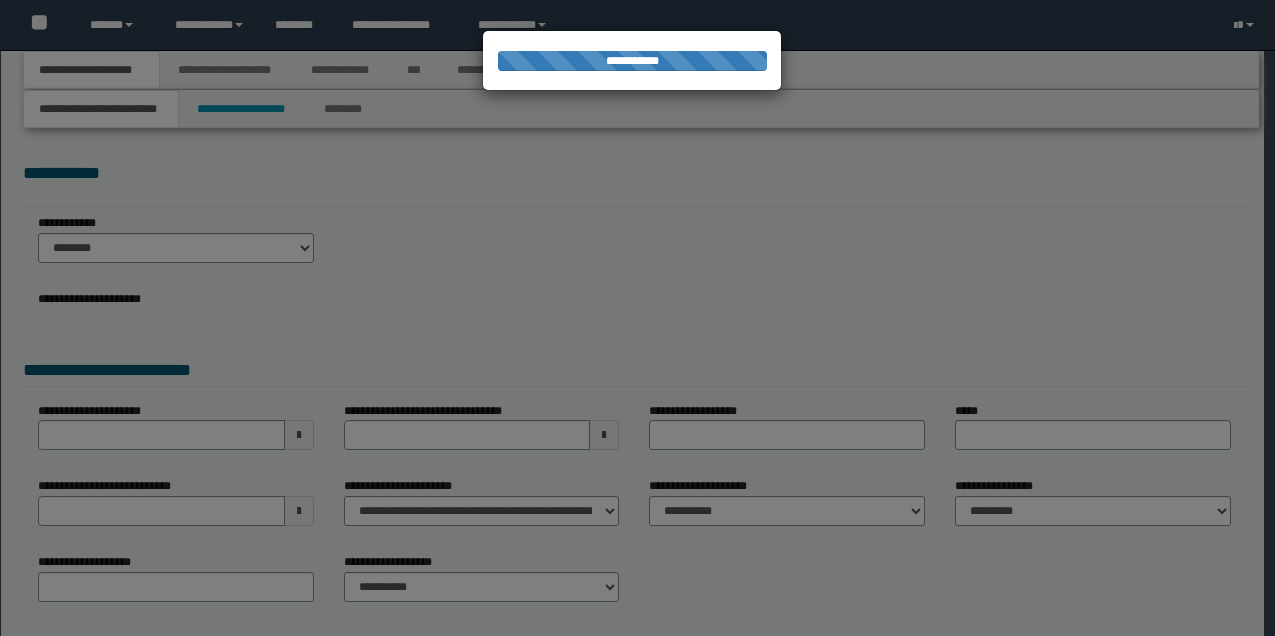 scroll, scrollTop: 0, scrollLeft: 0, axis: both 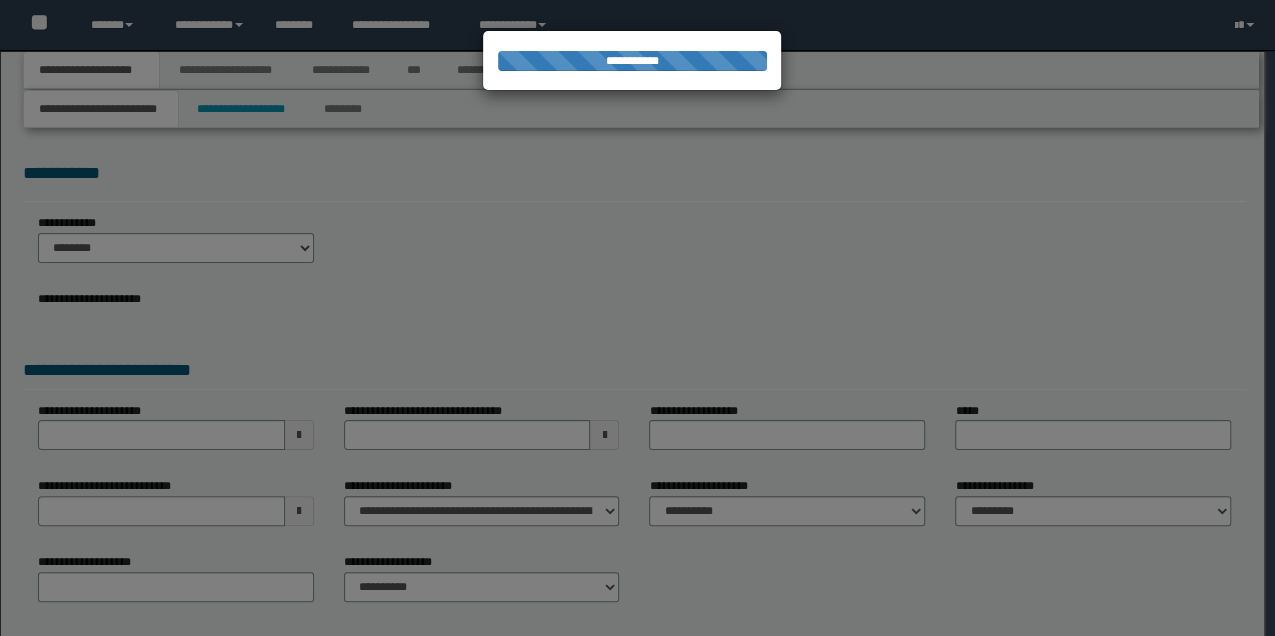 select on "*" 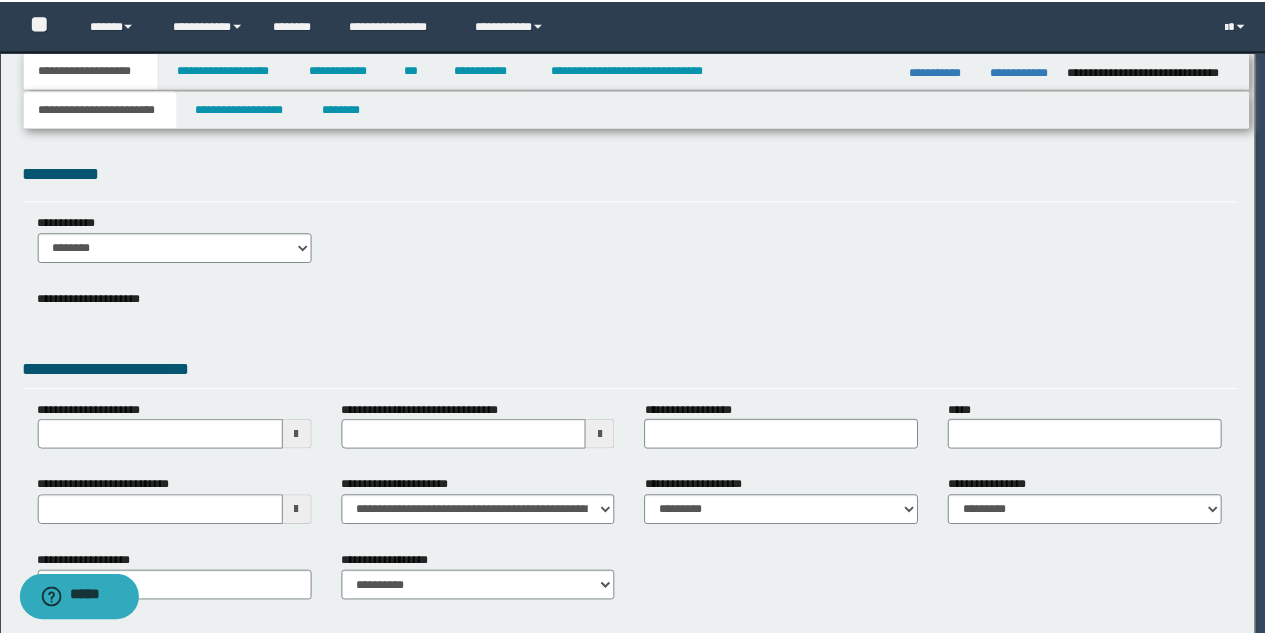 scroll, scrollTop: 0, scrollLeft: 0, axis: both 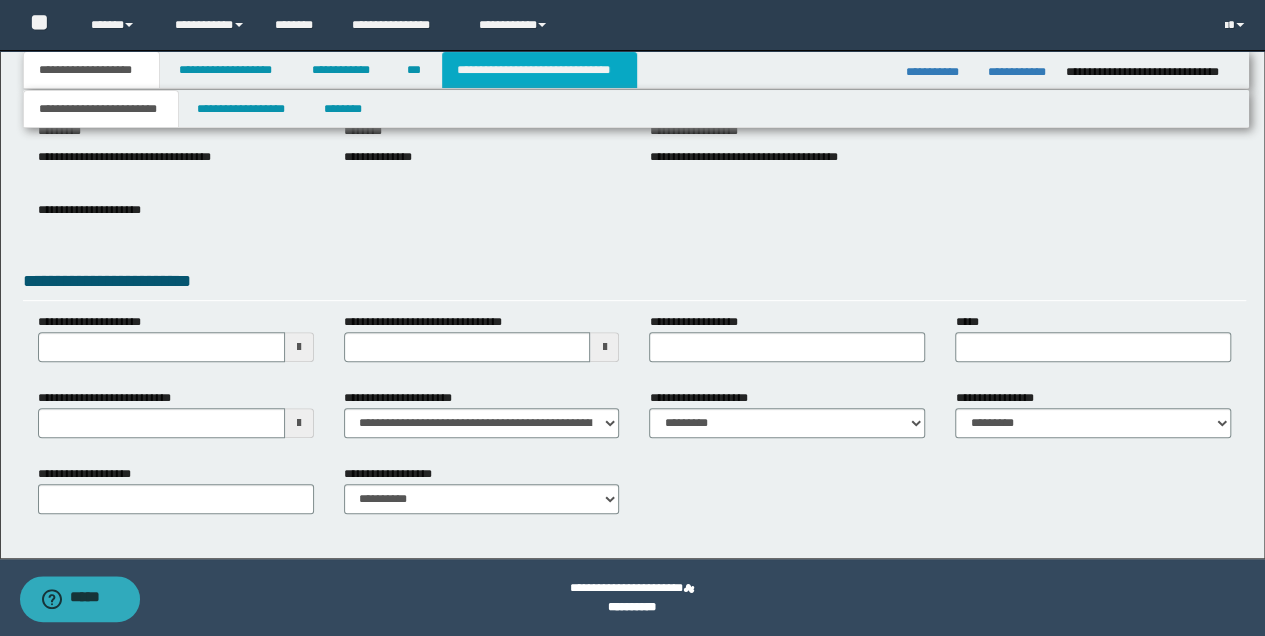 click on "**********" at bounding box center (539, 70) 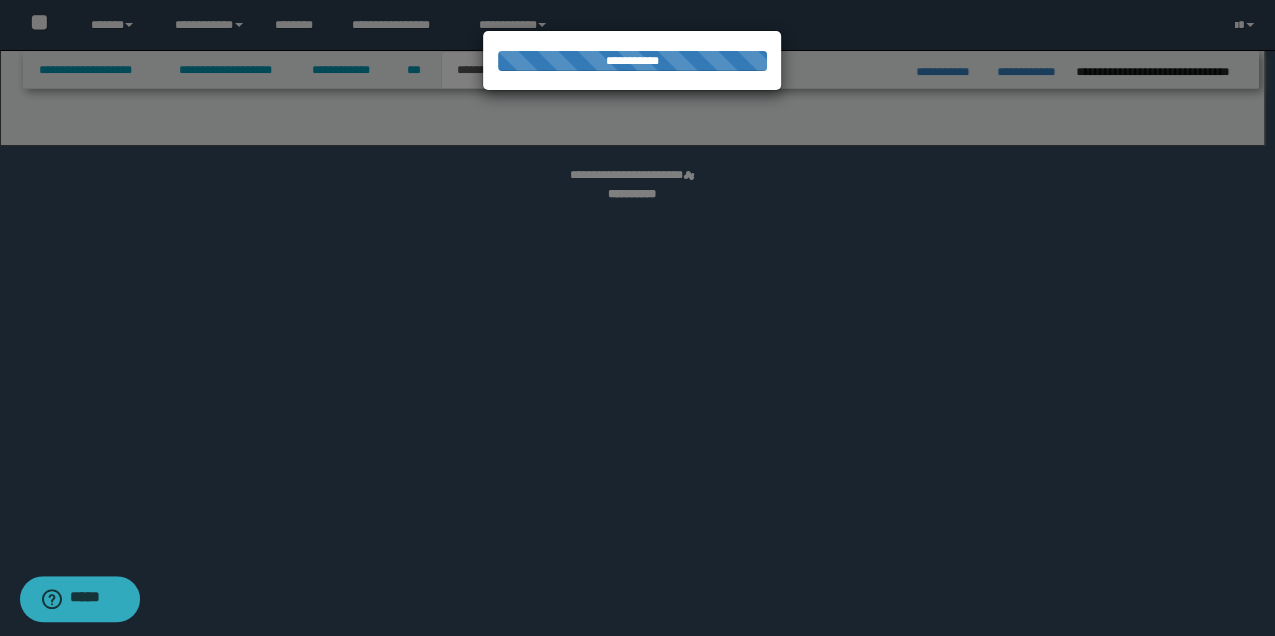 select on "*" 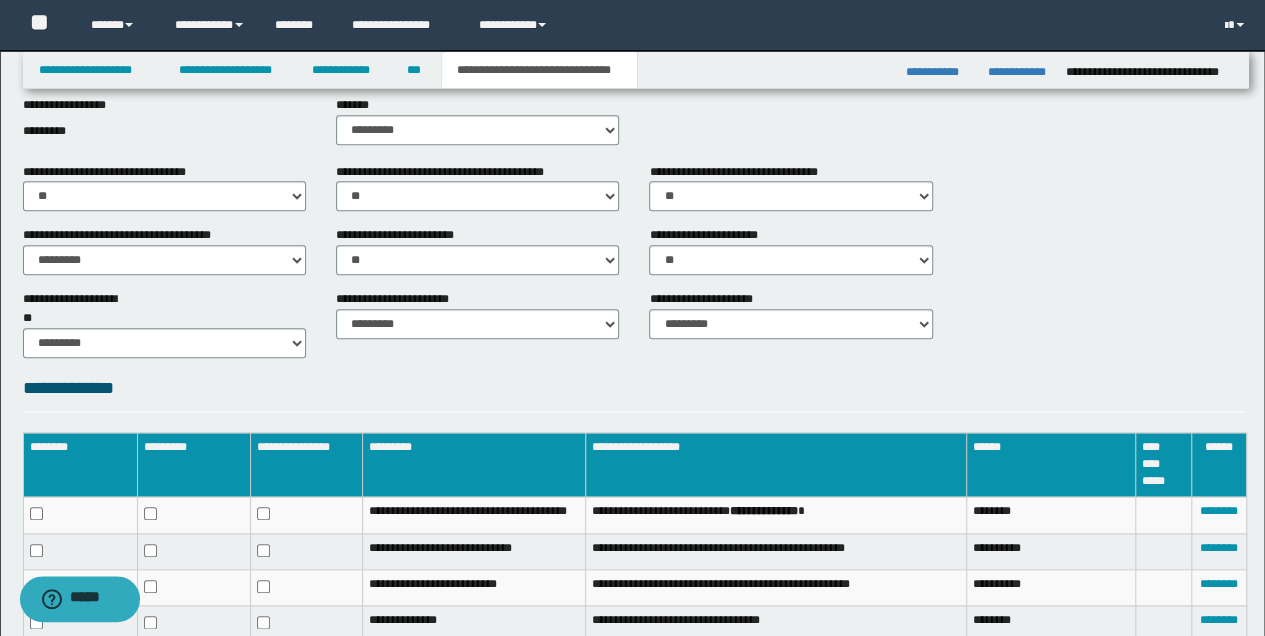 scroll, scrollTop: 1066, scrollLeft: 0, axis: vertical 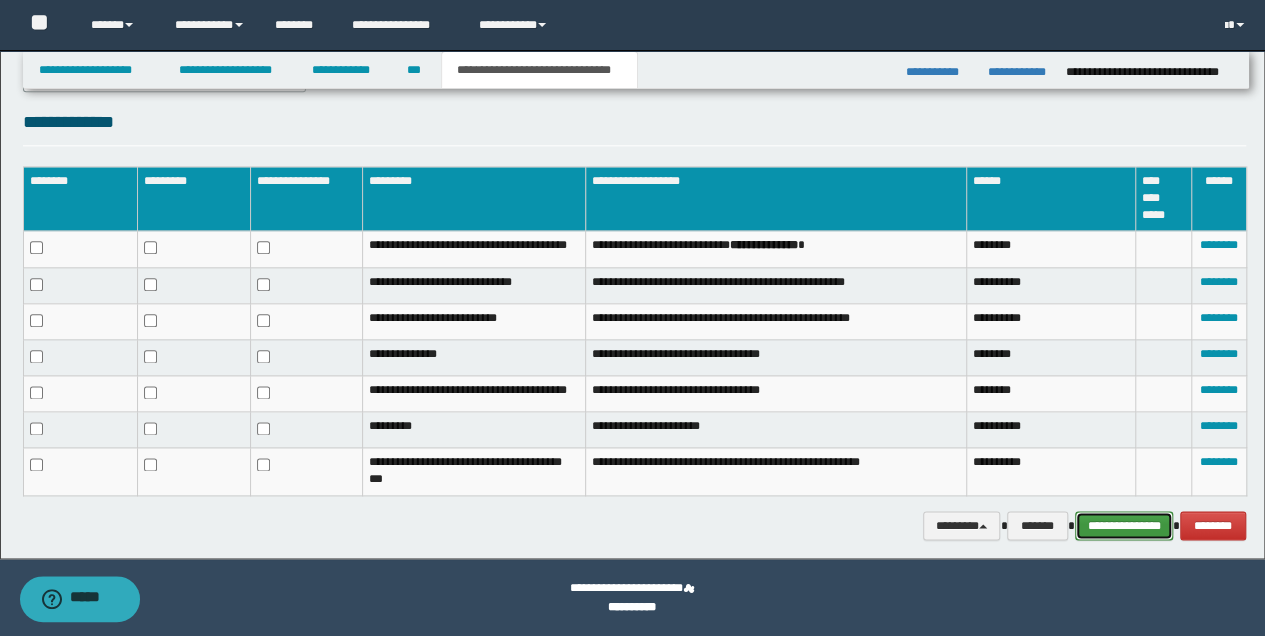 click on "**********" at bounding box center [1124, 525] 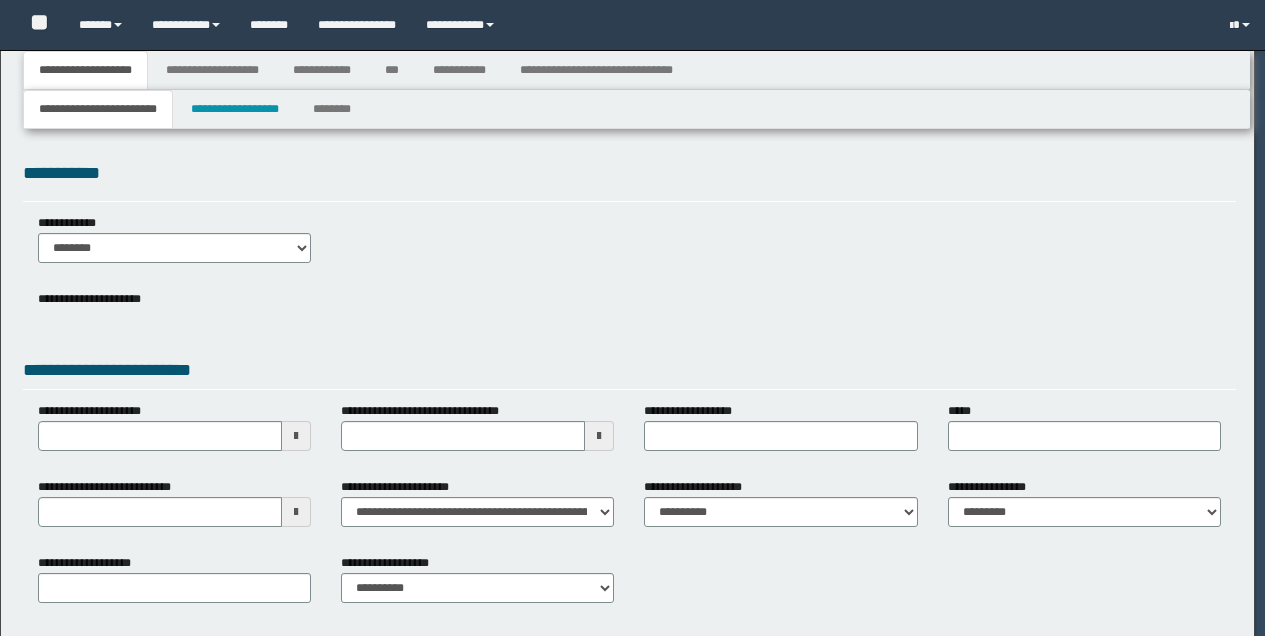 scroll, scrollTop: 0, scrollLeft: 0, axis: both 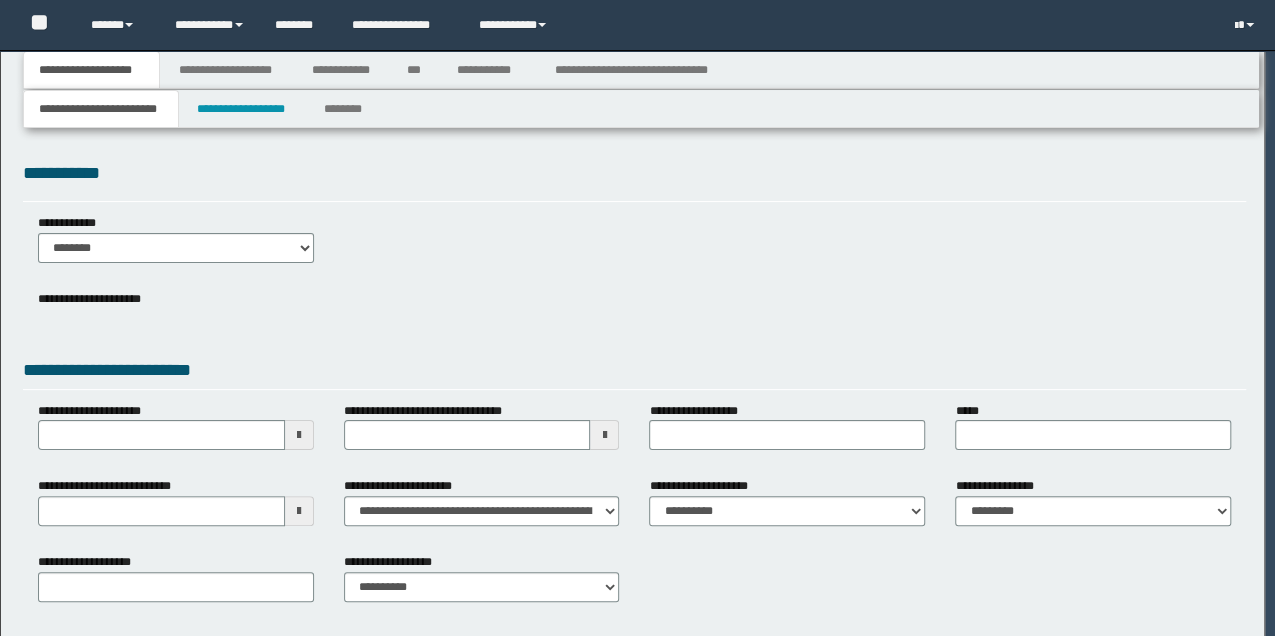 select on "*" 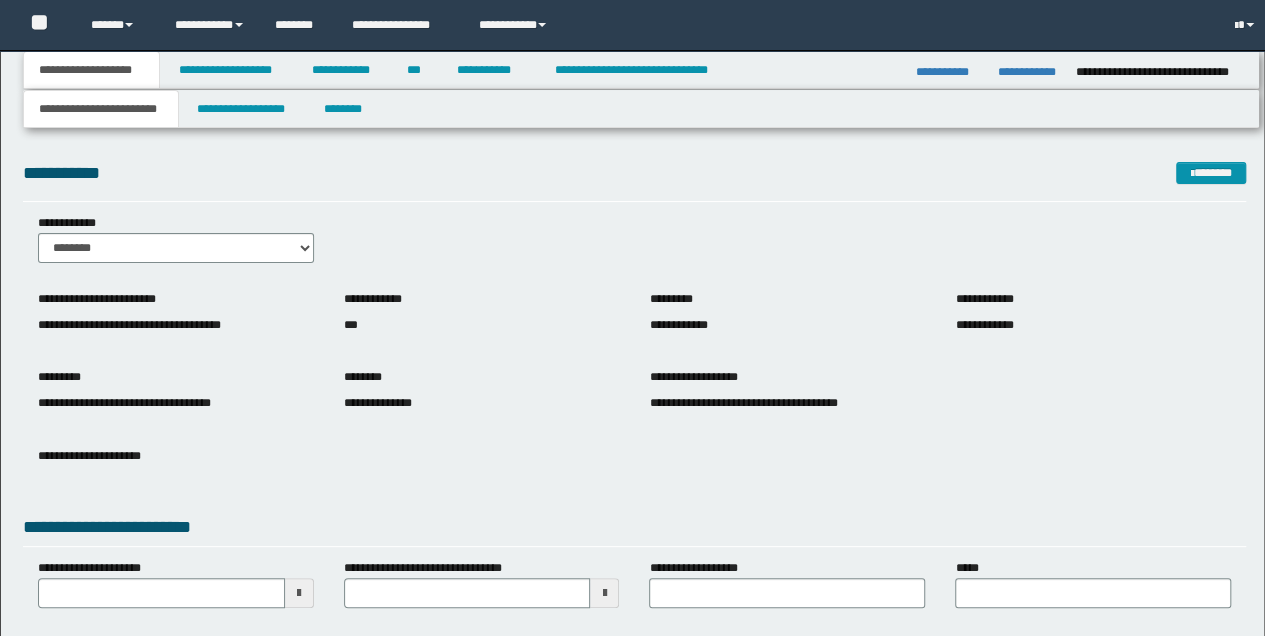 scroll, scrollTop: 0, scrollLeft: 0, axis: both 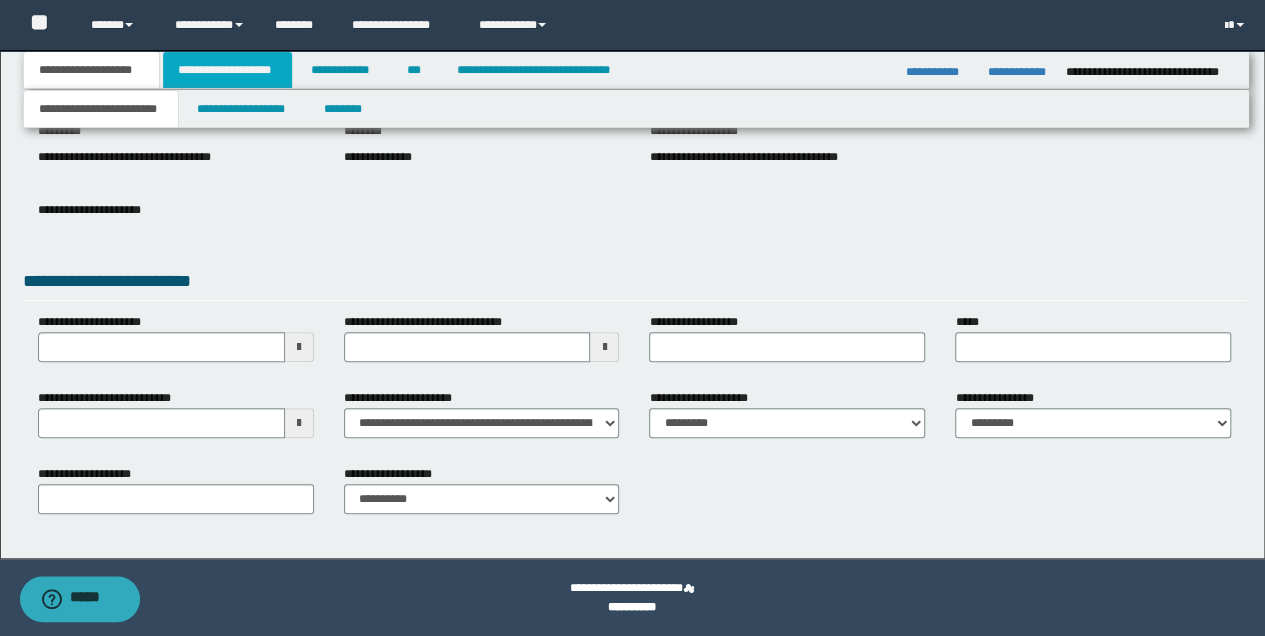 click on "**********" at bounding box center (227, 70) 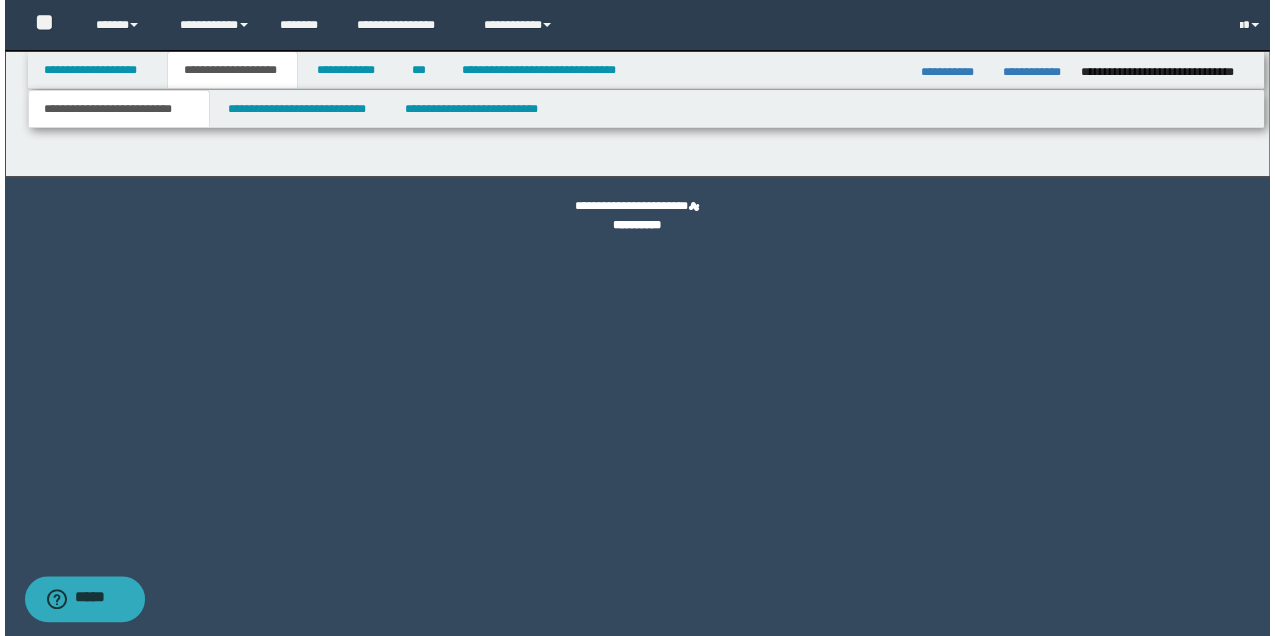 scroll, scrollTop: 0, scrollLeft: 0, axis: both 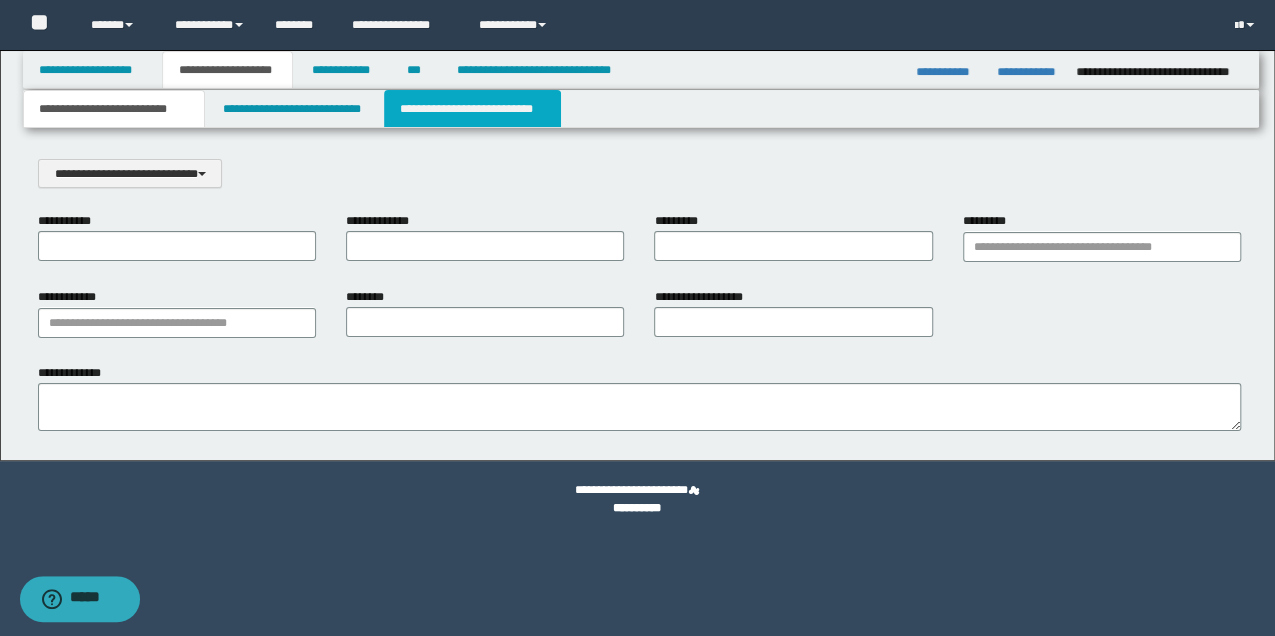 click on "**********" at bounding box center (472, 109) 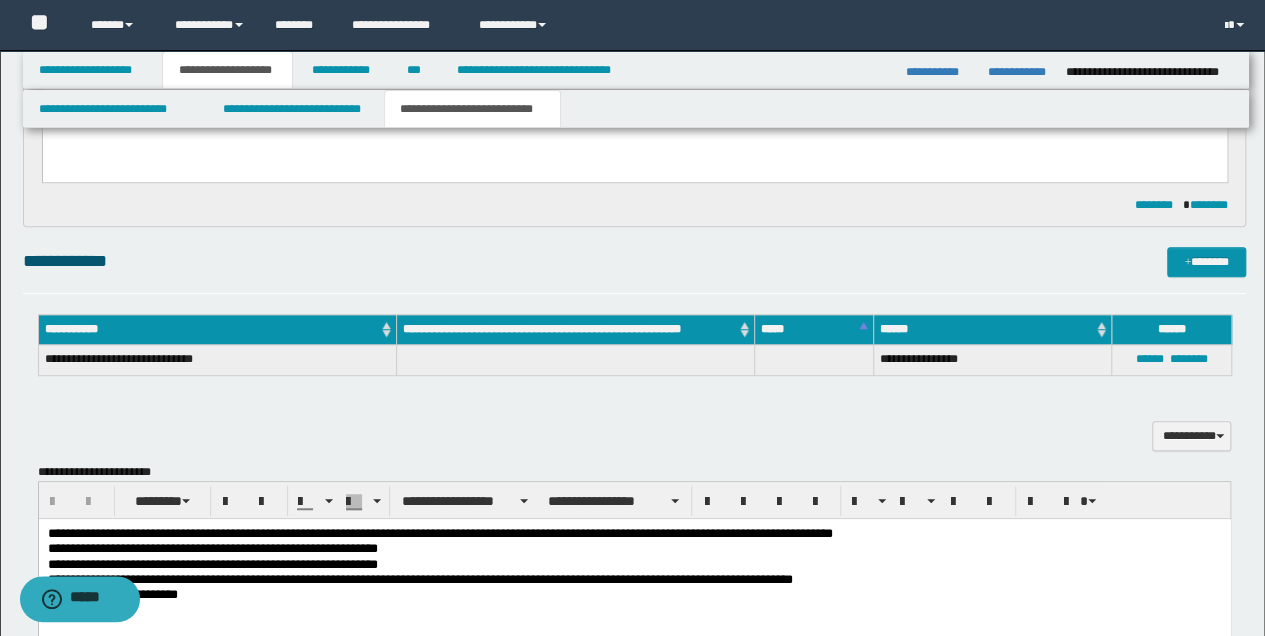 scroll, scrollTop: 600, scrollLeft: 0, axis: vertical 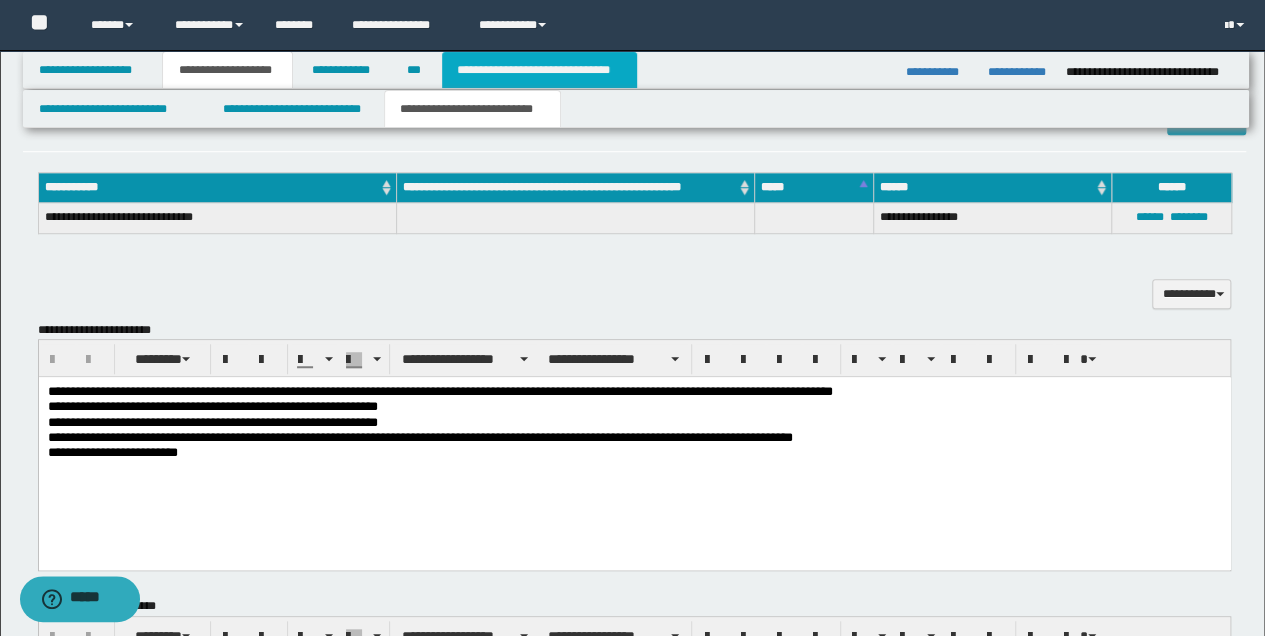 click on "**********" at bounding box center (539, 70) 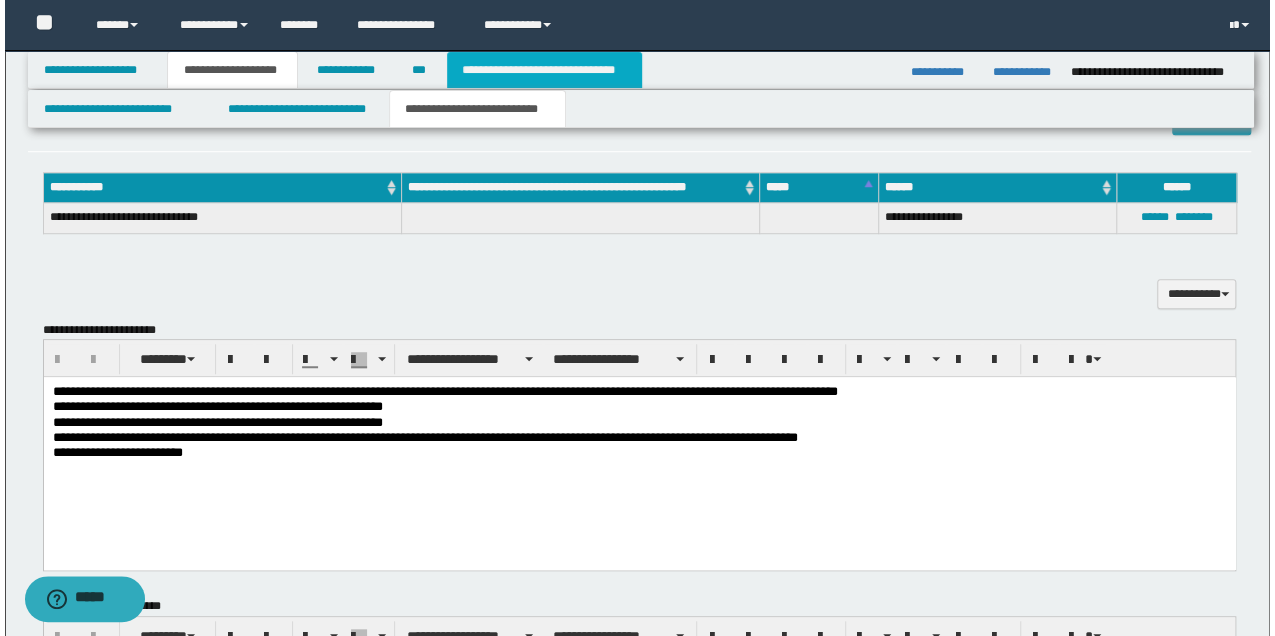 scroll, scrollTop: 0, scrollLeft: 0, axis: both 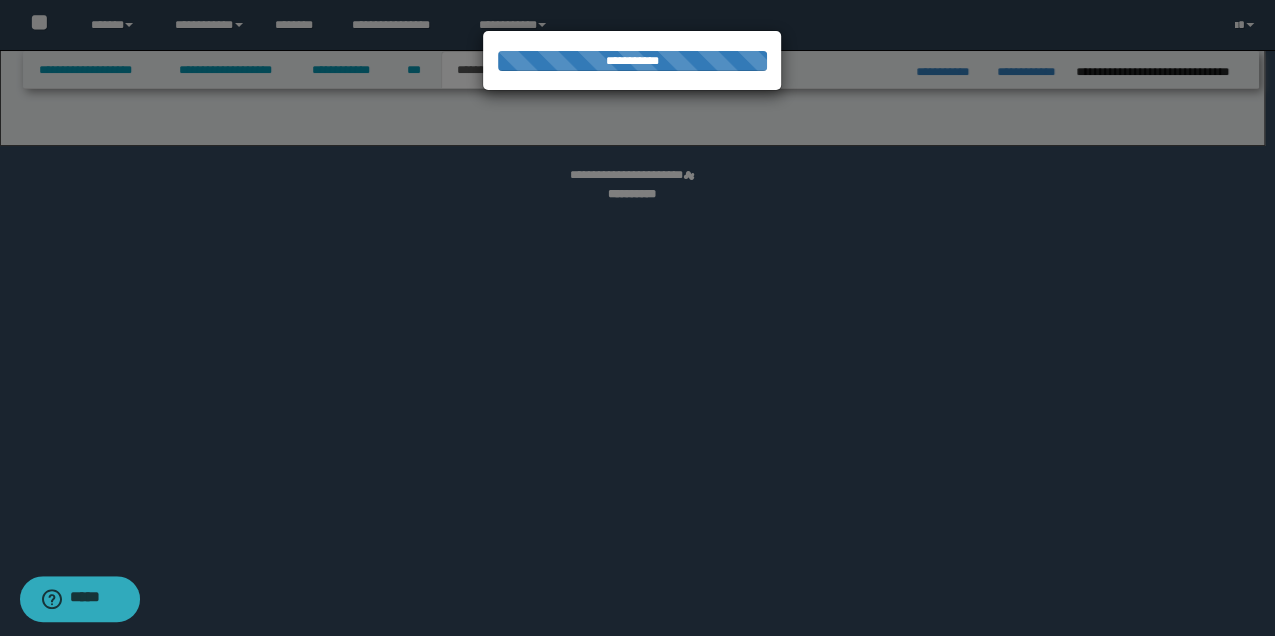 select on "*" 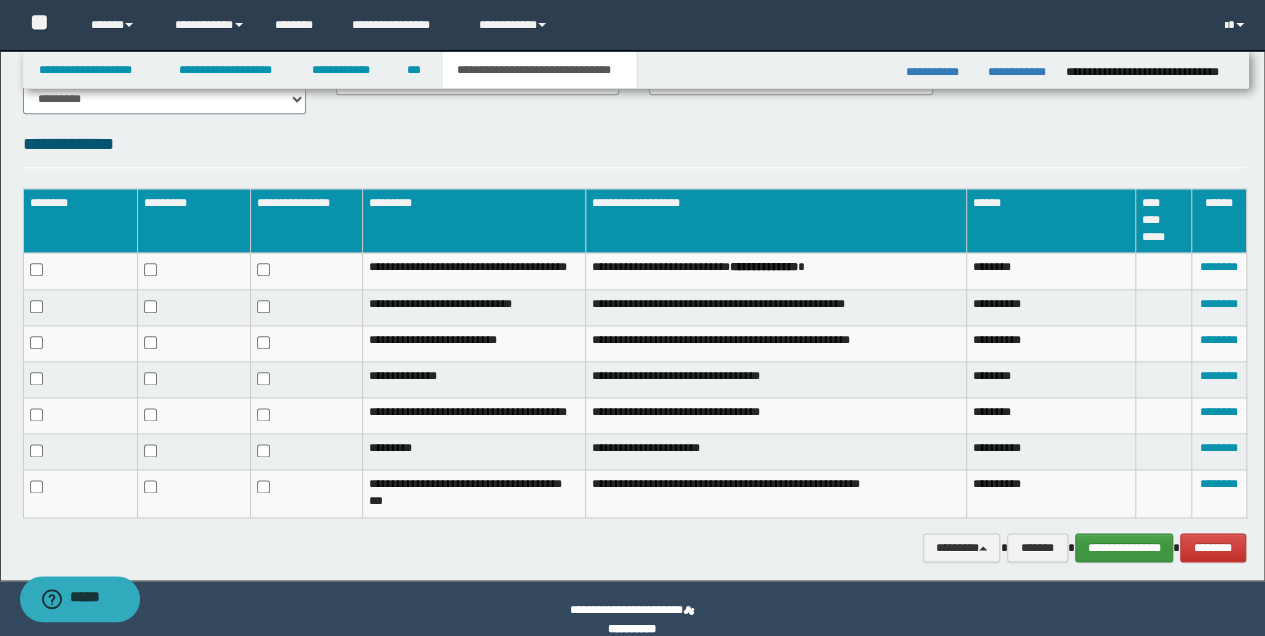 scroll, scrollTop: 1066, scrollLeft: 0, axis: vertical 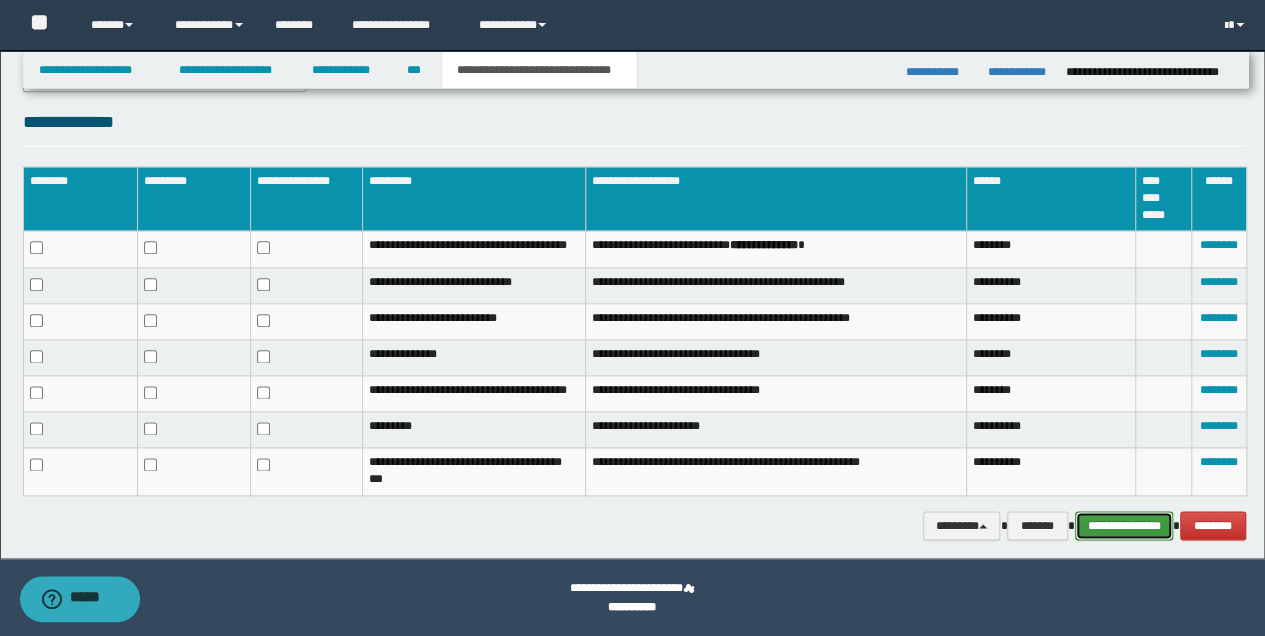 click on "**********" at bounding box center [1124, 525] 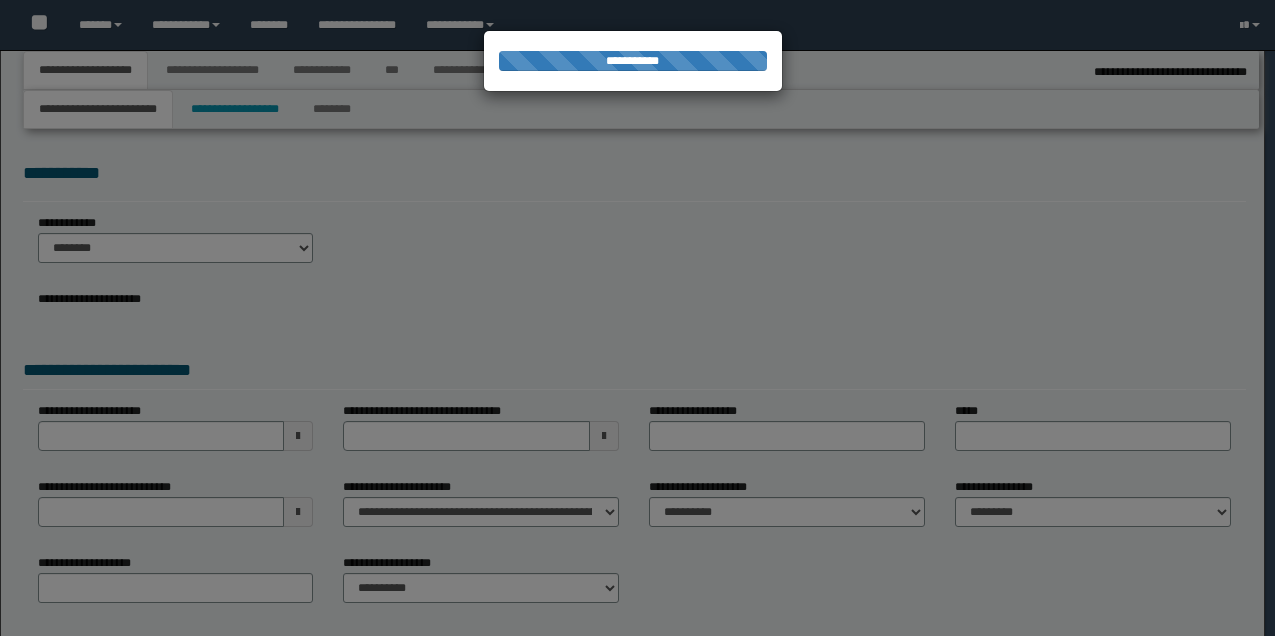 scroll, scrollTop: 0, scrollLeft: 0, axis: both 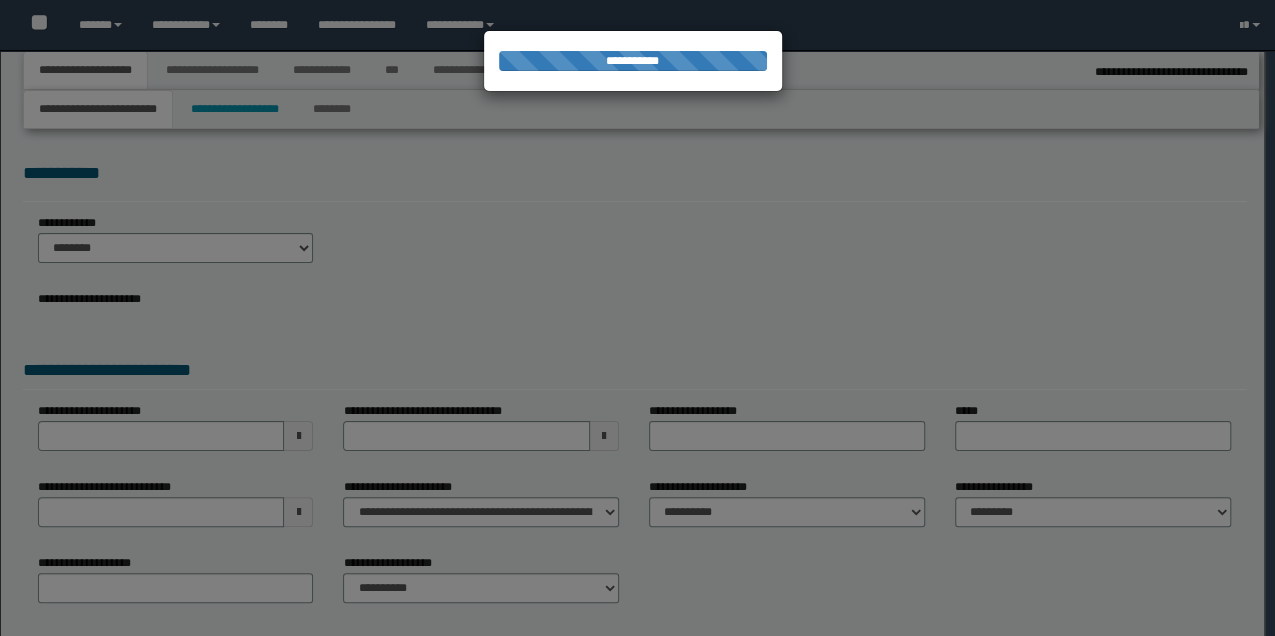 select on "*" 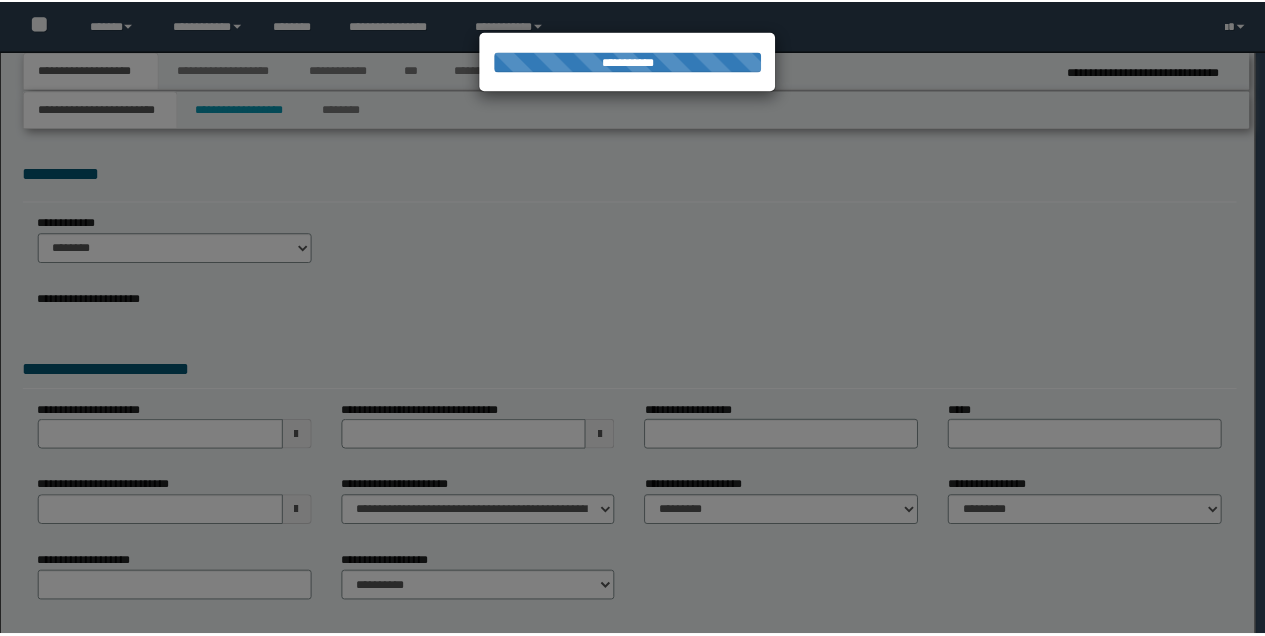 scroll, scrollTop: 0, scrollLeft: 0, axis: both 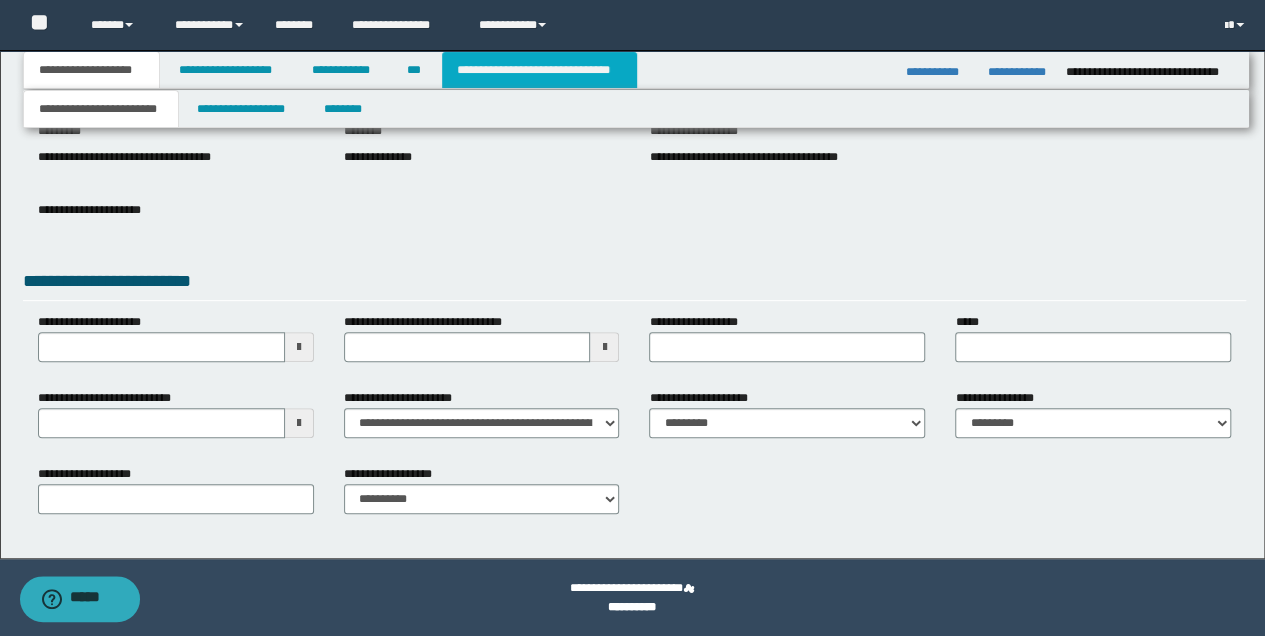 click on "**********" at bounding box center [539, 70] 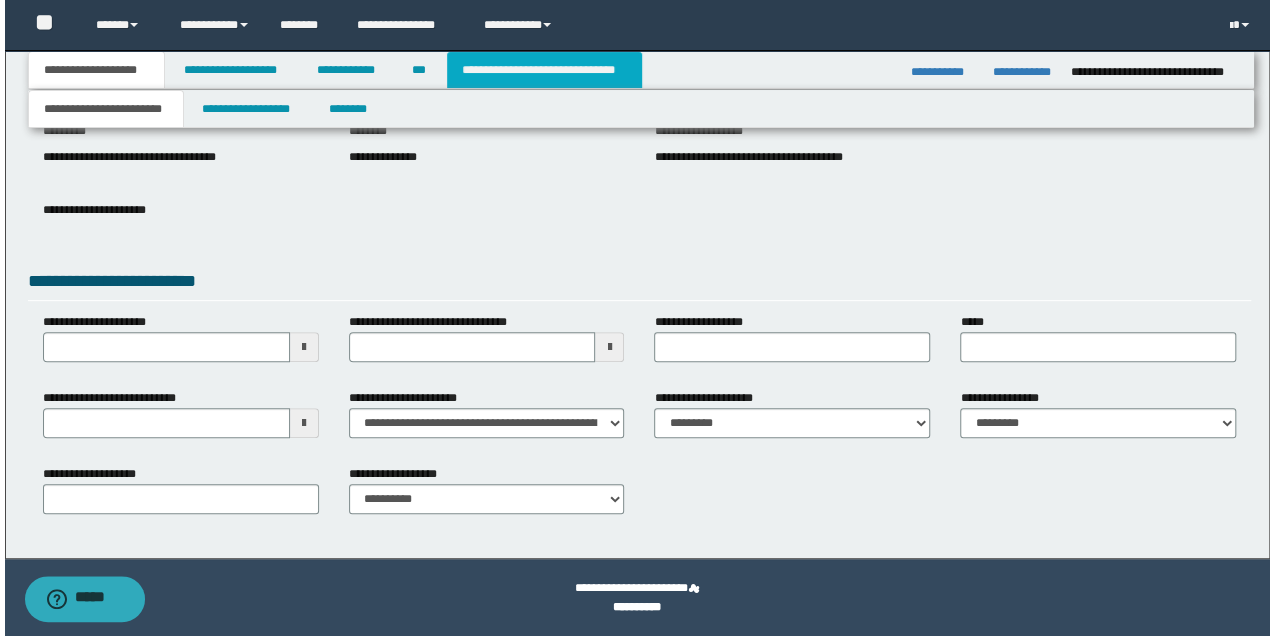 scroll, scrollTop: 0, scrollLeft: 0, axis: both 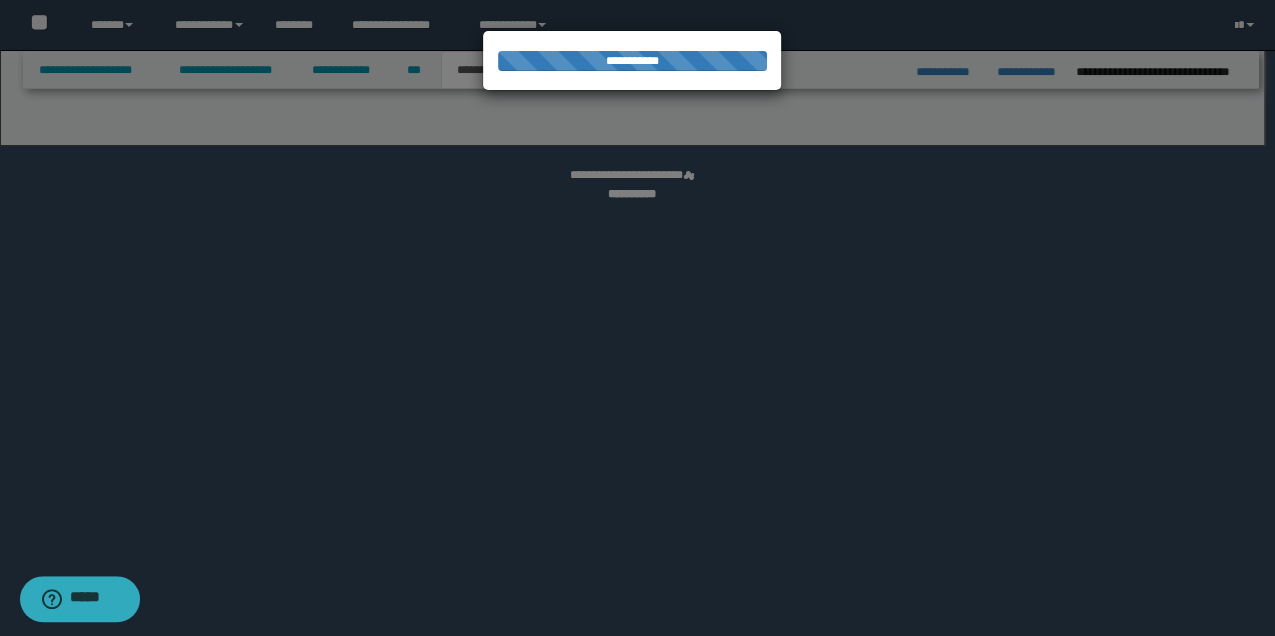 select on "*" 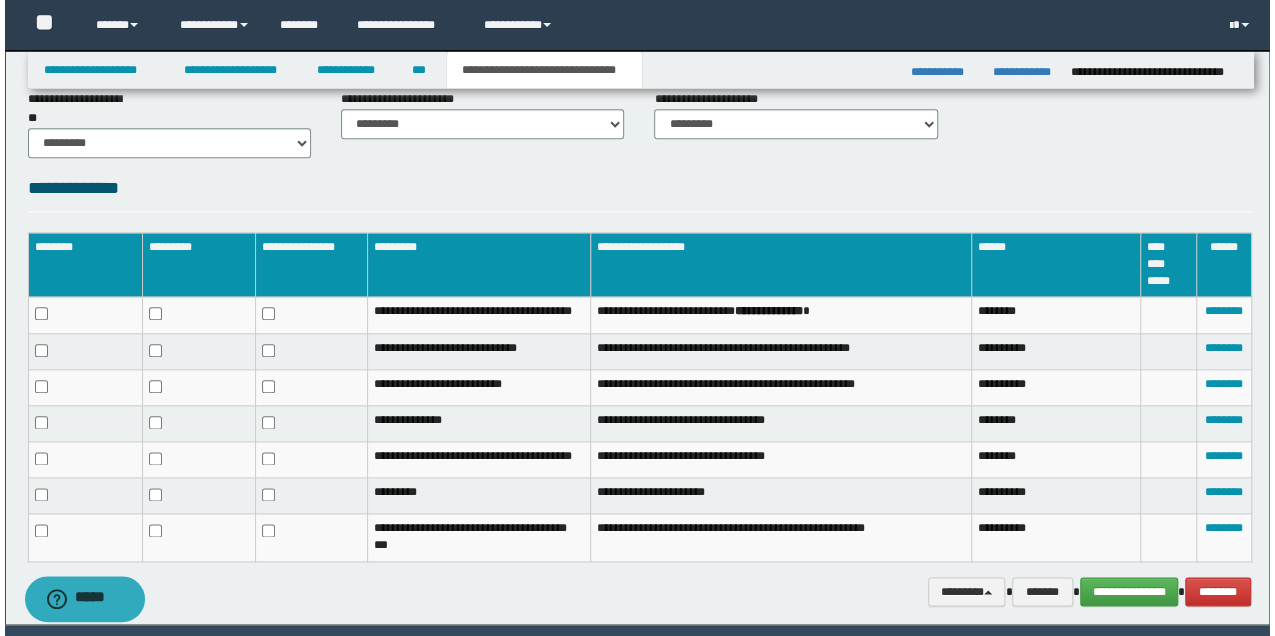 scroll, scrollTop: 1066, scrollLeft: 0, axis: vertical 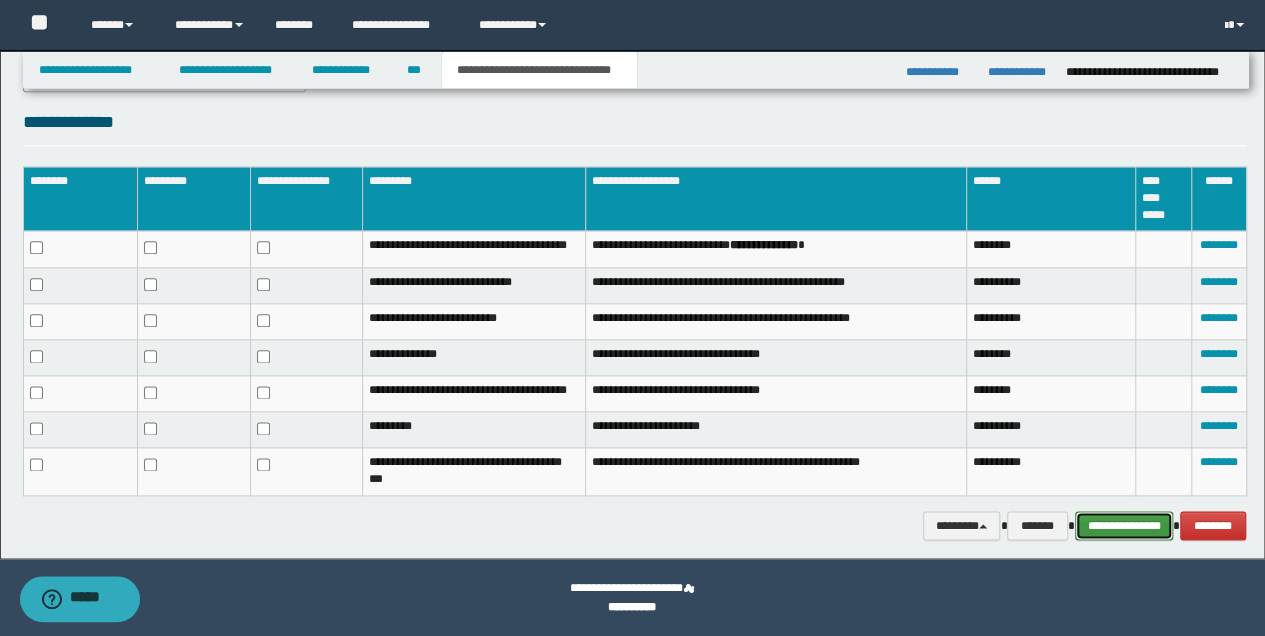 click on "**********" at bounding box center (1124, 525) 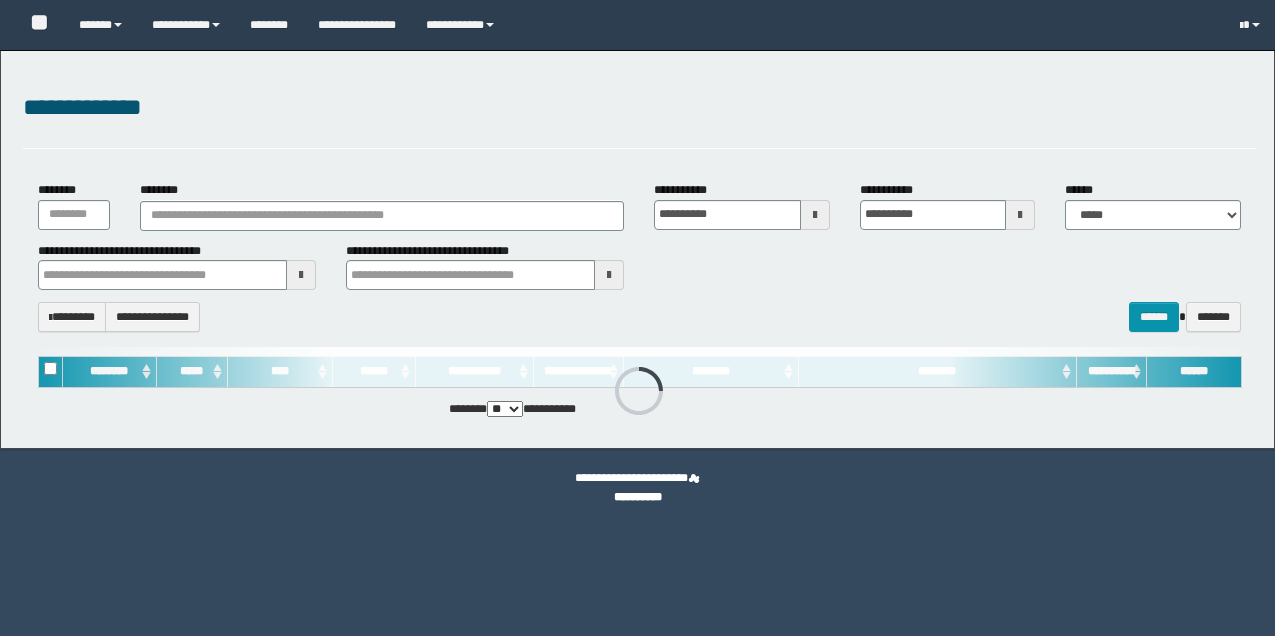 scroll, scrollTop: 0, scrollLeft: 0, axis: both 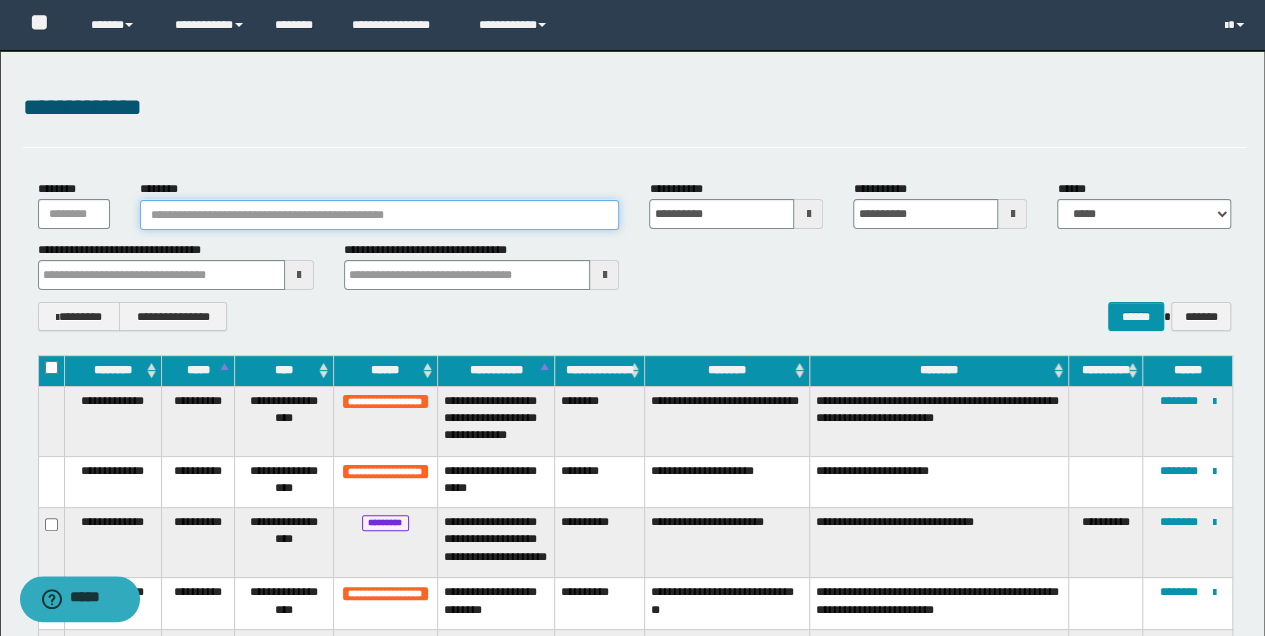 click on "********" at bounding box center (380, 215) 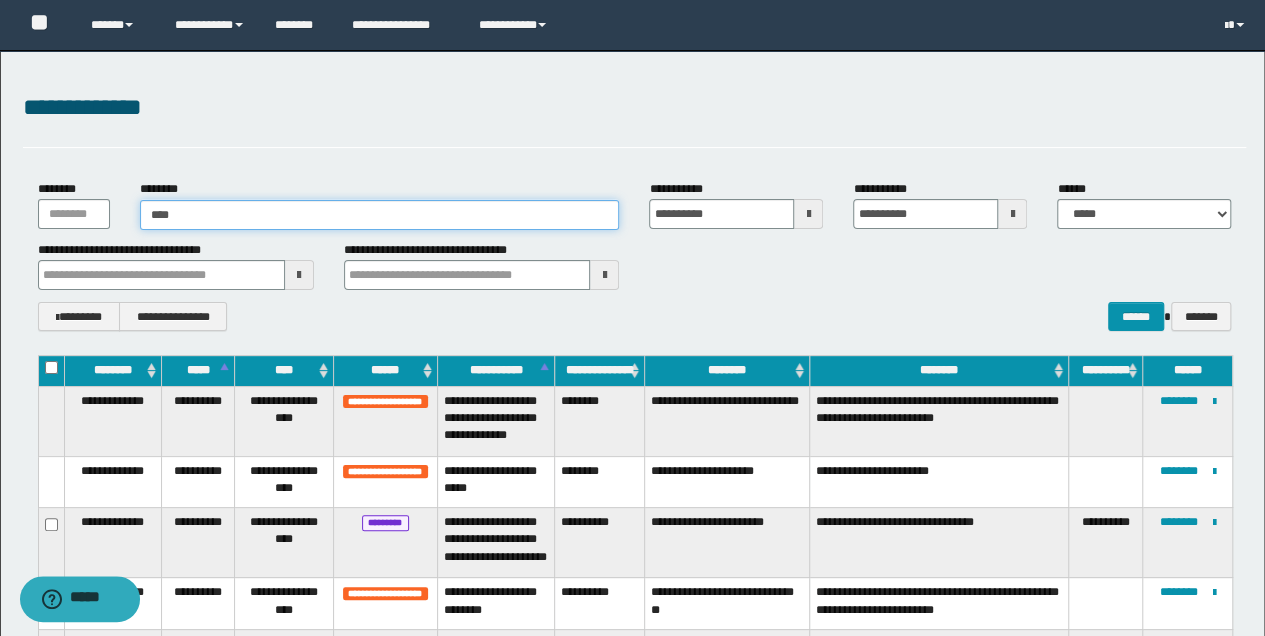 type on "*****" 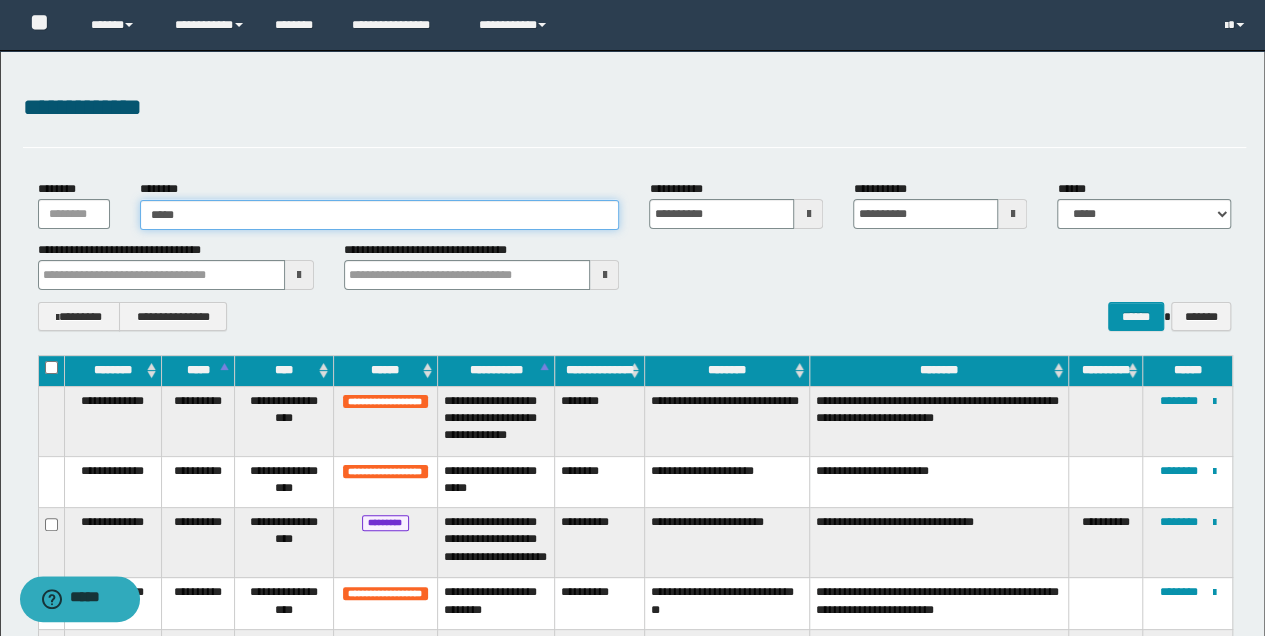 type on "*****" 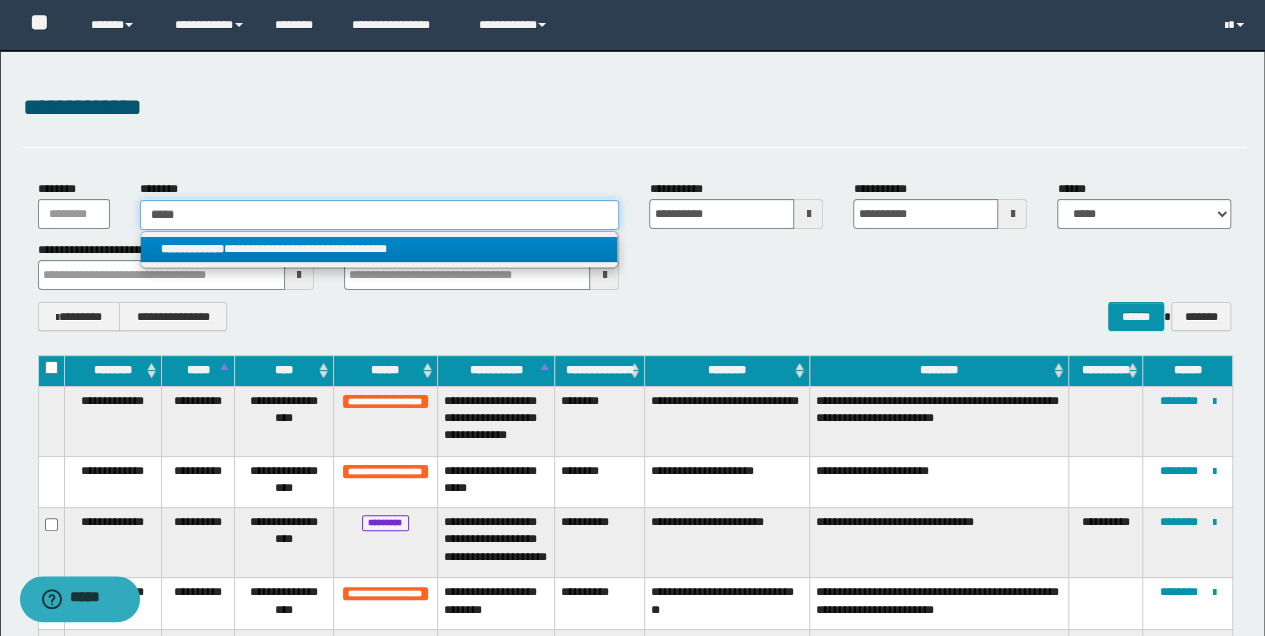 type on "*****" 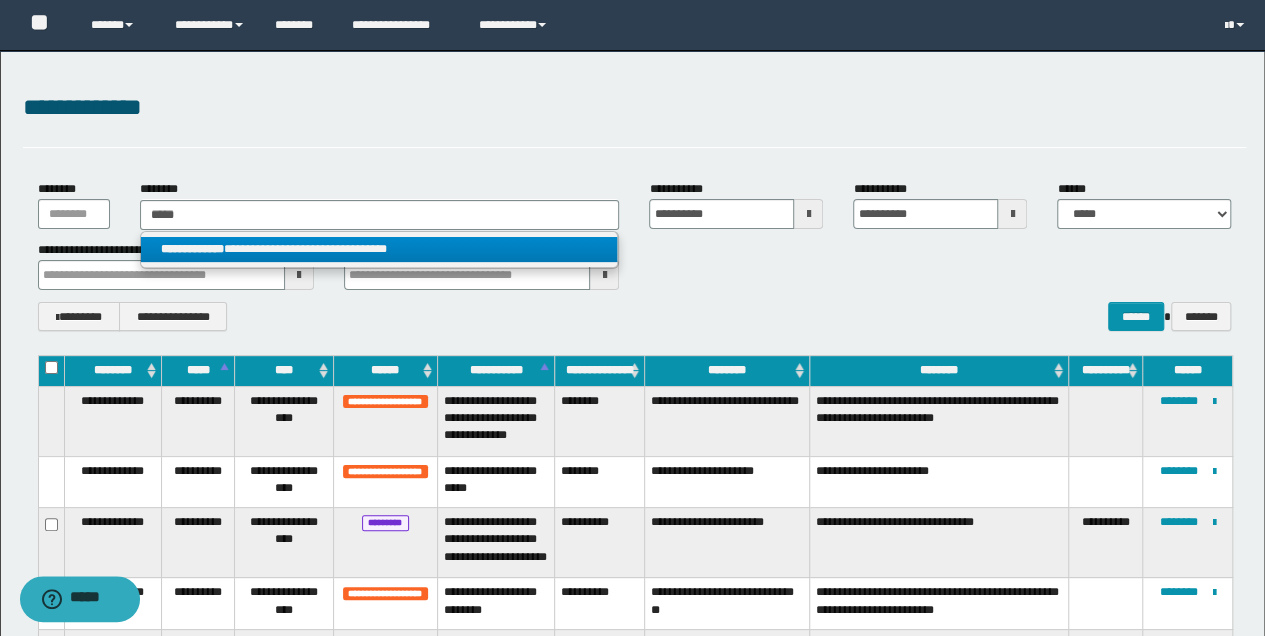 click on "**********" at bounding box center [379, 249] 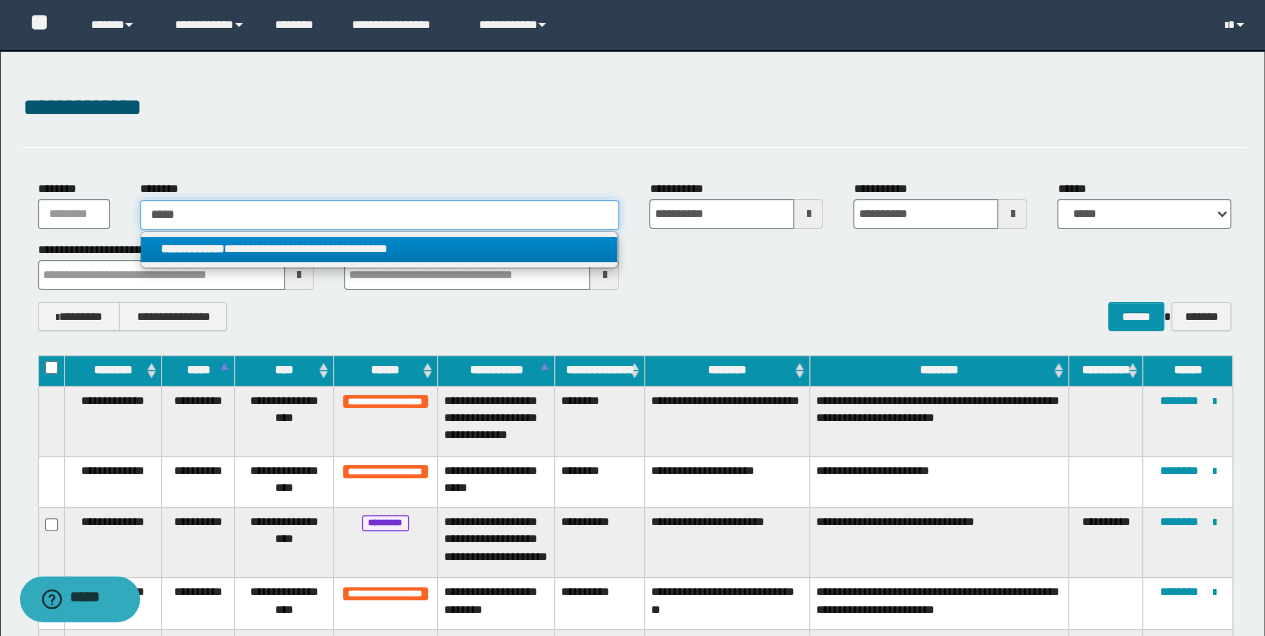 type 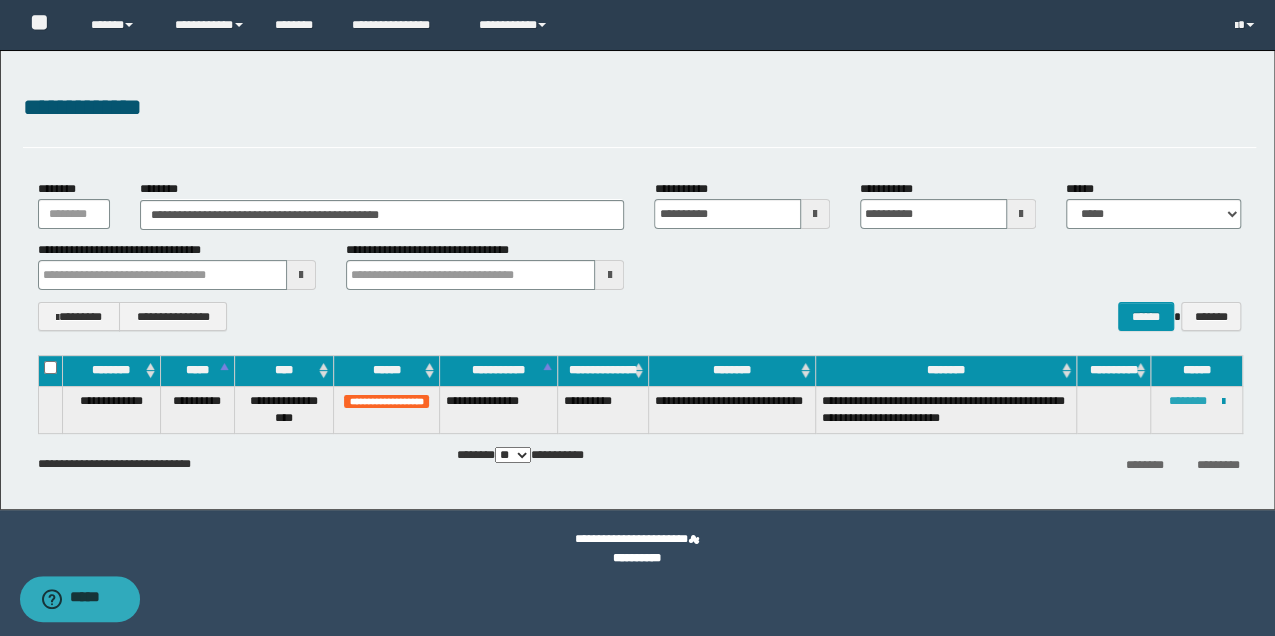 click on "********" at bounding box center (1188, 401) 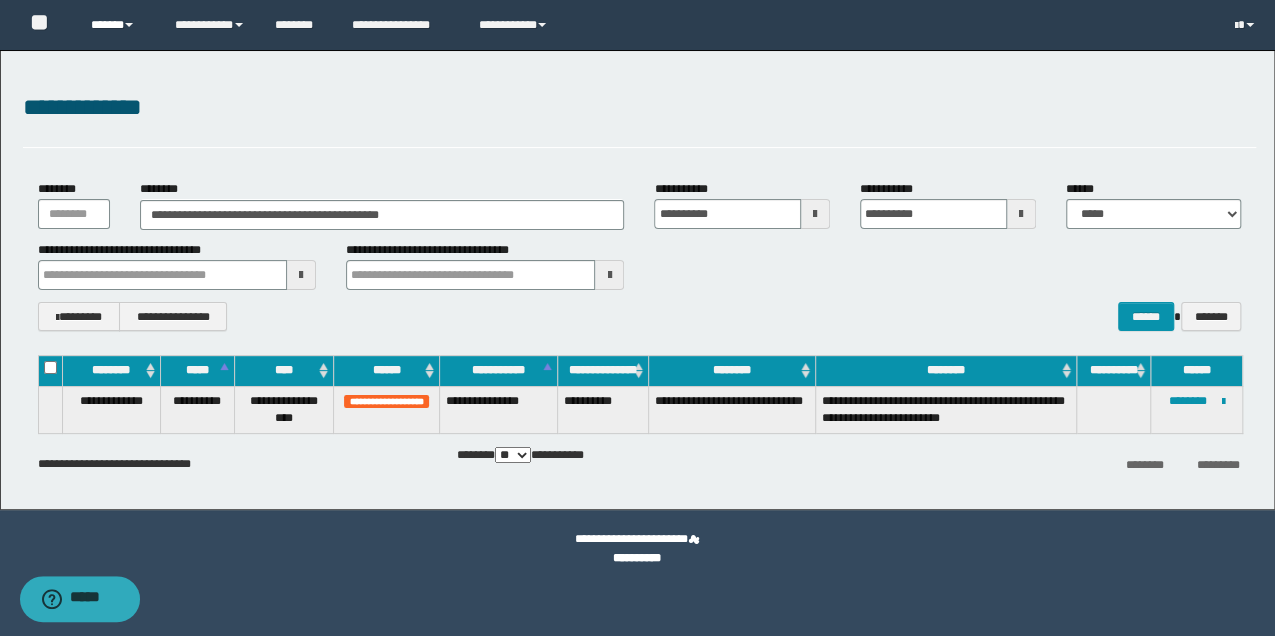 click on "******" at bounding box center [117, 25] 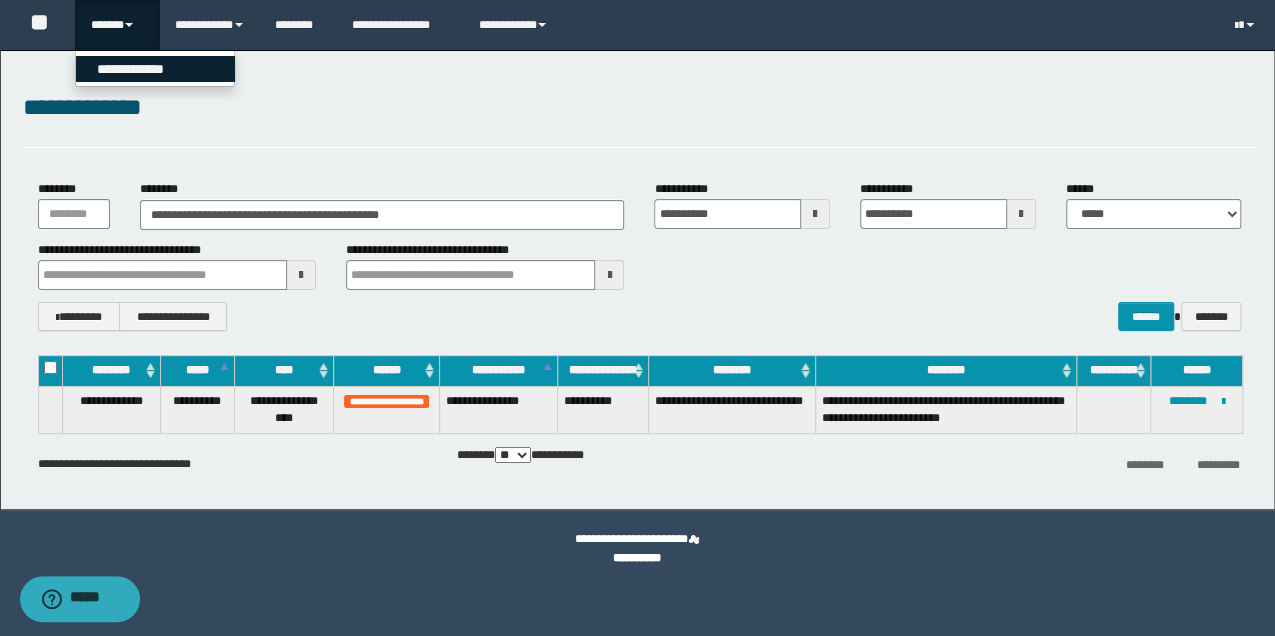 click on "**********" at bounding box center (155, 69) 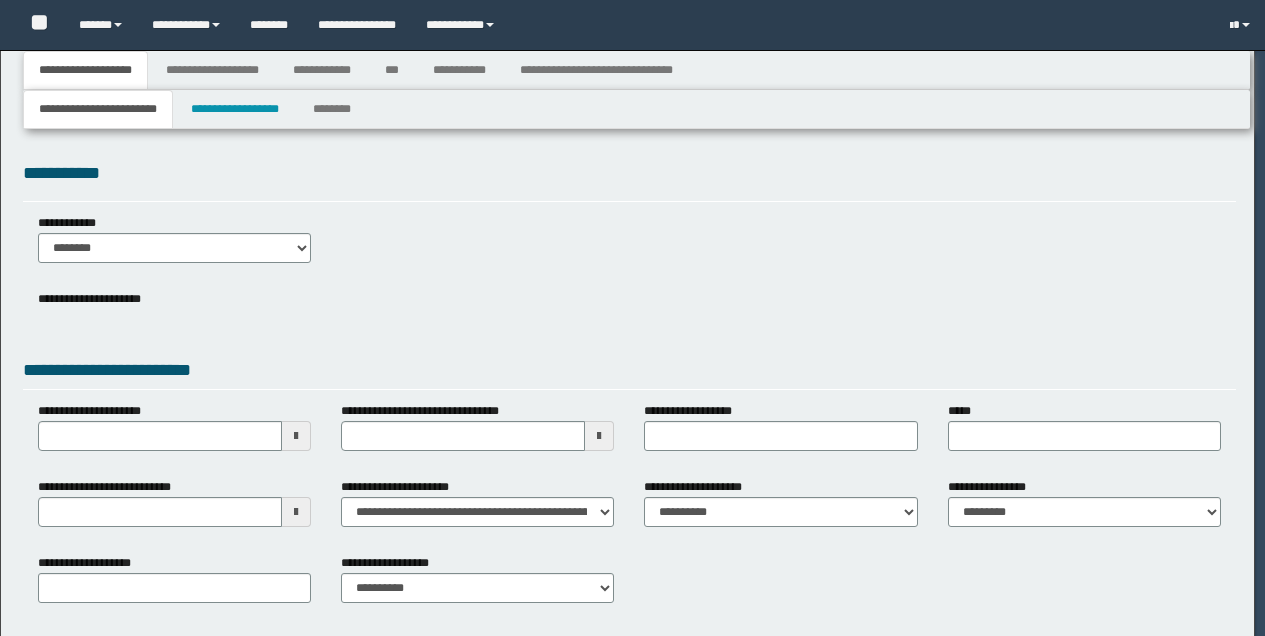 scroll, scrollTop: 0, scrollLeft: 0, axis: both 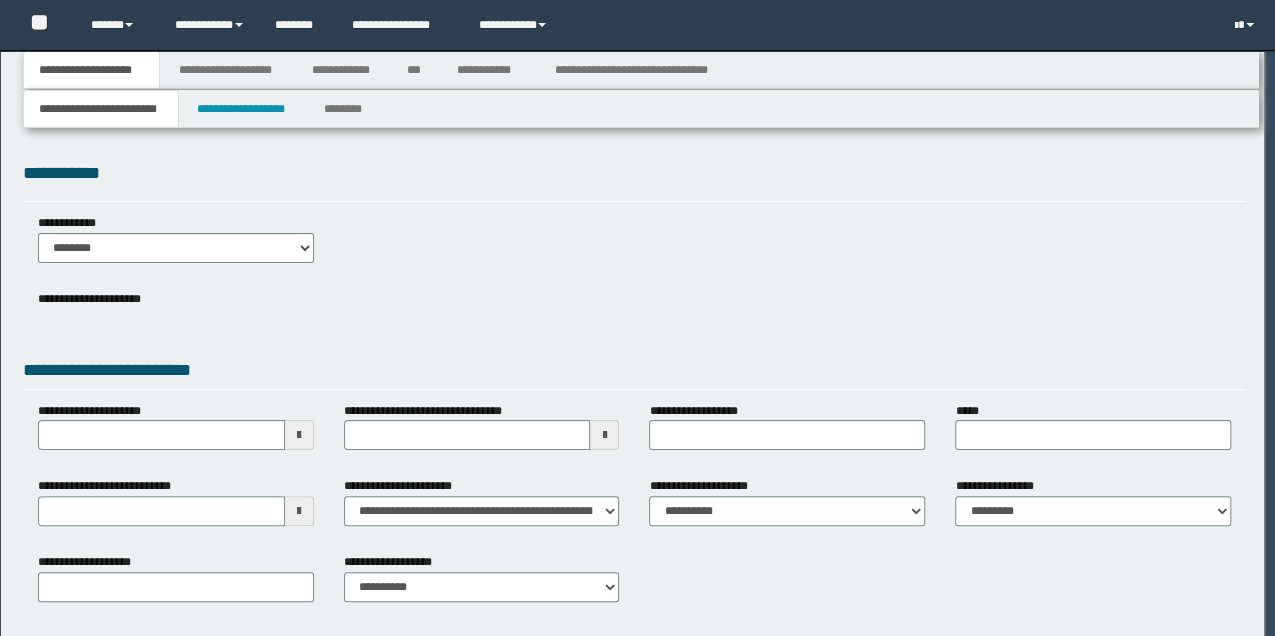 select on "*" 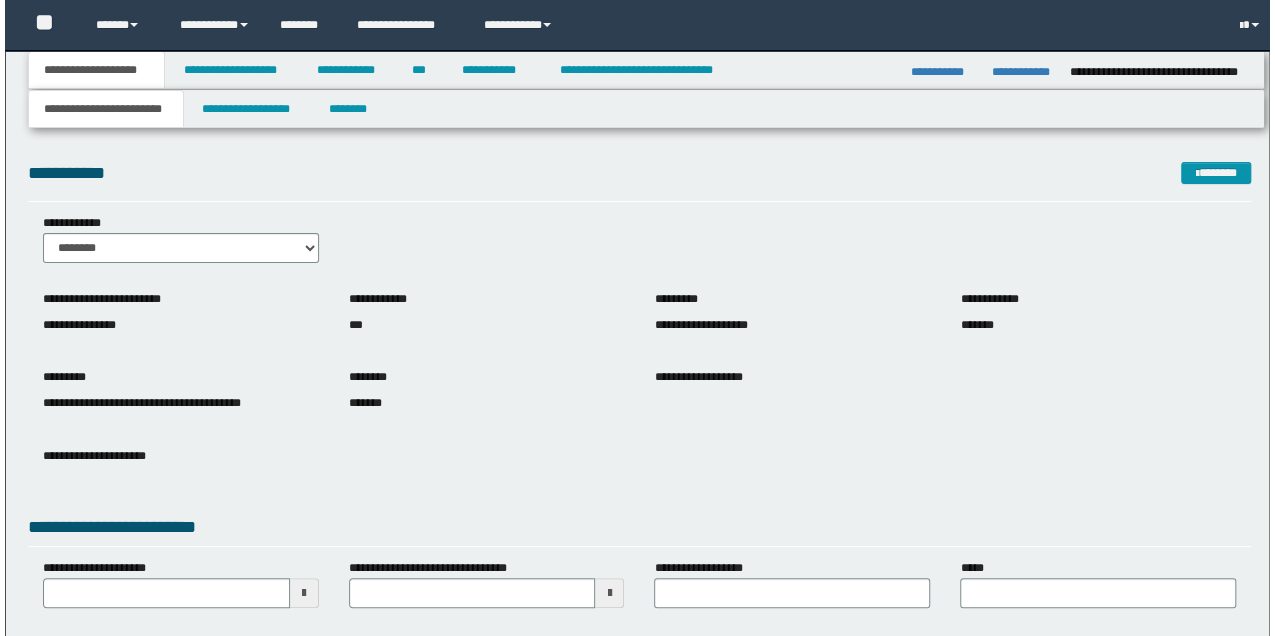 scroll, scrollTop: 0, scrollLeft: 0, axis: both 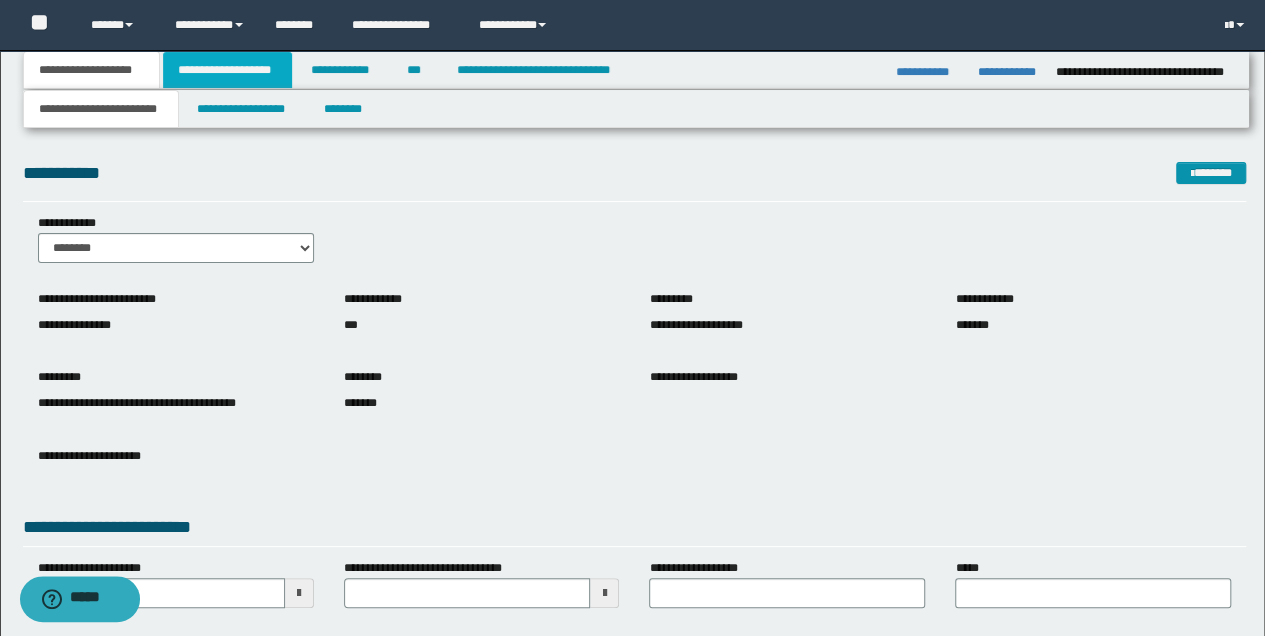 click on "**********" at bounding box center (227, 70) 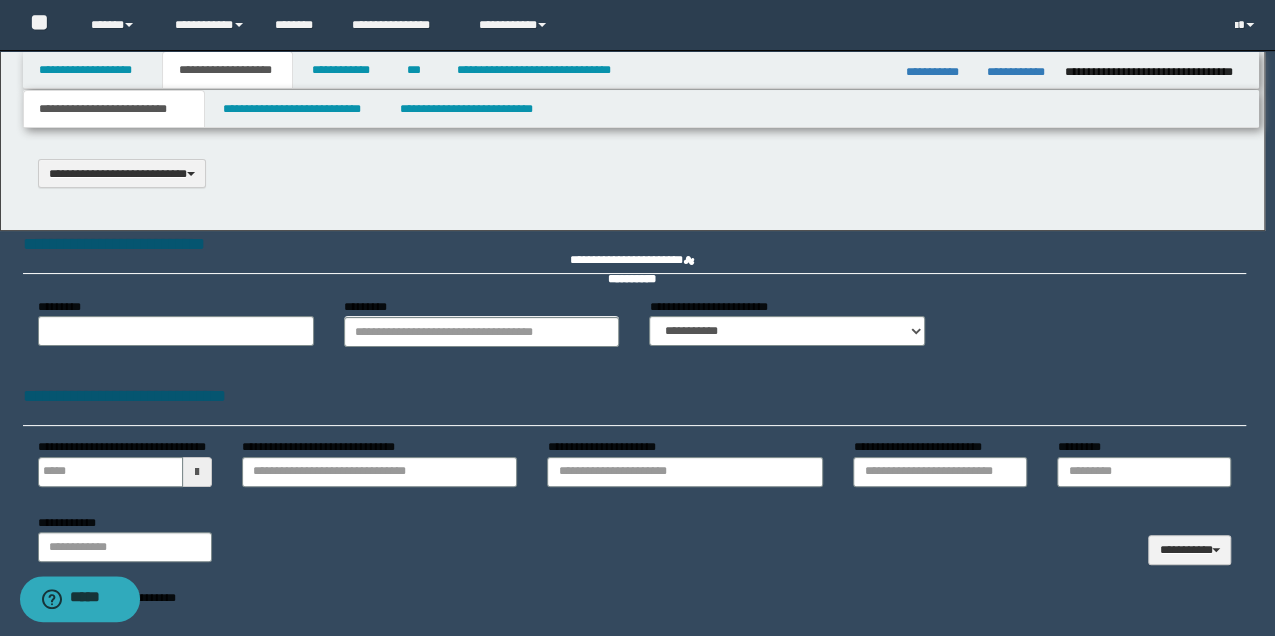 type 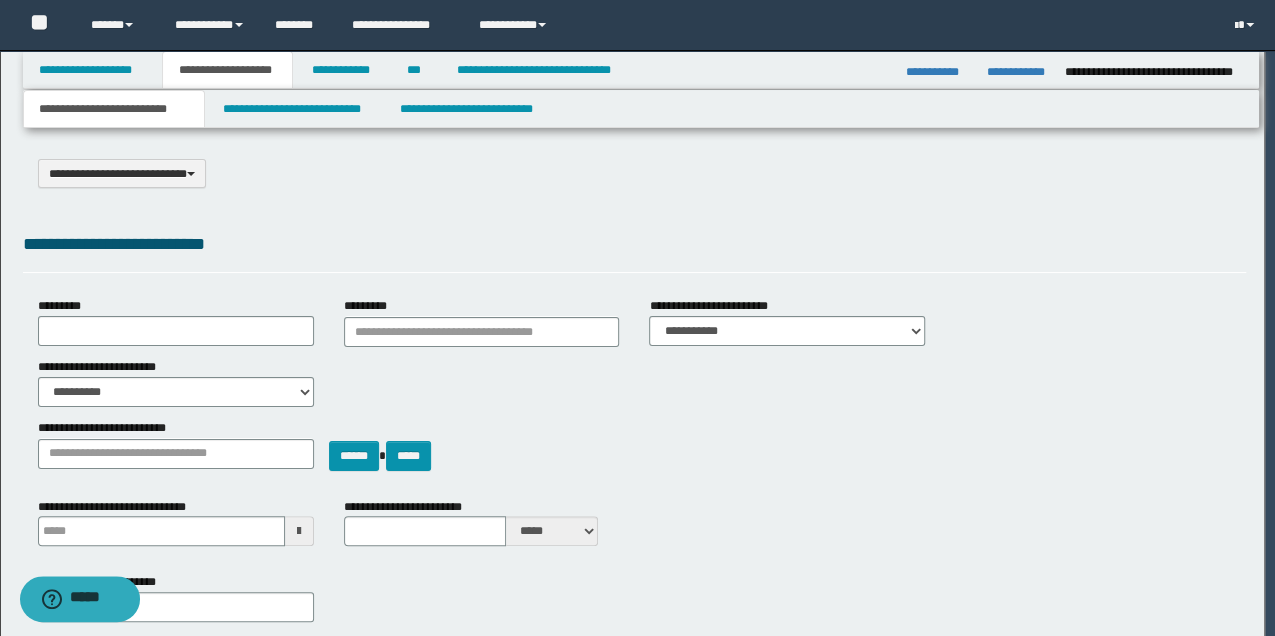 select on "*" 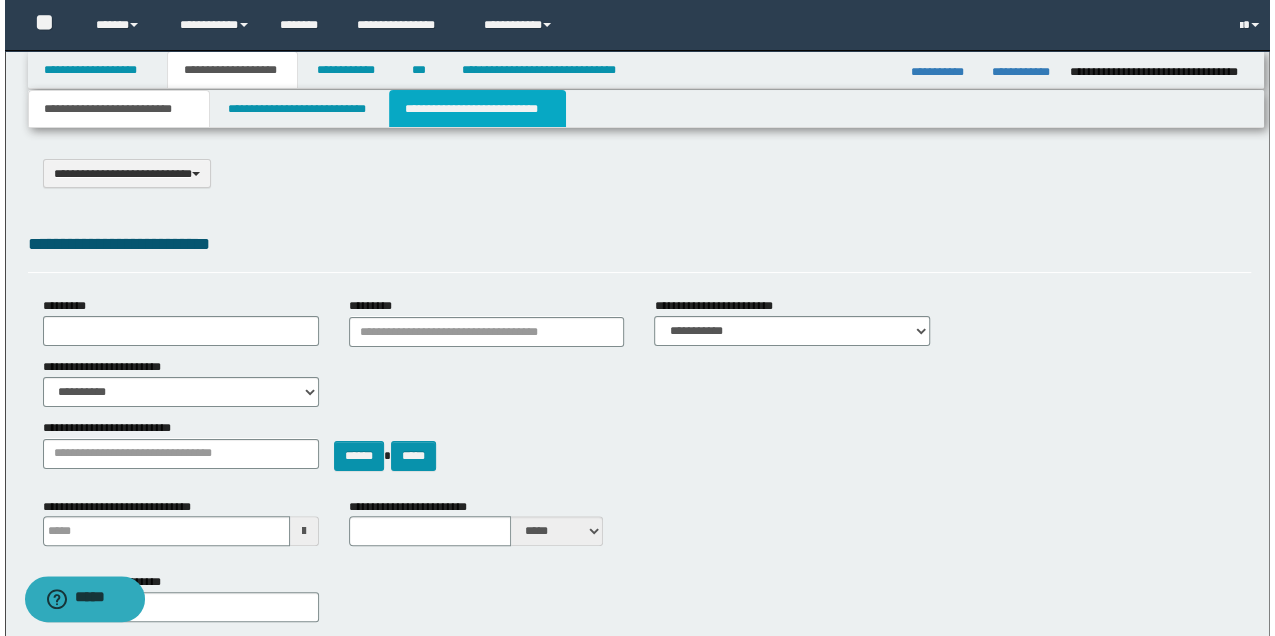 scroll, scrollTop: 0, scrollLeft: 0, axis: both 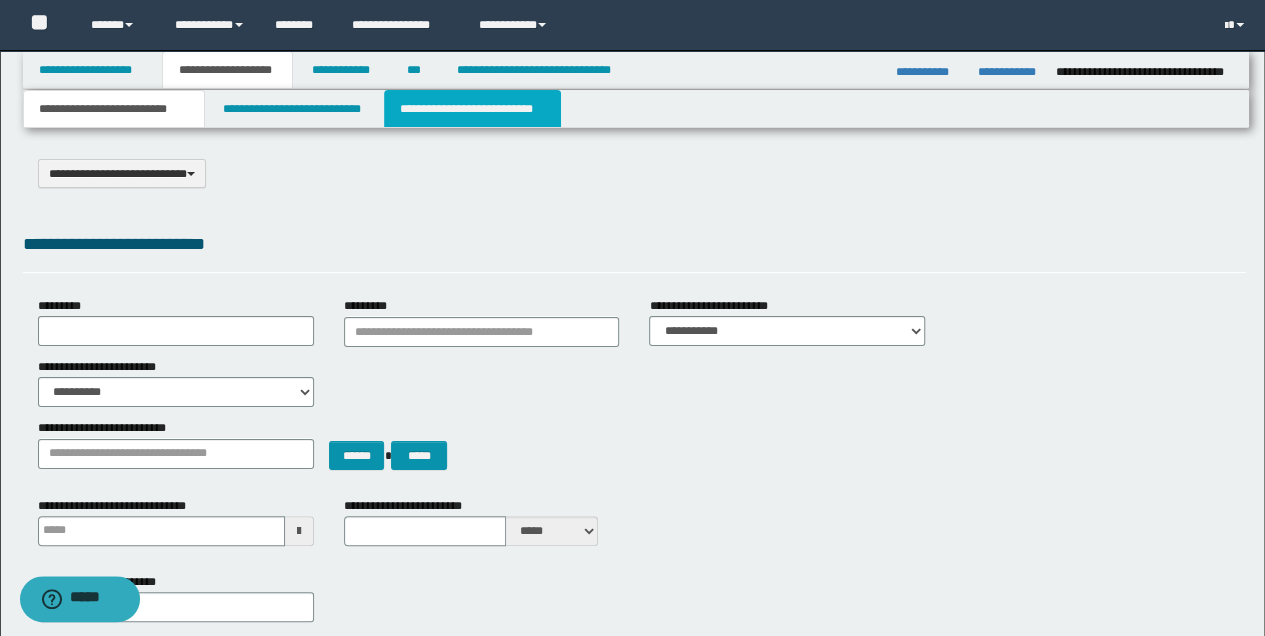 click on "**********" at bounding box center (472, 109) 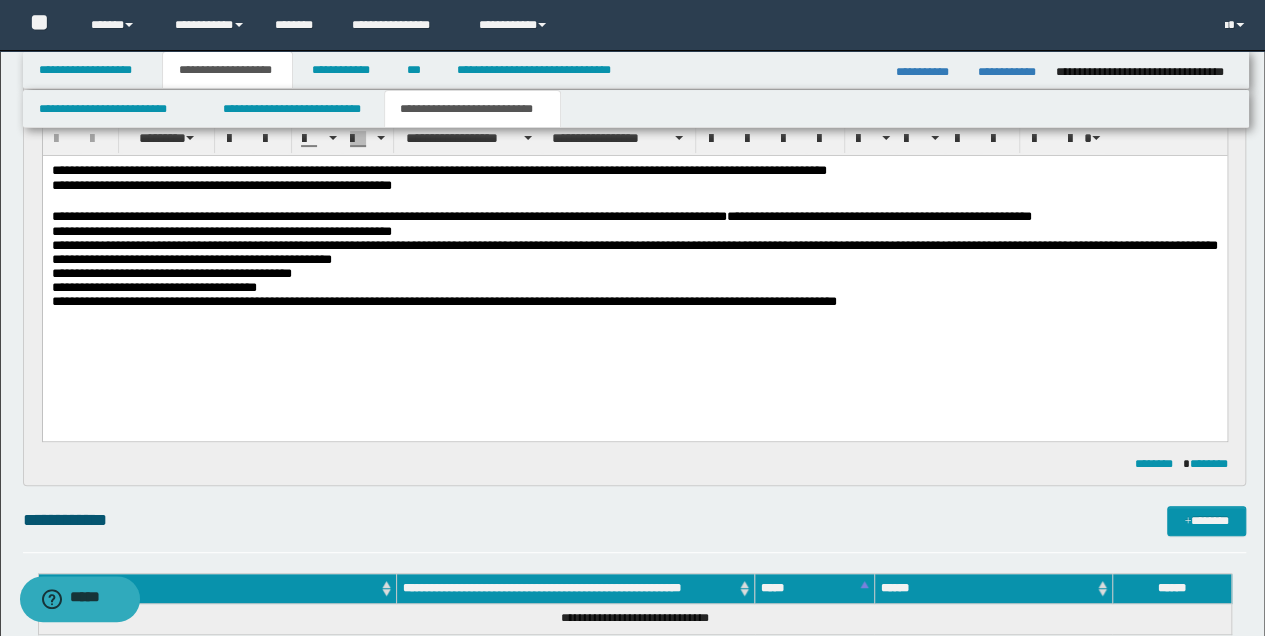 scroll, scrollTop: 200, scrollLeft: 0, axis: vertical 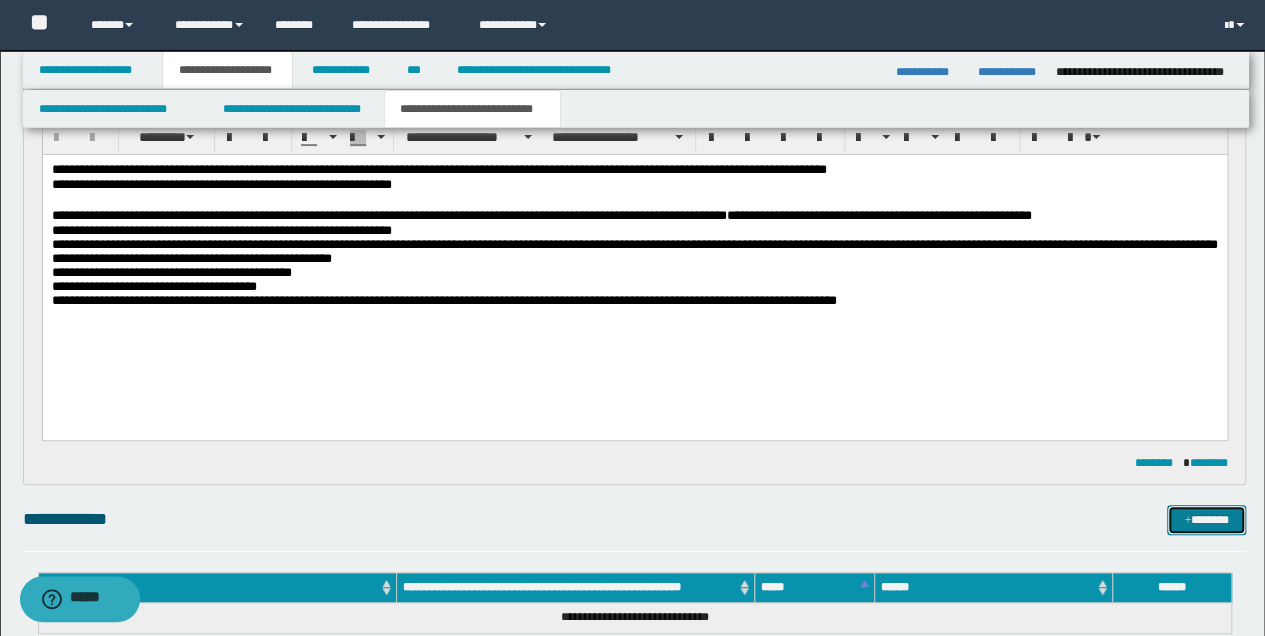 click on "*******" at bounding box center (1206, 519) 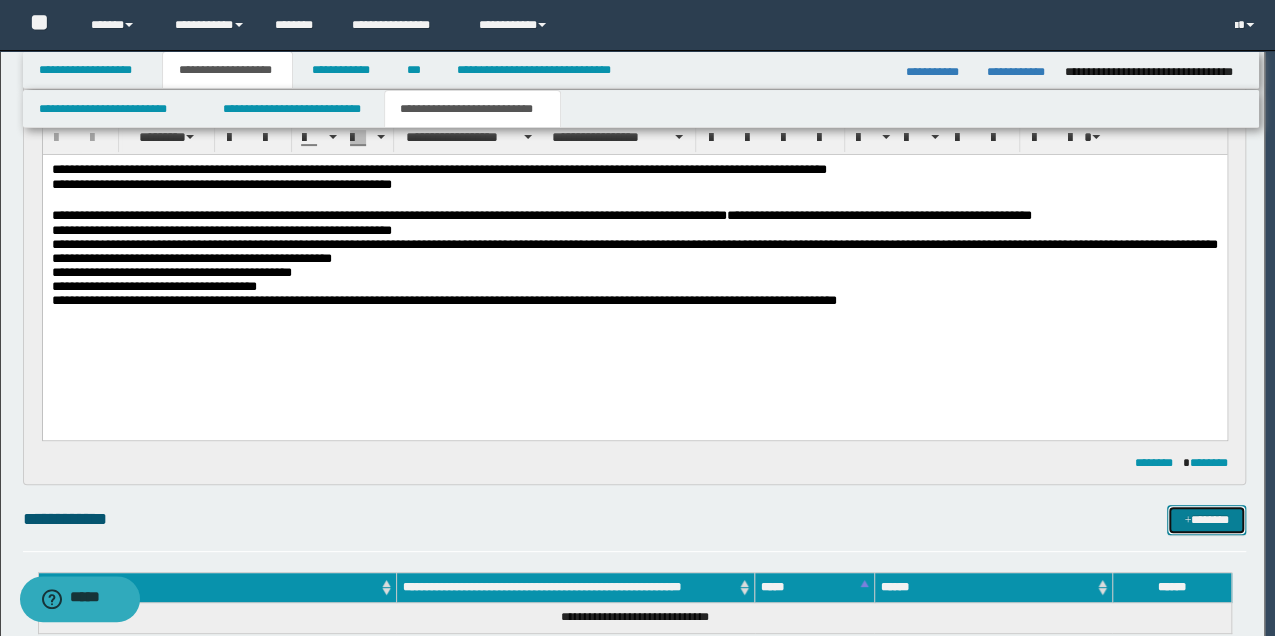 type 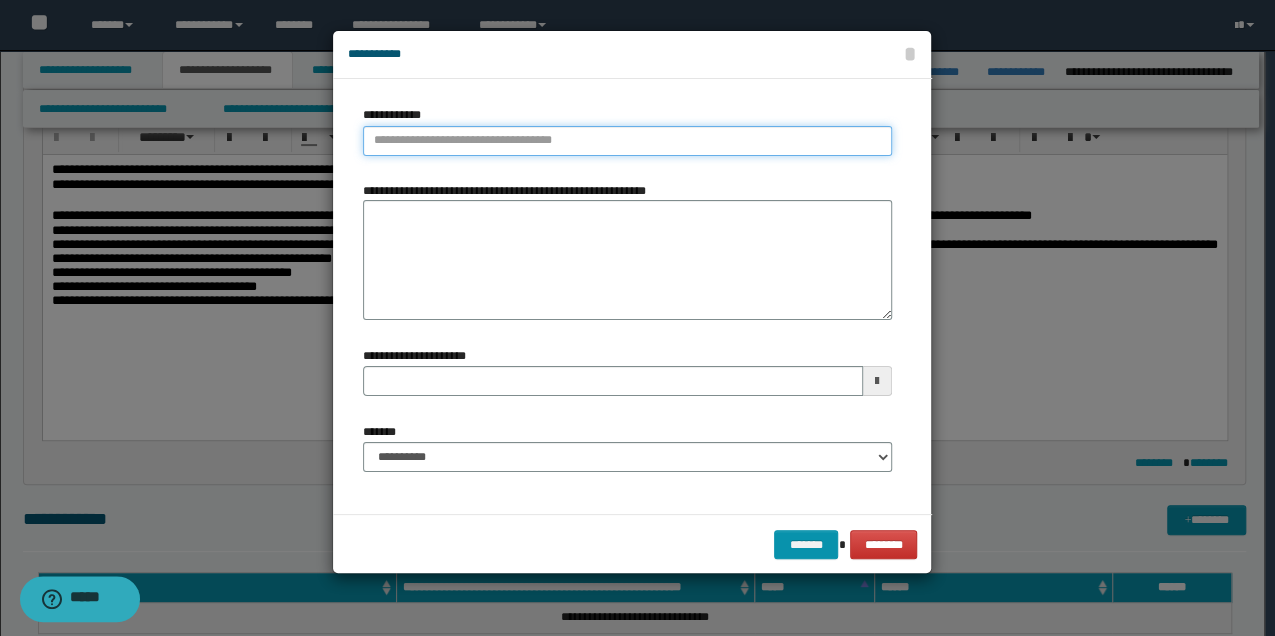 click on "**********" at bounding box center [627, 141] 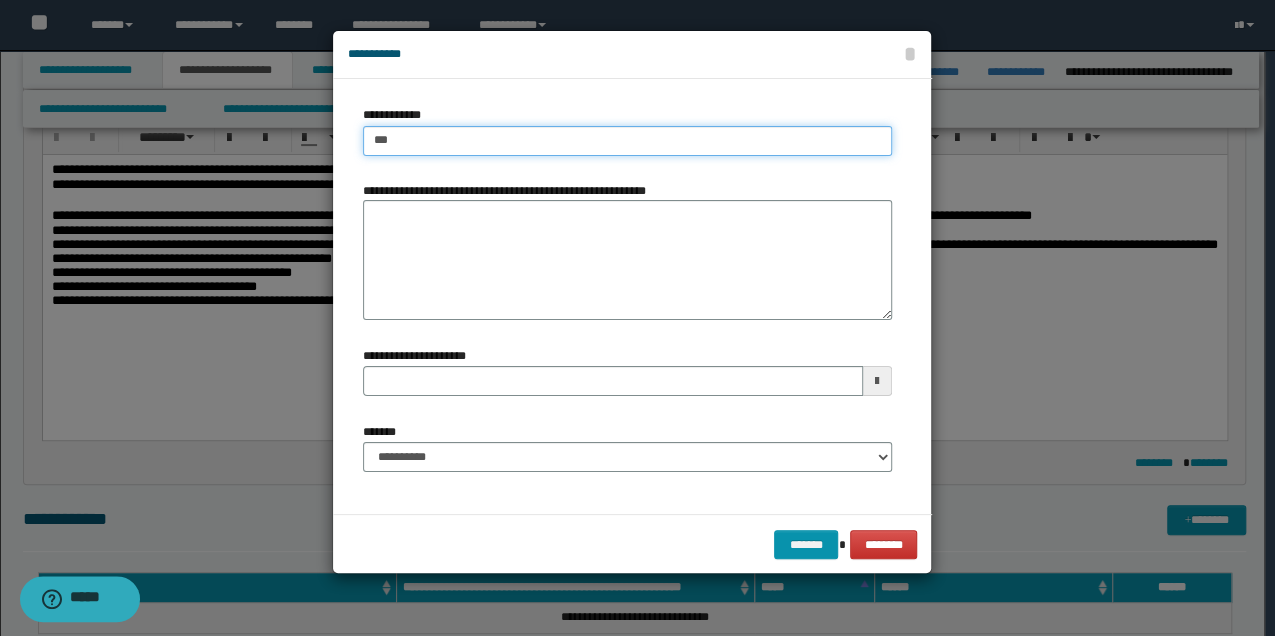 type on "****" 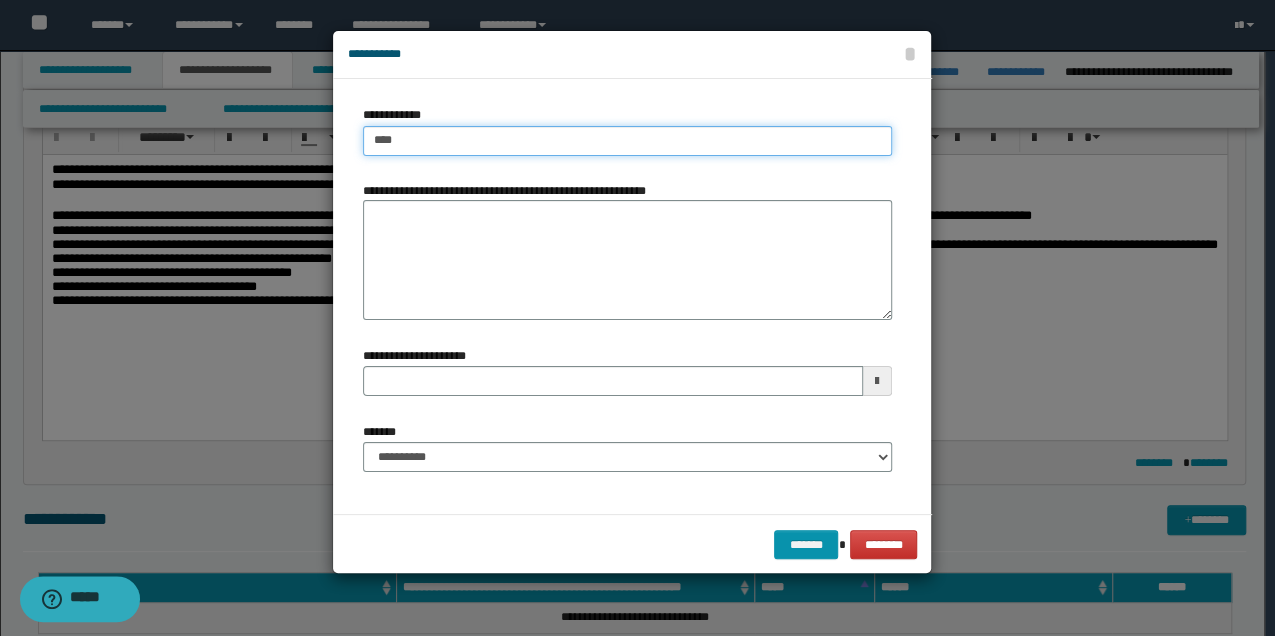type on "****" 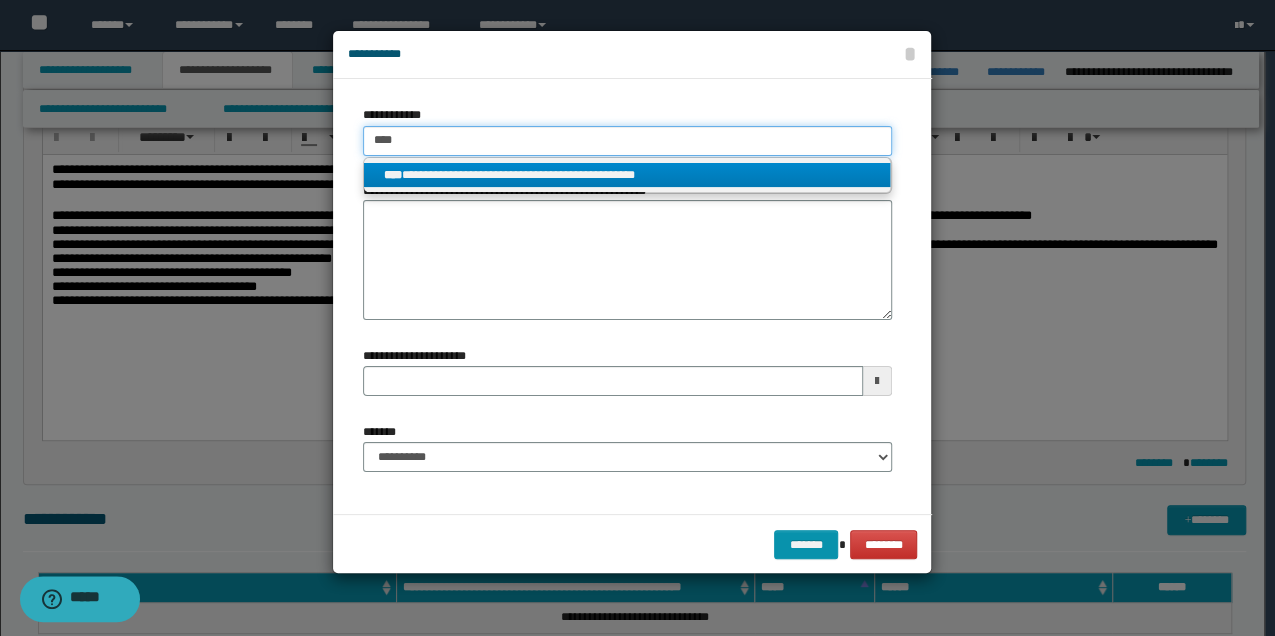 type on "****" 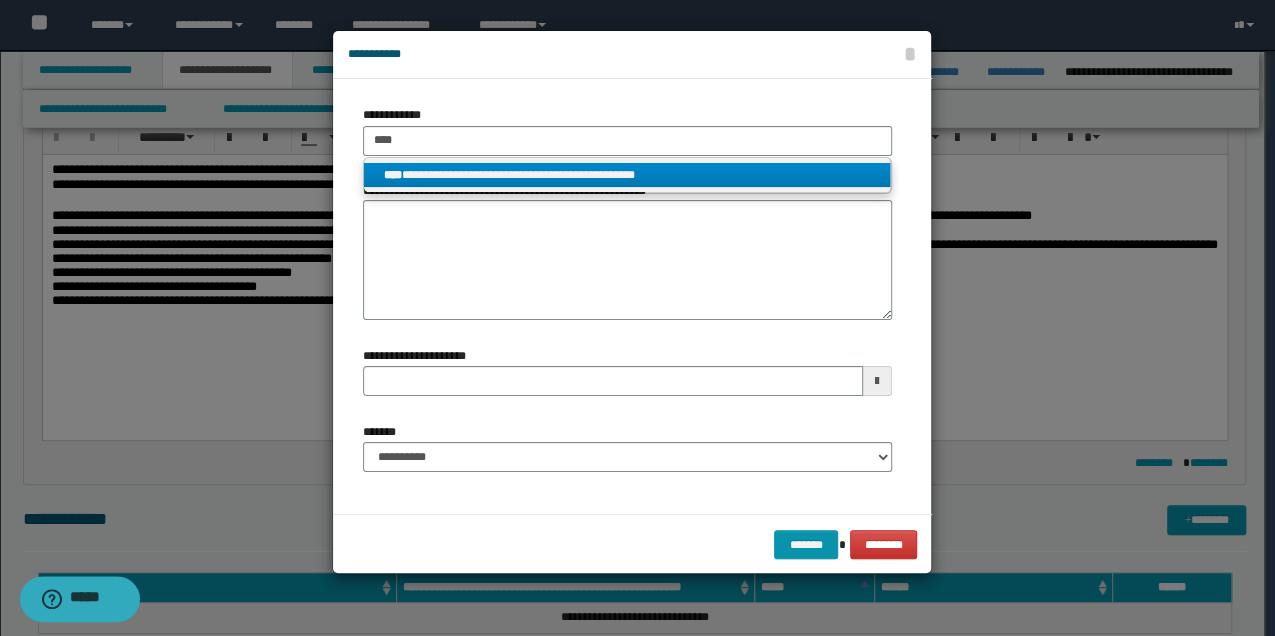 click on "**********" at bounding box center (627, 175) 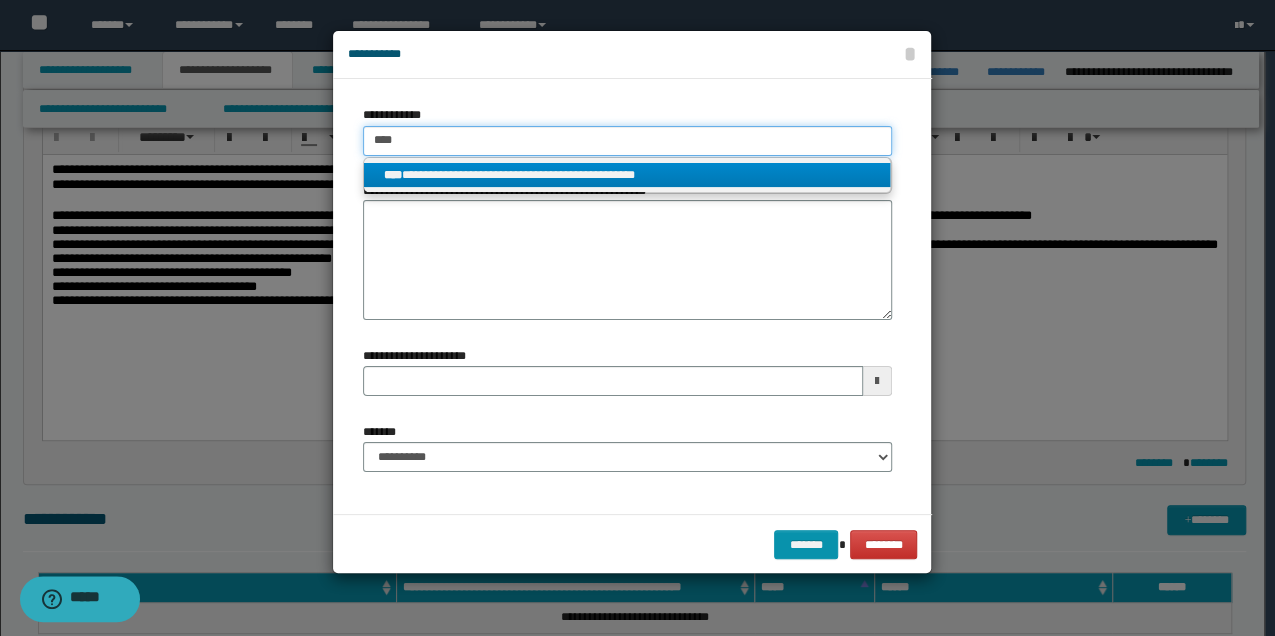 type 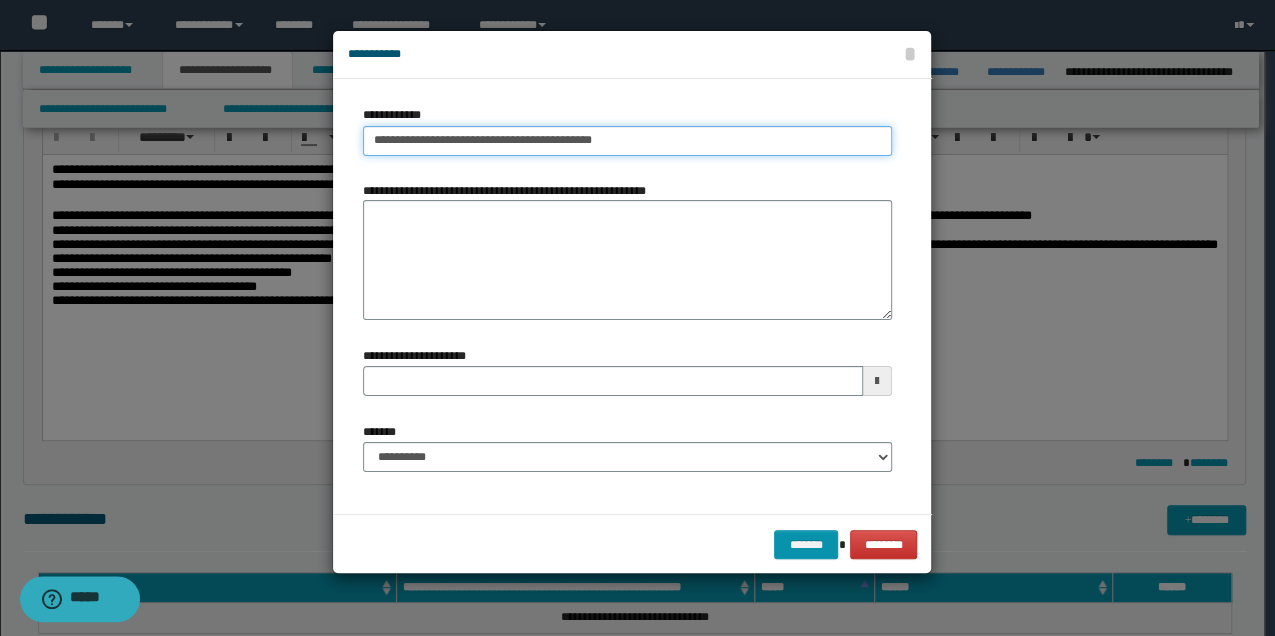 type 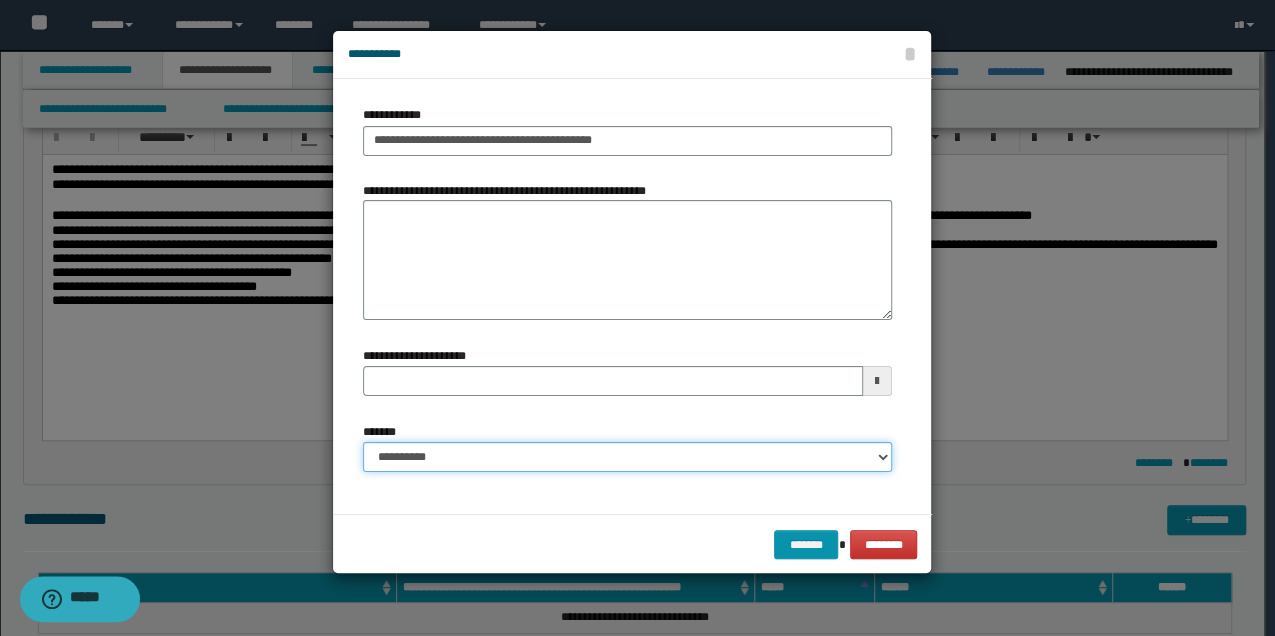 click on "**********" at bounding box center [627, 457] 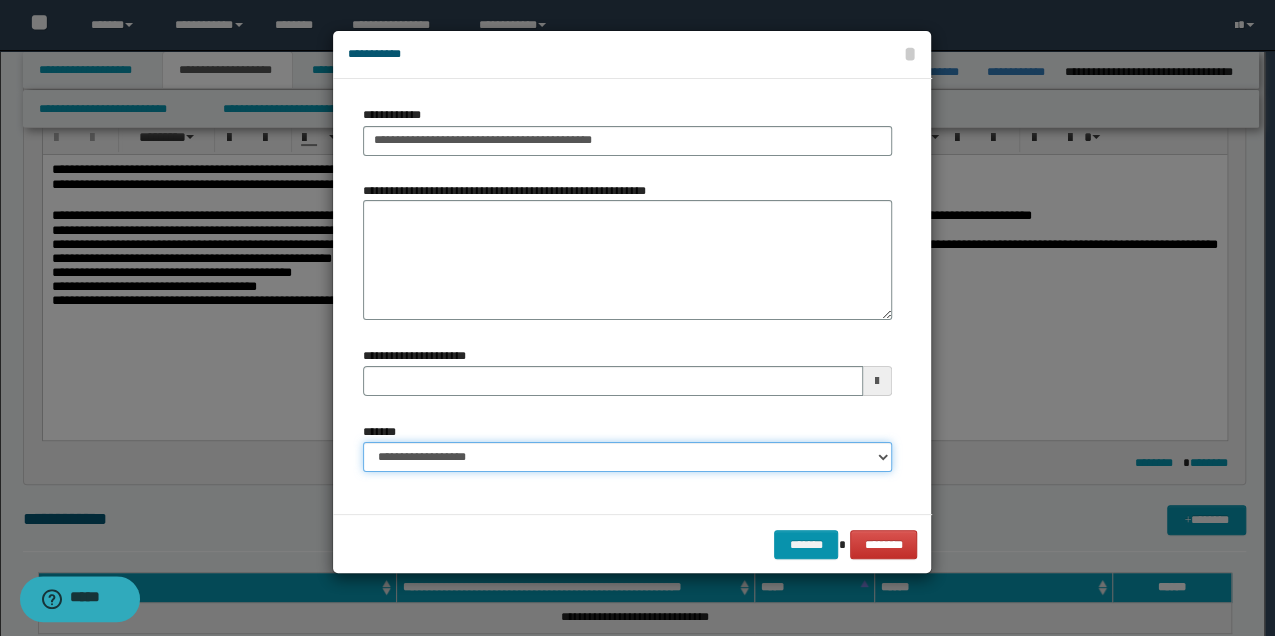 click on "**********" at bounding box center [627, 457] 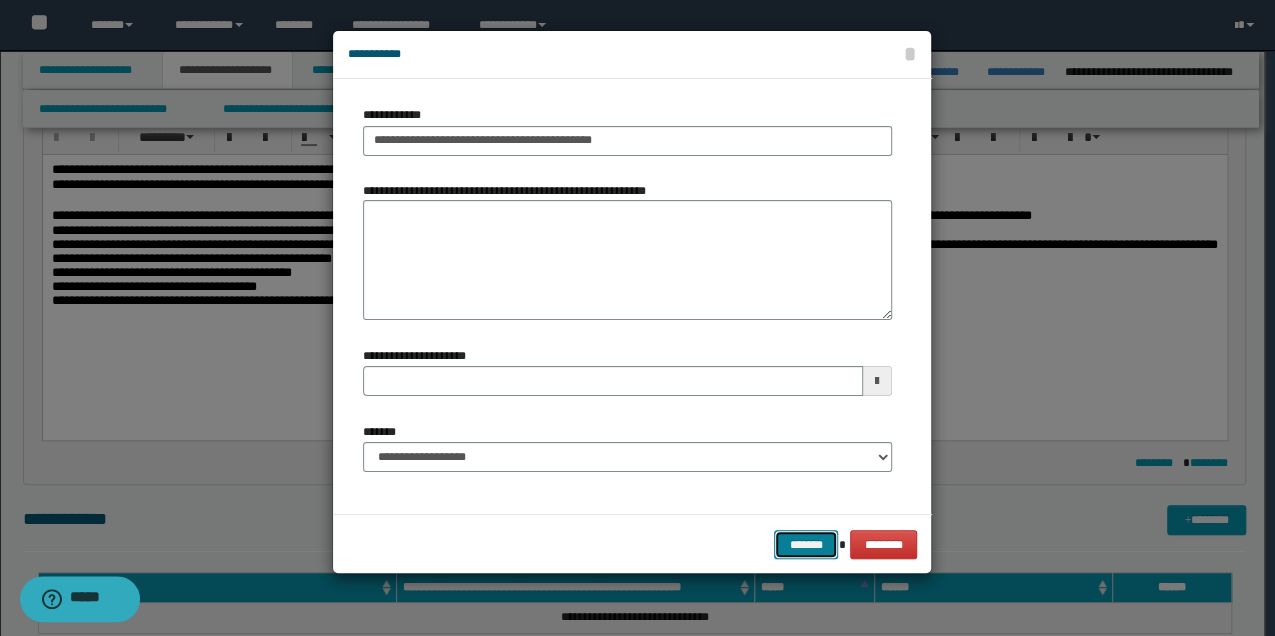 click on "*******" at bounding box center (806, 544) 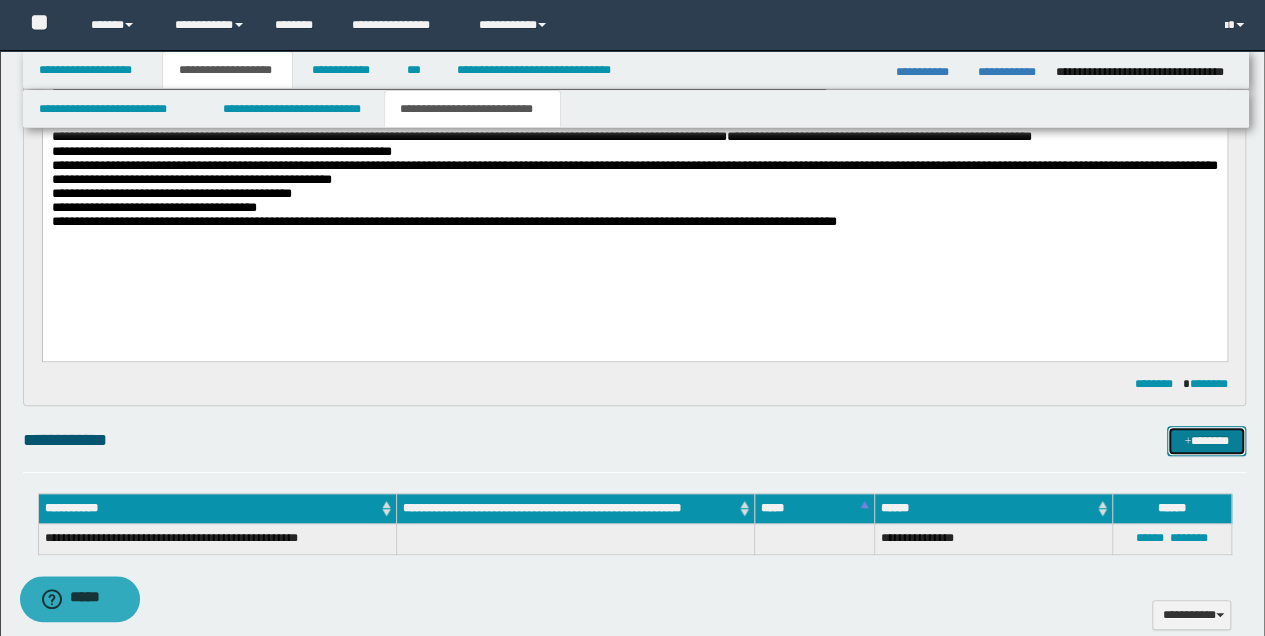 scroll, scrollTop: 400, scrollLeft: 0, axis: vertical 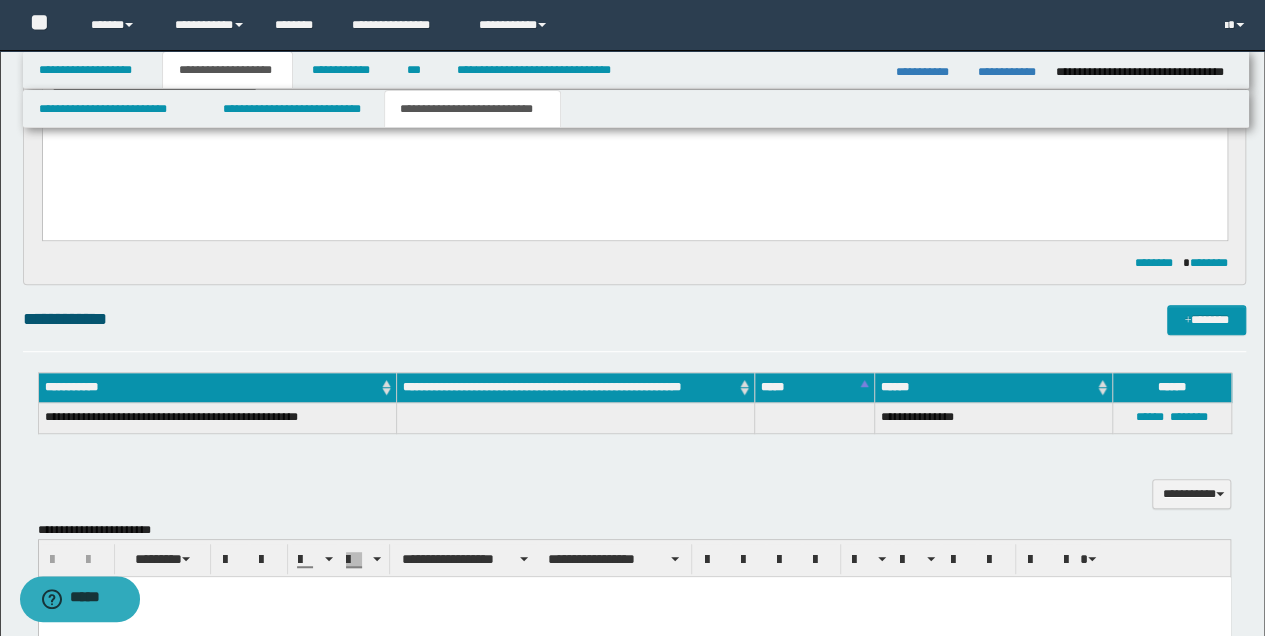 click at bounding box center (575, 418) 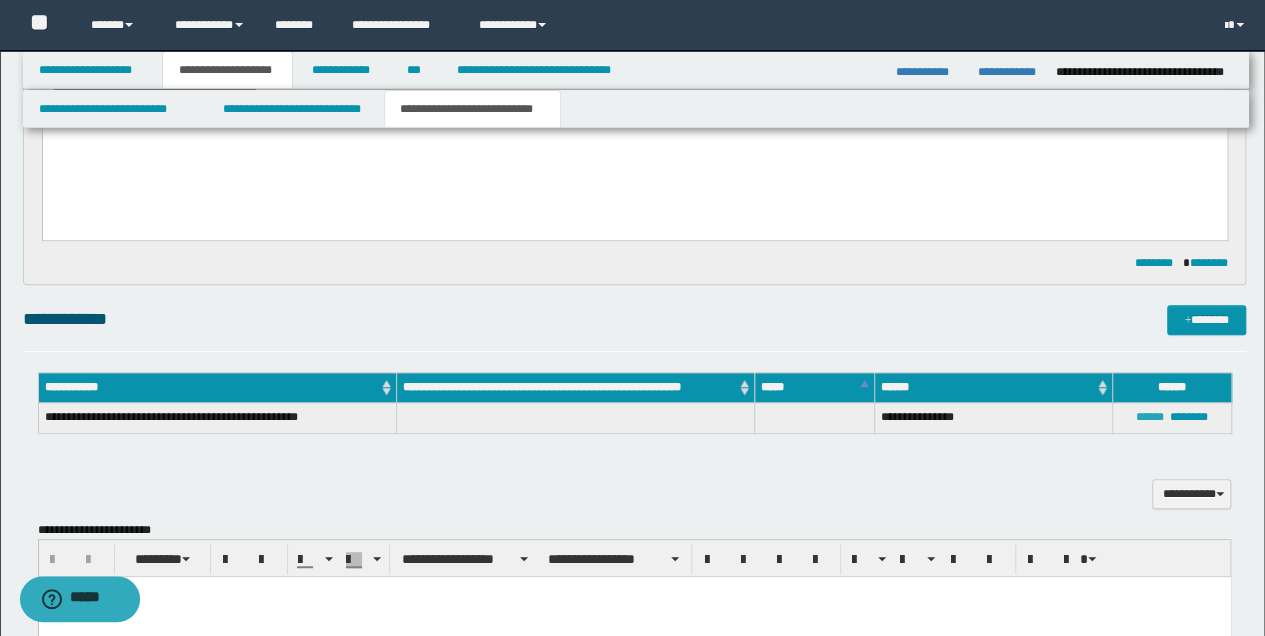 click on "******" at bounding box center (1150, 417) 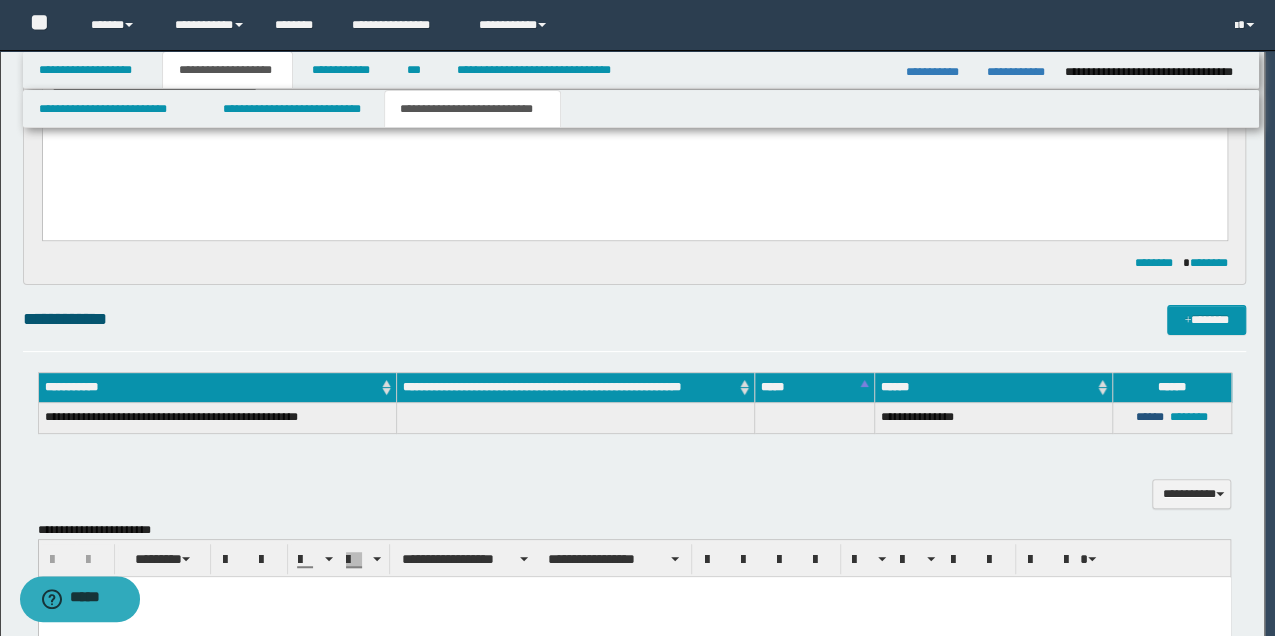 type 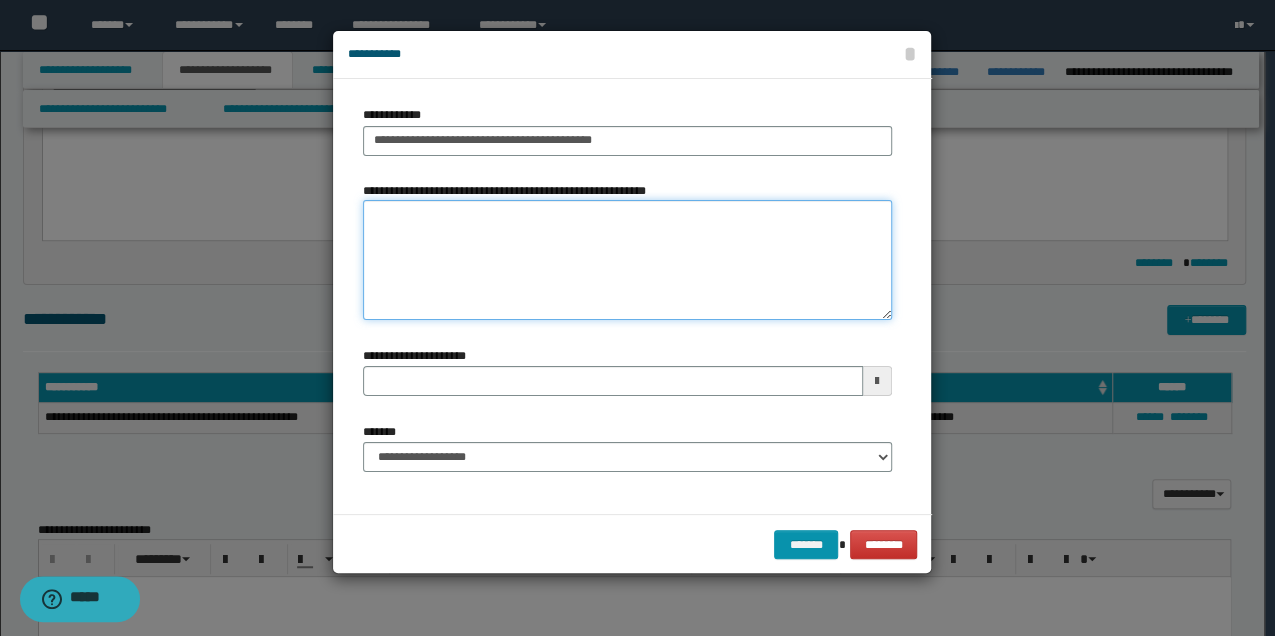 click on "**********" at bounding box center (627, 260) 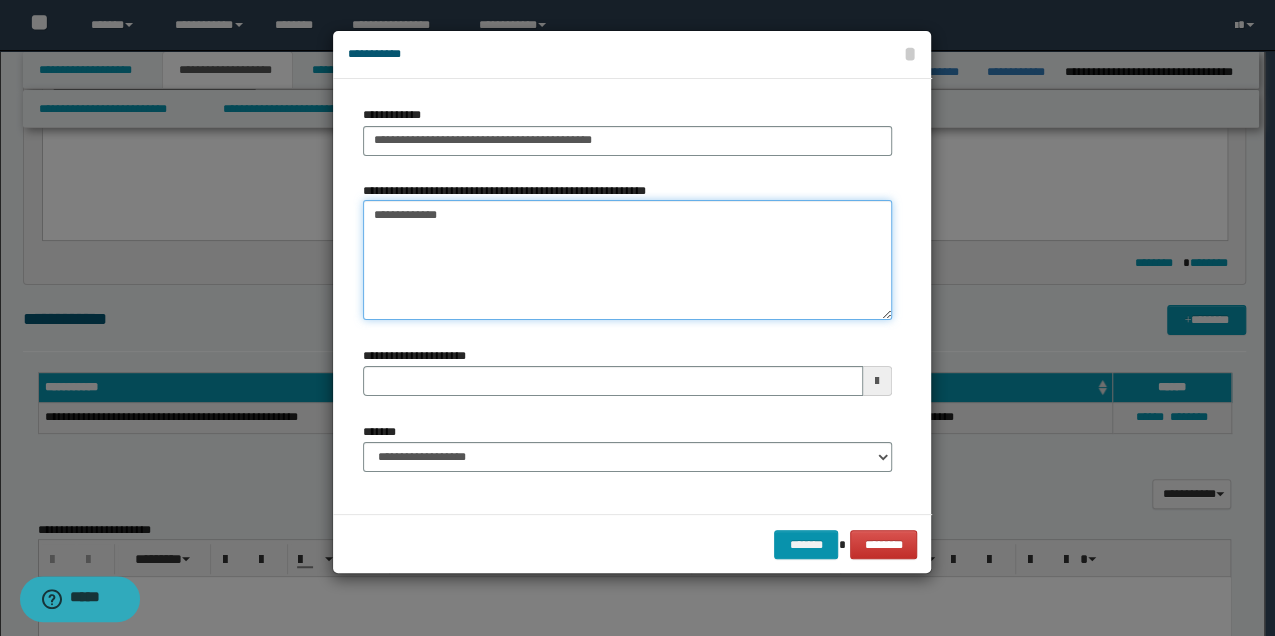 type on "**********" 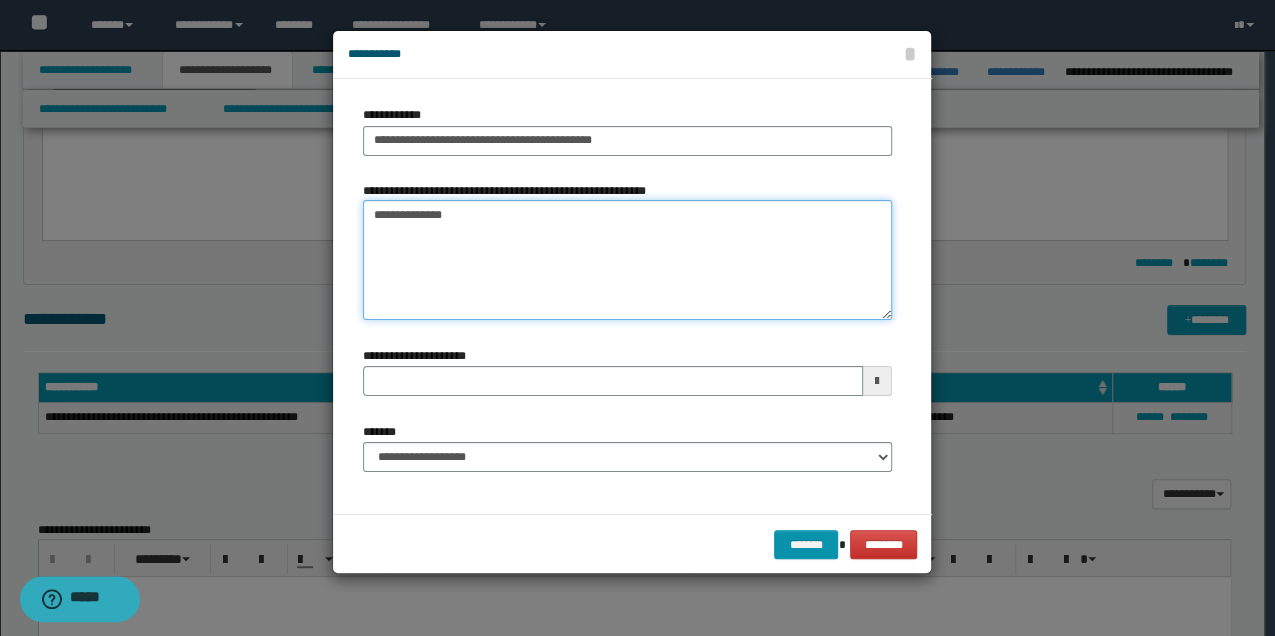 type 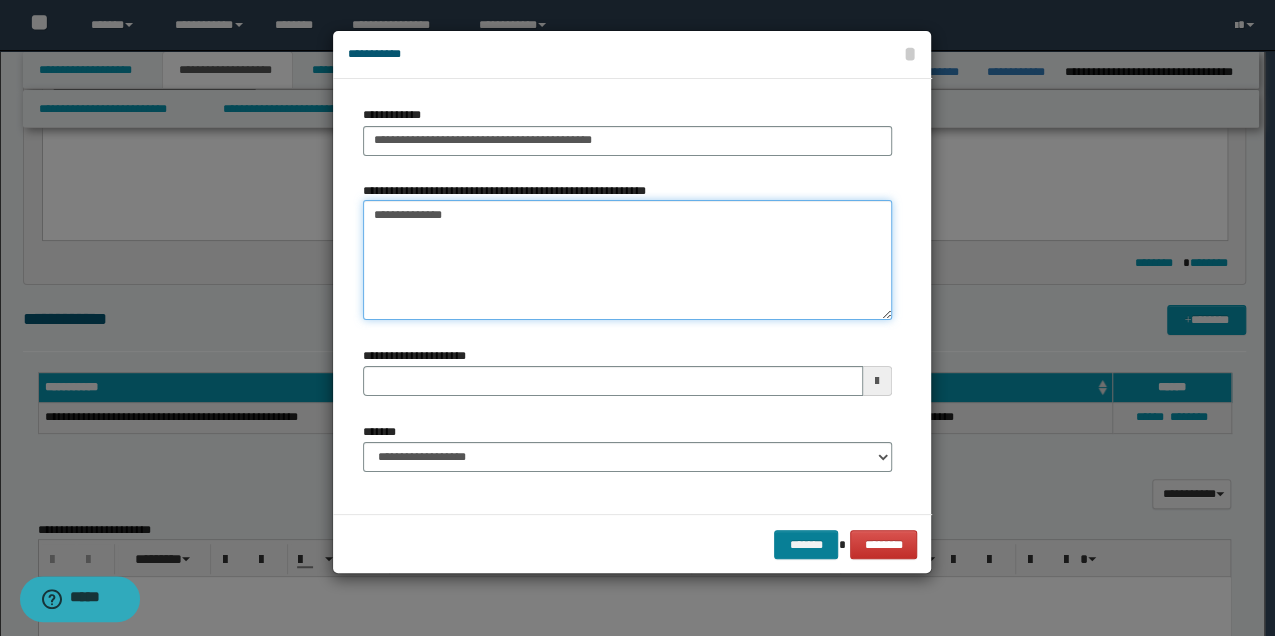 type on "**********" 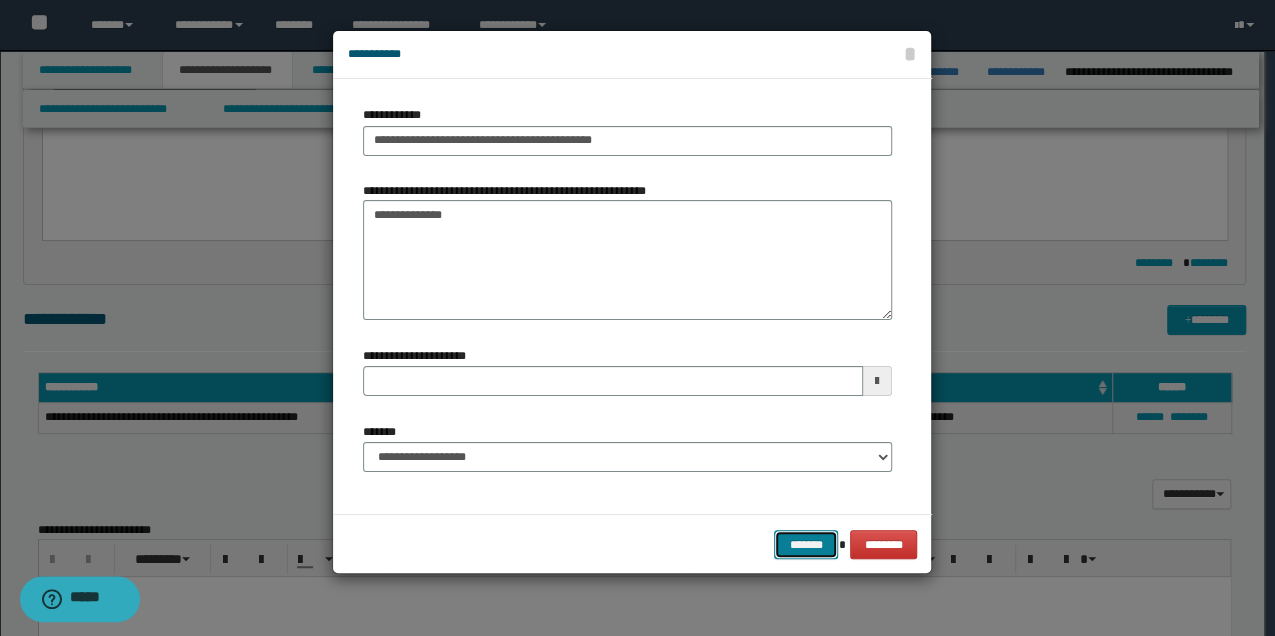 click on "*******" at bounding box center [806, 544] 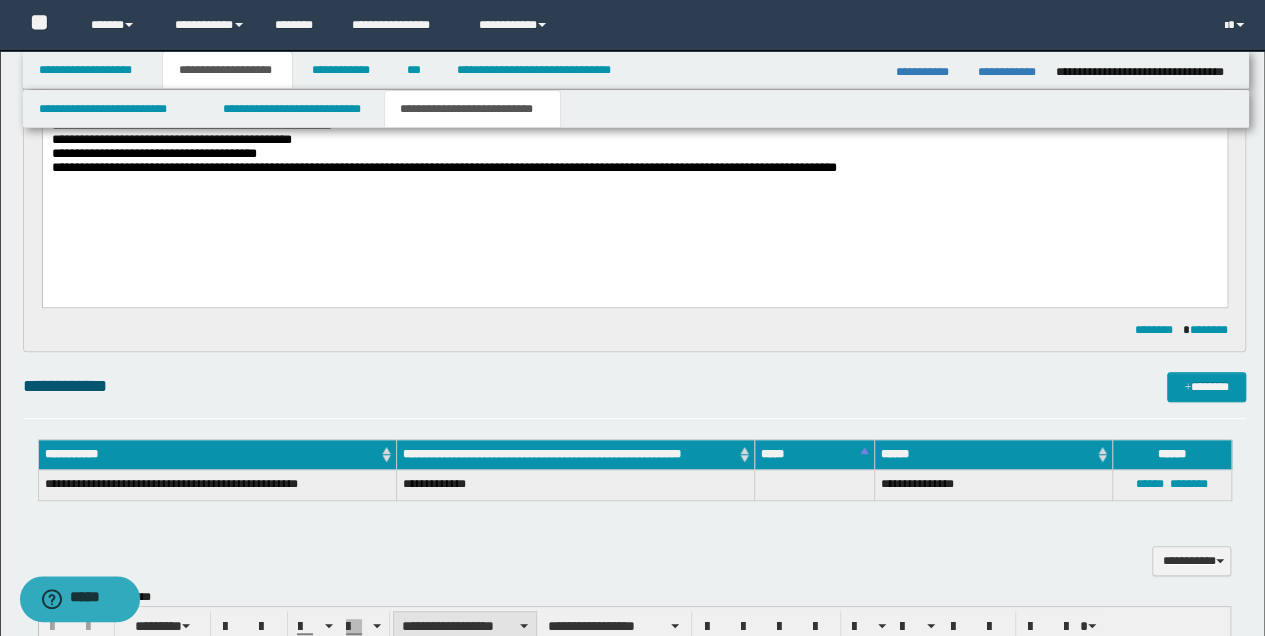 scroll, scrollTop: 533, scrollLeft: 0, axis: vertical 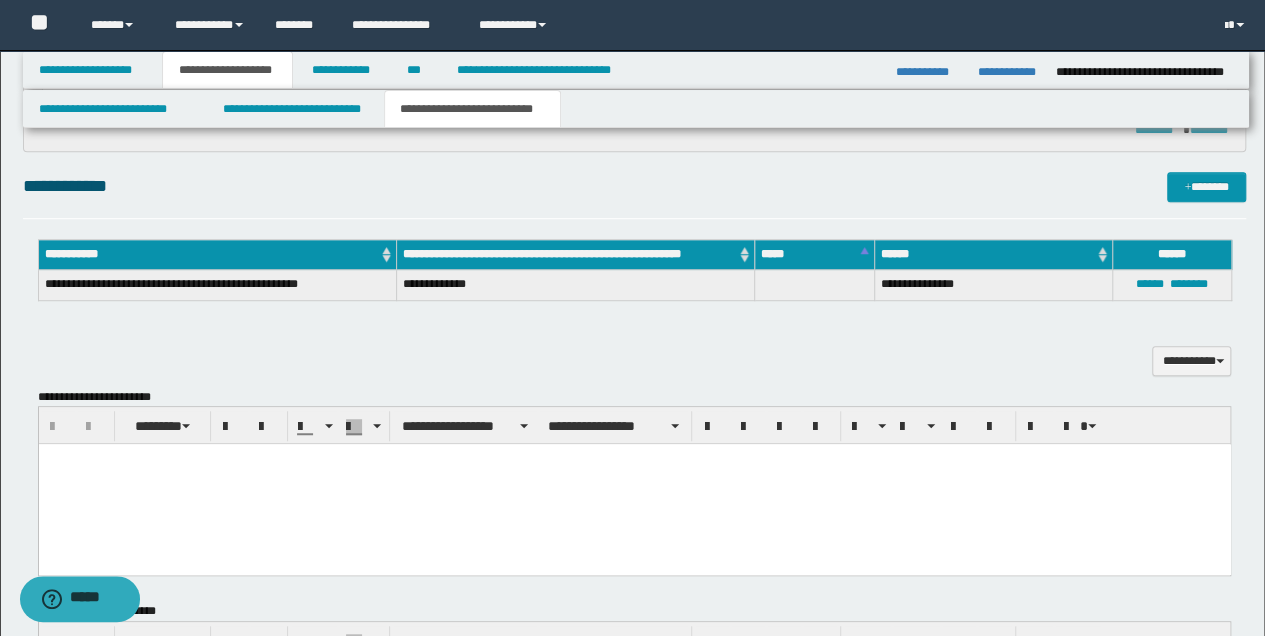 click at bounding box center [634, 484] 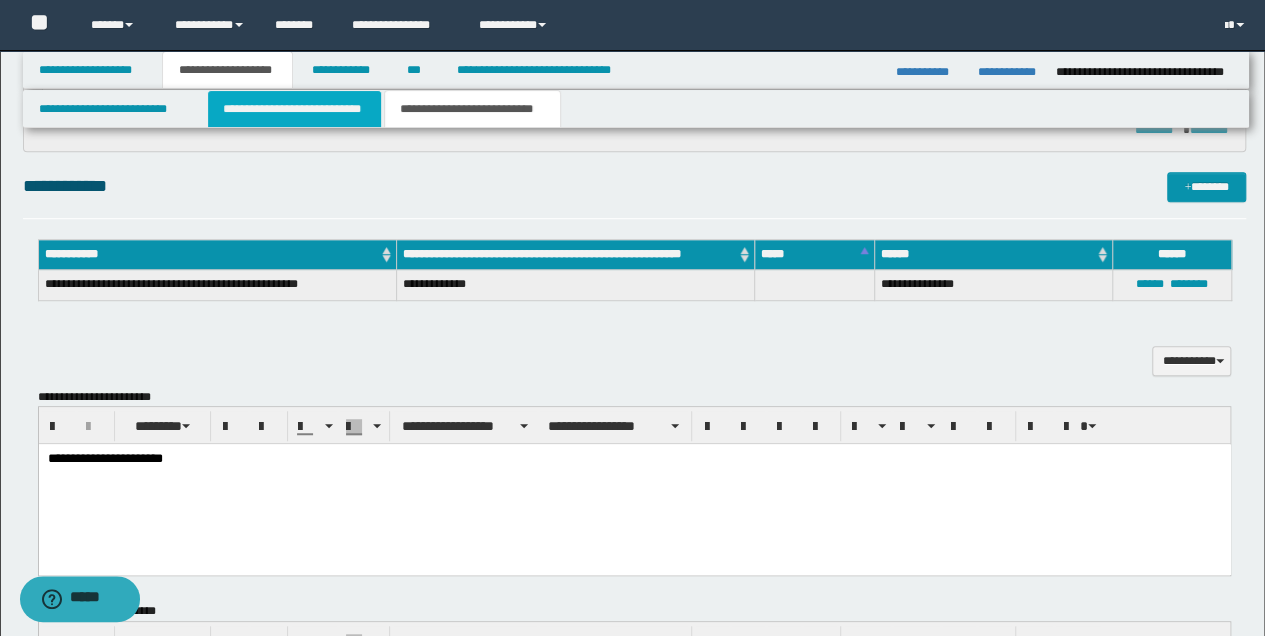 click on "**********" at bounding box center [294, 109] 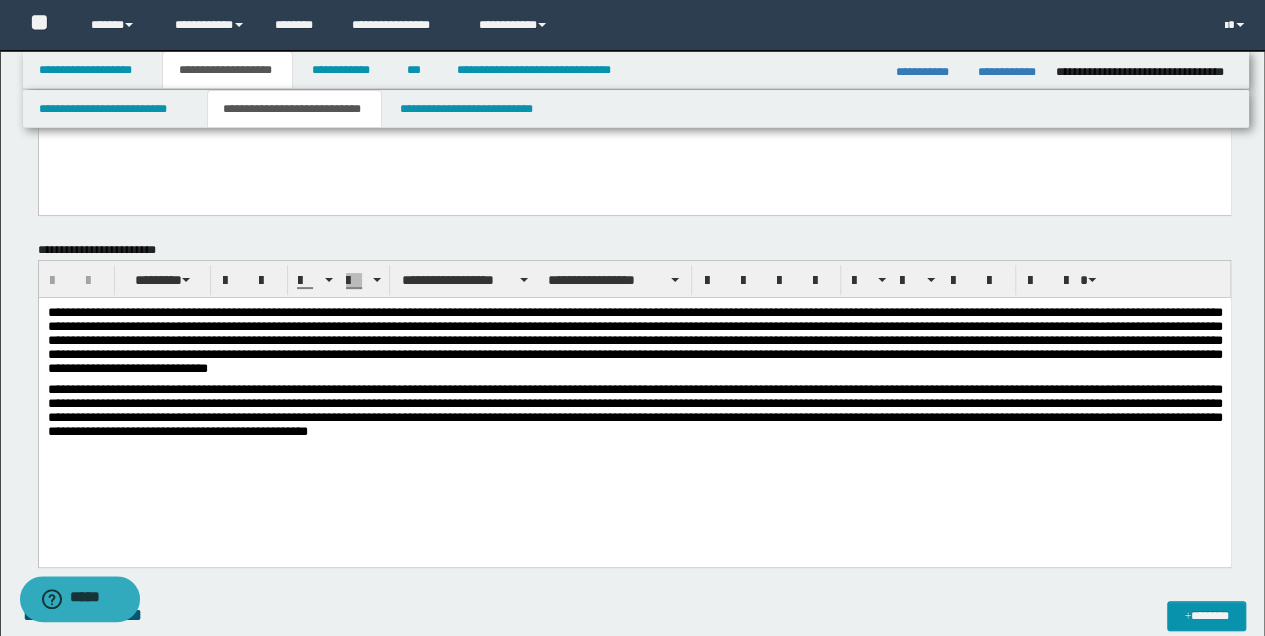 scroll, scrollTop: 133, scrollLeft: 0, axis: vertical 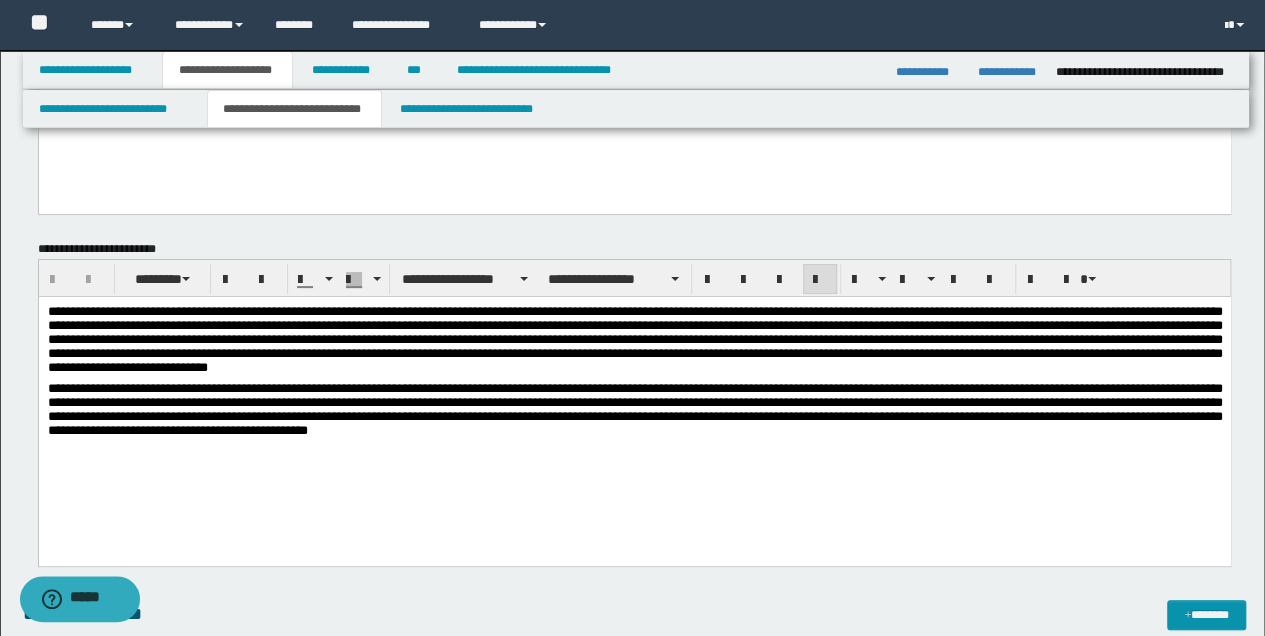 drag, startPoint x: 428, startPoint y: 309, endPoint x: 581, endPoint y: 314, distance: 153.08168 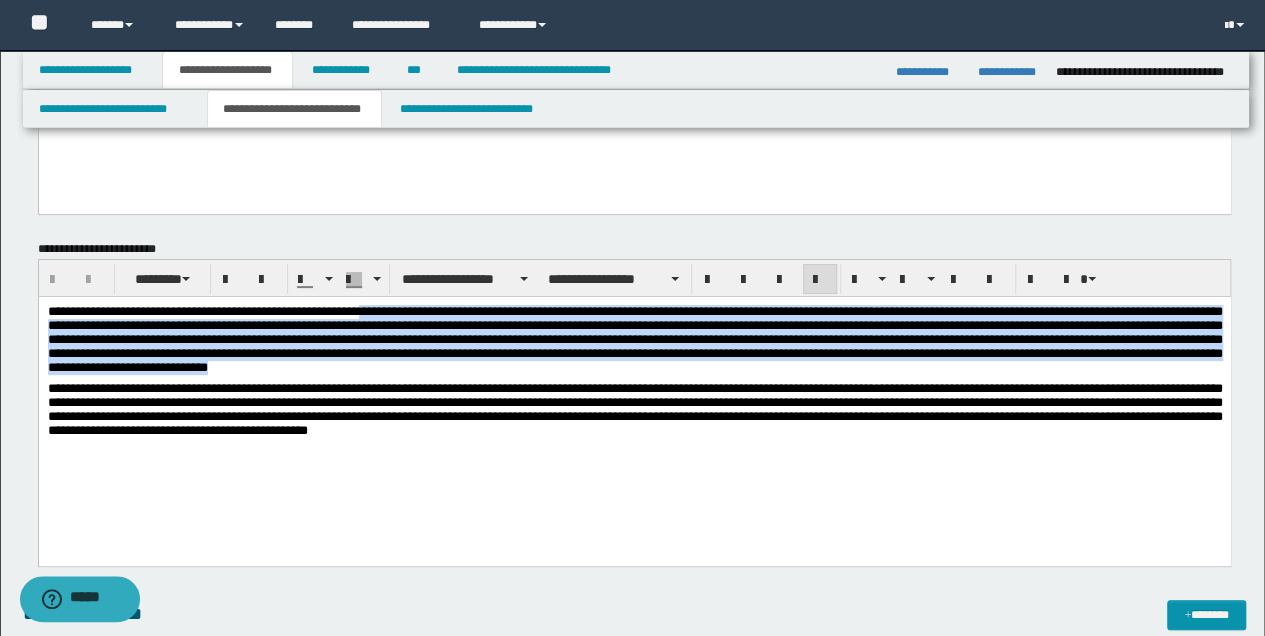 drag, startPoint x: 429, startPoint y: 310, endPoint x: 687, endPoint y: 374, distance: 265.8195 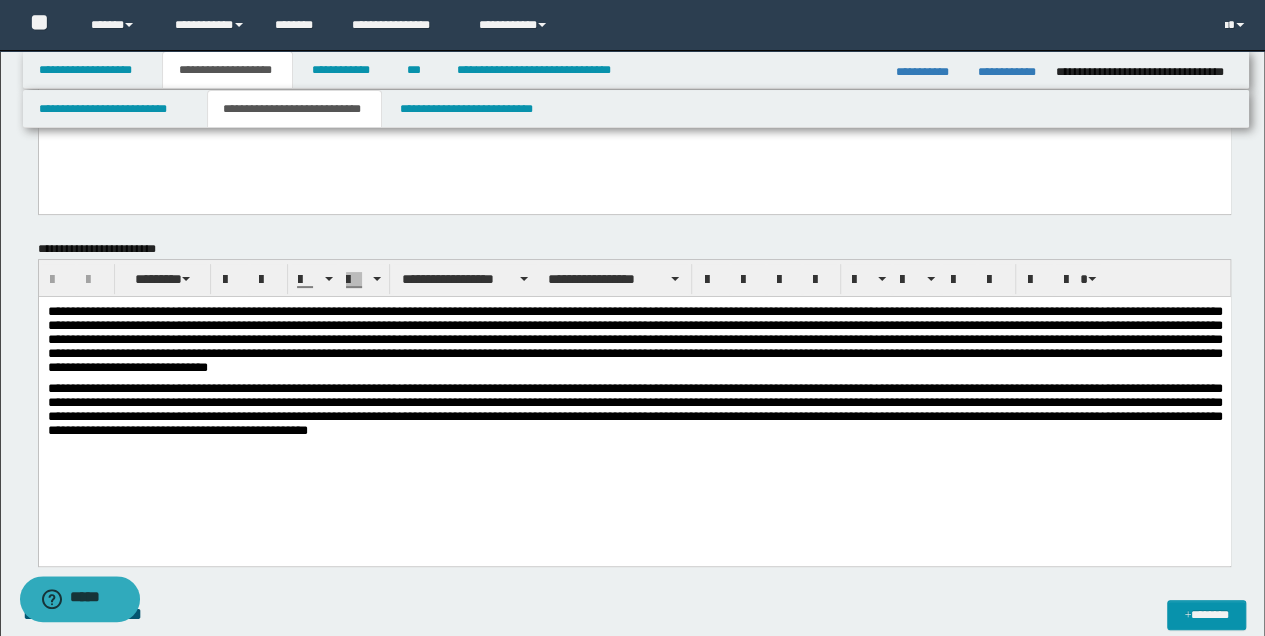 drag, startPoint x: 615, startPoint y: 338, endPoint x: 644, endPoint y: 487, distance: 151.79591 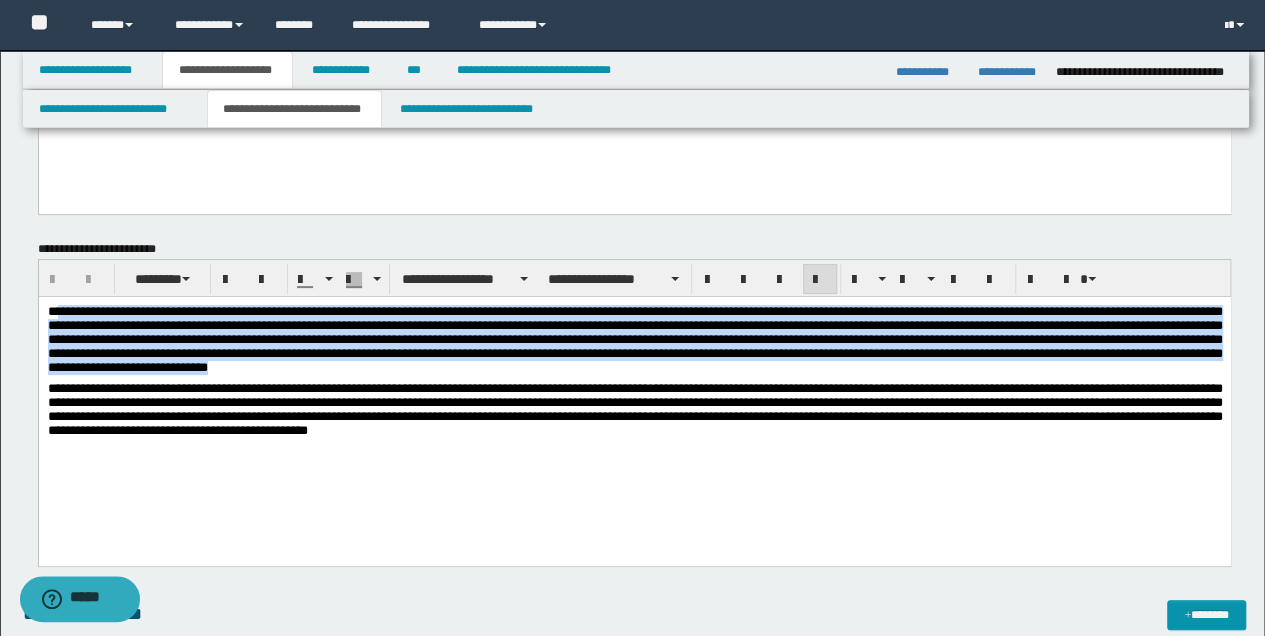 drag, startPoint x: 56, startPoint y: 311, endPoint x: 676, endPoint y: 372, distance: 622.9936 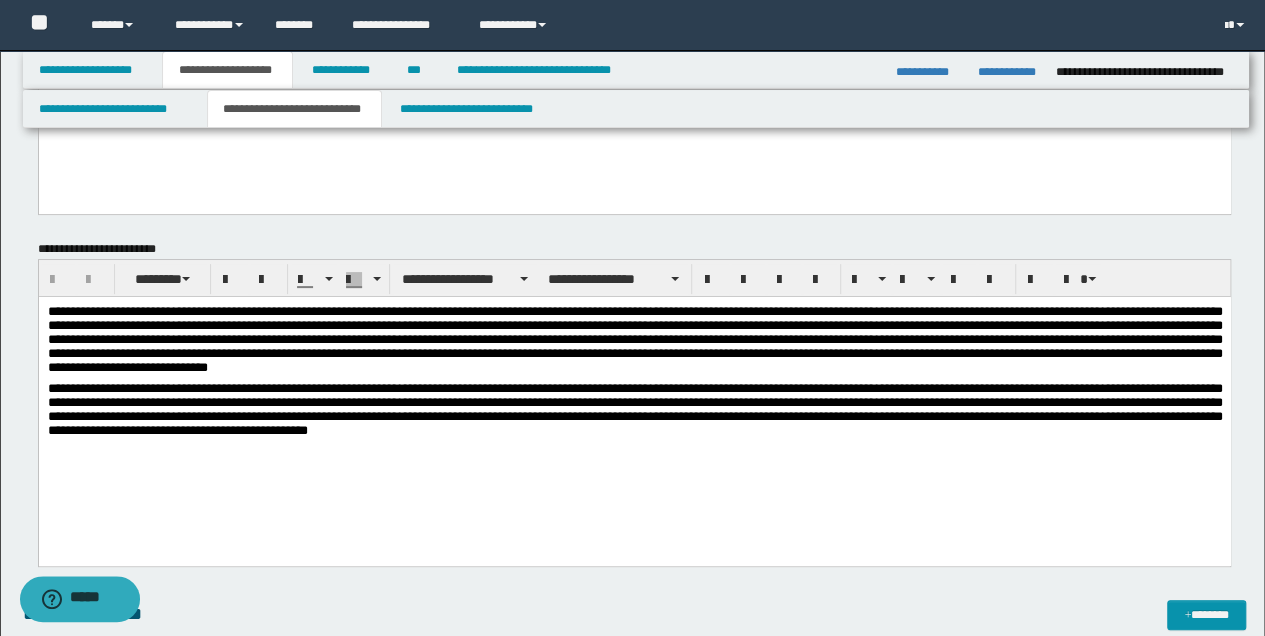 click on "**********" at bounding box center [634, 406] 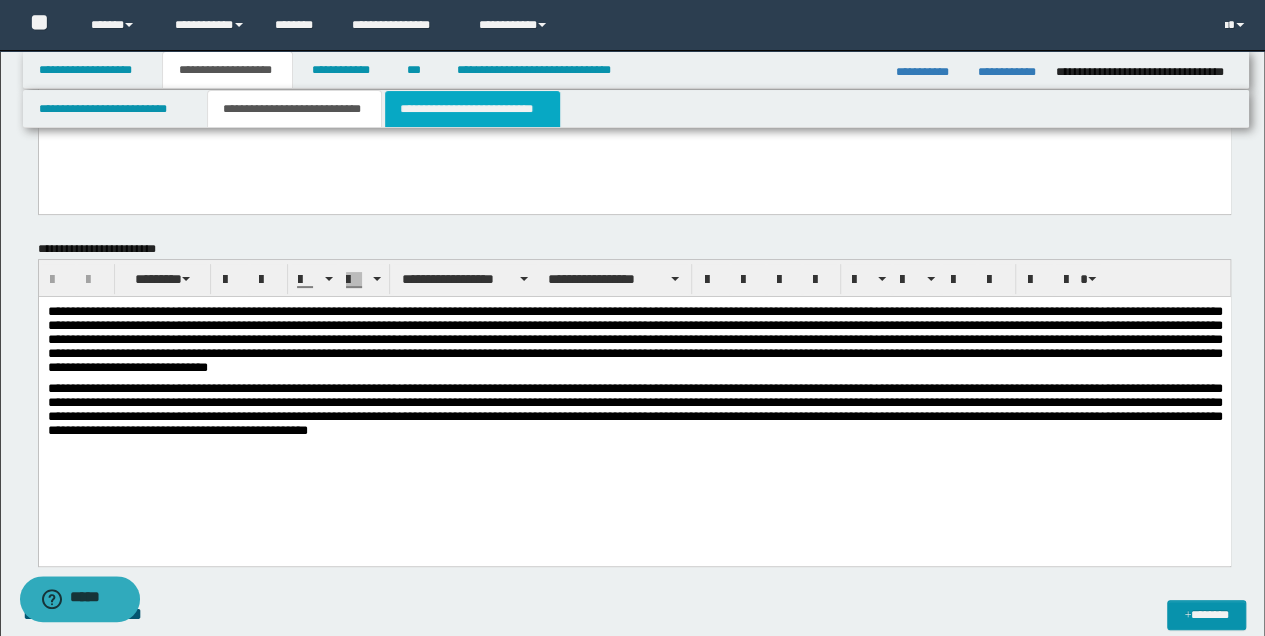 click on "**********" at bounding box center [472, 109] 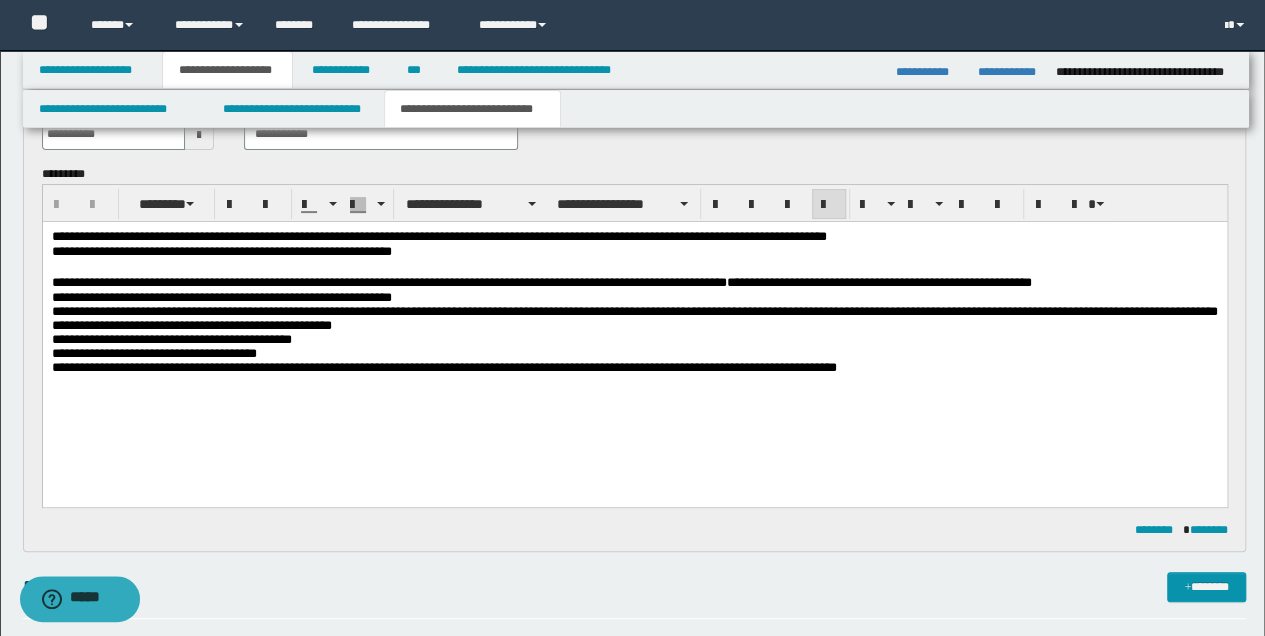 click on "**********" at bounding box center (634, 367) 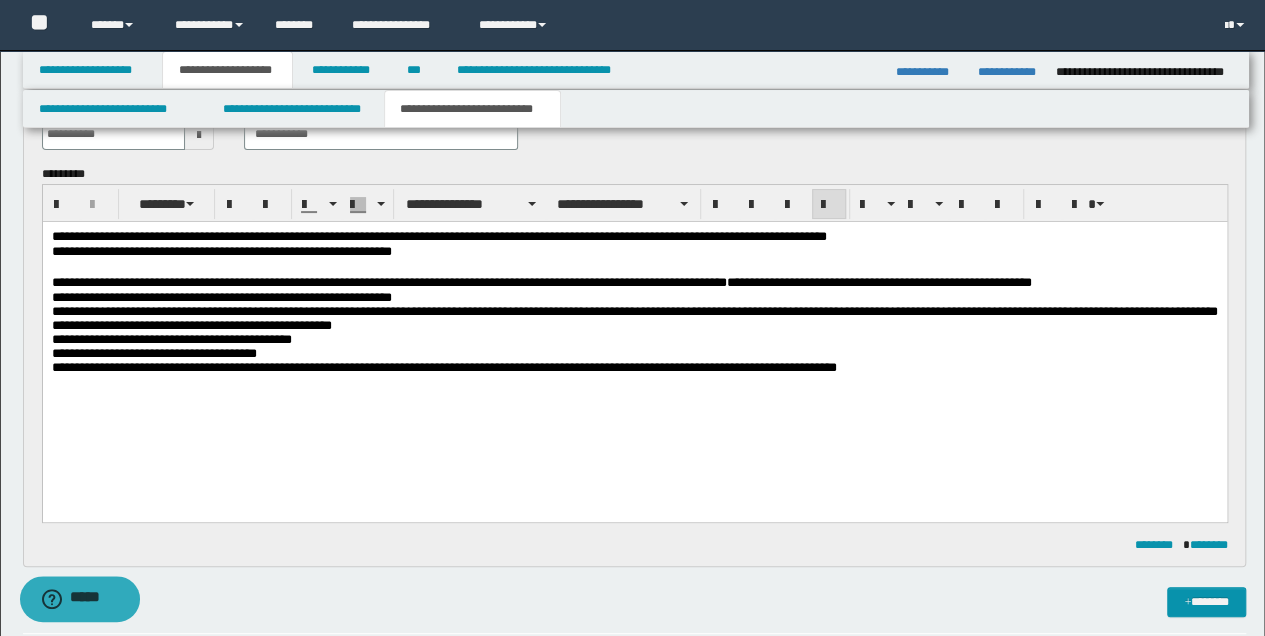 paste 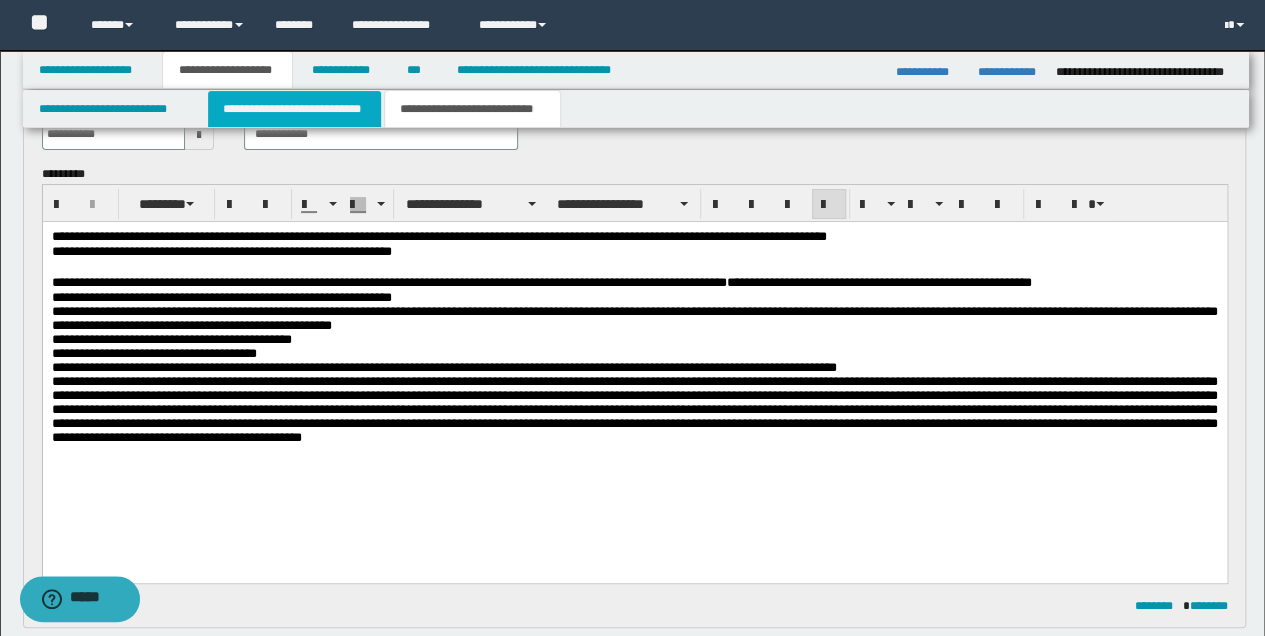 click on "**********" at bounding box center (294, 109) 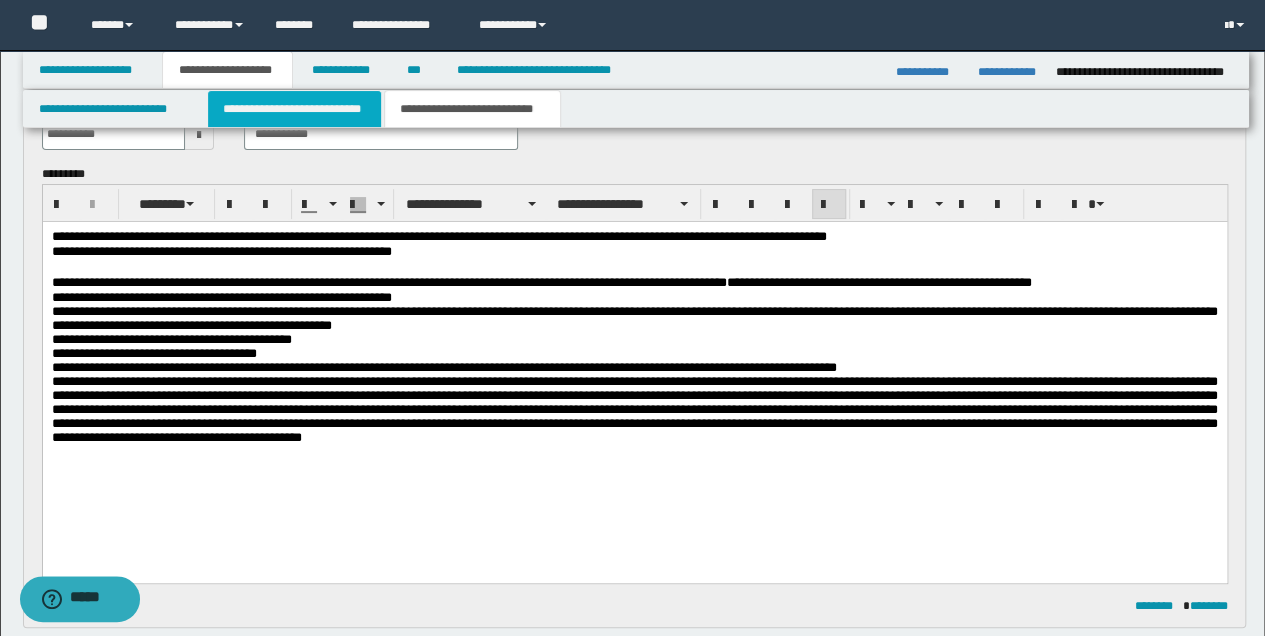 type 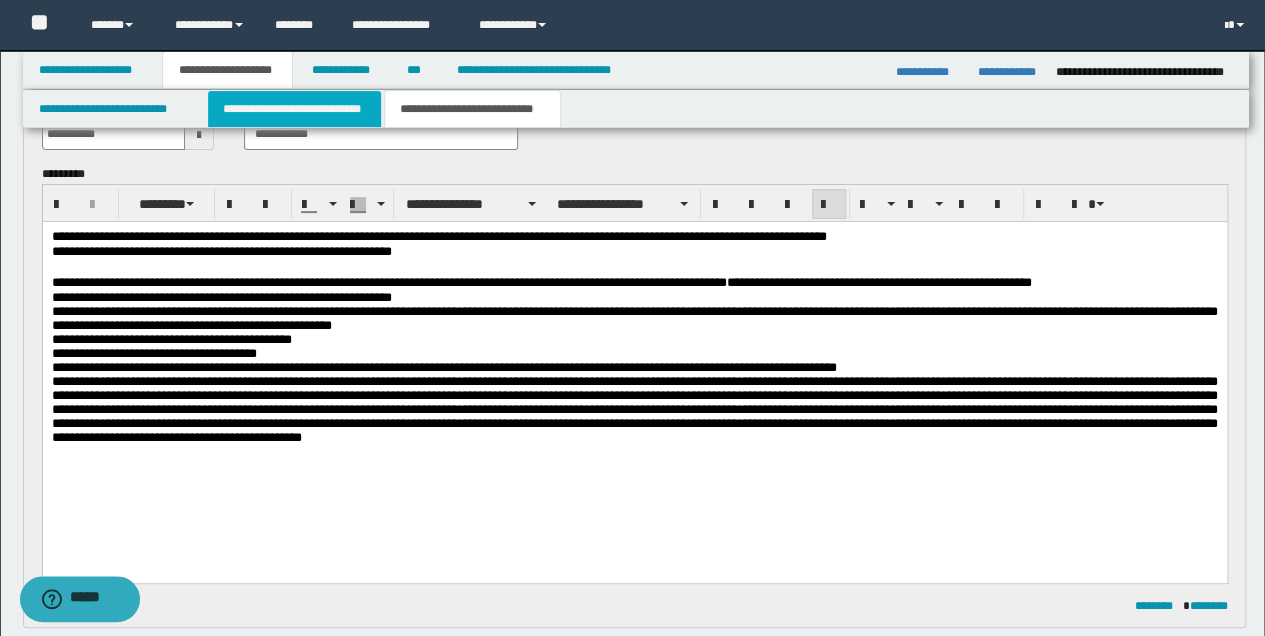 type 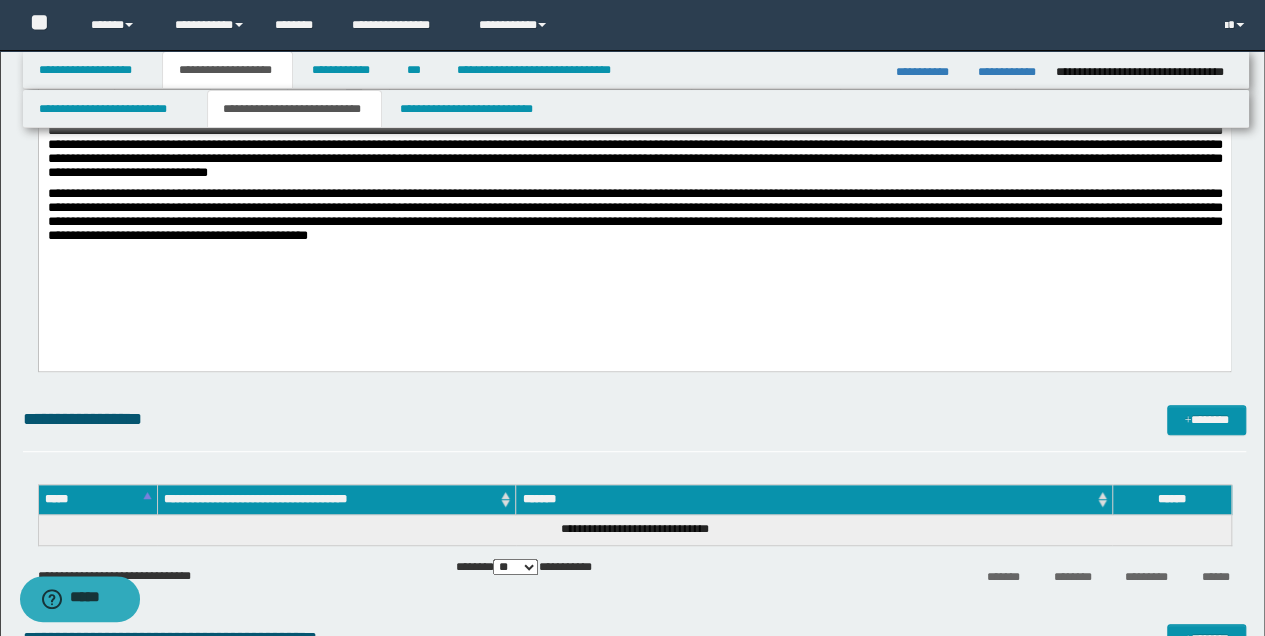 scroll, scrollTop: 200, scrollLeft: 0, axis: vertical 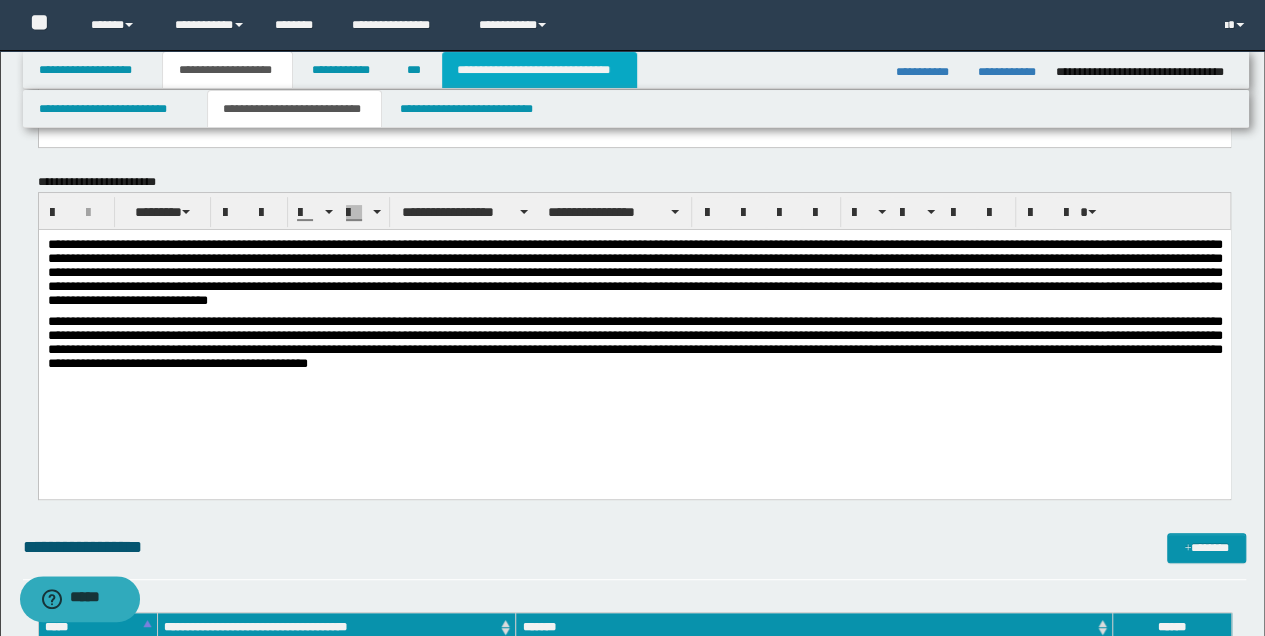 click on "**********" at bounding box center (539, 70) 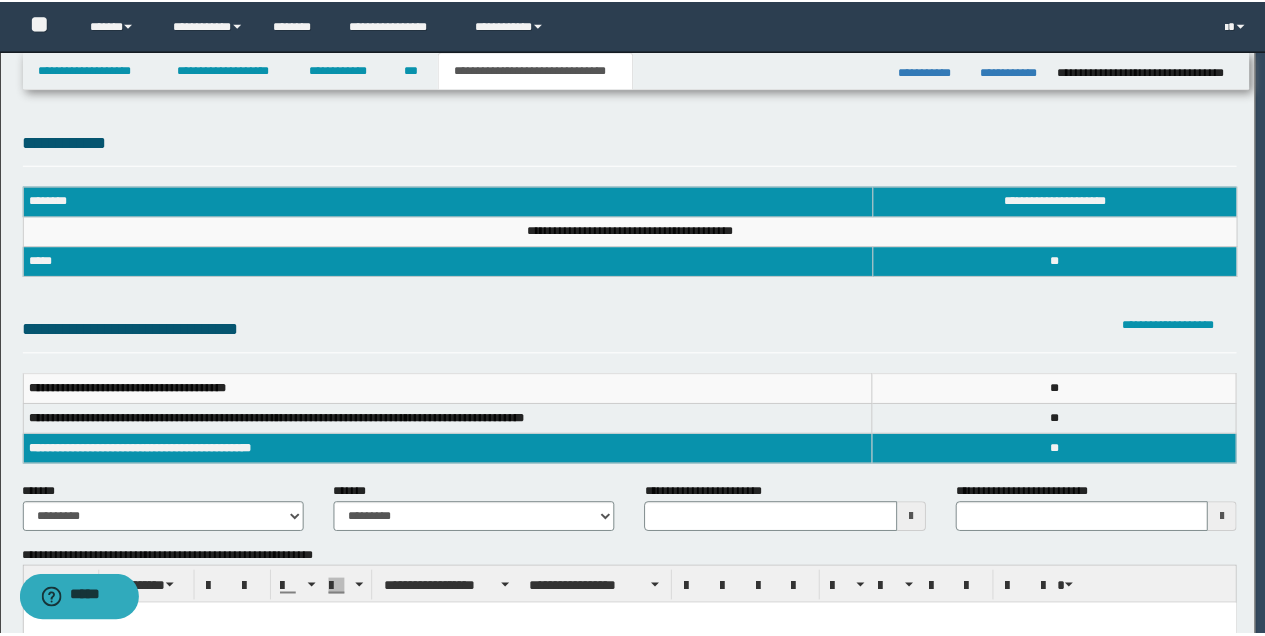 scroll, scrollTop: 0, scrollLeft: 0, axis: both 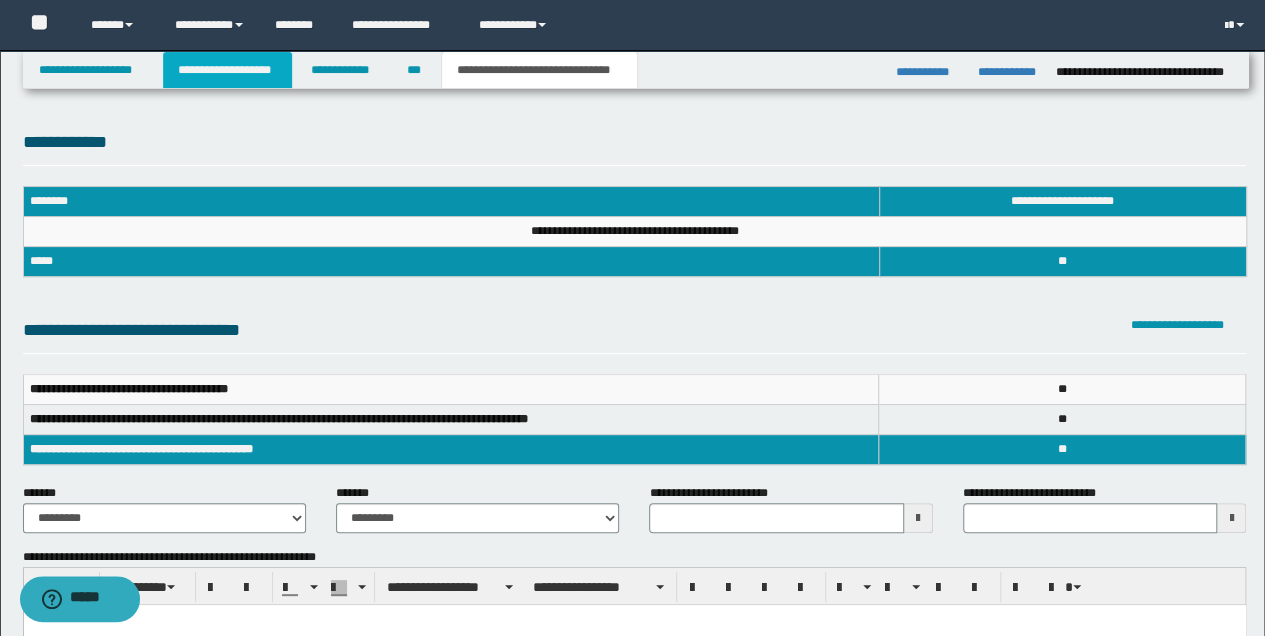 click on "**********" at bounding box center [227, 70] 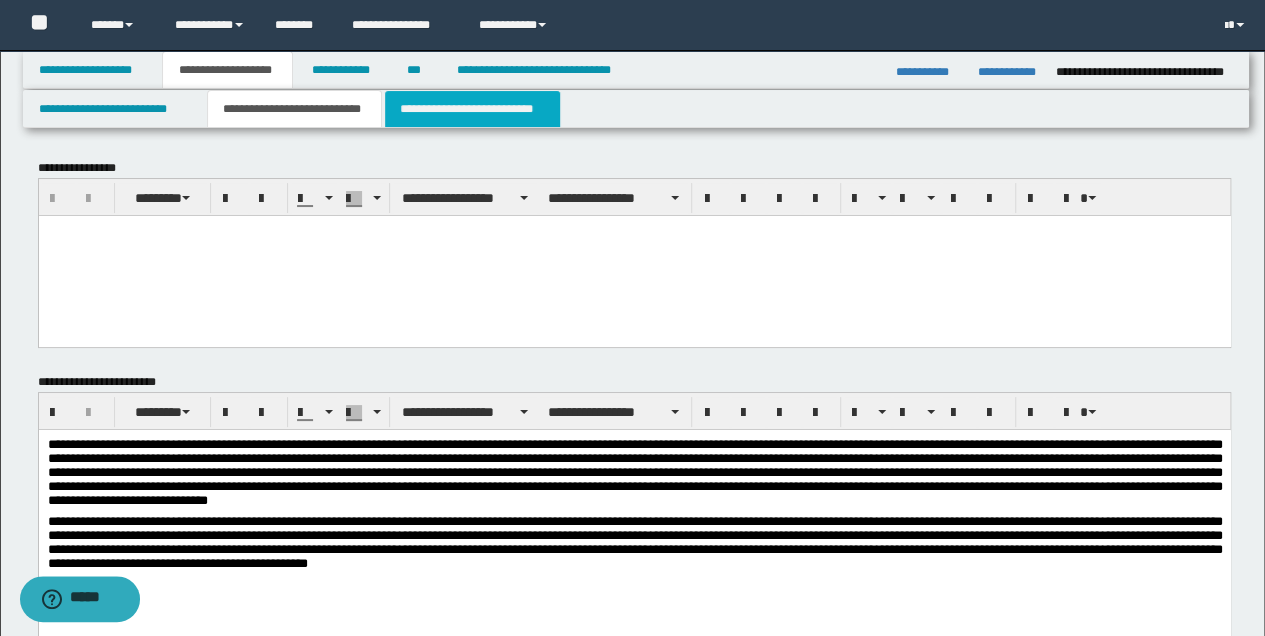 click on "**********" at bounding box center [472, 109] 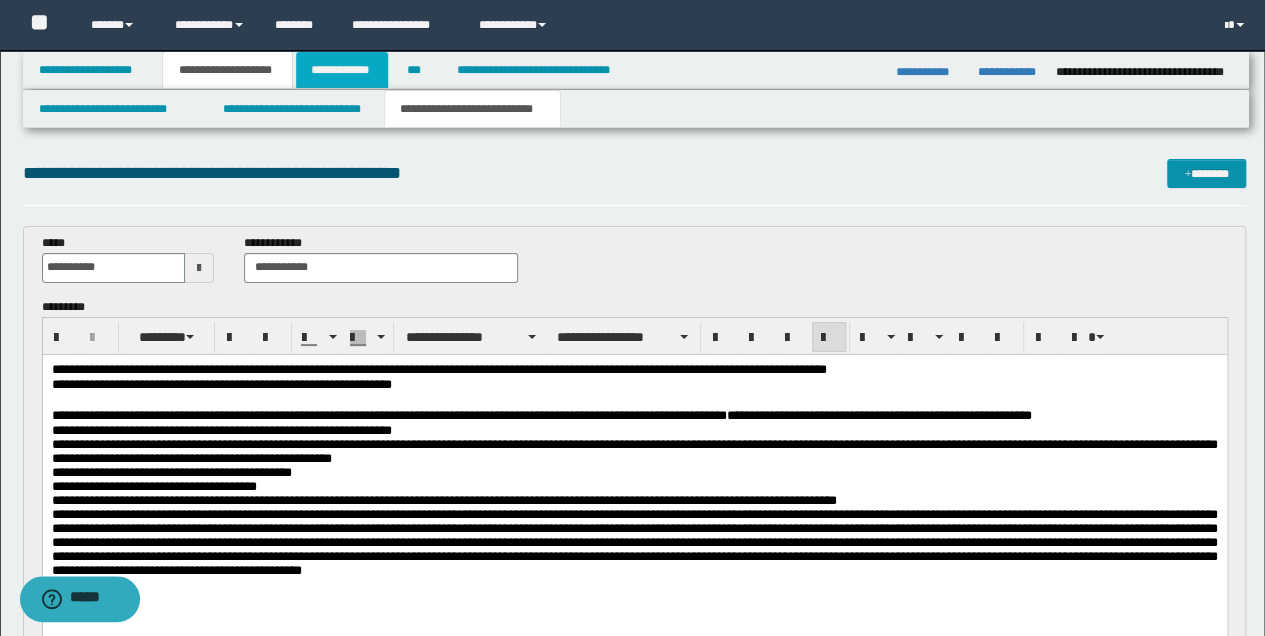 click on "**********" at bounding box center (342, 70) 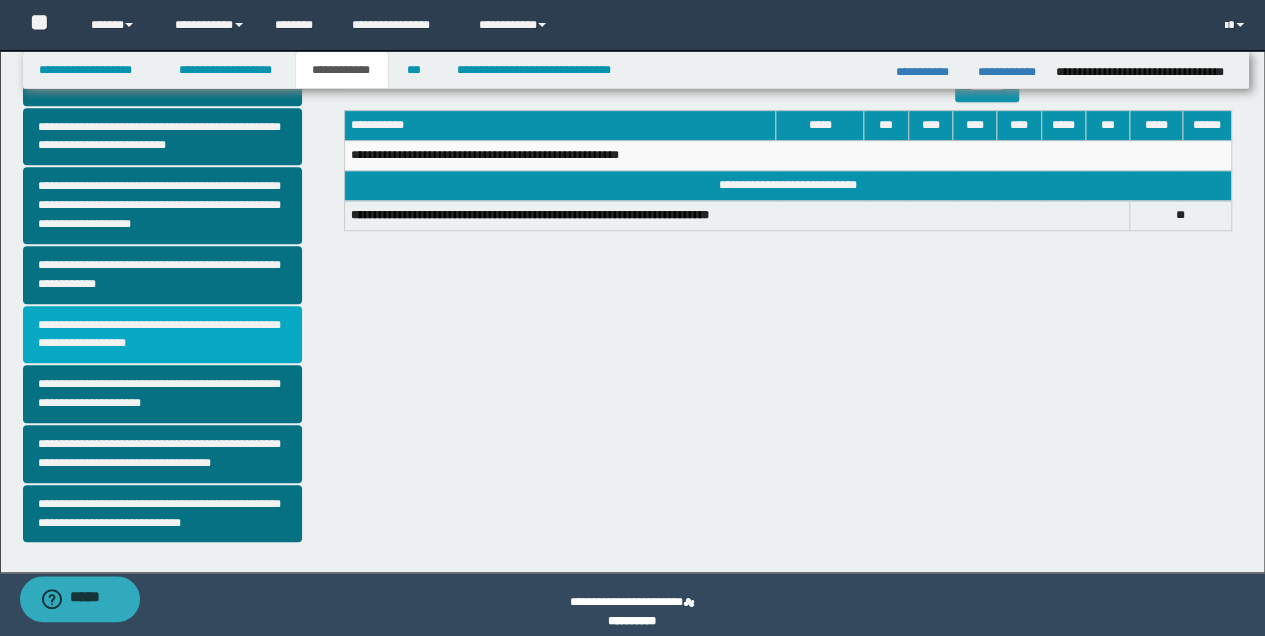 scroll, scrollTop: 512, scrollLeft: 0, axis: vertical 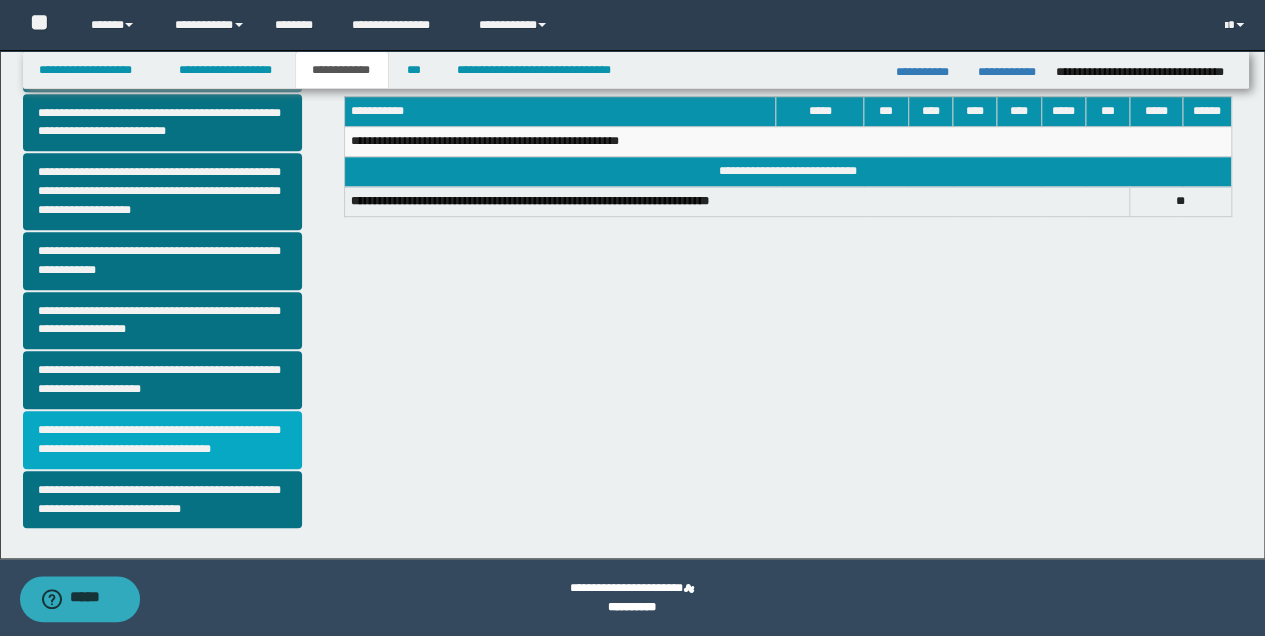 click on "**********" at bounding box center (162, 440) 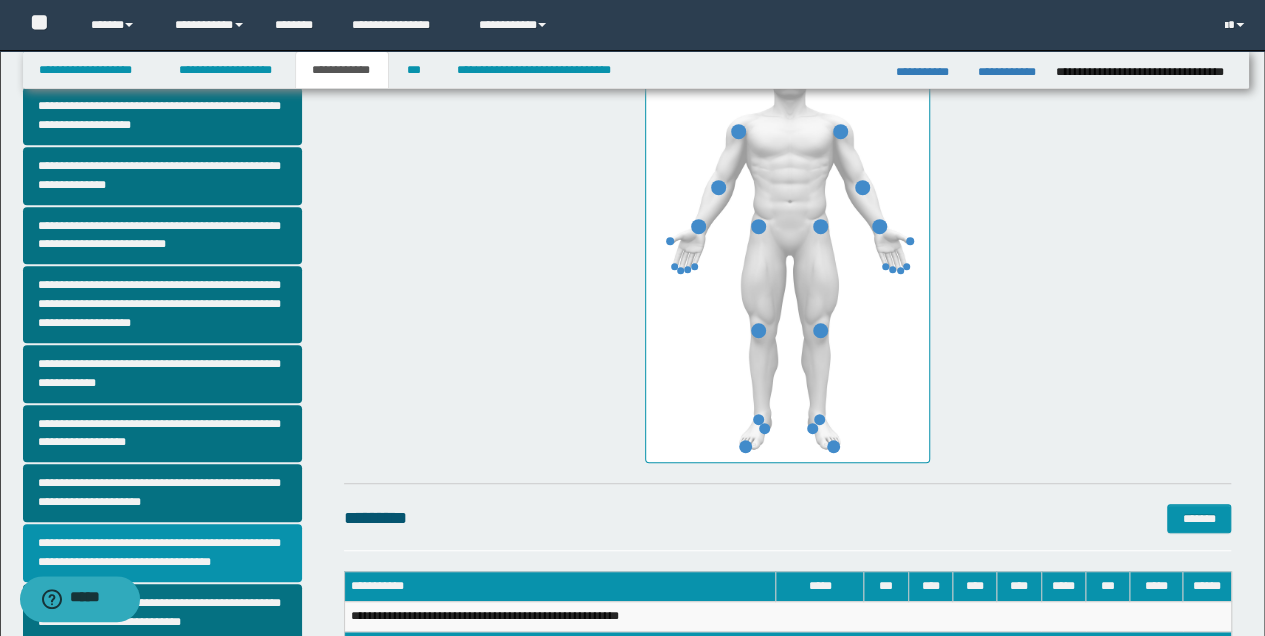 scroll, scrollTop: 400, scrollLeft: 0, axis: vertical 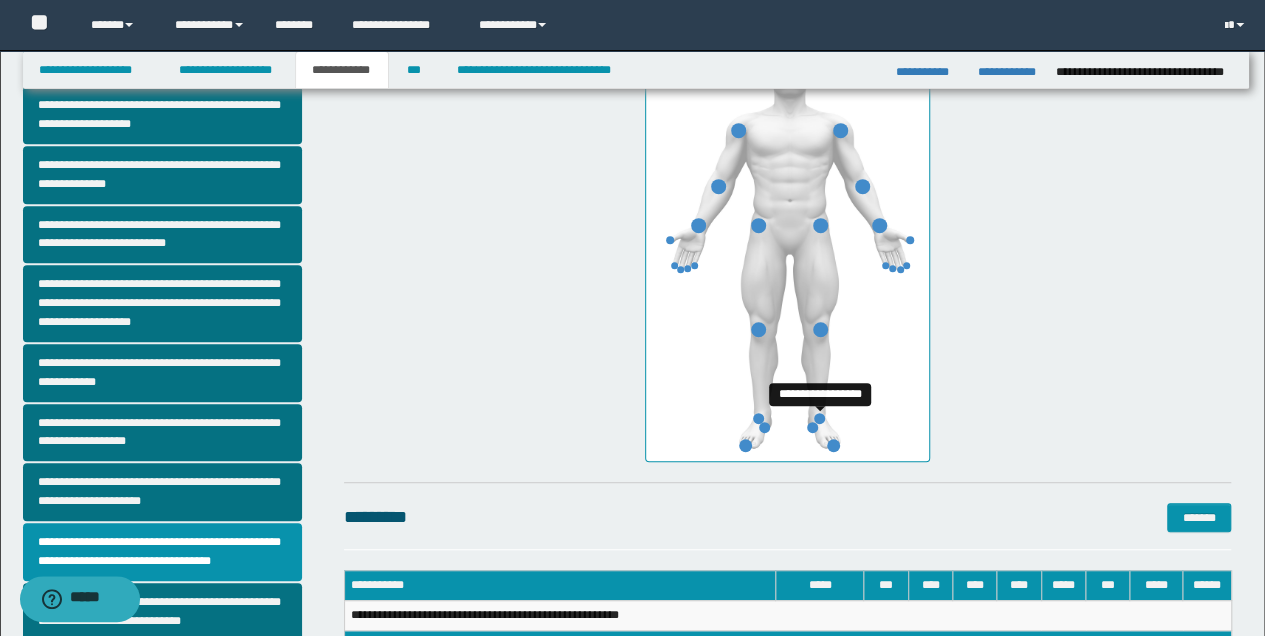 click at bounding box center [819, 418] 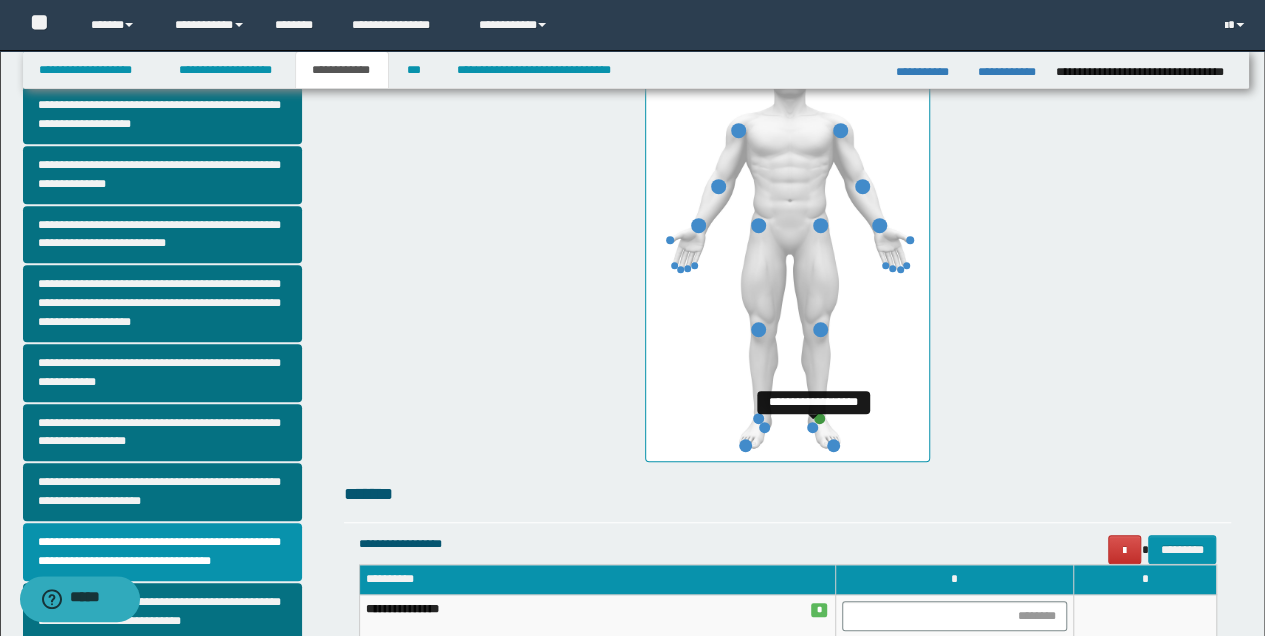 click at bounding box center (812, 427) 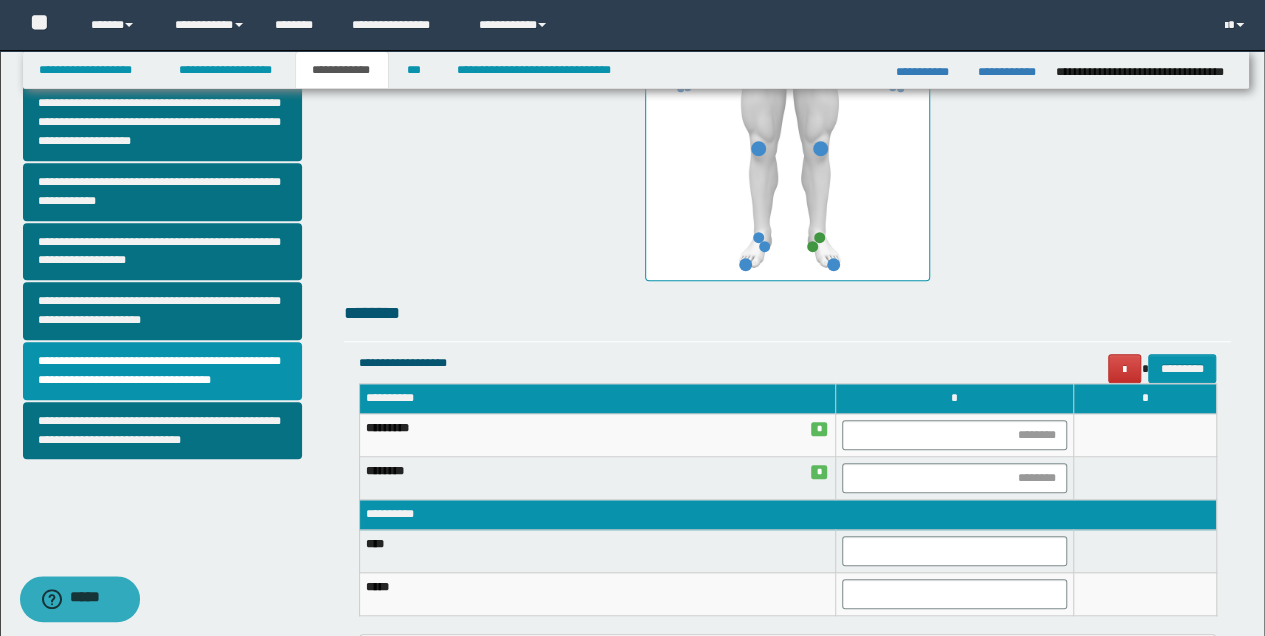 scroll, scrollTop: 600, scrollLeft: 0, axis: vertical 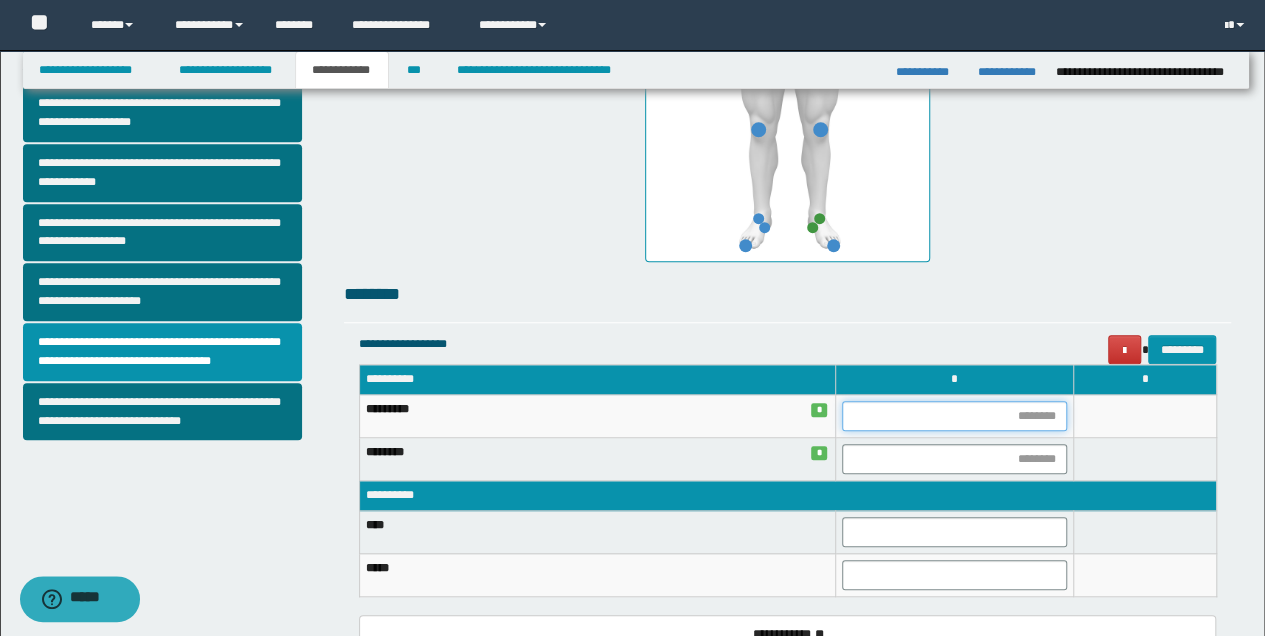 click at bounding box center [954, 416] 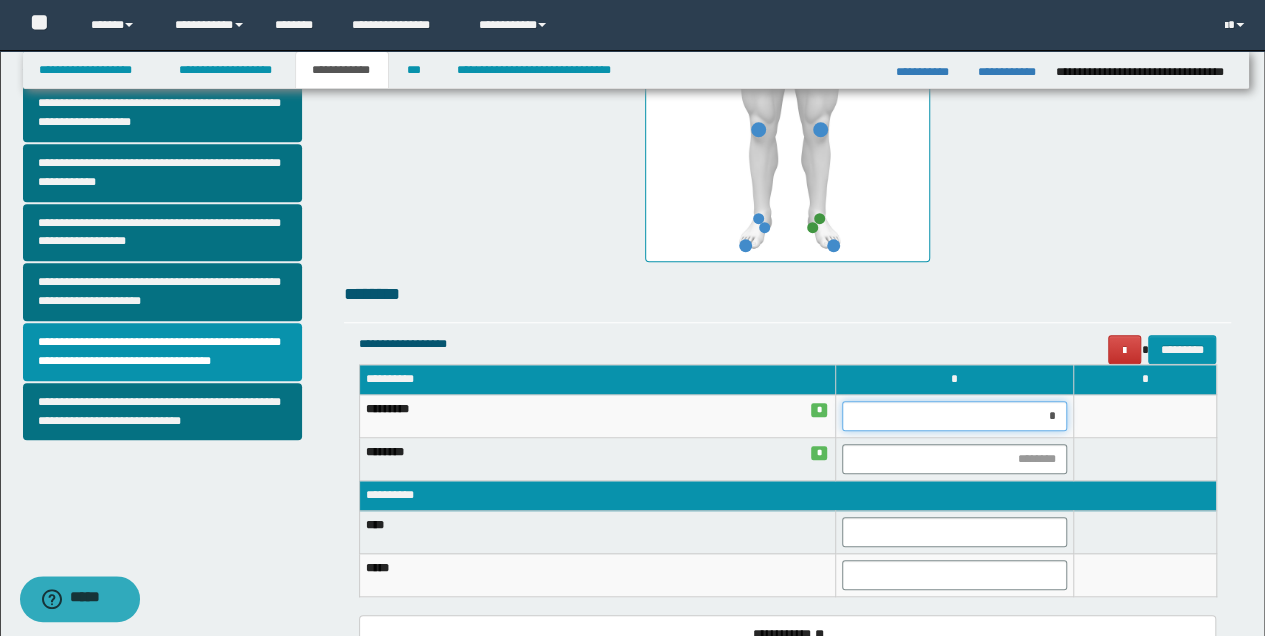 type on "**" 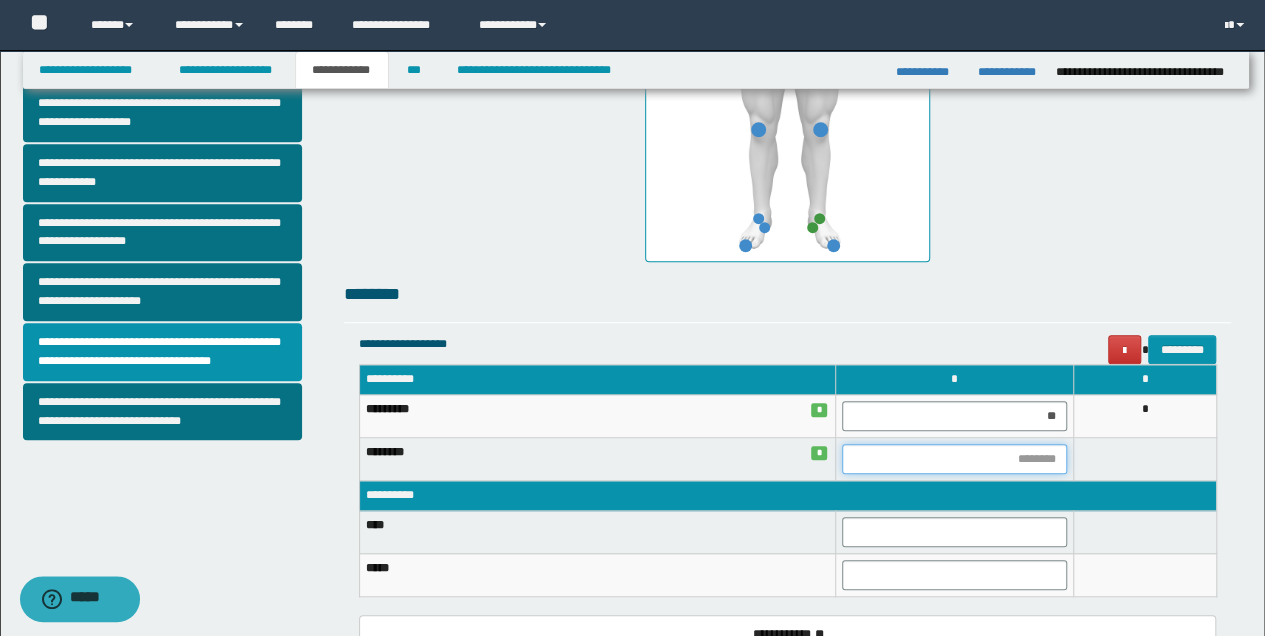 click at bounding box center (954, 459) 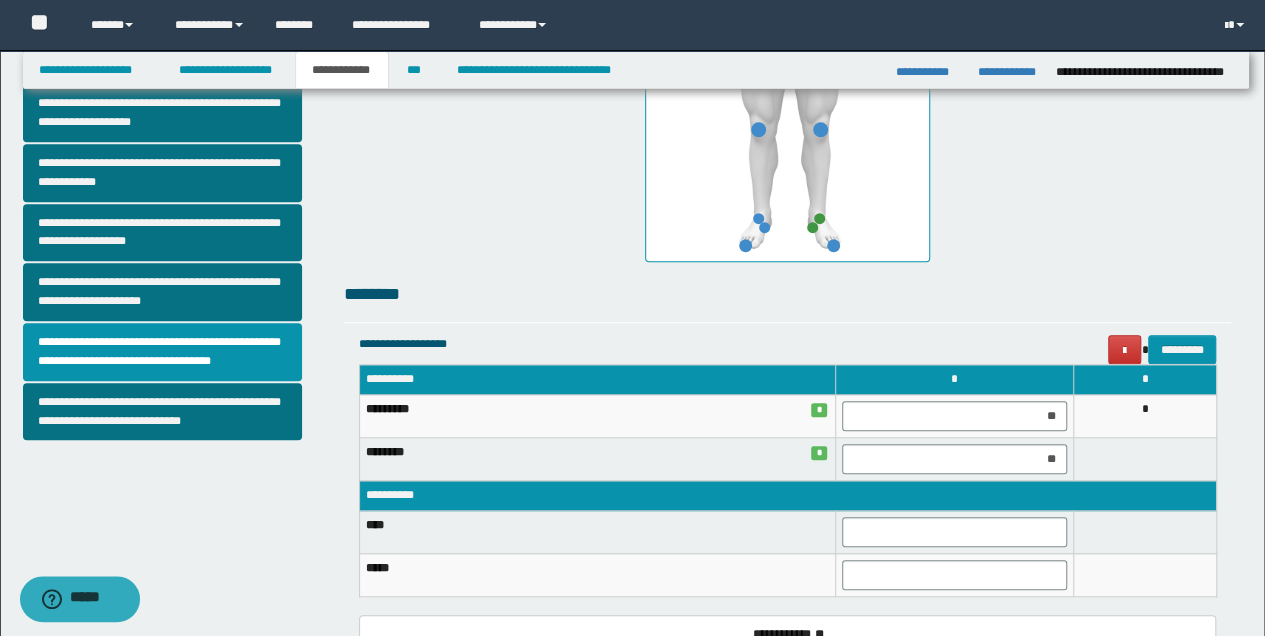 click at bounding box center (1144, 532) 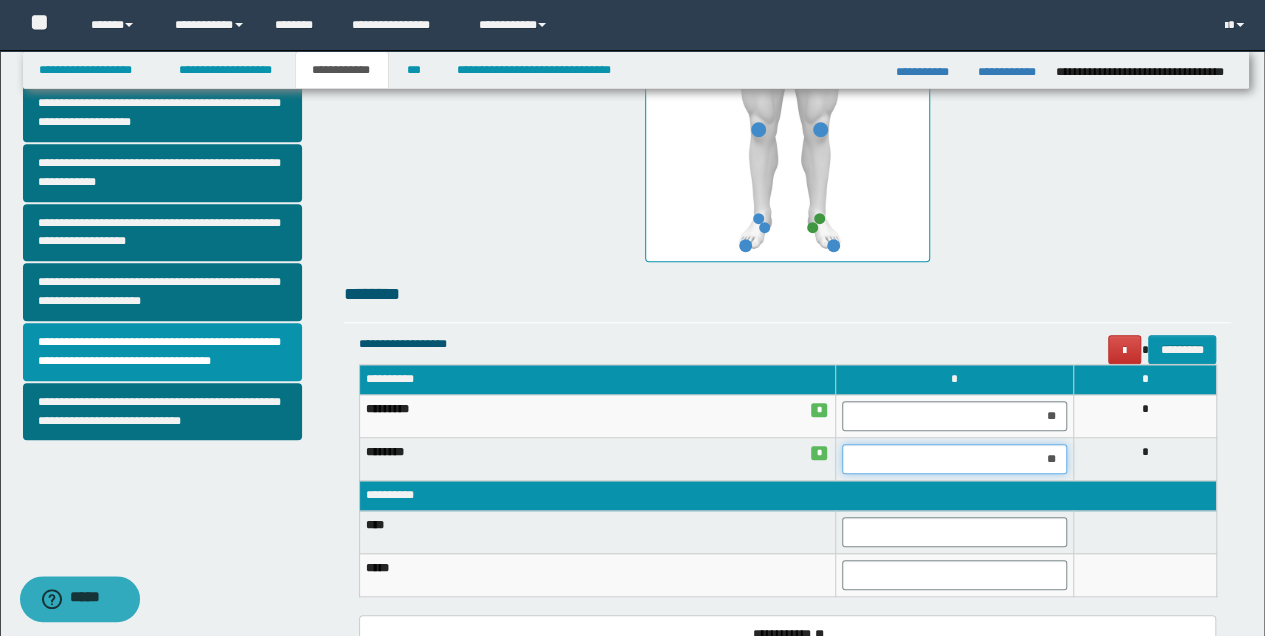 drag, startPoint x: 1028, startPoint y: 462, endPoint x: 1077, endPoint y: 462, distance: 49 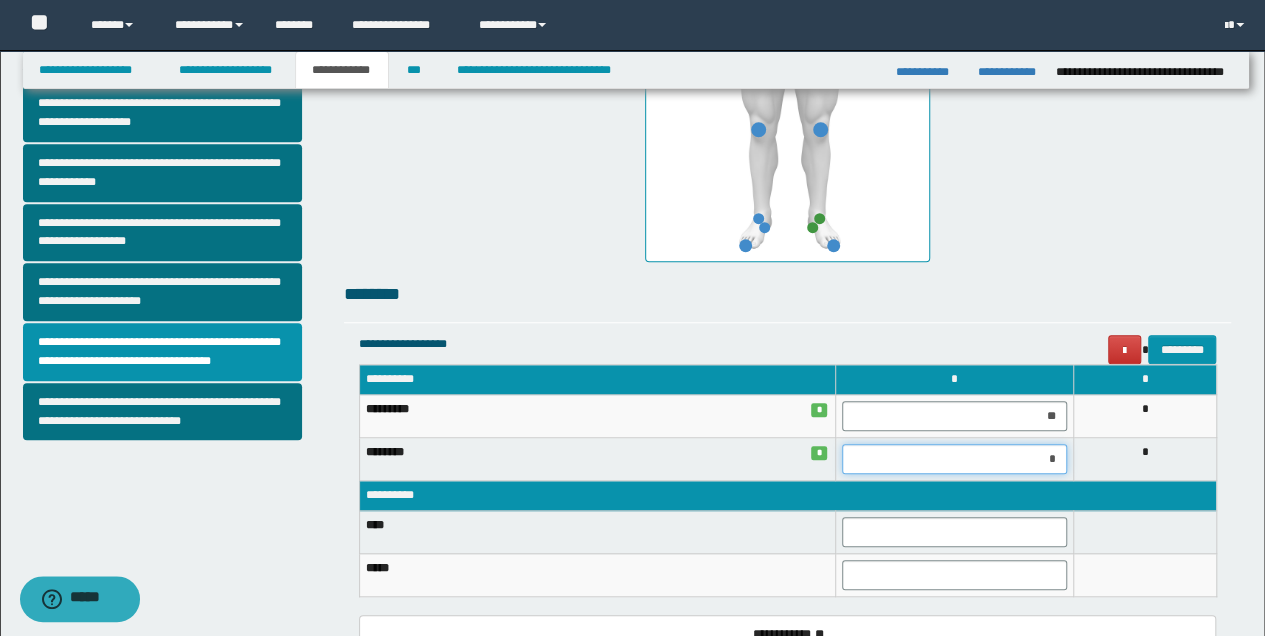 type on "**" 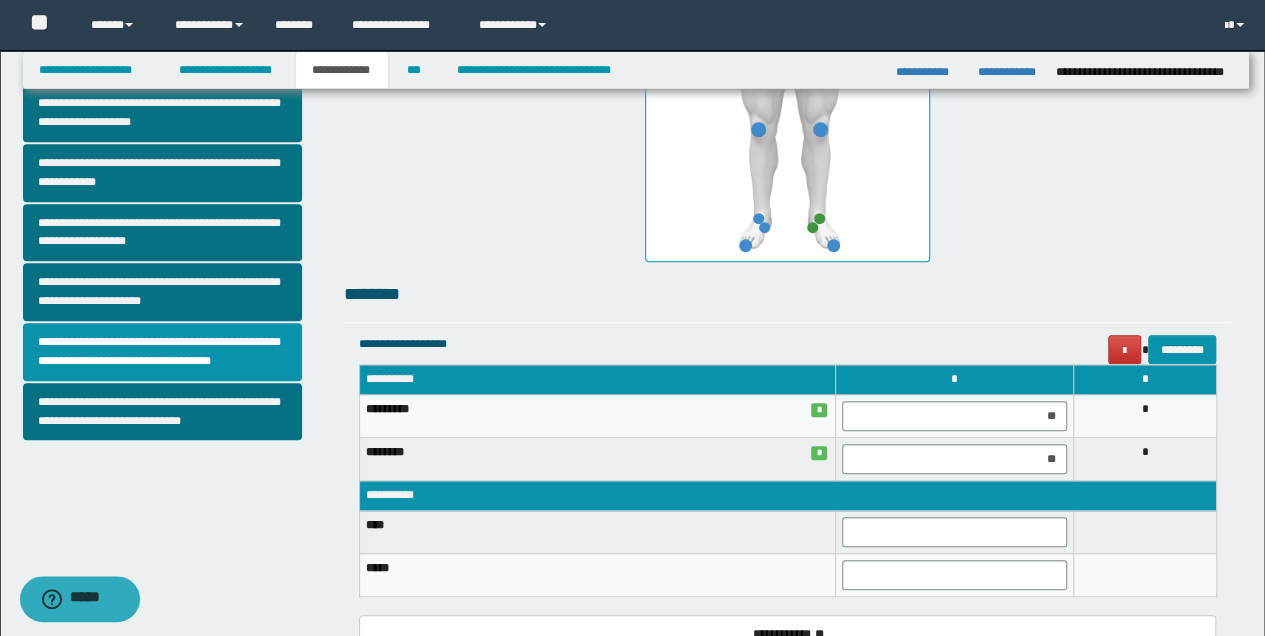 click at bounding box center (1144, 532) 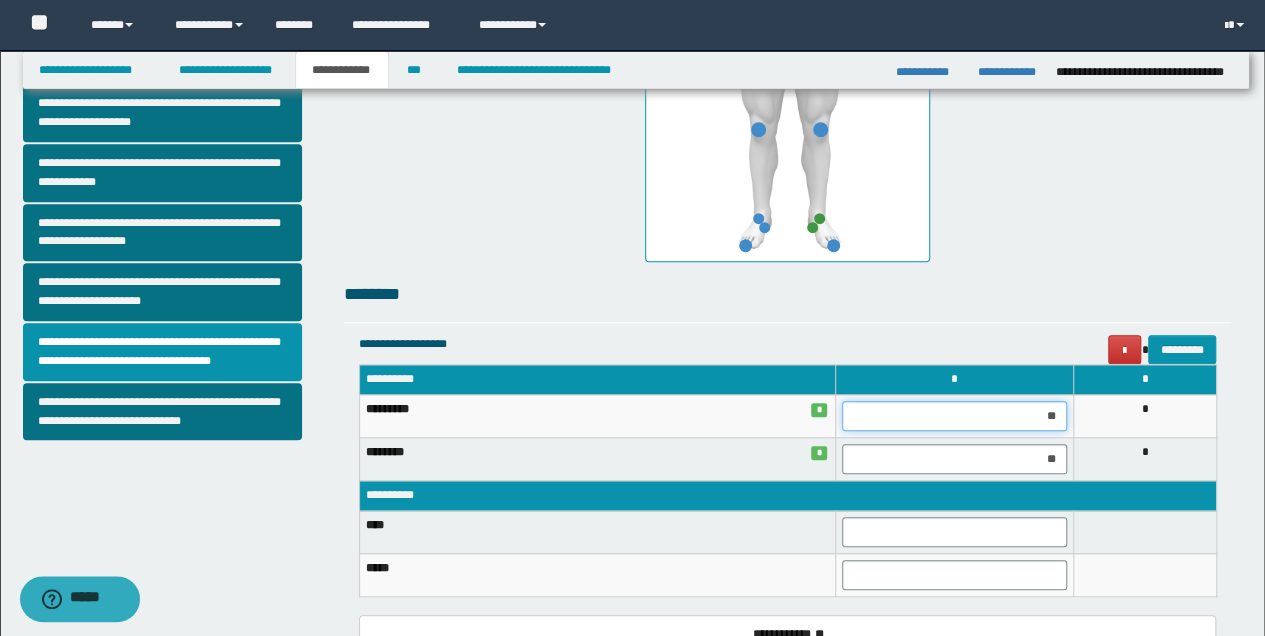 drag, startPoint x: 1018, startPoint y: 417, endPoint x: 1068, endPoint y: 417, distance: 50 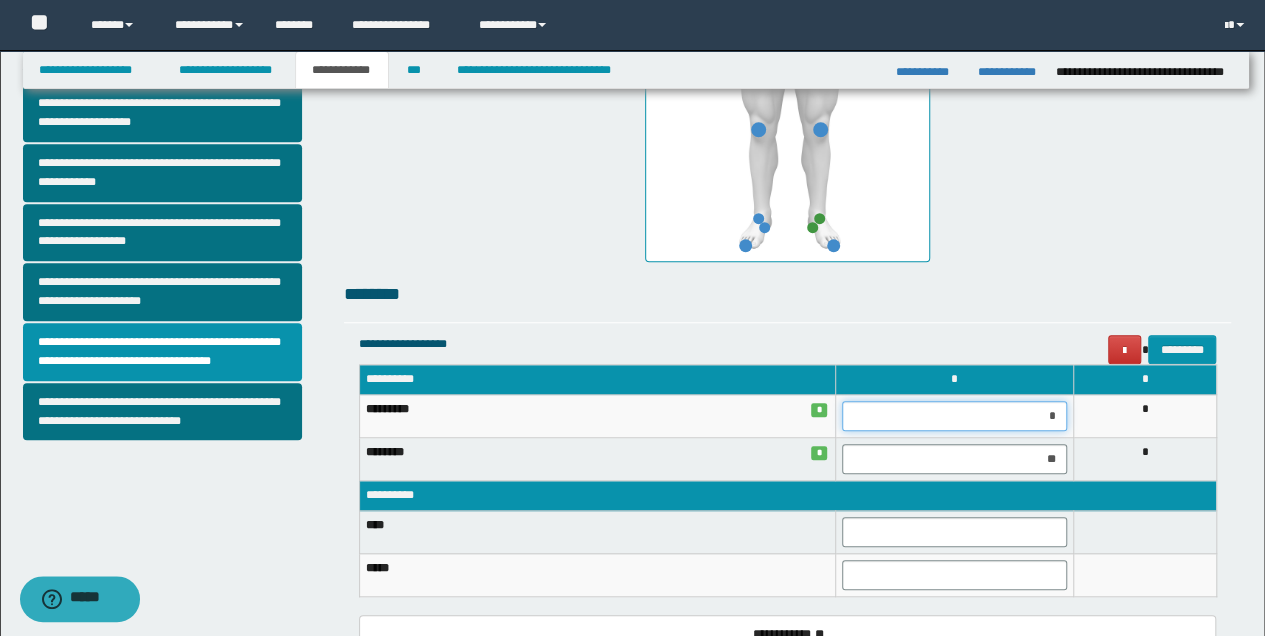 type on "**" 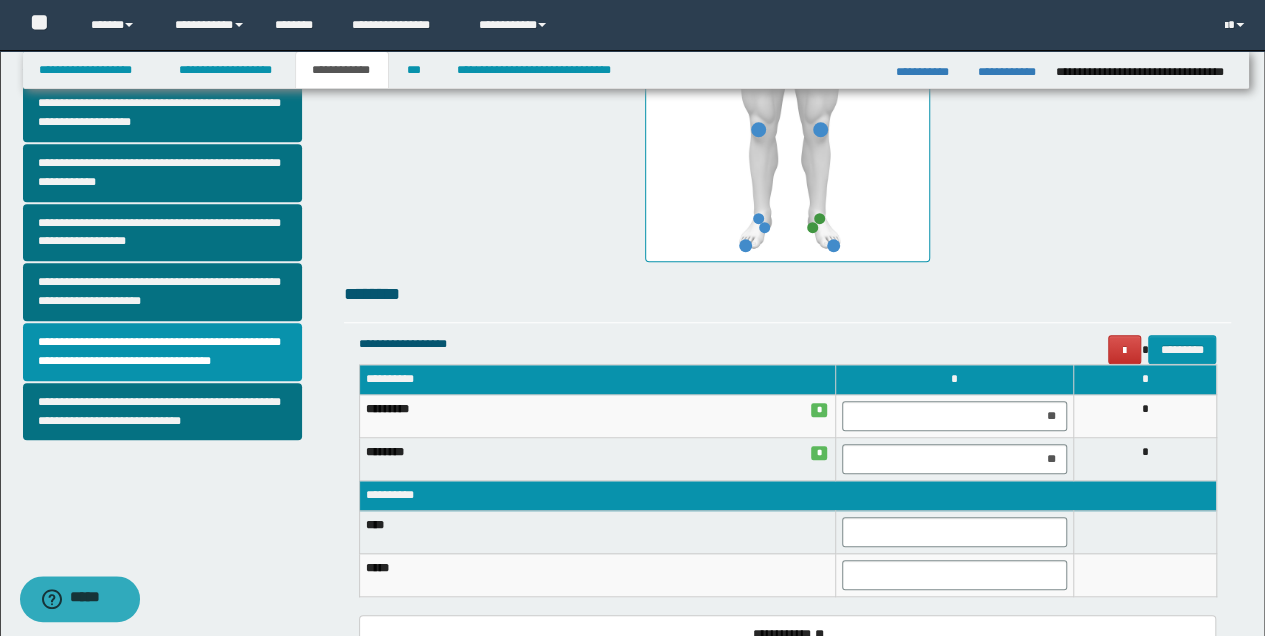 click on "**********" at bounding box center [788, 489] 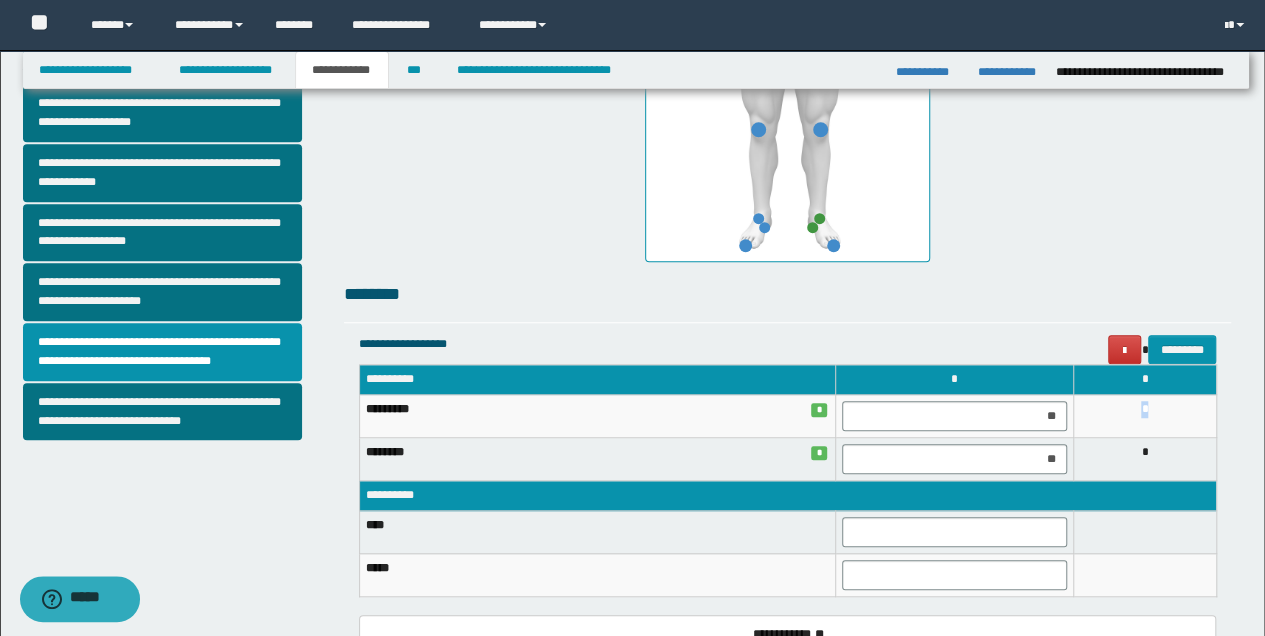 drag, startPoint x: 1140, startPoint y: 412, endPoint x: 1188, endPoint y: 414, distance: 48.04165 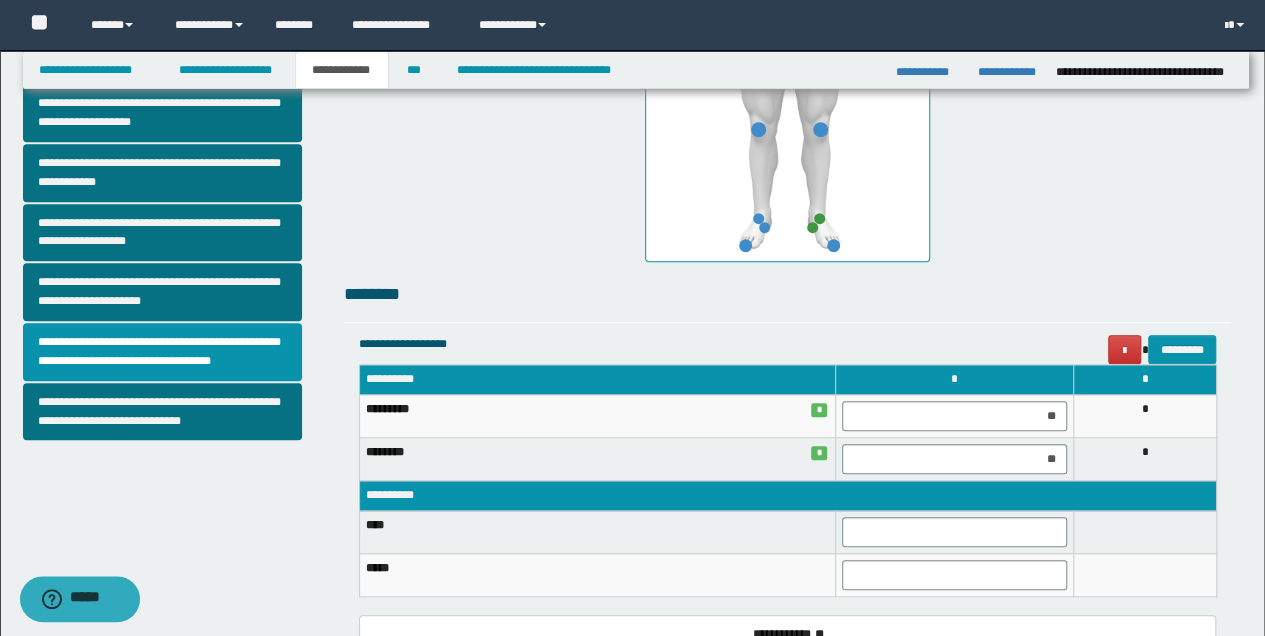 drag, startPoint x: 1188, startPoint y: 414, endPoint x: 1188, endPoint y: 480, distance: 66 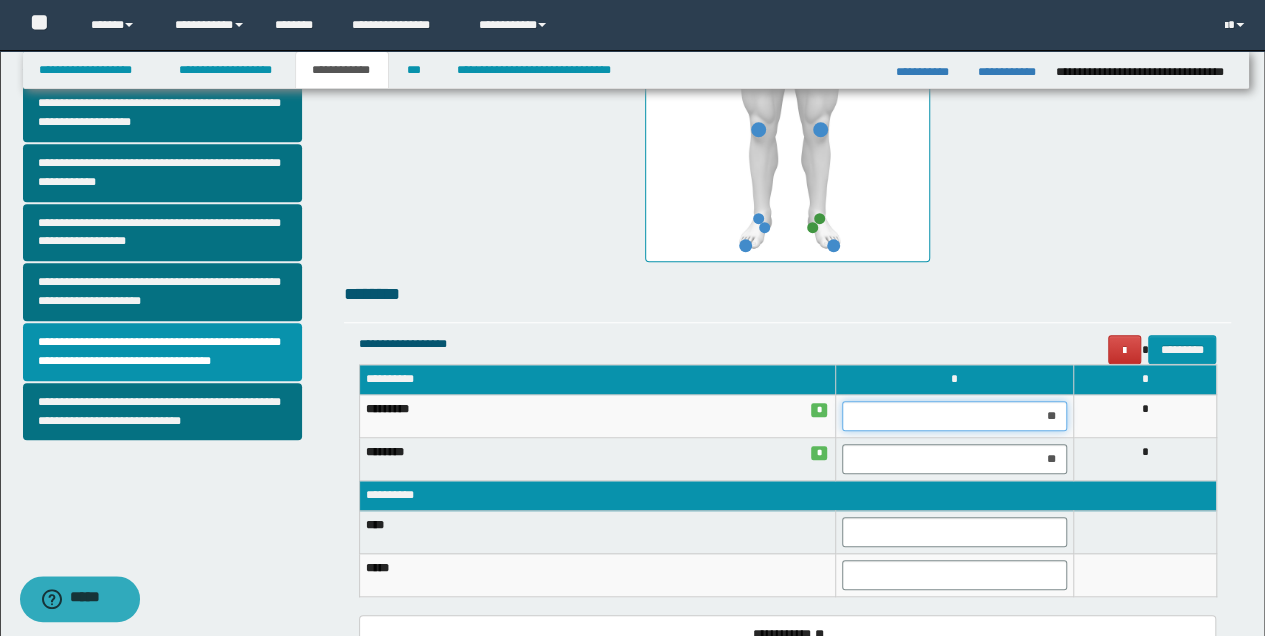 drag, startPoint x: 1032, startPoint y: 422, endPoint x: 1070, endPoint y: 423, distance: 38.013157 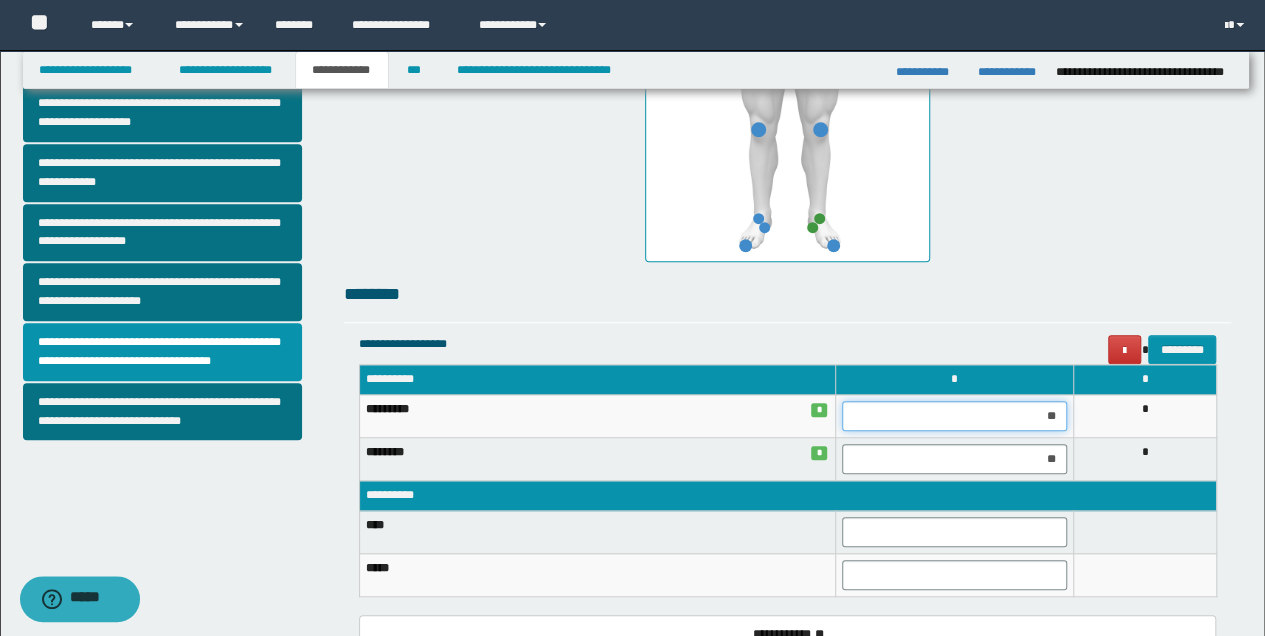 type 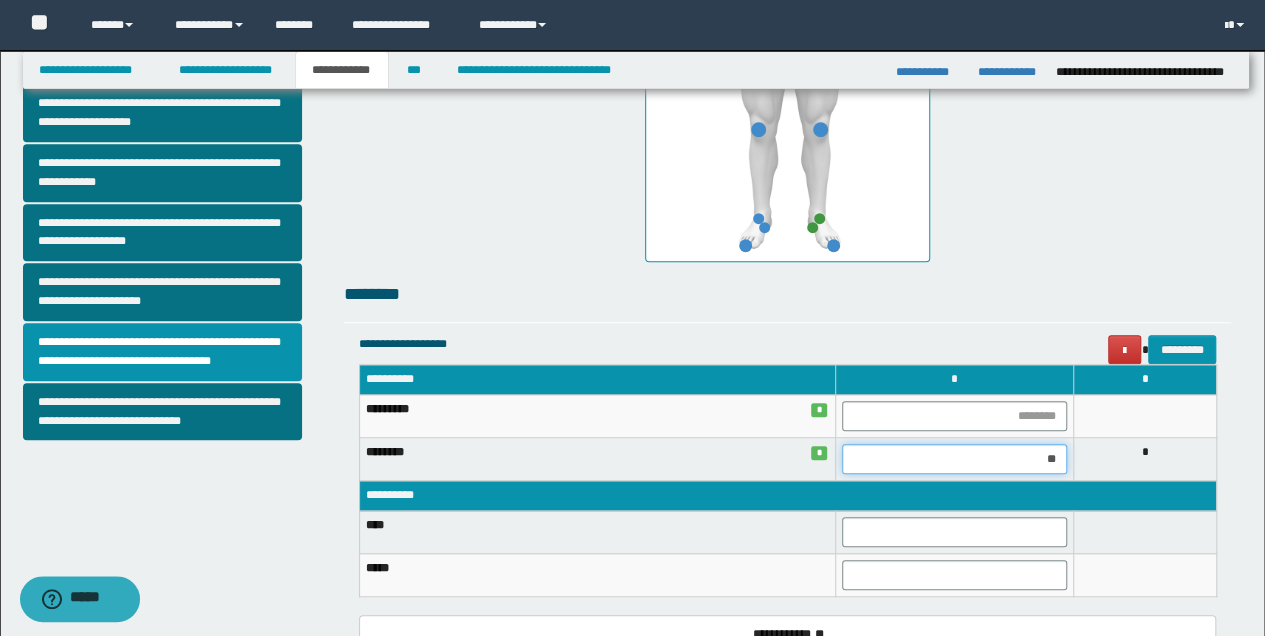drag, startPoint x: 1041, startPoint y: 458, endPoint x: 1075, endPoint y: 467, distance: 35.17101 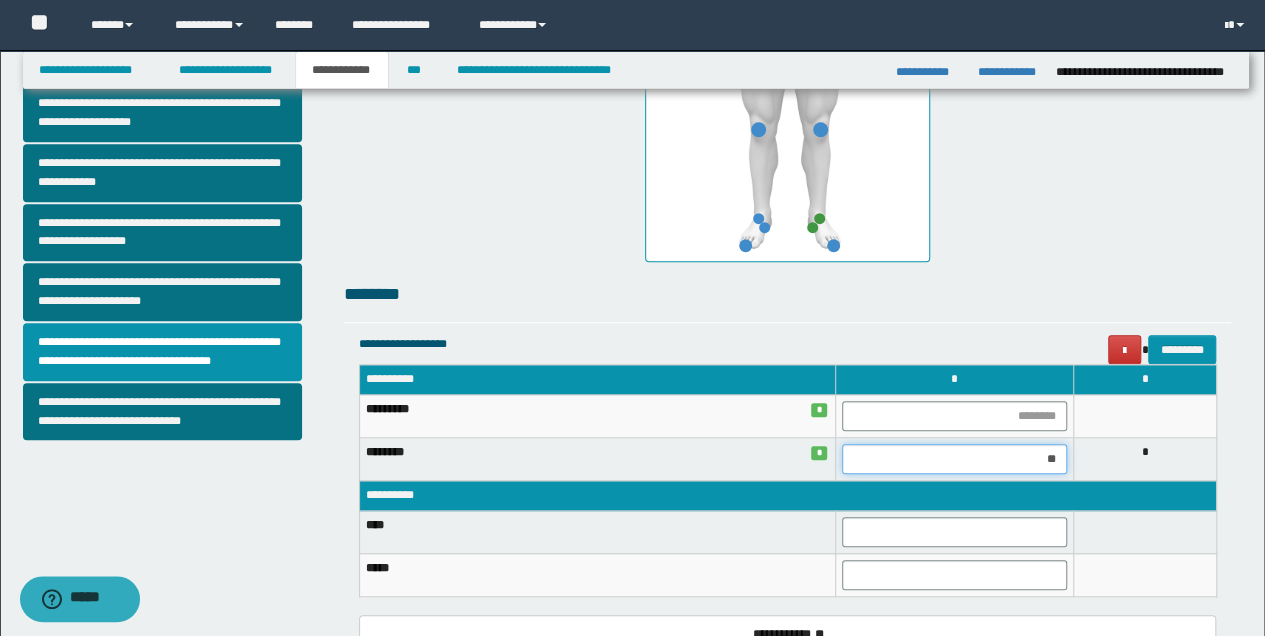 click on "********
*
**
*" at bounding box center (787, 459) 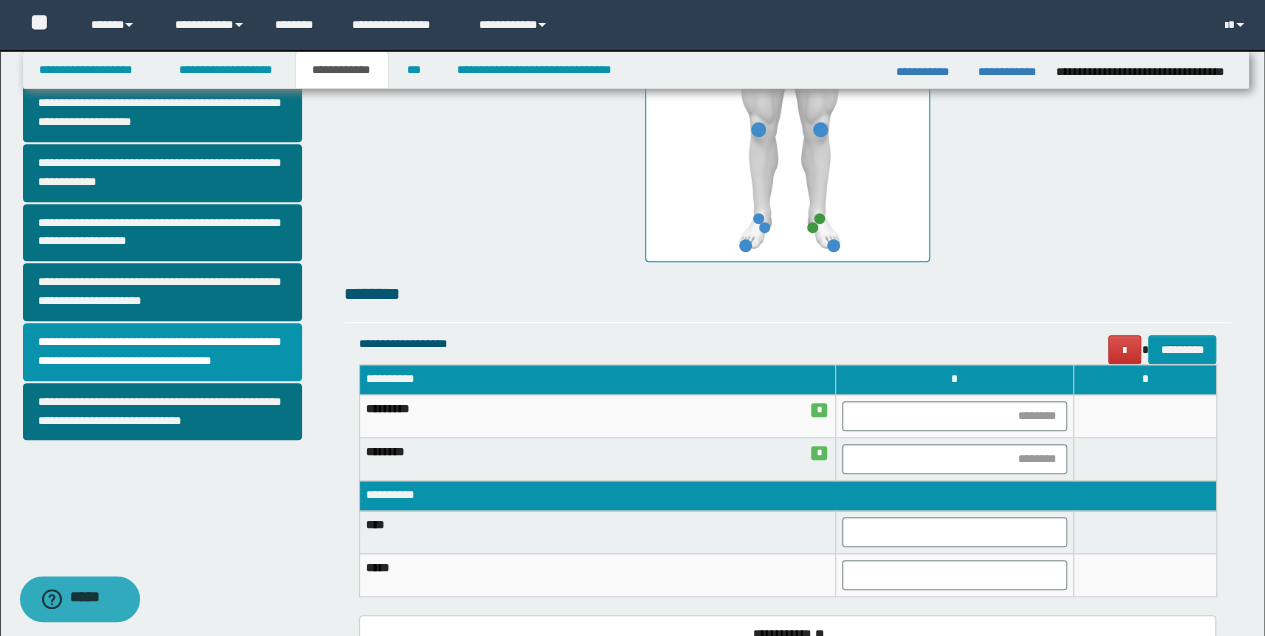 click at bounding box center (1144, 532) 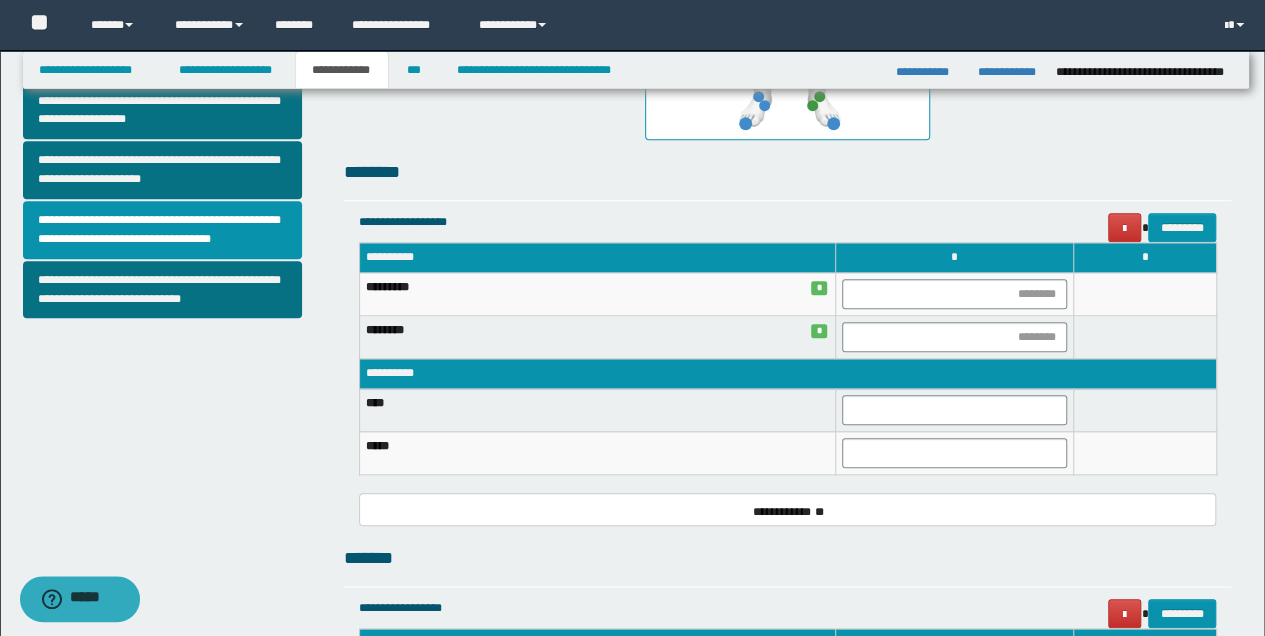 scroll, scrollTop: 800, scrollLeft: 0, axis: vertical 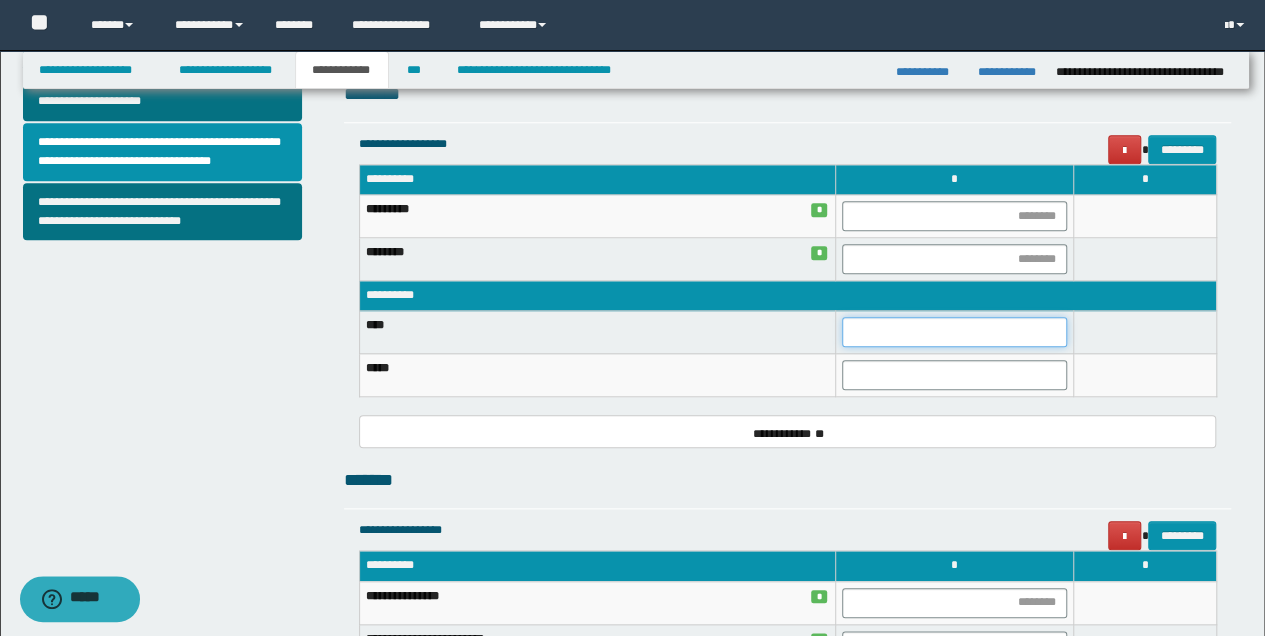 click at bounding box center [954, 332] 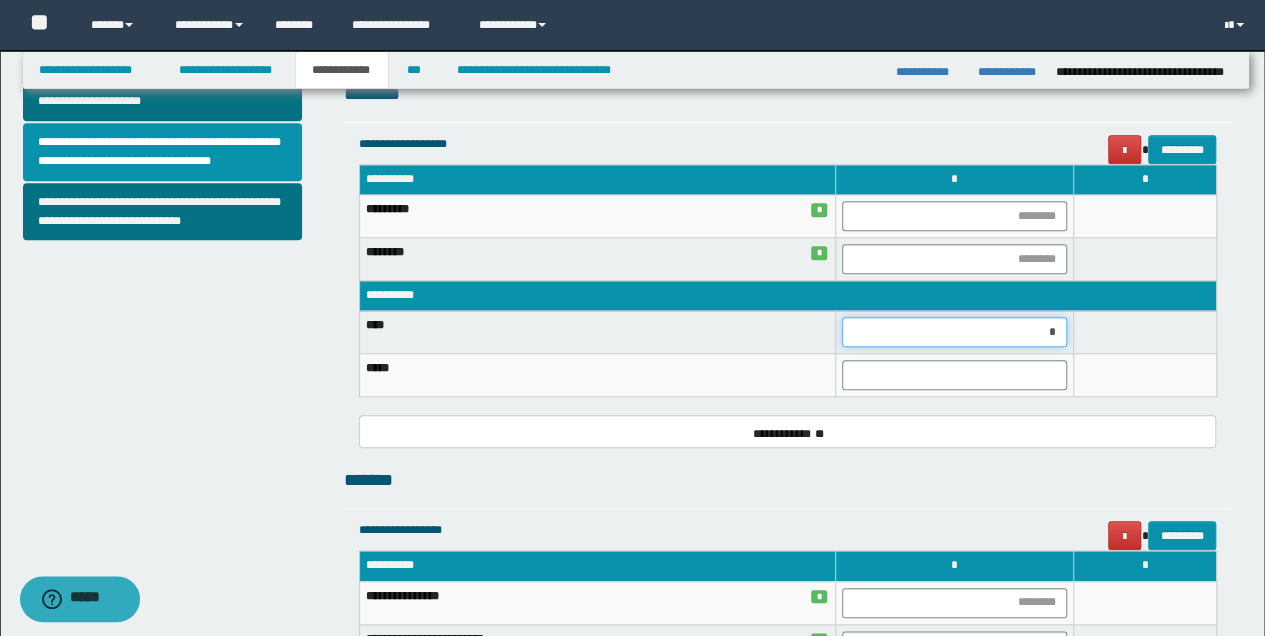 type on "**" 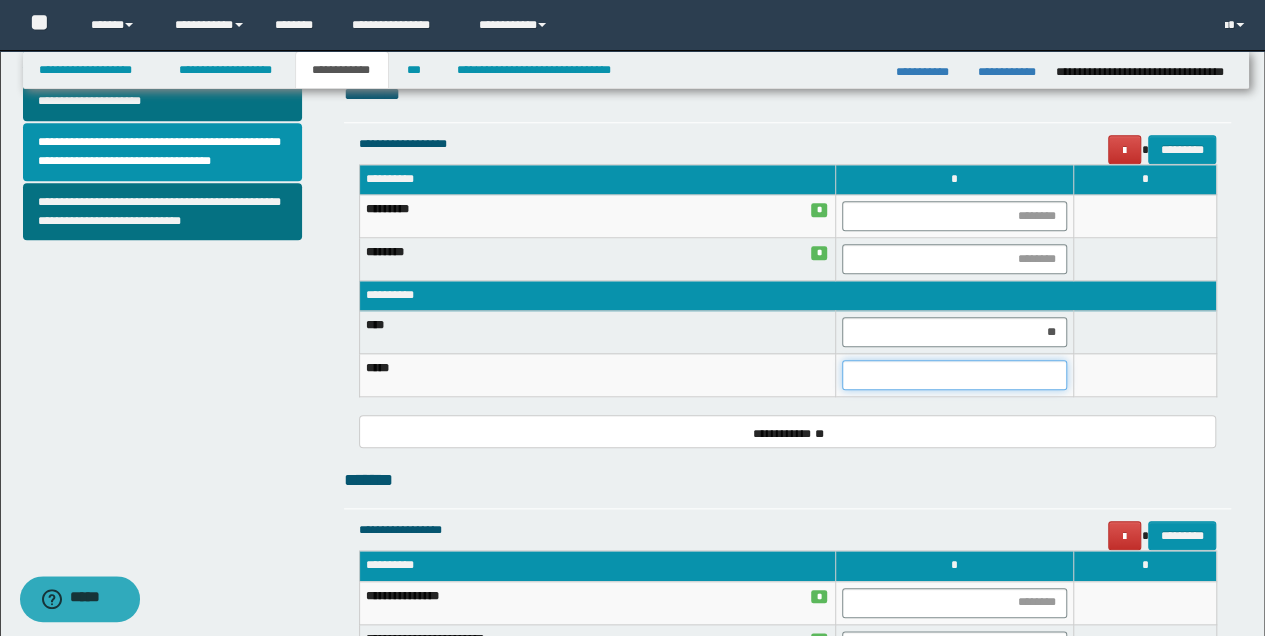 click at bounding box center (954, 375) 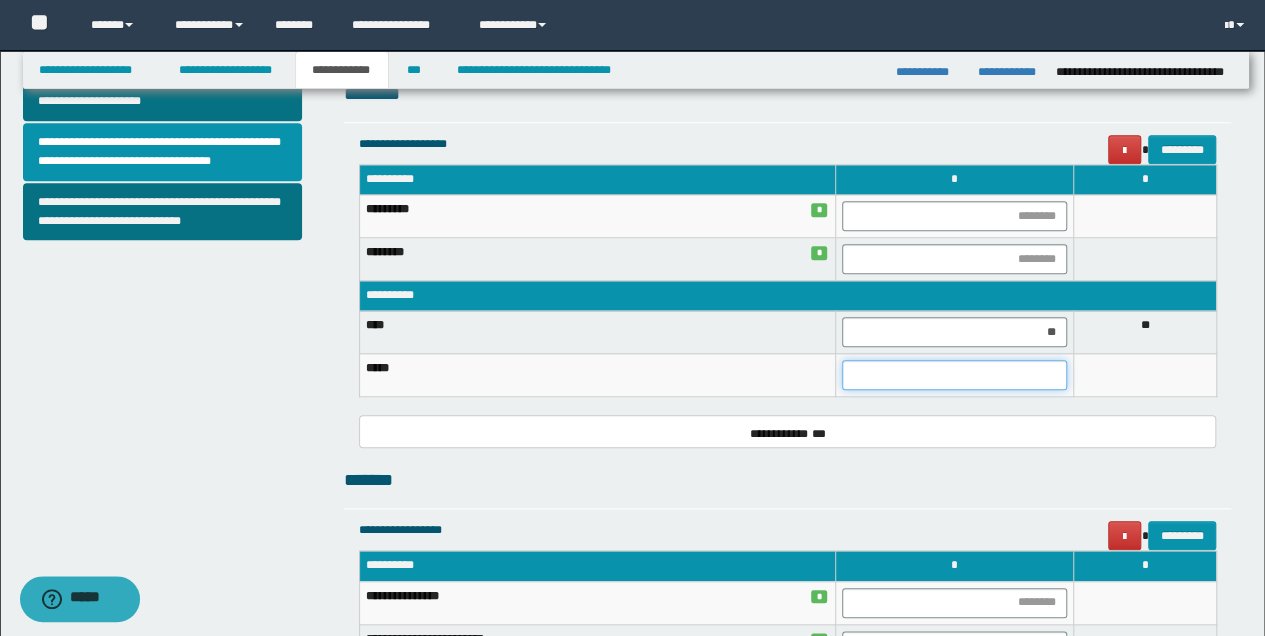type on "*" 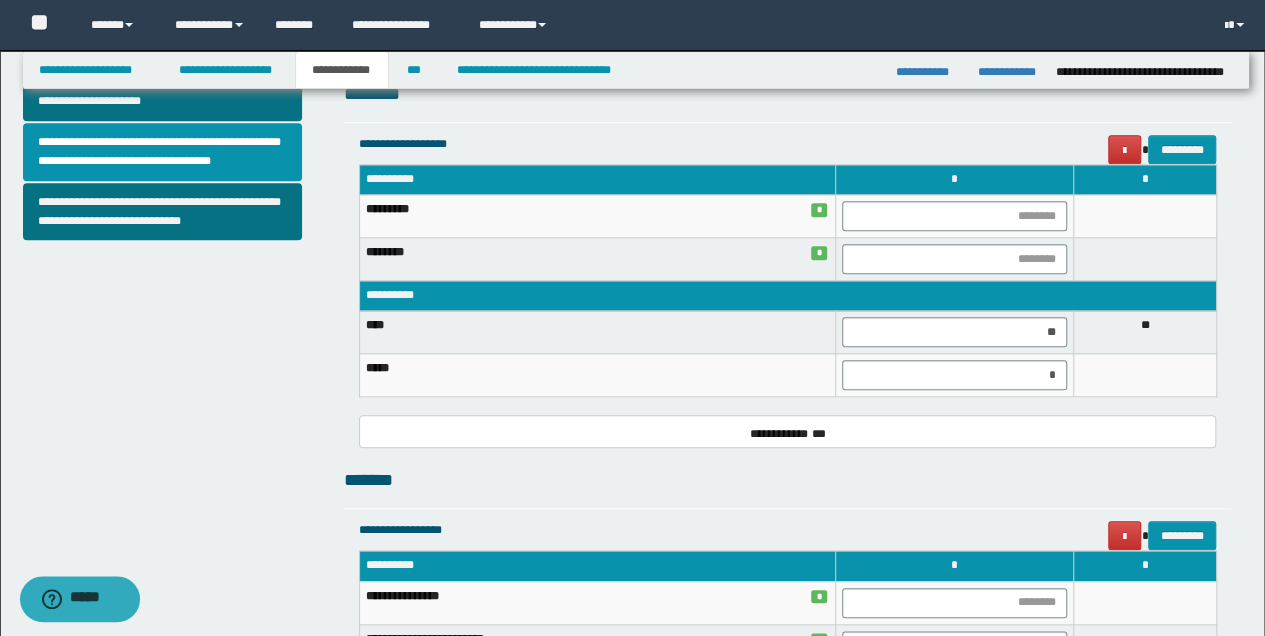 click on "**********" at bounding box center (788, 289) 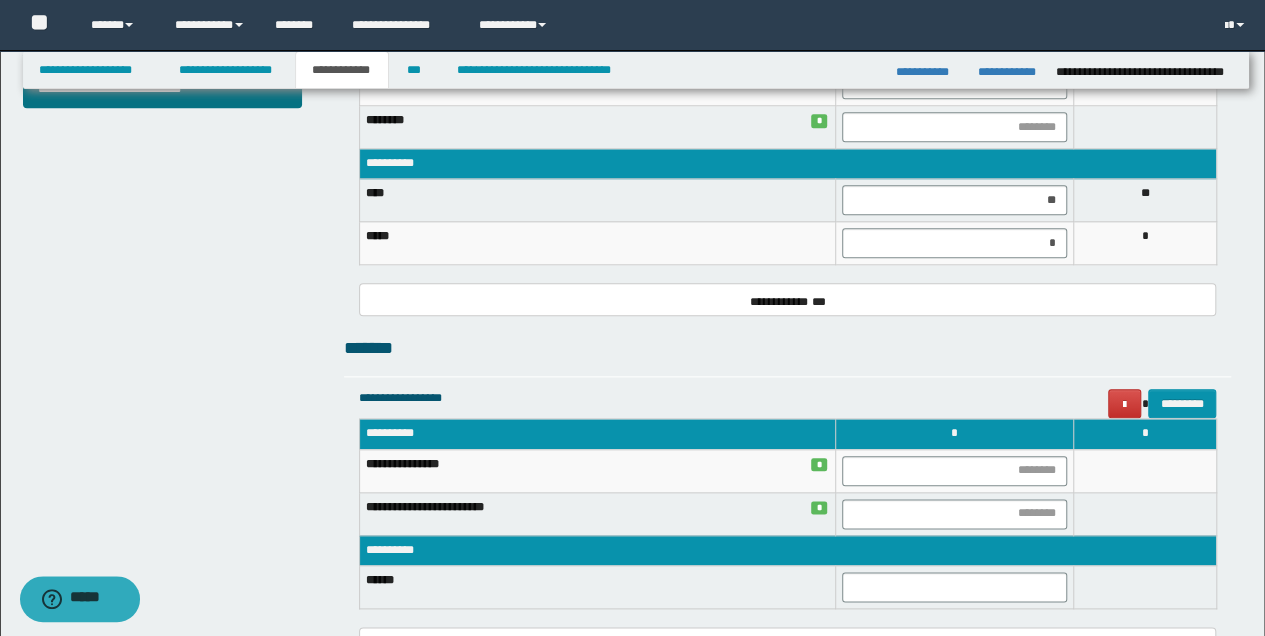 scroll, scrollTop: 933, scrollLeft: 0, axis: vertical 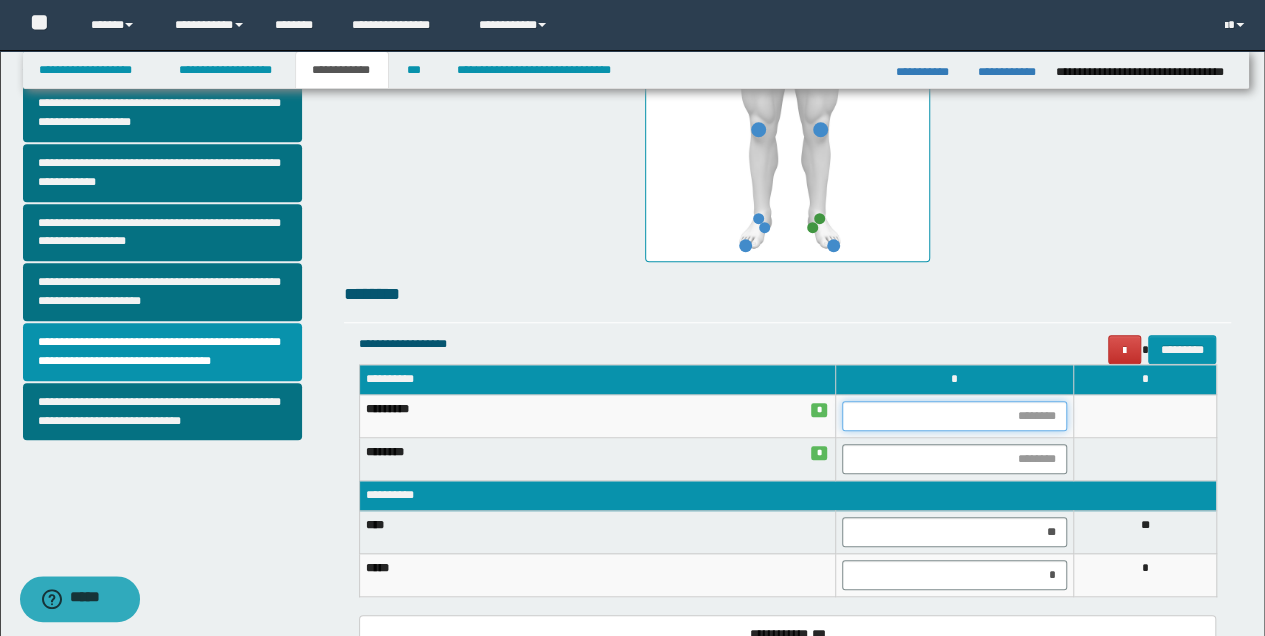 click at bounding box center [954, 416] 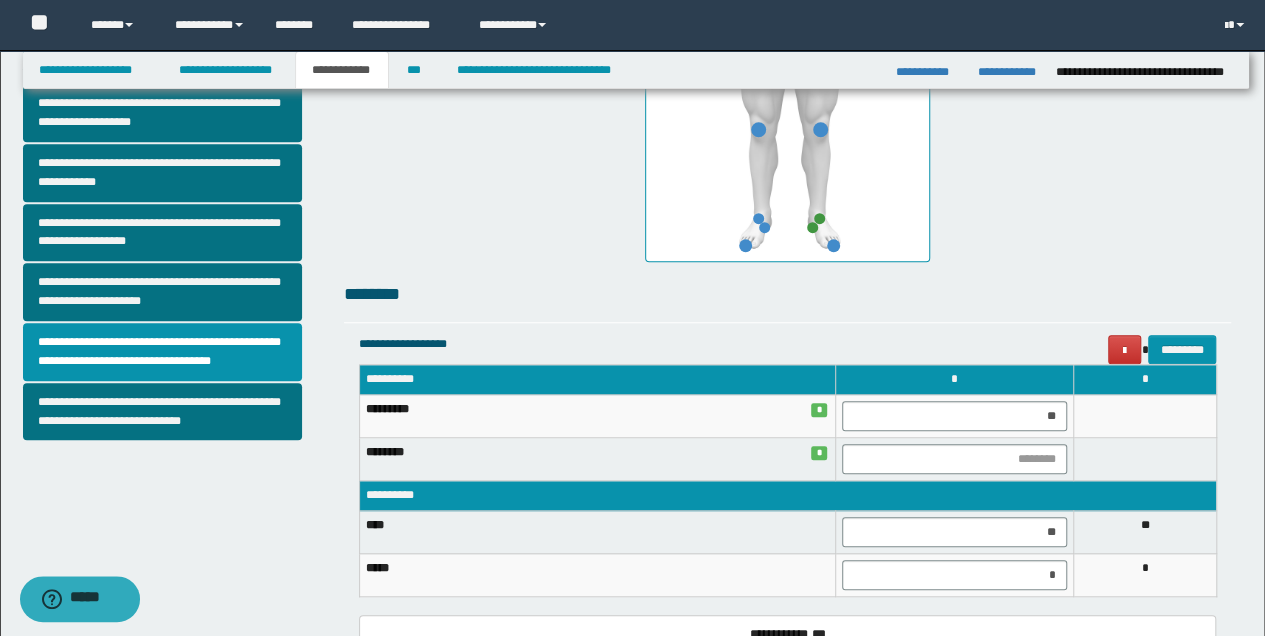 click at bounding box center (1144, 416) 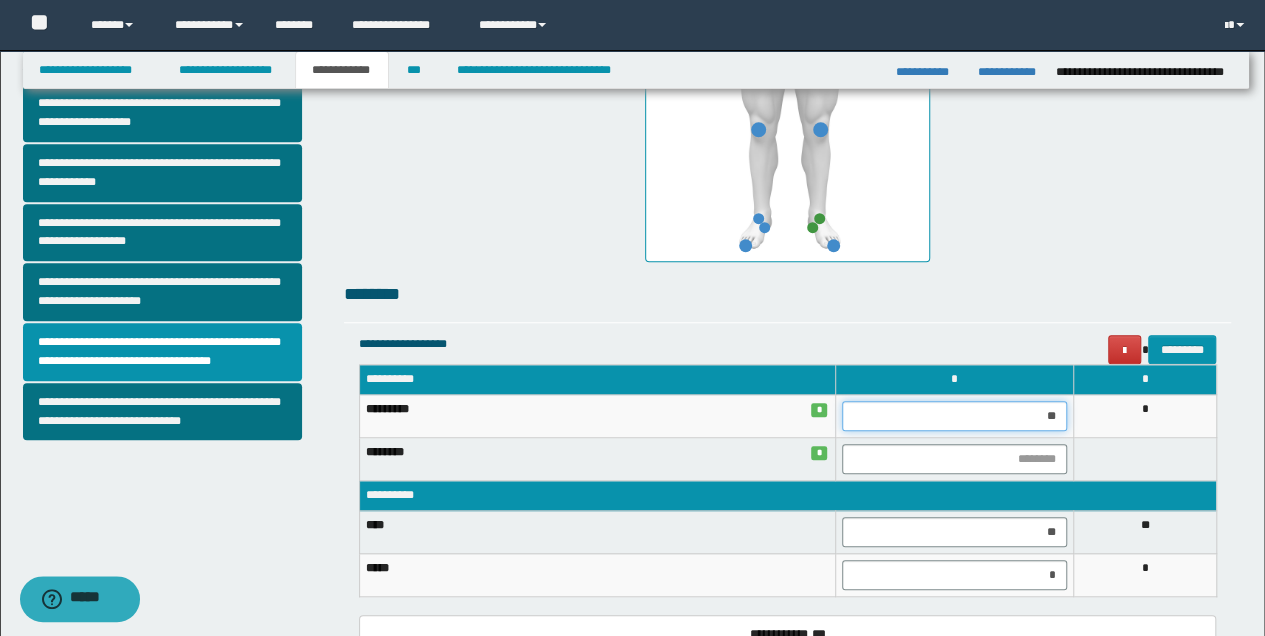 drag, startPoint x: 1041, startPoint y: 414, endPoint x: 1061, endPoint y: 421, distance: 21.189621 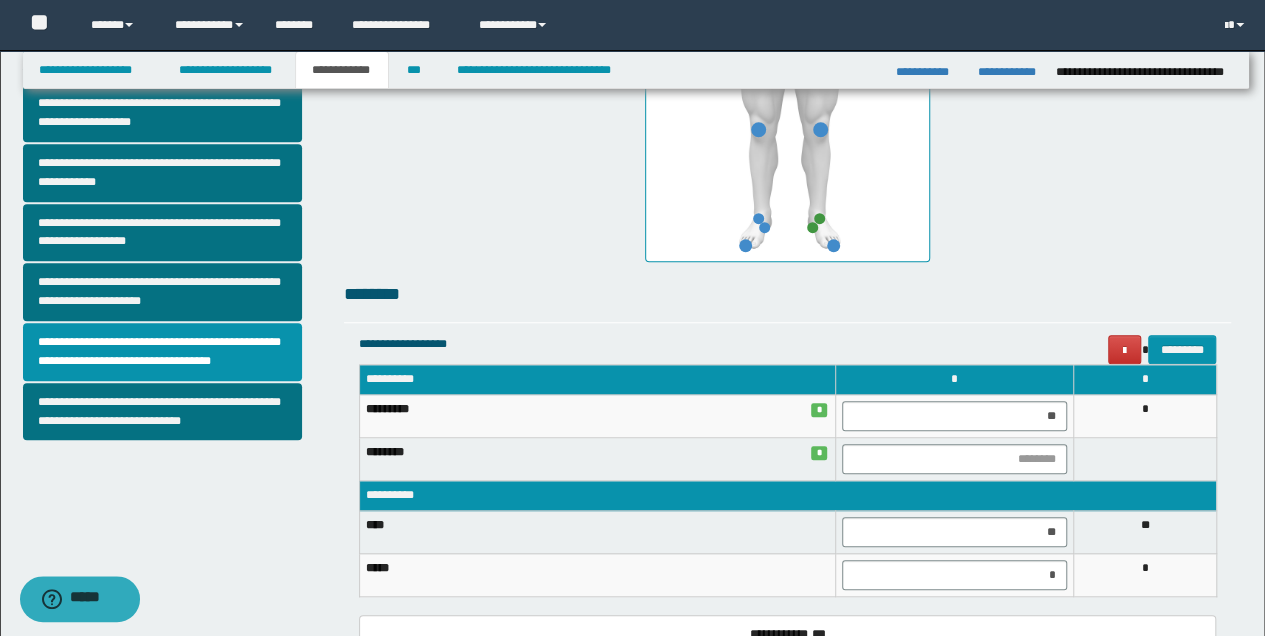 click on "*" at bounding box center [1144, 416] 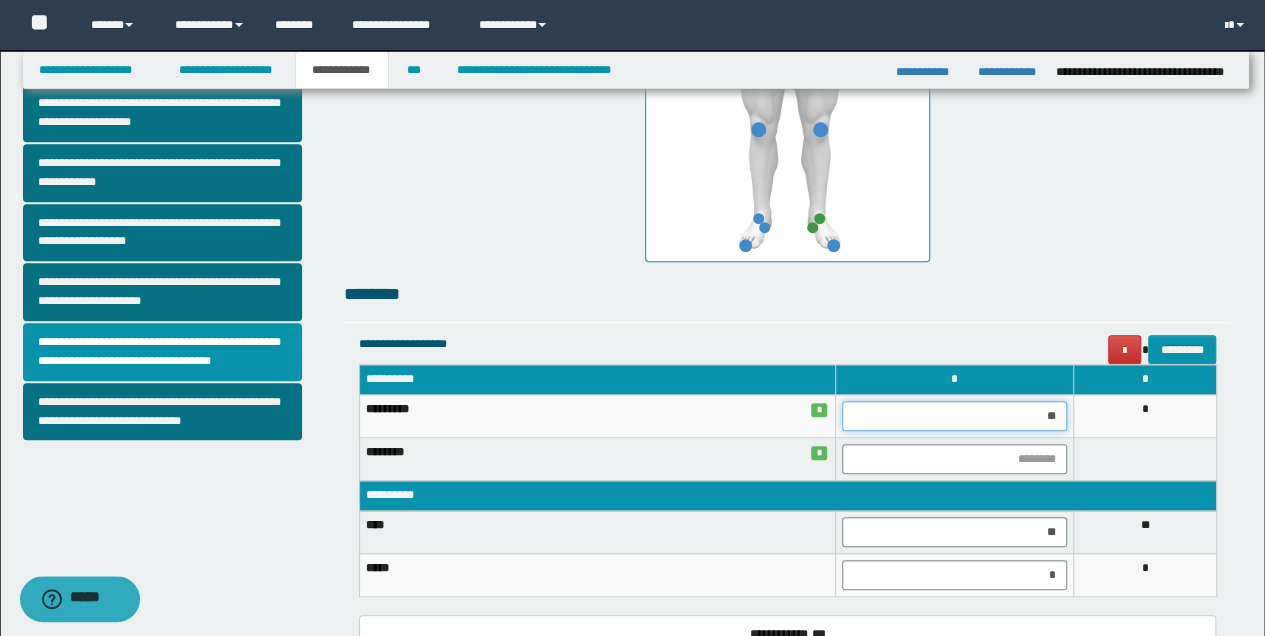 drag, startPoint x: 1035, startPoint y: 424, endPoint x: 1068, endPoint y: 424, distance: 33 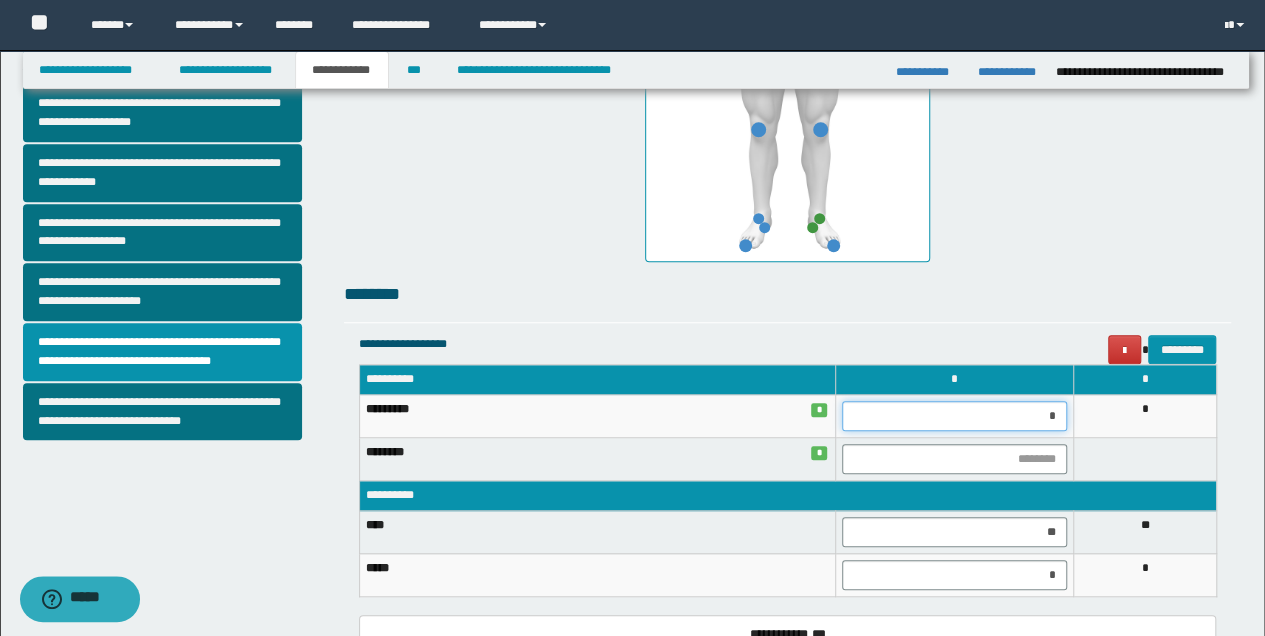 type on "**" 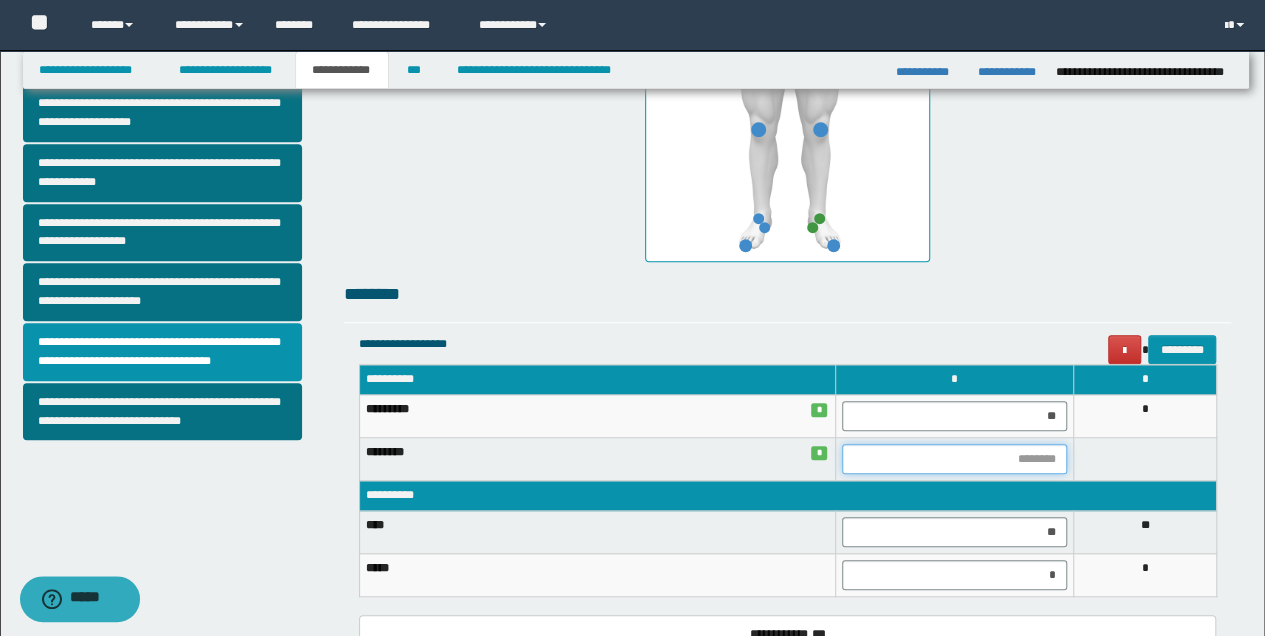 click at bounding box center (954, 459) 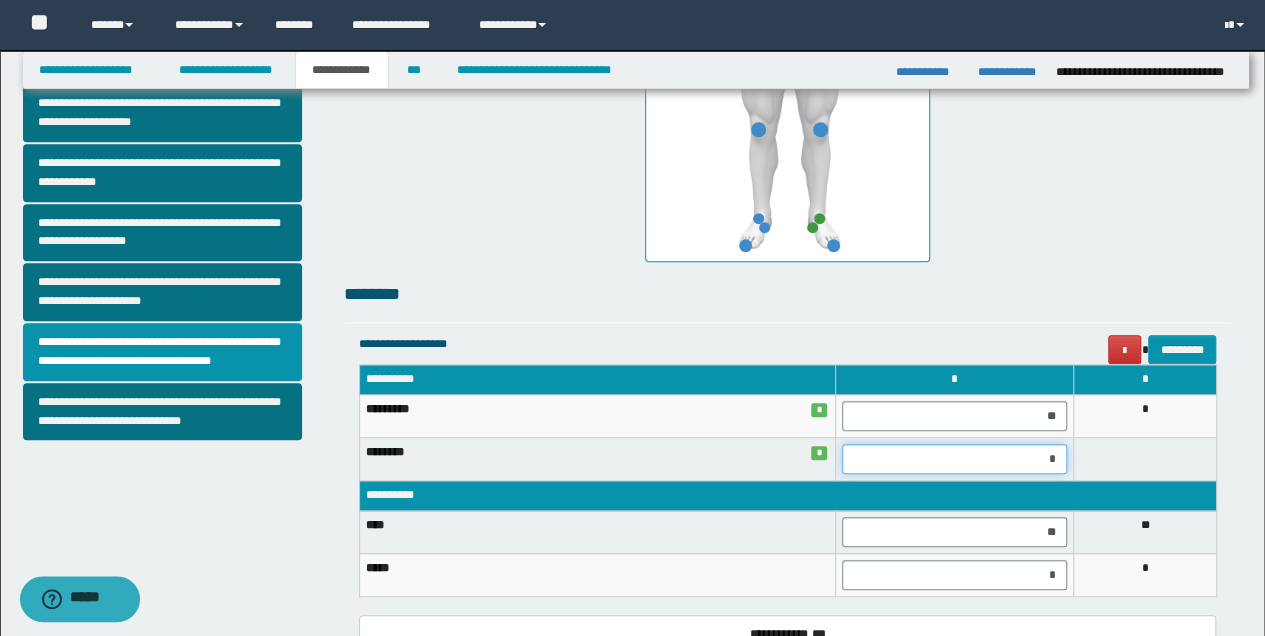 type on "**" 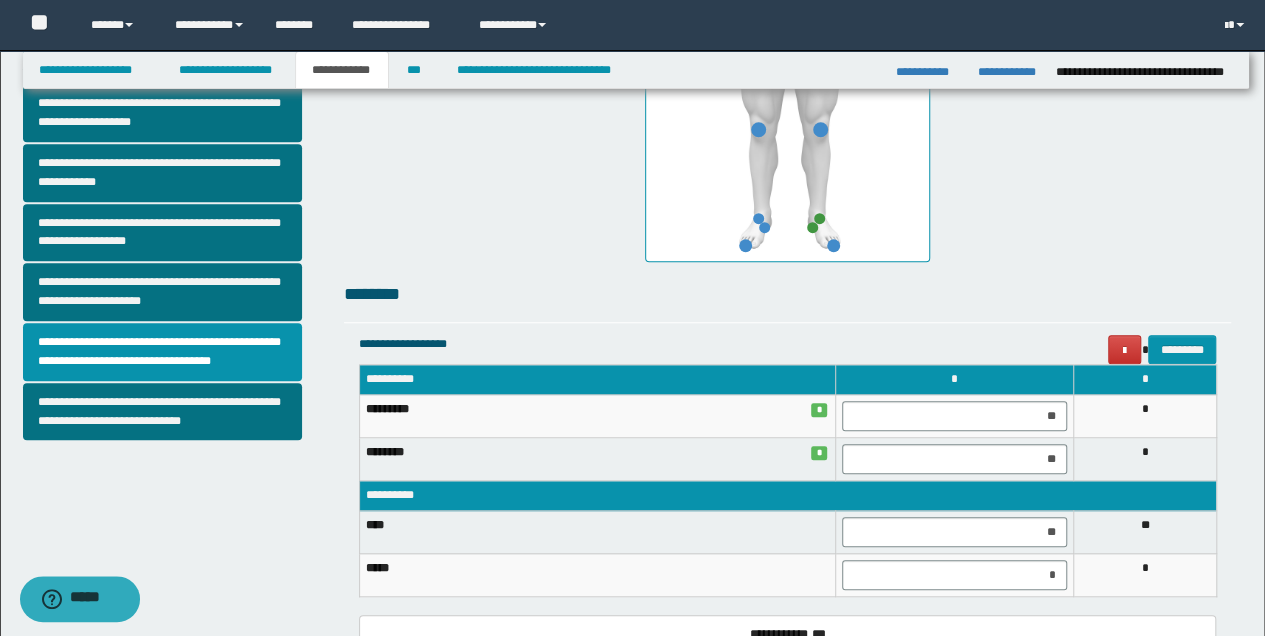 click on "*" at bounding box center [1144, 459] 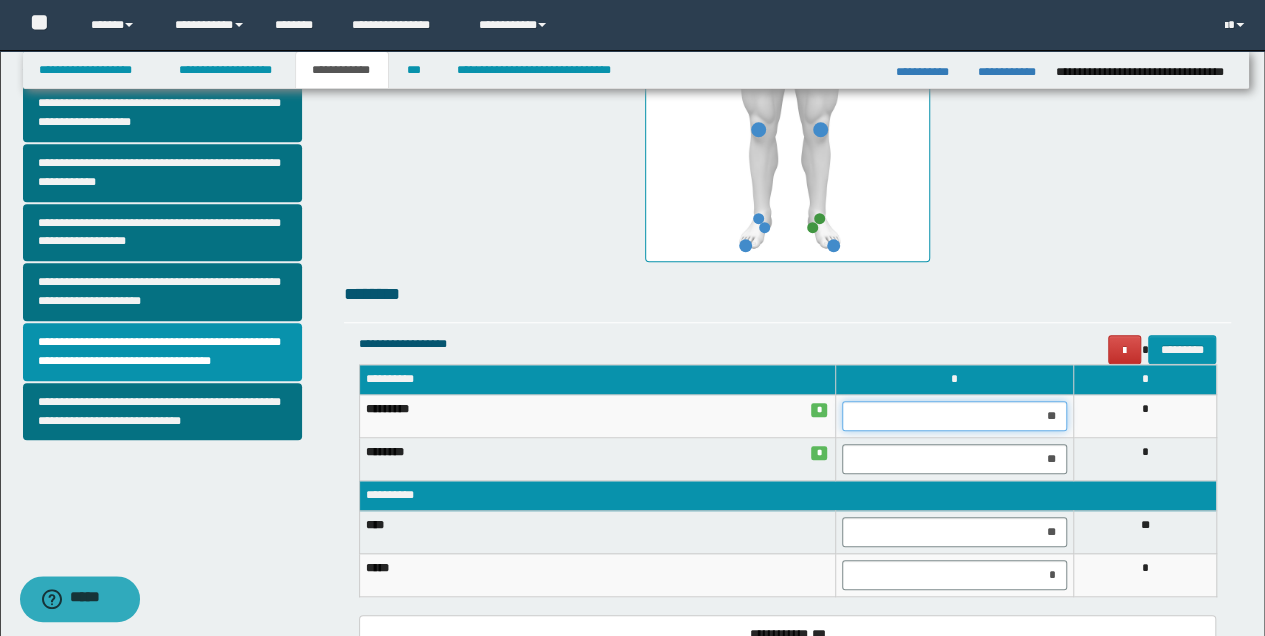 drag, startPoint x: 1034, startPoint y: 422, endPoint x: 1102, endPoint y: 424, distance: 68.0294 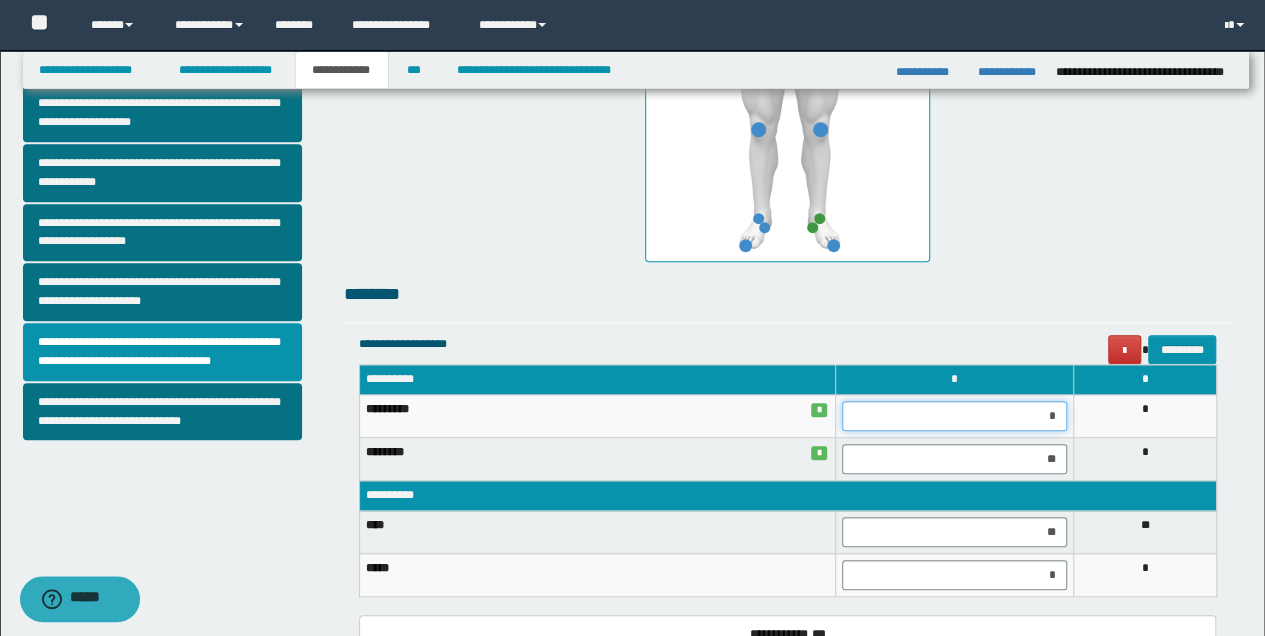 type on "**" 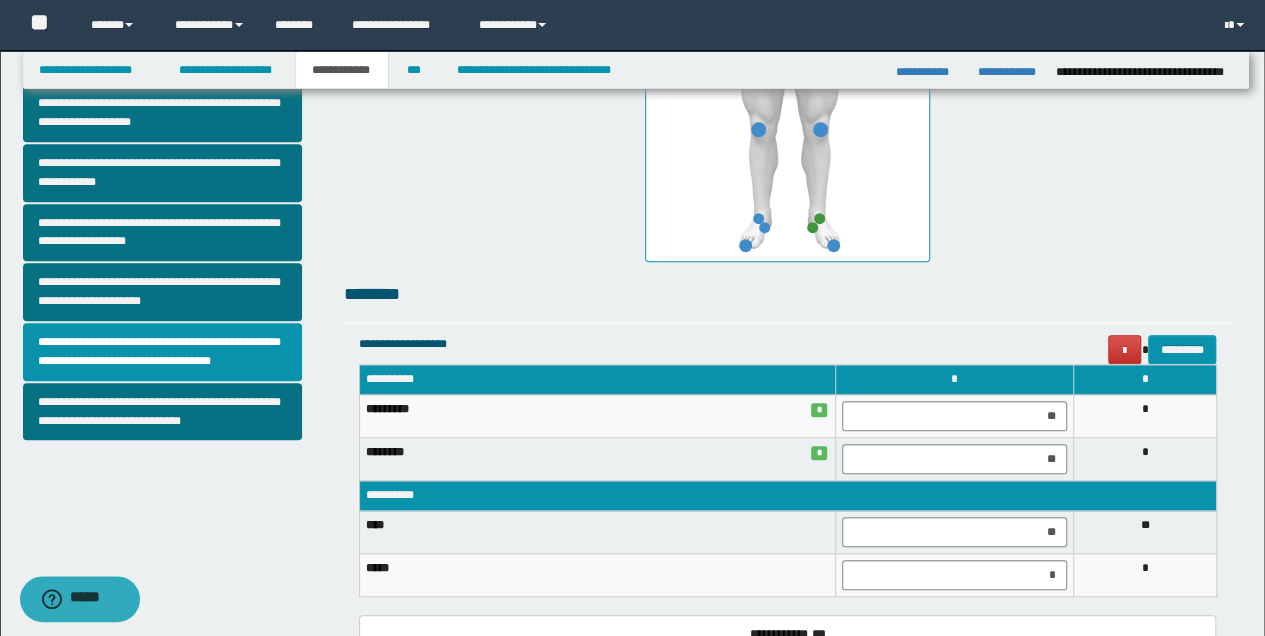 click on "*" at bounding box center [1144, 416] 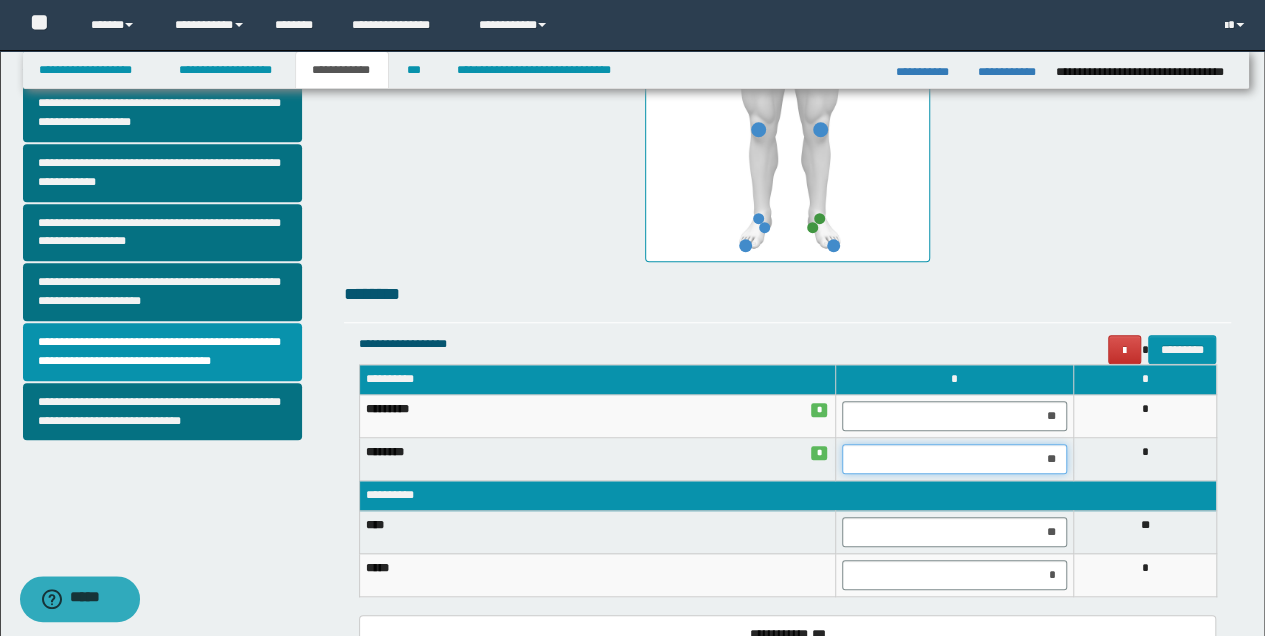 drag, startPoint x: 1027, startPoint y: 457, endPoint x: 1080, endPoint y: 462, distance: 53.235325 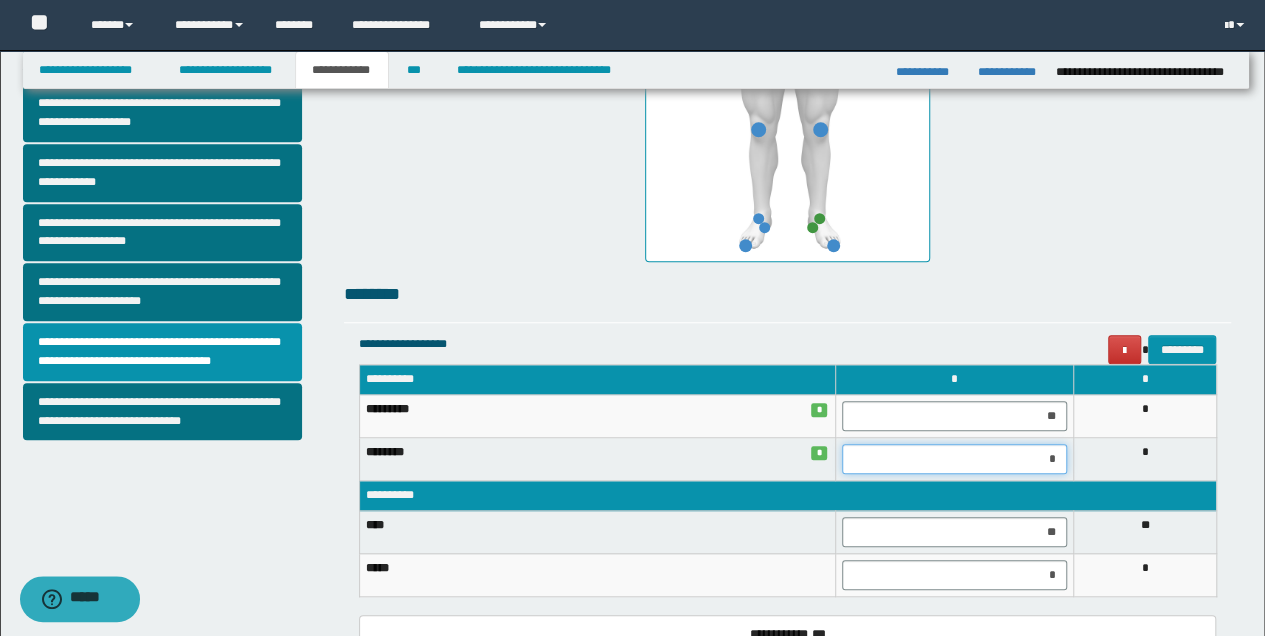 type on "**" 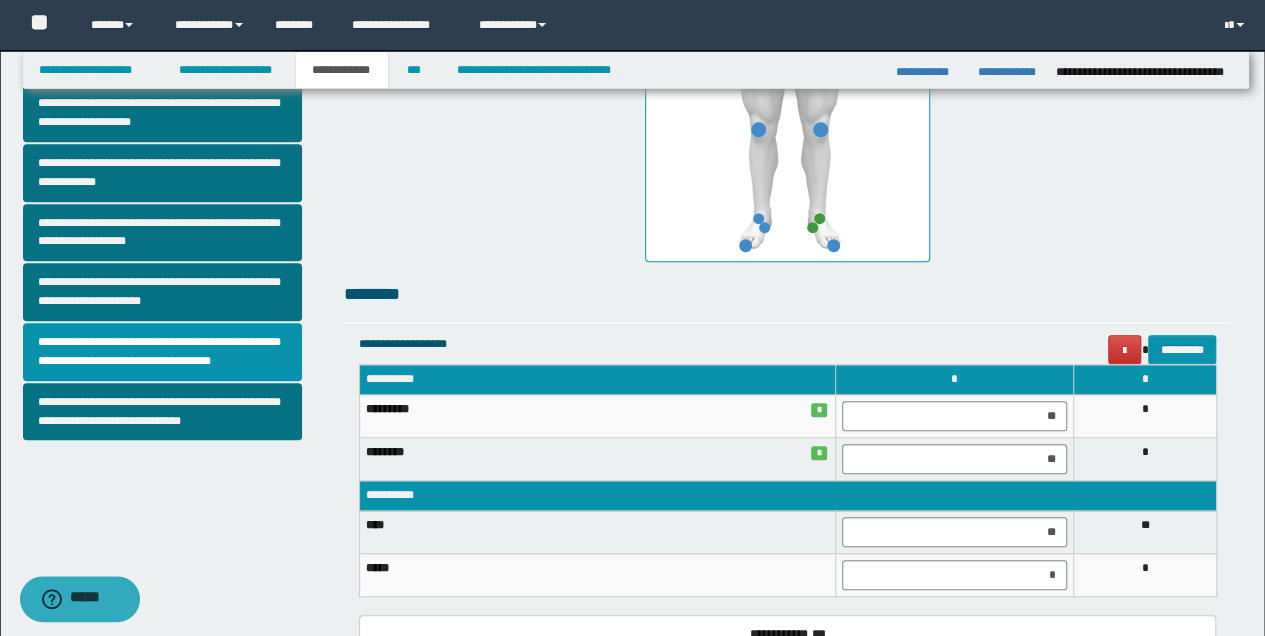 click on "*" at bounding box center [1144, 459] 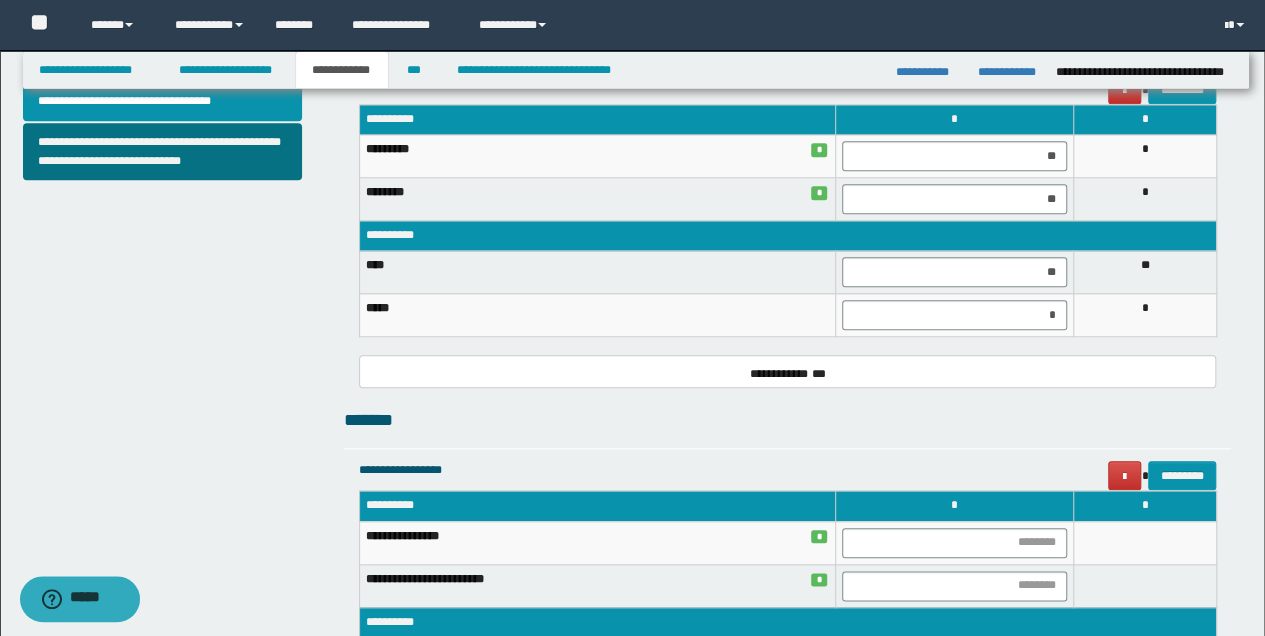 scroll, scrollTop: 866, scrollLeft: 0, axis: vertical 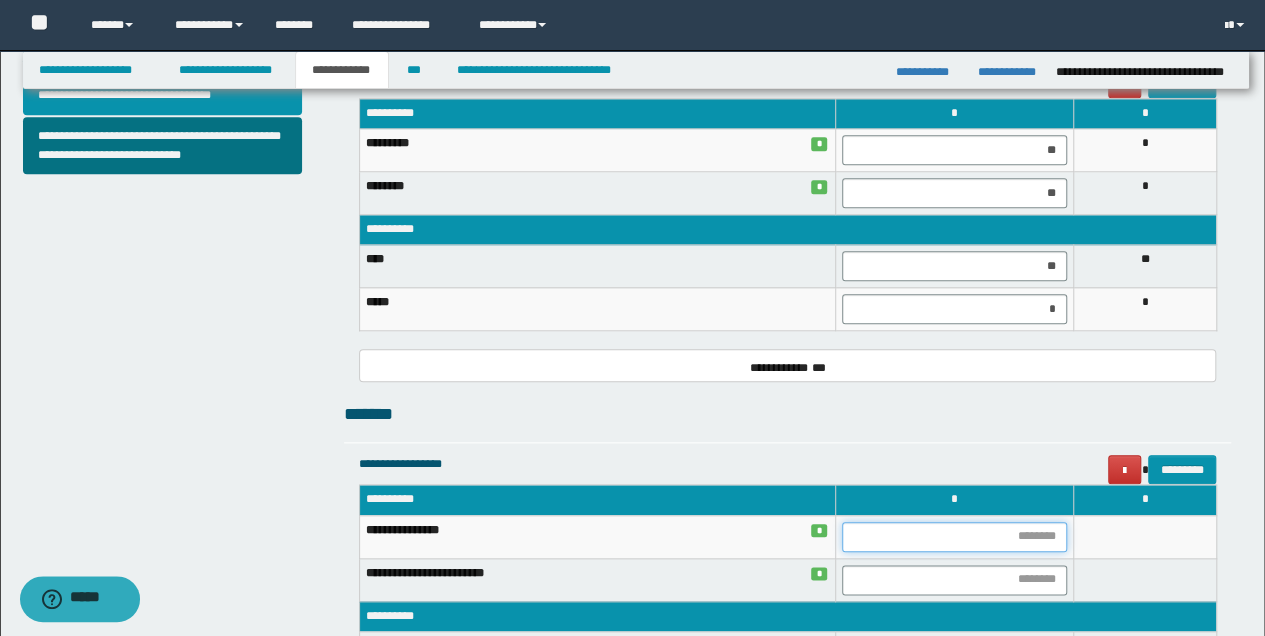 click at bounding box center (954, 537) 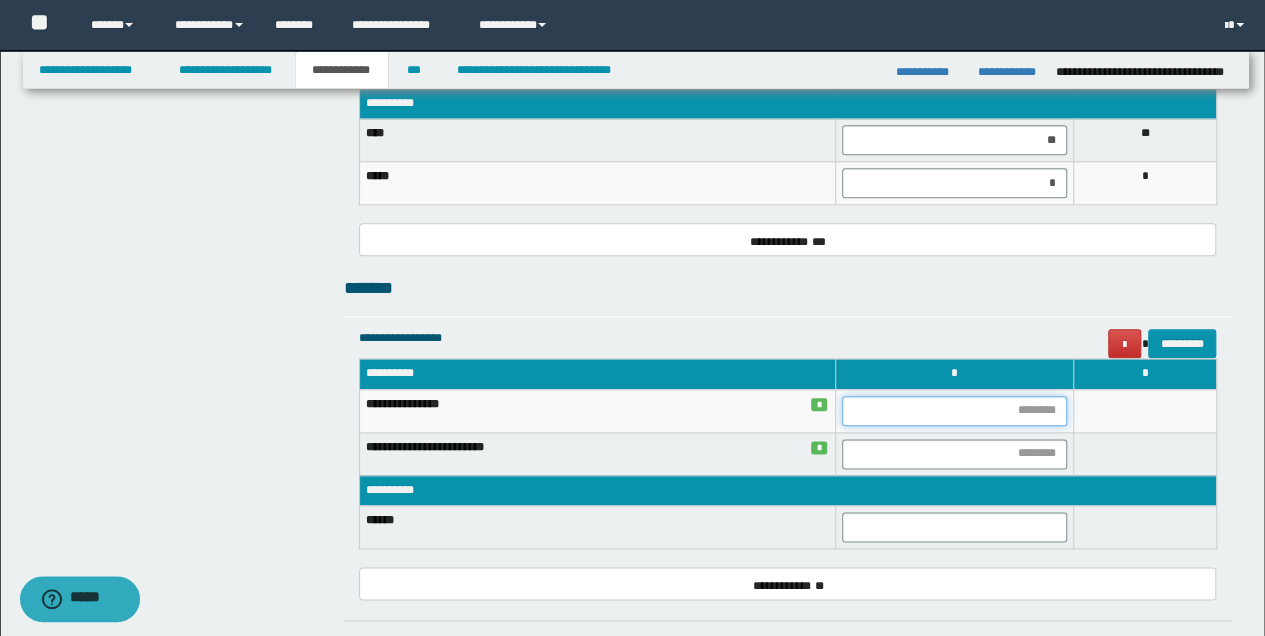 scroll, scrollTop: 1000, scrollLeft: 0, axis: vertical 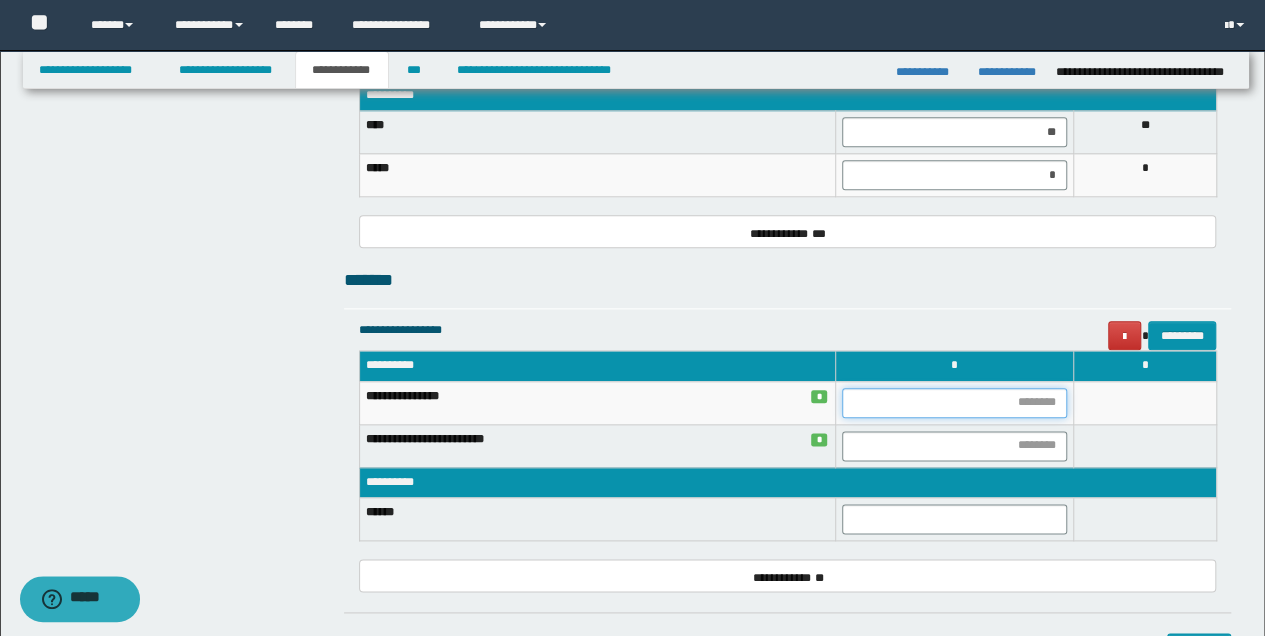 click at bounding box center (954, 403) 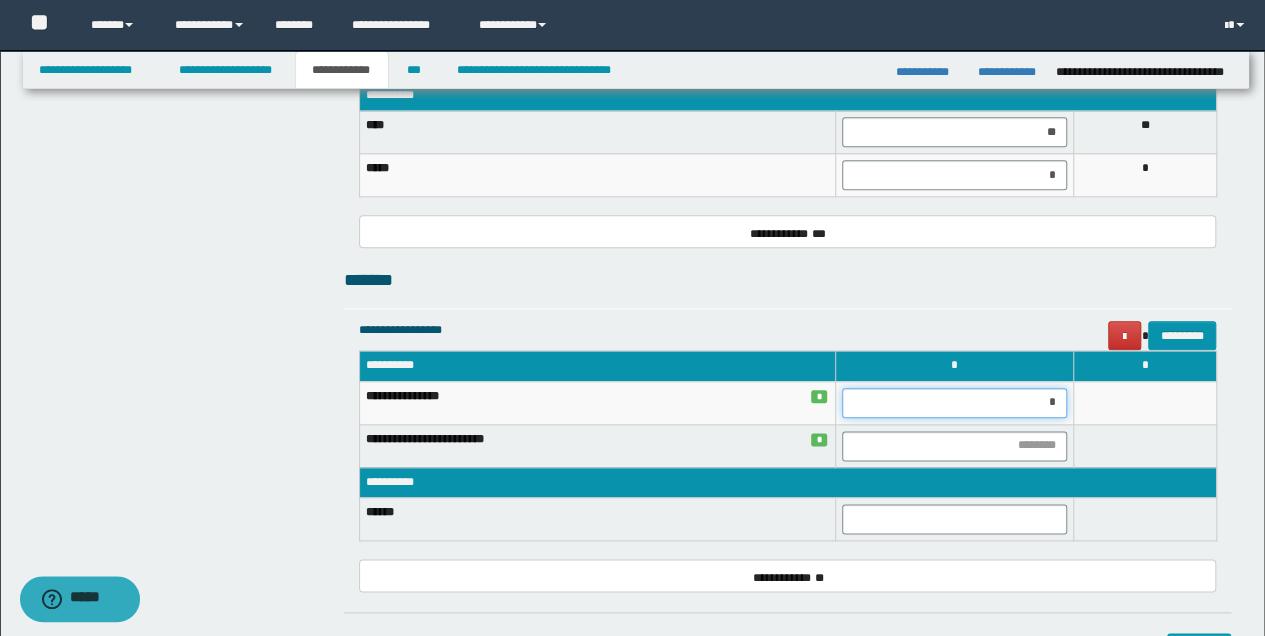type on "**" 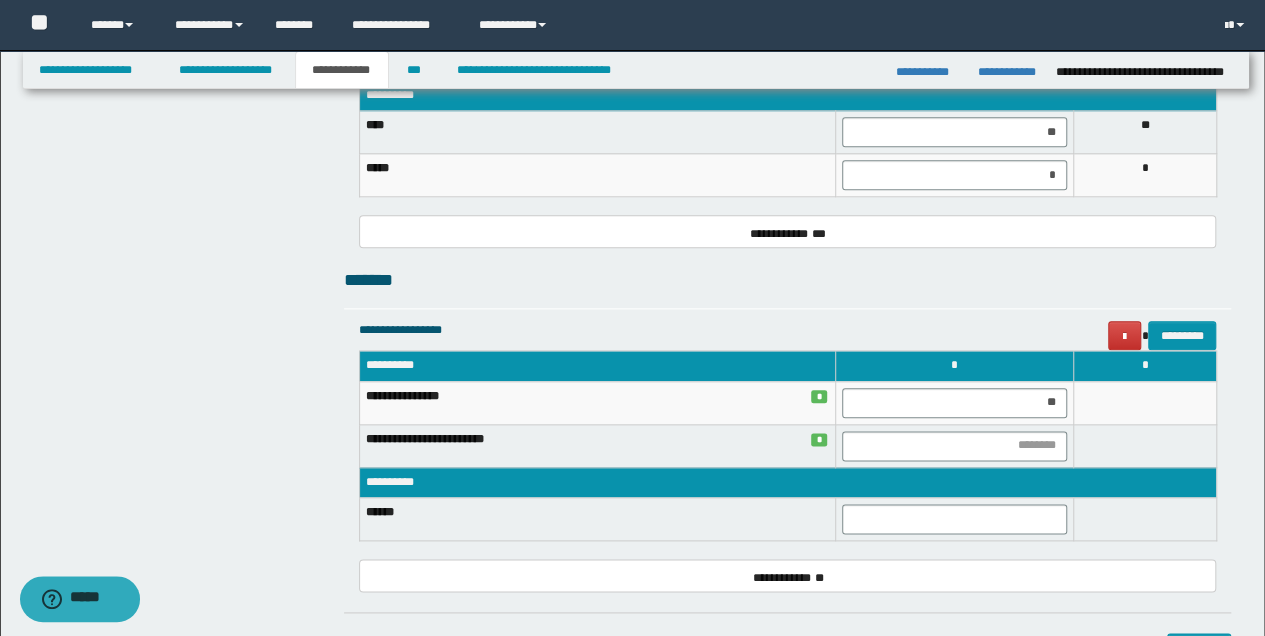 click at bounding box center [1144, 402] 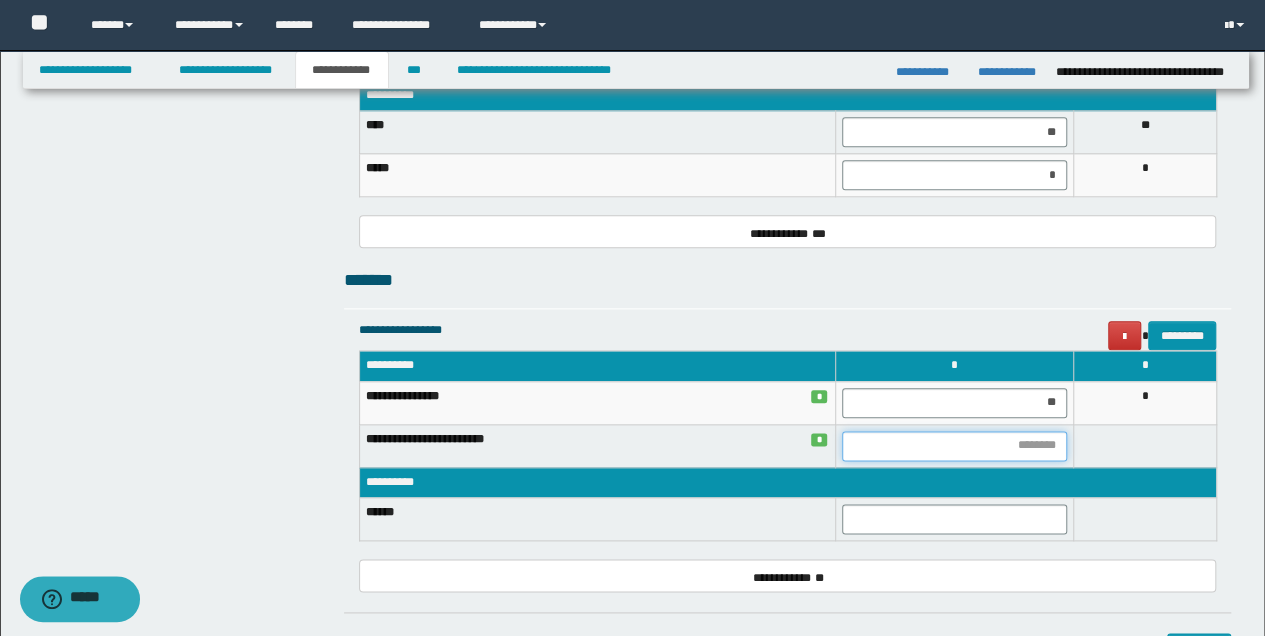 click at bounding box center [954, 446] 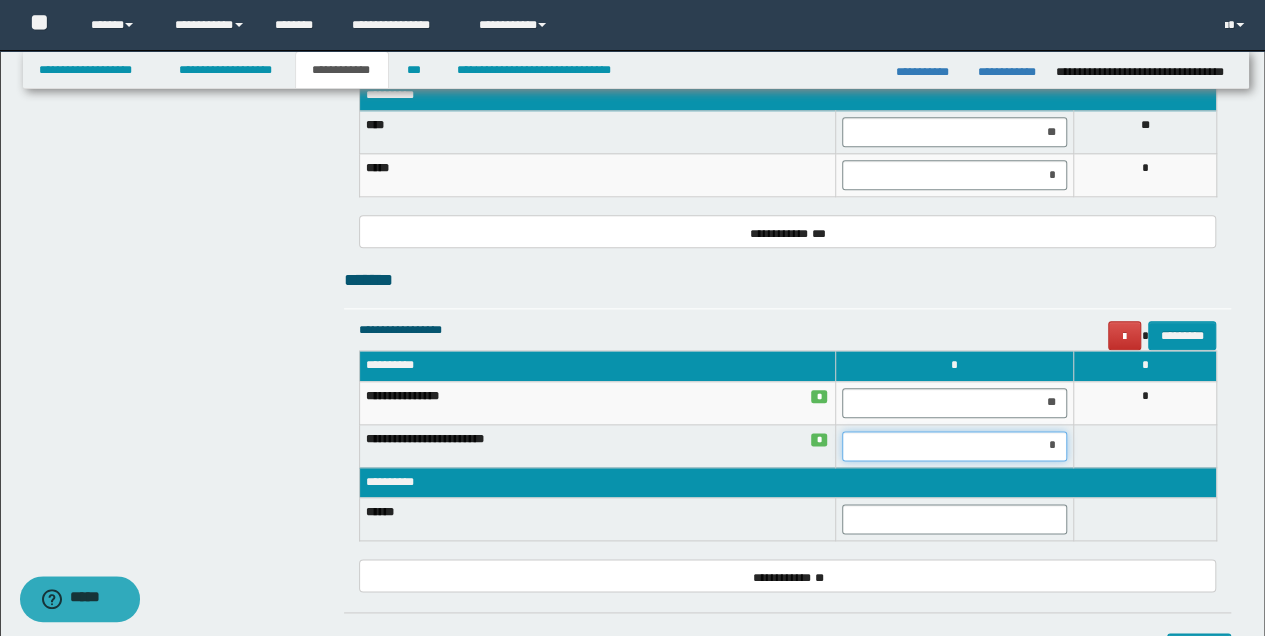 type on "**" 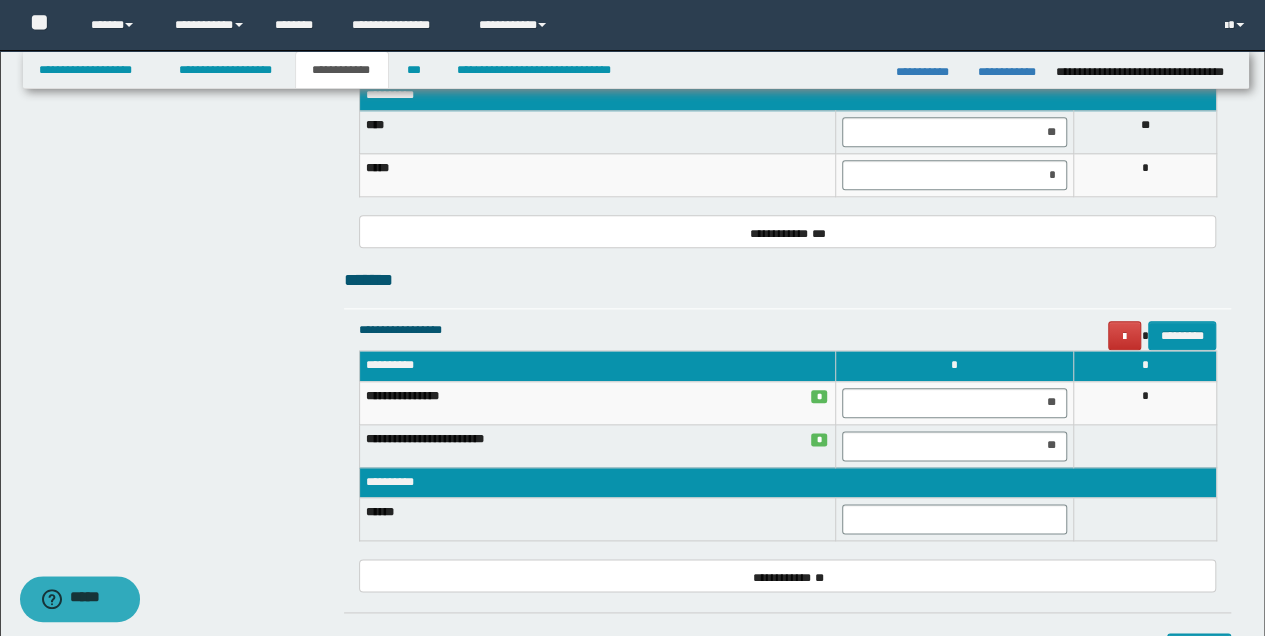 click at bounding box center (1144, 445) 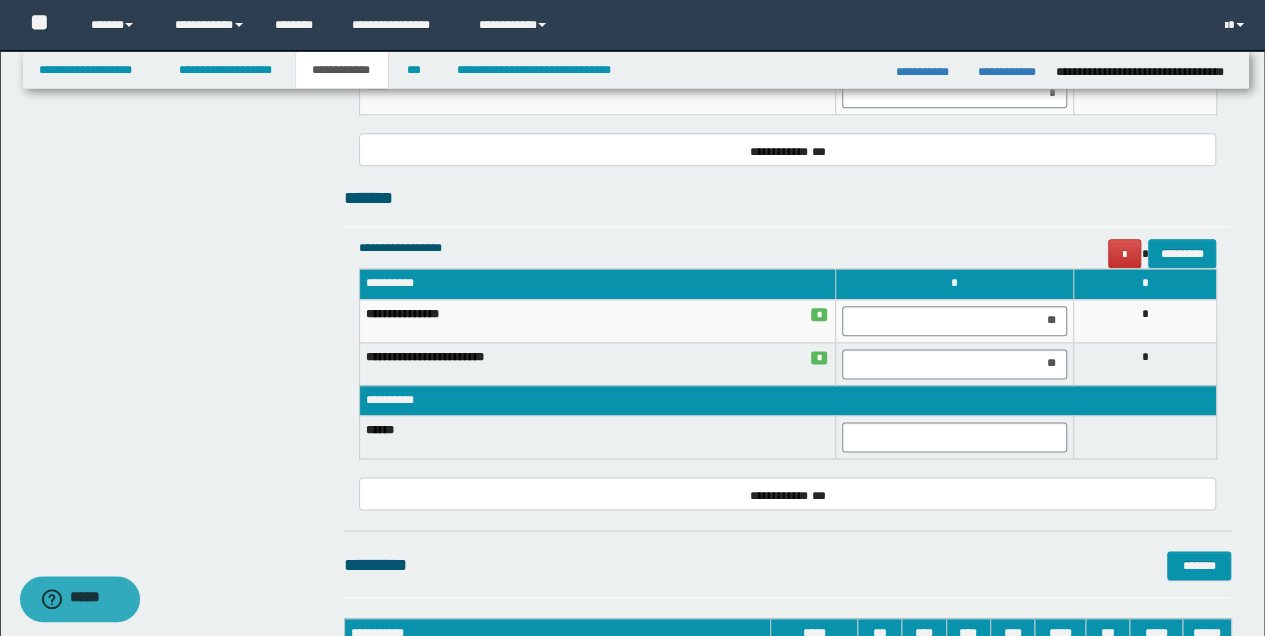 scroll, scrollTop: 1200, scrollLeft: 0, axis: vertical 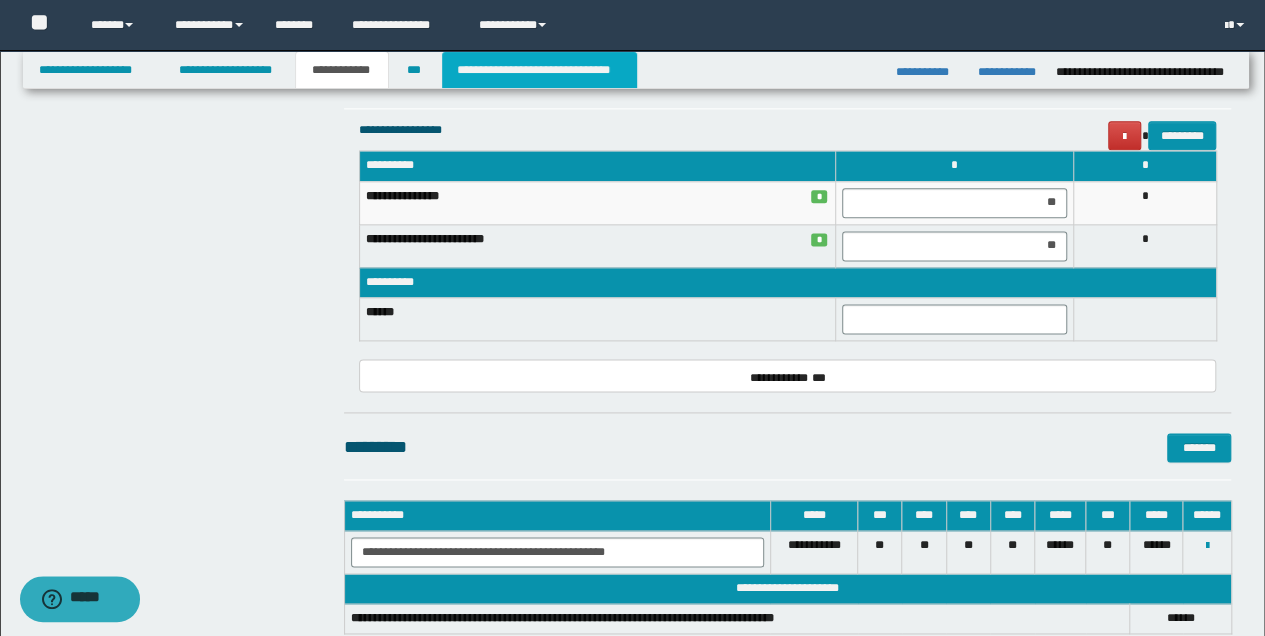 click on "**********" at bounding box center (539, 70) 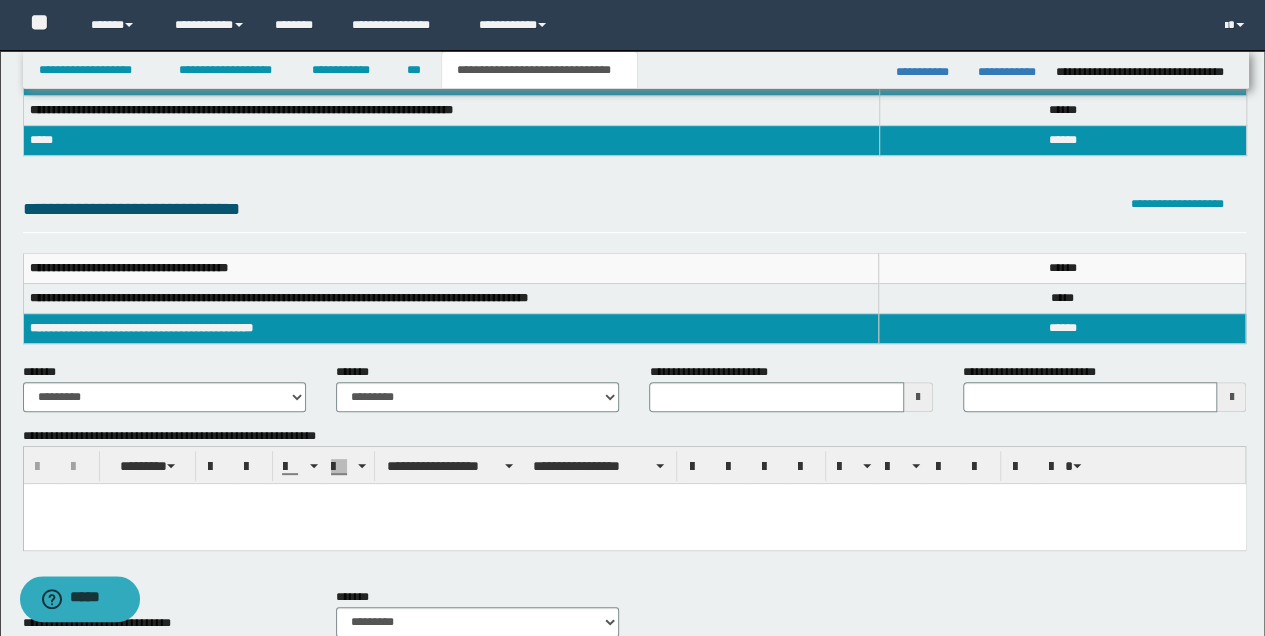 scroll, scrollTop: 66, scrollLeft: 0, axis: vertical 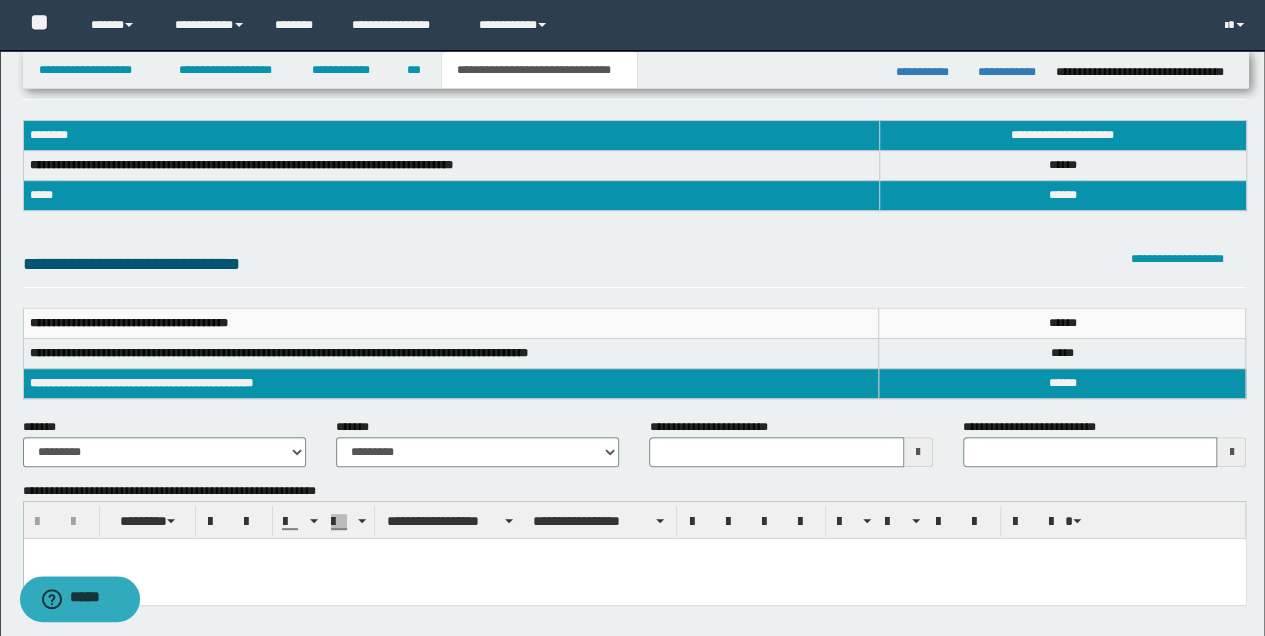 type 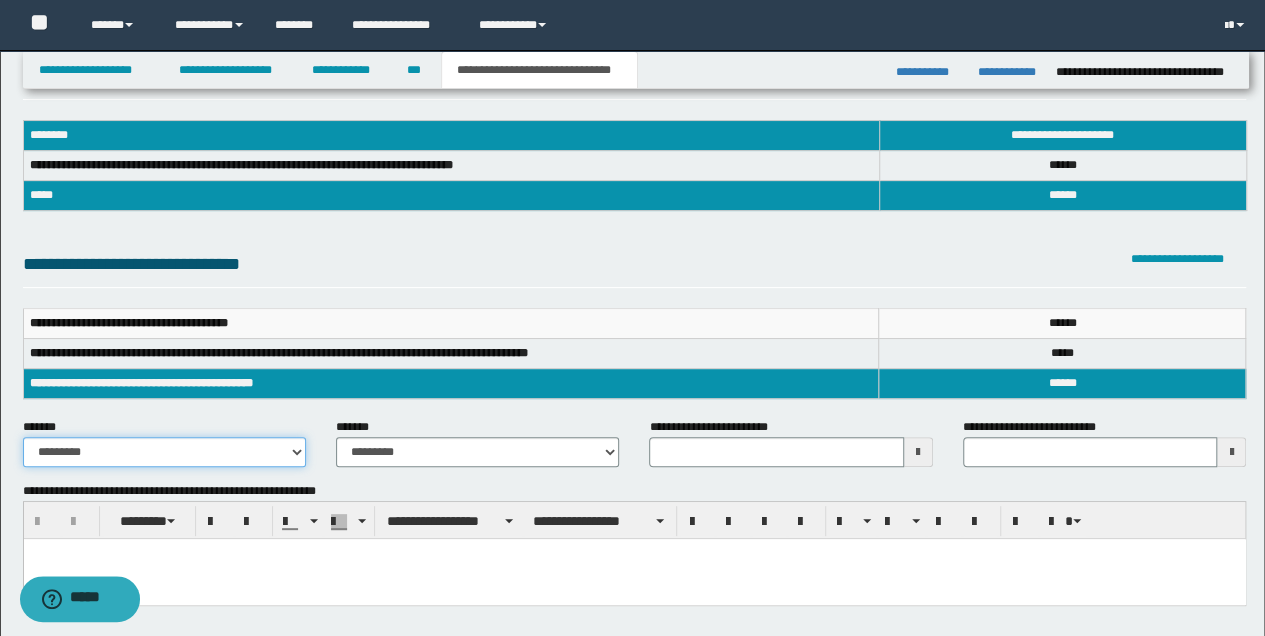 click on "**********" at bounding box center [164, 452] 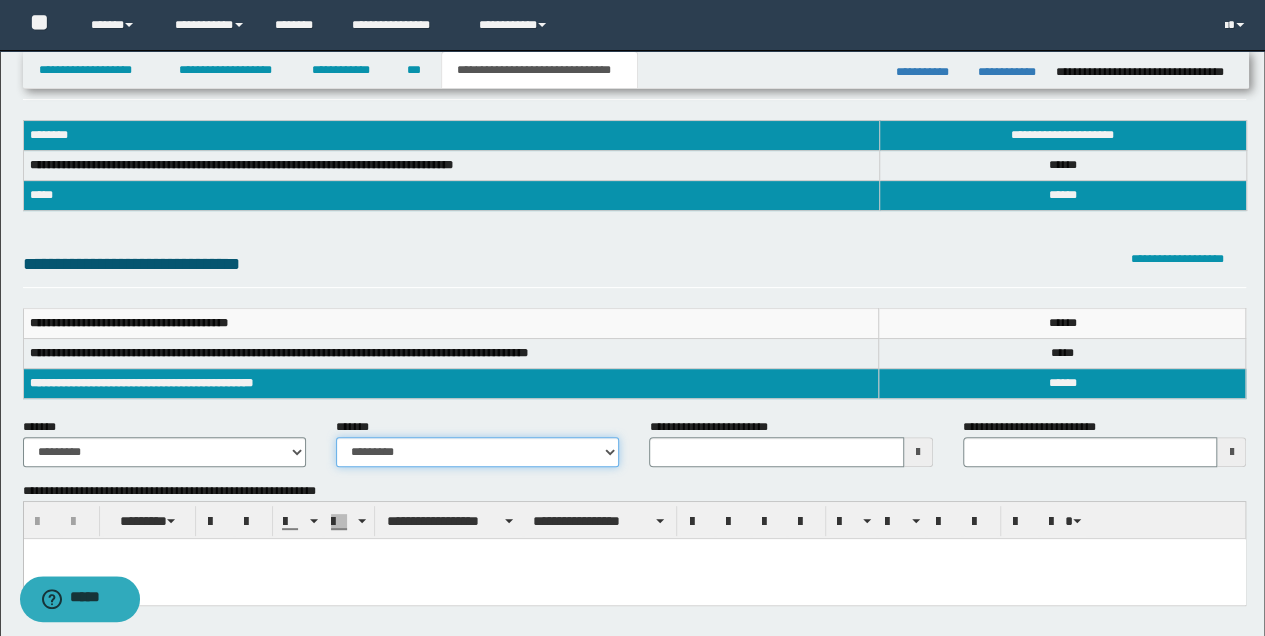 click on "**********" at bounding box center [477, 452] 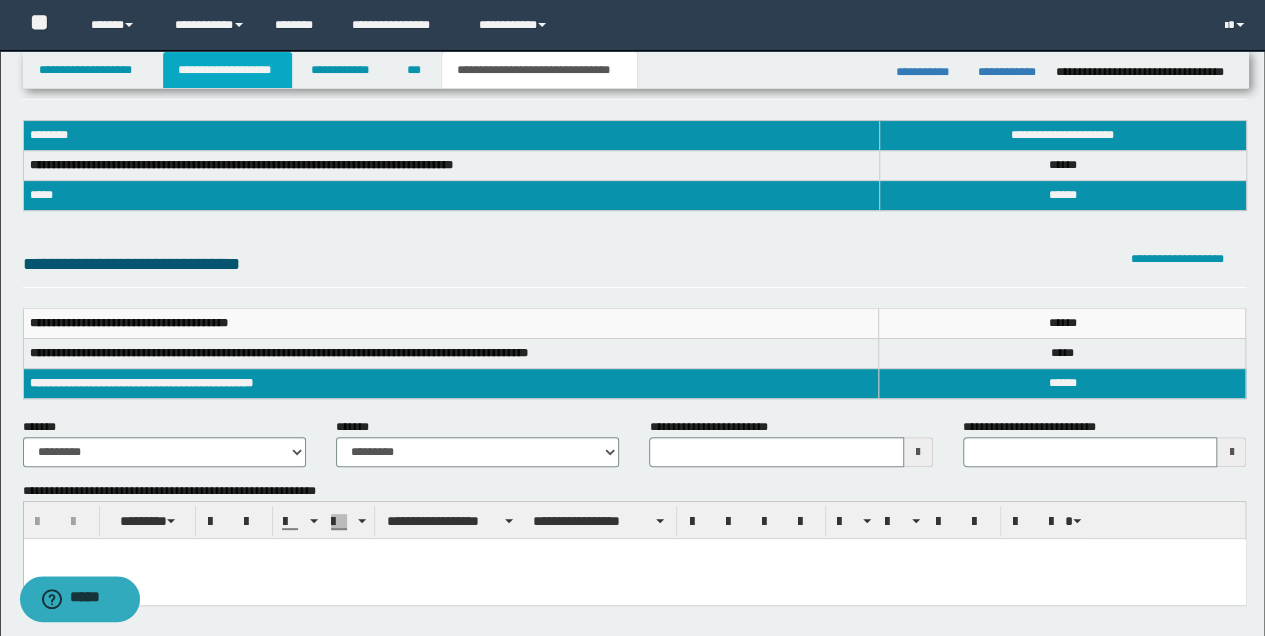 click on "**********" at bounding box center [227, 70] 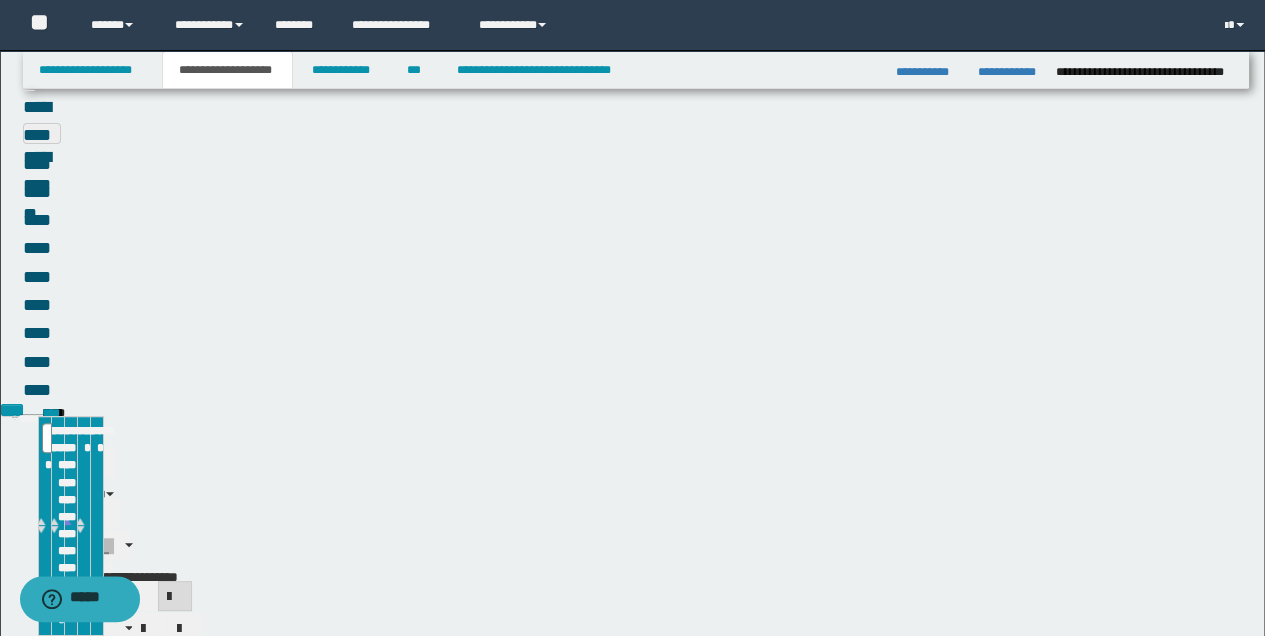 scroll, scrollTop: 97, scrollLeft: 0, axis: vertical 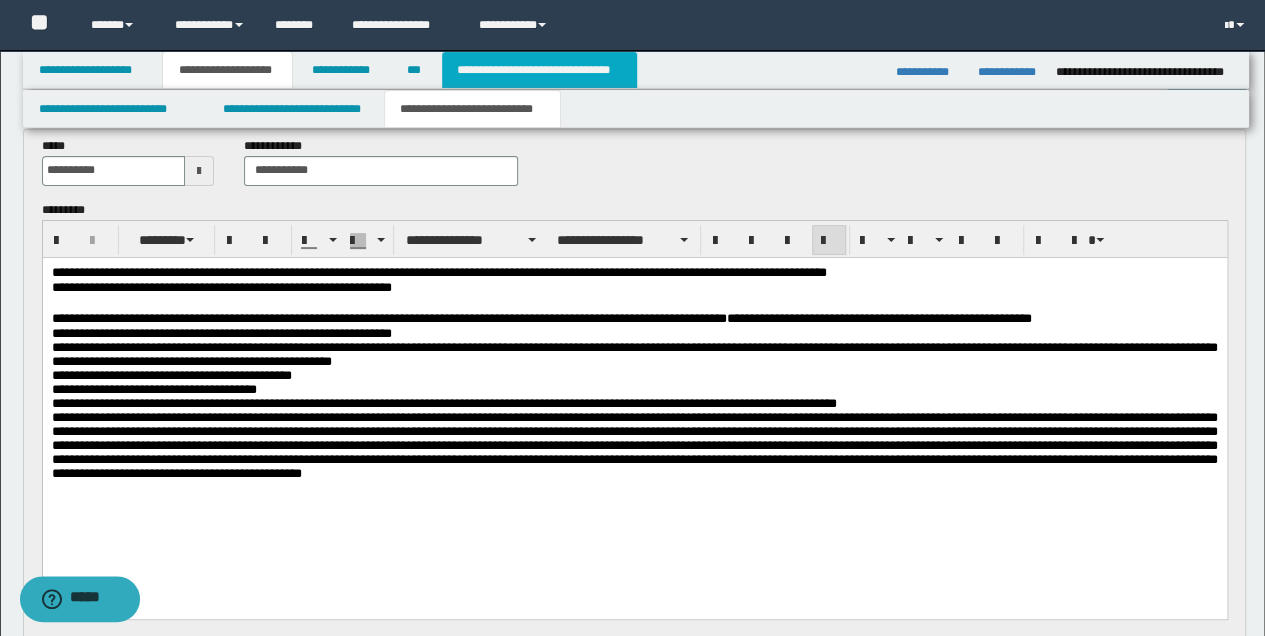 click on "**********" at bounding box center (539, 70) 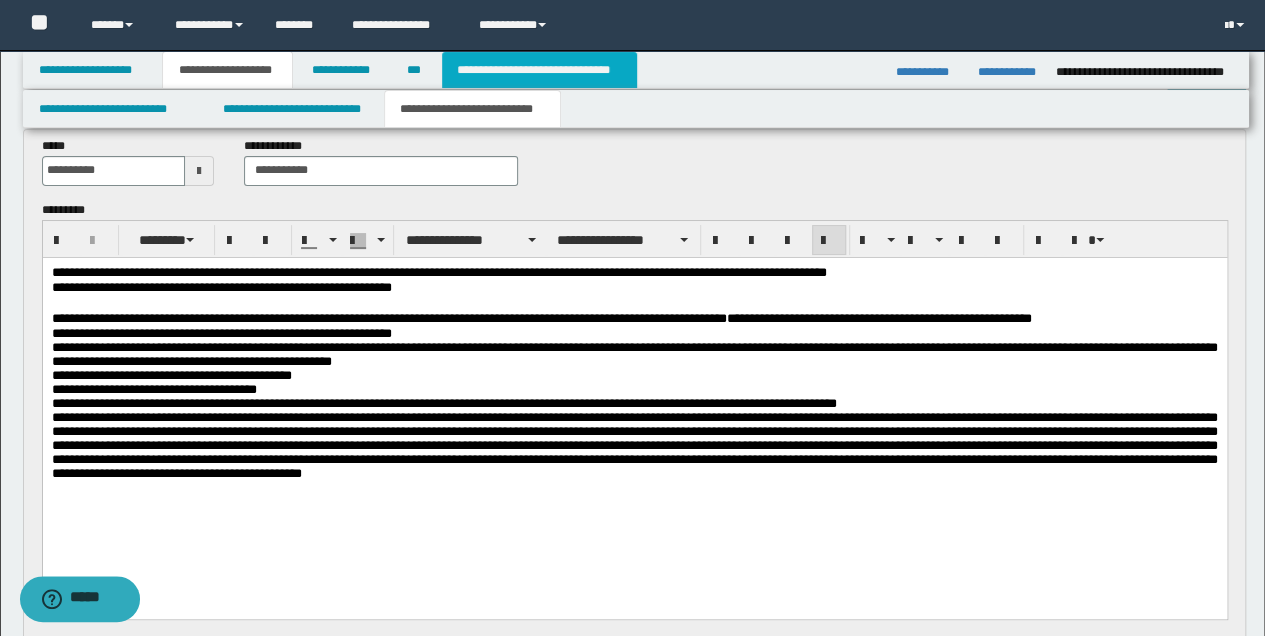 type 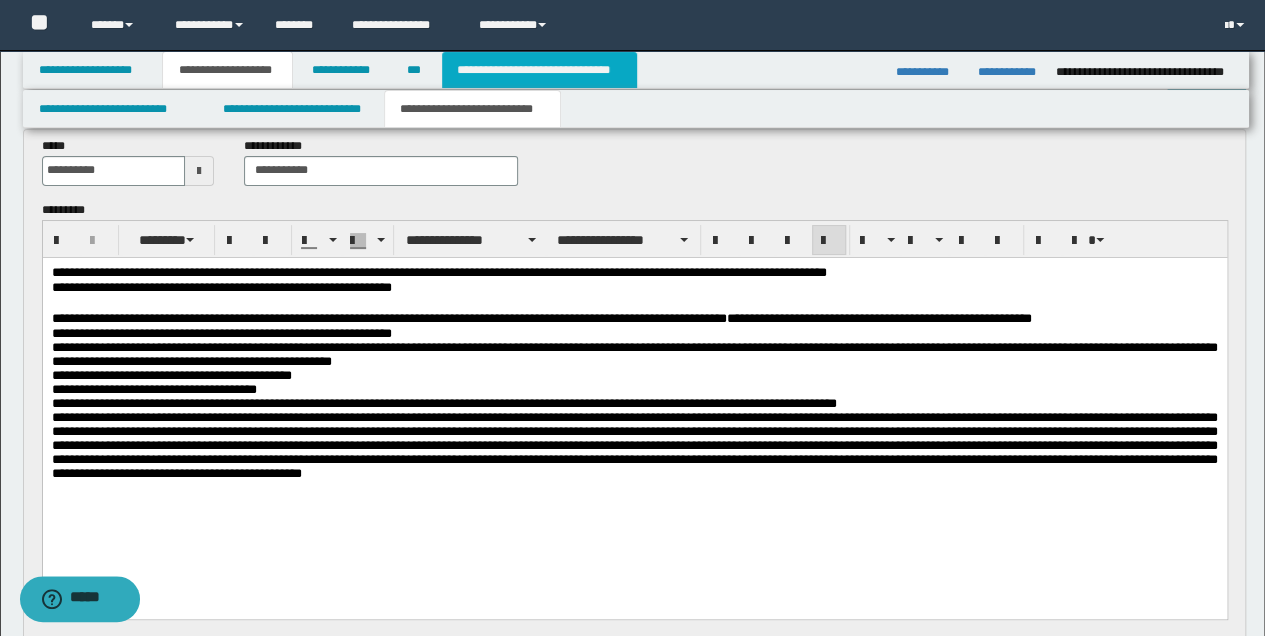 scroll, scrollTop: 66, scrollLeft: 0, axis: vertical 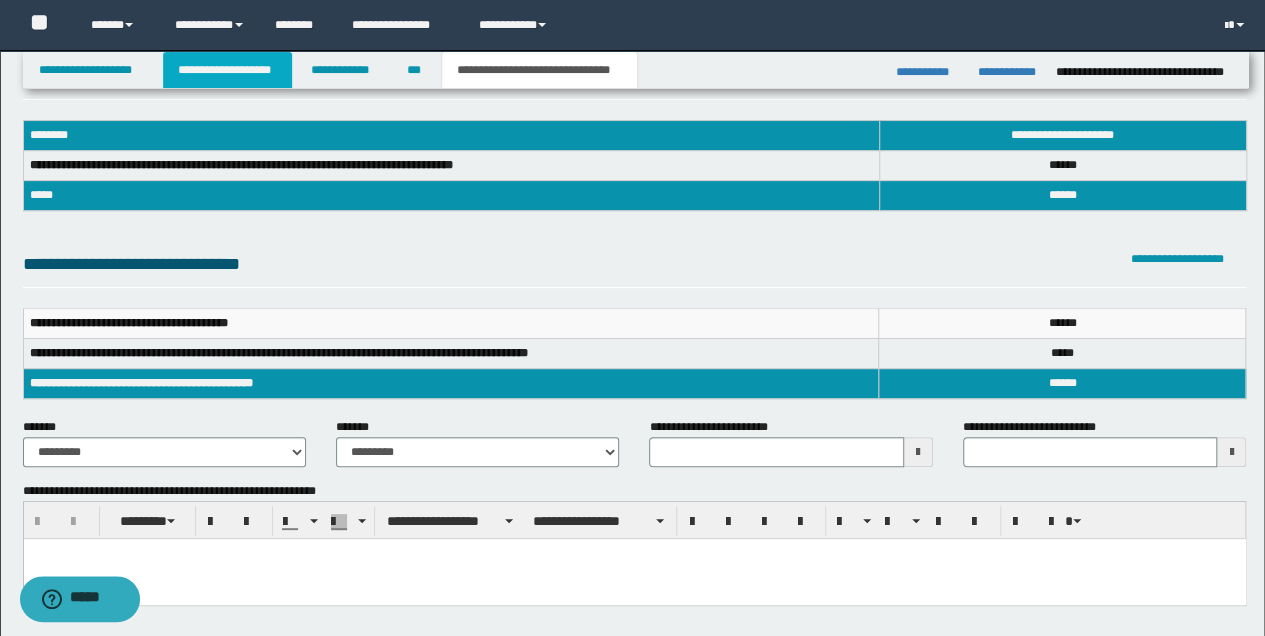 click on "**********" at bounding box center (227, 70) 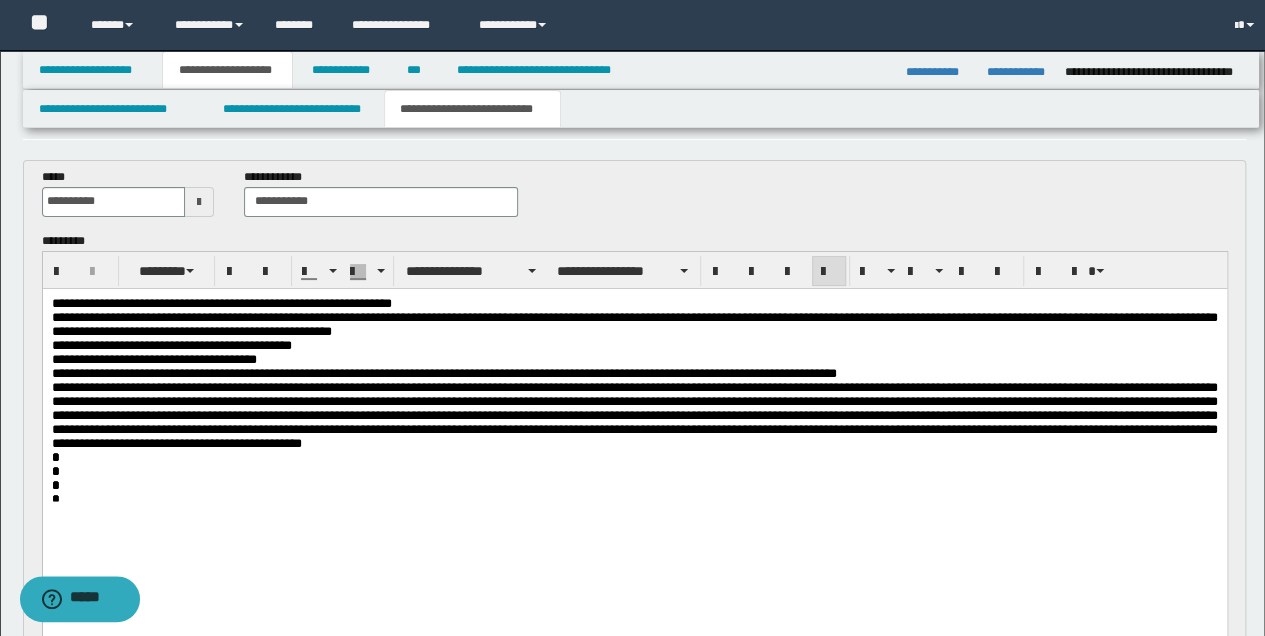 scroll, scrollTop: 97, scrollLeft: 0, axis: vertical 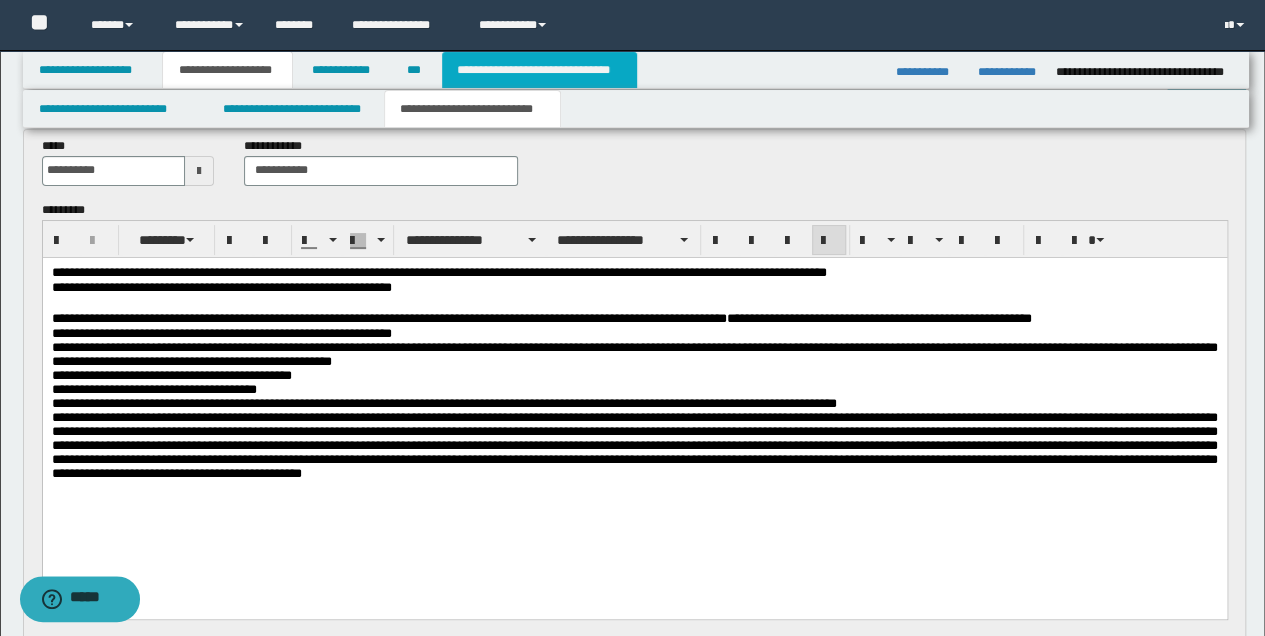 click on "**********" at bounding box center [539, 70] 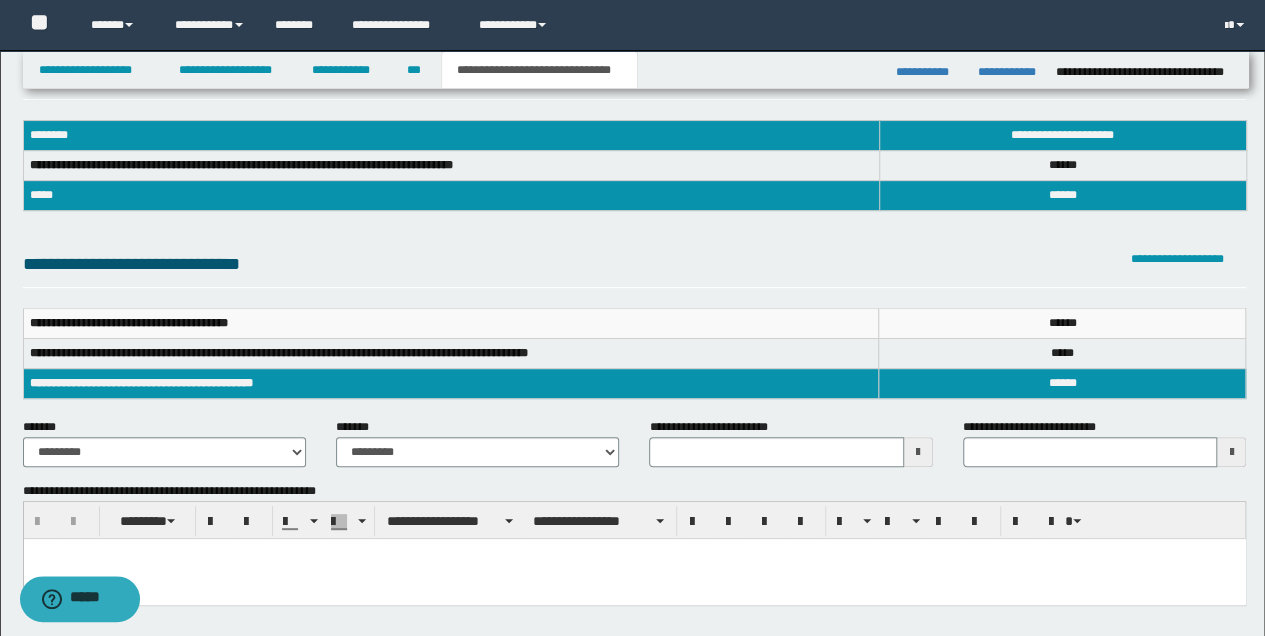 type 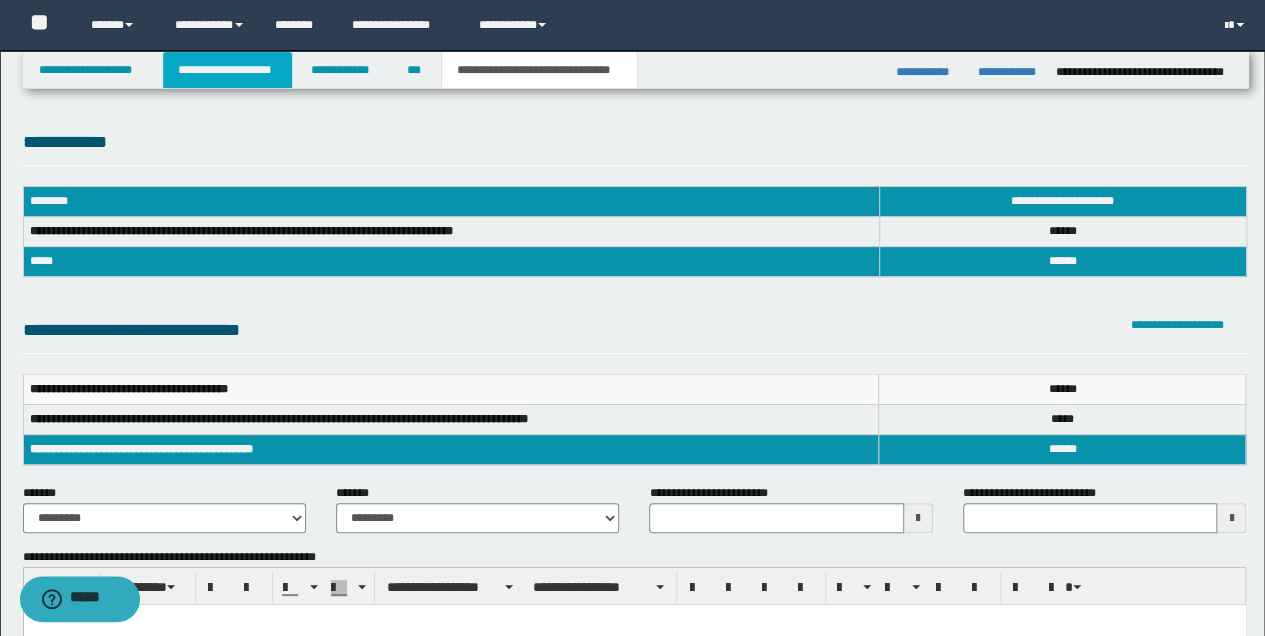 click on "**********" at bounding box center (227, 70) 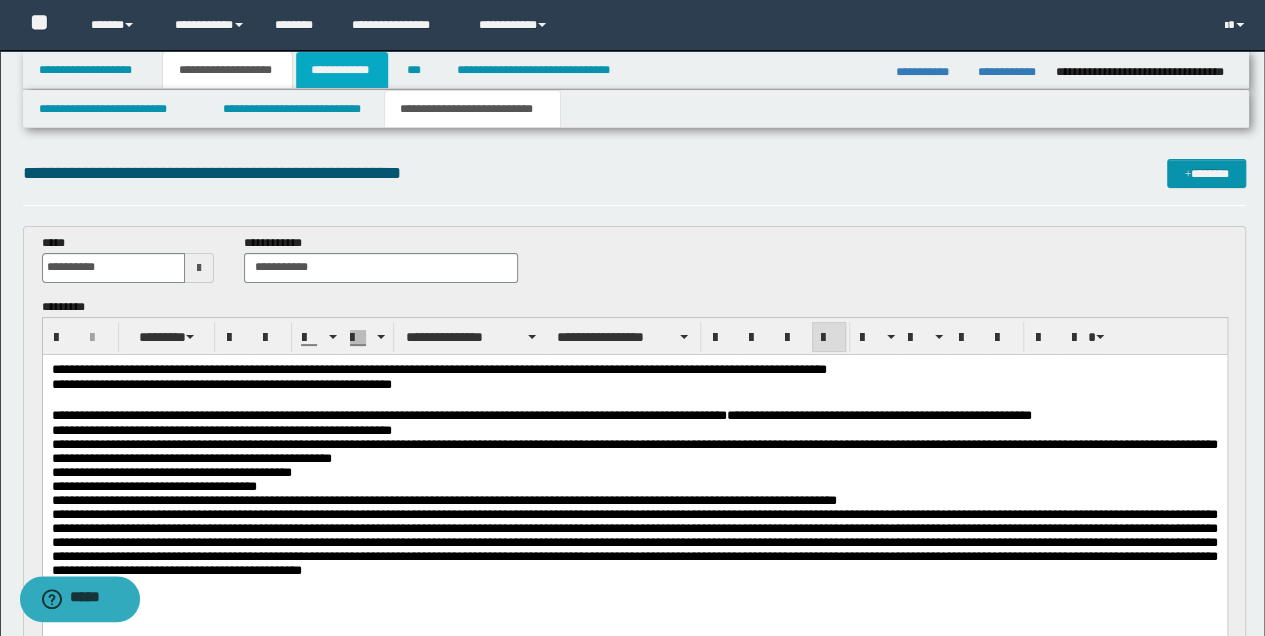 click on "**********" at bounding box center [342, 70] 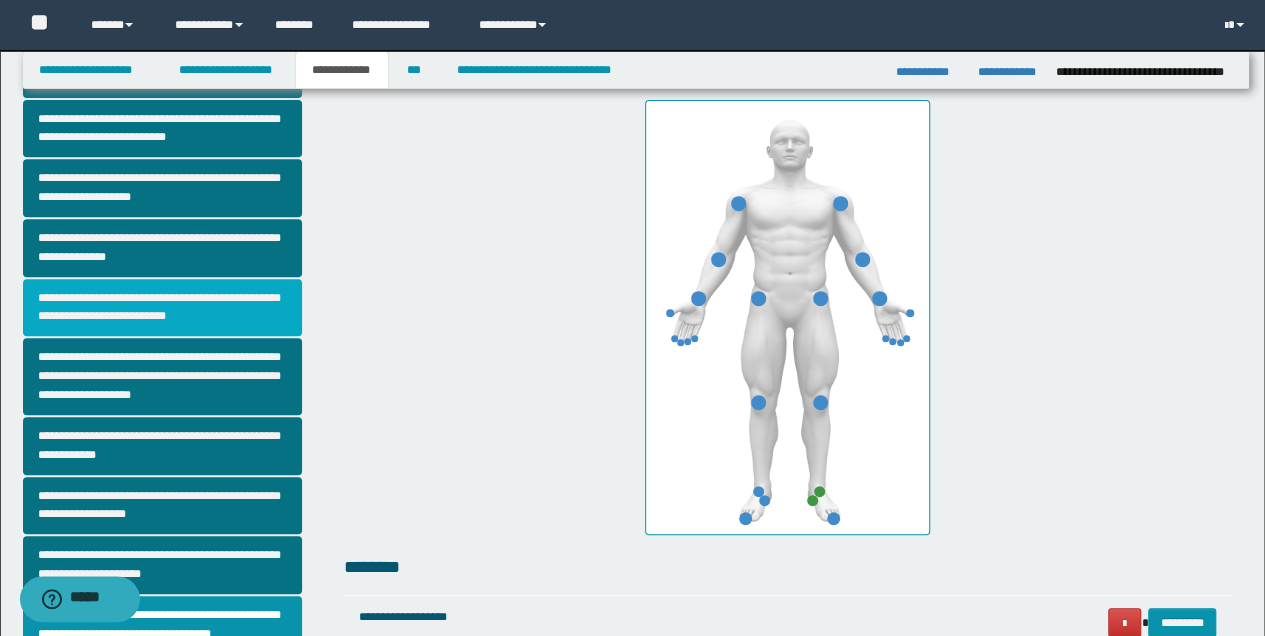 scroll, scrollTop: 333, scrollLeft: 0, axis: vertical 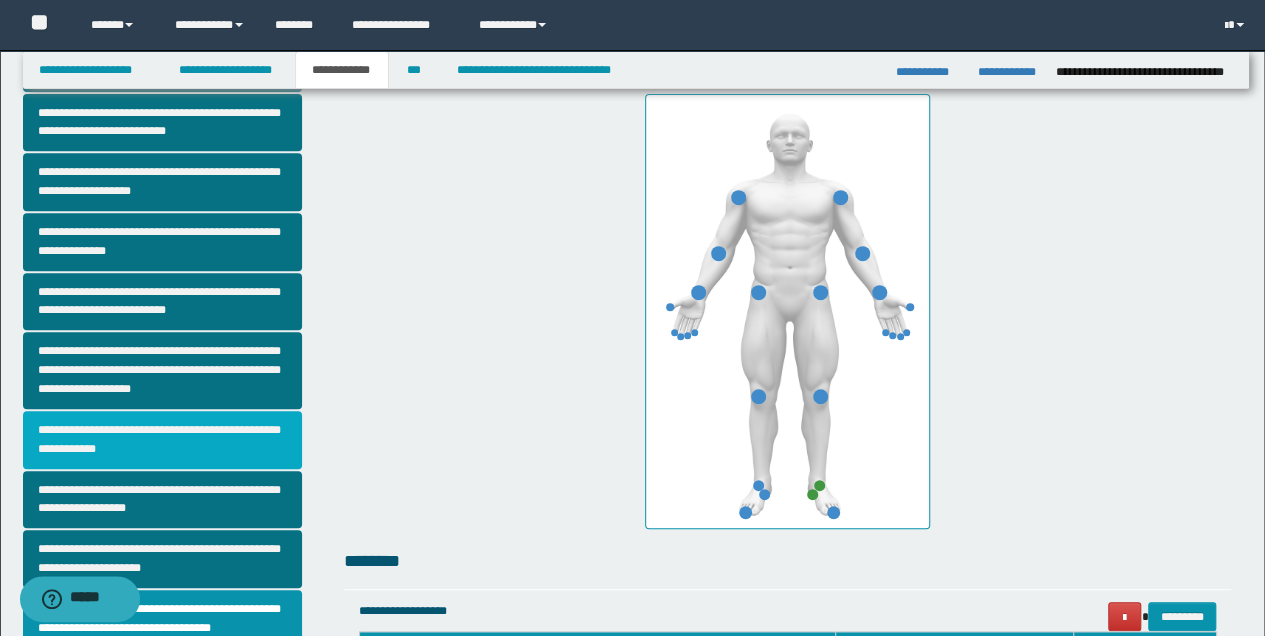 click on "**********" at bounding box center [162, 440] 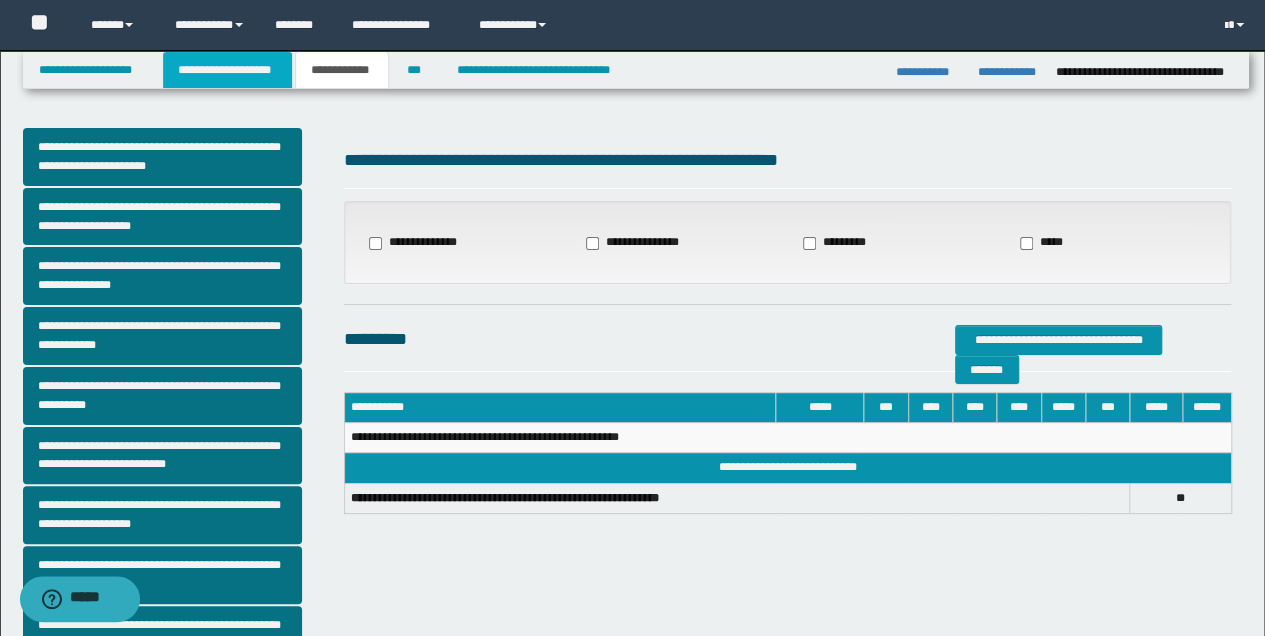 click on "**********" at bounding box center (227, 70) 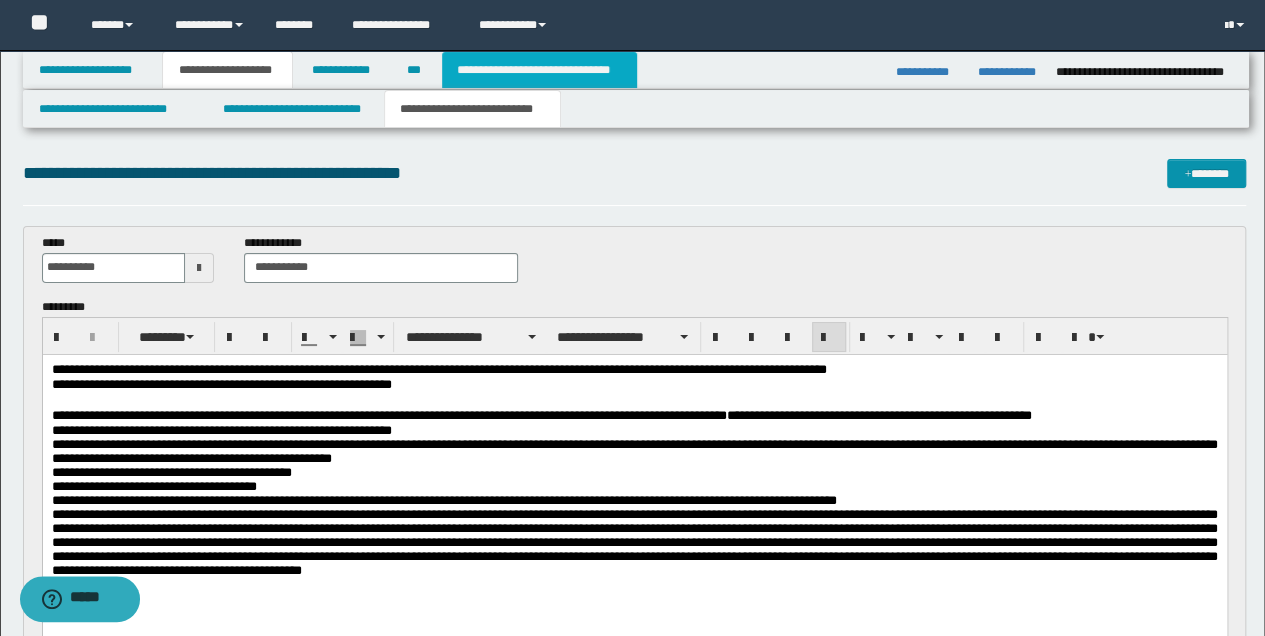 click on "**********" at bounding box center (539, 70) 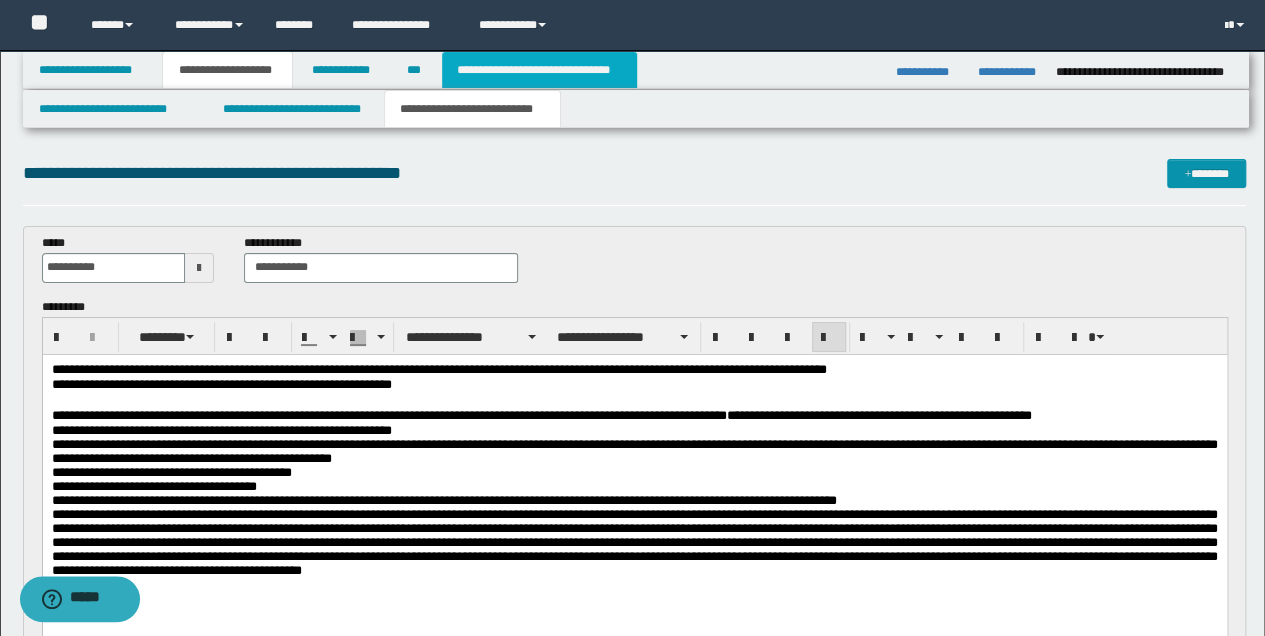 type 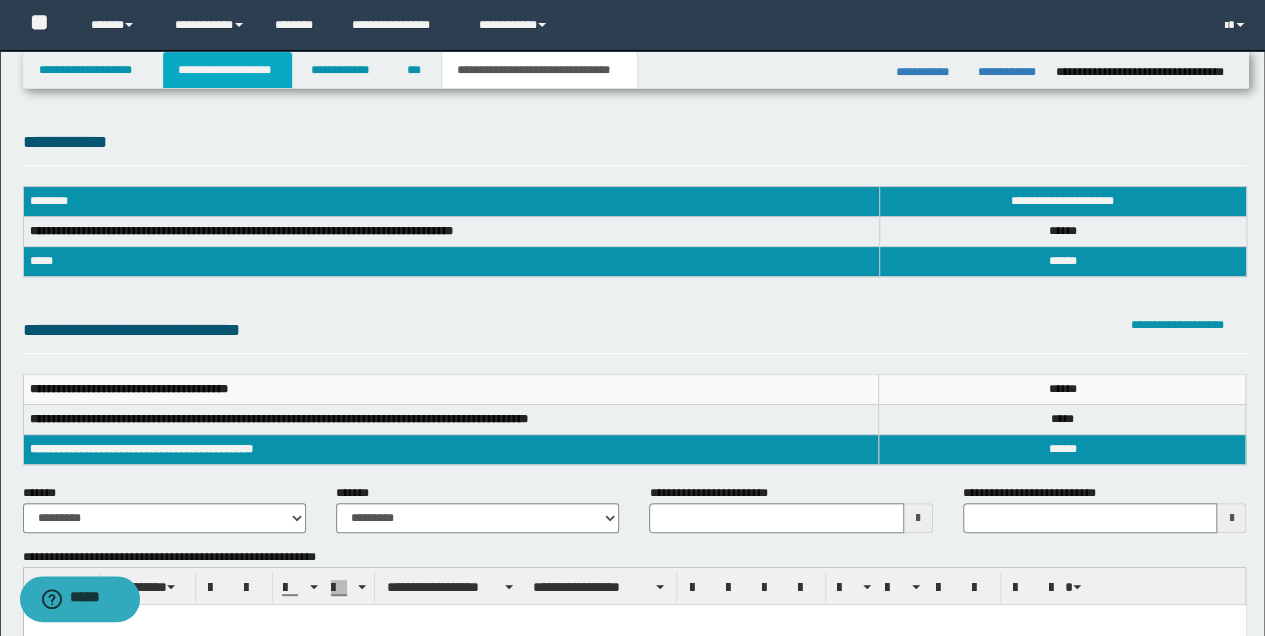 click on "**********" at bounding box center (227, 70) 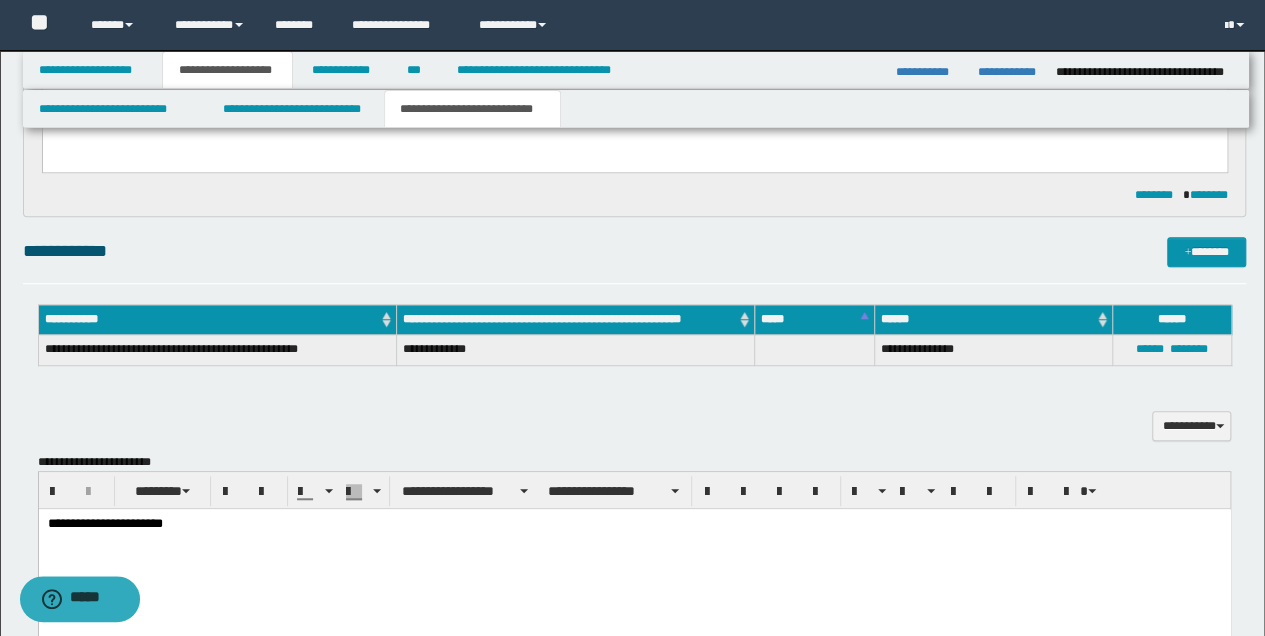 scroll, scrollTop: 666, scrollLeft: 0, axis: vertical 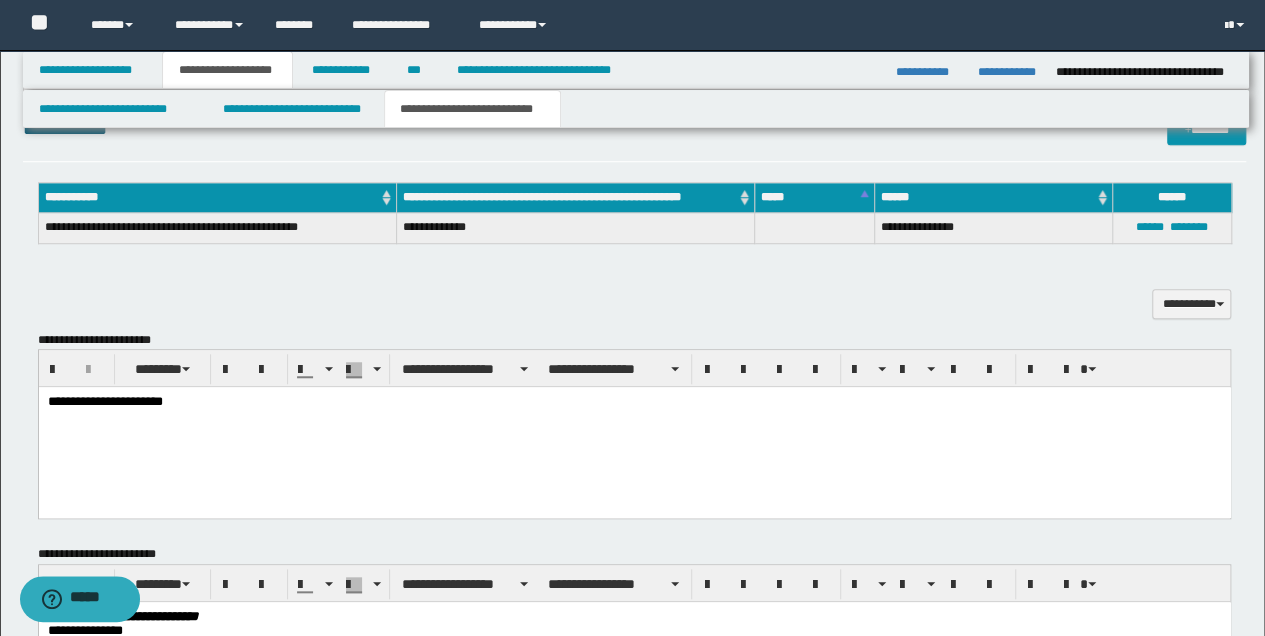 click on "**********" at bounding box center [634, 427] 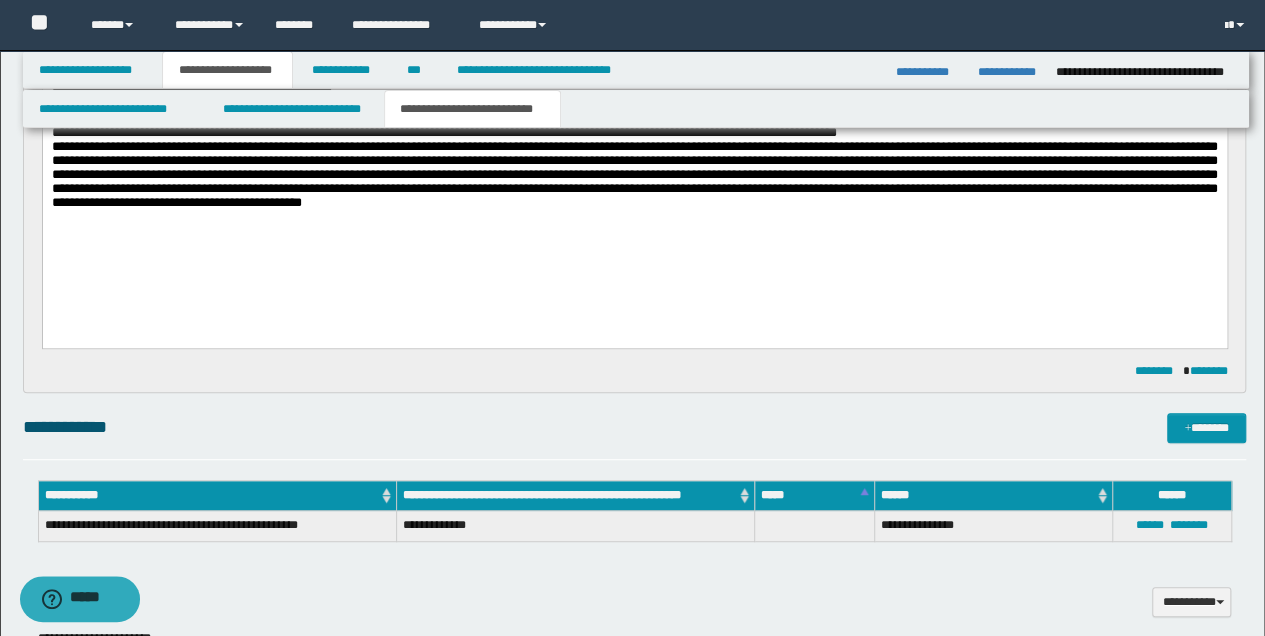 scroll, scrollTop: 200, scrollLeft: 0, axis: vertical 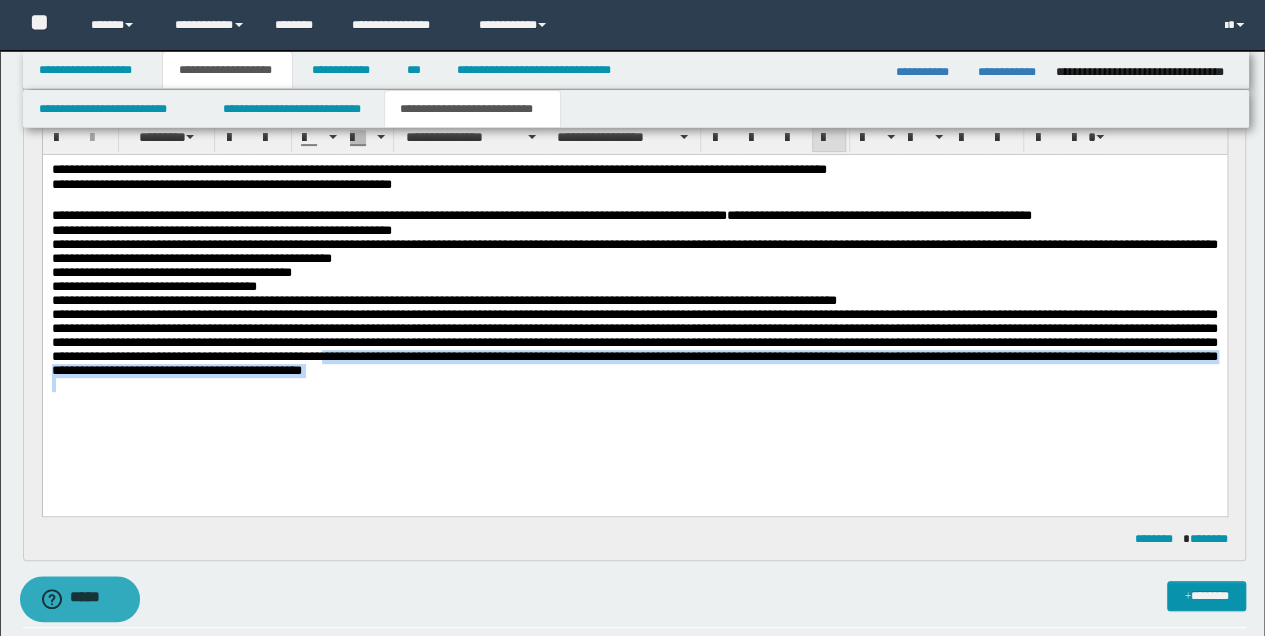 drag, startPoint x: 637, startPoint y: 367, endPoint x: 729, endPoint y: 397, distance: 96.76776 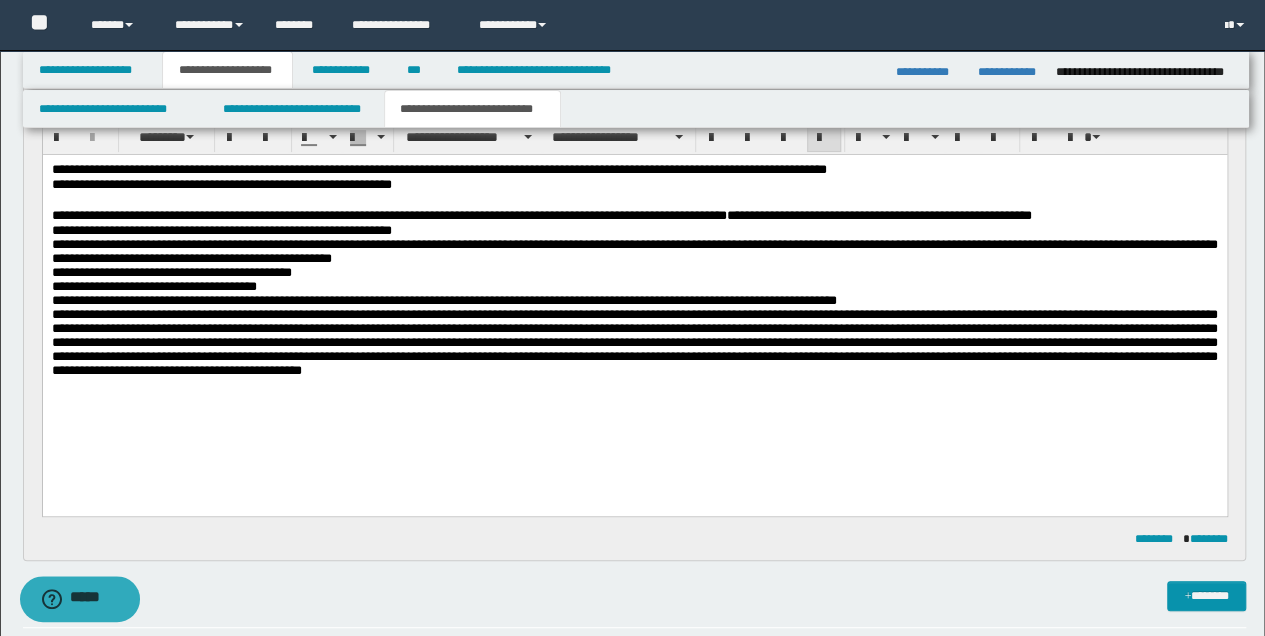 click on "**********" at bounding box center (634, 302) 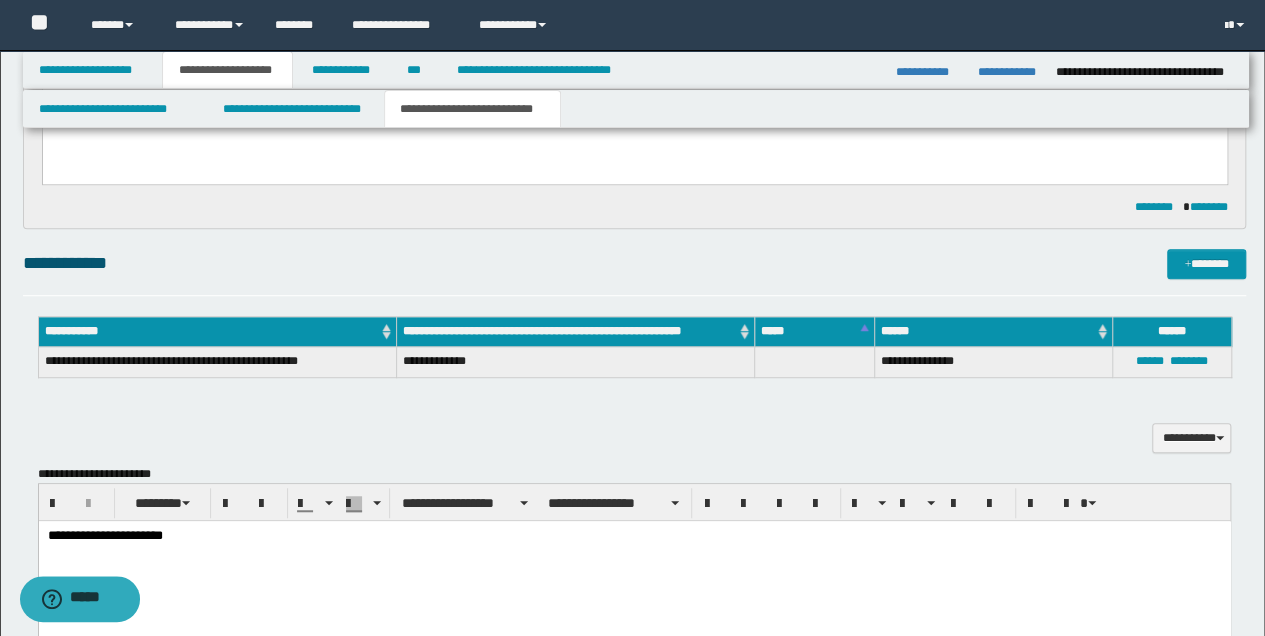 scroll, scrollTop: 666, scrollLeft: 0, axis: vertical 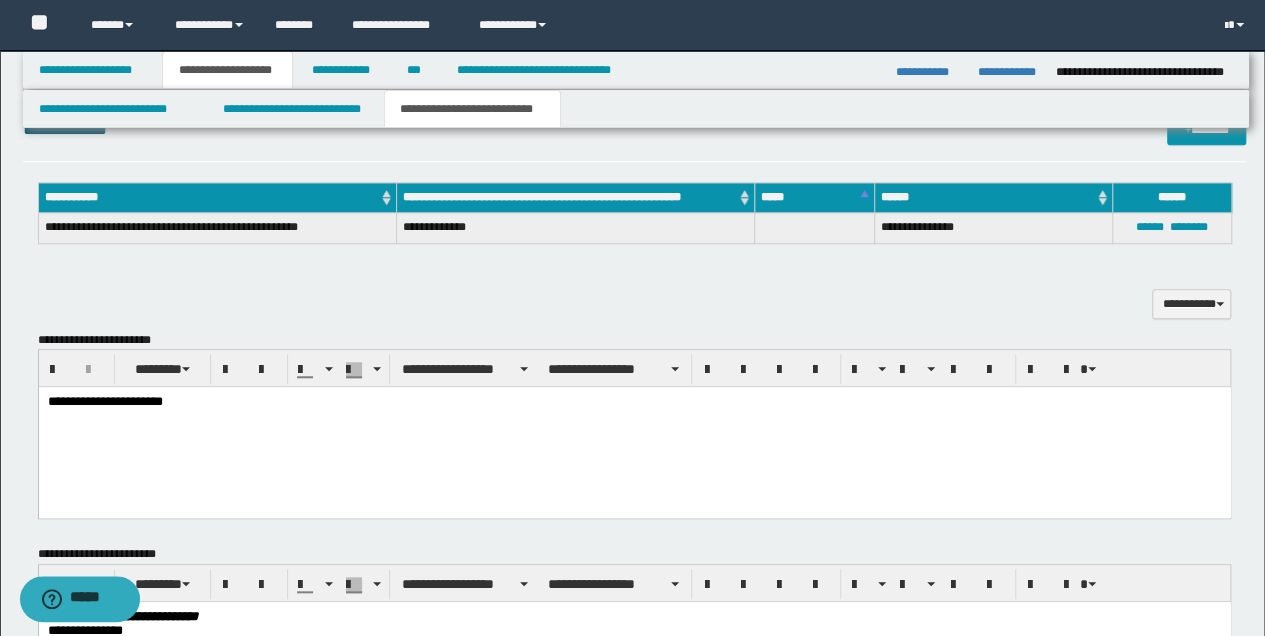 click on "**********" at bounding box center (634, 402) 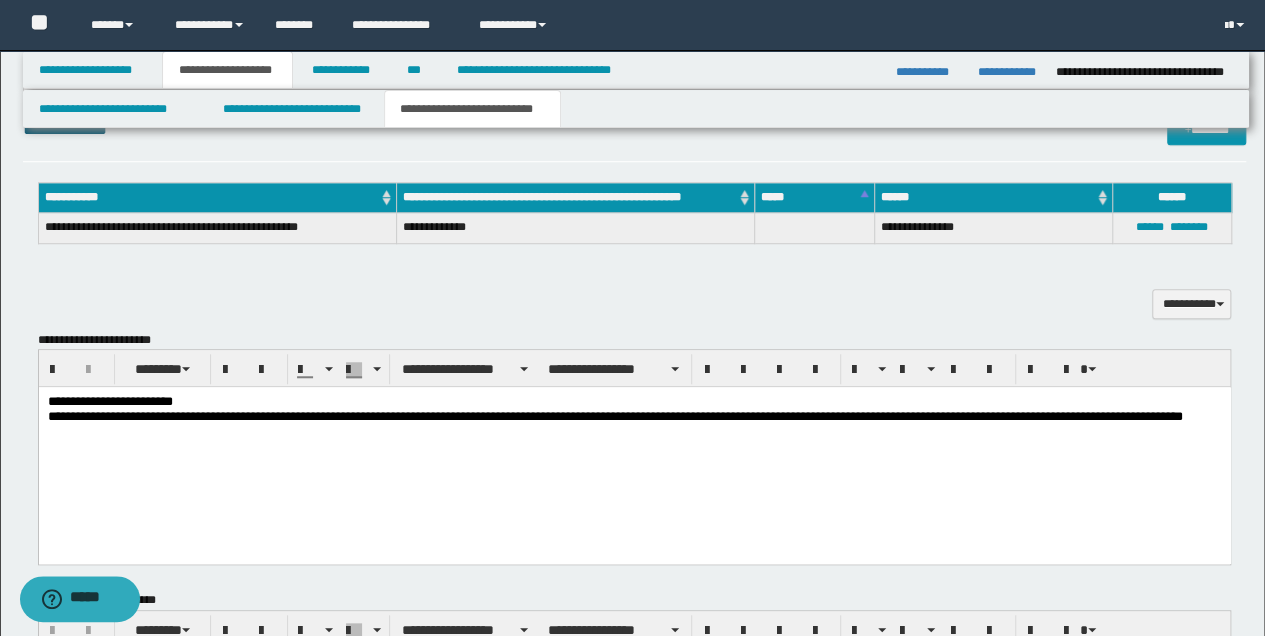 click on "**********" at bounding box center [634, 402] 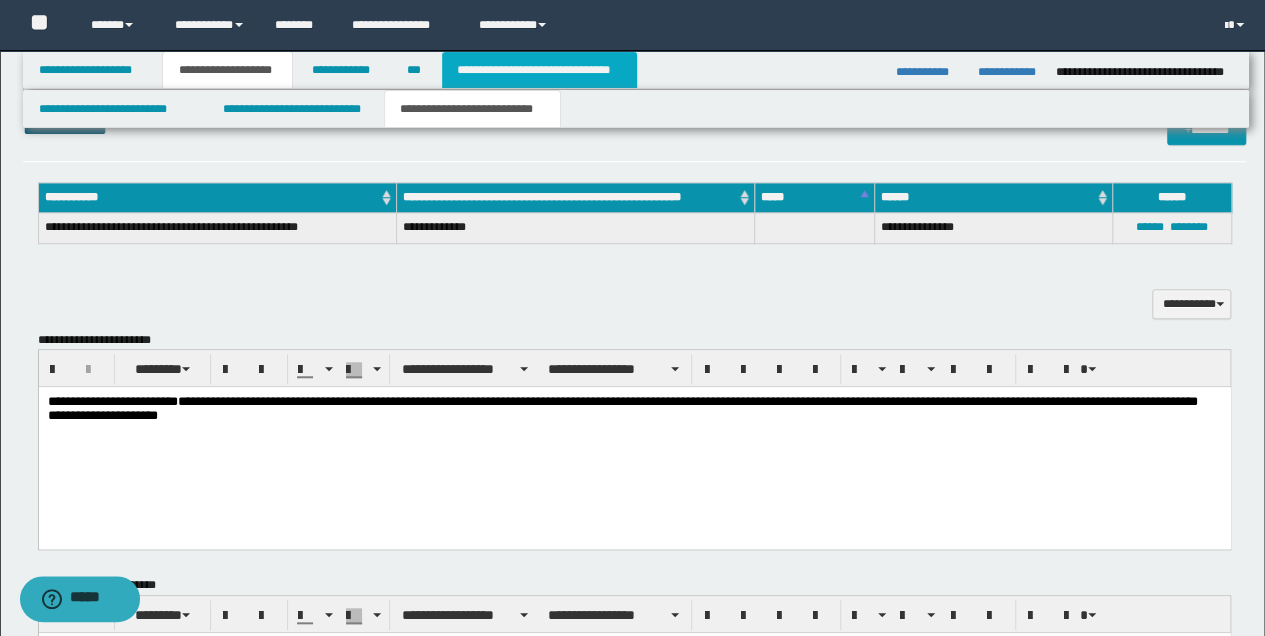 click on "**********" at bounding box center [539, 70] 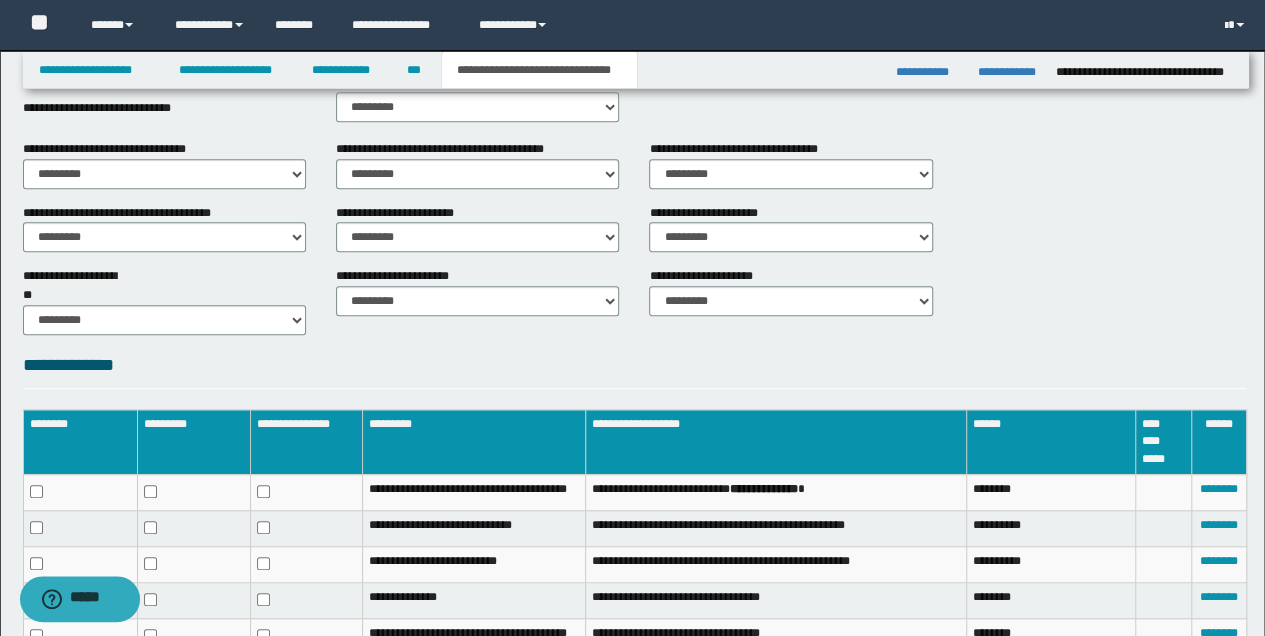 scroll, scrollTop: 502, scrollLeft: 0, axis: vertical 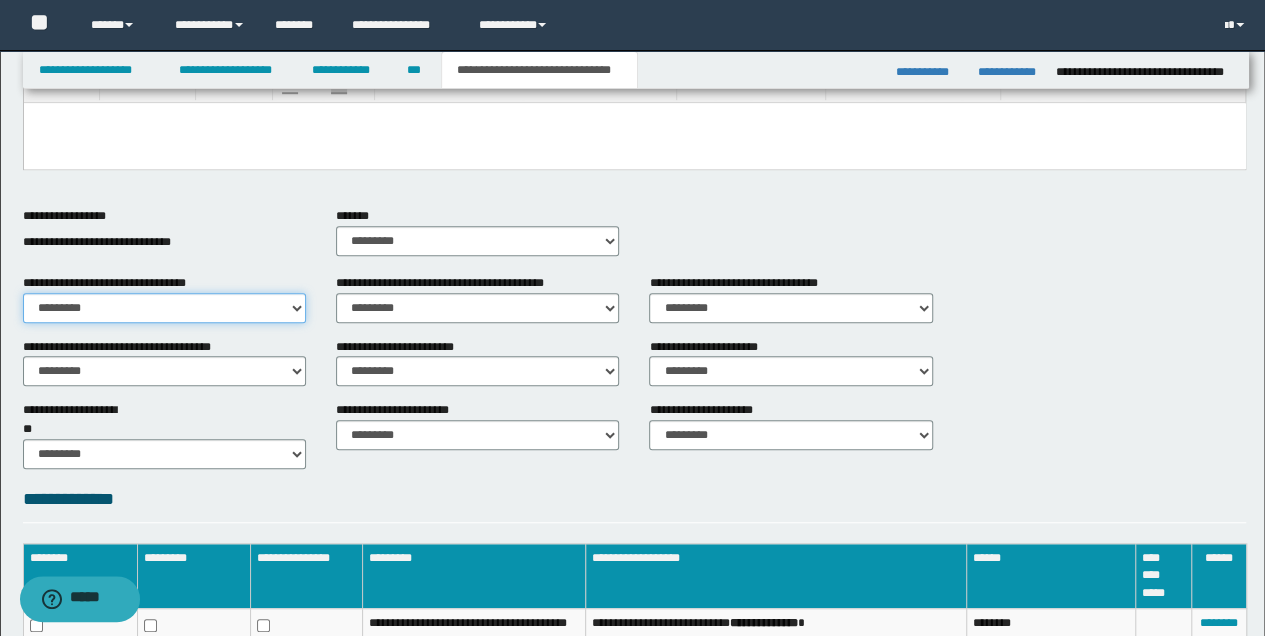 click on "*********
**
**" at bounding box center [164, 308] 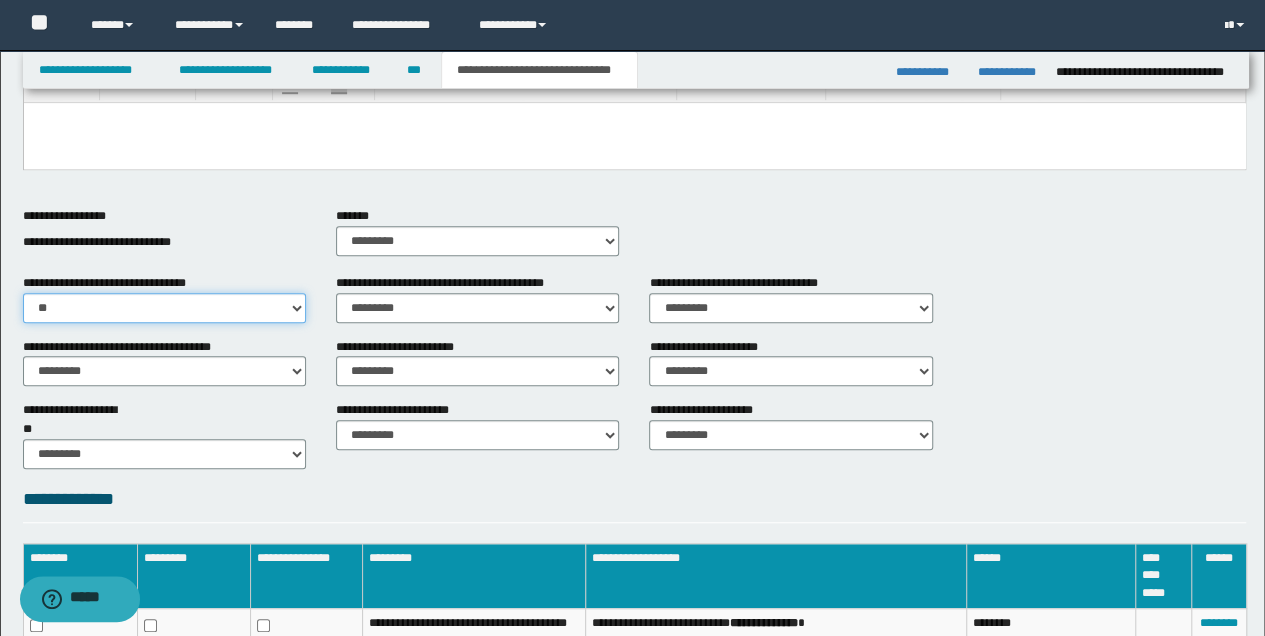 click on "*********
**
**" at bounding box center [164, 308] 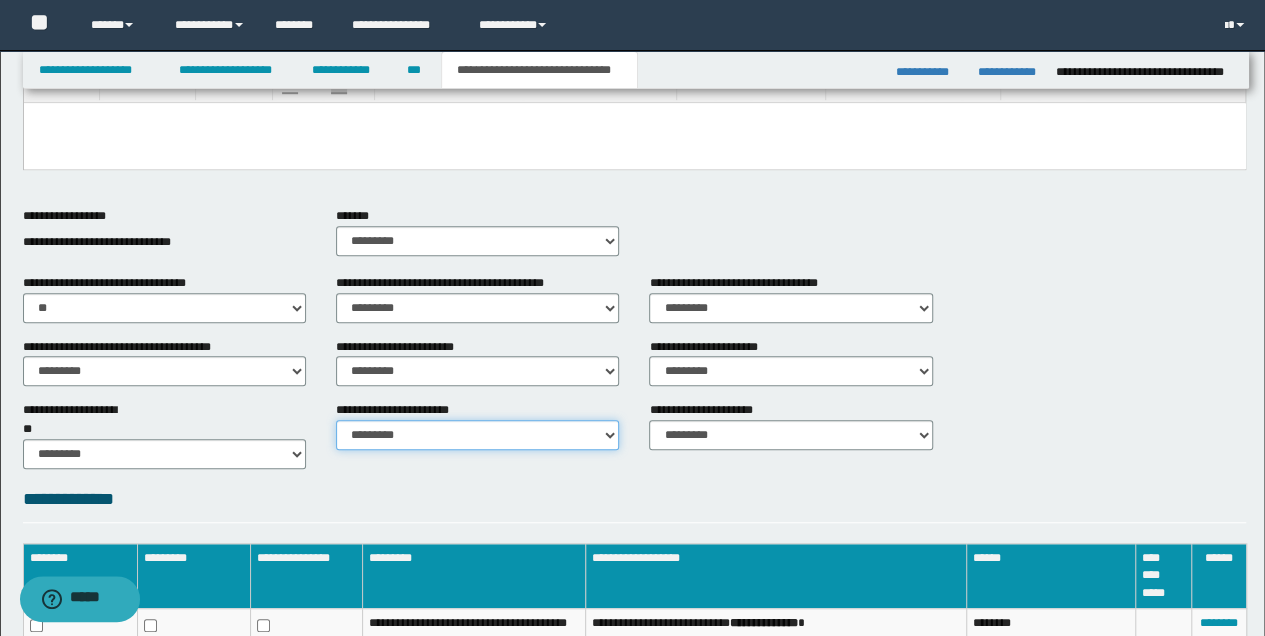 click on "*********
*********
*********" at bounding box center (477, 435) 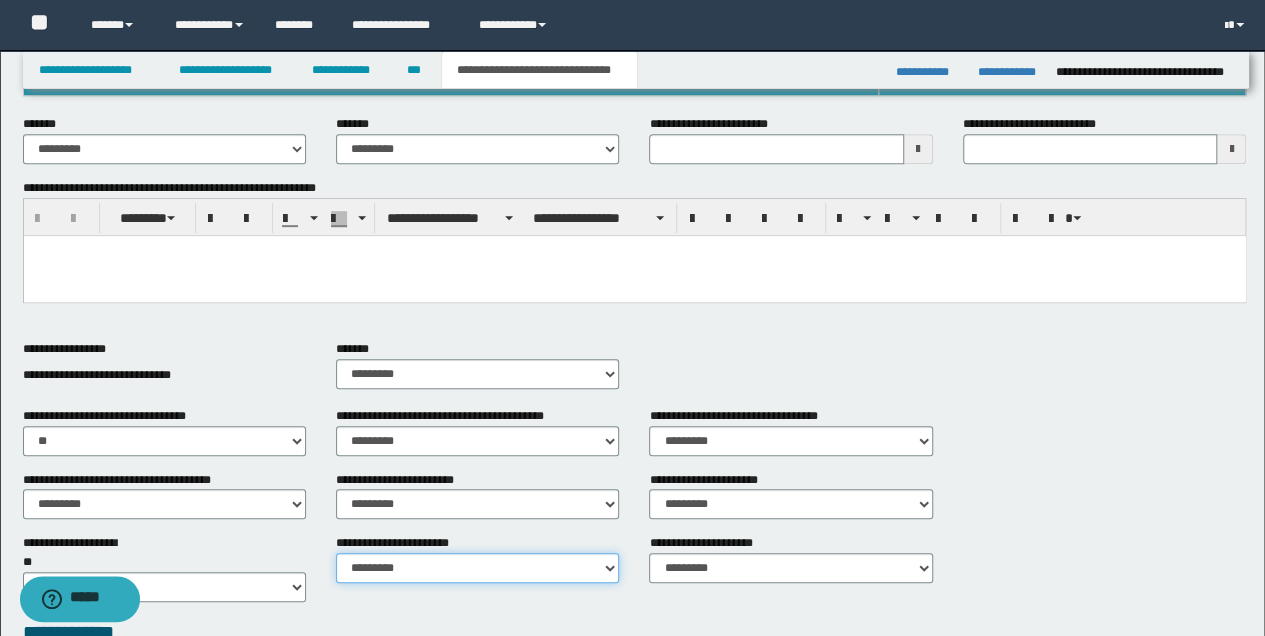 scroll, scrollTop: 102, scrollLeft: 0, axis: vertical 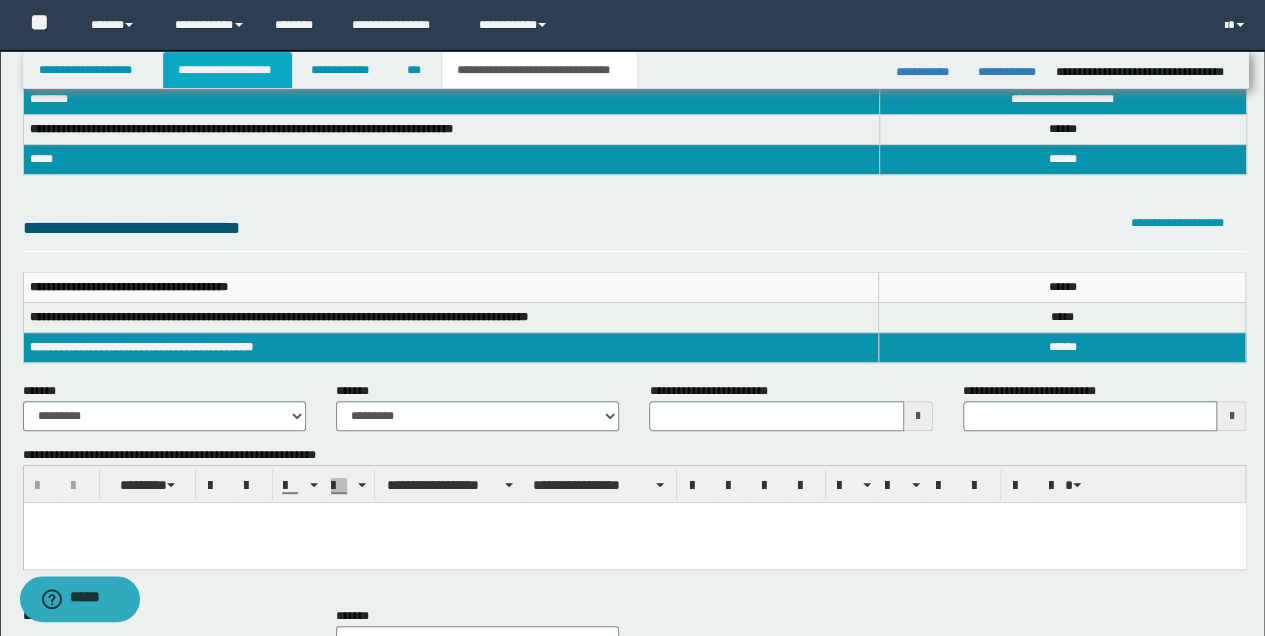click on "**********" at bounding box center (227, 70) 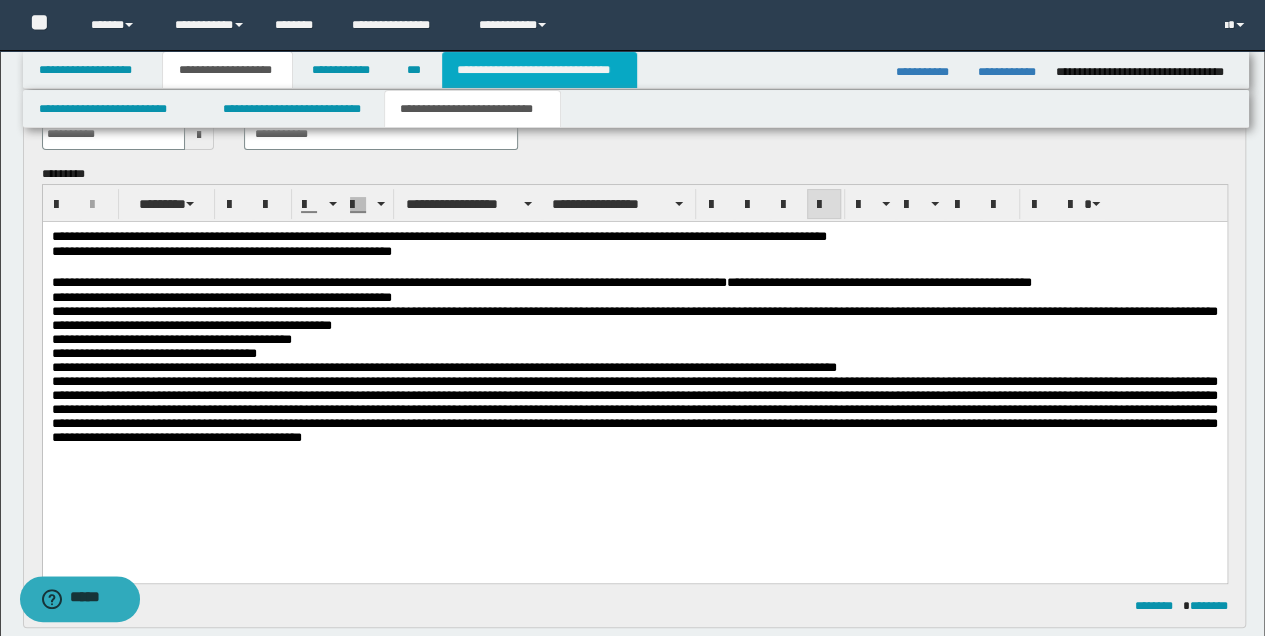 click on "**********" at bounding box center [539, 70] 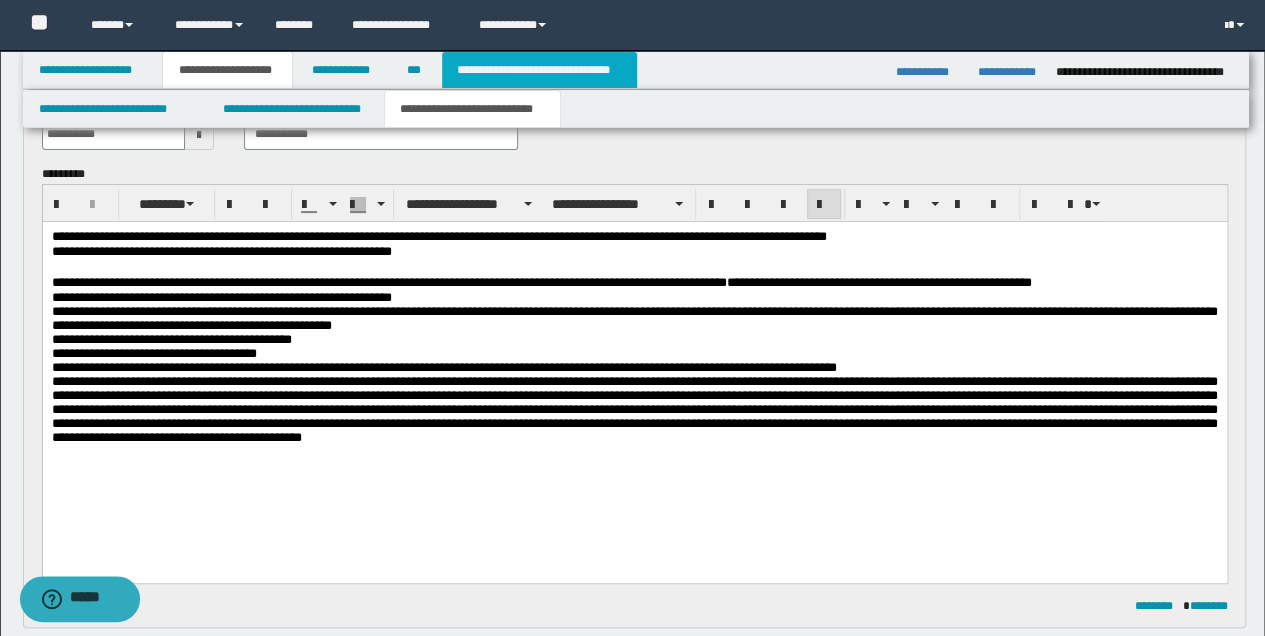 type 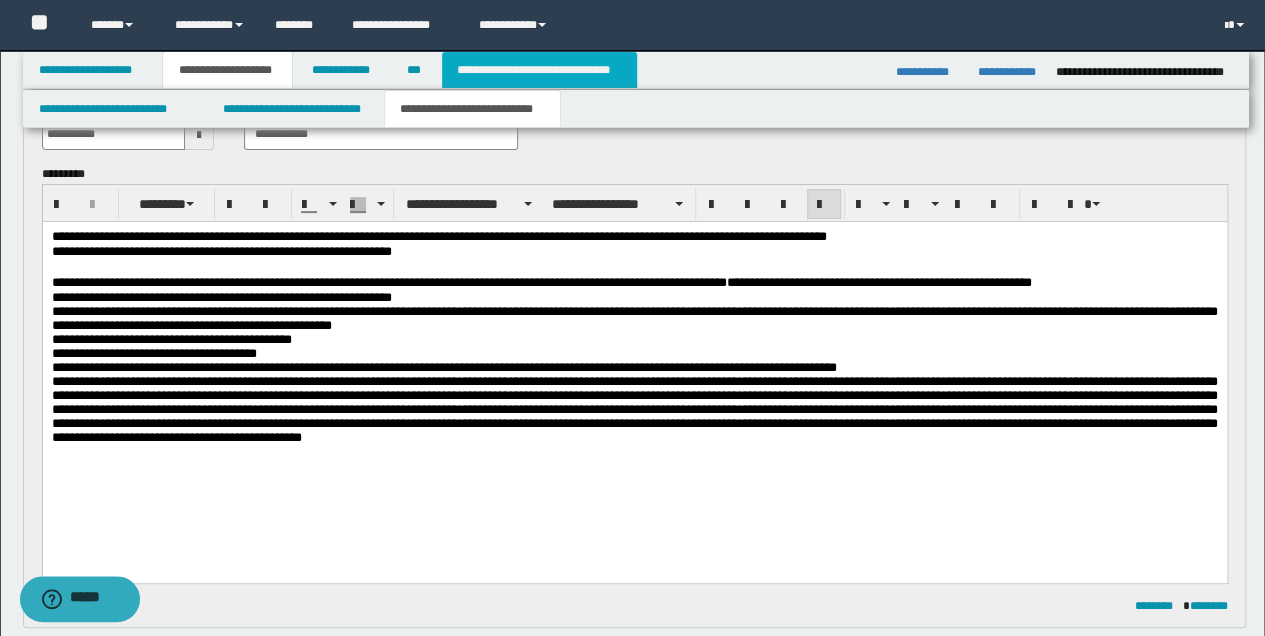 type 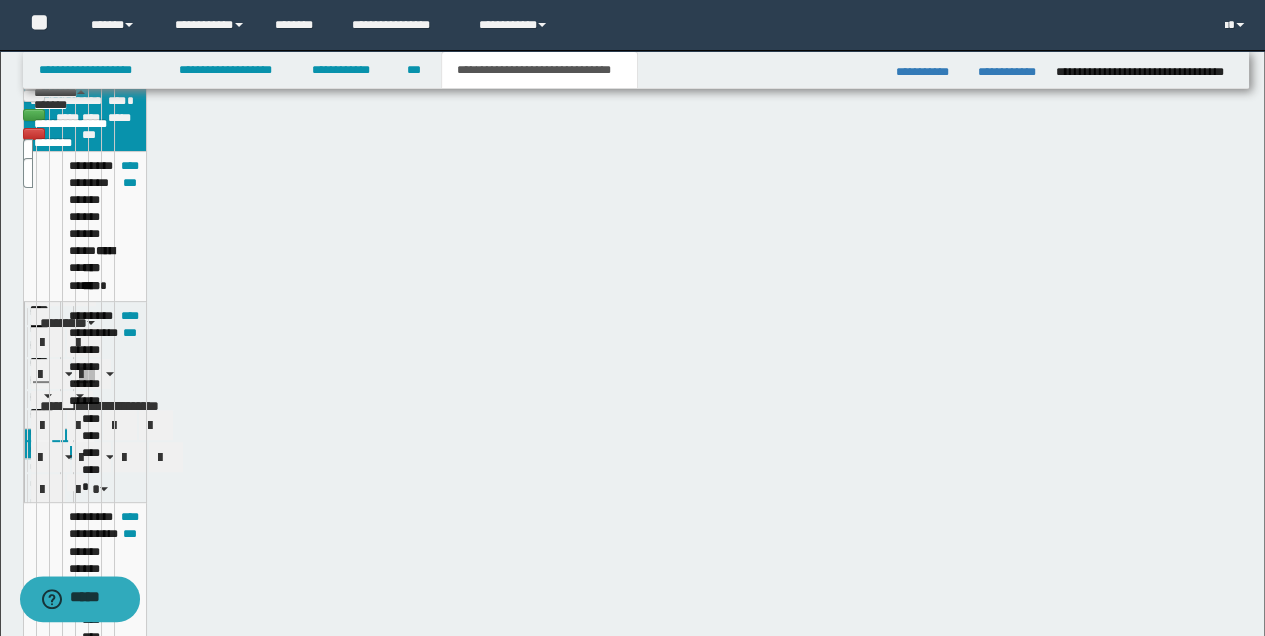 scroll, scrollTop: 102, scrollLeft: 0, axis: vertical 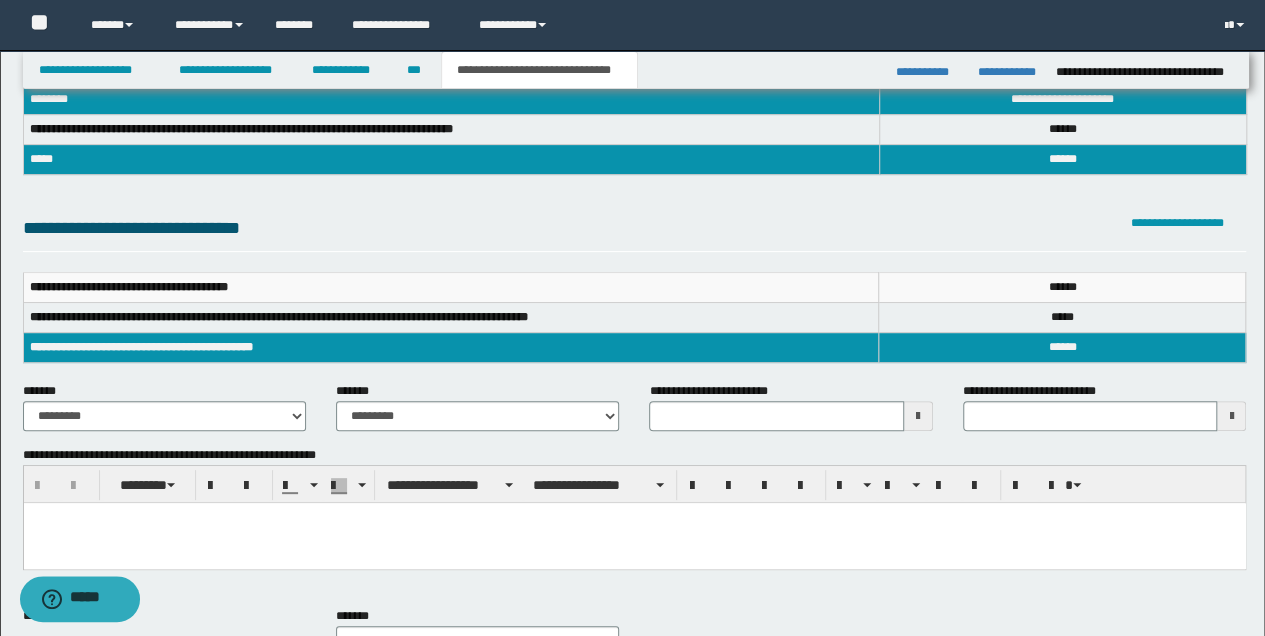 type 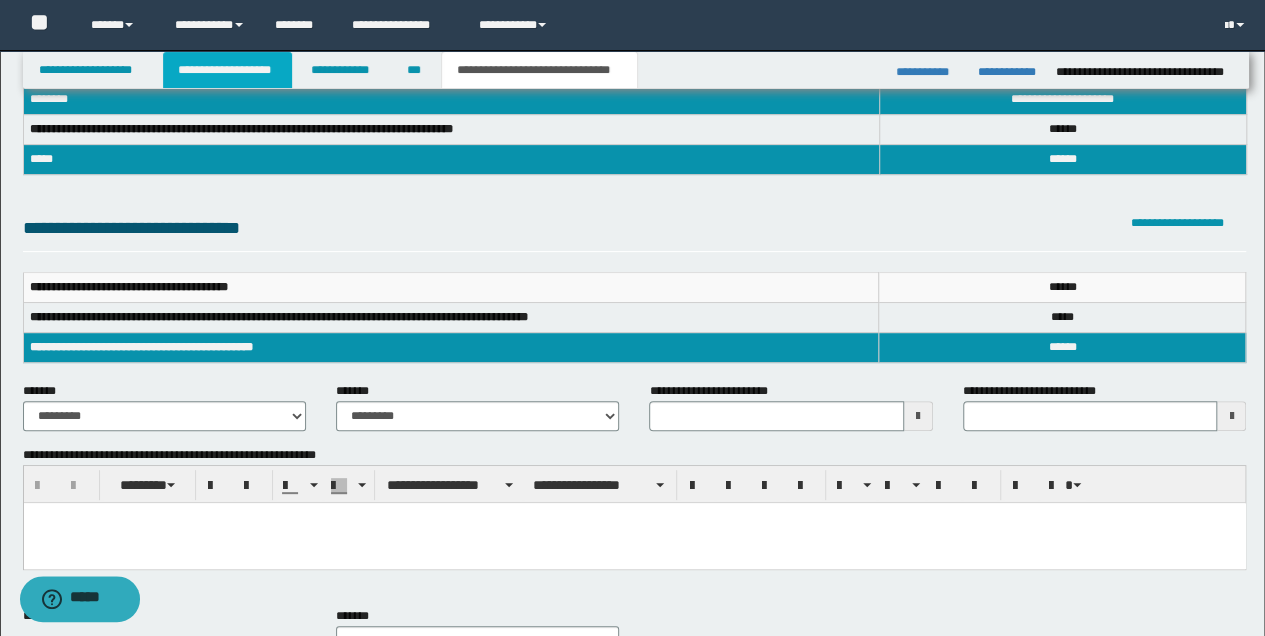 click on "**********" at bounding box center (227, 70) 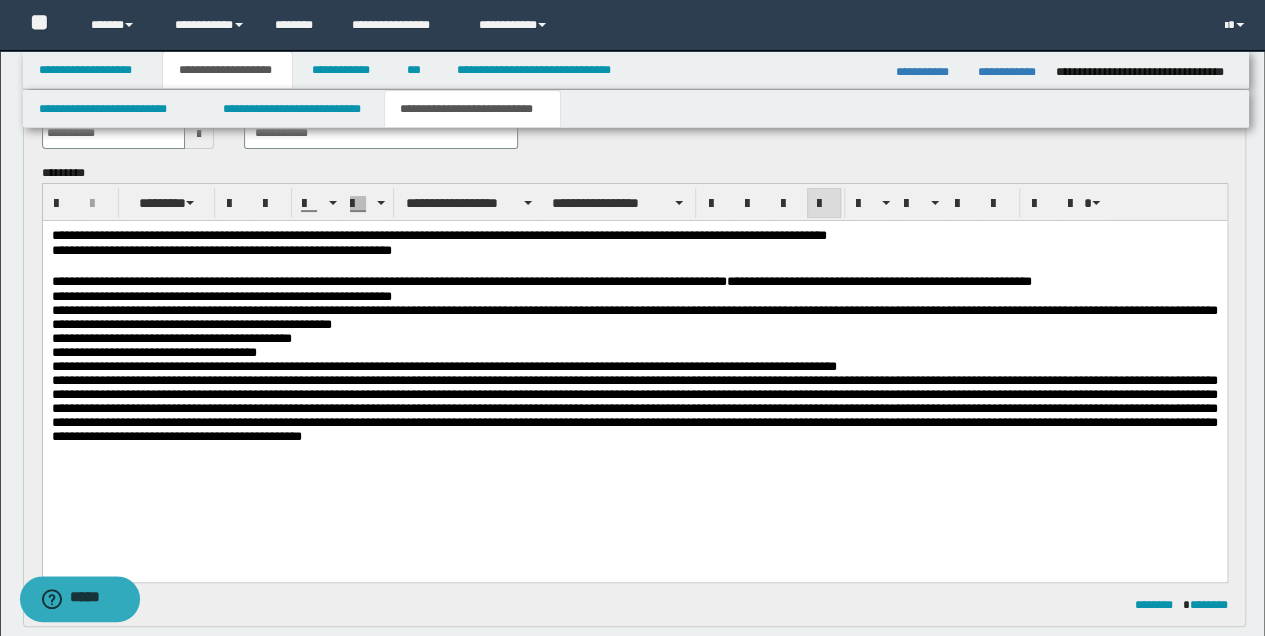 scroll, scrollTop: 133, scrollLeft: 0, axis: vertical 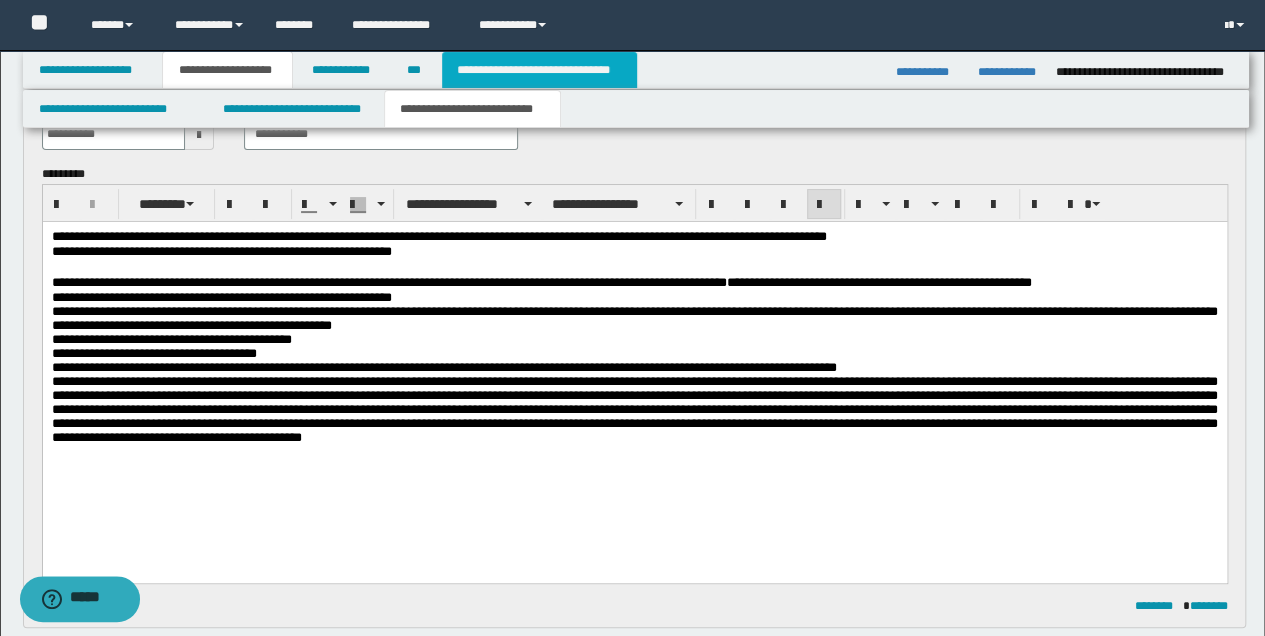 click on "**********" at bounding box center [539, 70] 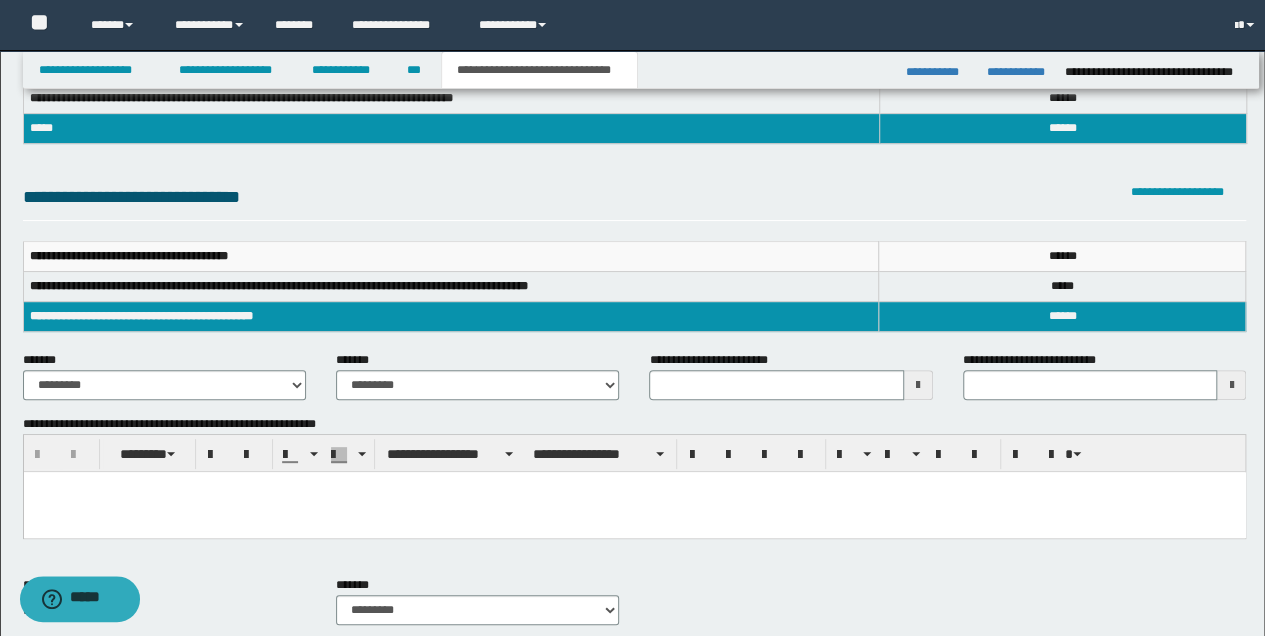 scroll, scrollTop: 102, scrollLeft: 0, axis: vertical 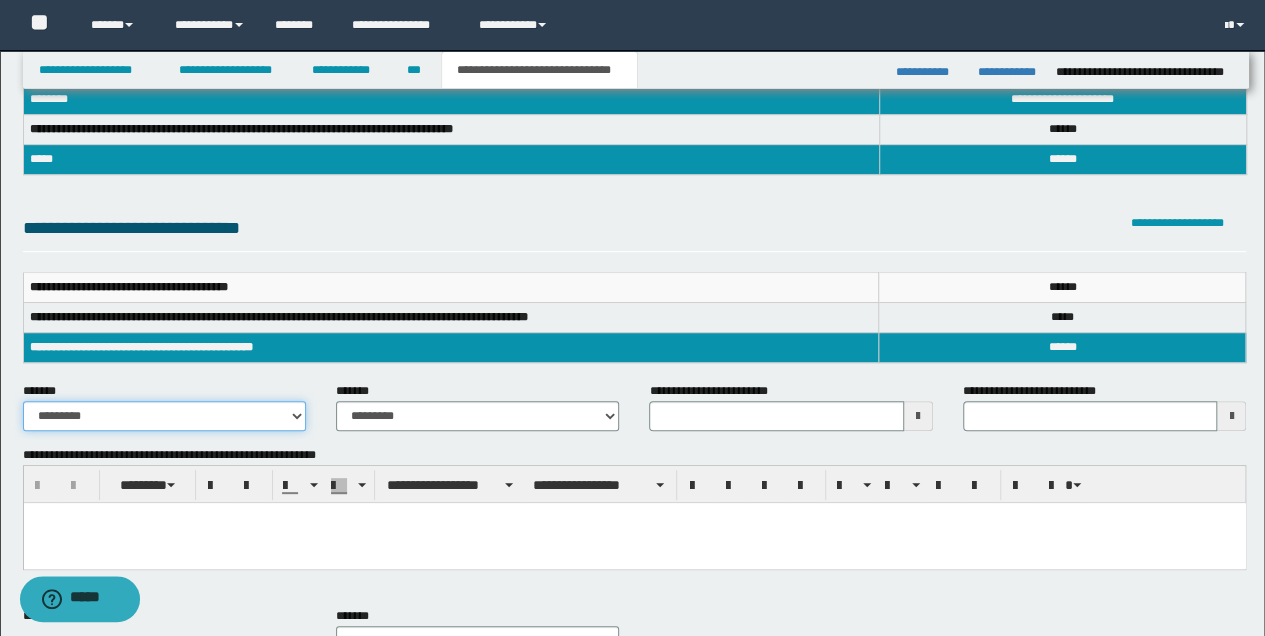 click on "**********" at bounding box center (164, 416) 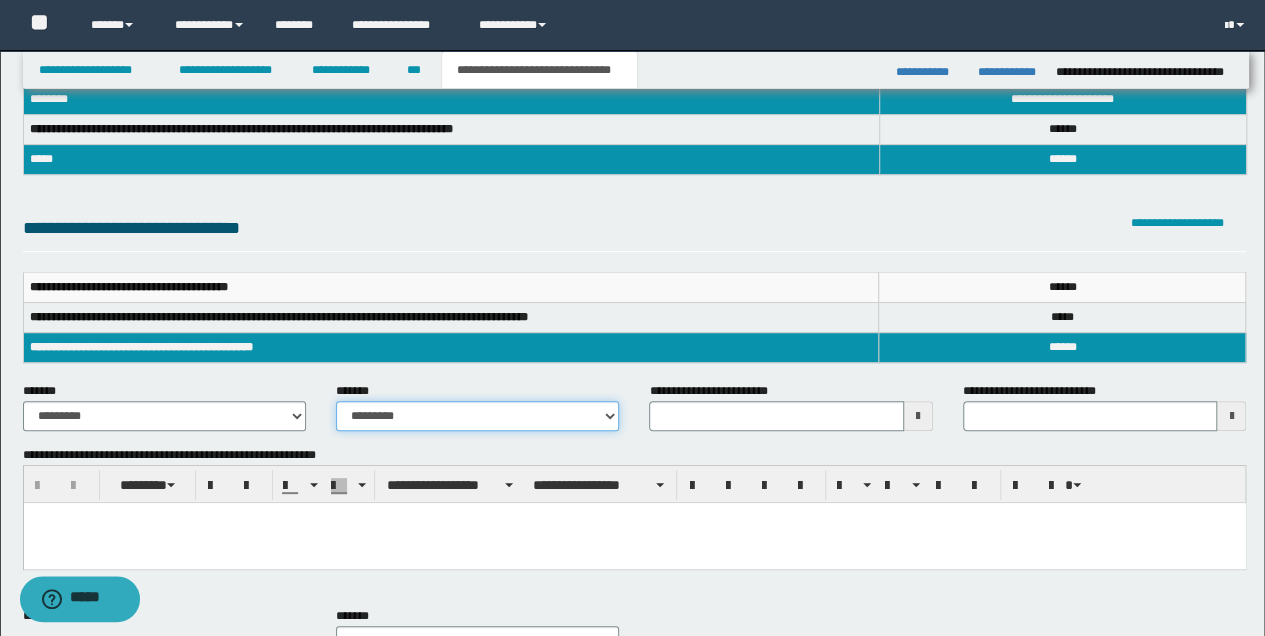 click on "**********" at bounding box center (477, 416) 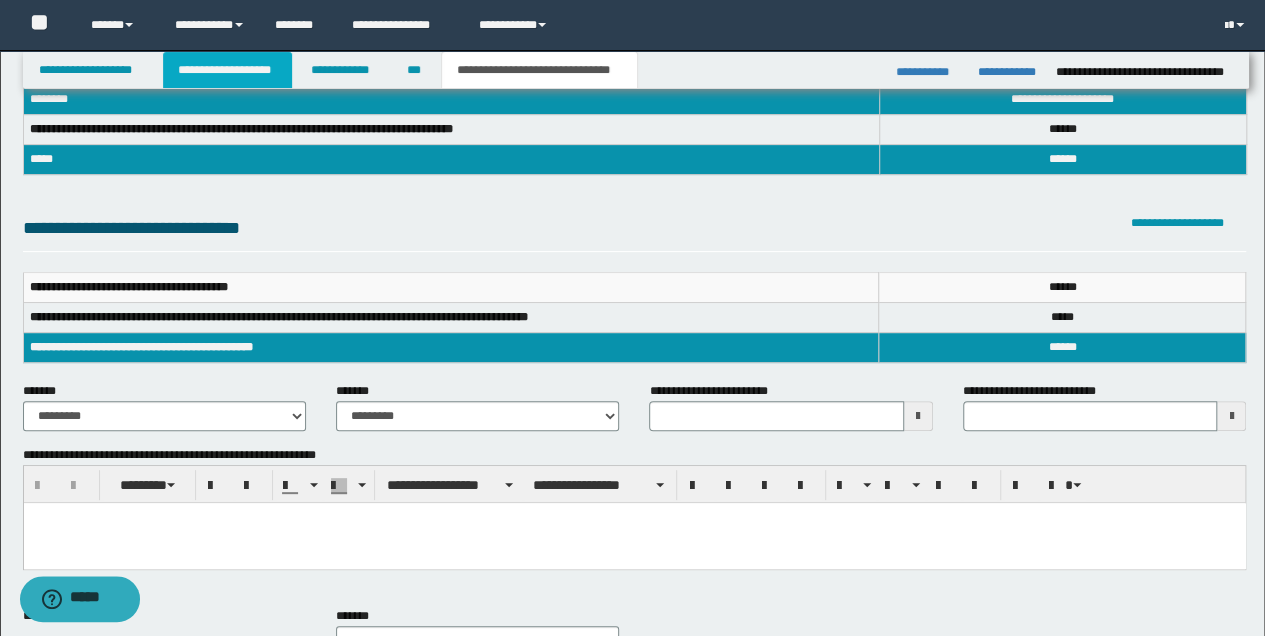 click on "**********" at bounding box center (227, 70) 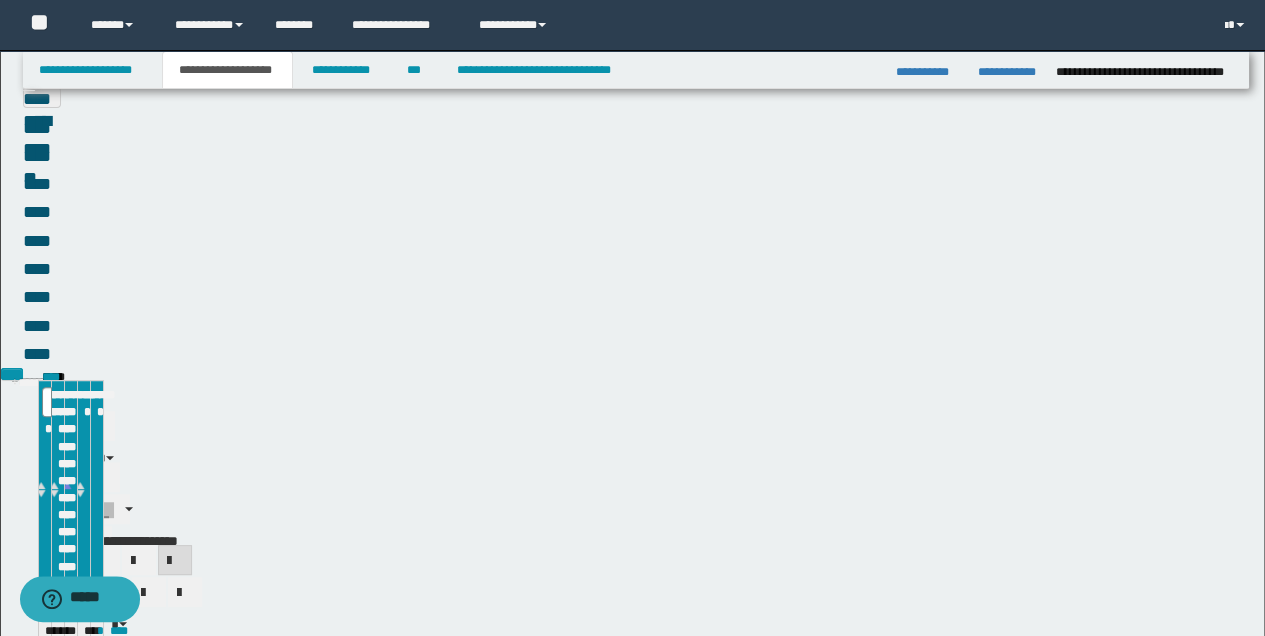 scroll, scrollTop: 133, scrollLeft: 0, axis: vertical 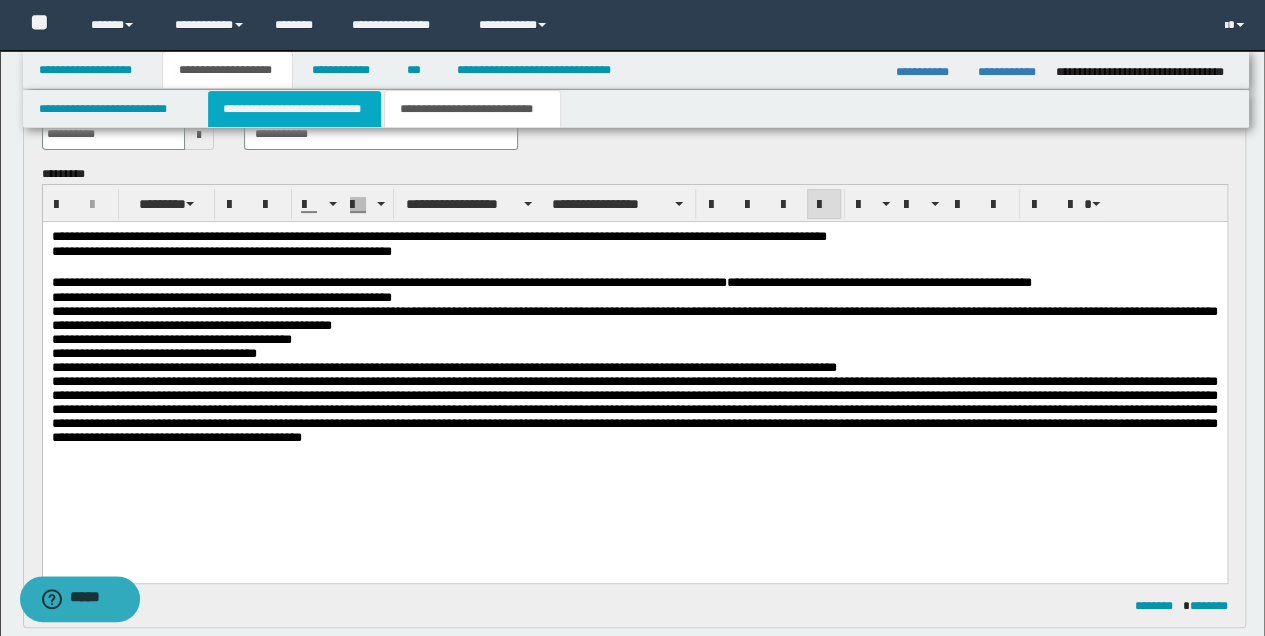 click on "**********" at bounding box center [294, 109] 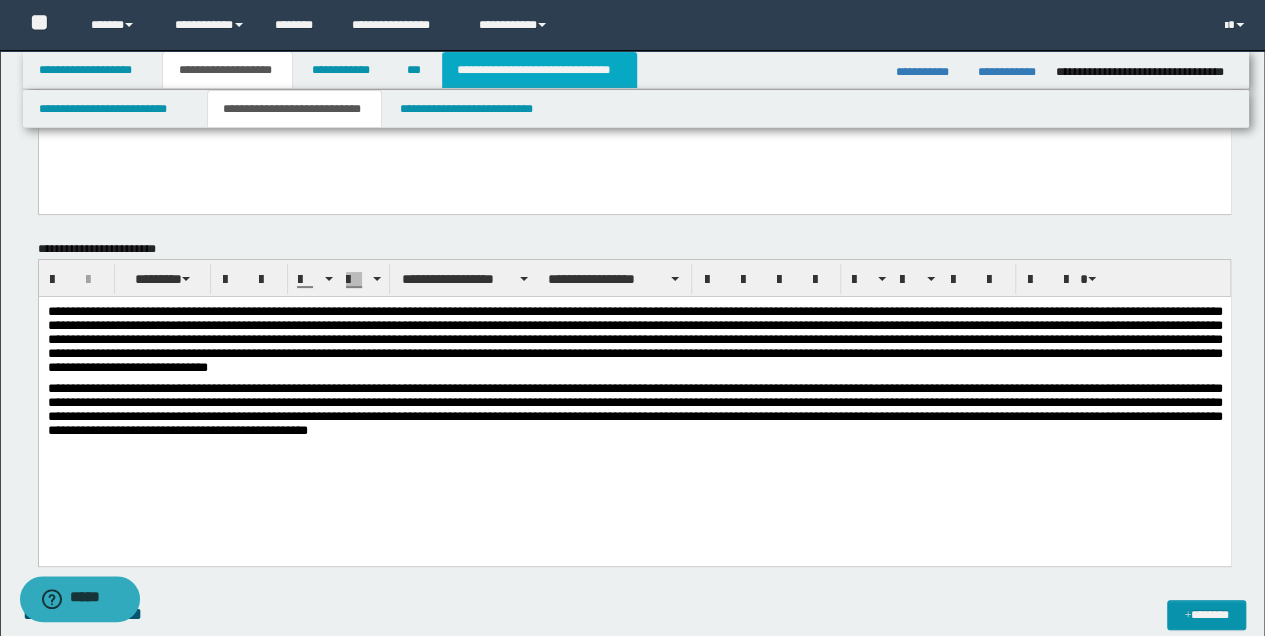 click on "**********" at bounding box center (539, 70) 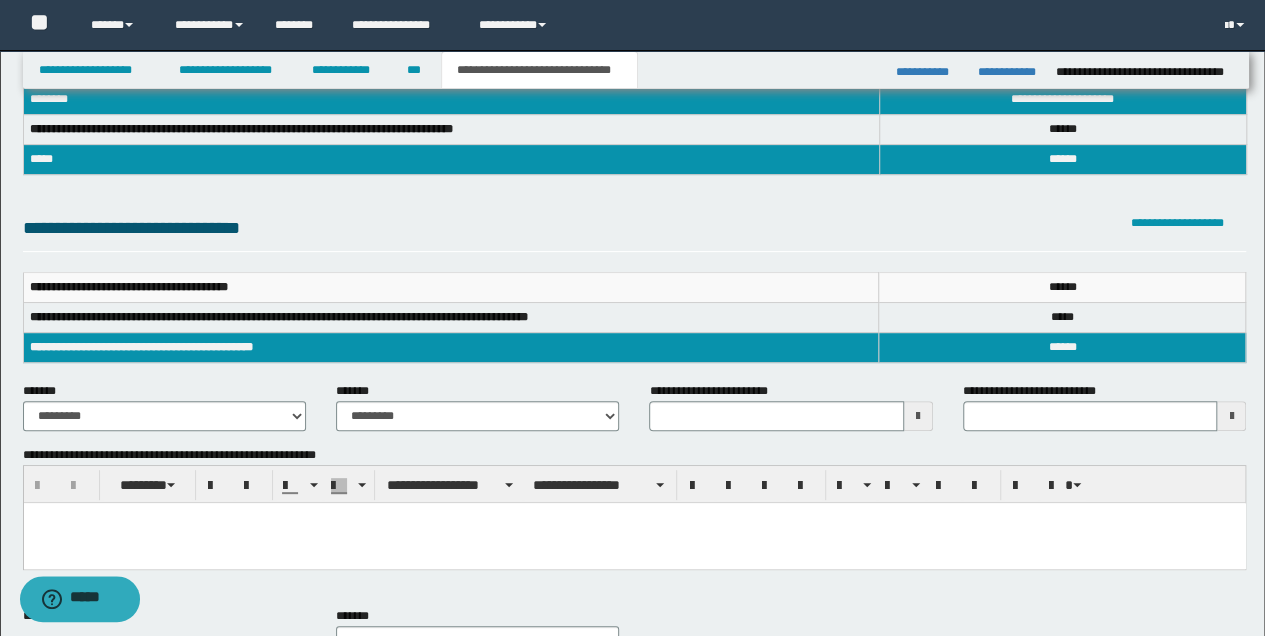 click at bounding box center [918, 416] 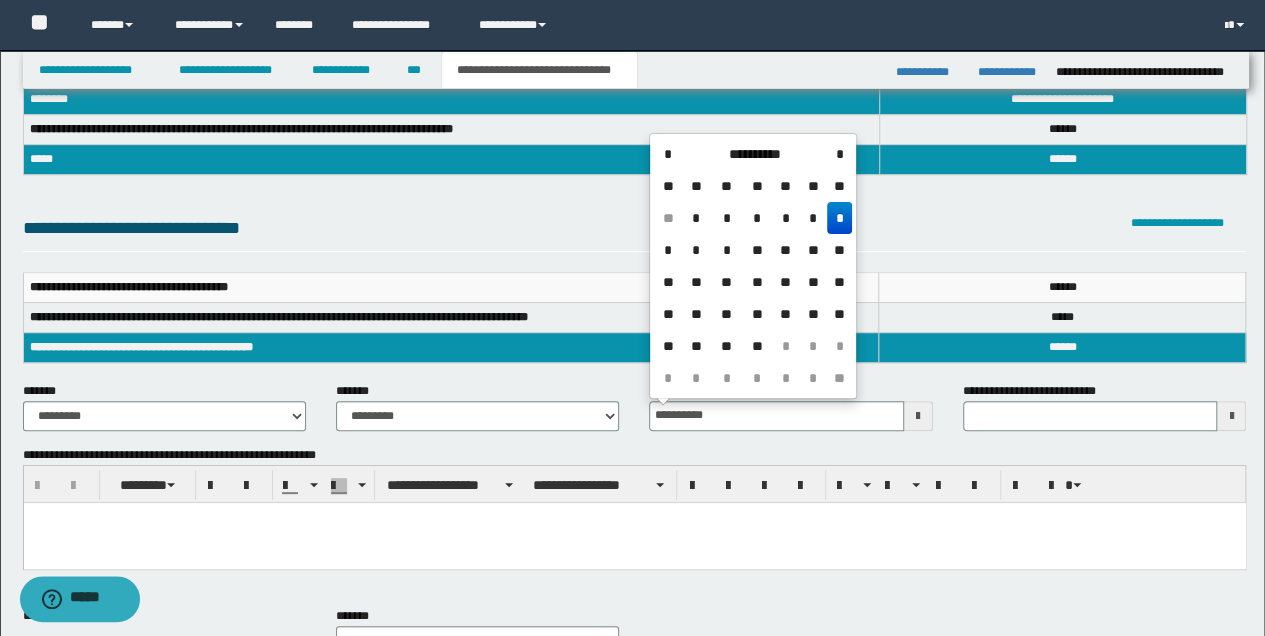 click on "*" at bounding box center [839, 218] 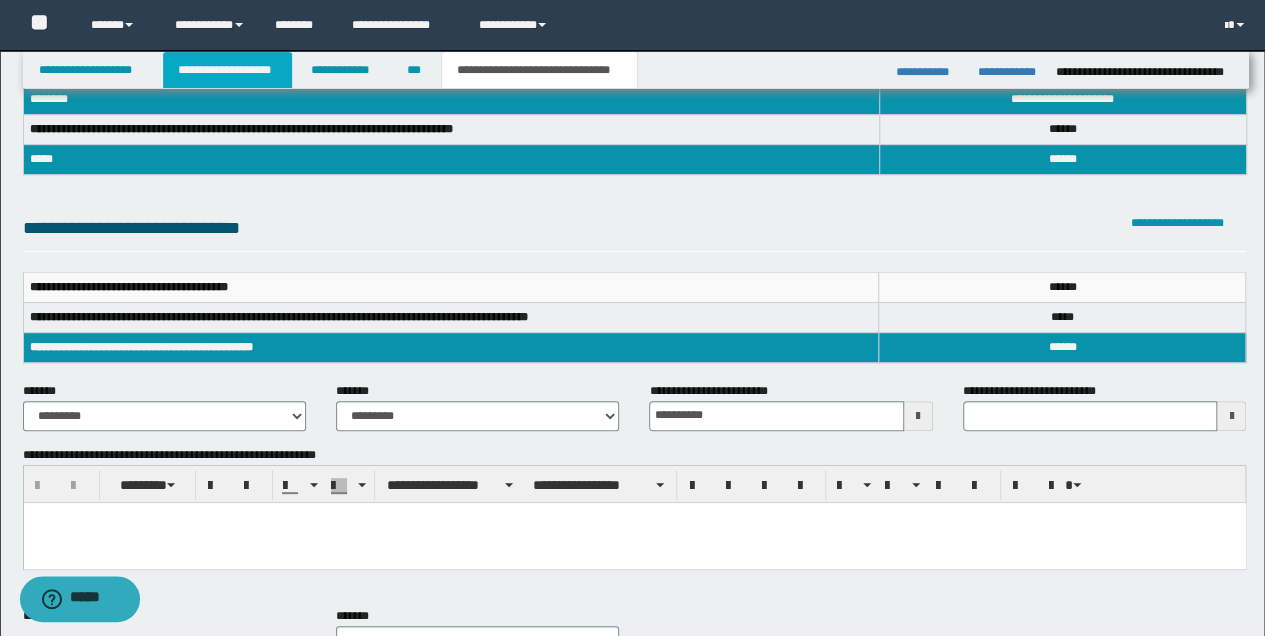 click on "**********" at bounding box center (227, 70) 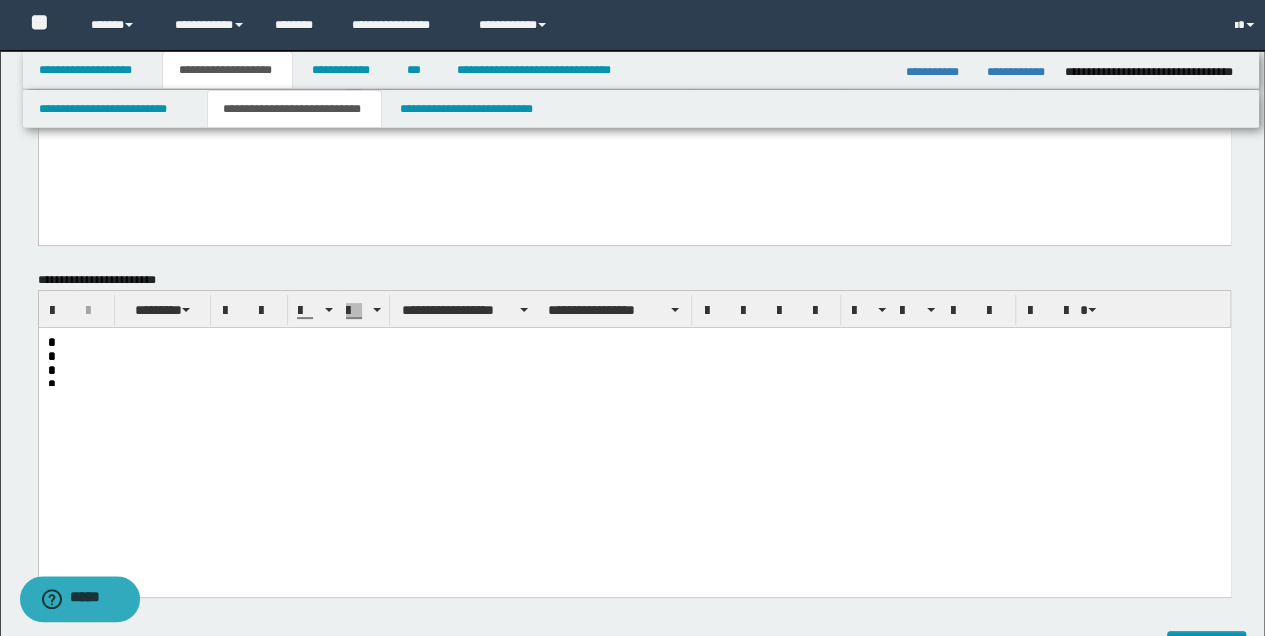 scroll, scrollTop: 133, scrollLeft: 0, axis: vertical 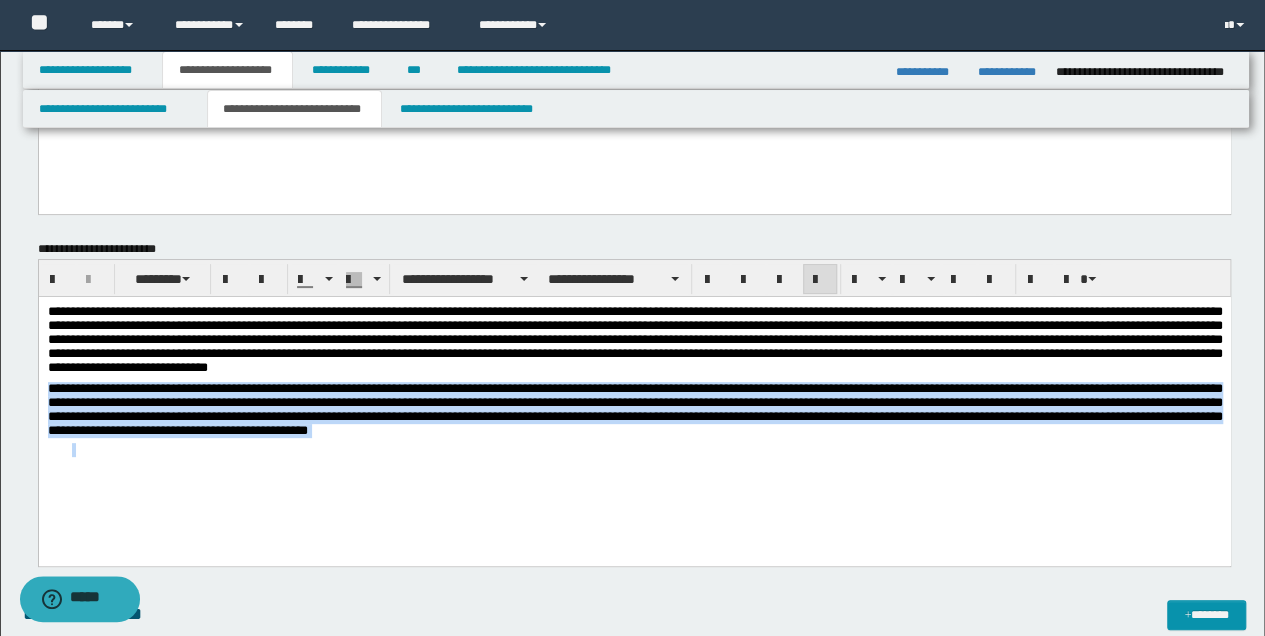 drag, startPoint x: 50, startPoint y: 389, endPoint x: 592, endPoint y: 445, distance: 544.8853 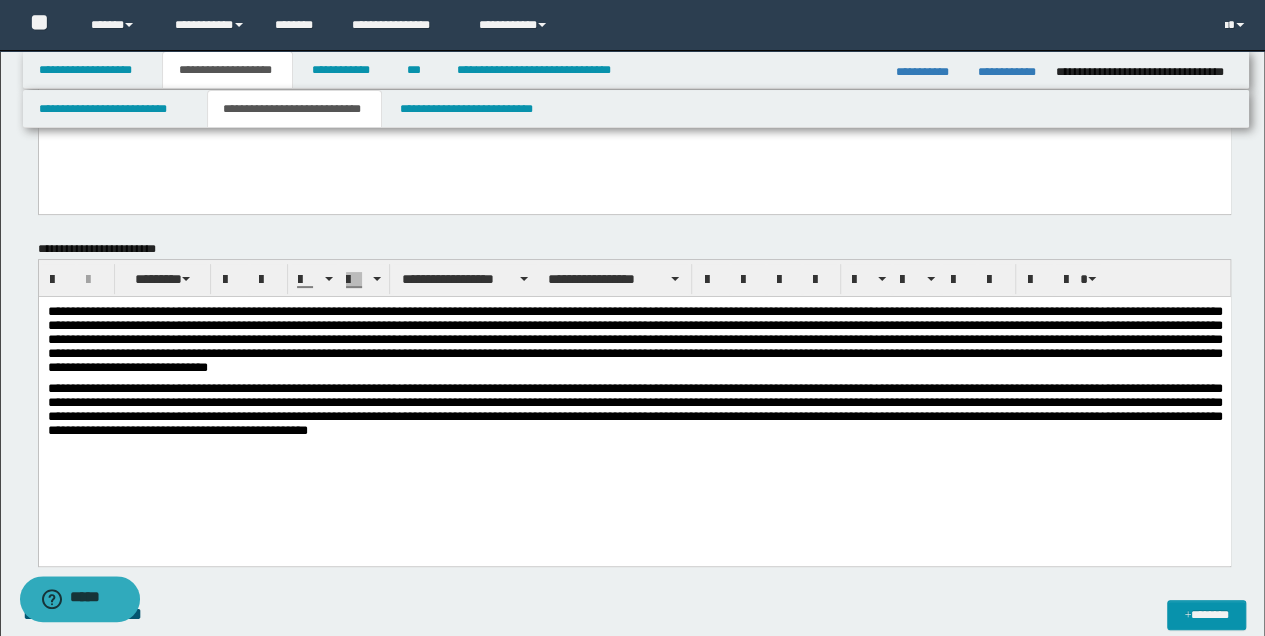 click on "**********" at bounding box center (634, 406) 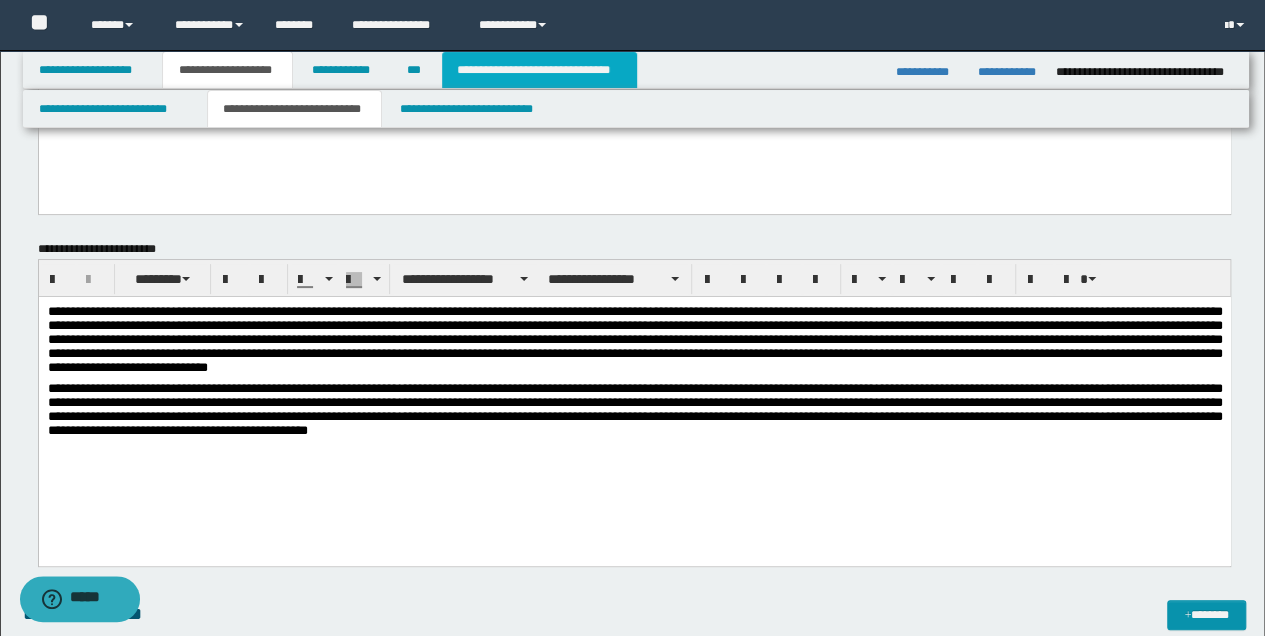 click on "**********" at bounding box center (539, 70) 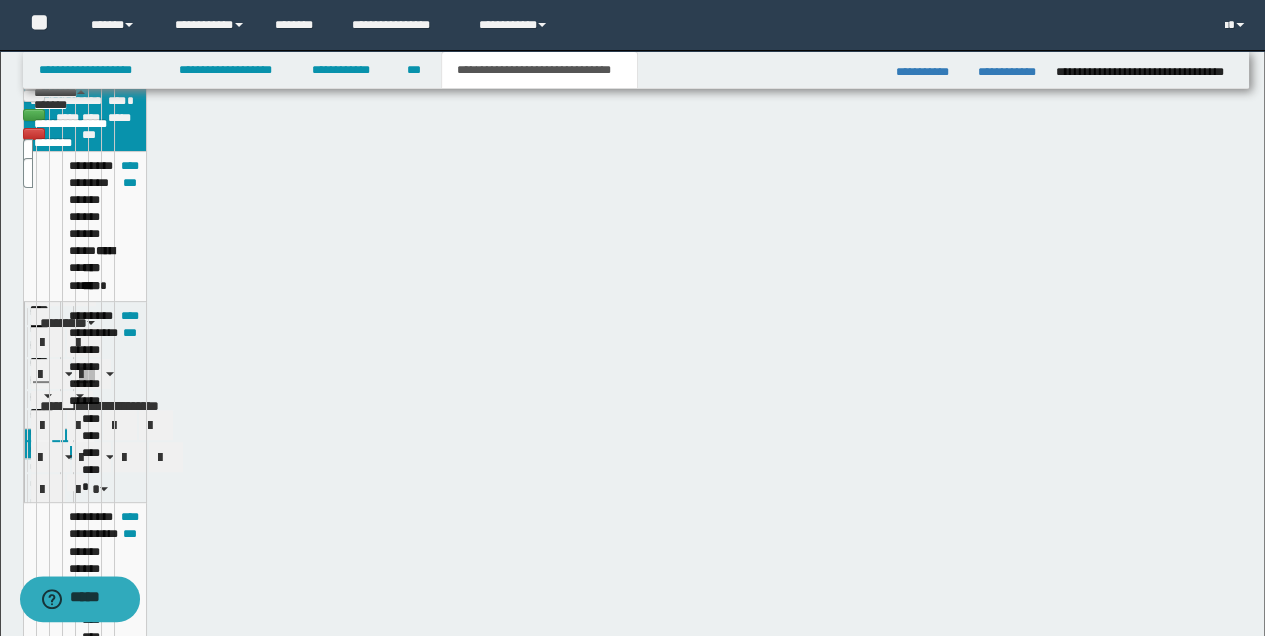 scroll, scrollTop: 102, scrollLeft: 0, axis: vertical 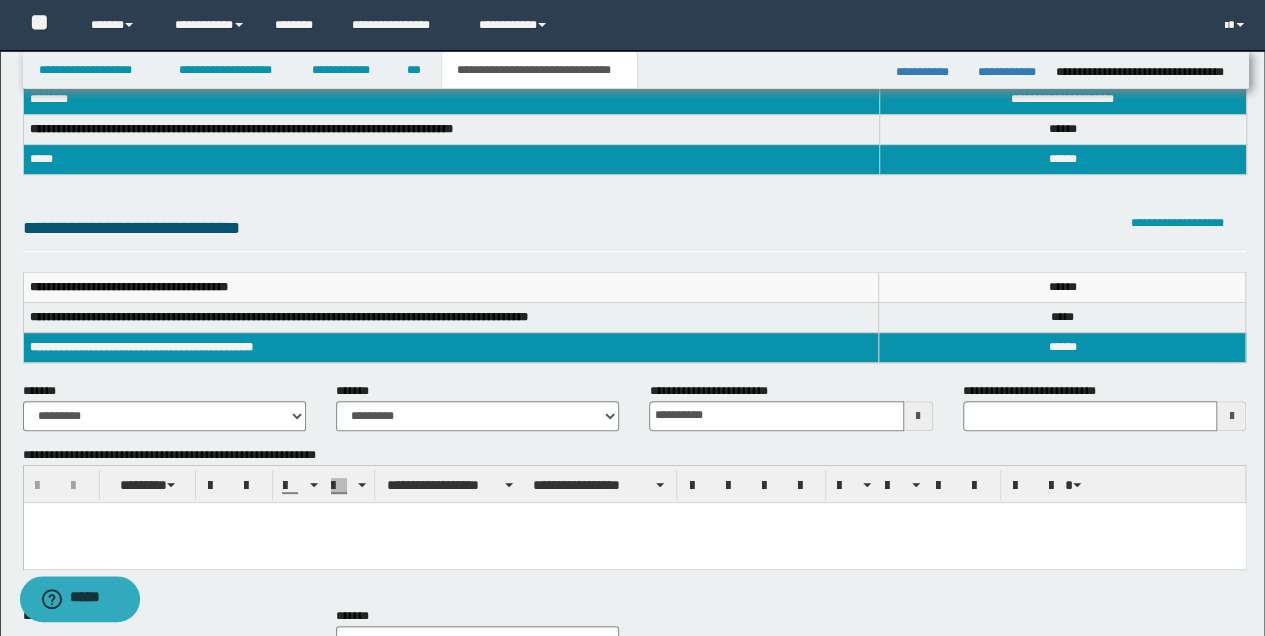 click at bounding box center (634, 517) 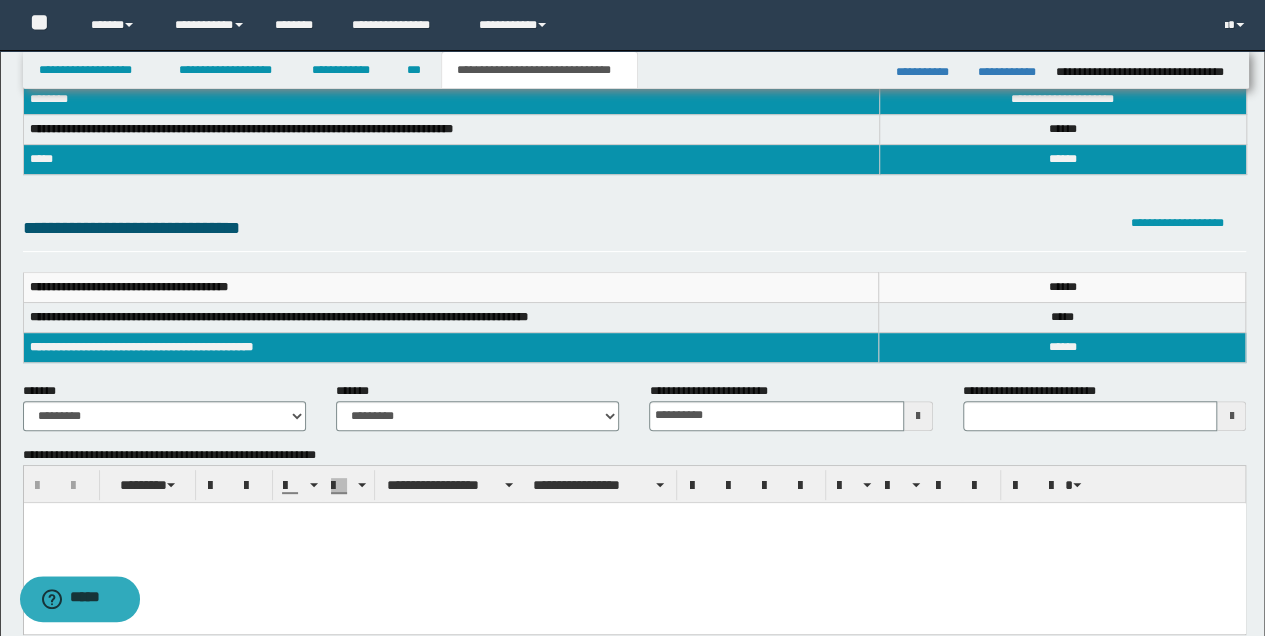 type 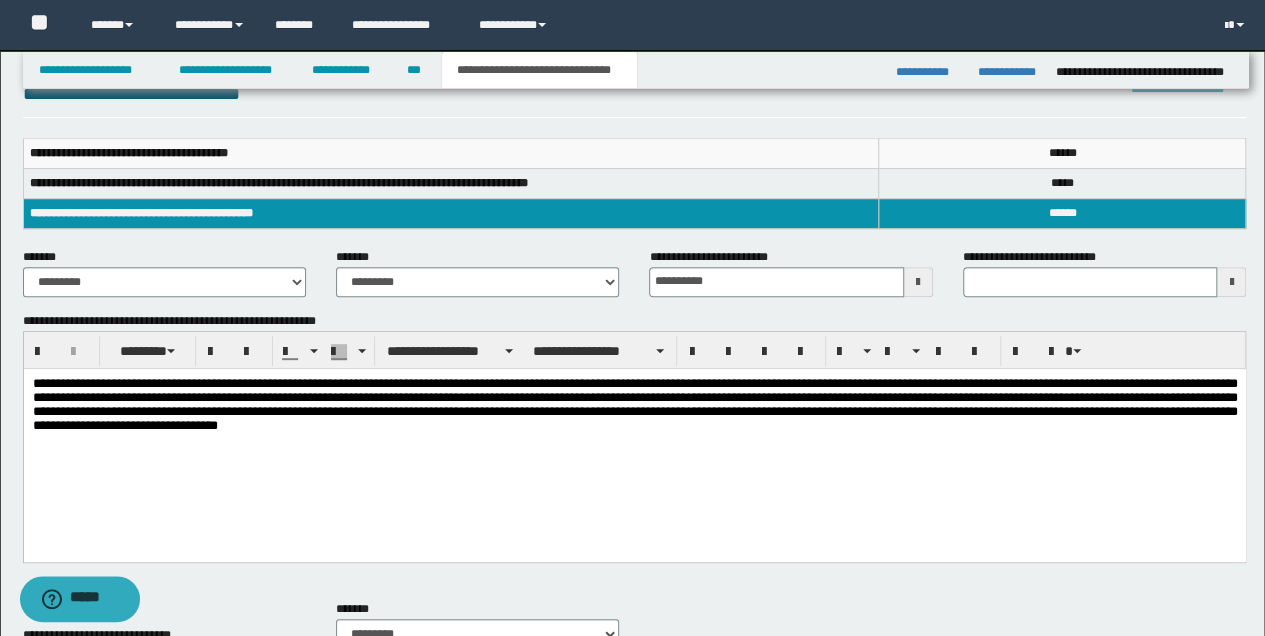 scroll, scrollTop: 502, scrollLeft: 0, axis: vertical 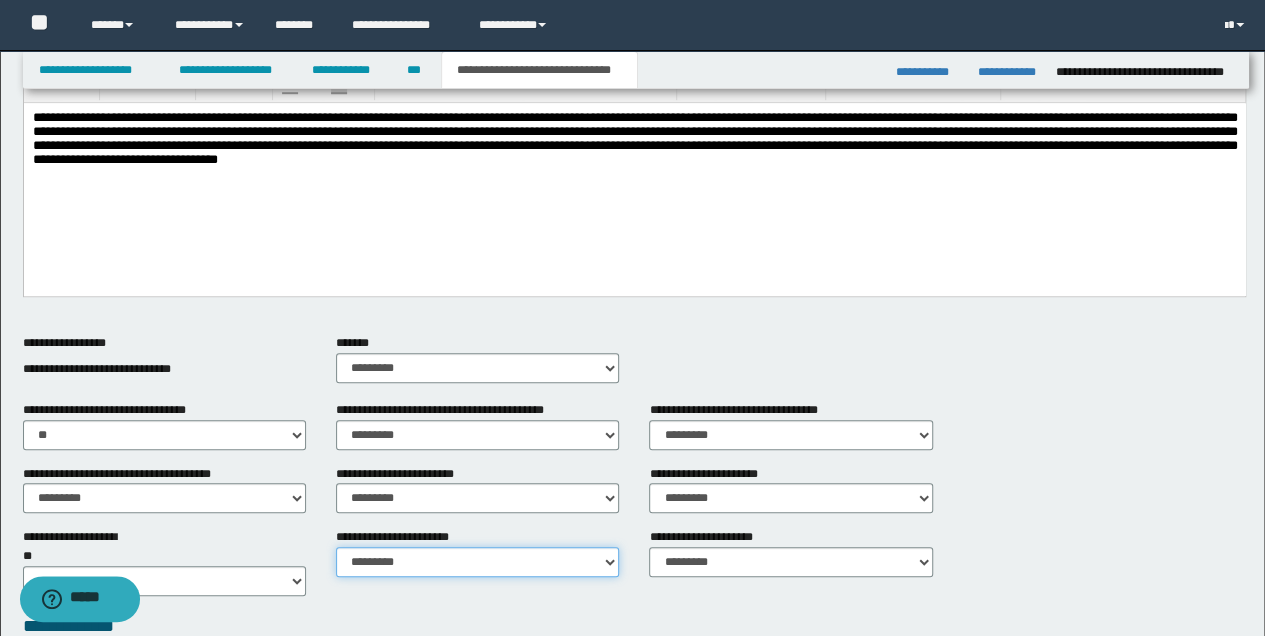 click on "*********
*********
*********" at bounding box center [477, 562] 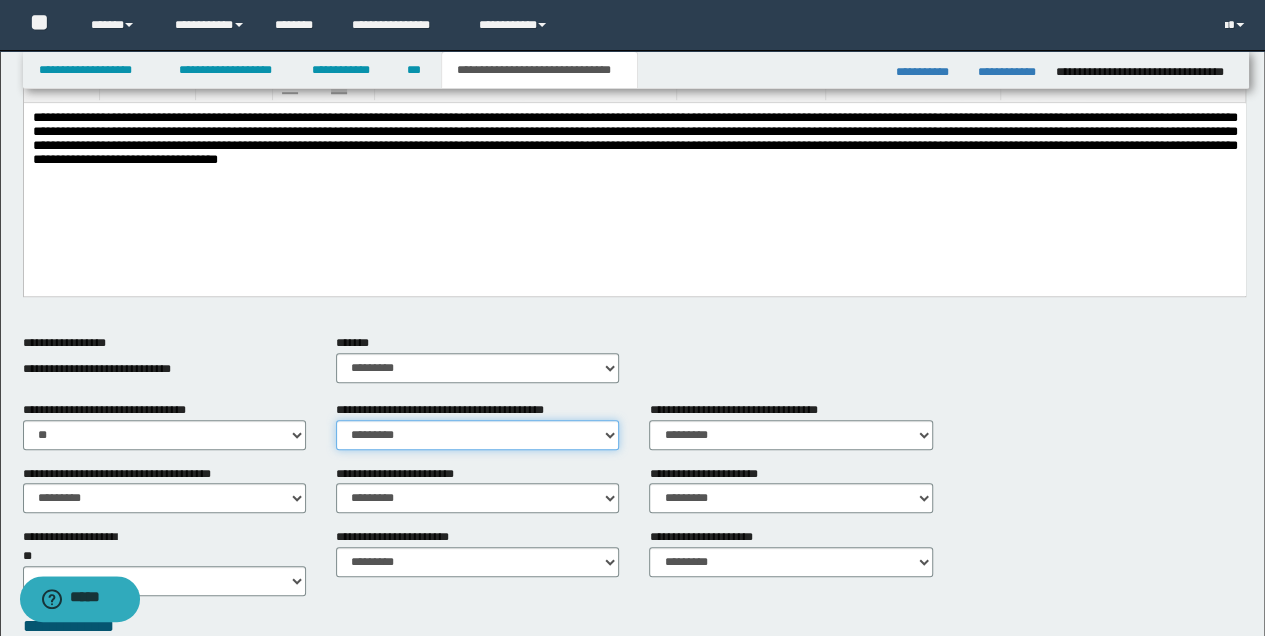 click on "*********
**
**" at bounding box center (477, 435) 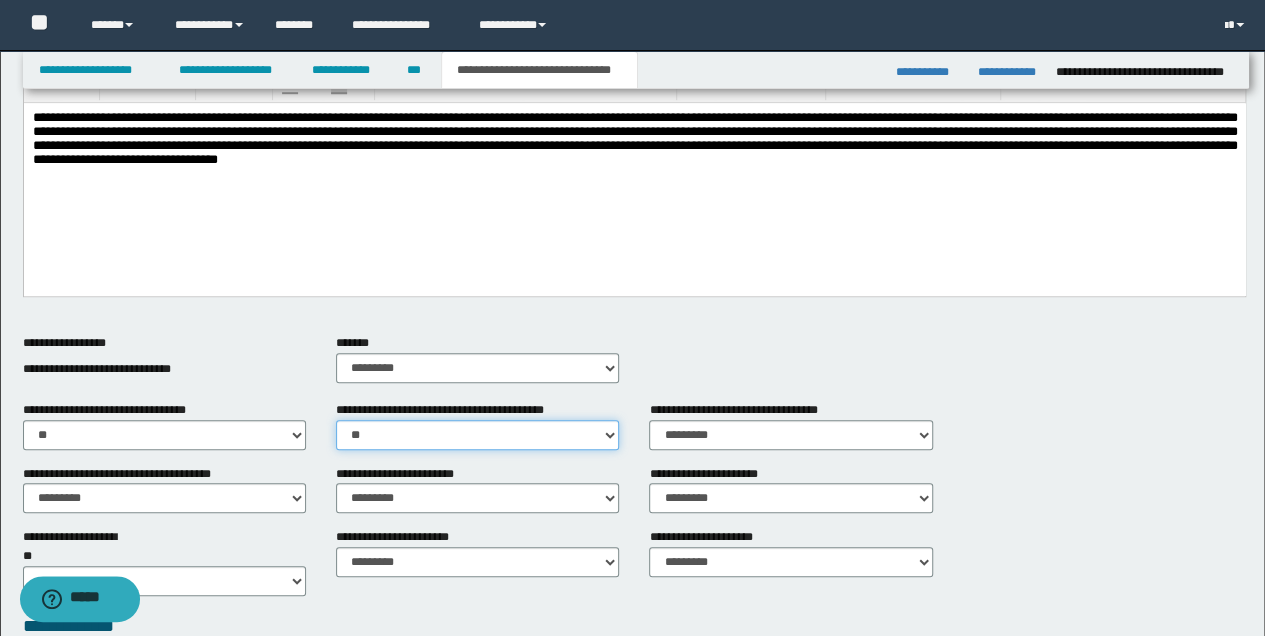 click on "*********
**
**" at bounding box center [477, 435] 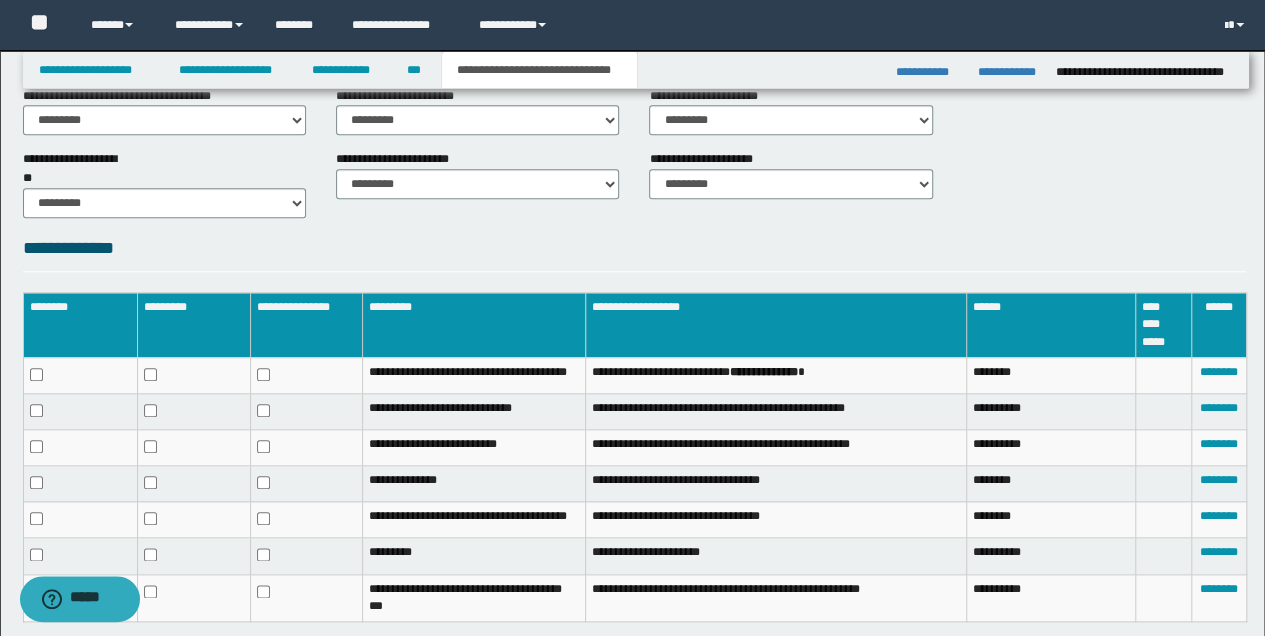 scroll, scrollTop: 1006, scrollLeft: 0, axis: vertical 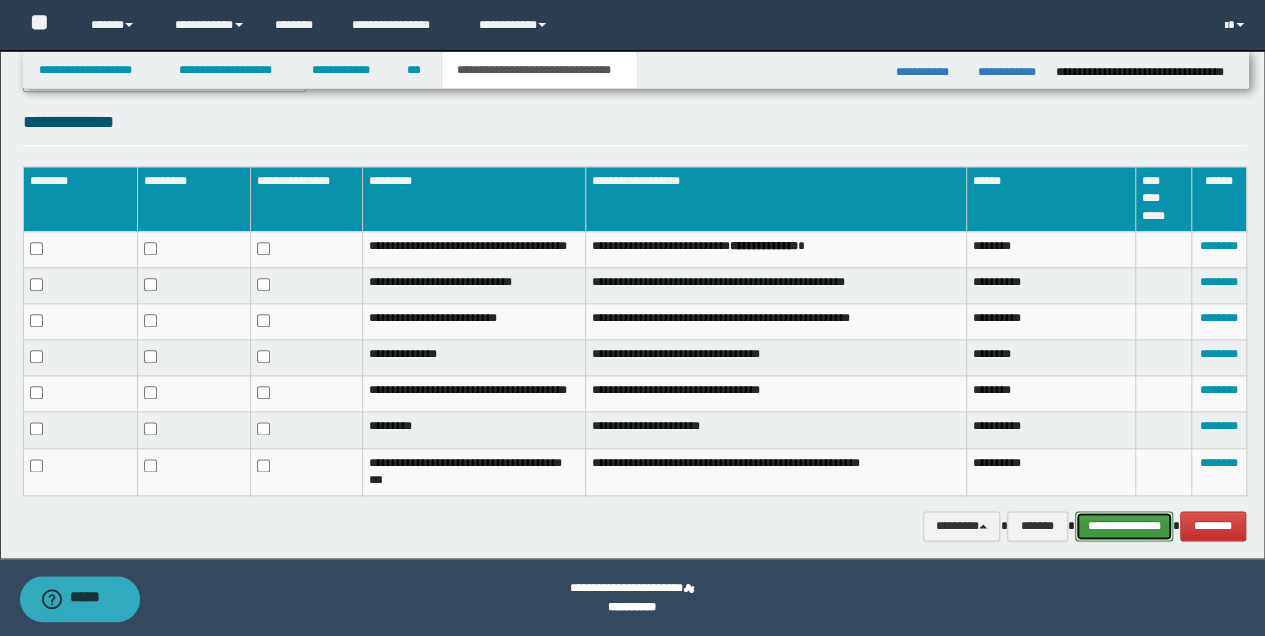 click on "**********" at bounding box center [1124, 525] 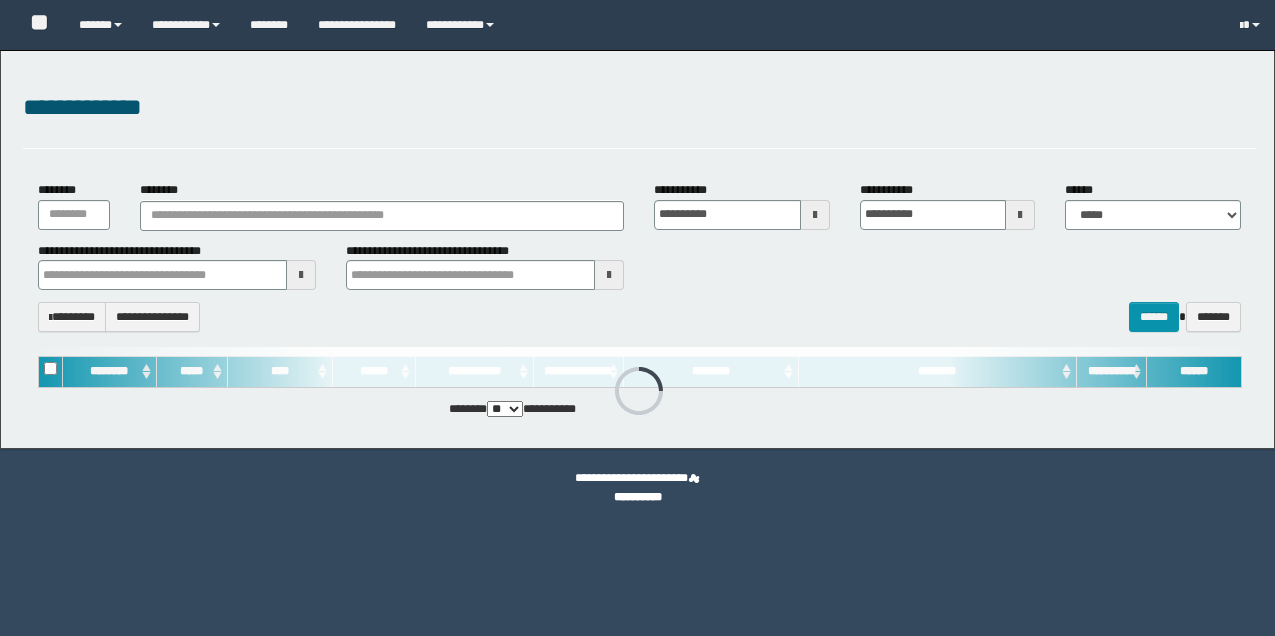 click on "********" at bounding box center (382, 216) 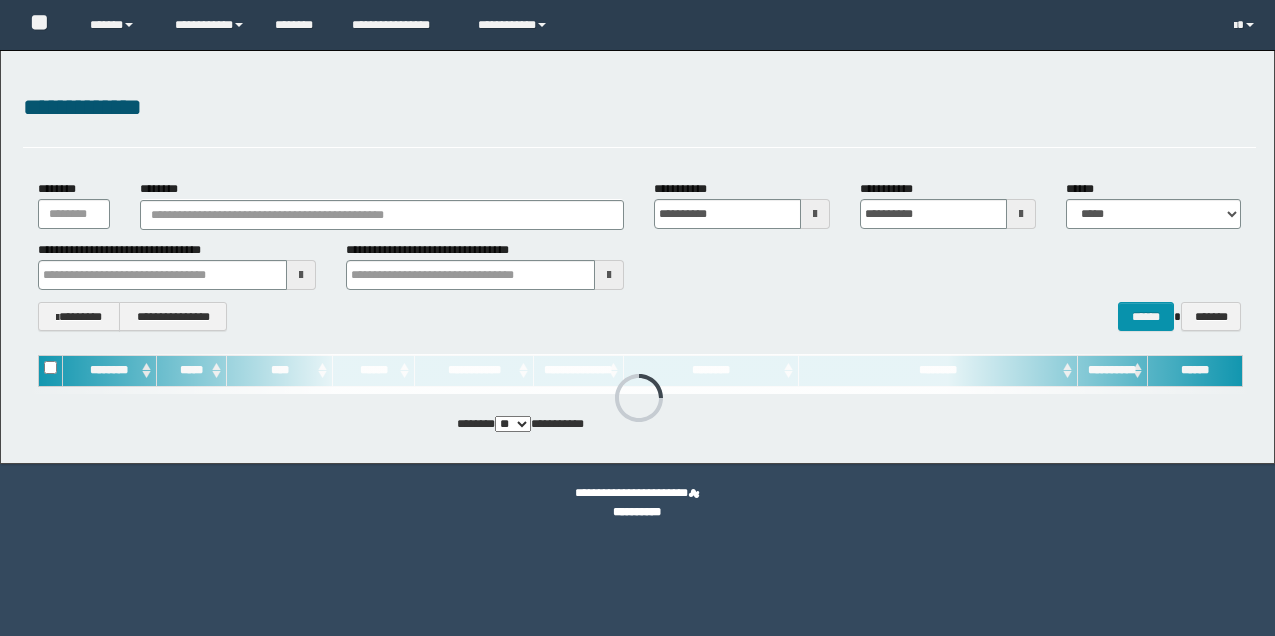 scroll, scrollTop: 0, scrollLeft: 0, axis: both 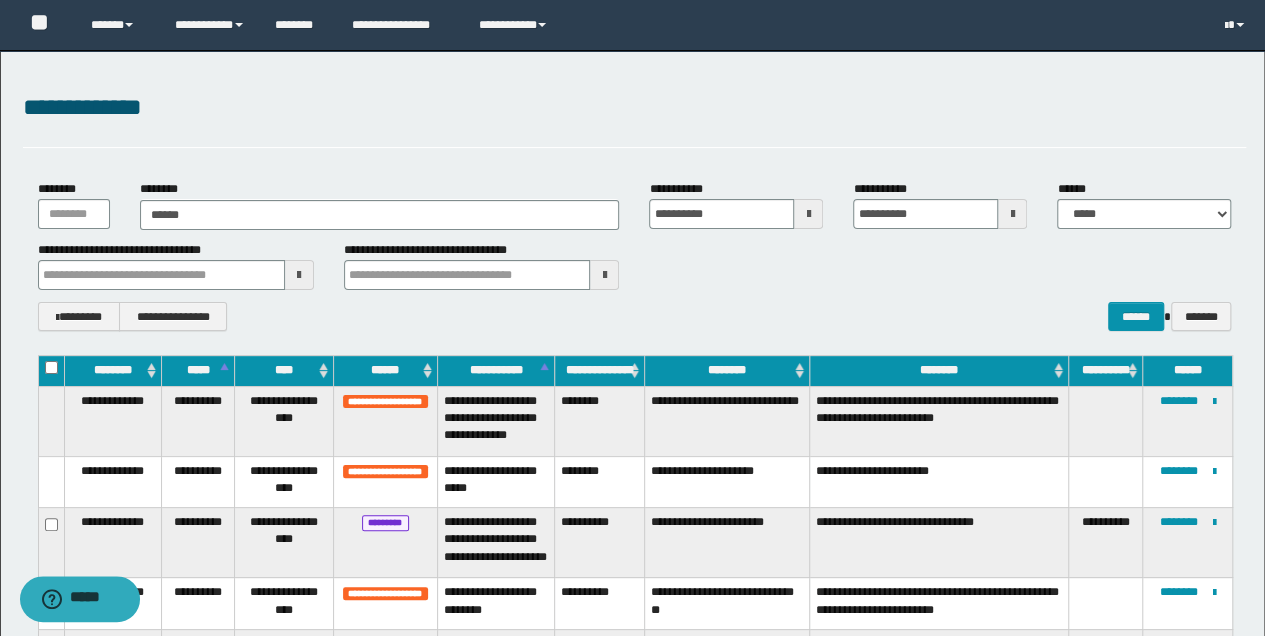type on "*******" 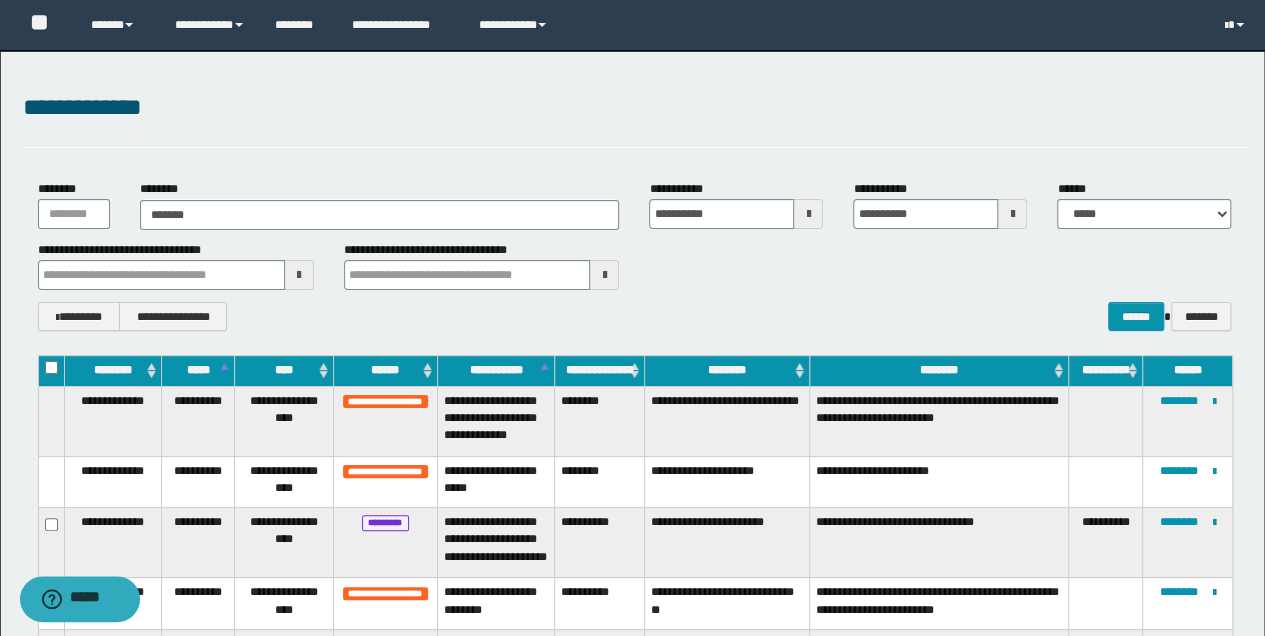 type on "*******" 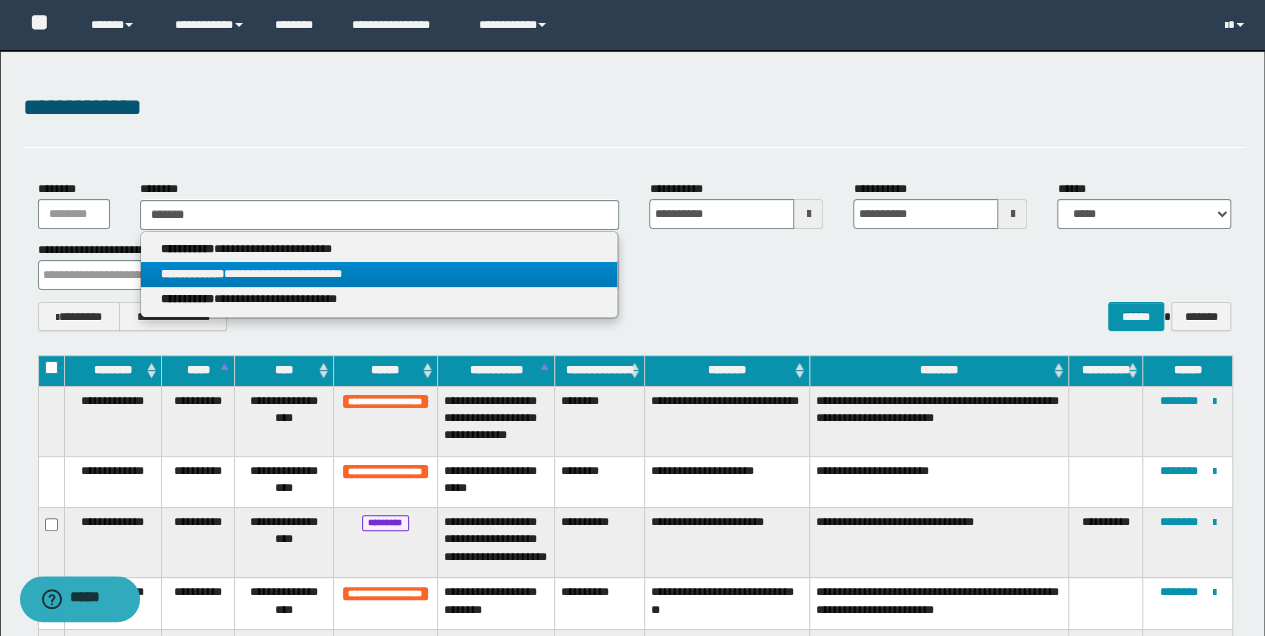 type on "*******" 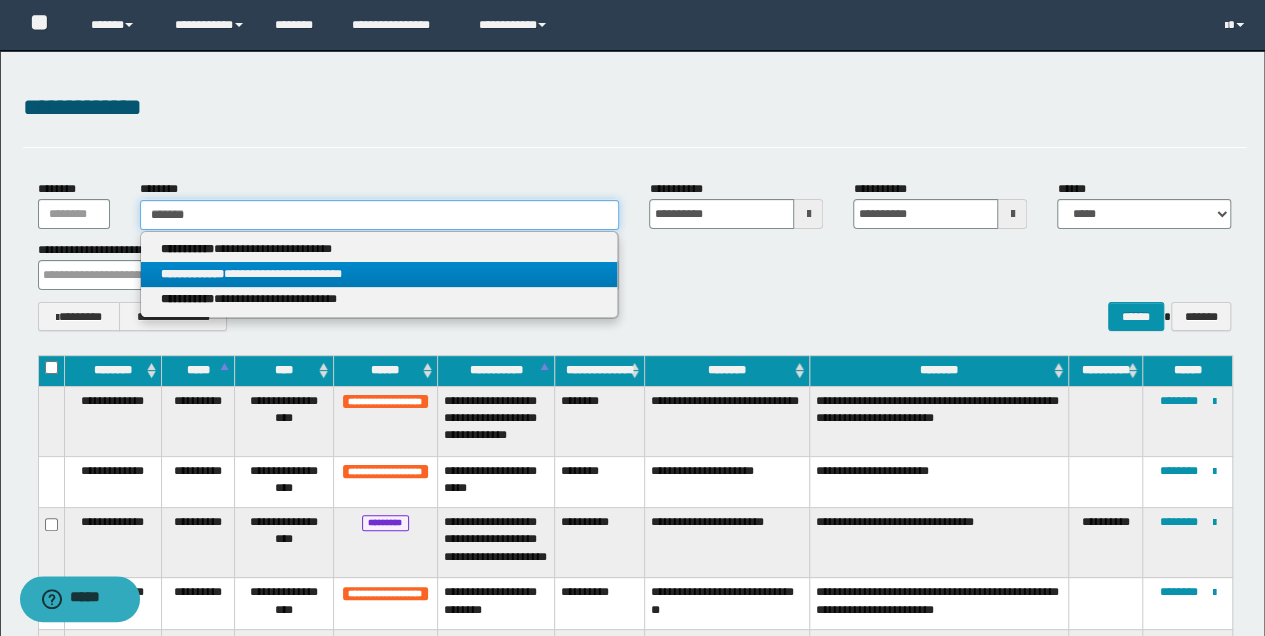 type 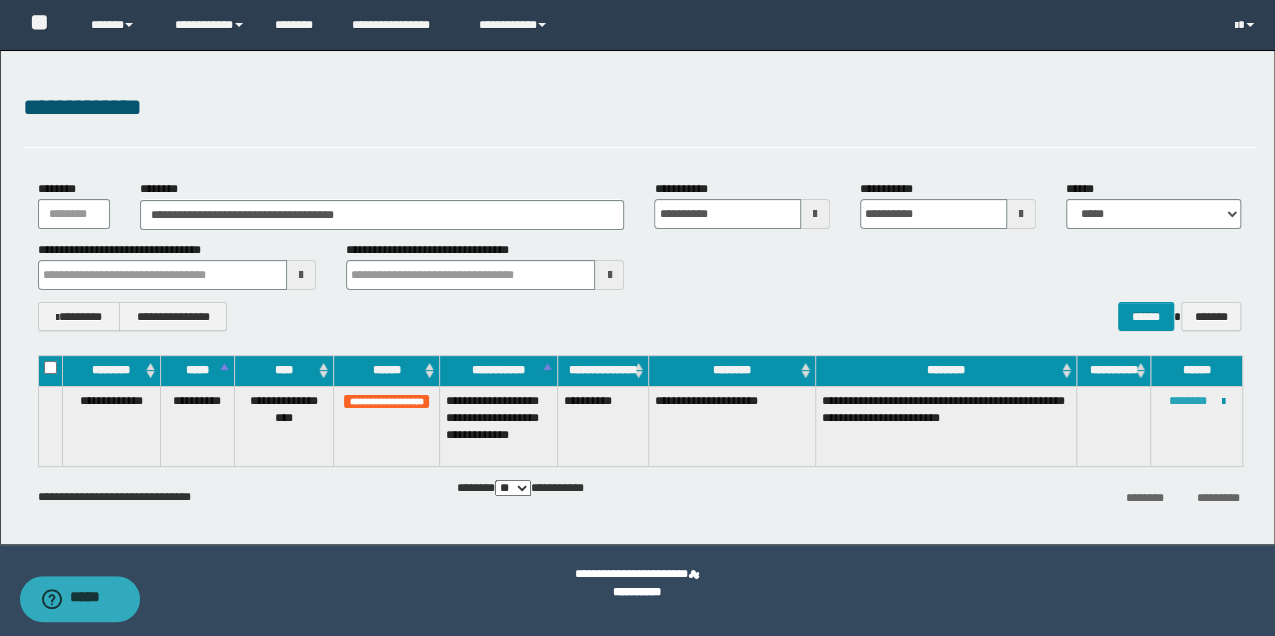 click on "********" at bounding box center (1188, 401) 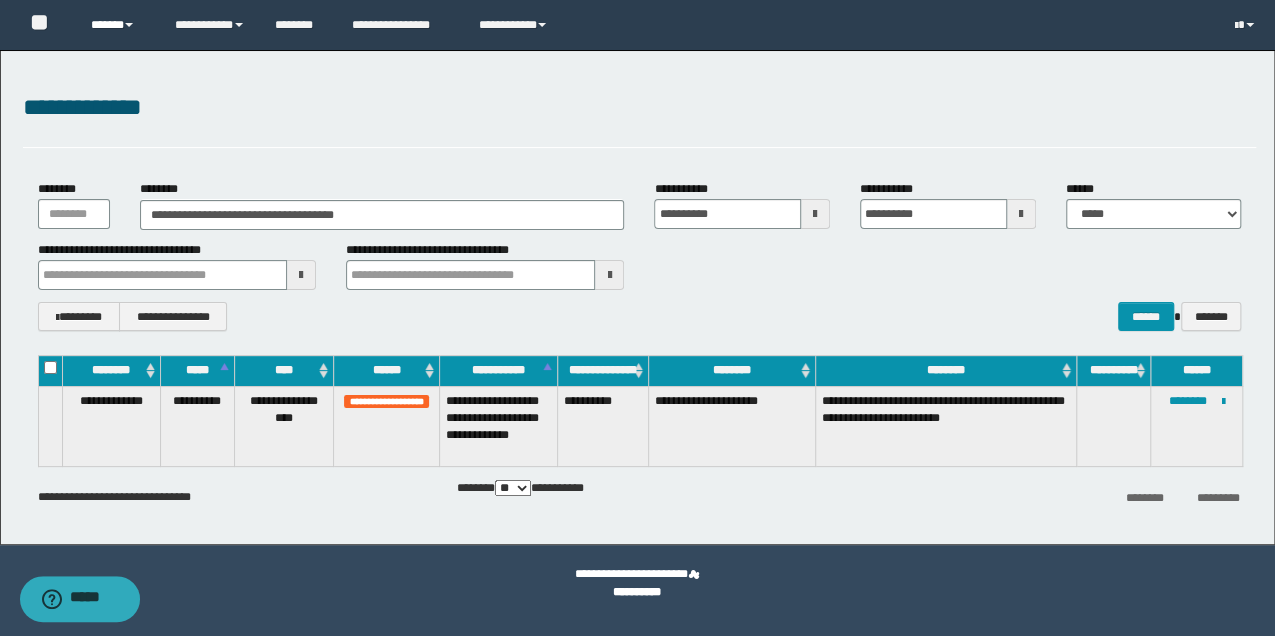 click on "******" at bounding box center (117, 25) 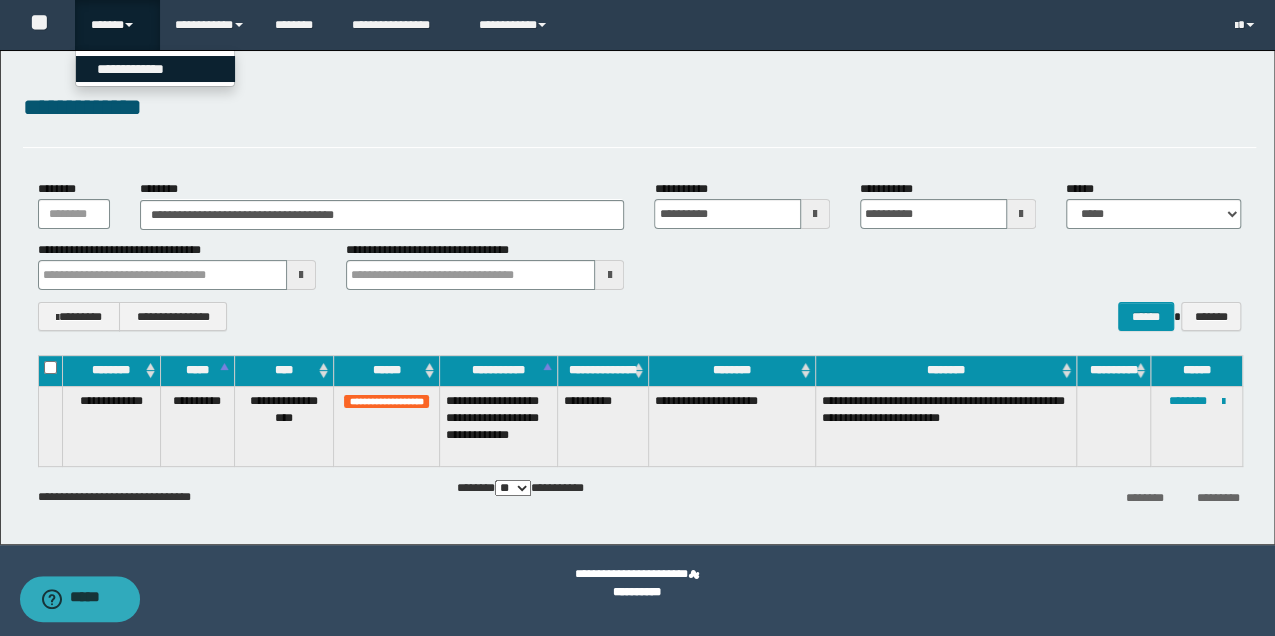 click on "**********" at bounding box center [155, 69] 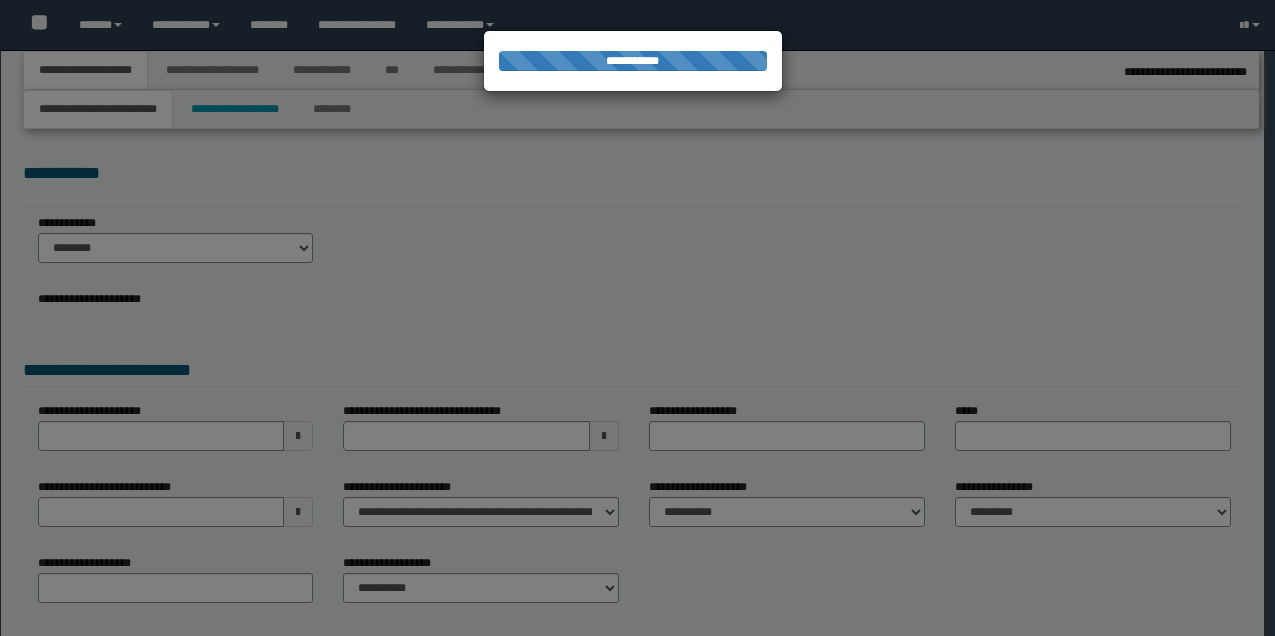 select on "*" 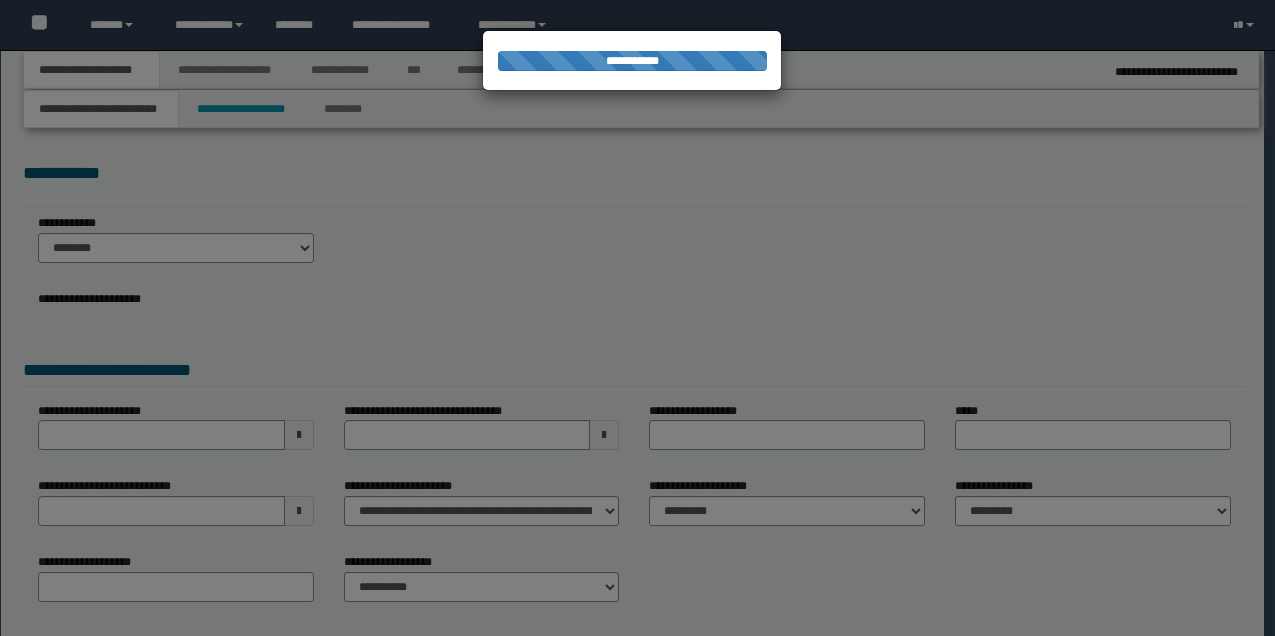 scroll, scrollTop: 0, scrollLeft: 0, axis: both 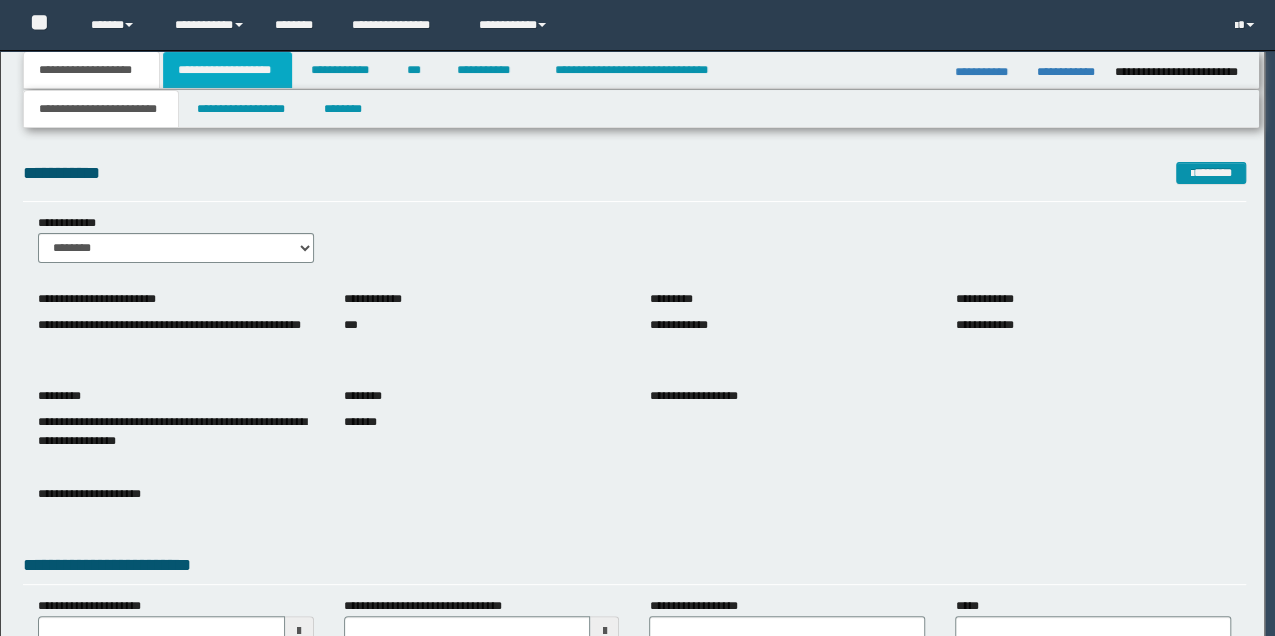 click on "**********" at bounding box center [227, 70] 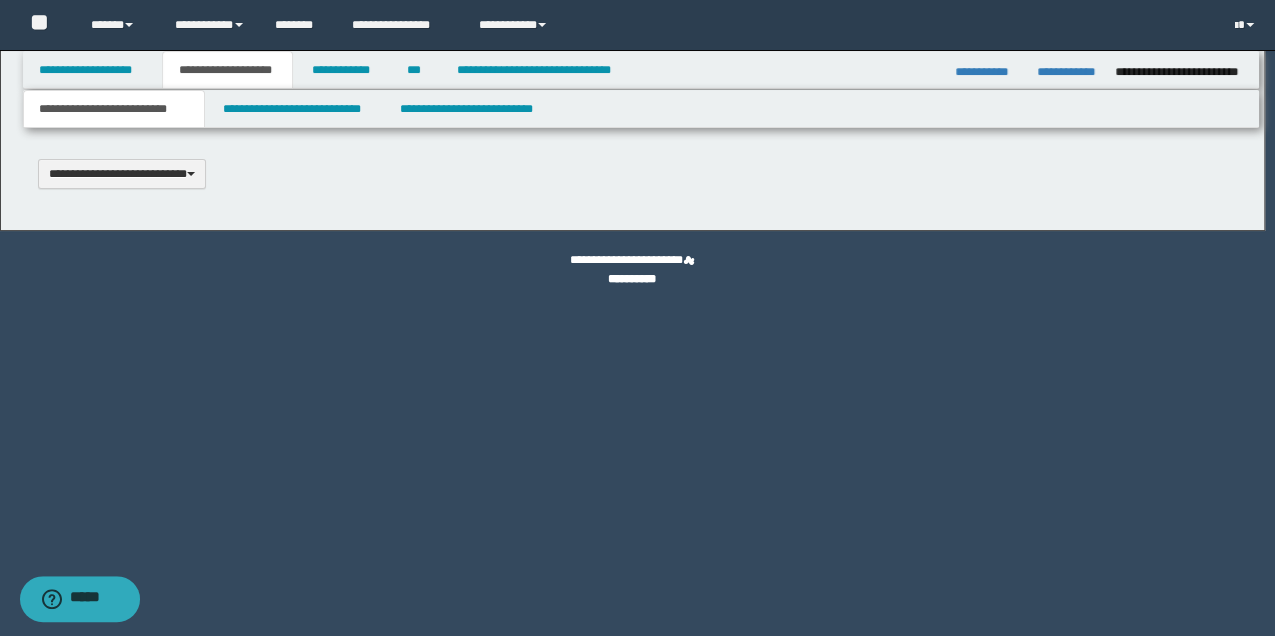 type 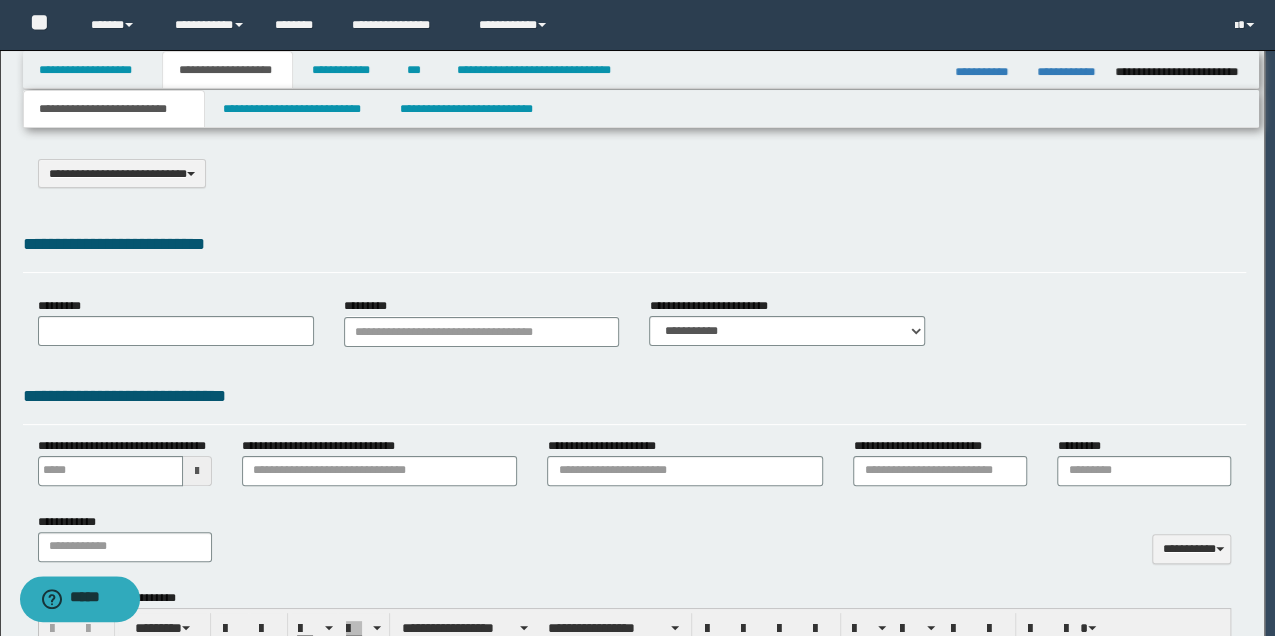select on "*" 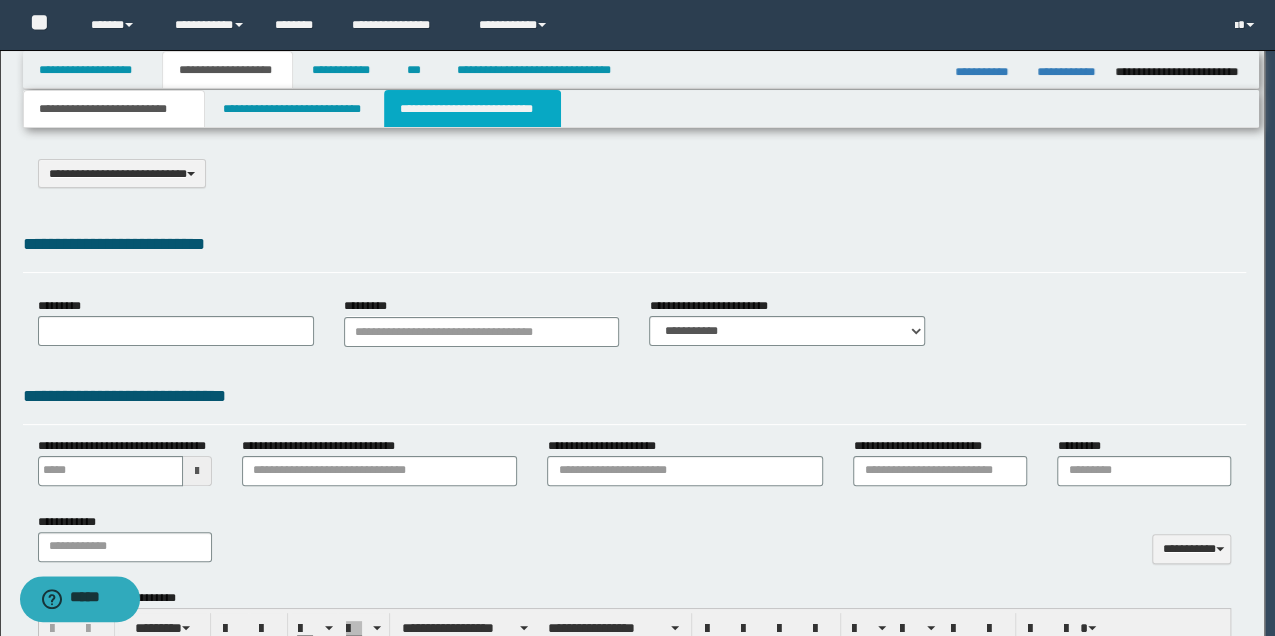 scroll, scrollTop: 0, scrollLeft: 0, axis: both 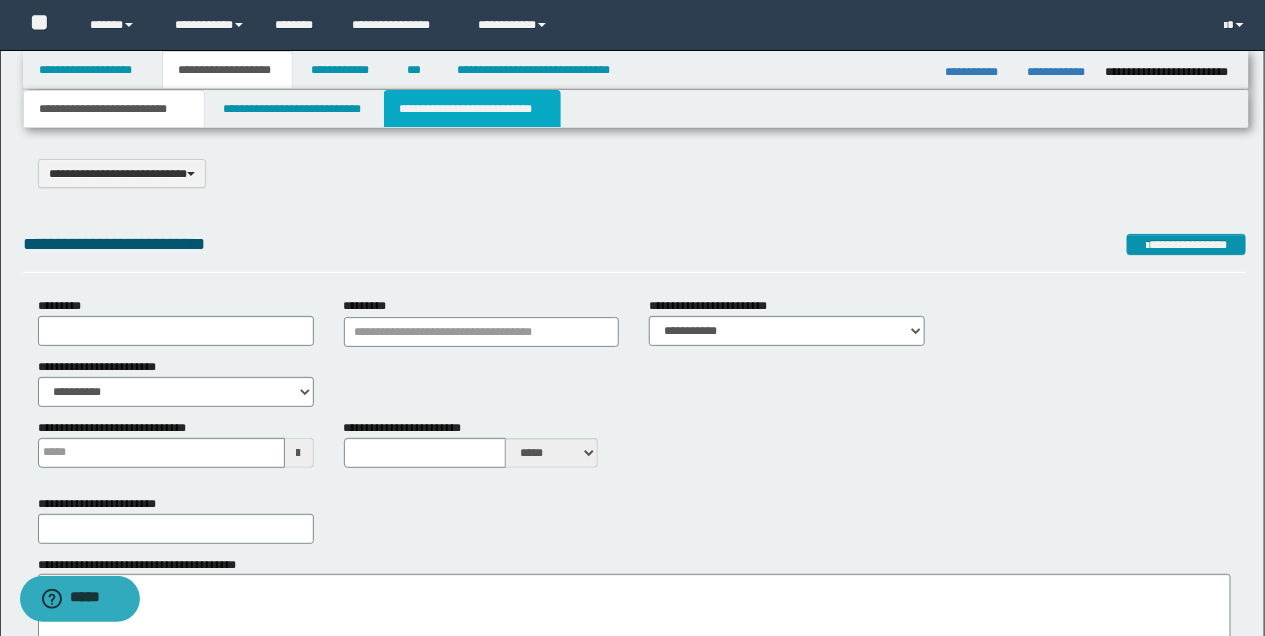 click on "**********" at bounding box center [472, 109] 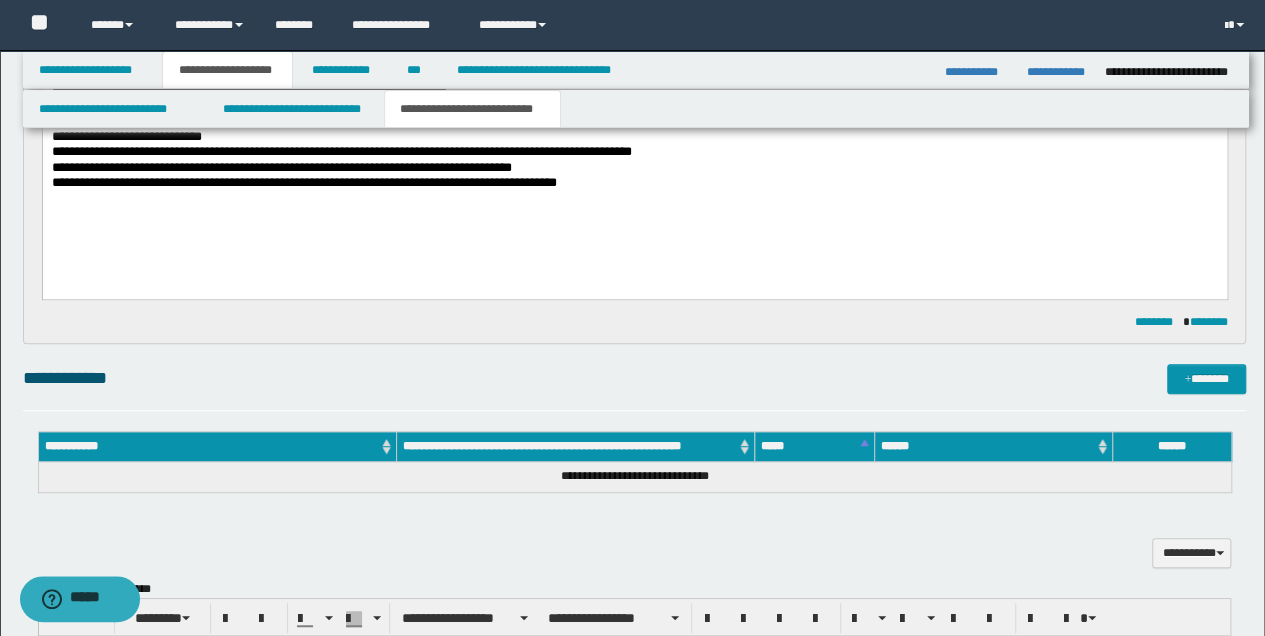 scroll, scrollTop: 400, scrollLeft: 0, axis: vertical 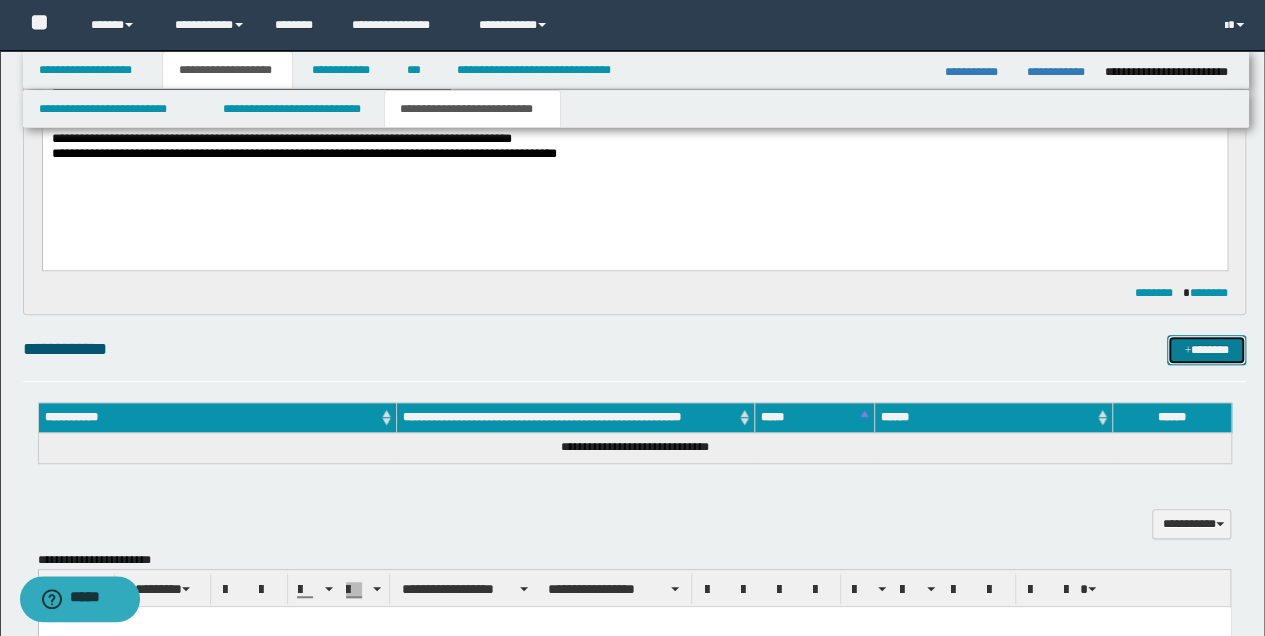 click on "*******" at bounding box center [1206, 349] 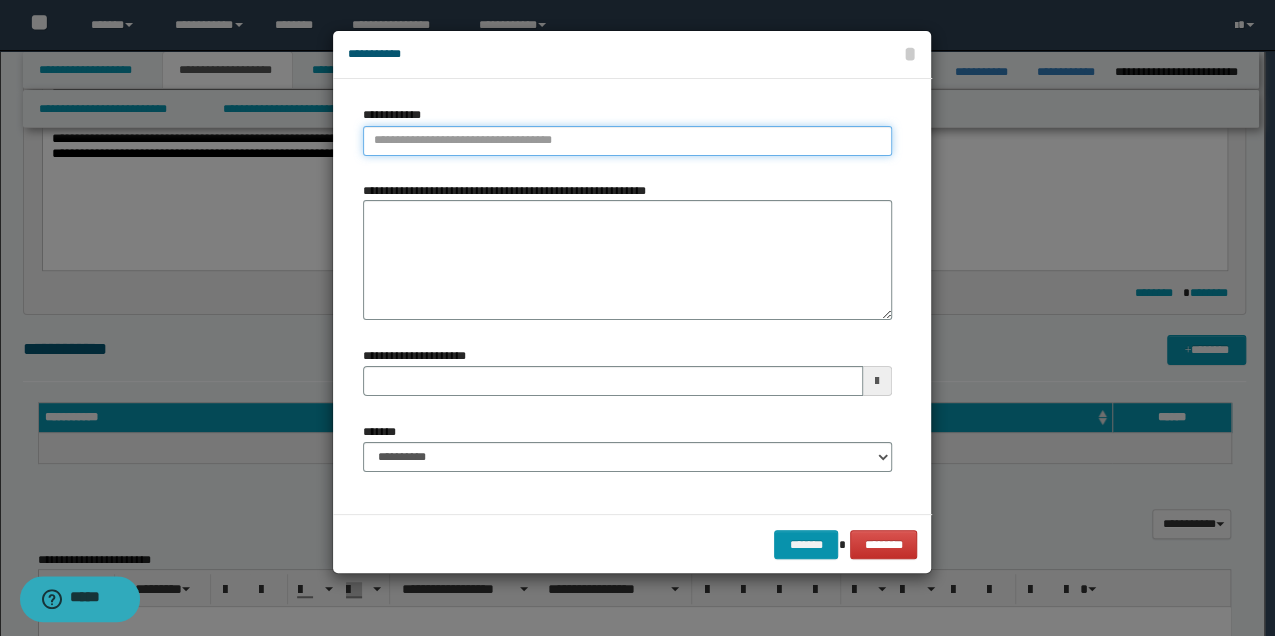 click on "**********" at bounding box center [627, 141] 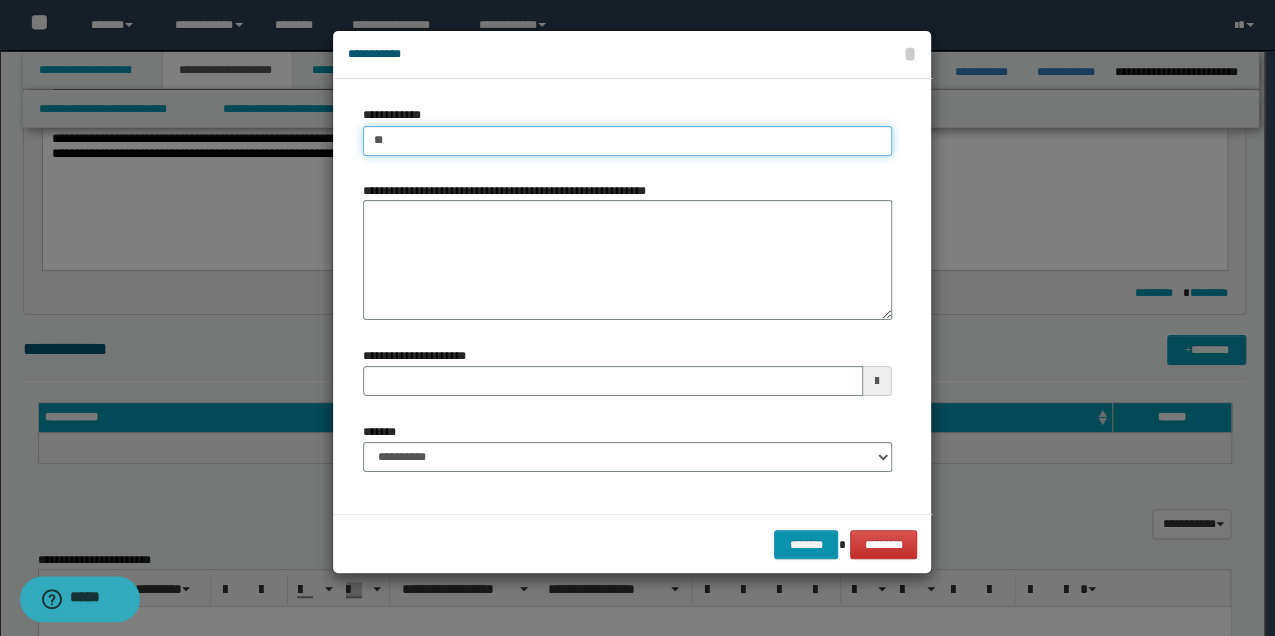 type on "***" 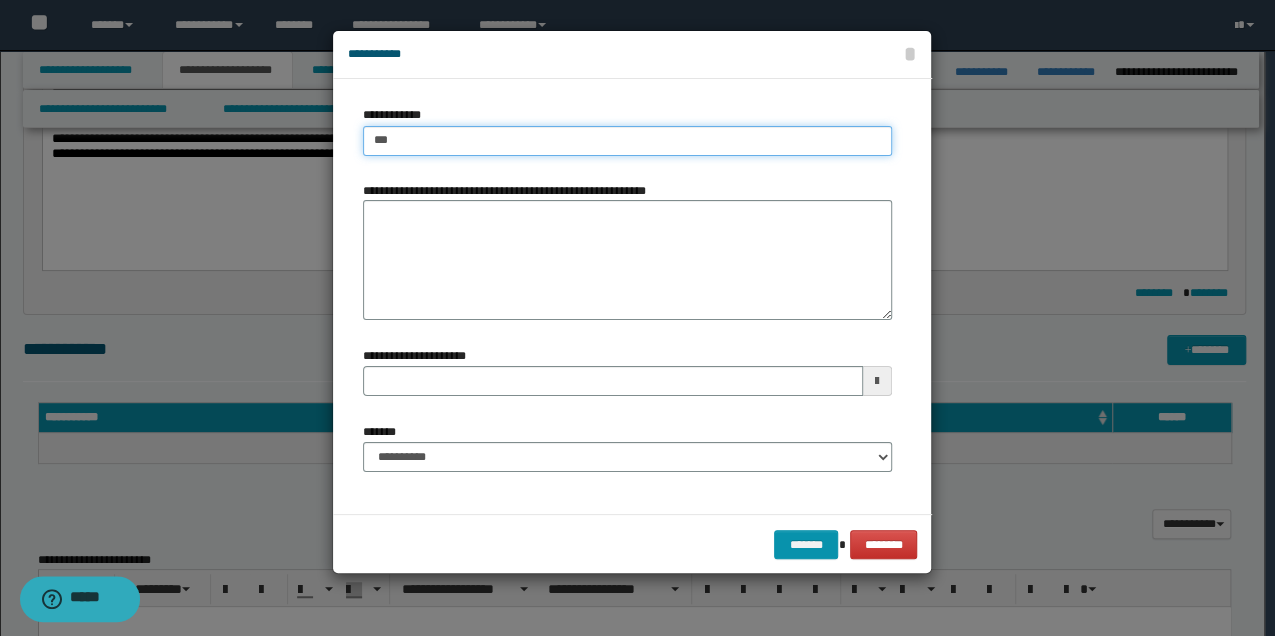 type on "***" 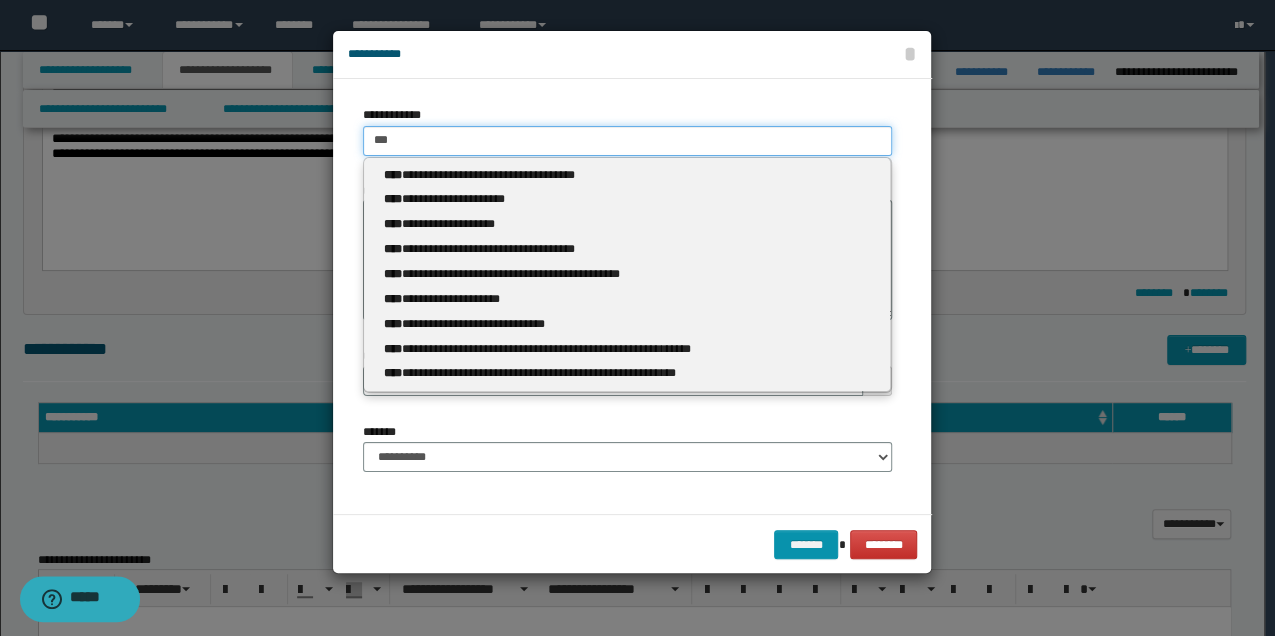 type 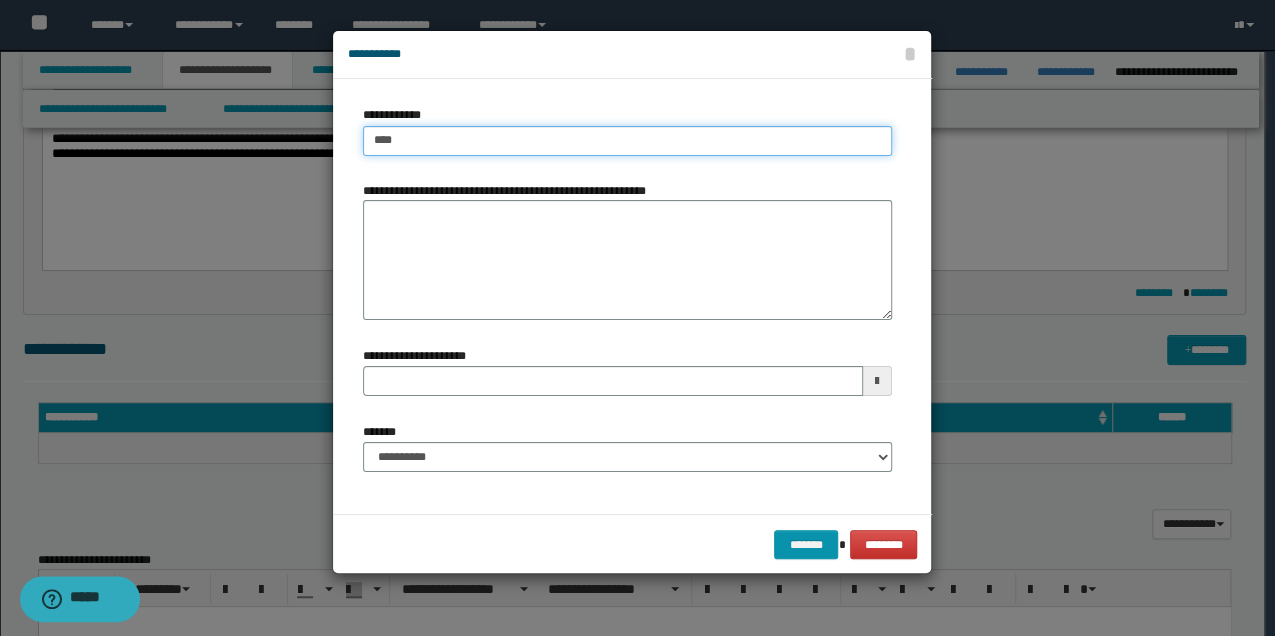 type on "****" 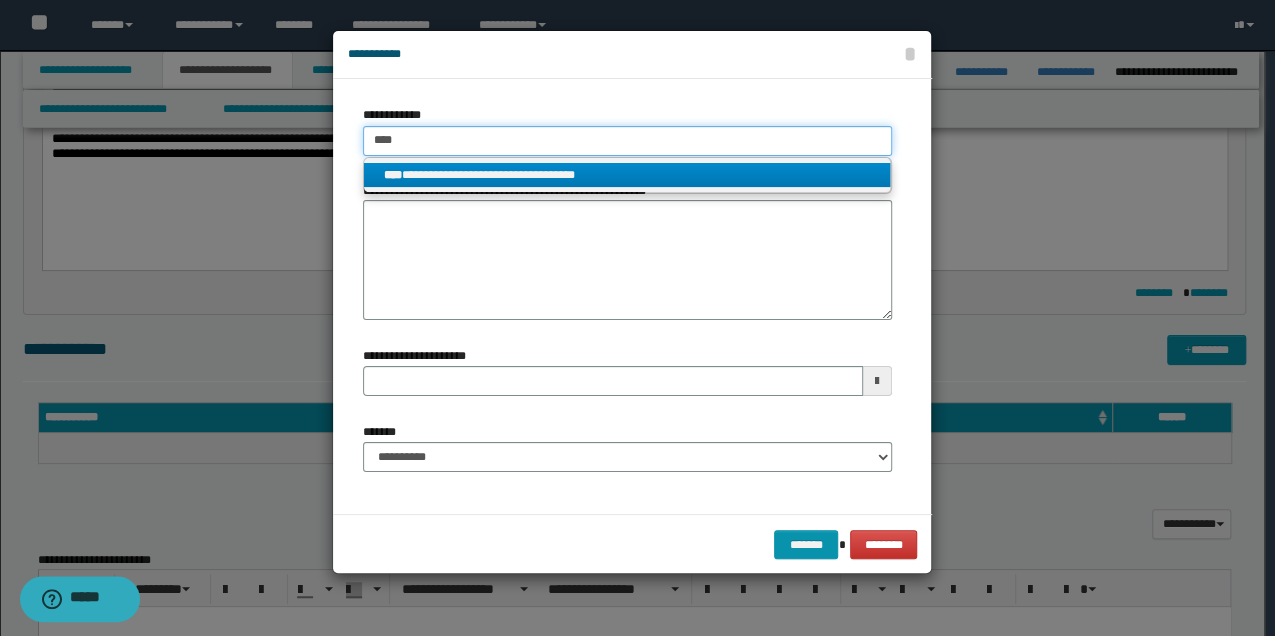 type on "****" 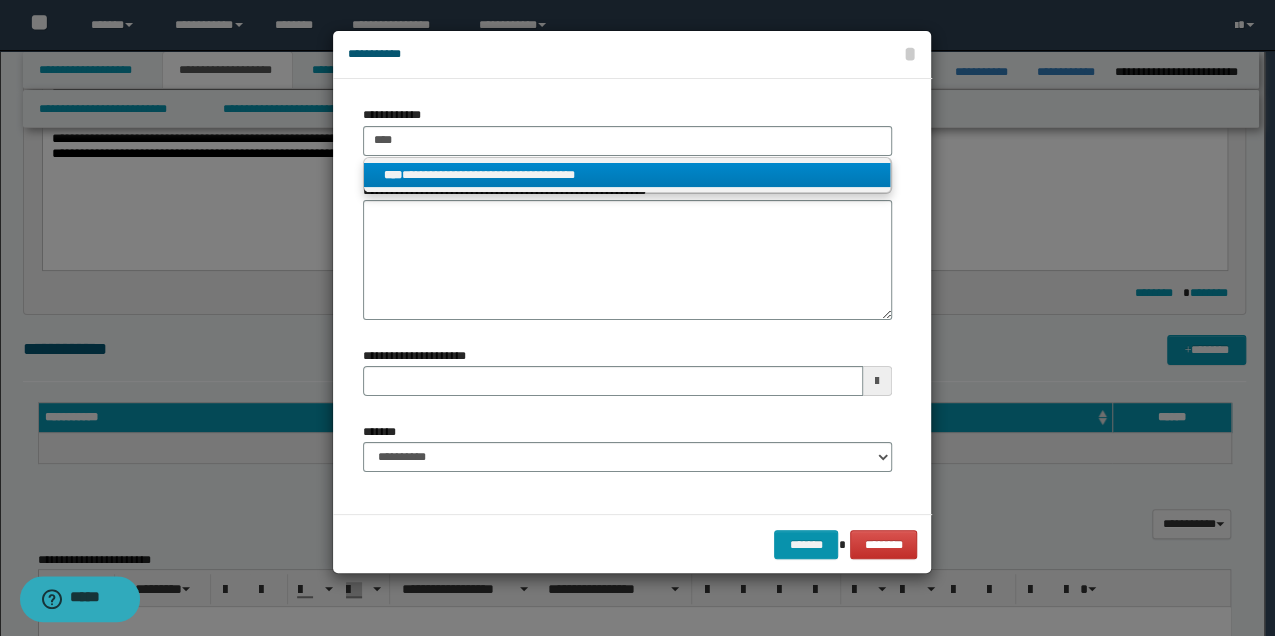 click on "**********" at bounding box center (627, 175) 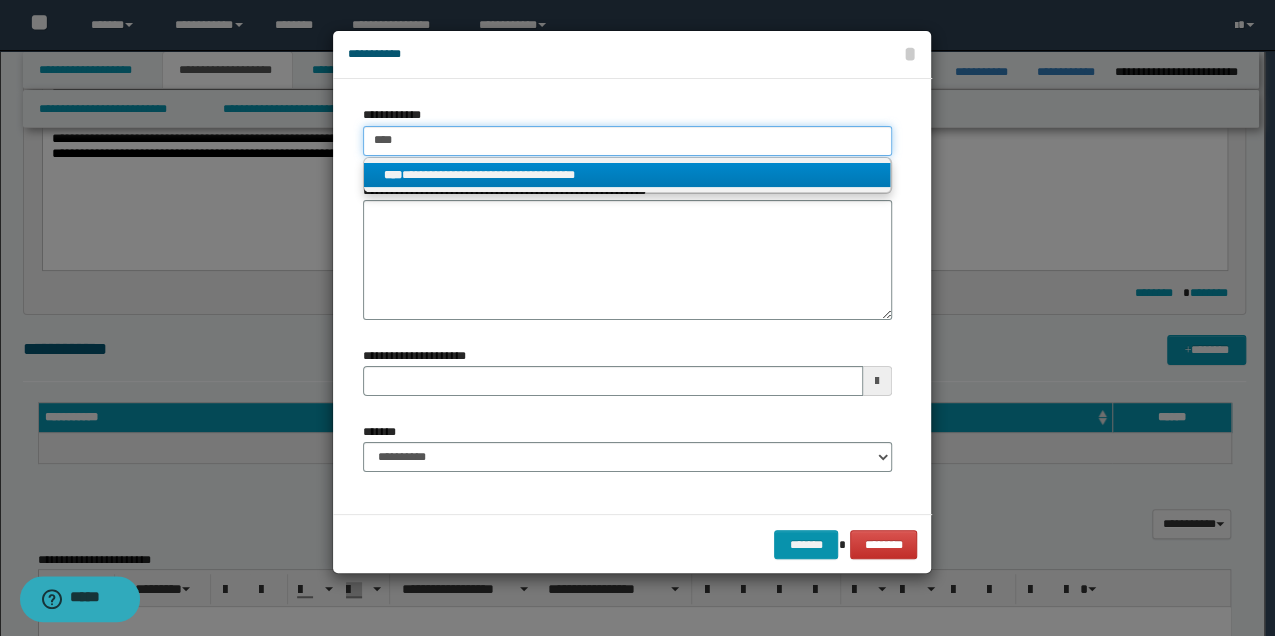 type 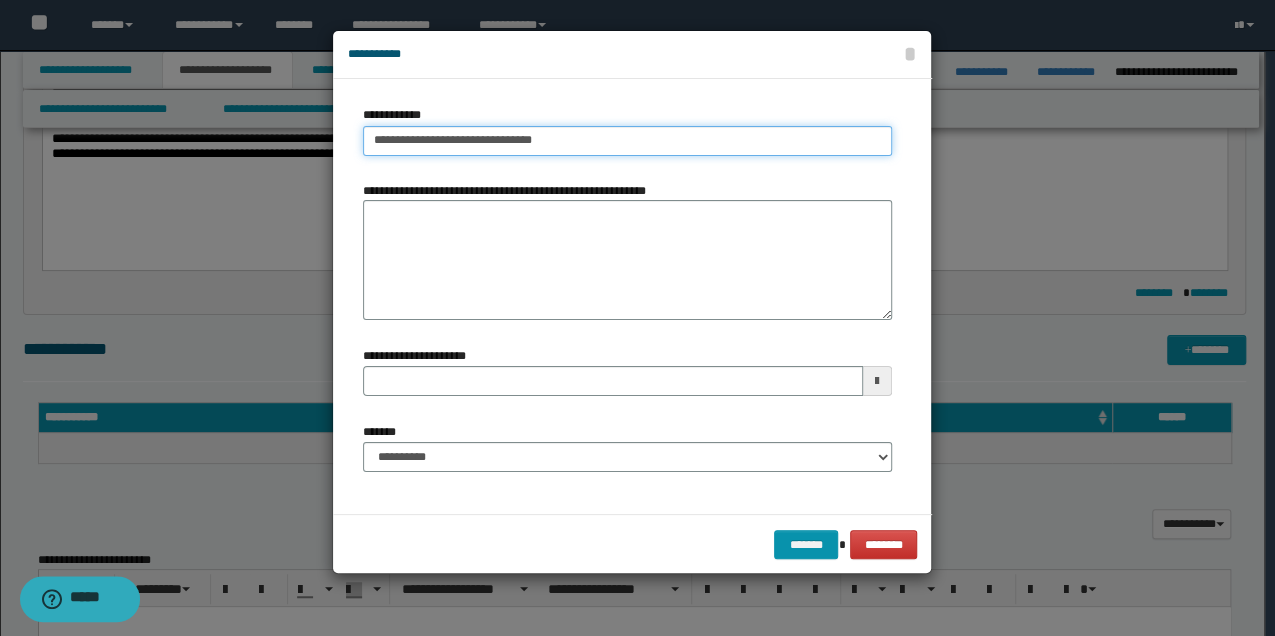 type 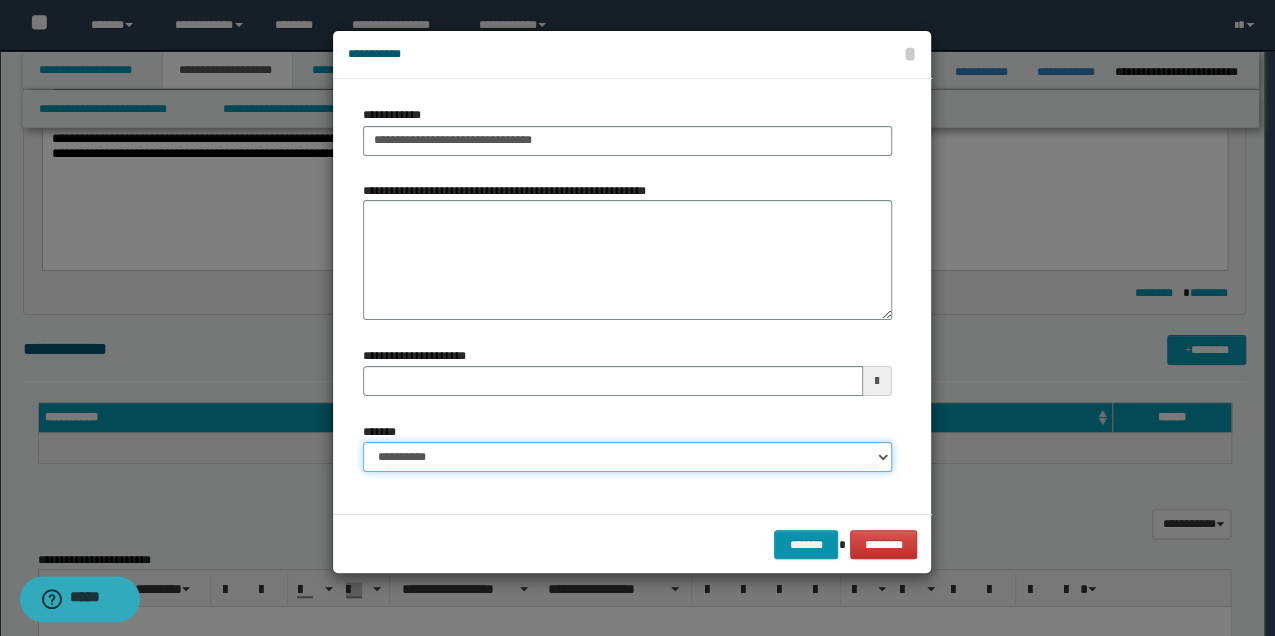 click on "**********" at bounding box center (627, 457) 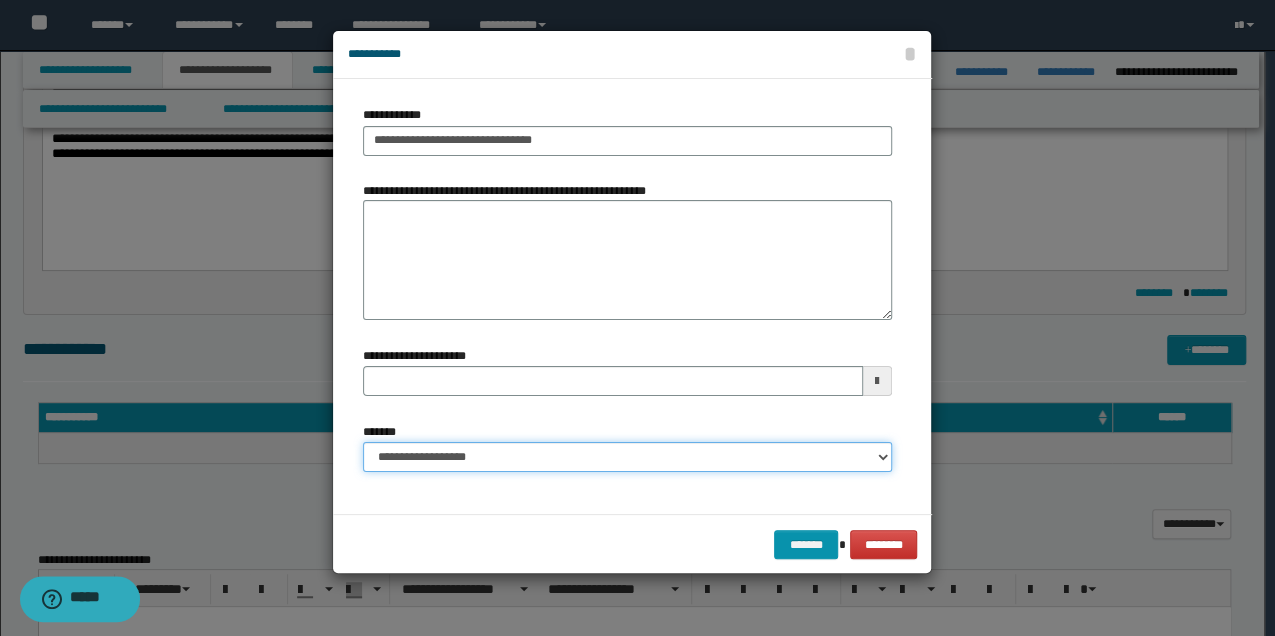 click on "**********" at bounding box center (627, 457) 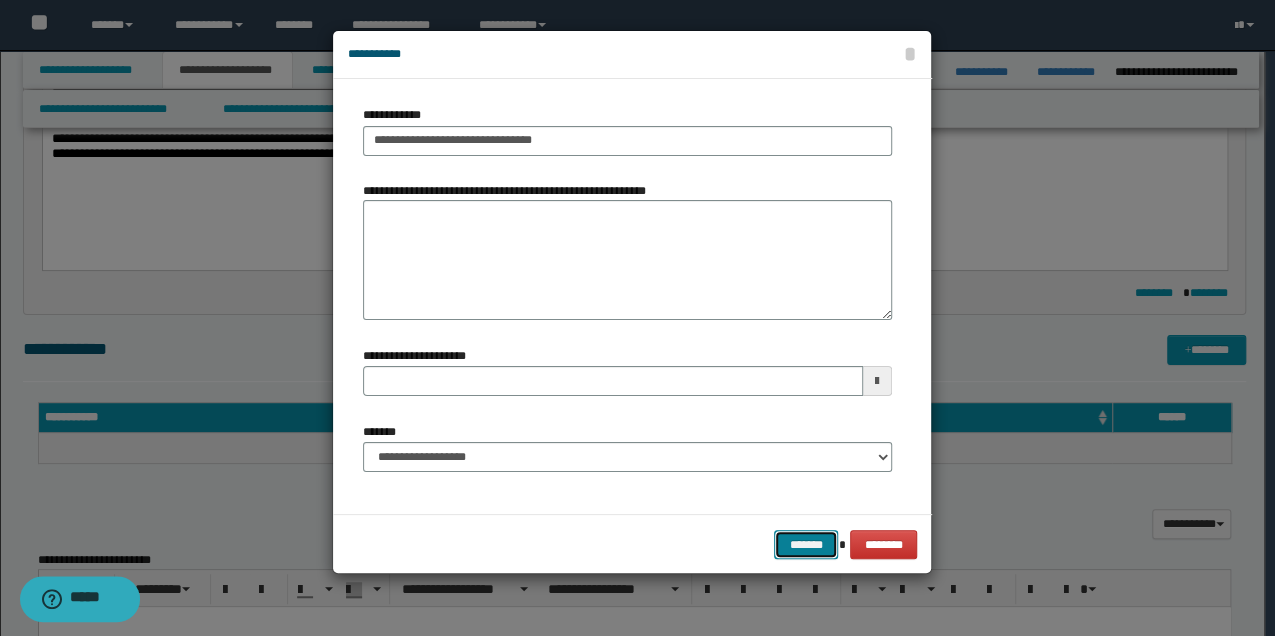 click on "*******" at bounding box center (806, 544) 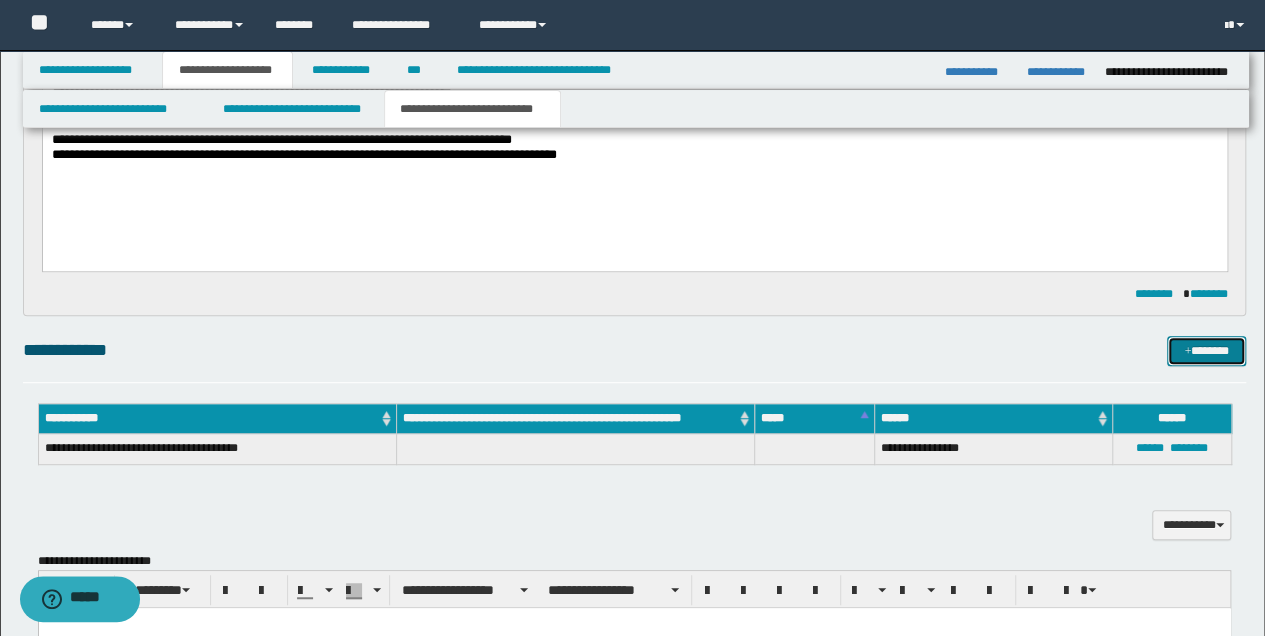 scroll, scrollTop: 400, scrollLeft: 0, axis: vertical 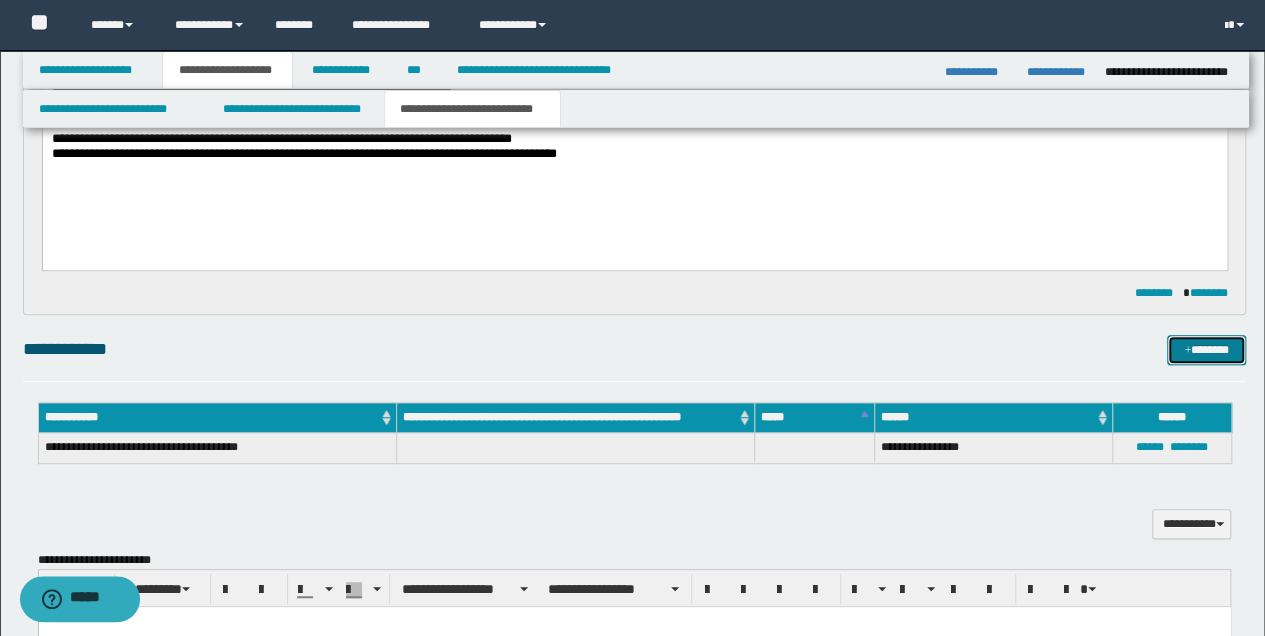 click on "*******" at bounding box center (1206, 349) 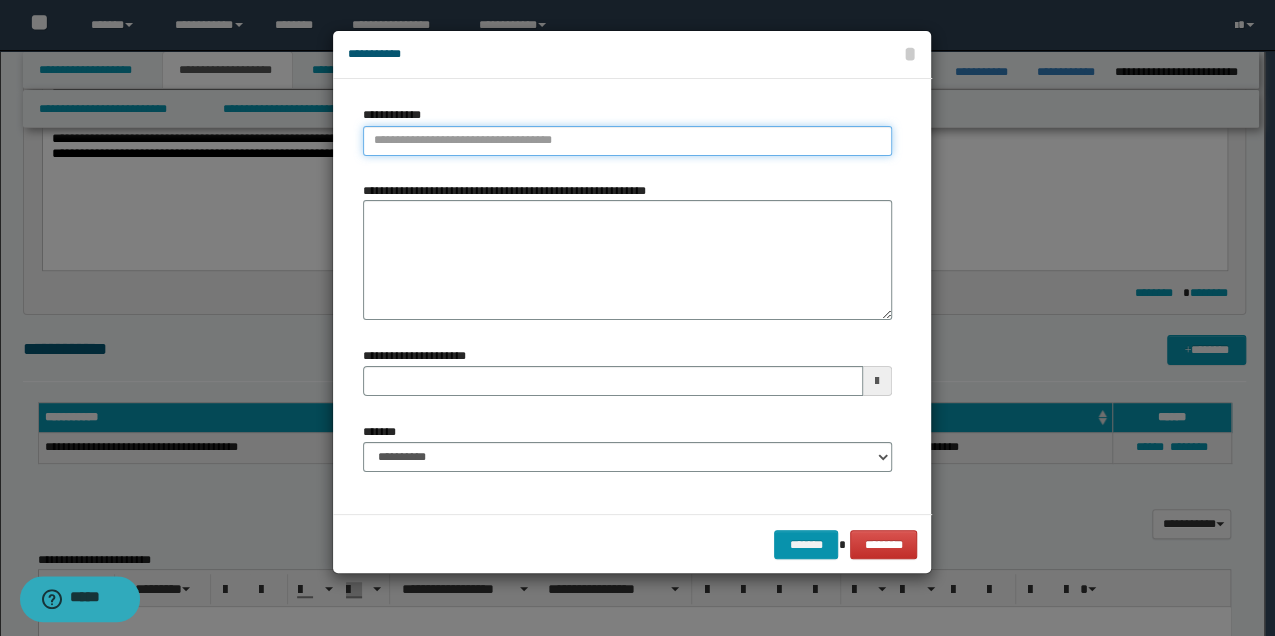 type on "**********" 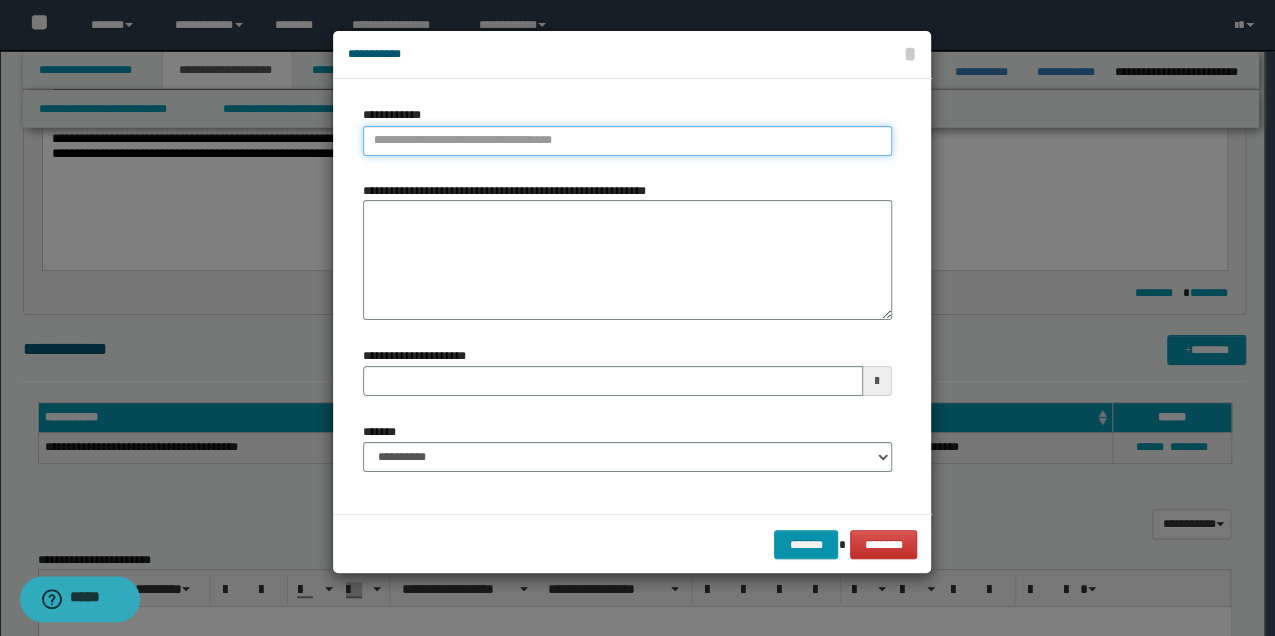 click on "**********" at bounding box center [627, 141] 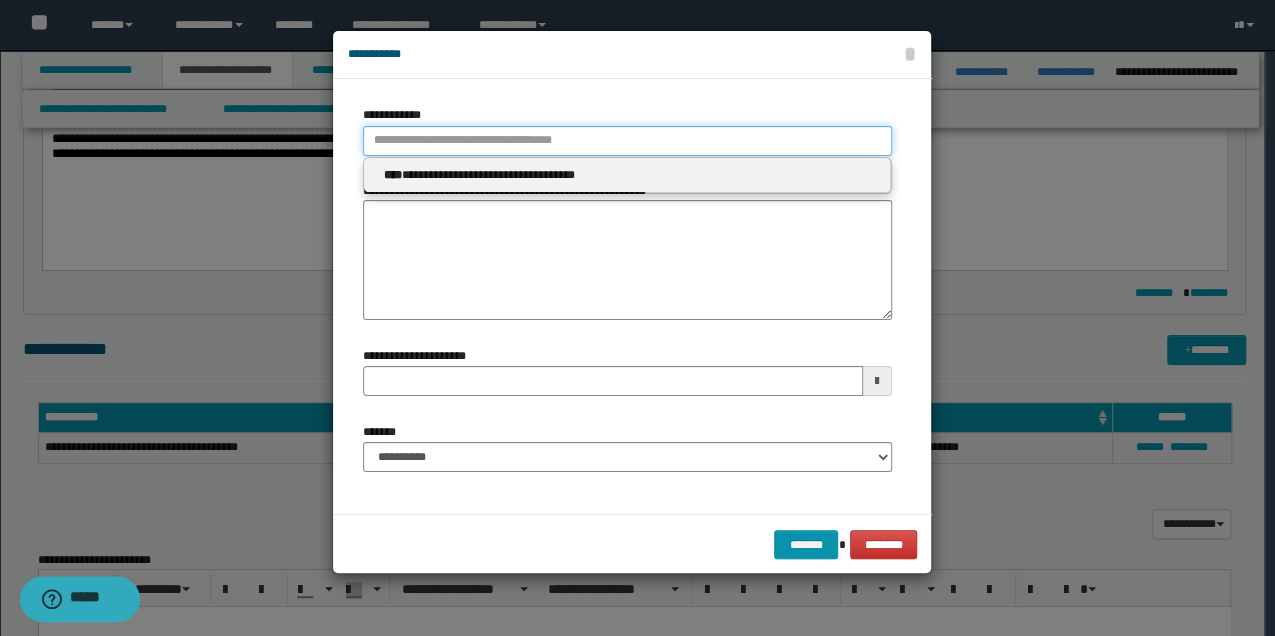 type 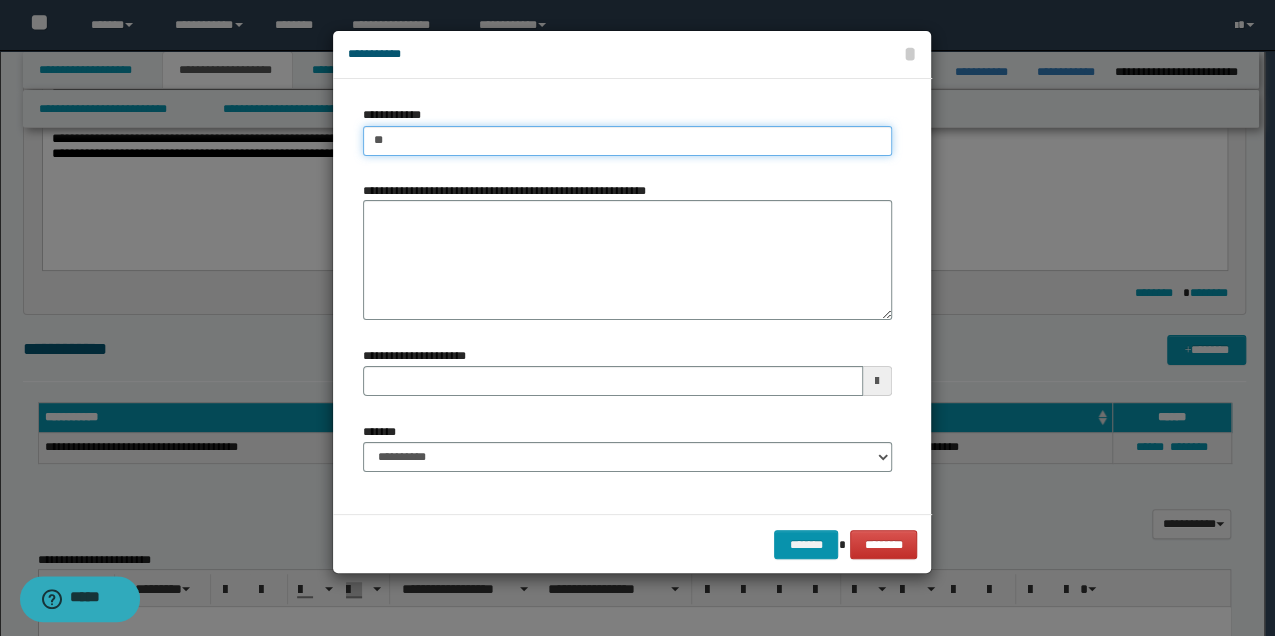 type on "***" 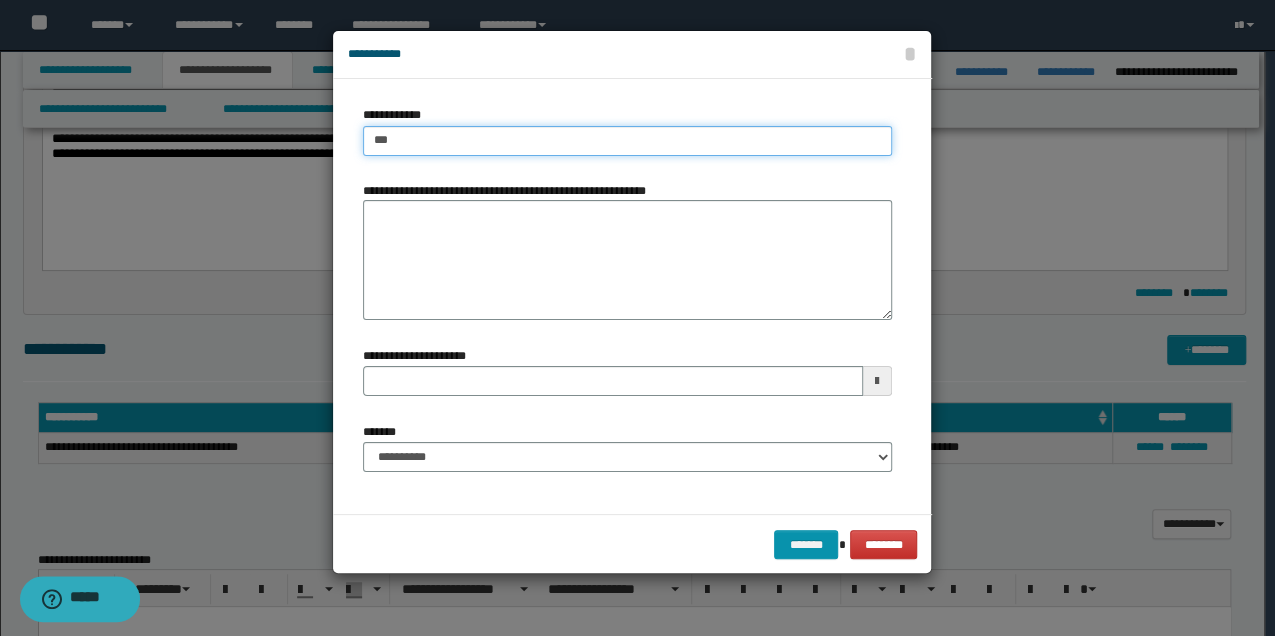type on "***" 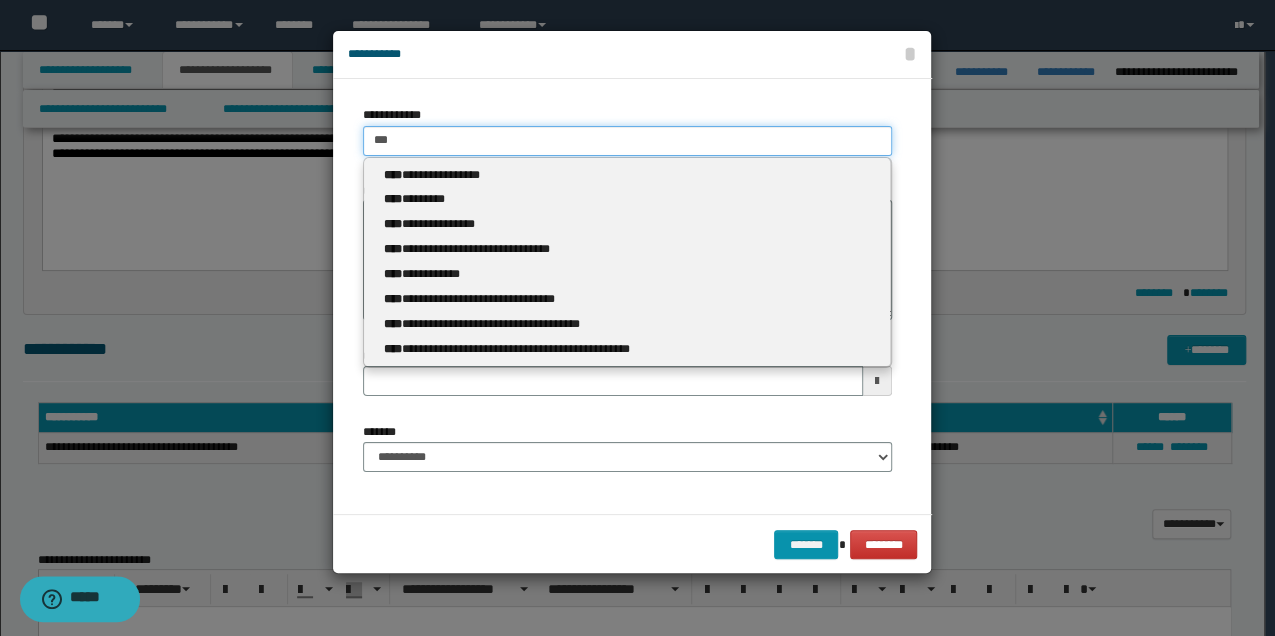 type 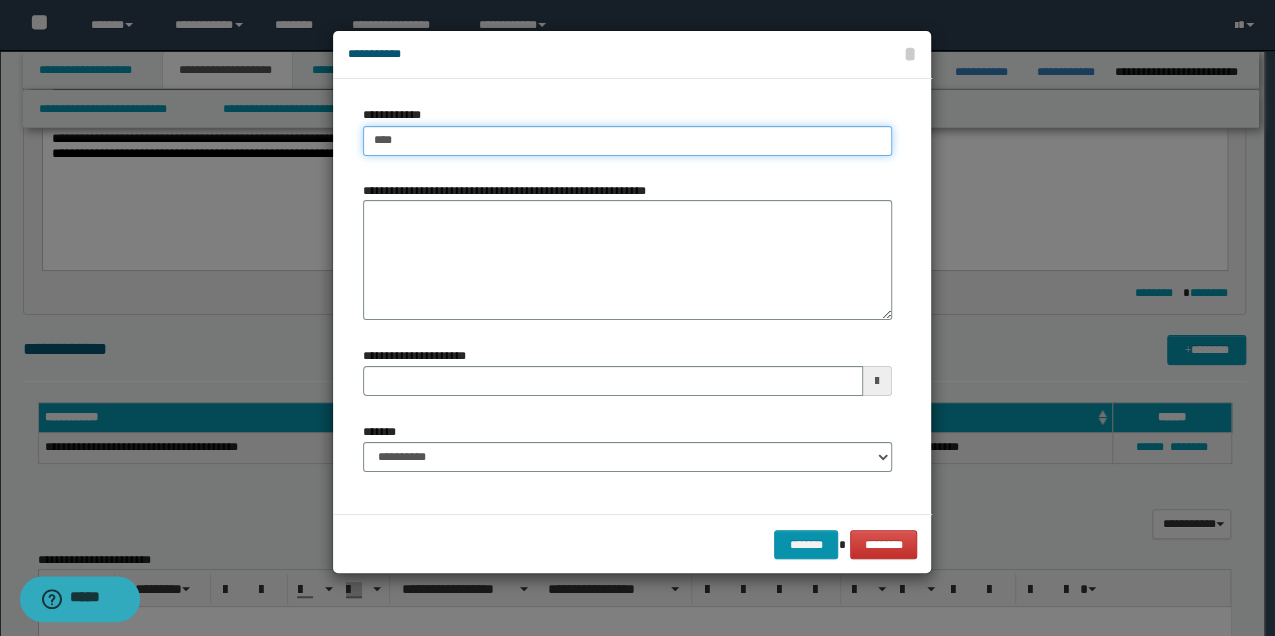 type on "****" 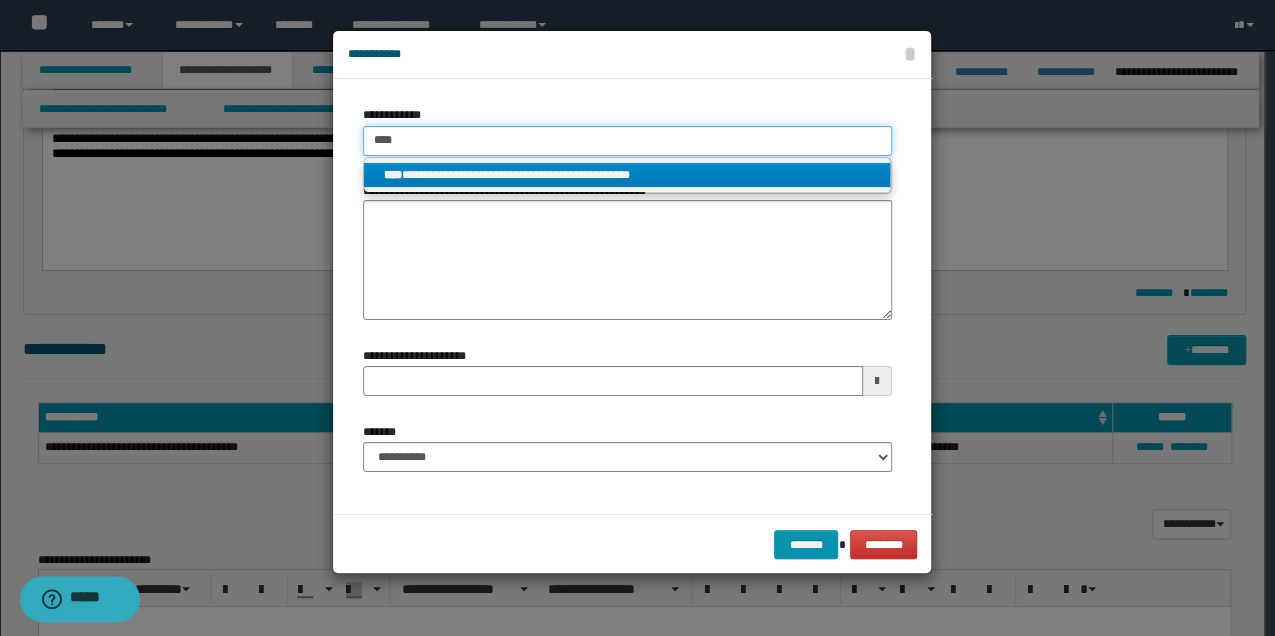 type on "****" 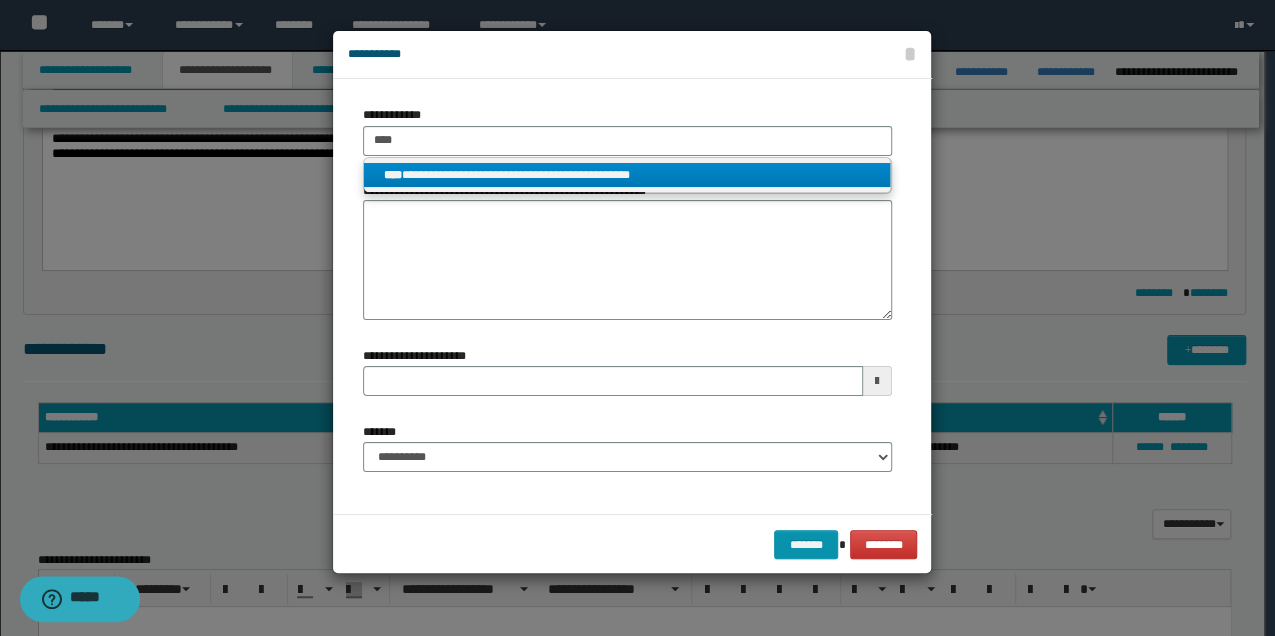 click on "**********" at bounding box center (627, 175) 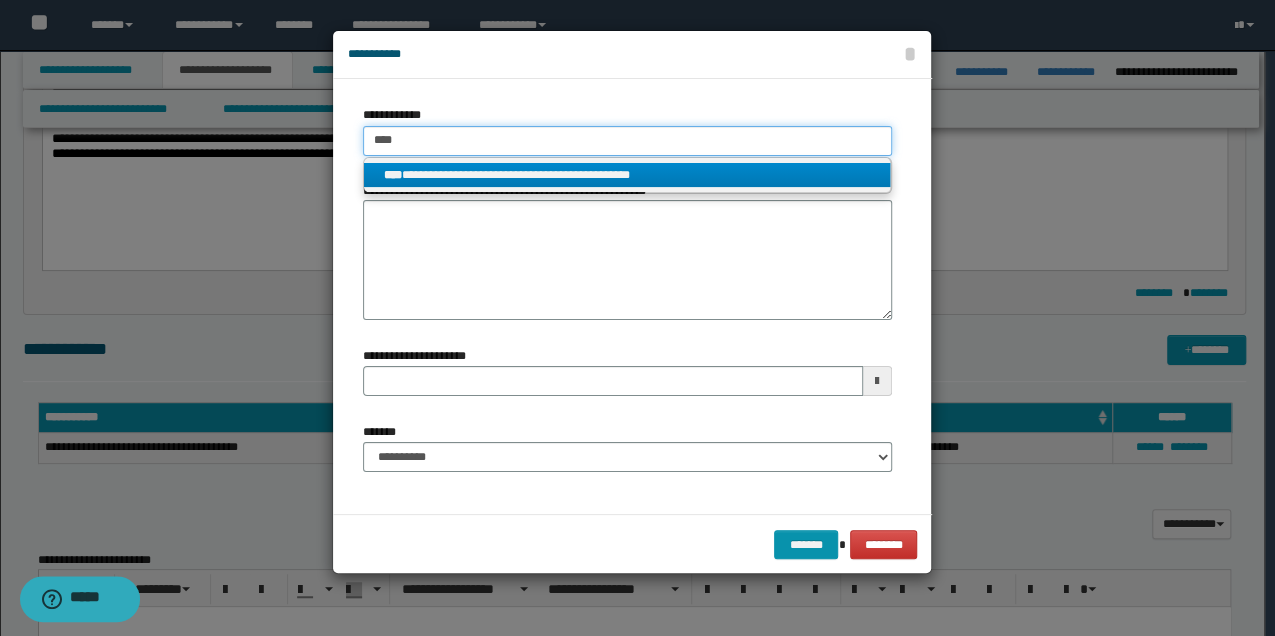 type 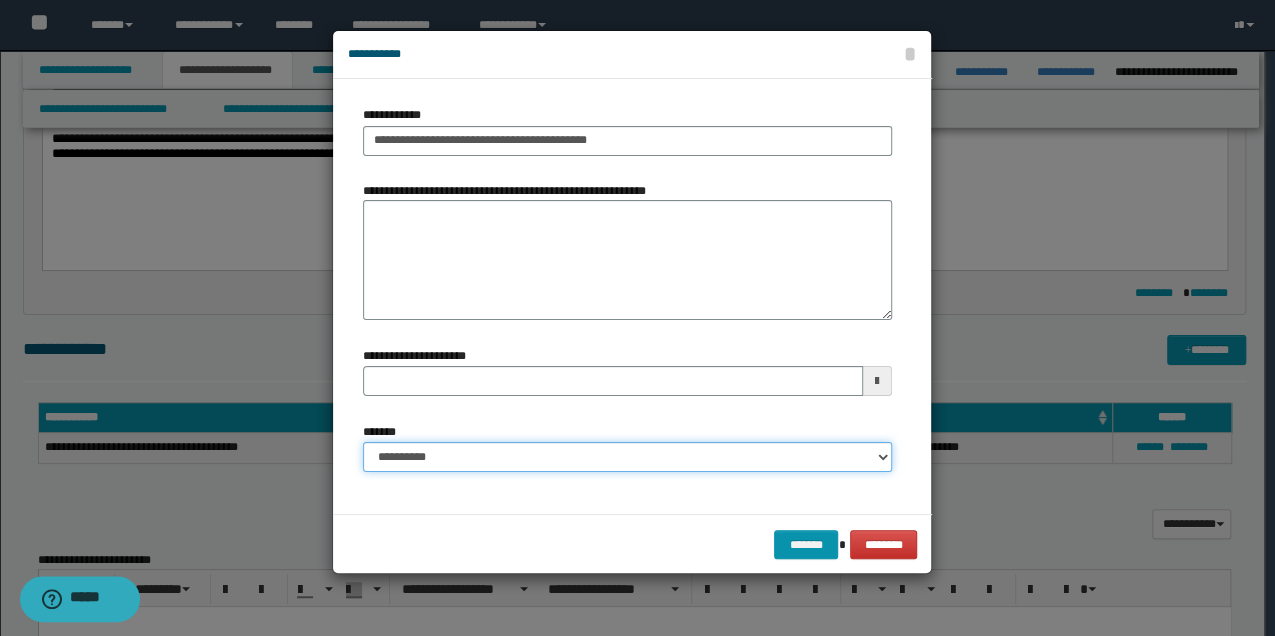 click on "**********" at bounding box center (627, 457) 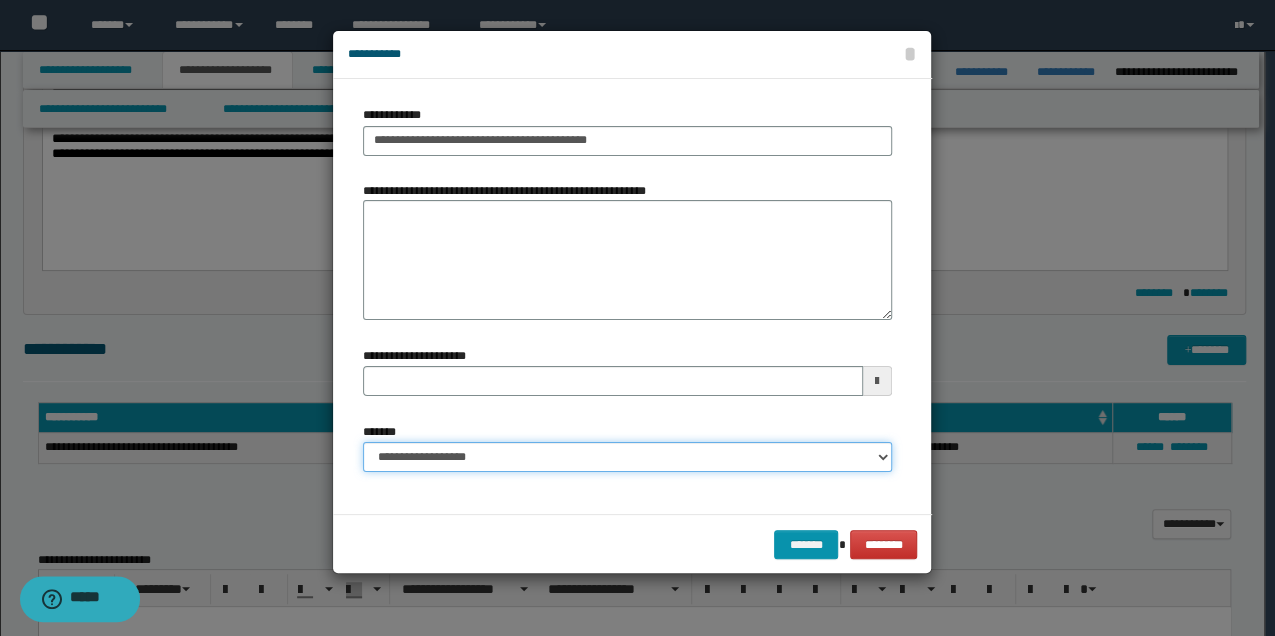 click on "**********" at bounding box center [627, 457] 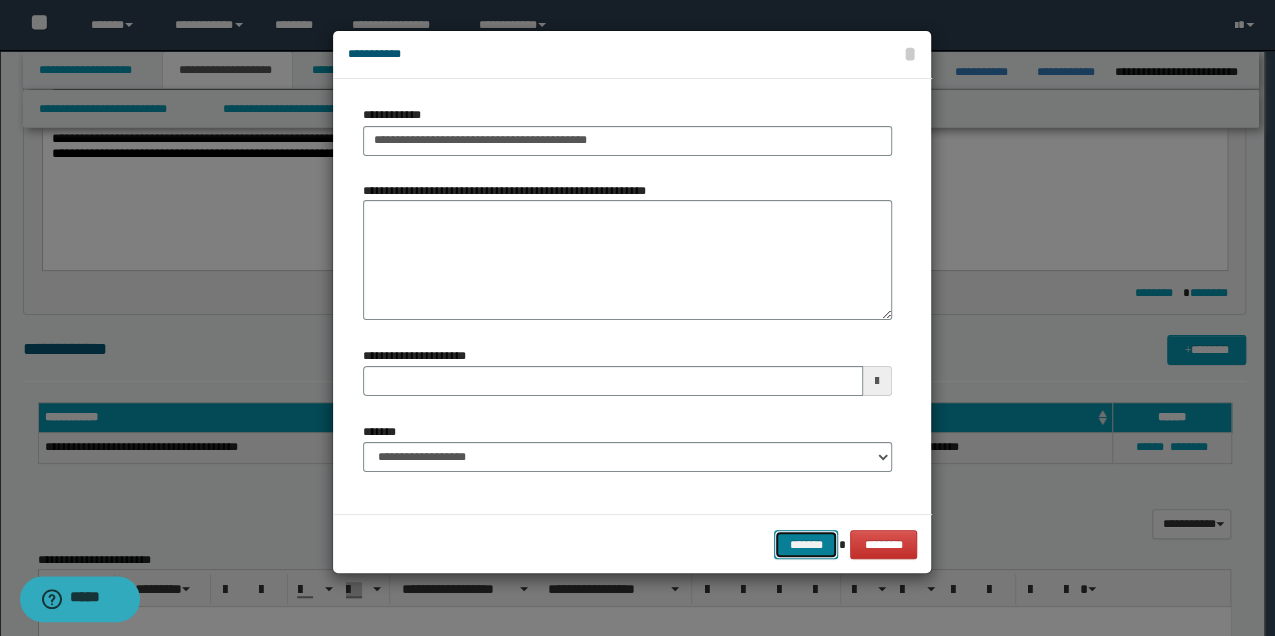 click on "*******" at bounding box center (806, 544) 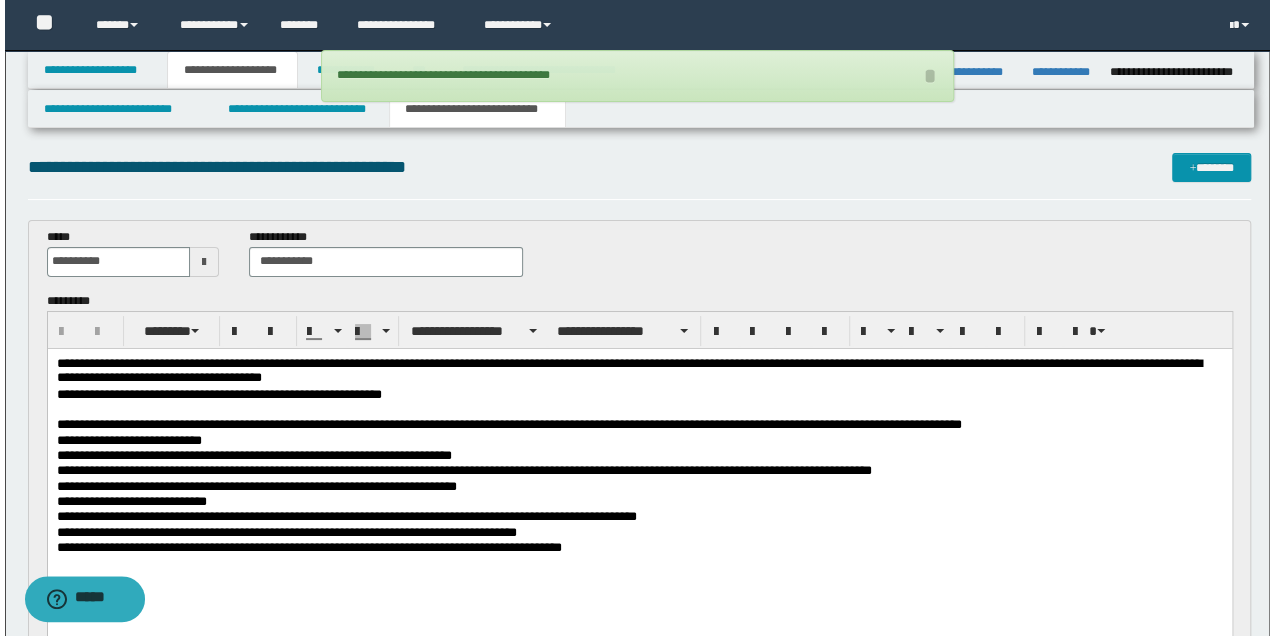 scroll, scrollTop: 0, scrollLeft: 0, axis: both 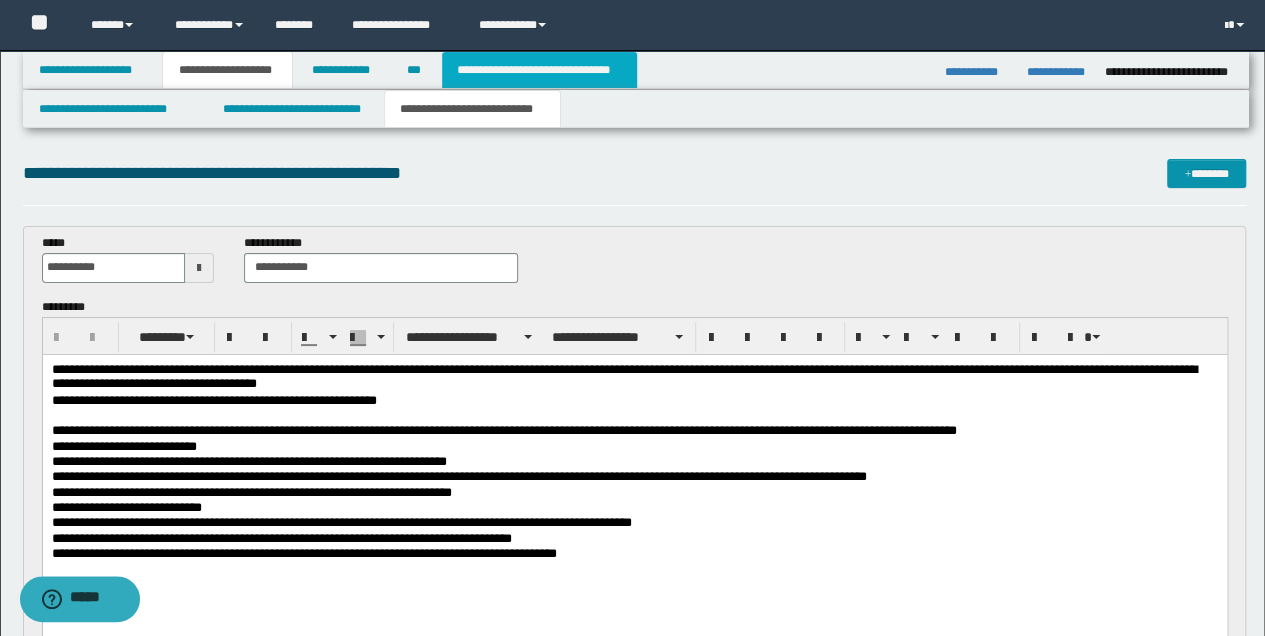 click on "**********" at bounding box center [539, 70] 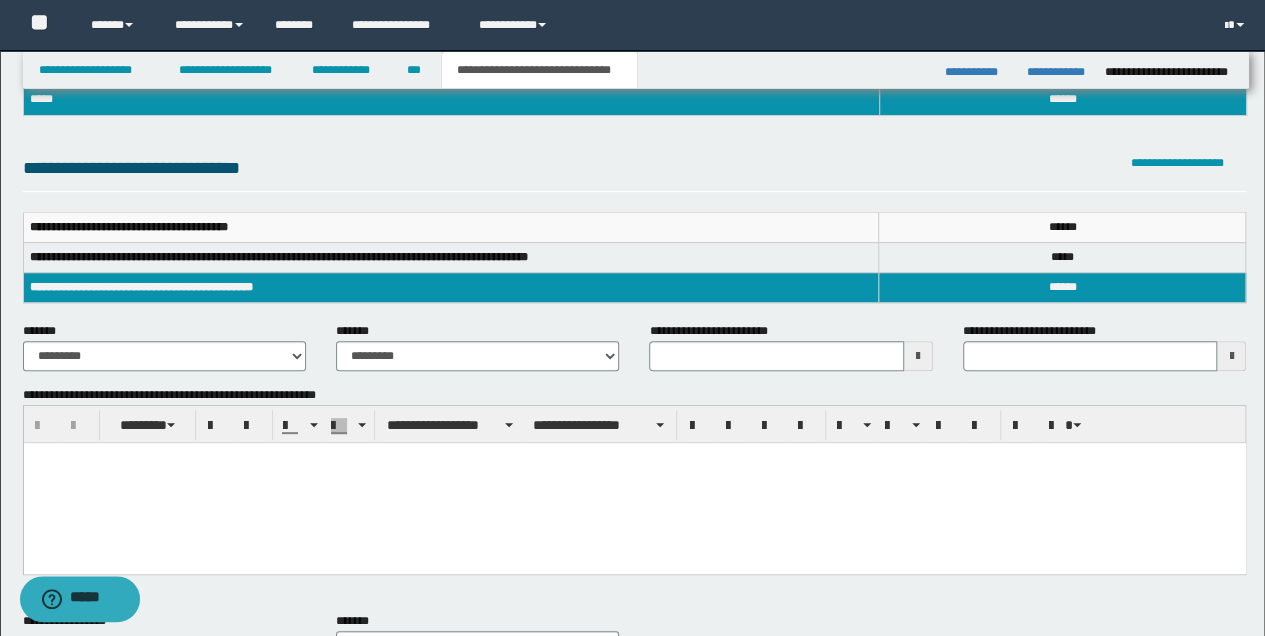 scroll, scrollTop: 200, scrollLeft: 0, axis: vertical 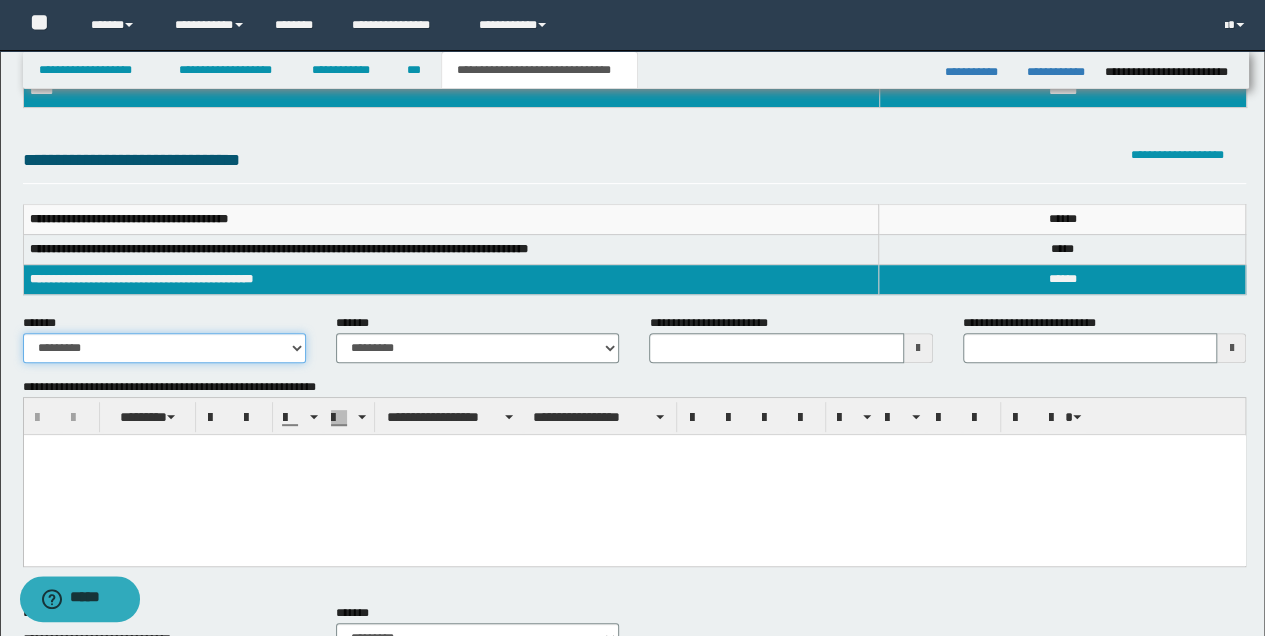 click on "**********" at bounding box center (164, 348) 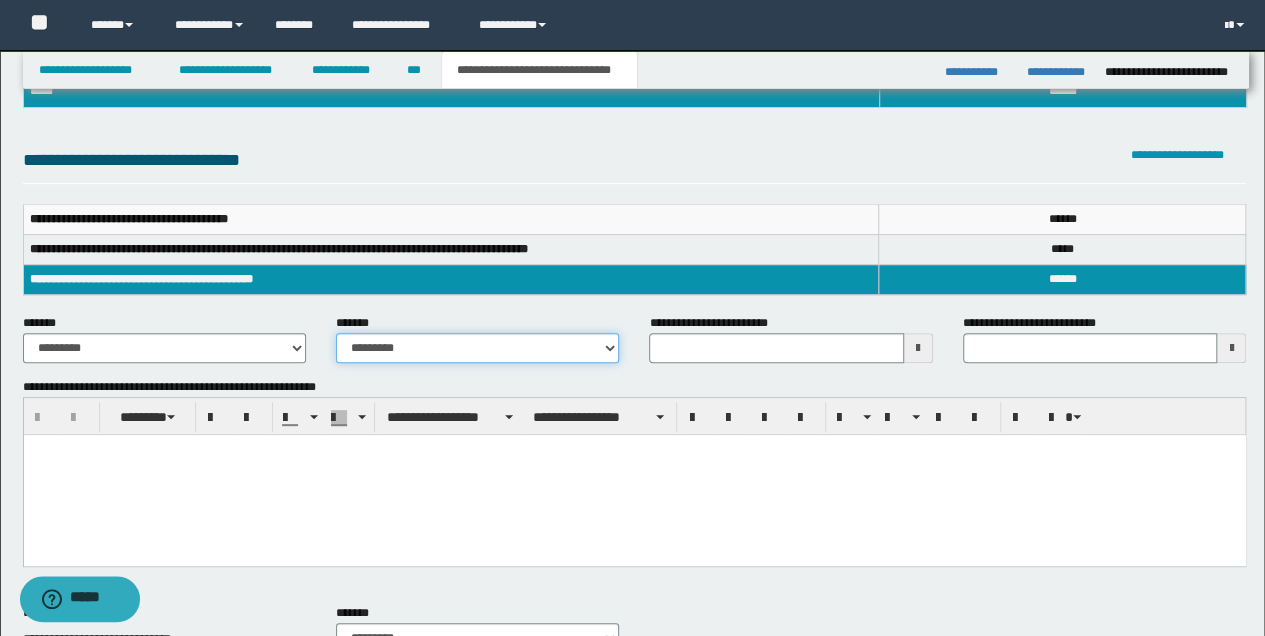 click on "**********" at bounding box center [477, 348] 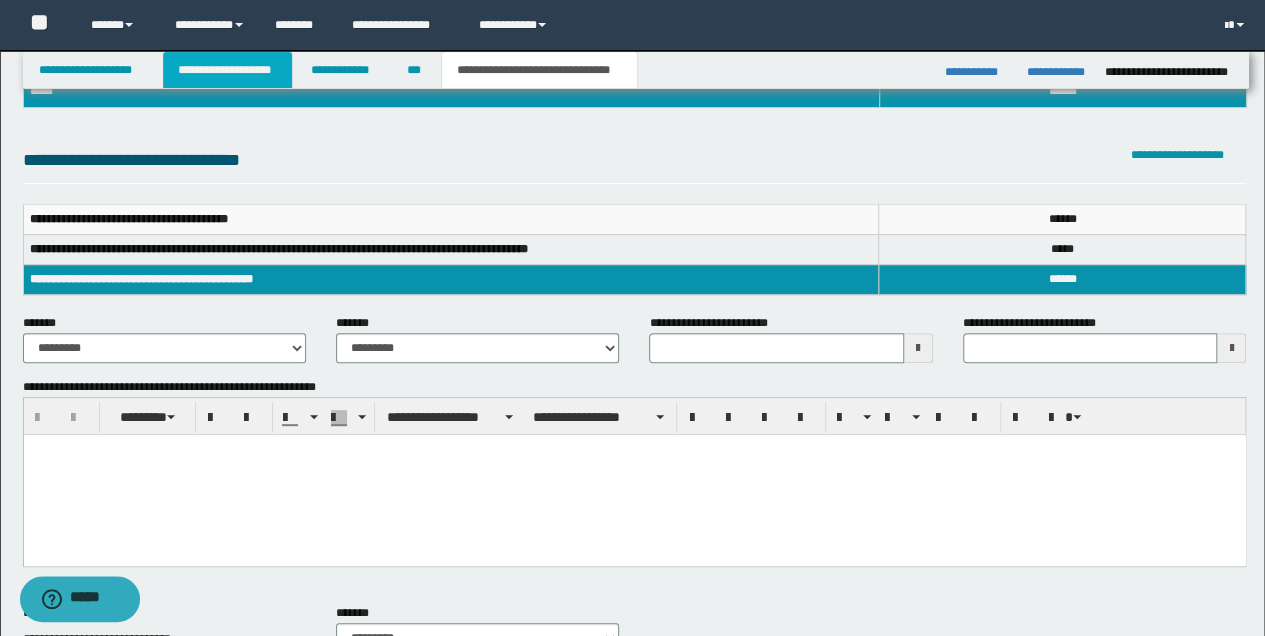 click on "**********" at bounding box center (227, 70) 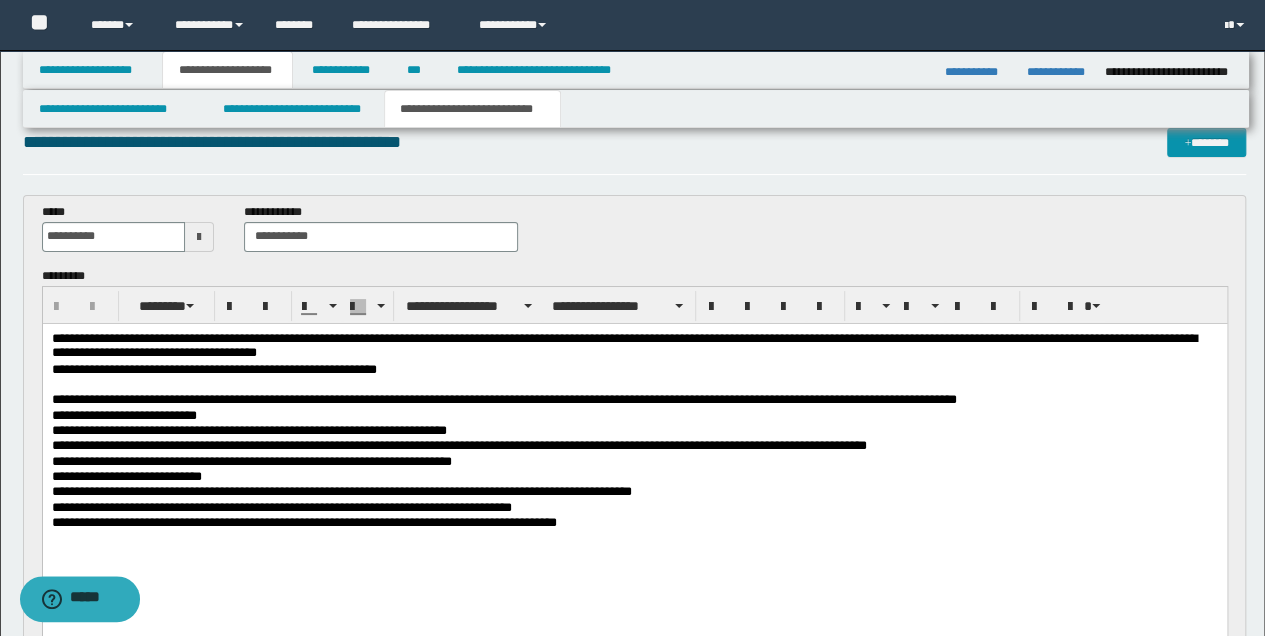 scroll, scrollTop: 30, scrollLeft: 0, axis: vertical 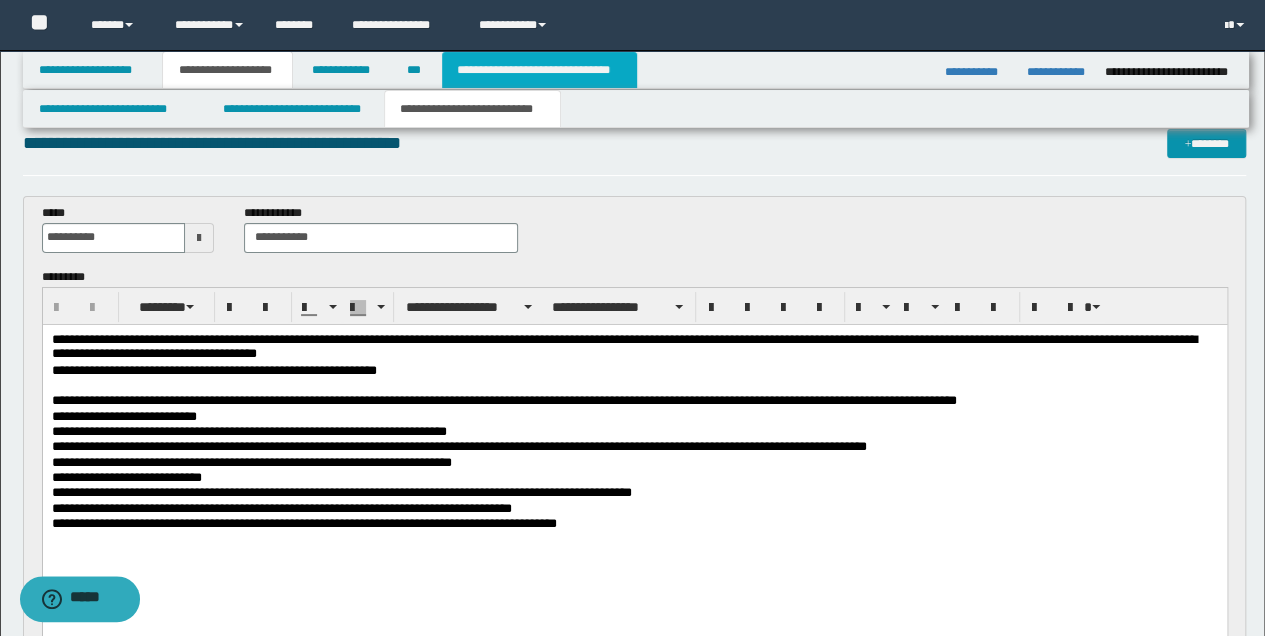 click on "**********" at bounding box center (539, 70) 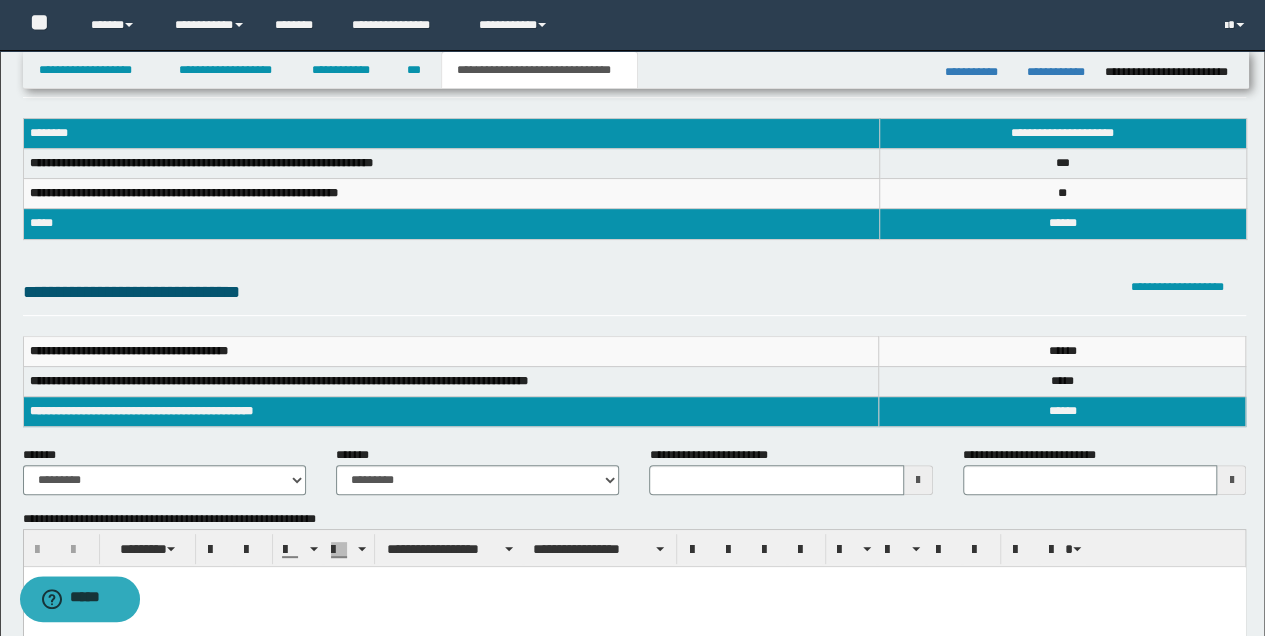 scroll, scrollTop: 200, scrollLeft: 0, axis: vertical 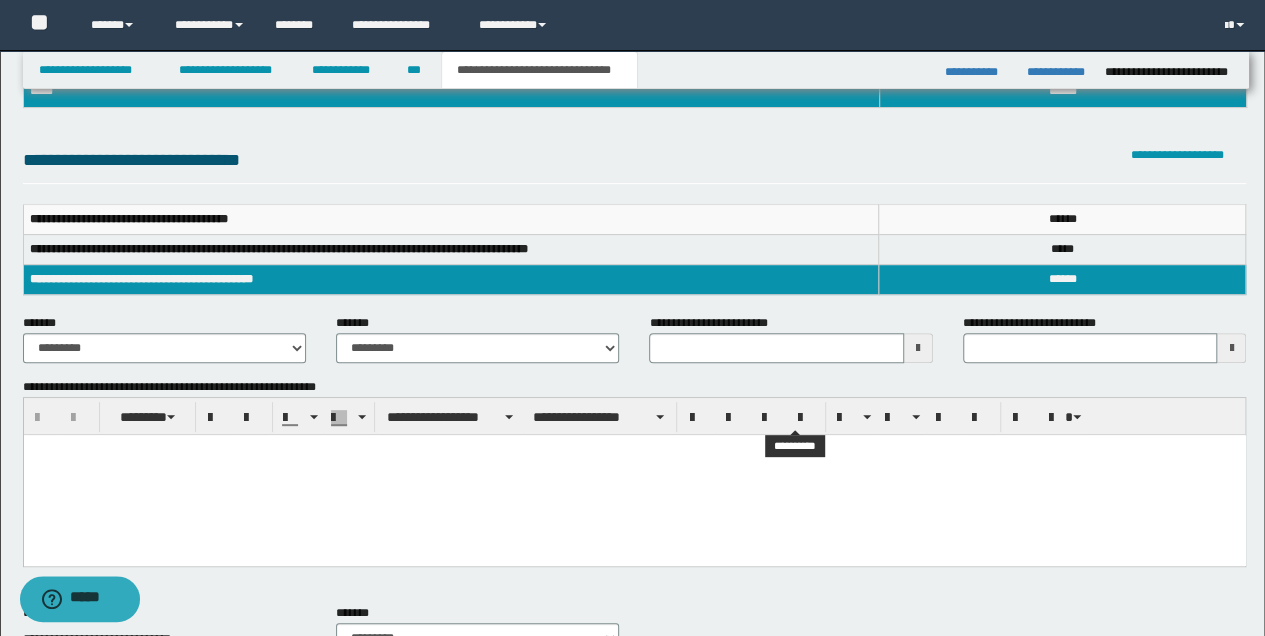 type 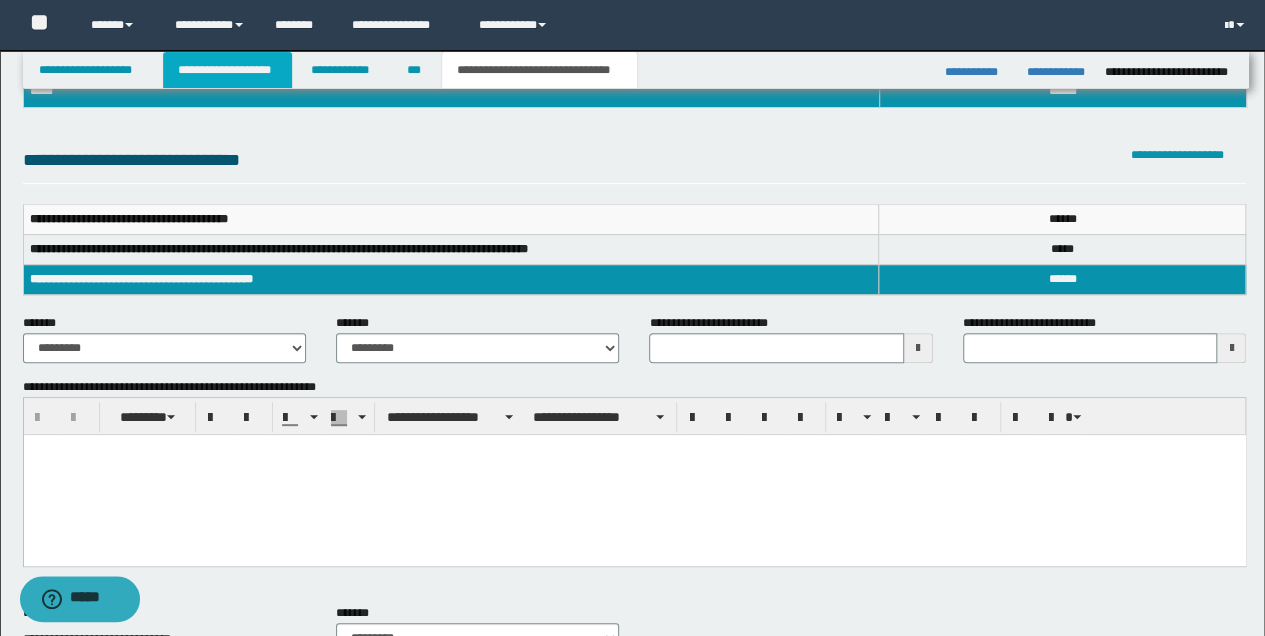 click on "**********" at bounding box center [227, 70] 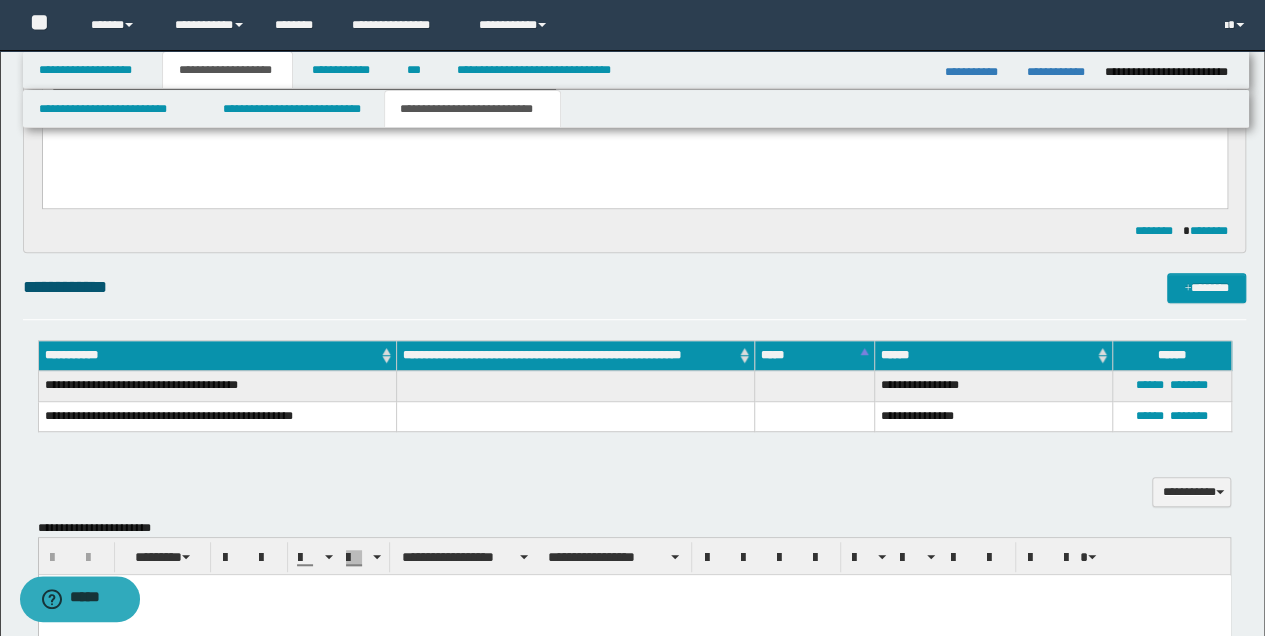 scroll, scrollTop: 564, scrollLeft: 0, axis: vertical 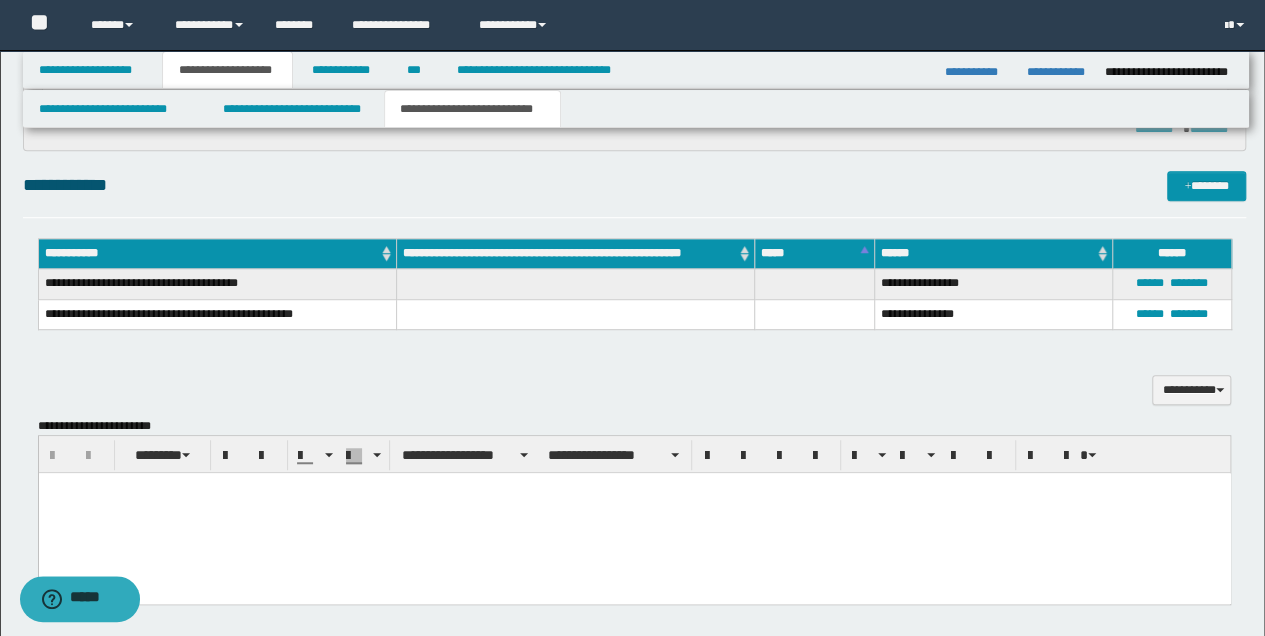 click at bounding box center [634, 488] 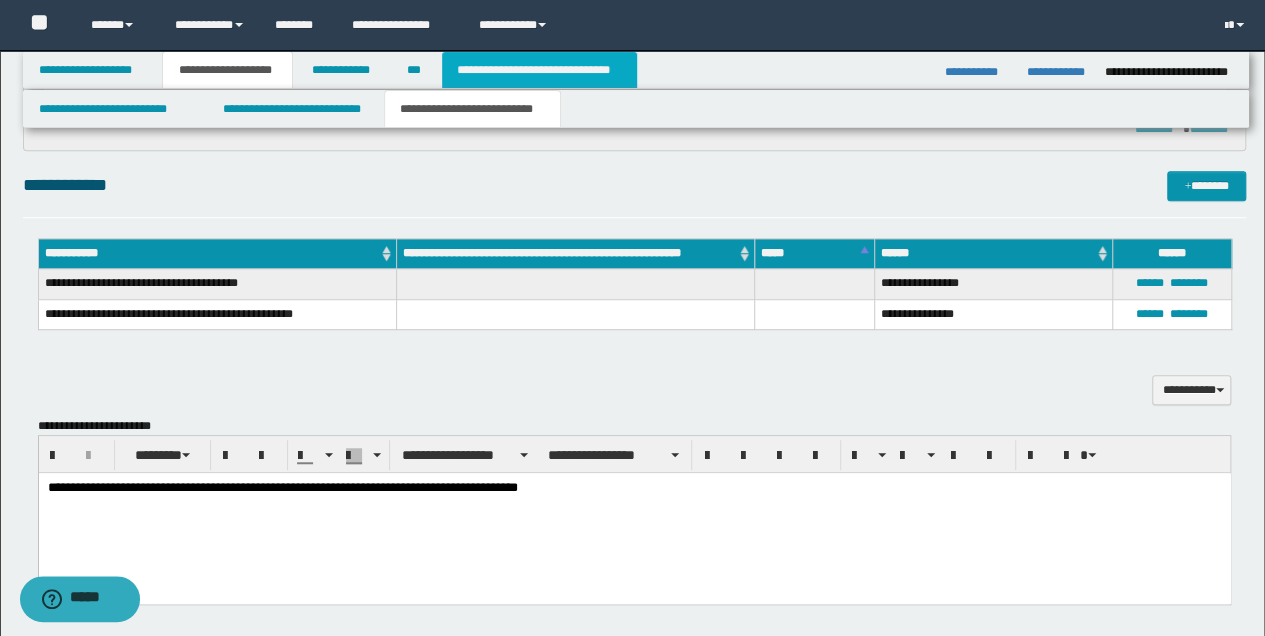 click on "**********" at bounding box center [539, 70] 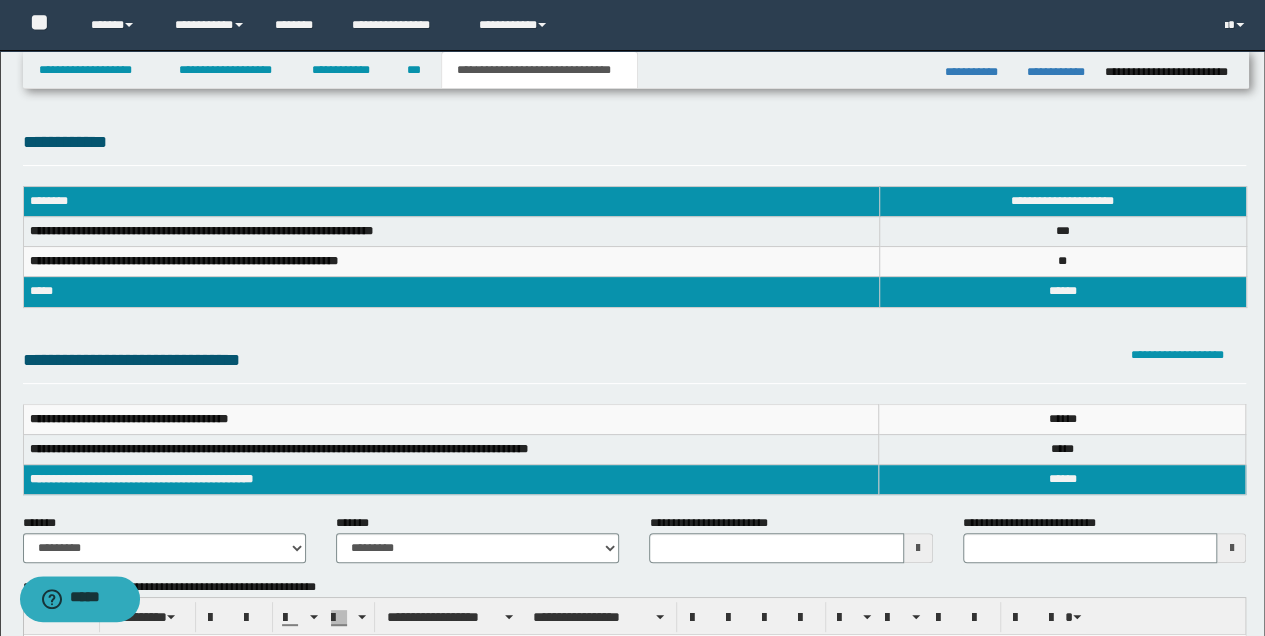 scroll, scrollTop: 133, scrollLeft: 0, axis: vertical 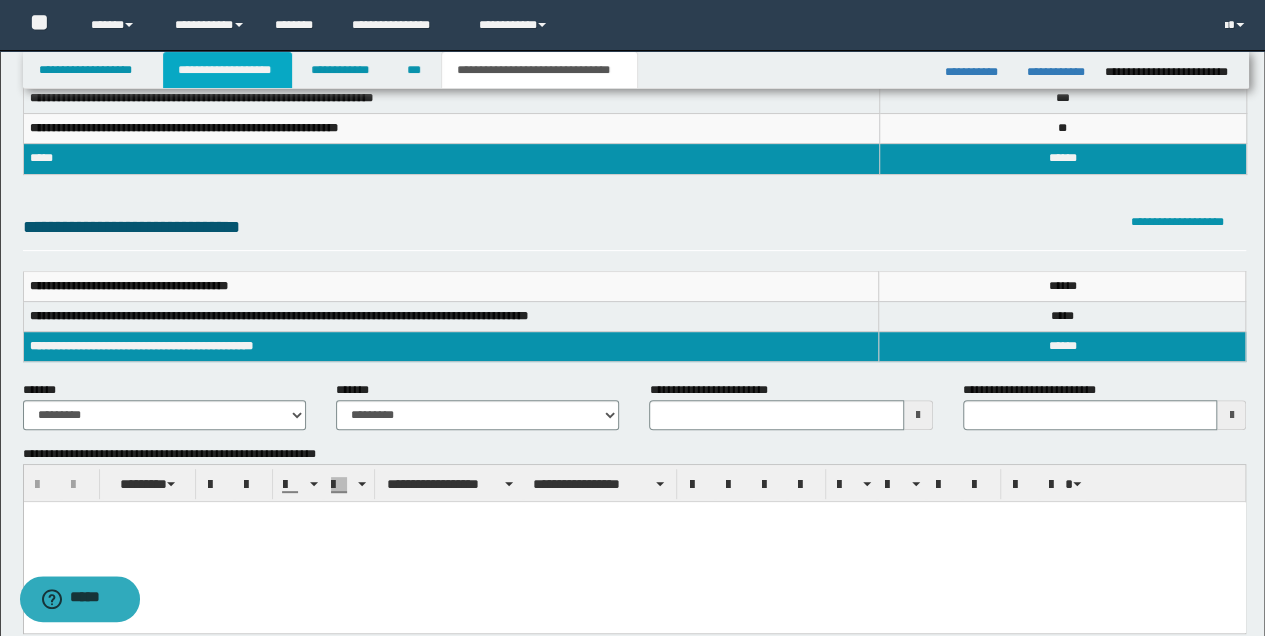 click on "**********" at bounding box center (227, 70) 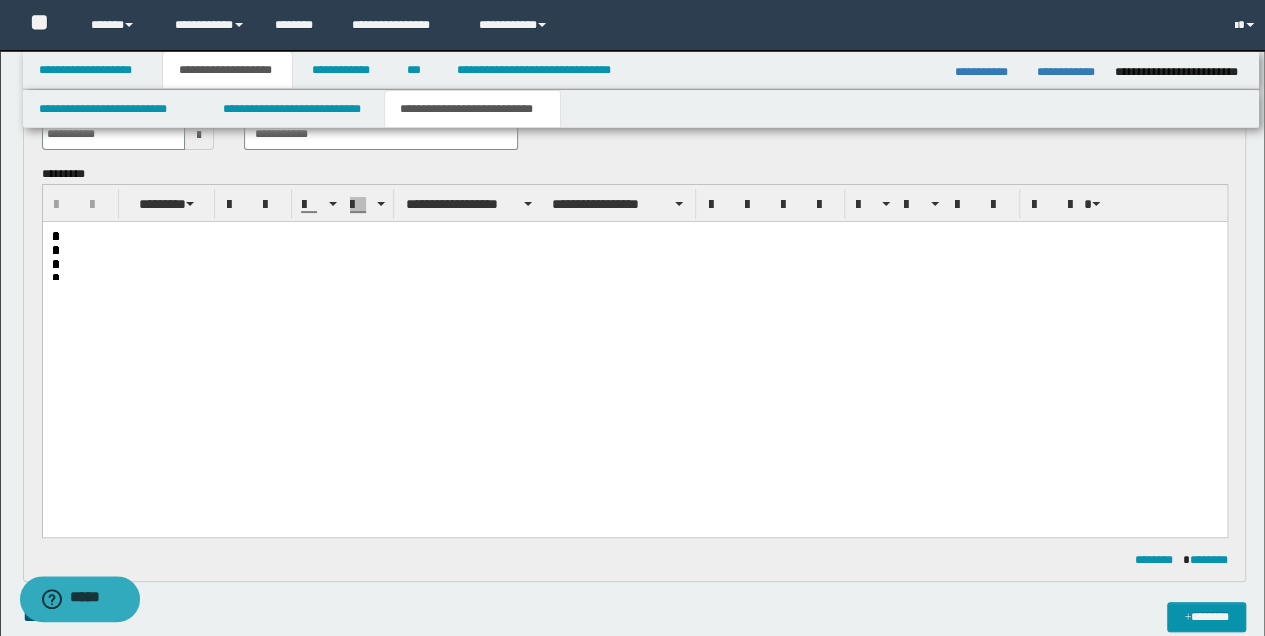 scroll, scrollTop: 164, scrollLeft: 0, axis: vertical 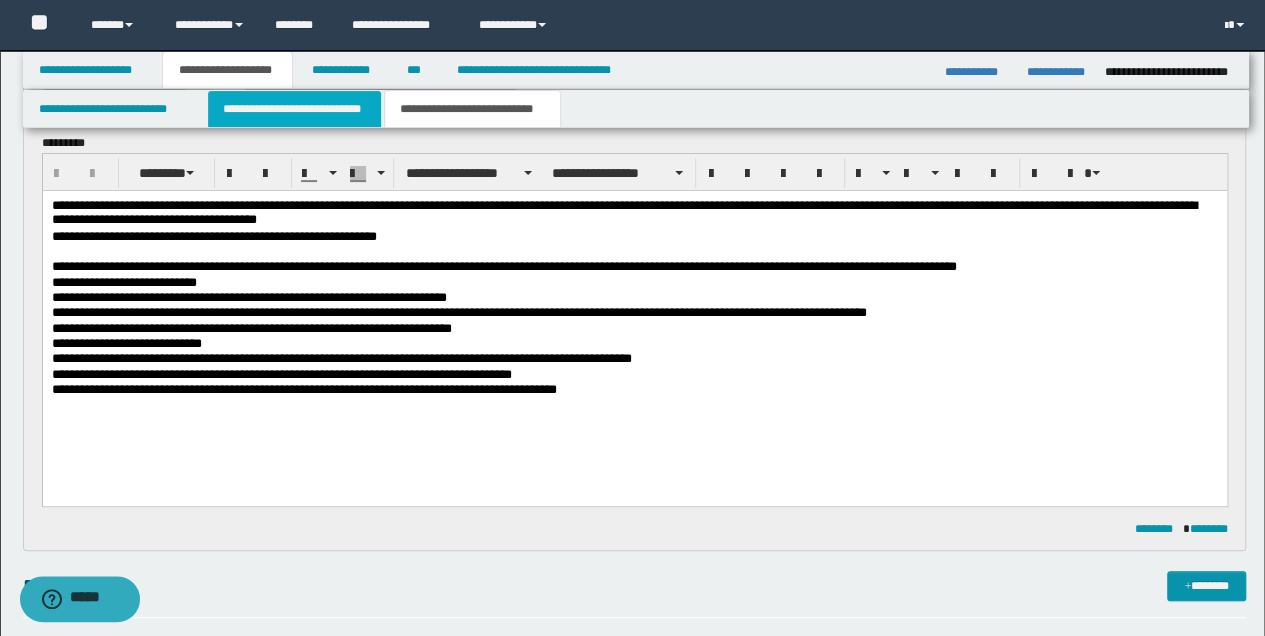 click on "**********" at bounding box center [294, 109] 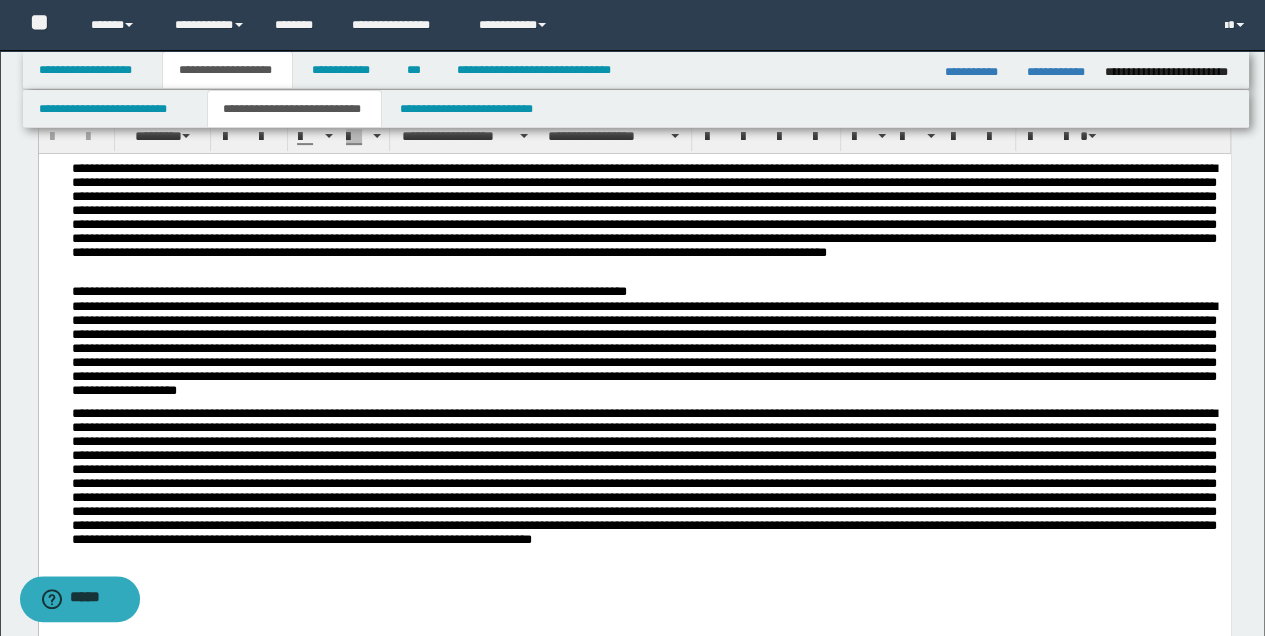 scroll, scrollTop: 200, scrollLeft: 0, axis: vertical 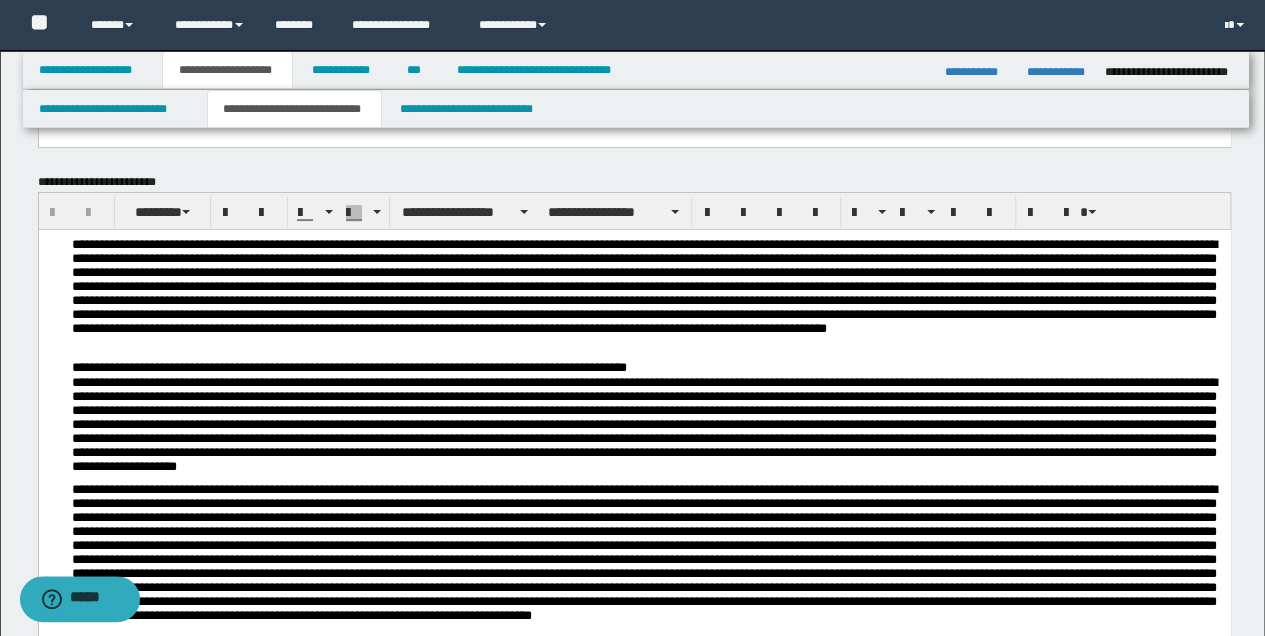 drag, startPoint x: 74, startPoint y: 368, endPoint x: 377, endPoint y: 494, distance: 328.15393 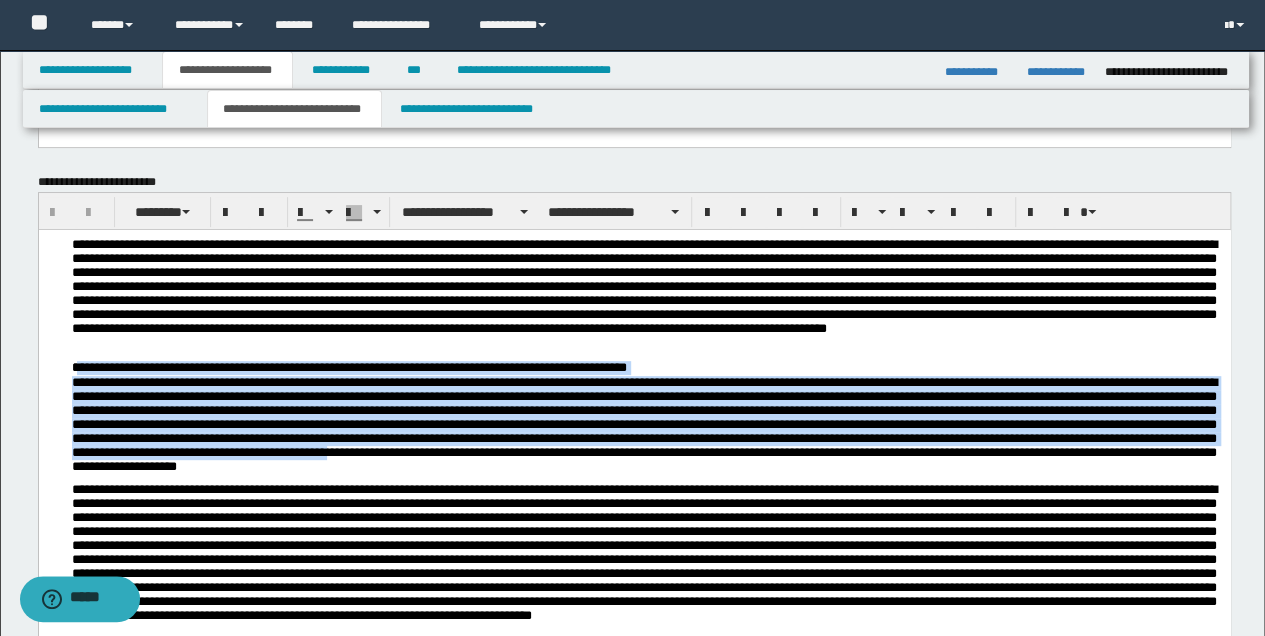 drag, startPoint x: 75, startPoint y: 369, endPoint x: 1082, endPoint y: 466, distance: 1011.661 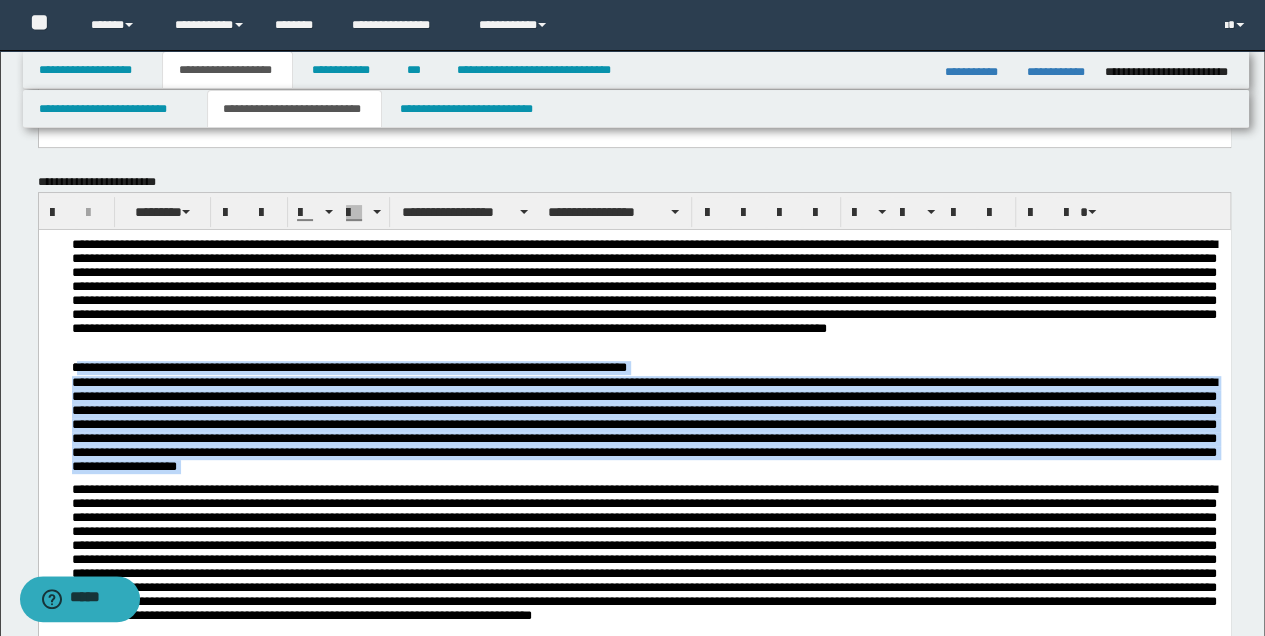 copy on "**********" 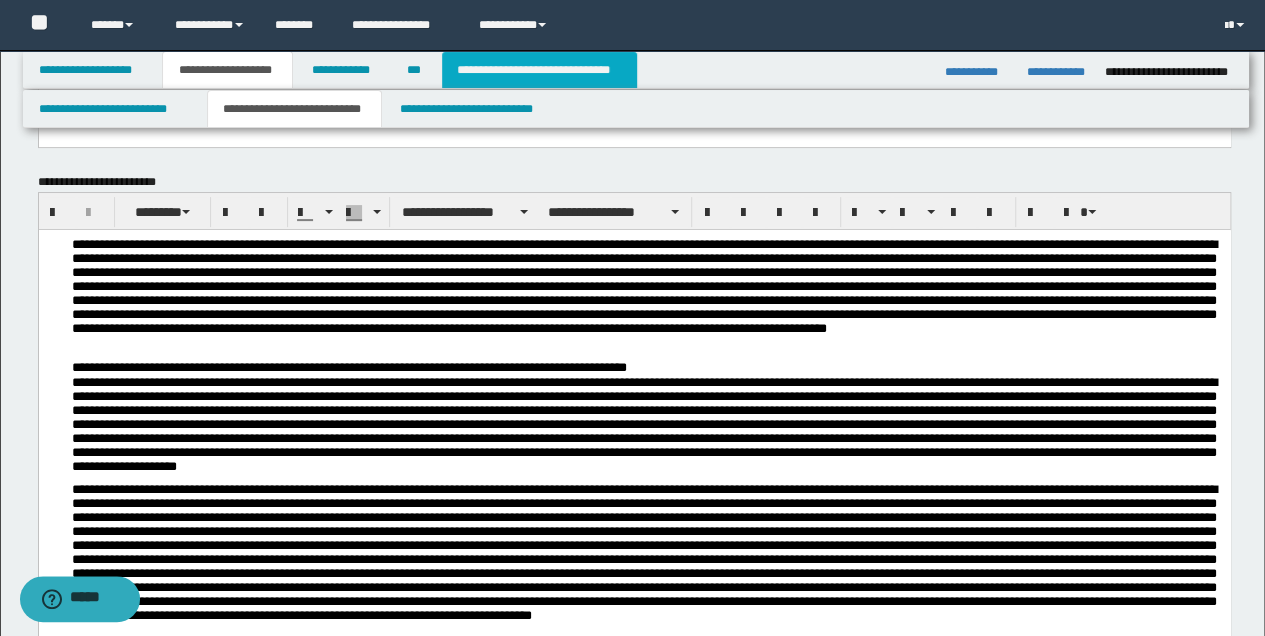click on "**********" at bounding box center (539, 70) 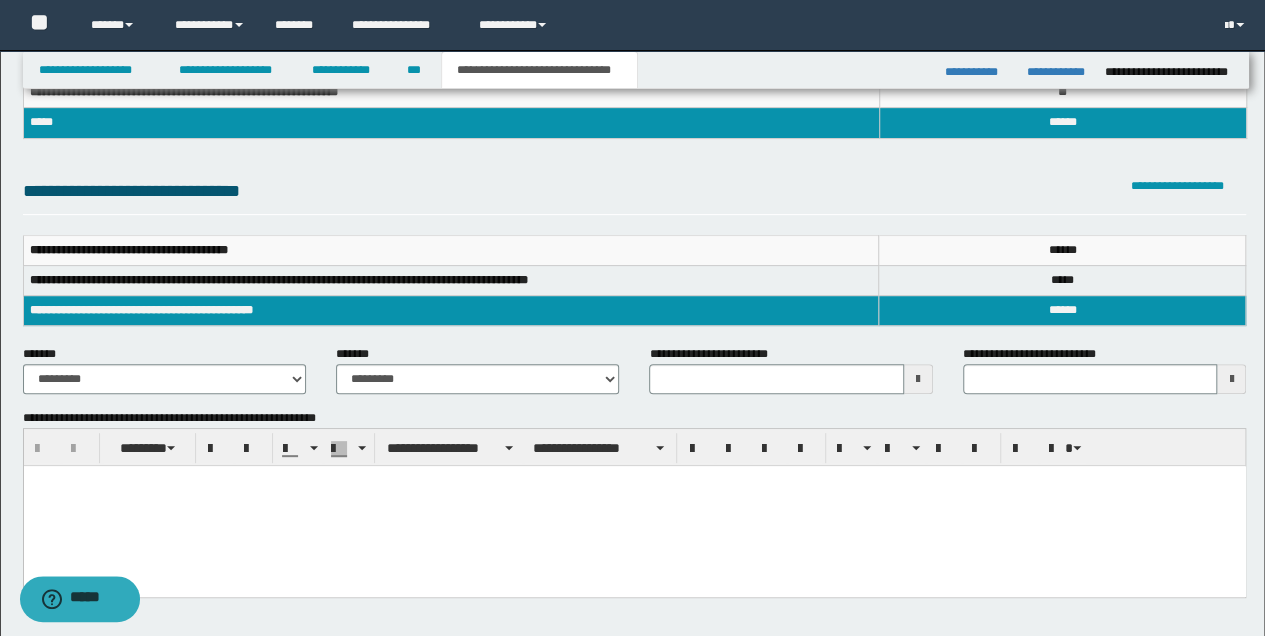 click at bounding box center (634, 505) 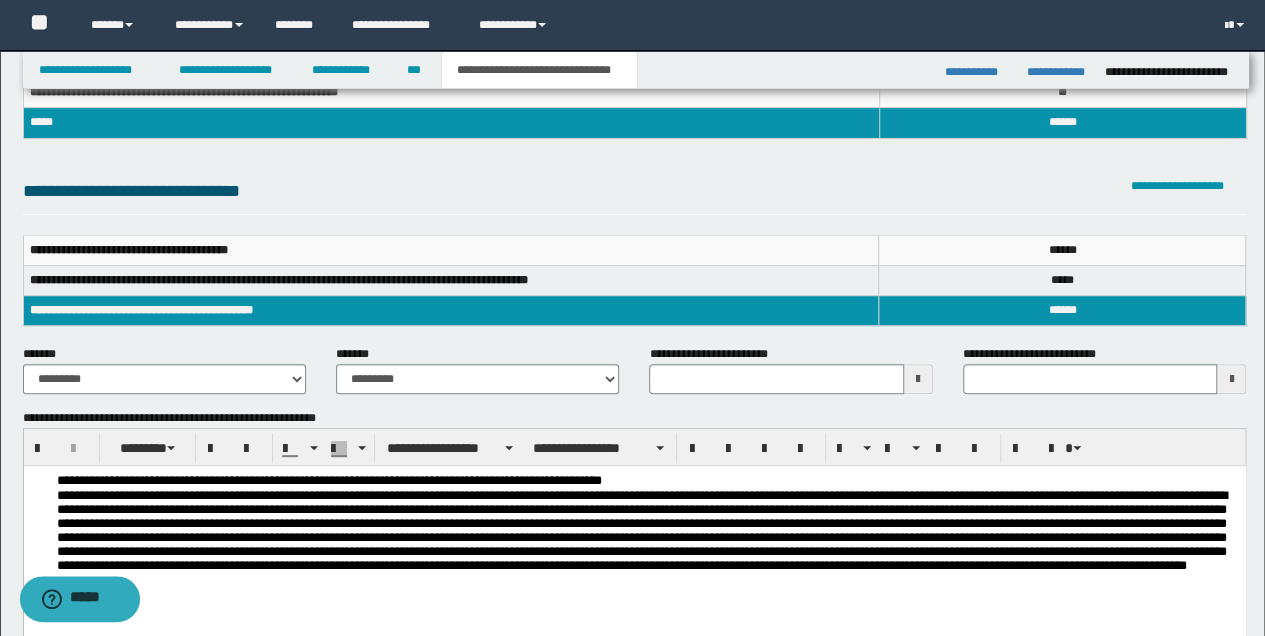 scroll, scrollTop: 369, scrollLeft: 0, axis: vertical 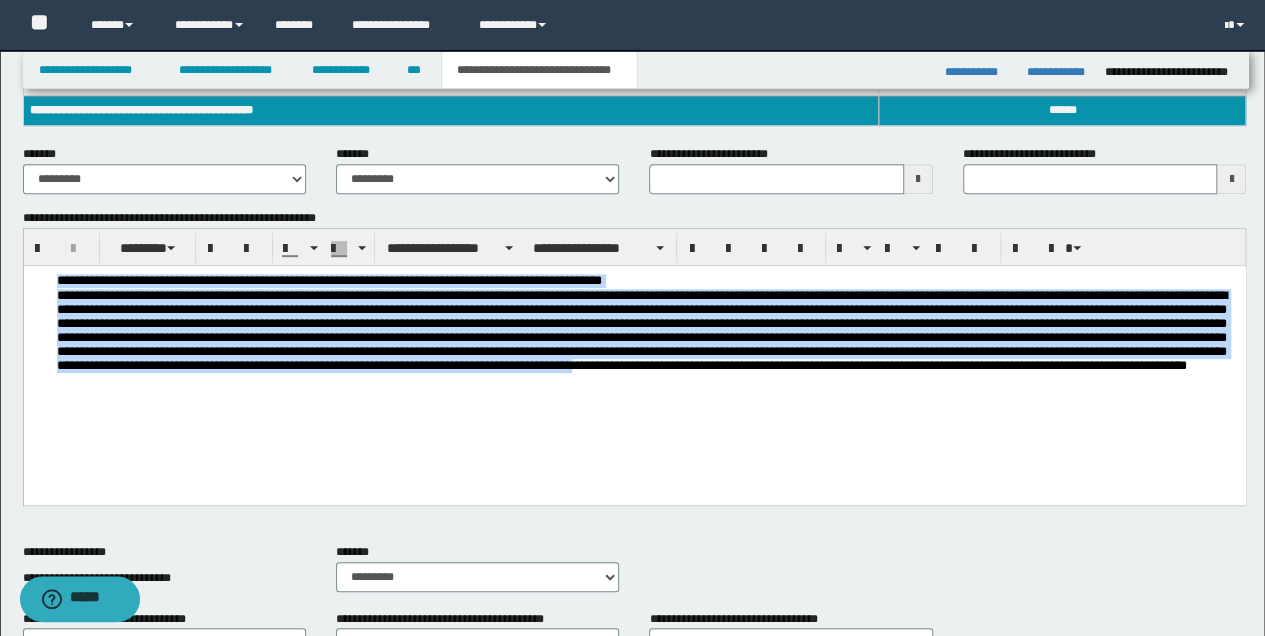 drag, startPoint x: 60, startPoint y: 281, endPoint x: 100, endPoint y: 416, distance: 140.80128 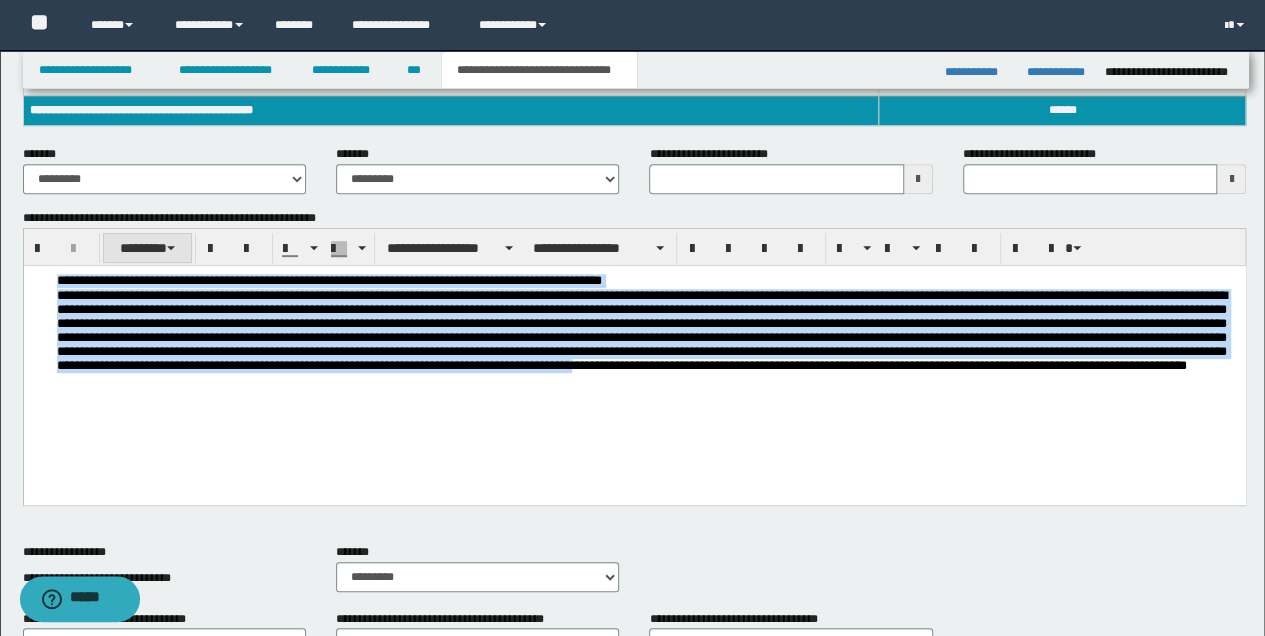click on "********" at bounding box center (147, 248) 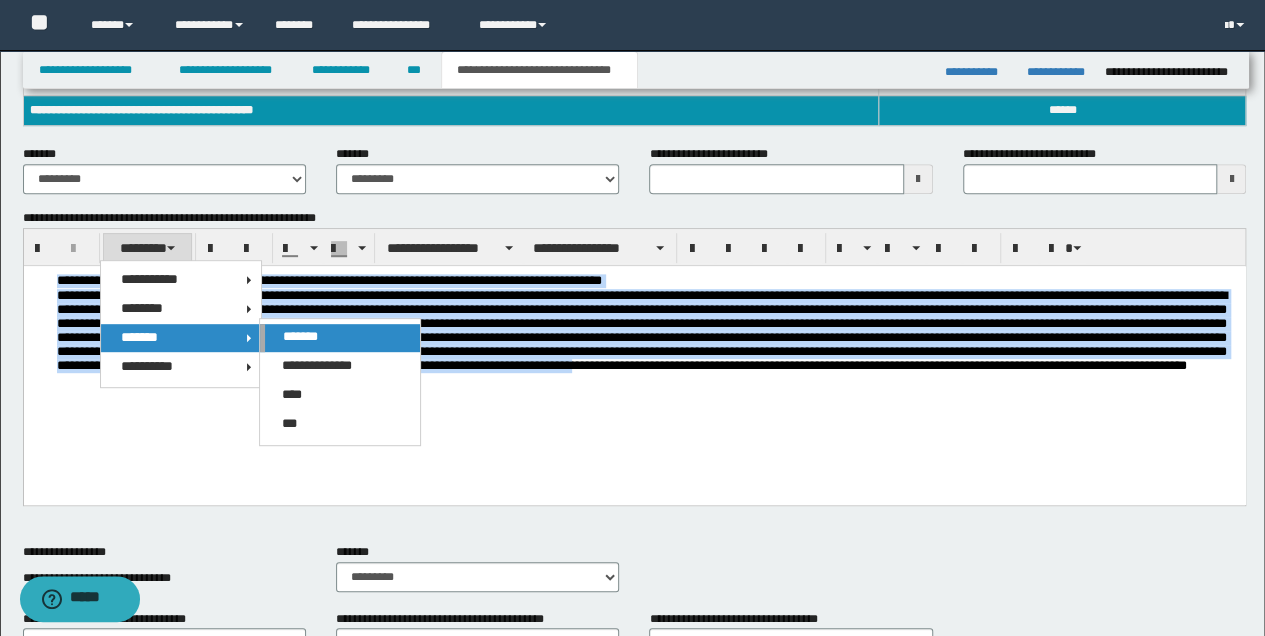 click on "*******" at bounding box center (300, 336) 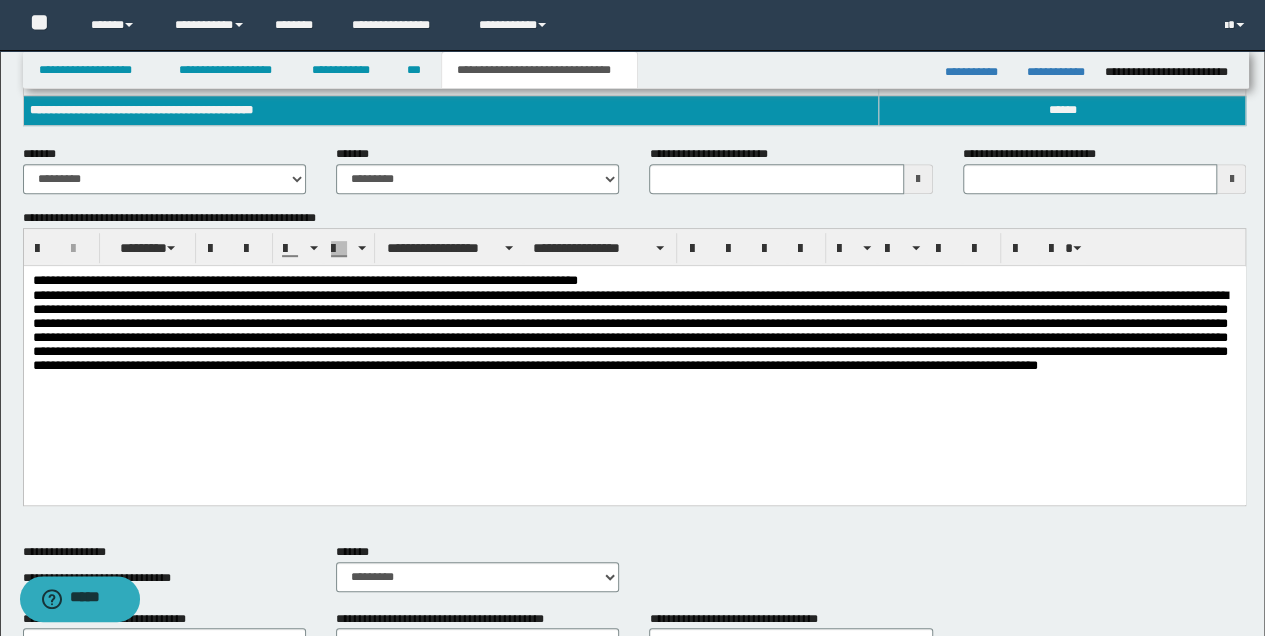 click on "**********" at bounding box center [634, 359] 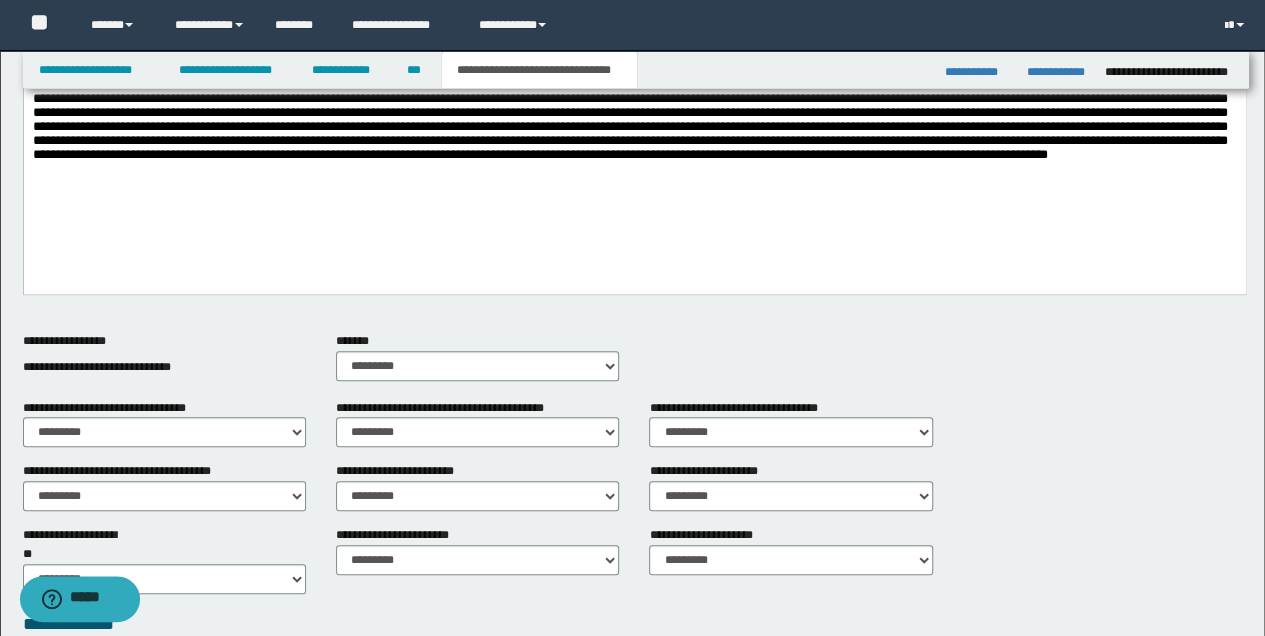 scroll, scrollTop: 636, scrollLeft: 0, axis: vertical 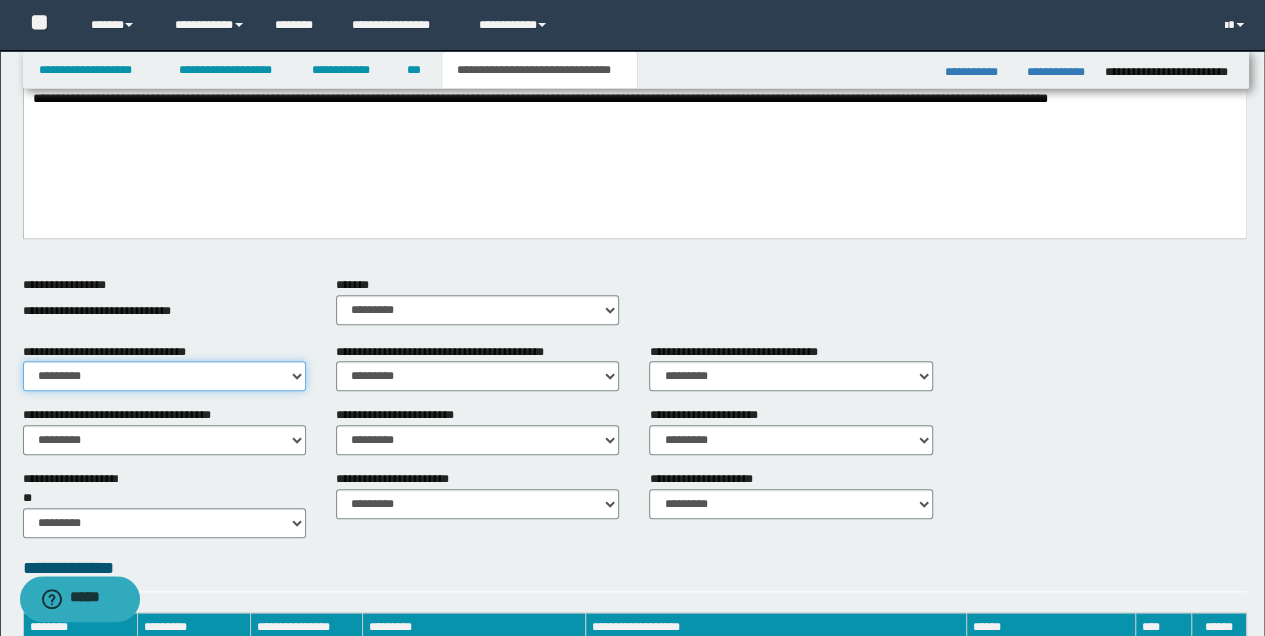 click on "*********
**
**" at bounding box center [164, 376] 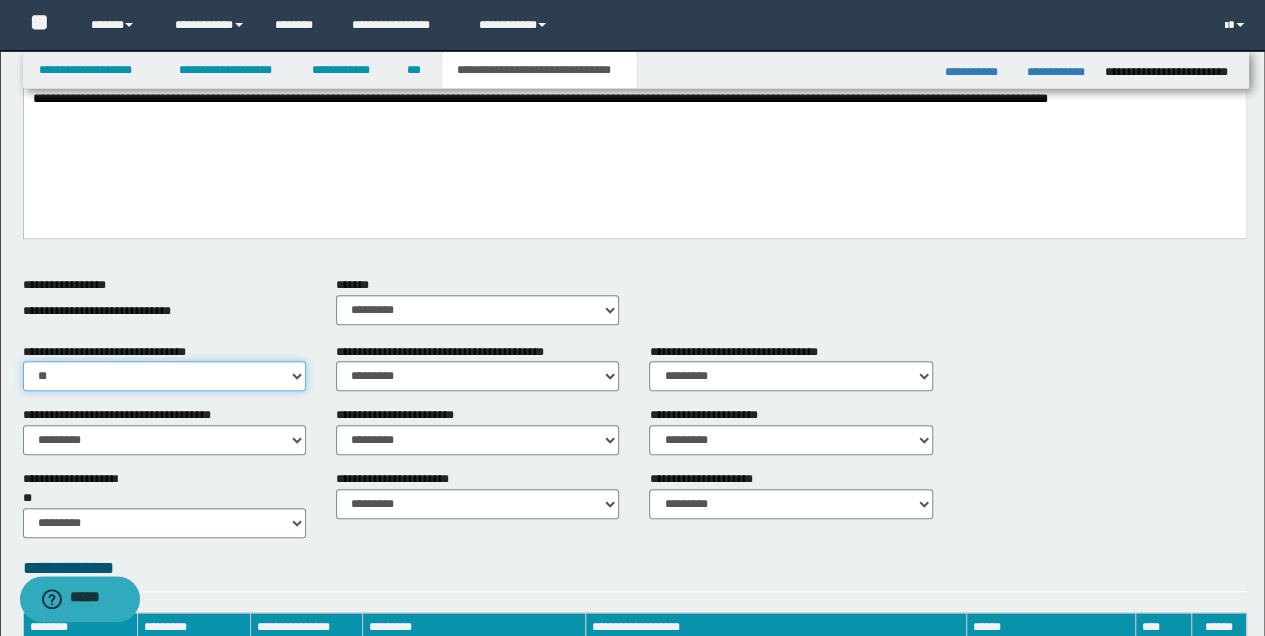 click on "*********
**
**" at bounding box center [164, 376] 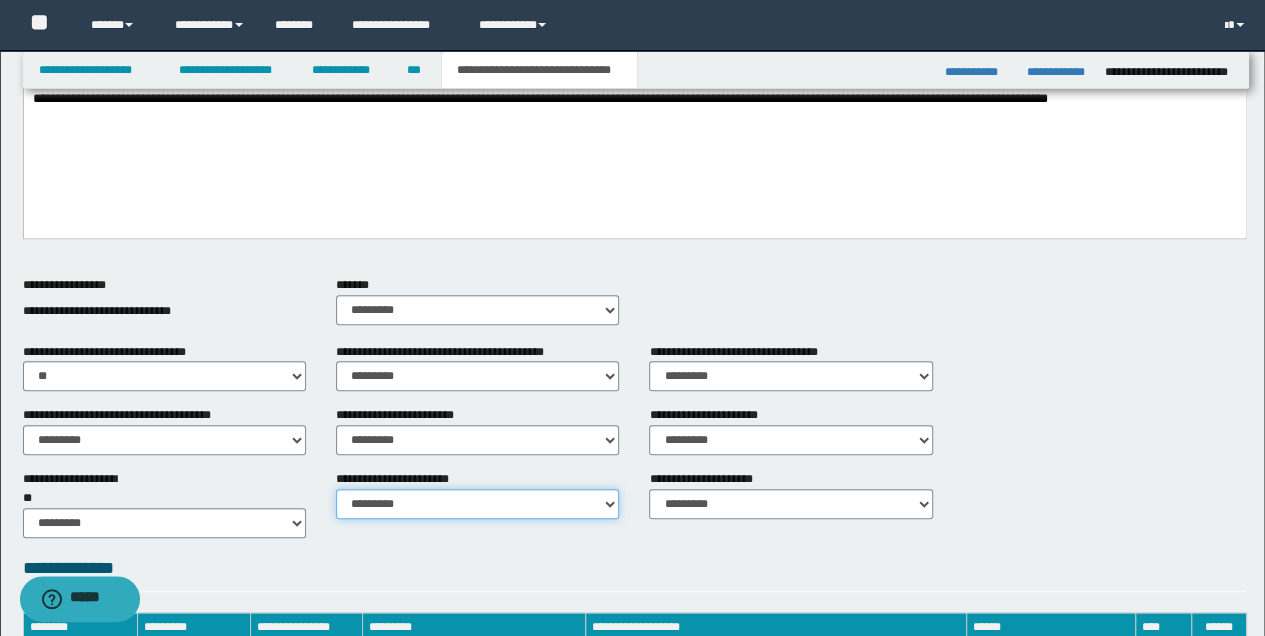 click on "*********
*********
*********" at bounding box center (477, 504) 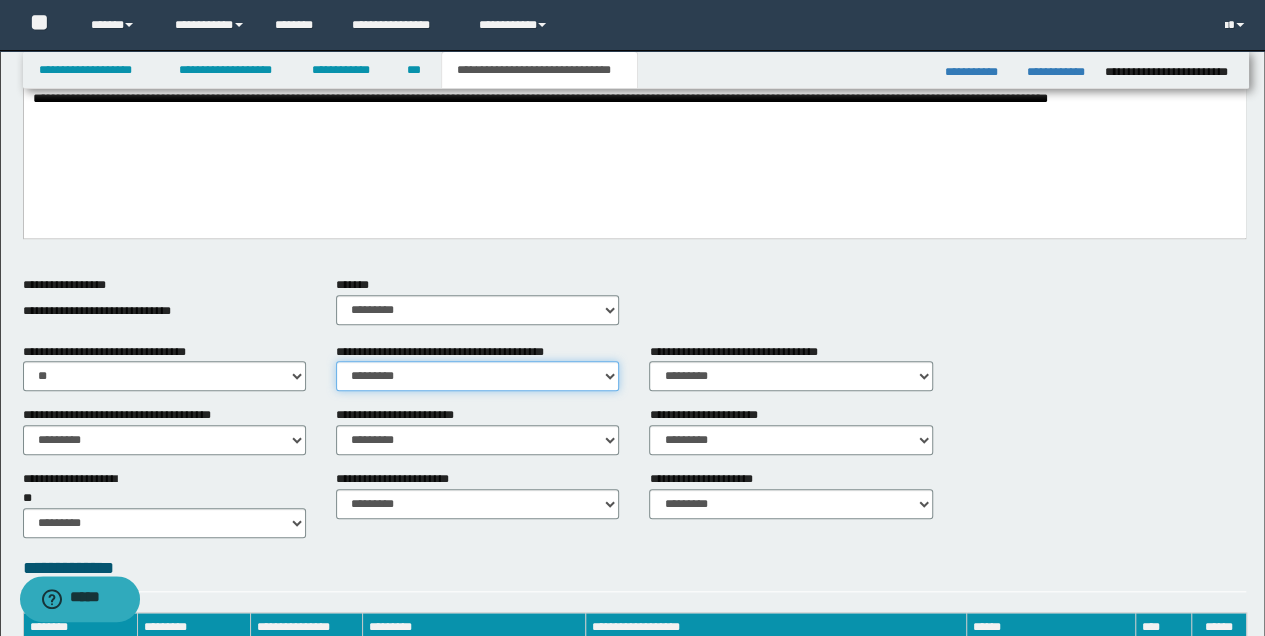 click on "*********
**
**" 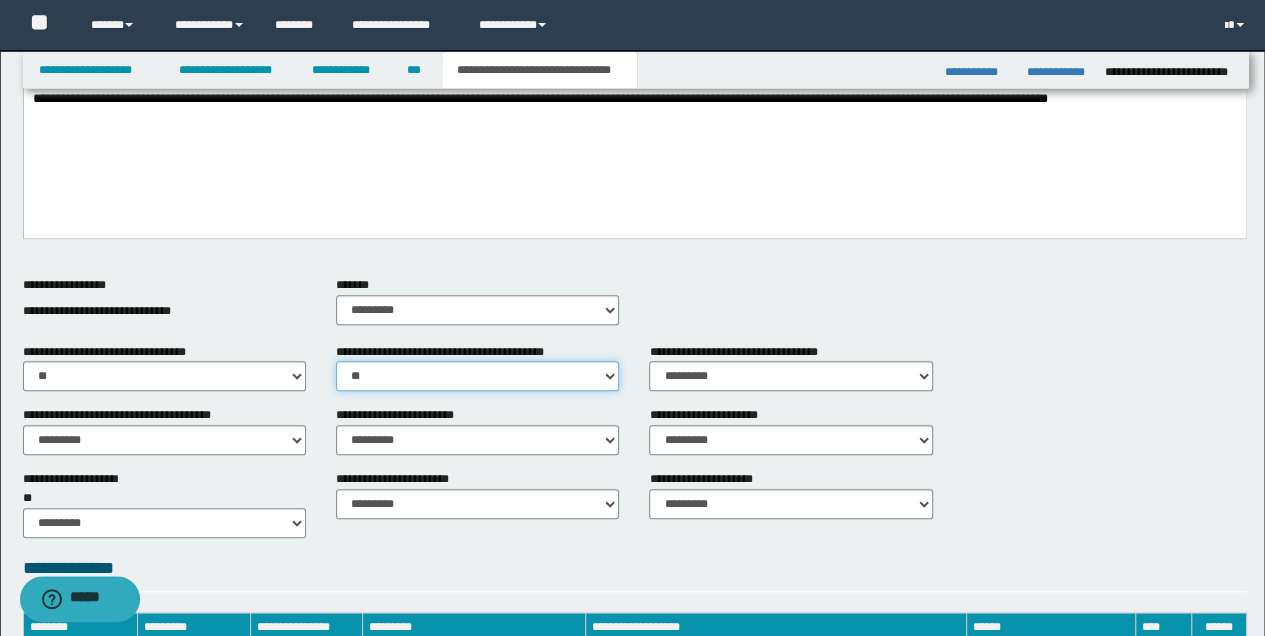 click on "*********
**
**" 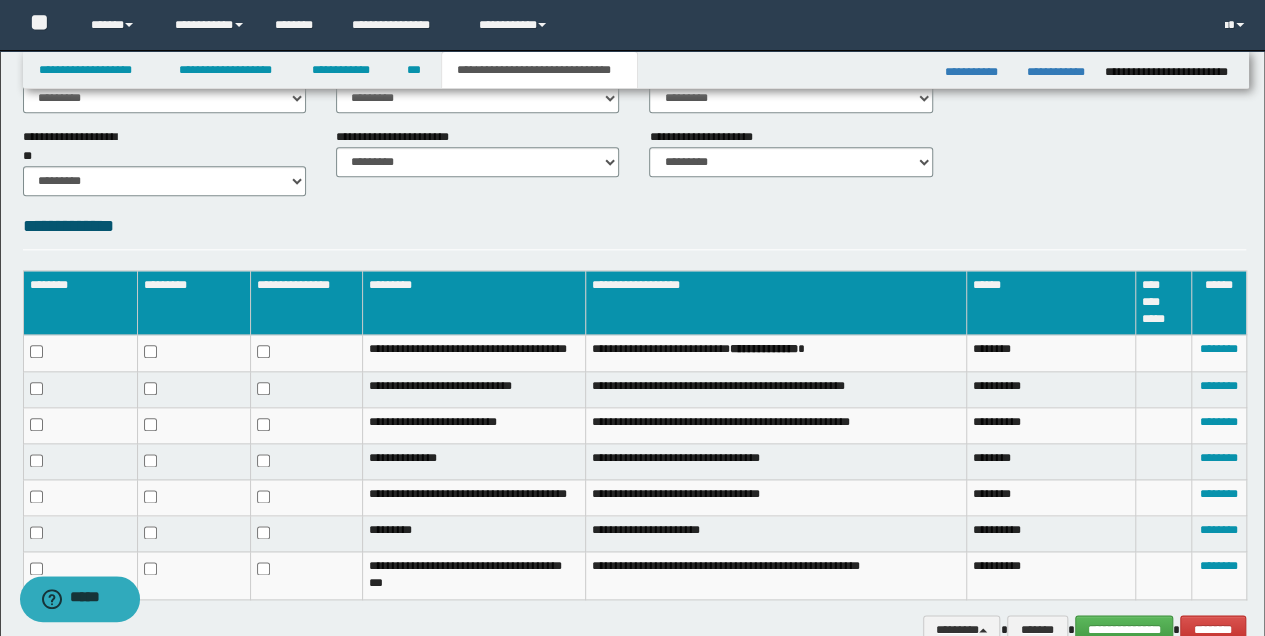 scroll, scrollTop: 1082, scrollLeft: 0, axis: vertical 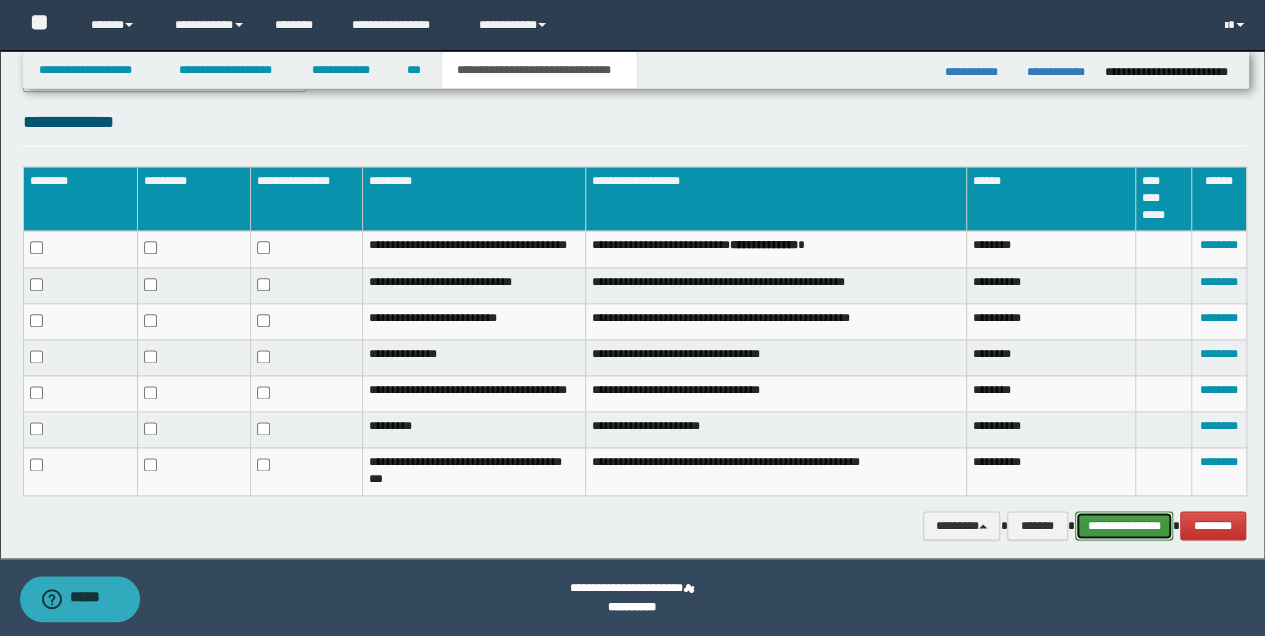 click on "**********" 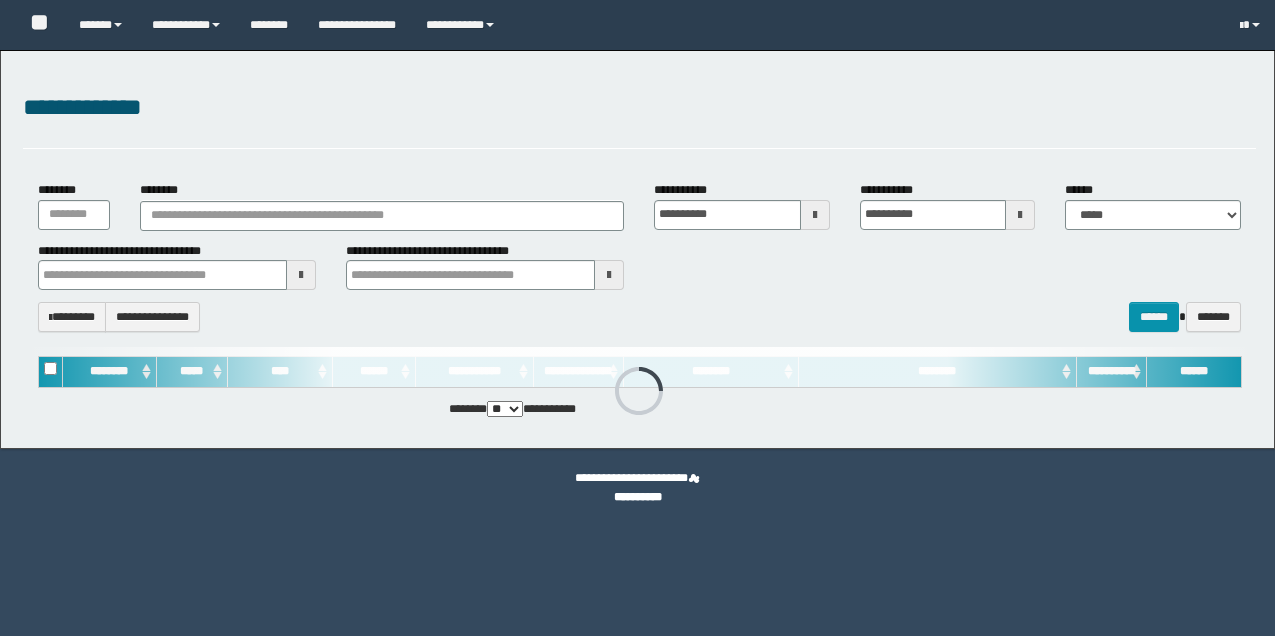 scroll, scrollTop: 0, scrollLeft: 0, axis: both 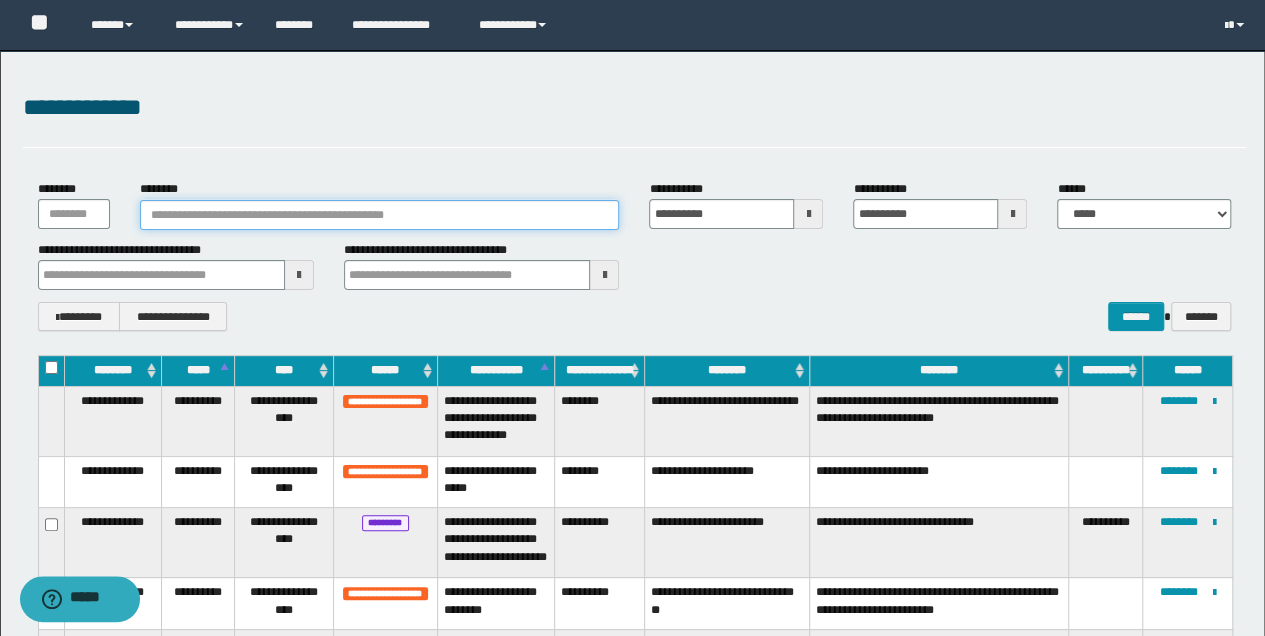 click on "********" at bounding box center [380, 215] 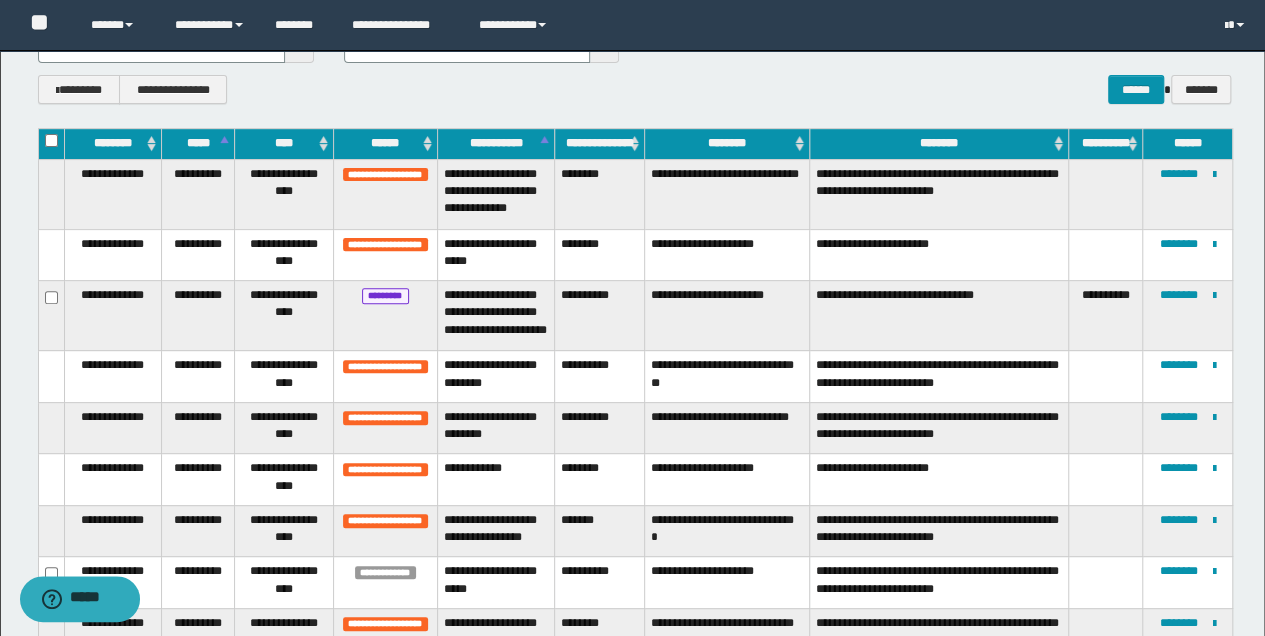 scroll, scrollTop: 266, scrollLeft: 0, axis: vertical 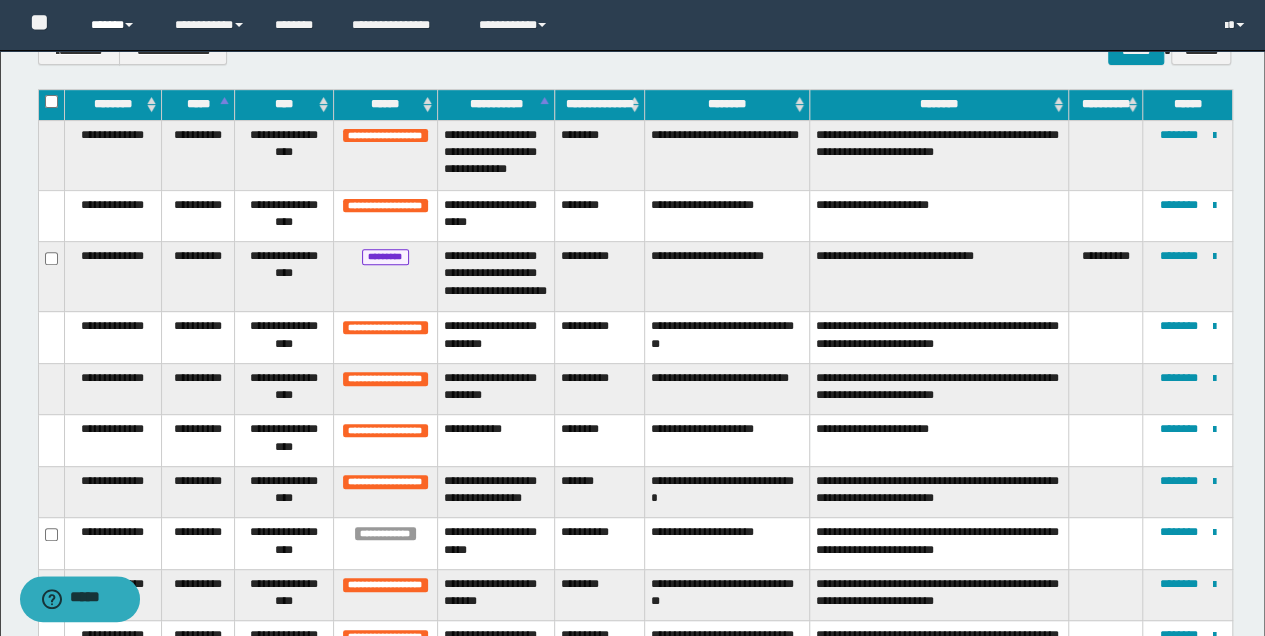 click on "******" at bounding box center [117, 25] 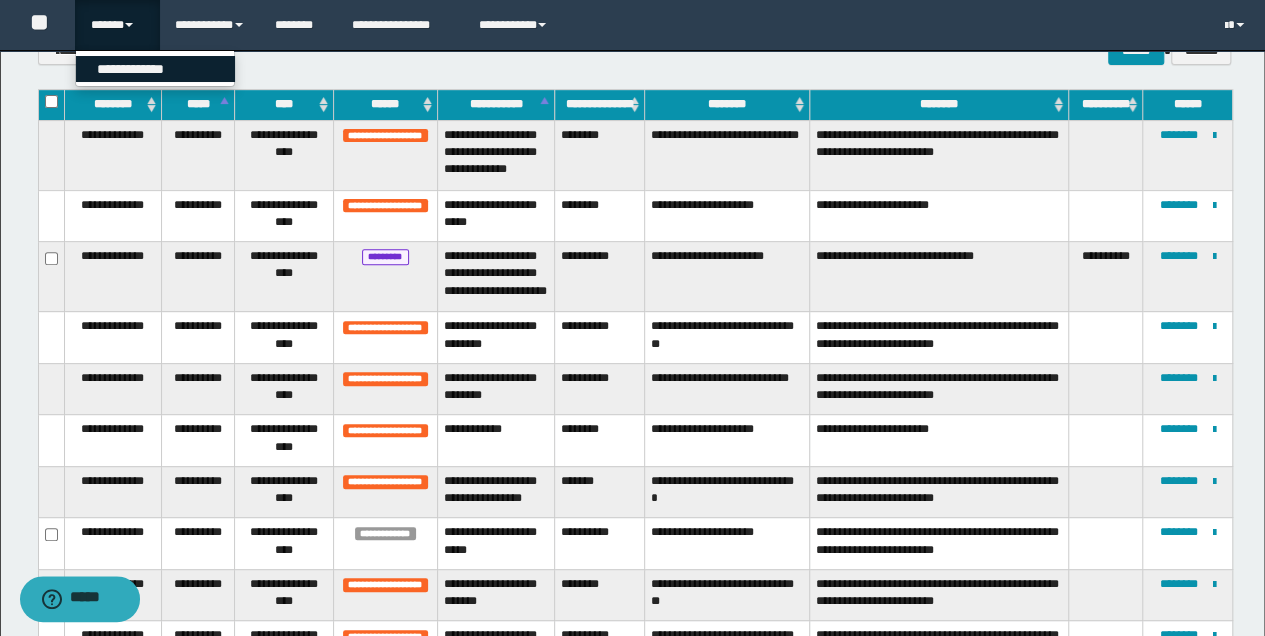 click on "**********" at bounding box center [155, 69] 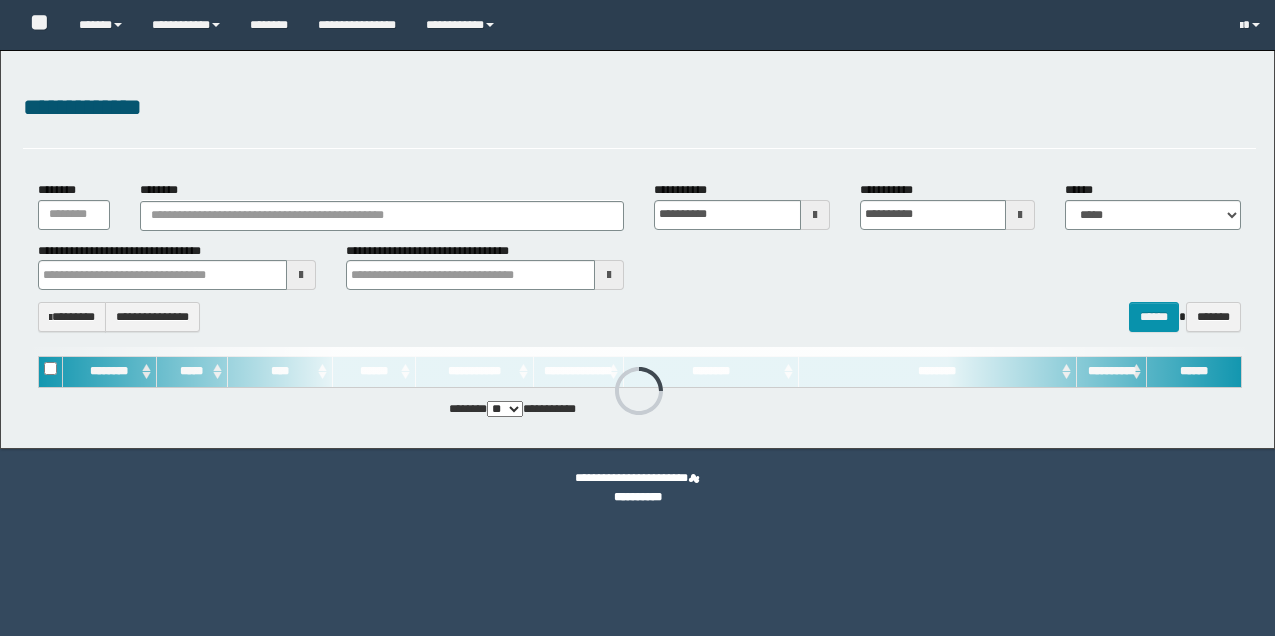 scroll, scrollTop: 0, scrollLeft: 0, axis: both 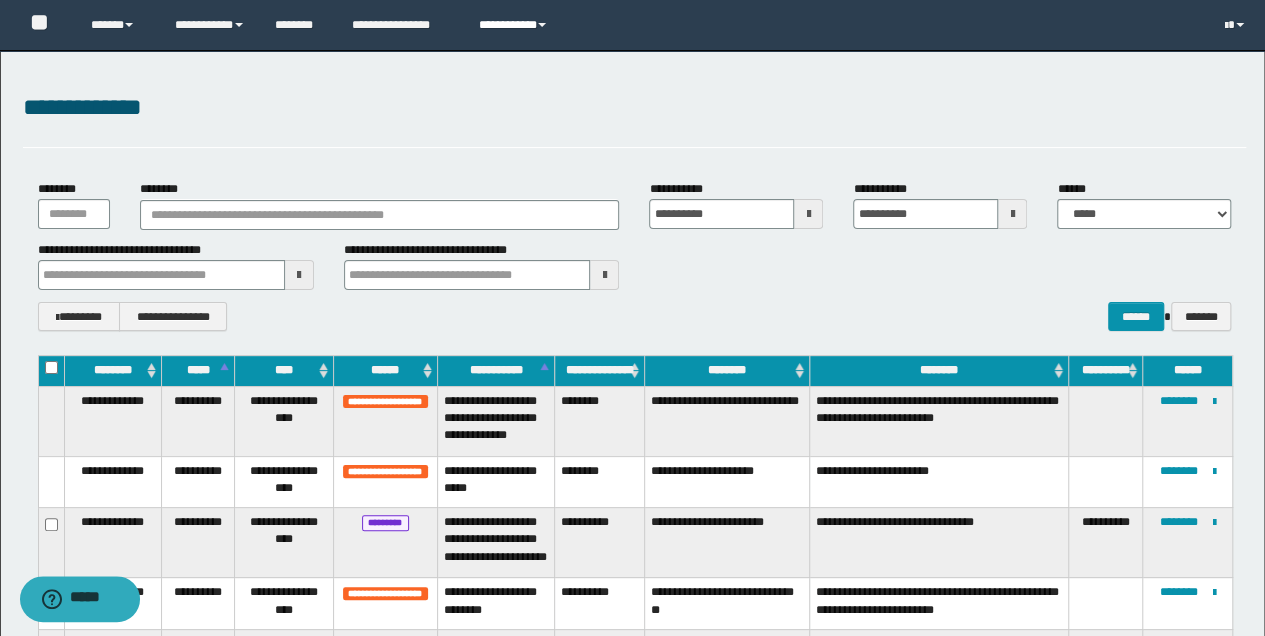 click on "**********" at bounding box center (515, 25) 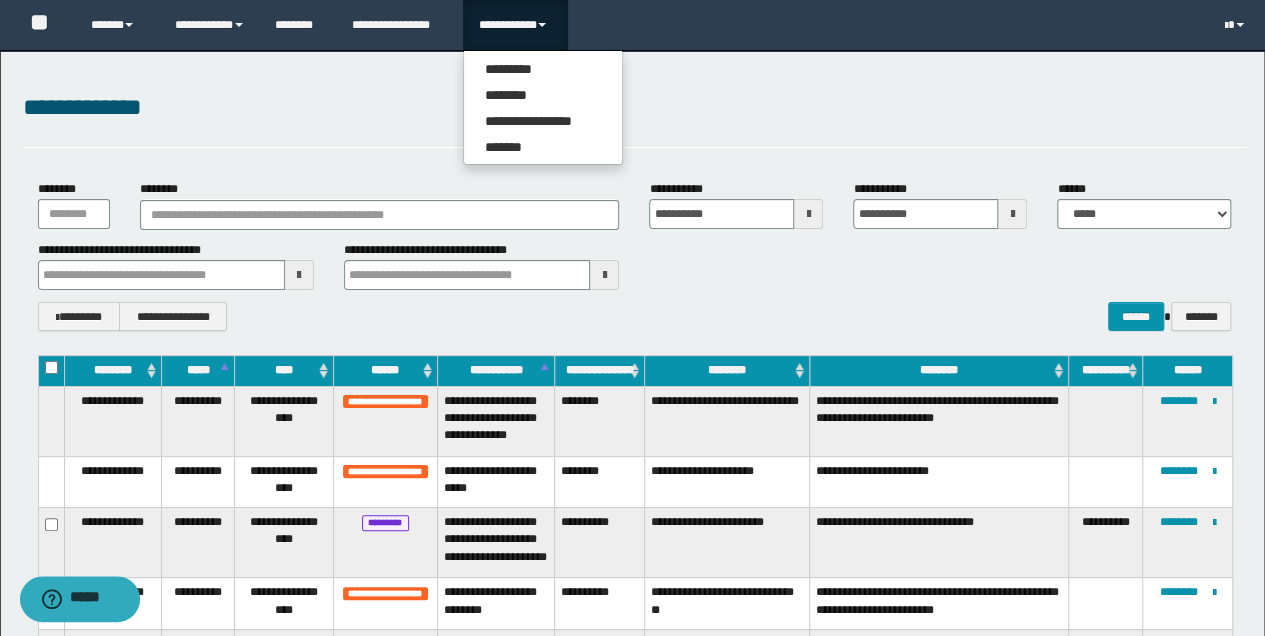 click on "**********" at bounding box center (632, 1610) 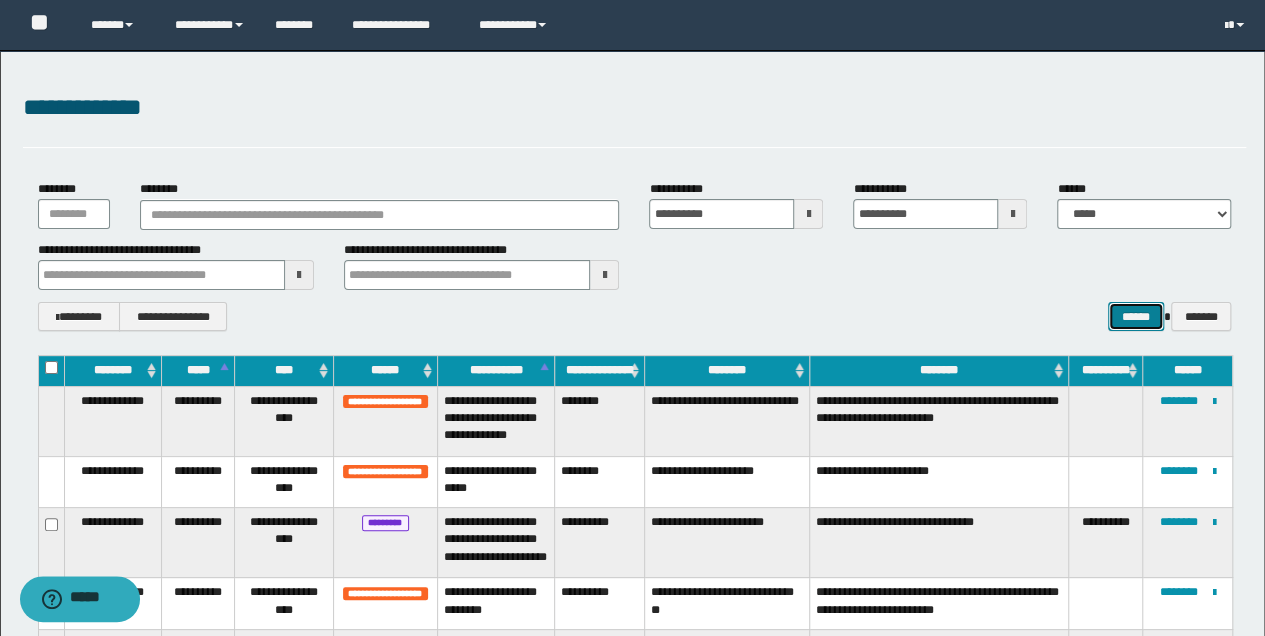 click on "******" at bounding box center (1136, 316) 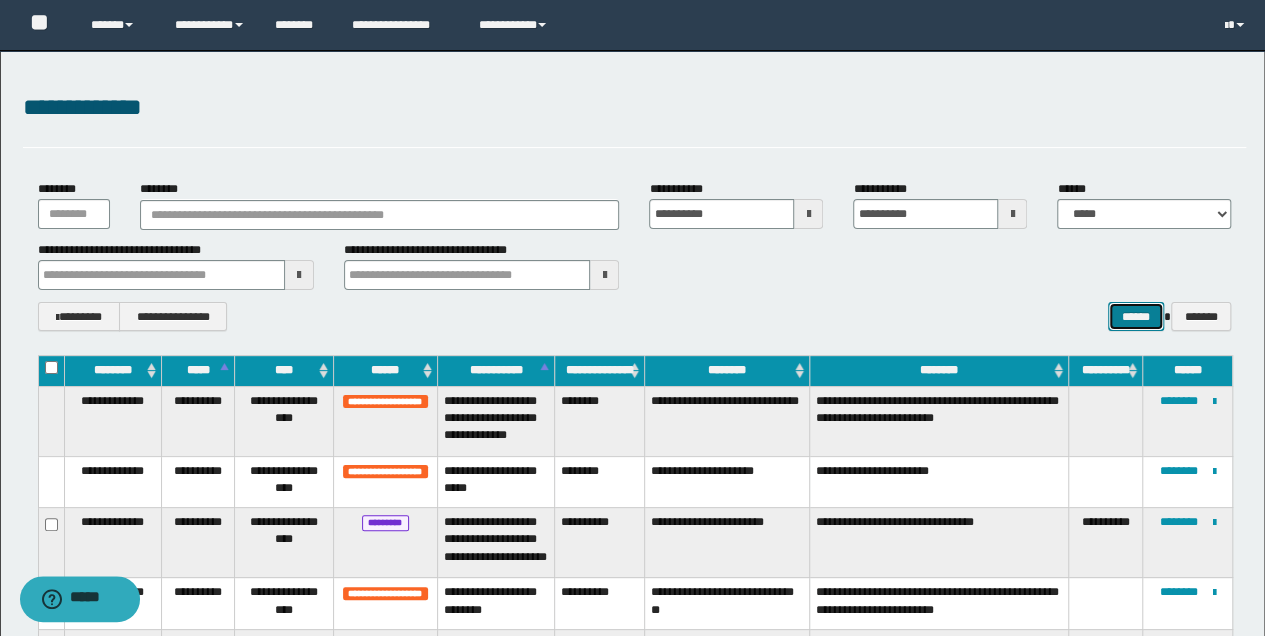click on "******" at bounding box center (1136, 316) 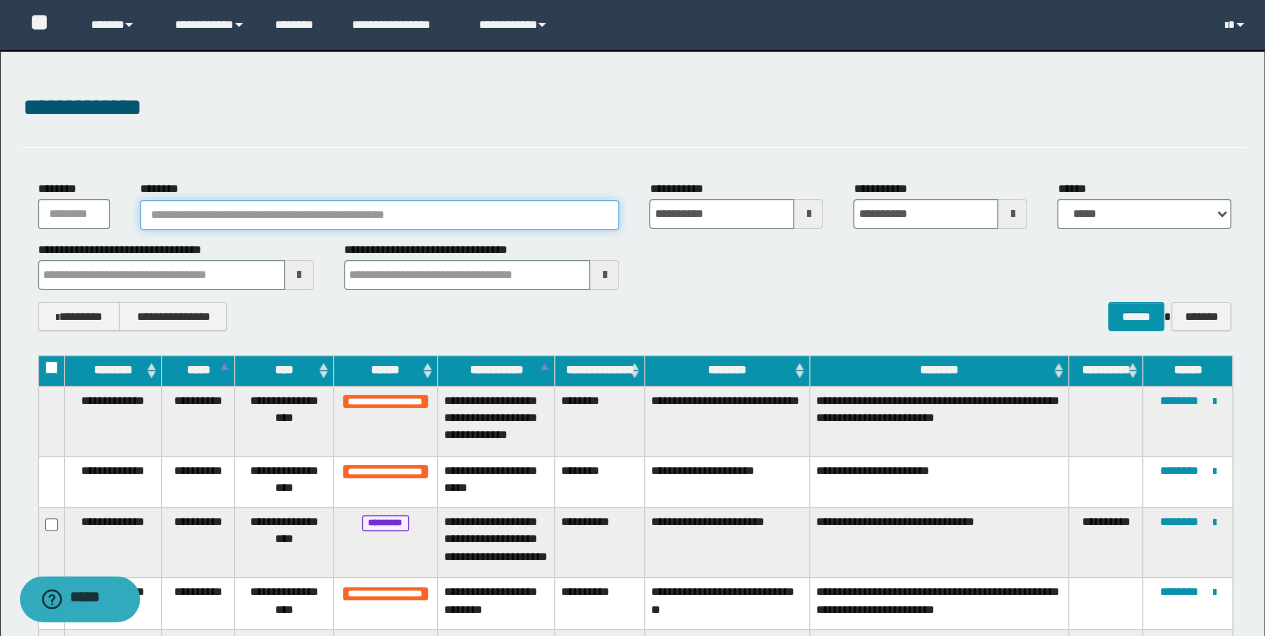 click on "********" at bounding box center [380, 215] 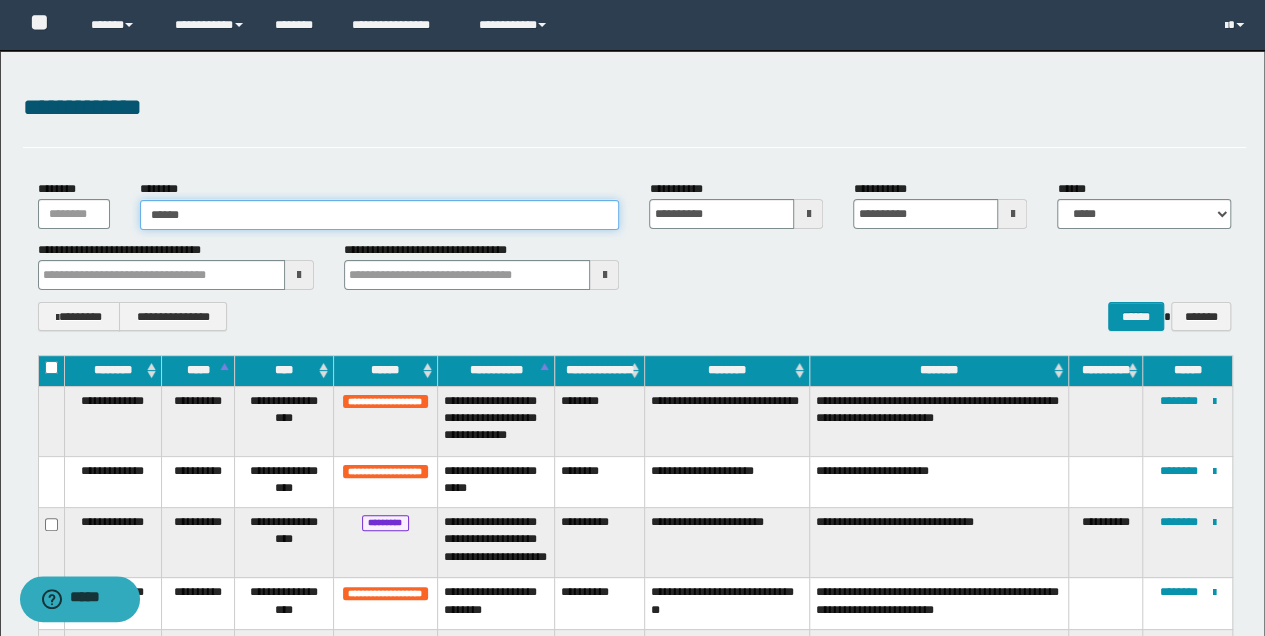 type on "*******" 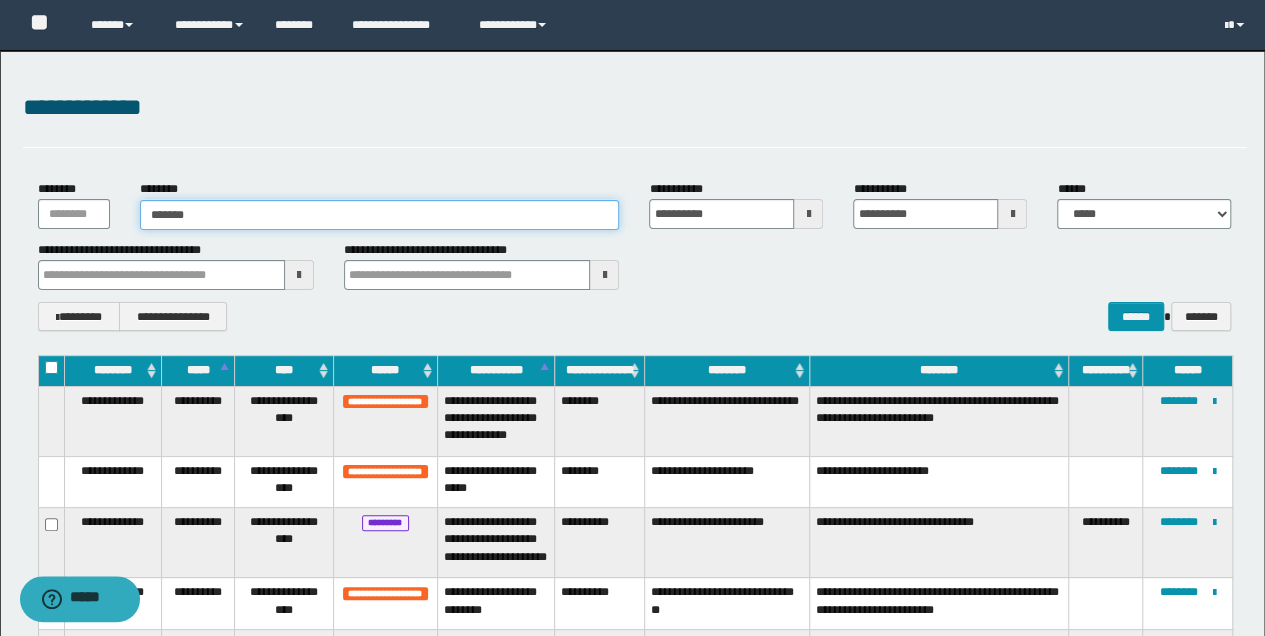 type on "*******" 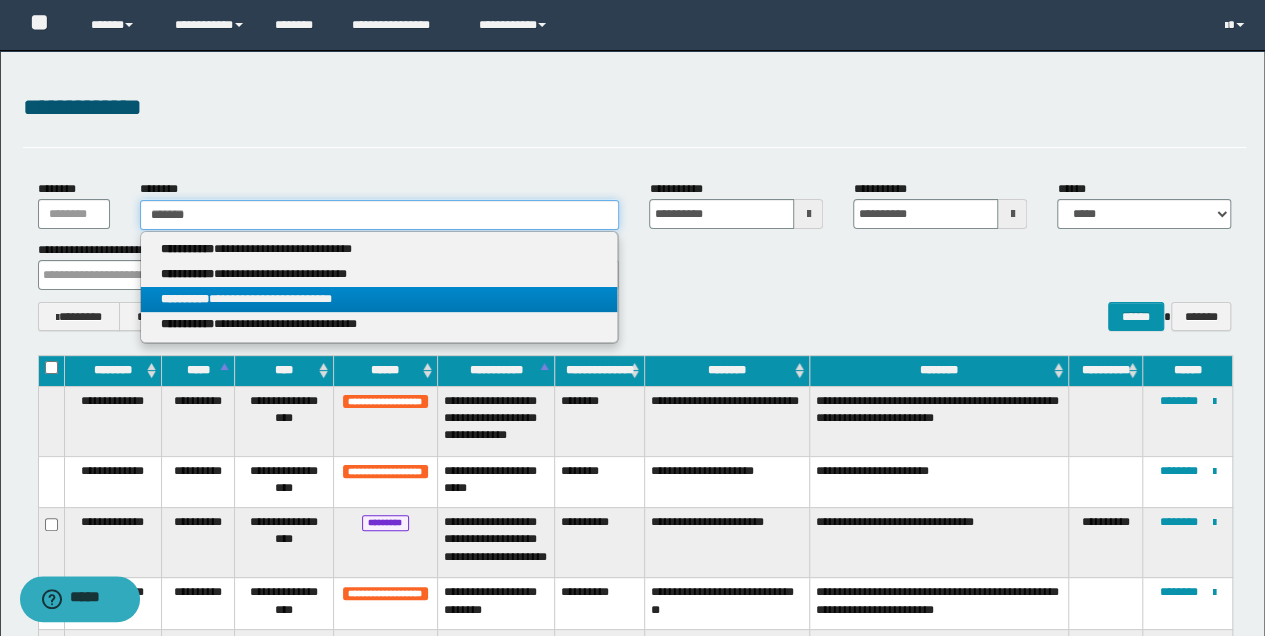 type on "*******" 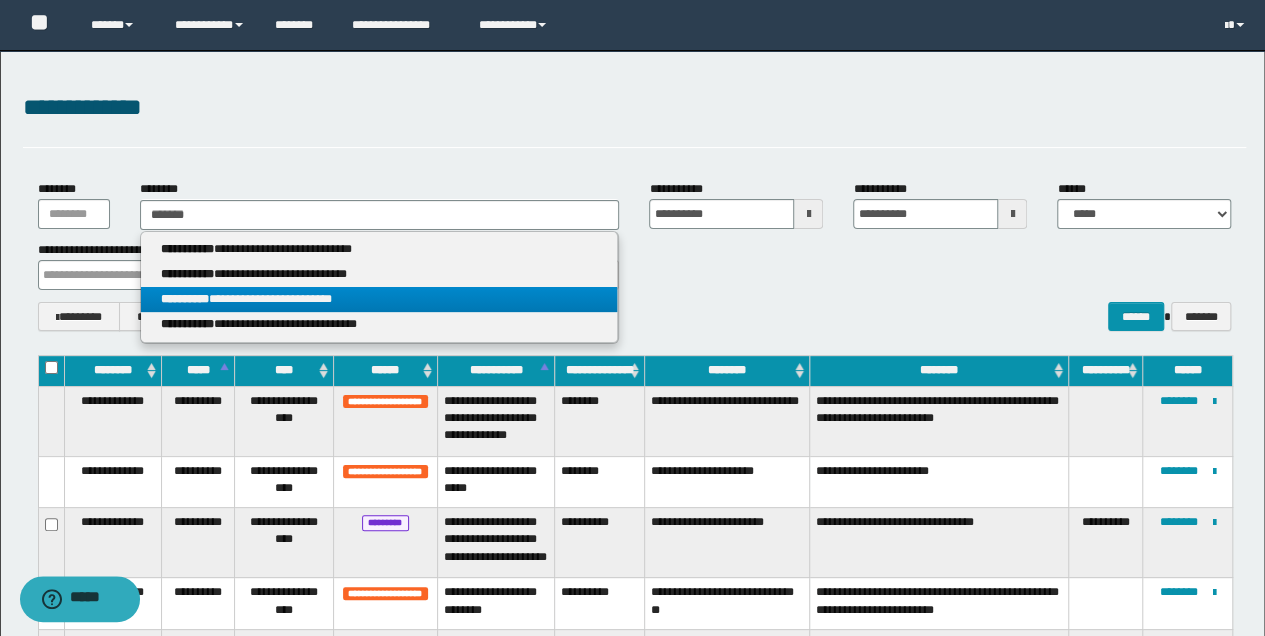 click on "**********" at bounding box center (379, 299) 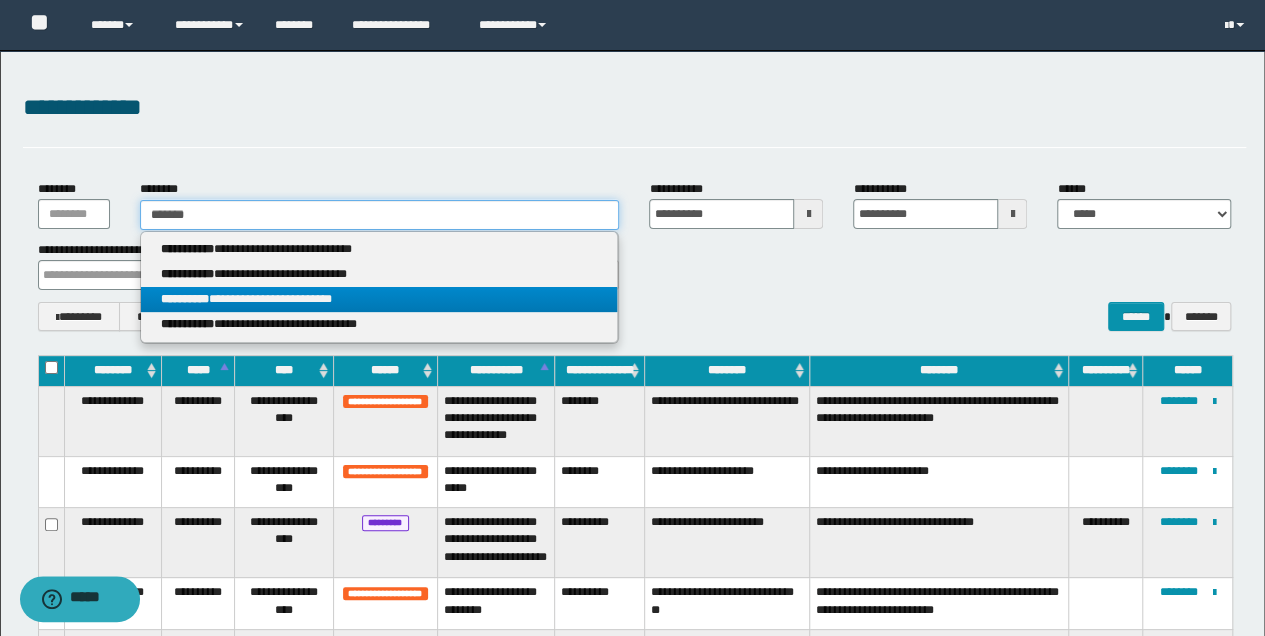 type 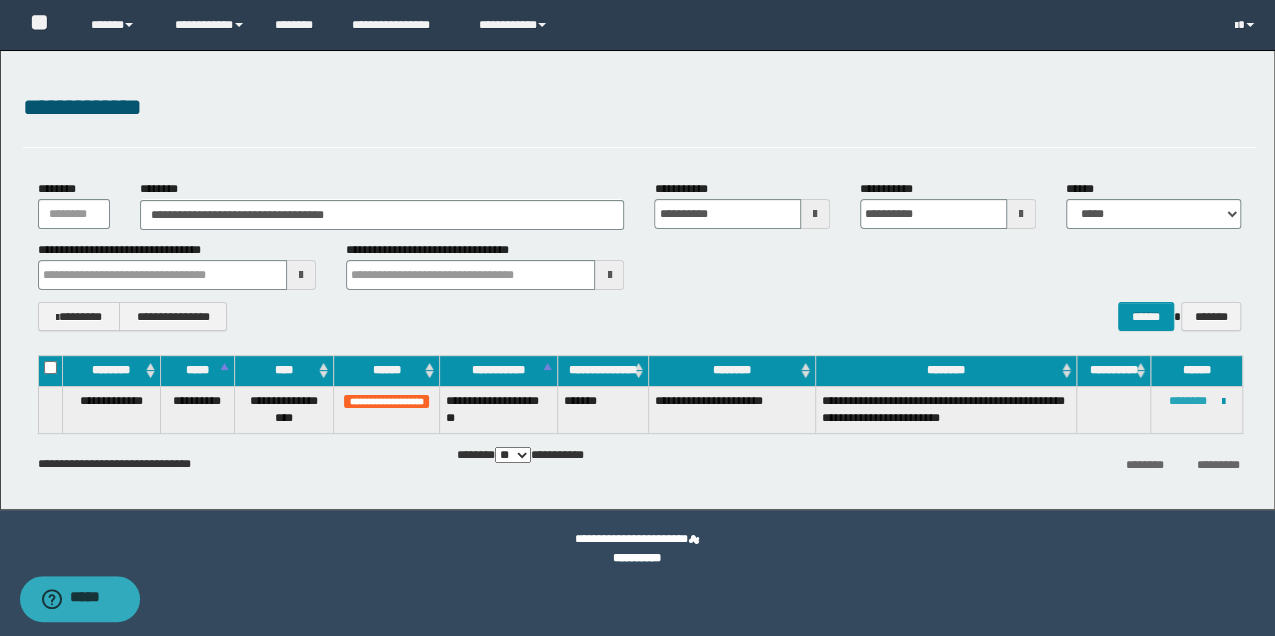 click on "********" at bounding box center (1188, 401) 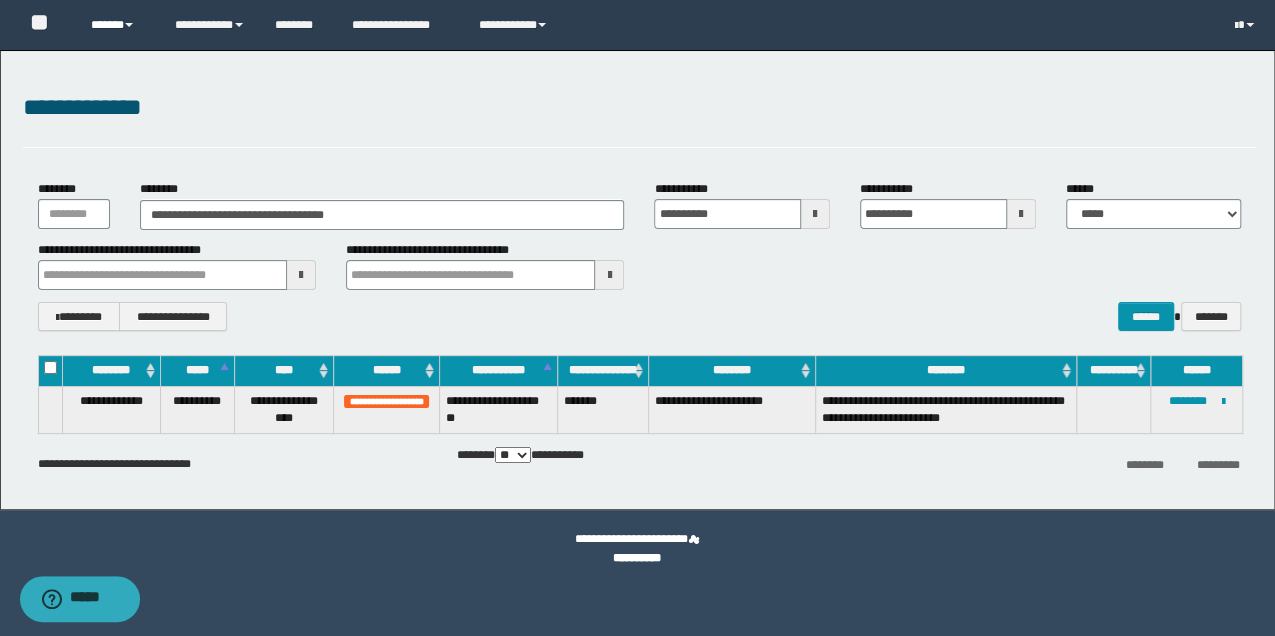 click on "******" at bounding box center (117, 25) 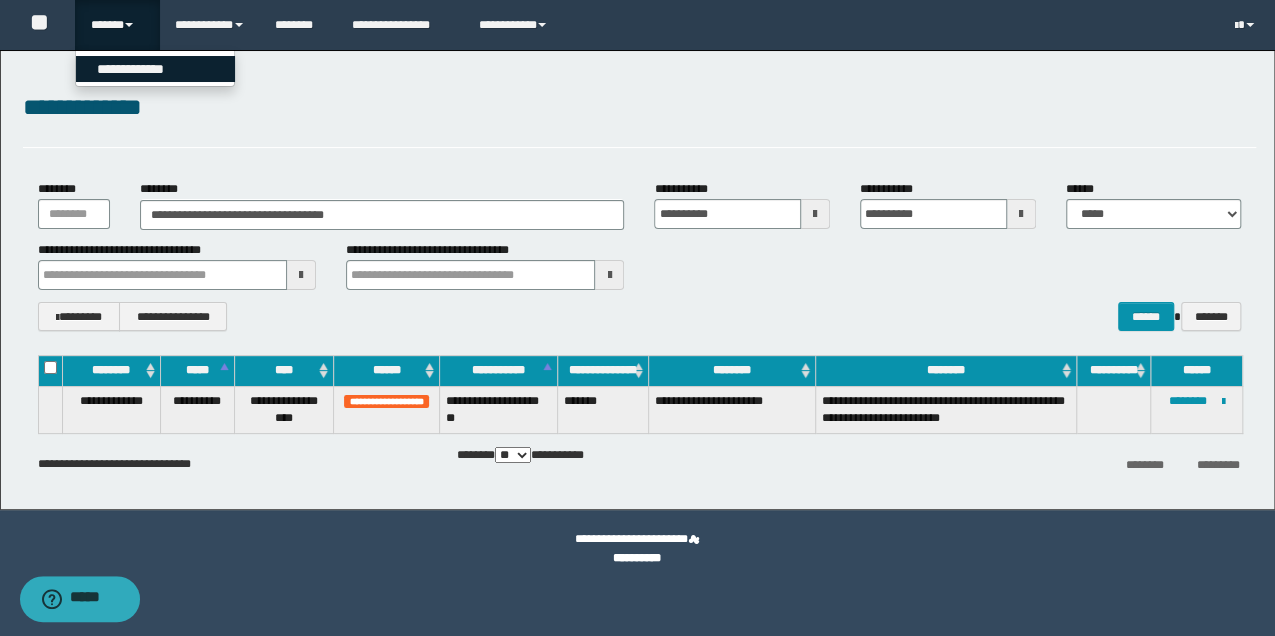 click on "**********" at bounding box center (155, 69) 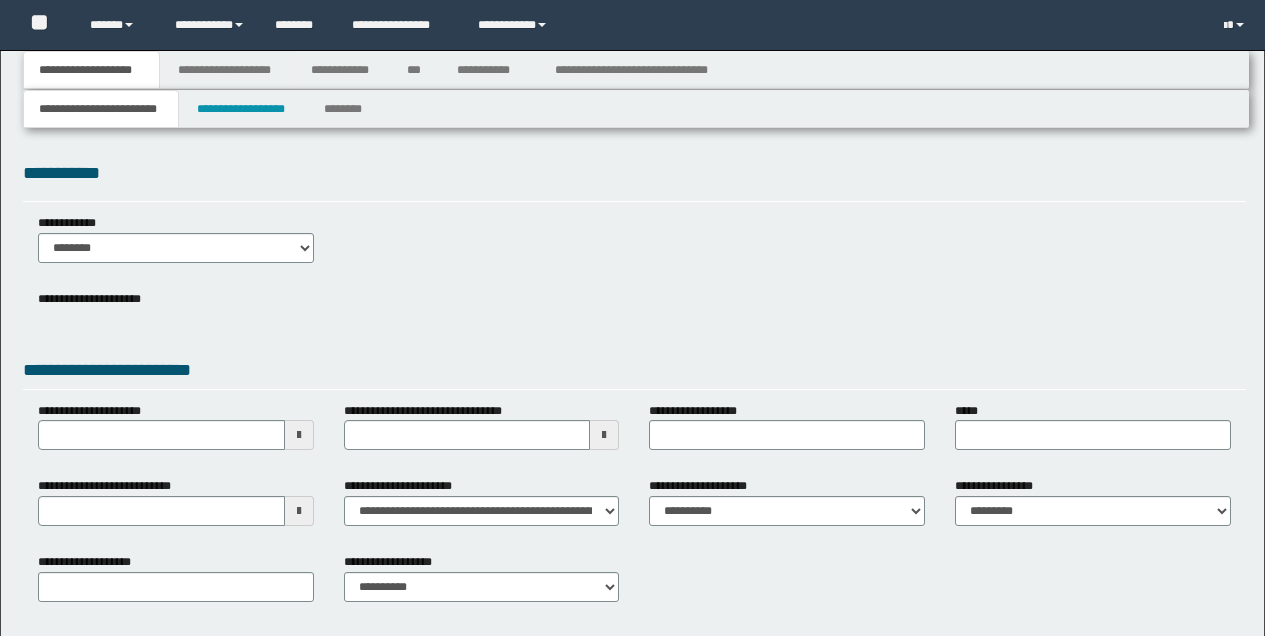 type 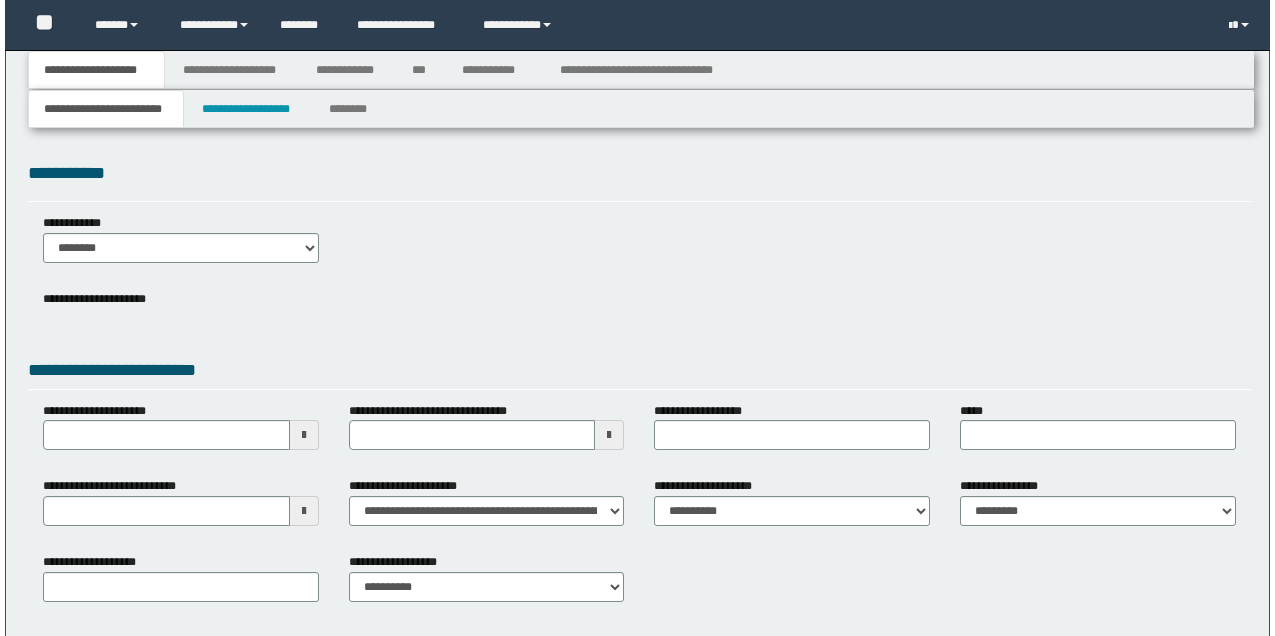 scroll, scrollTop: 0, scrollLeft: 0, axis: both 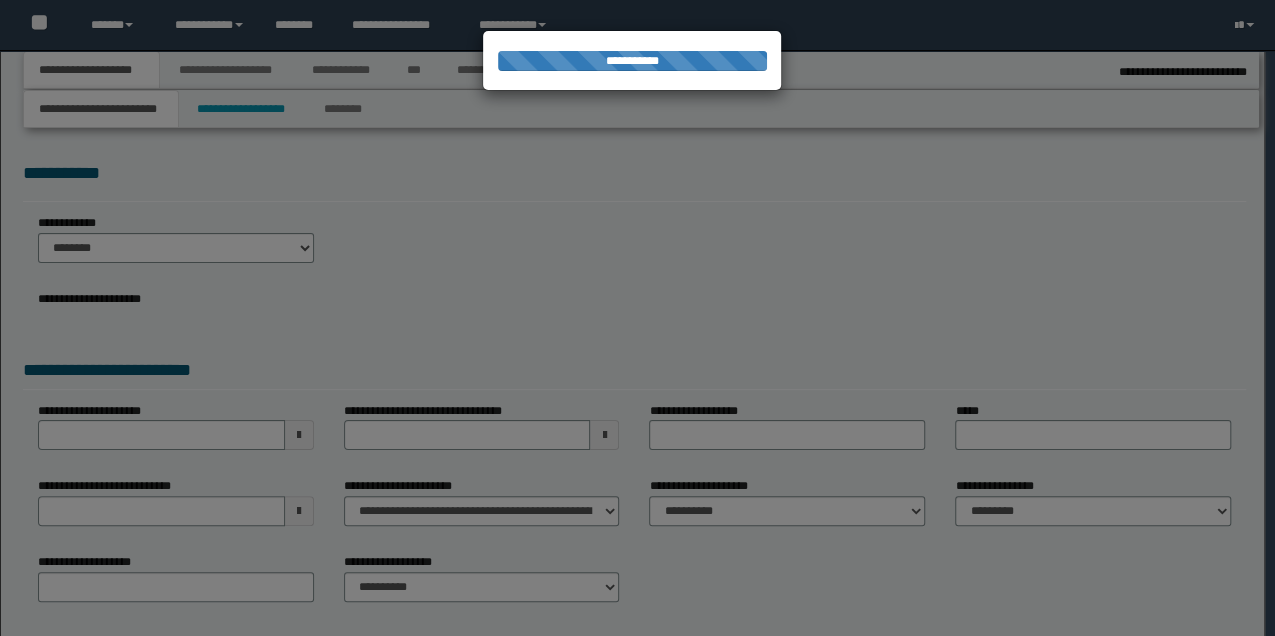 select on "*" 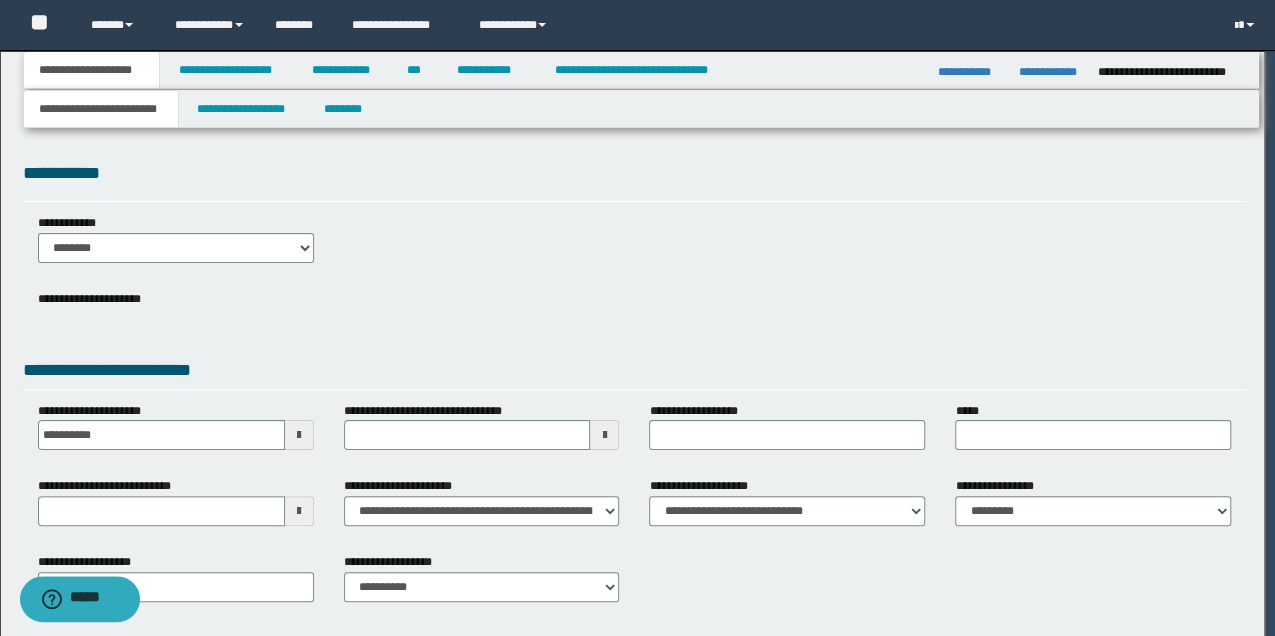 scroll, scrollTop: 0, scrollLeft: 0, axis: both 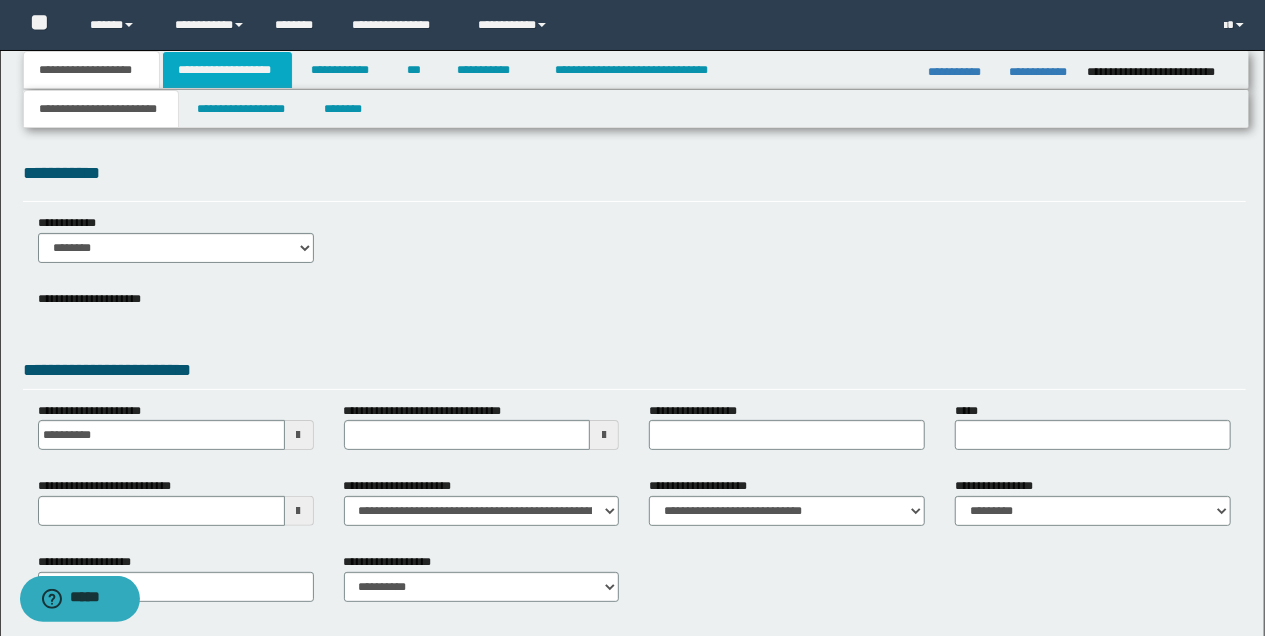 click on "**********" at bounding box center [227, 70] 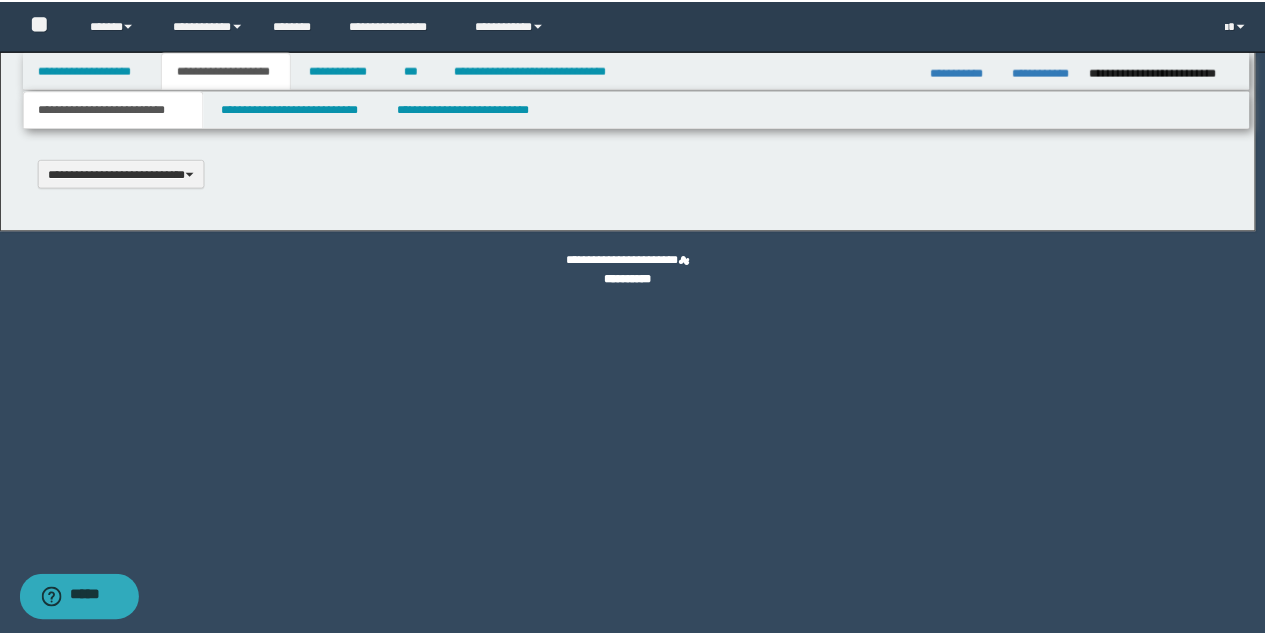 scroll, scrollTop: 0, scrollLeft: 0, axis: both 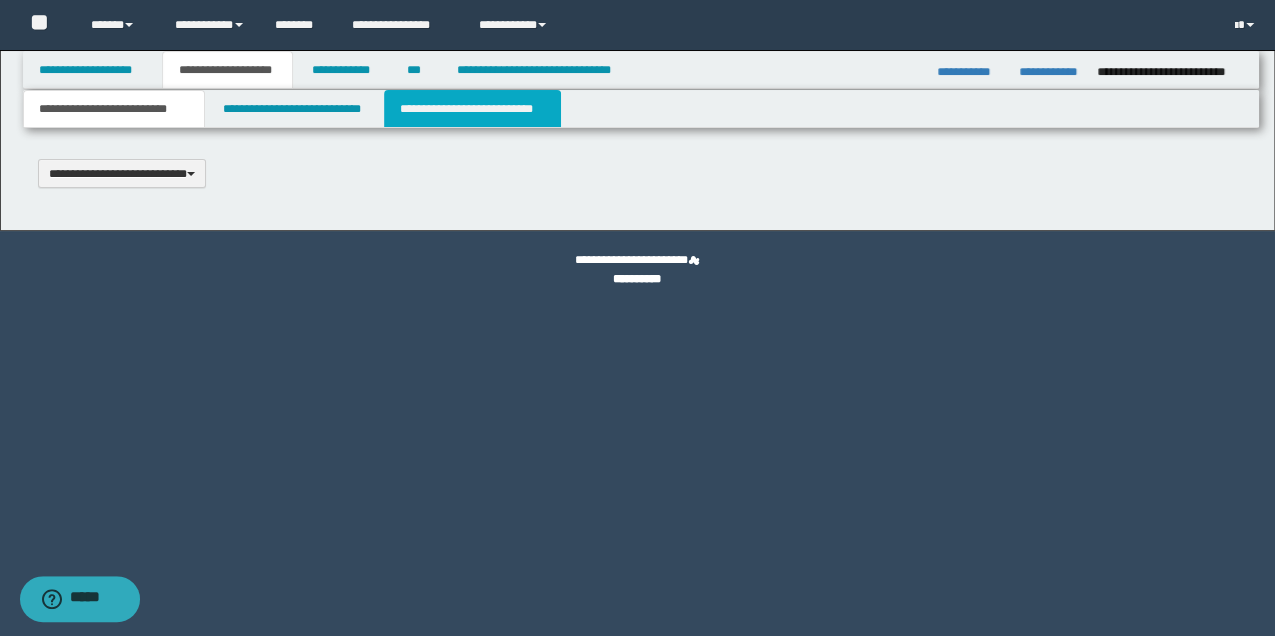 click on "**********" at bounding box center [472, 109] 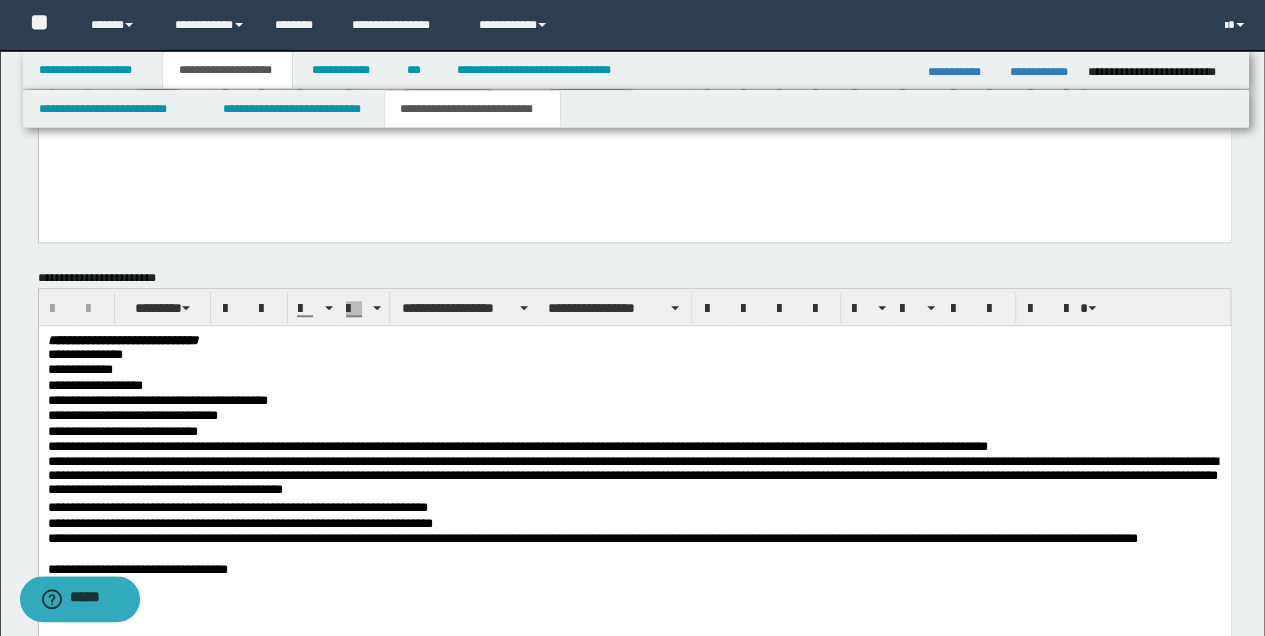 scroll, scrollTop: 800, scrollLeft: 0, axis: vertical 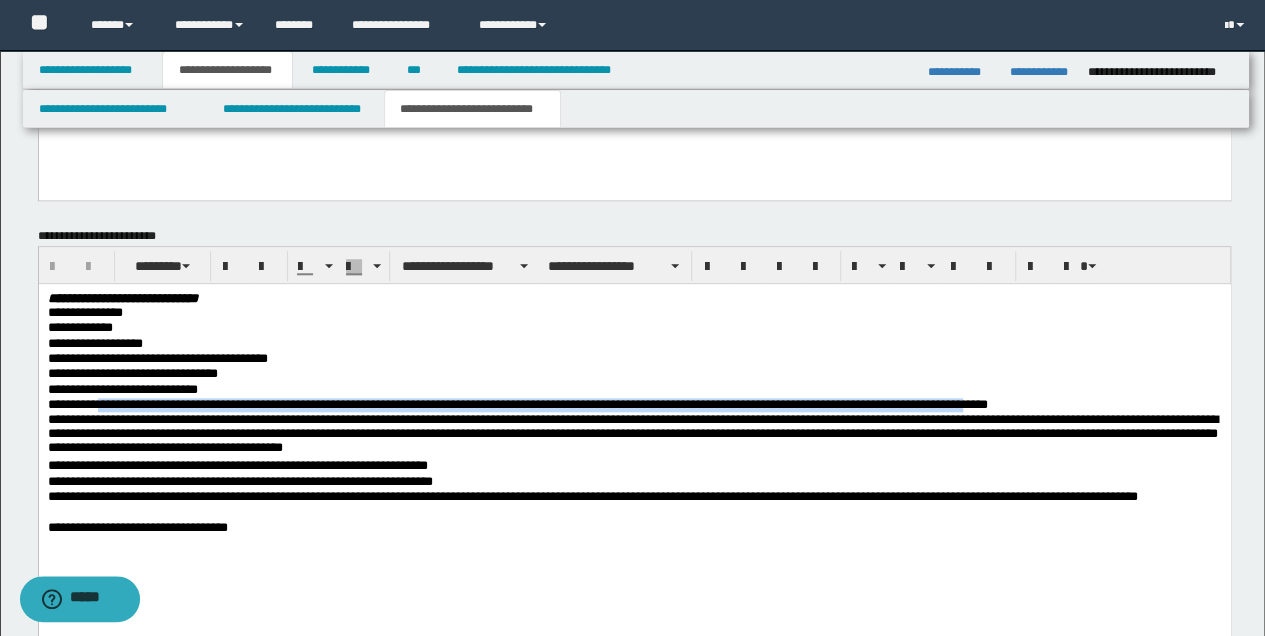 drag, startPoint x: 122, startPoint y: 404, endPoint x: 1069, endPoint y: 404, distance: 947 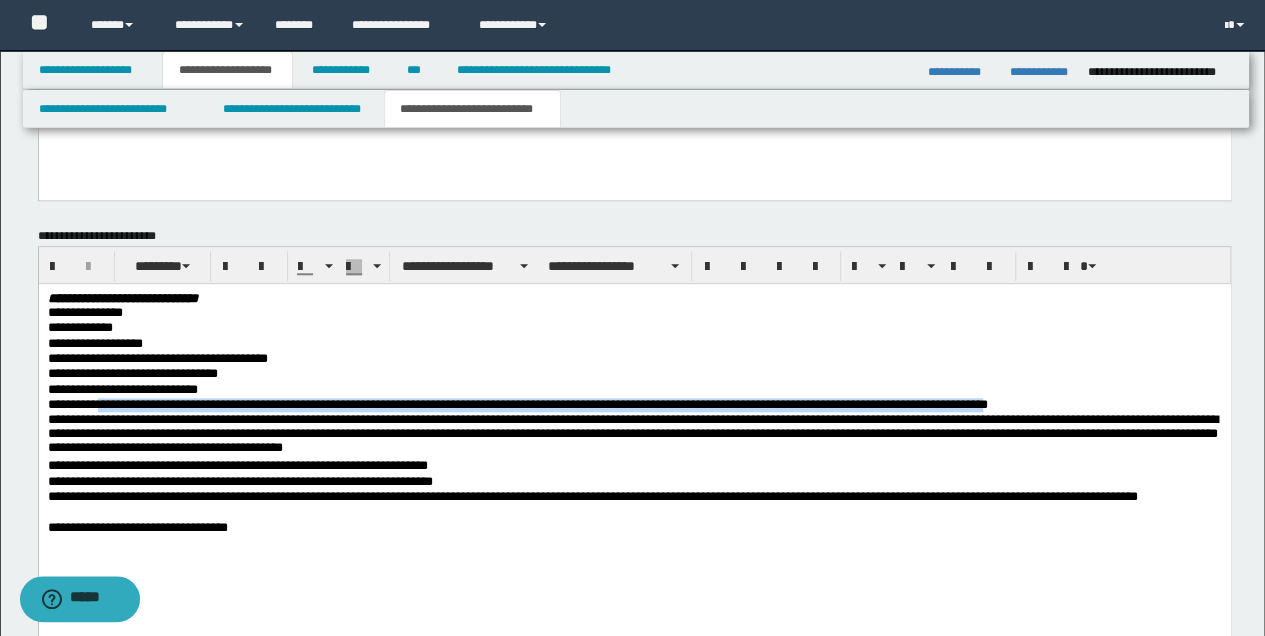 copy on "**********" 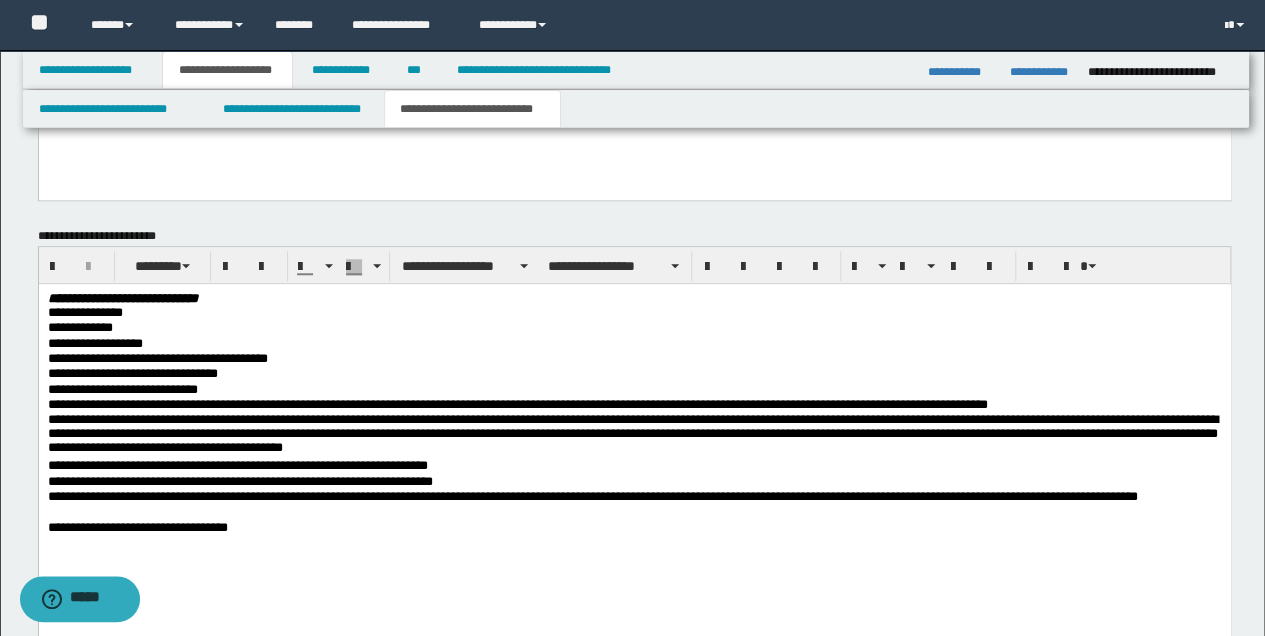 drag, startPoint x: 573, startPoint y: 312, endPoint x: 550, endPoint y: 400, distance: 90.95603 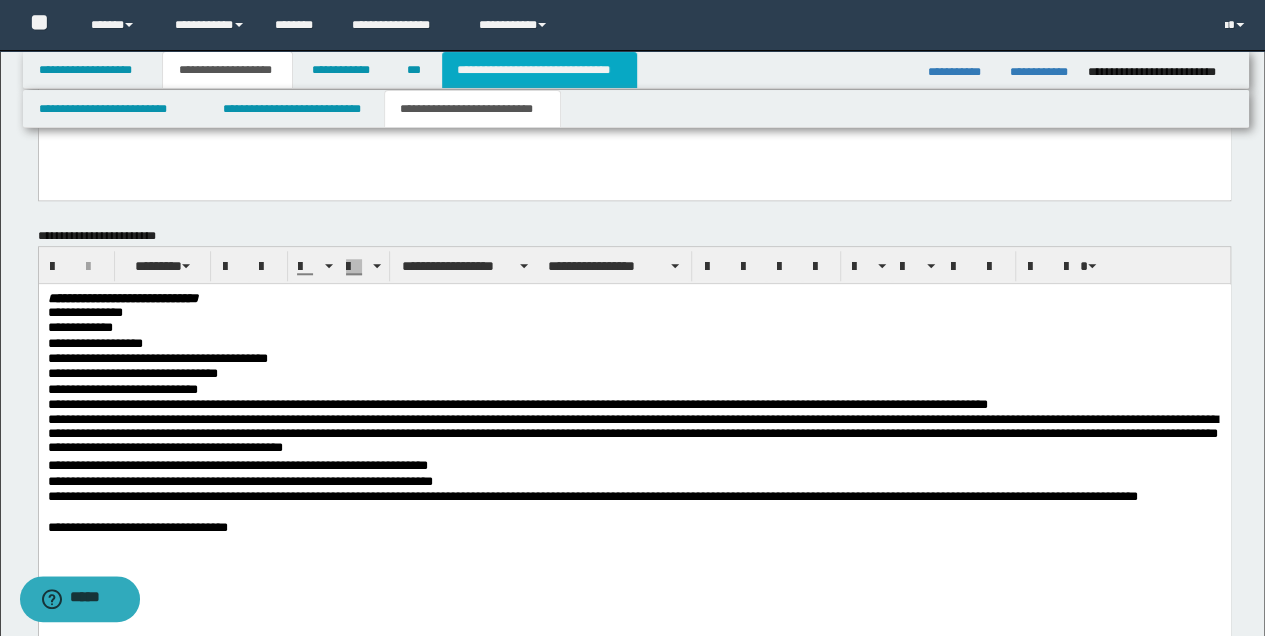 click on "**********" at bounding box center [539, 70] 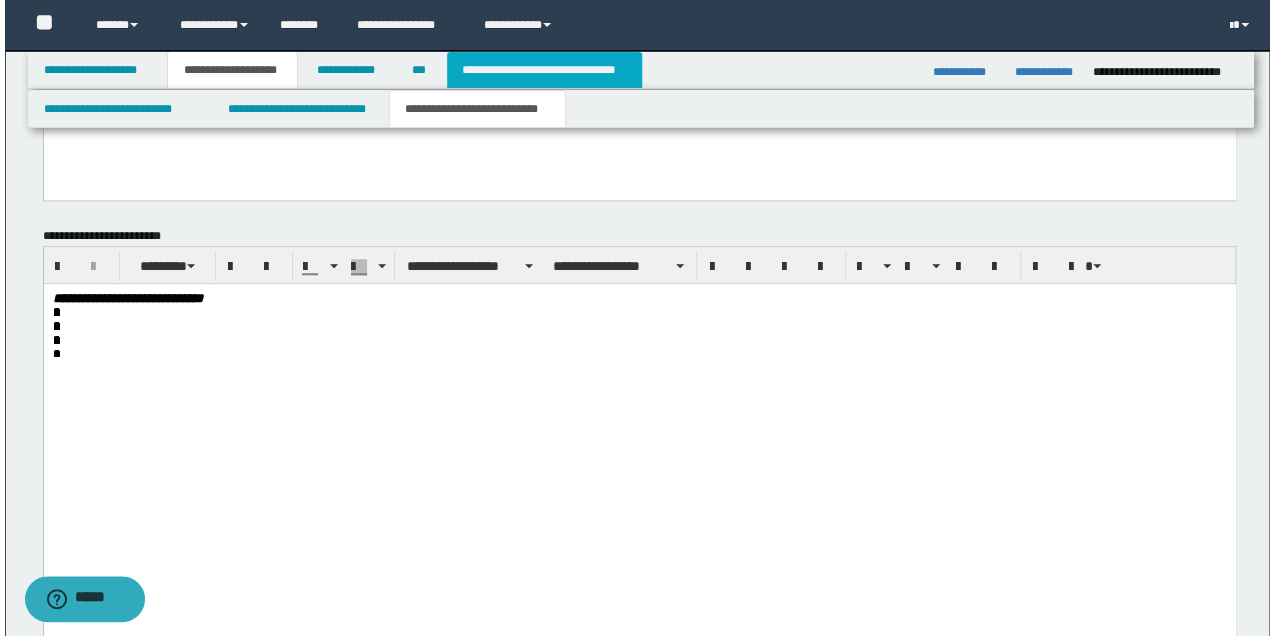 scroll, scrollTop: 0, scrollLeft: 0, axis: both 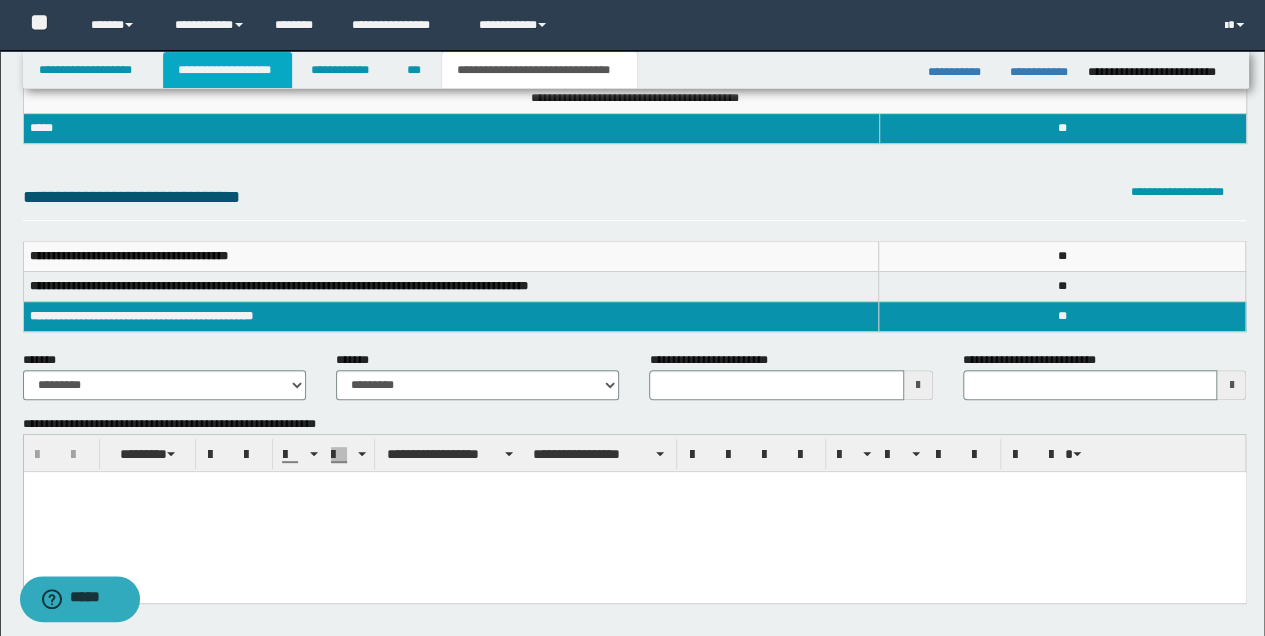 click on "**********" at bounding box center [227, 70] 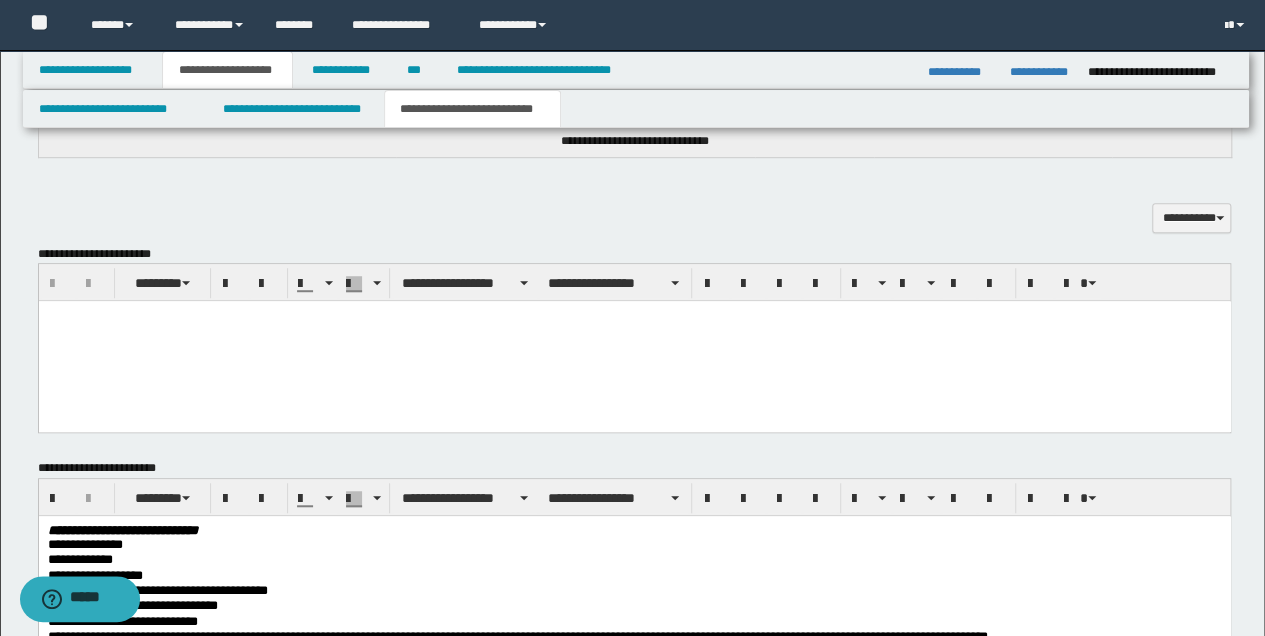 scroll, scrollTop: 564, scrollLeft: 0, axis: vertical 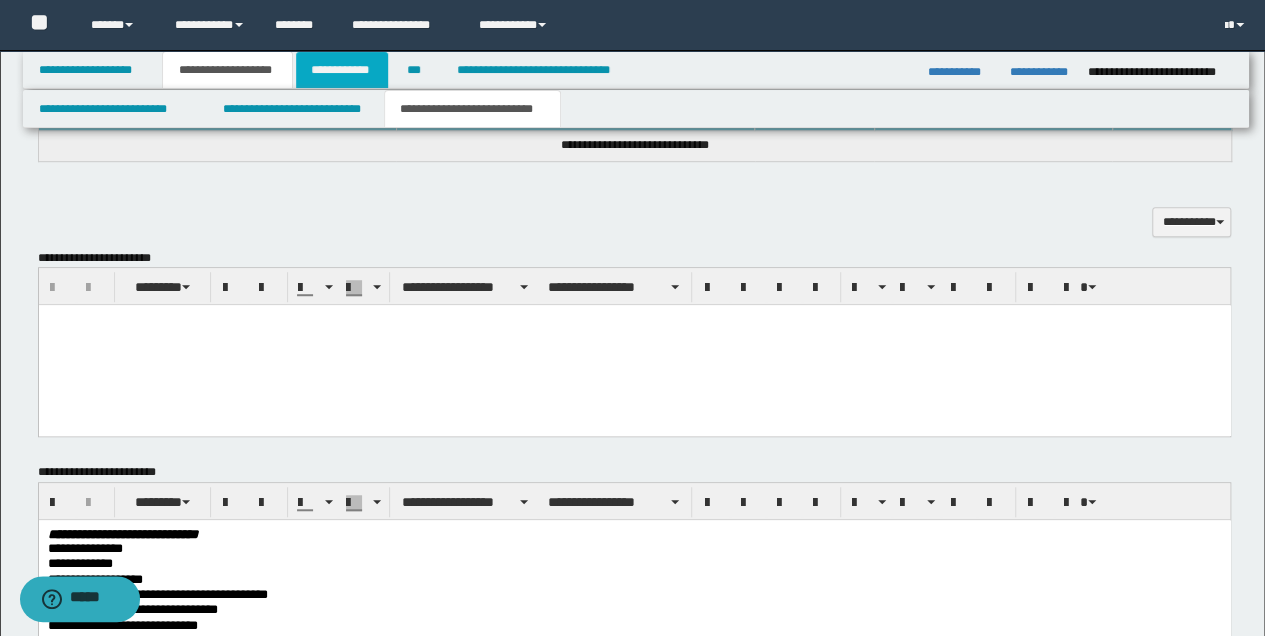 click on "**********" at bounding box center [342, 70] 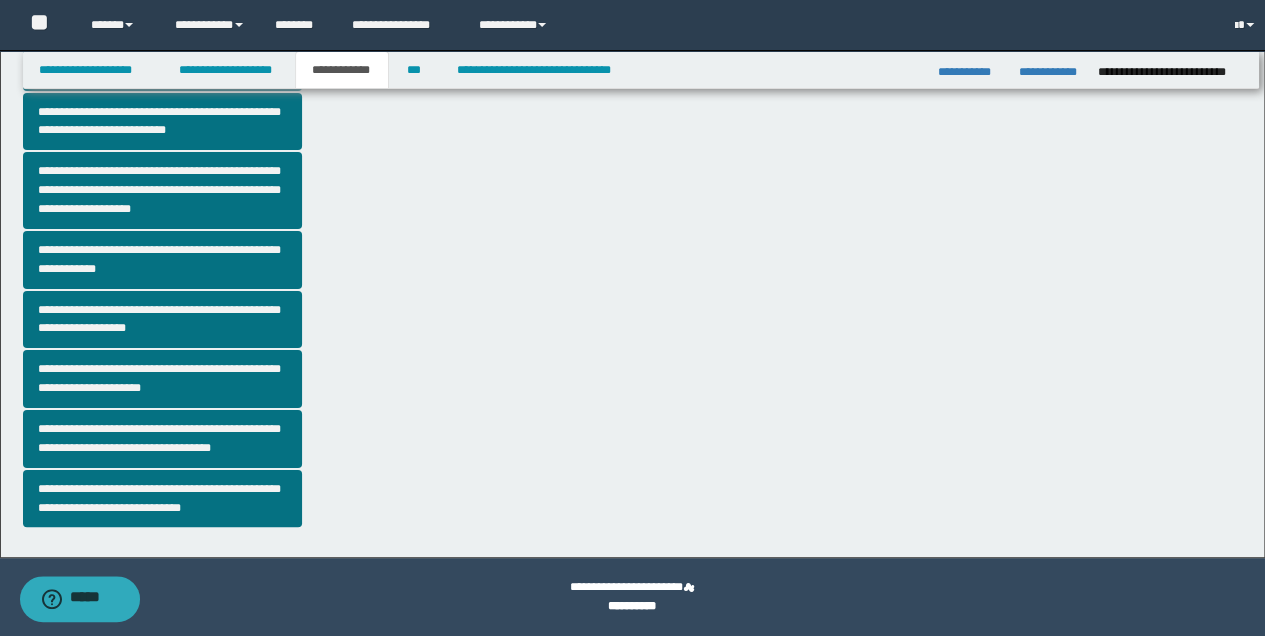 scroll, scrollTop: 512, scrollLeft: 0, axis: vertical 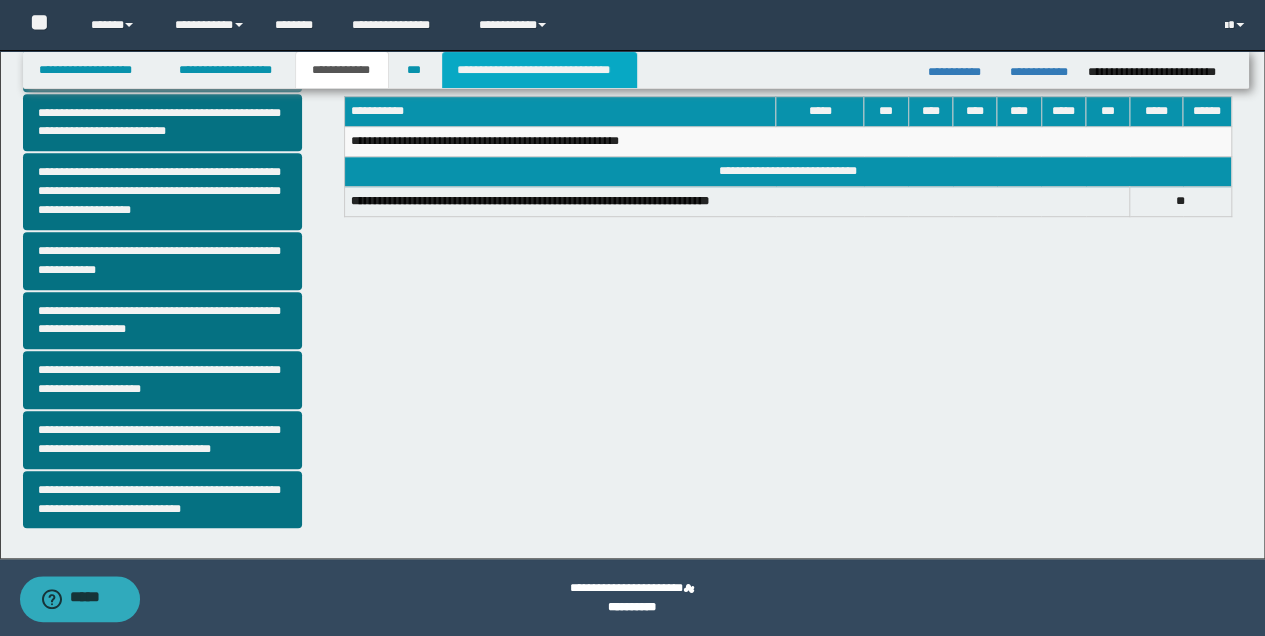 click on "**********" at bounding box center (539, 70) 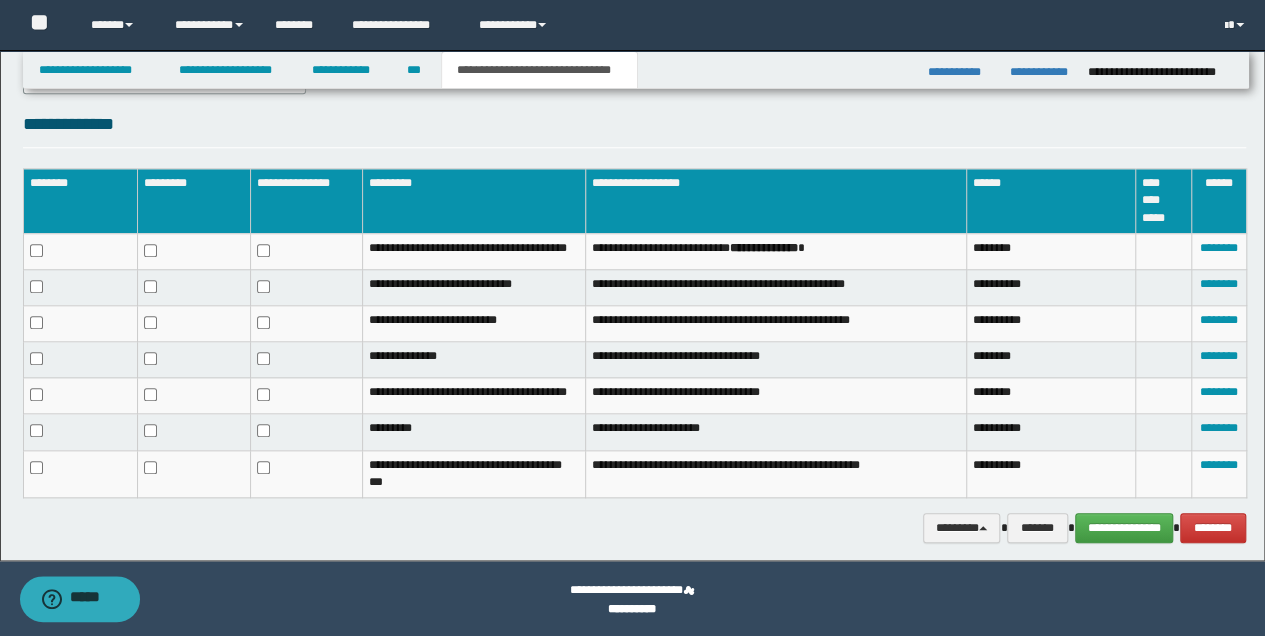 scroll, scrollTop: 879, scrollLeft: 0, axis: vertical 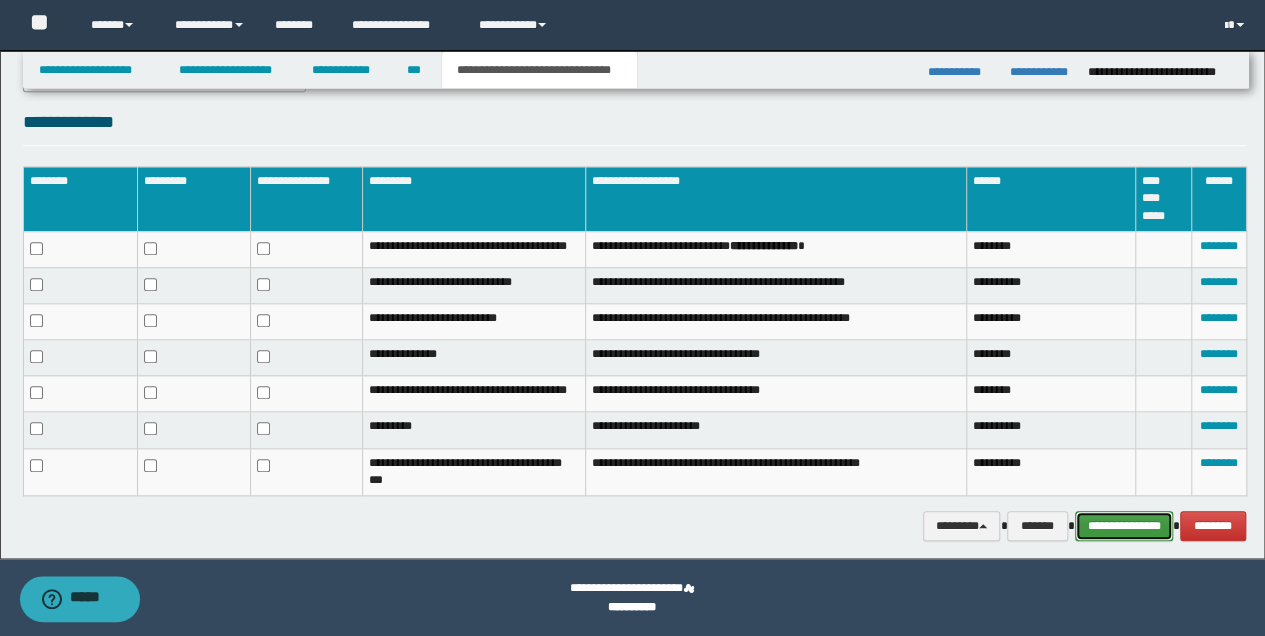 click on "**********" at bounding box center [1124, 525] 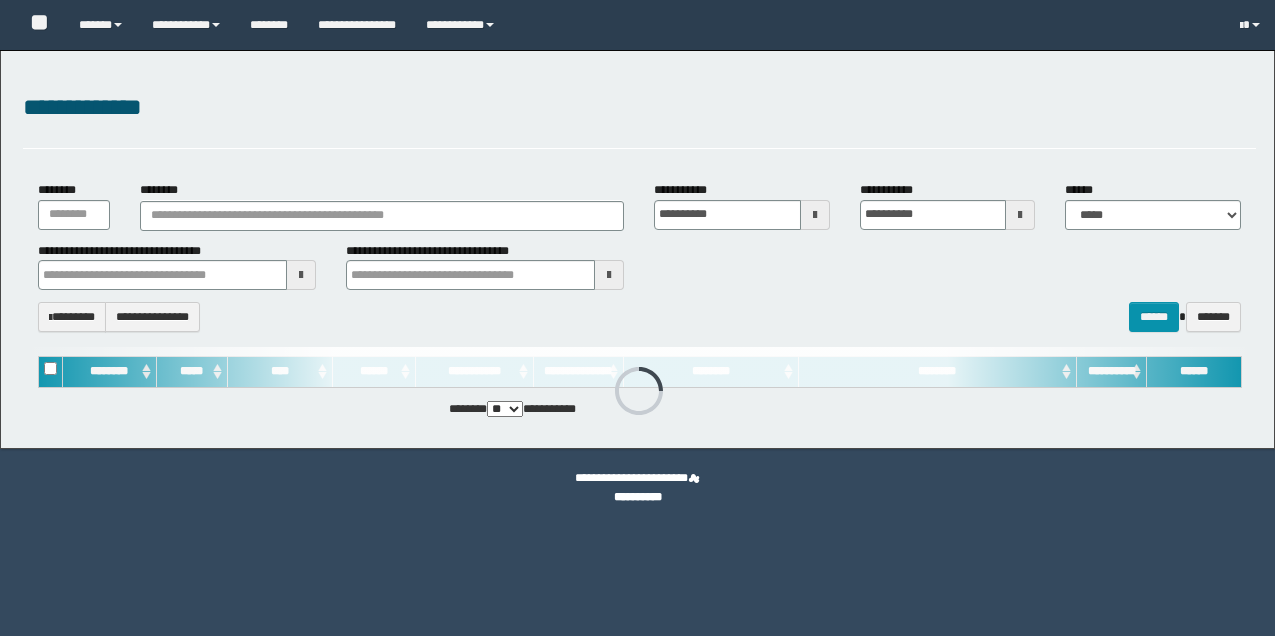 scroll, scrollTop: 0, scrollLeft: 0, axis: both 